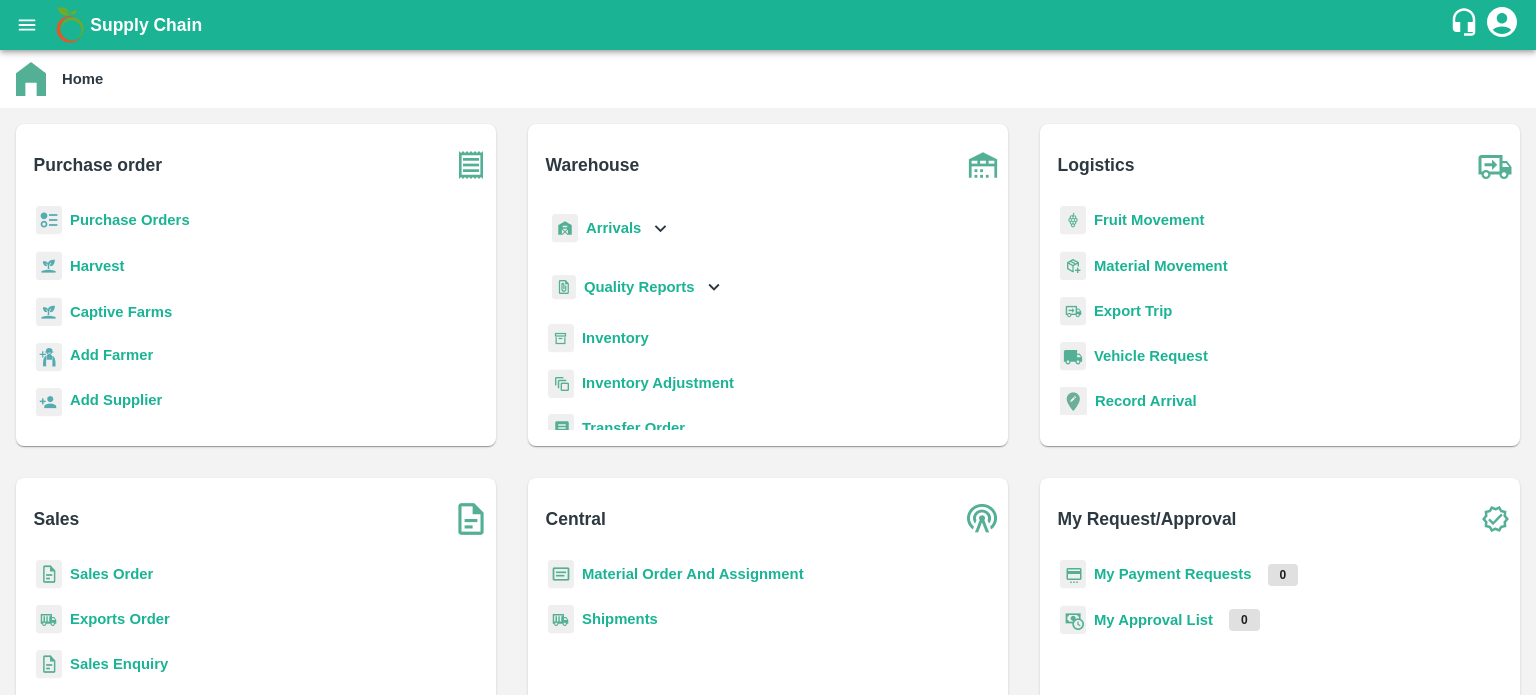 scroll, scrollTop: 0, scrollLeft: 0, axis: both 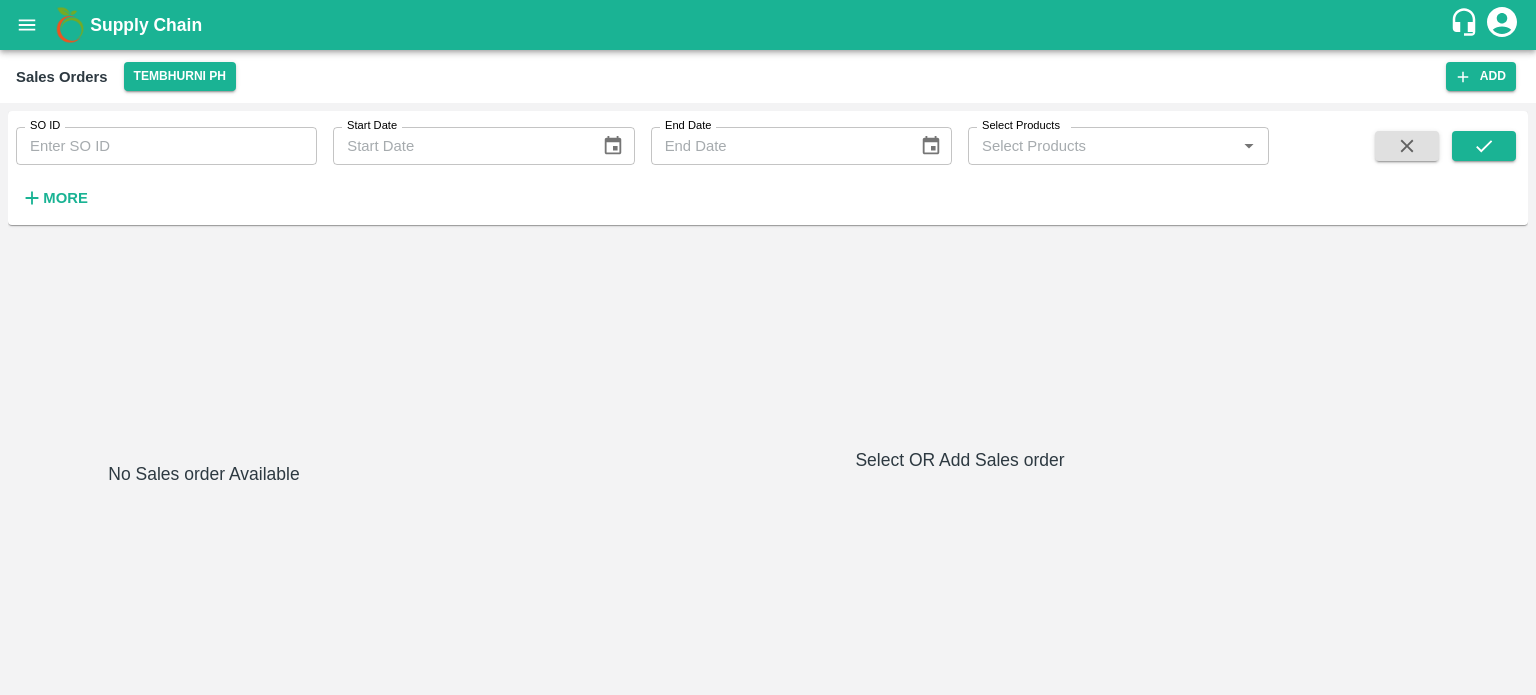 click at bounding box center (27, 25) 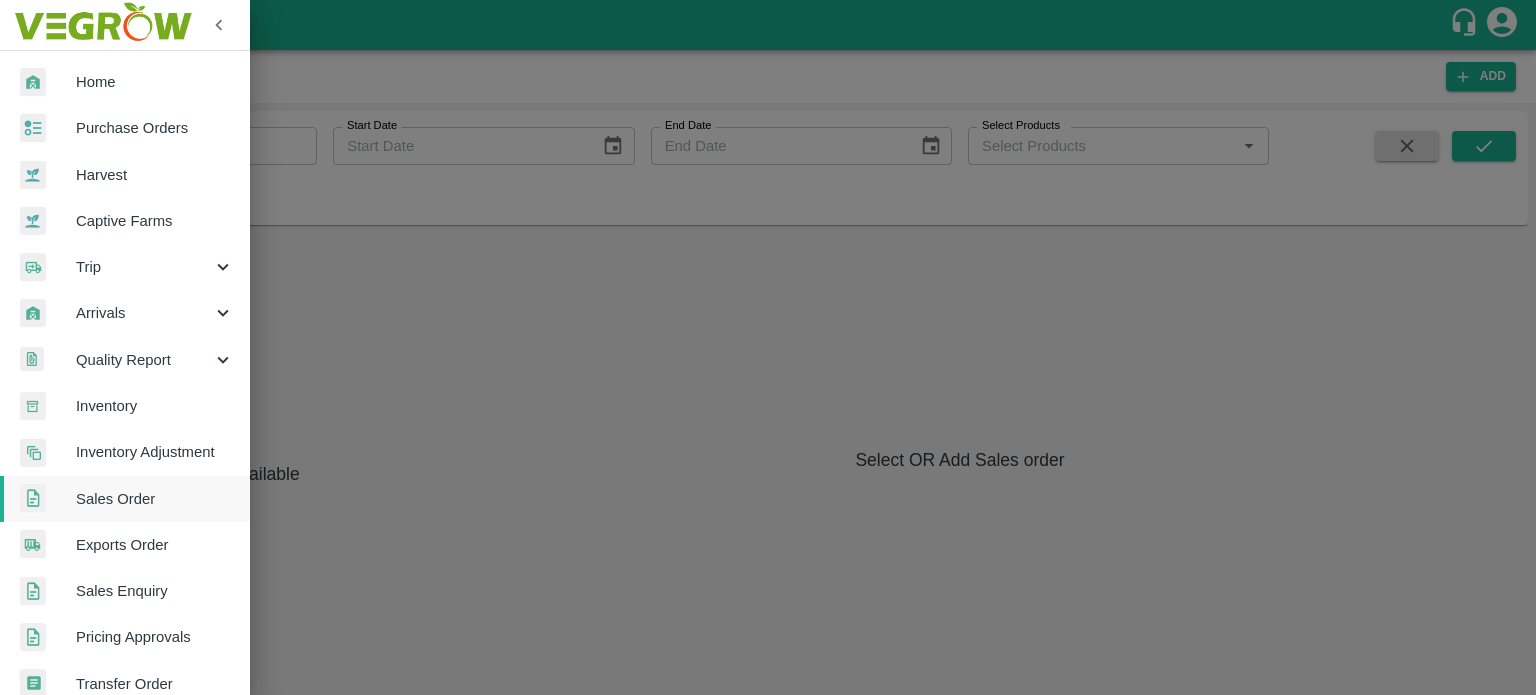 click on "Arrivals" at bounding box center (144, 313) 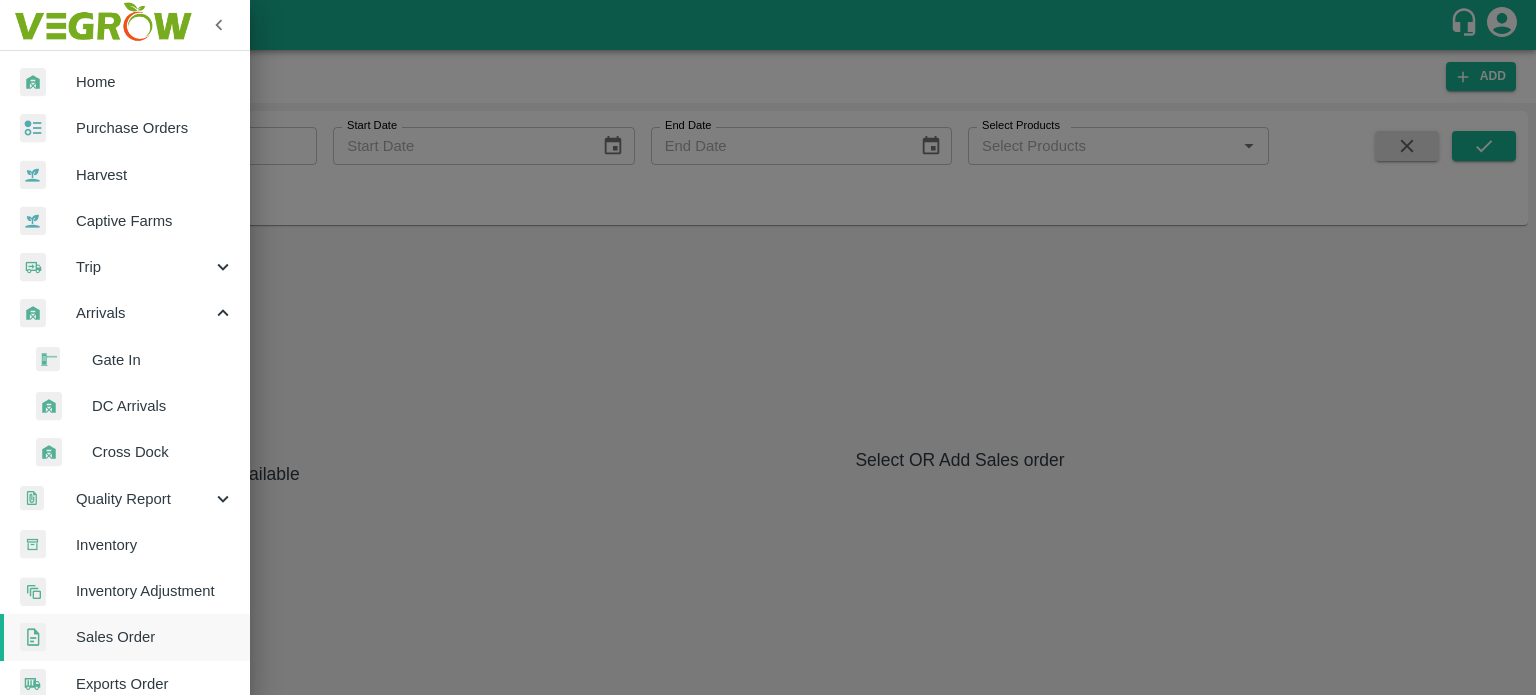 click at bounding box center [768, 347] 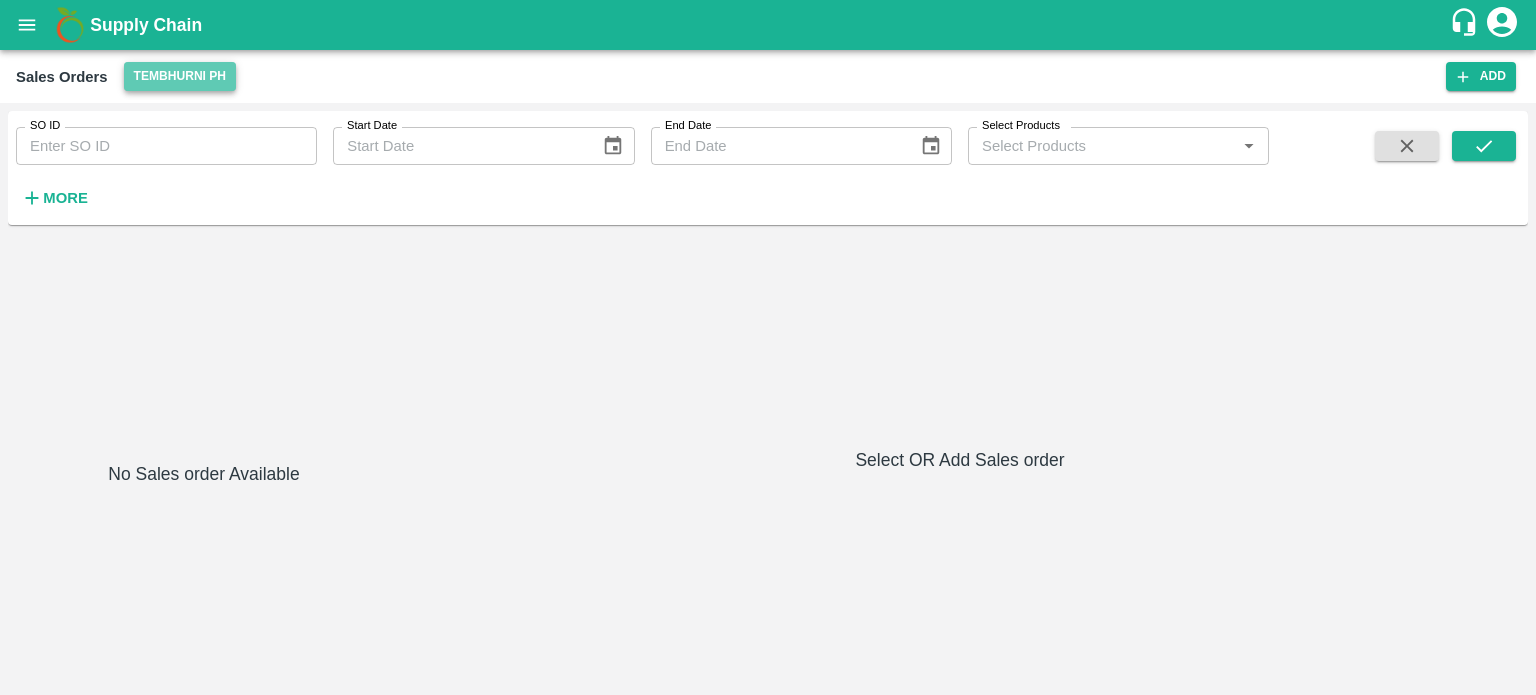 click on "Tembhurni PH" at bounding box center (180, 76) 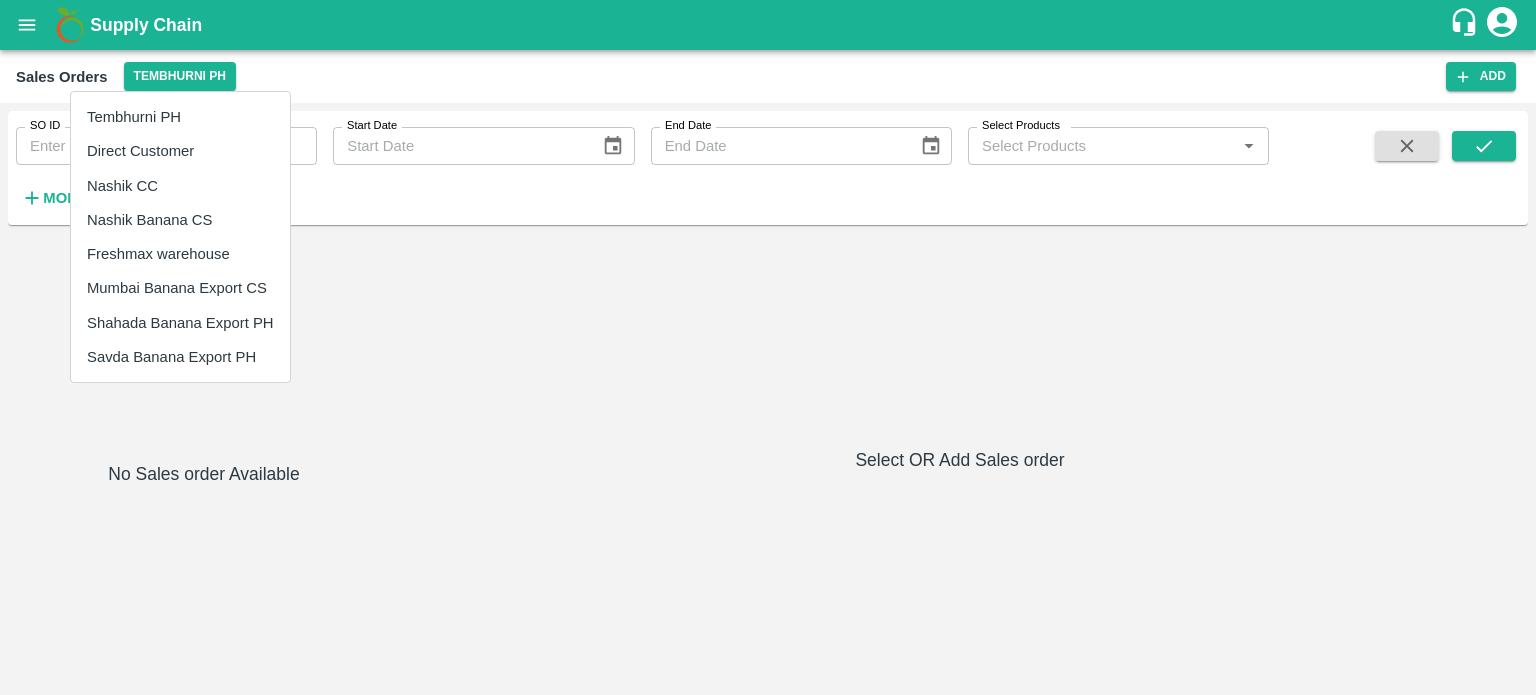 click on "Nashik Banana CS" at bounding box center (180, 220) 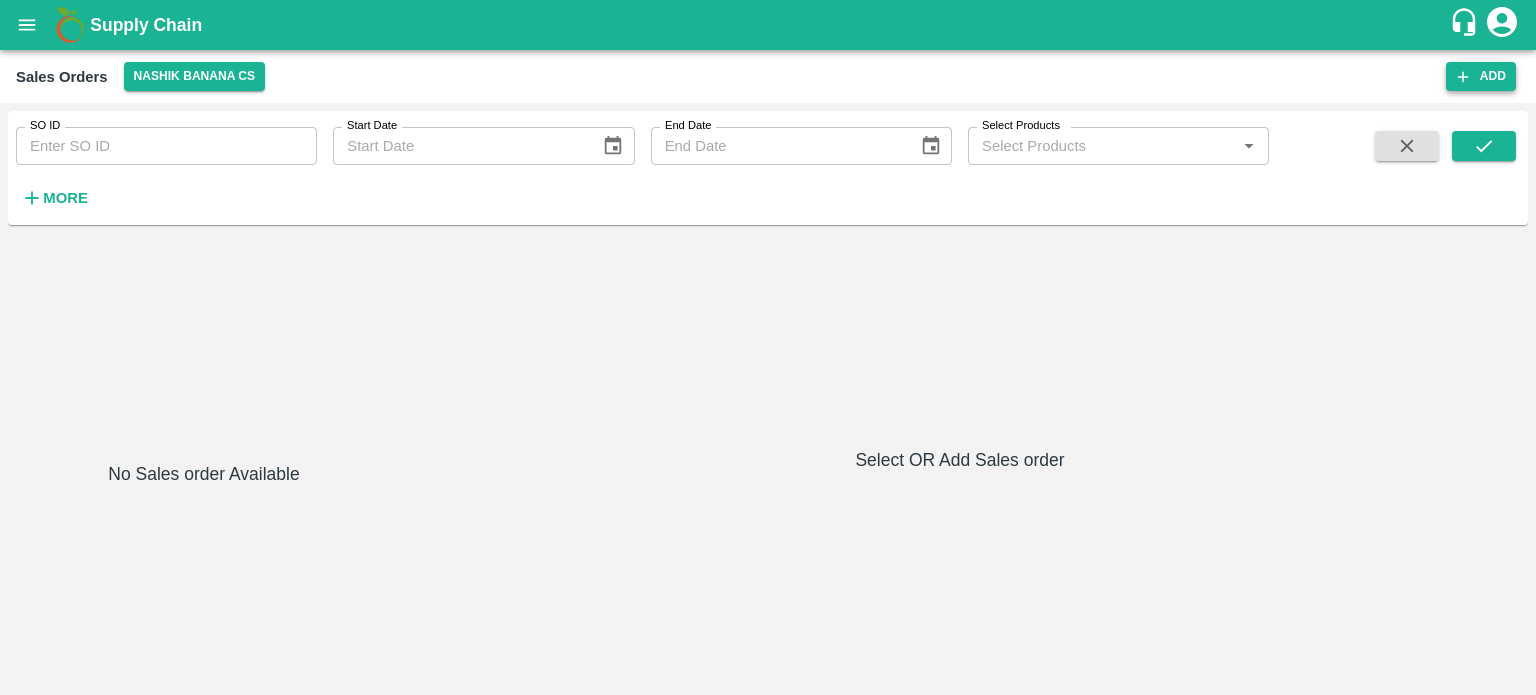 click on "Add" at bounding box center (1481, 76) 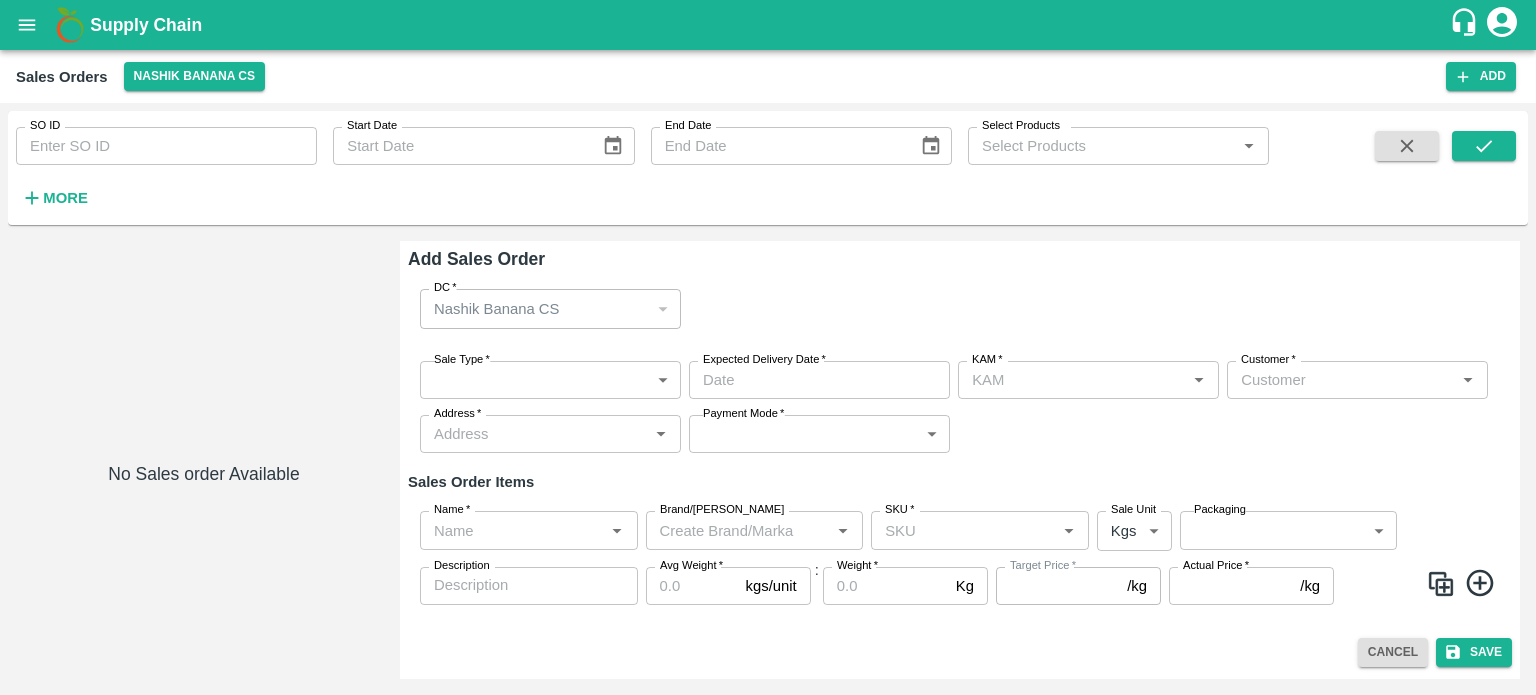 type on "jaydip Tale" 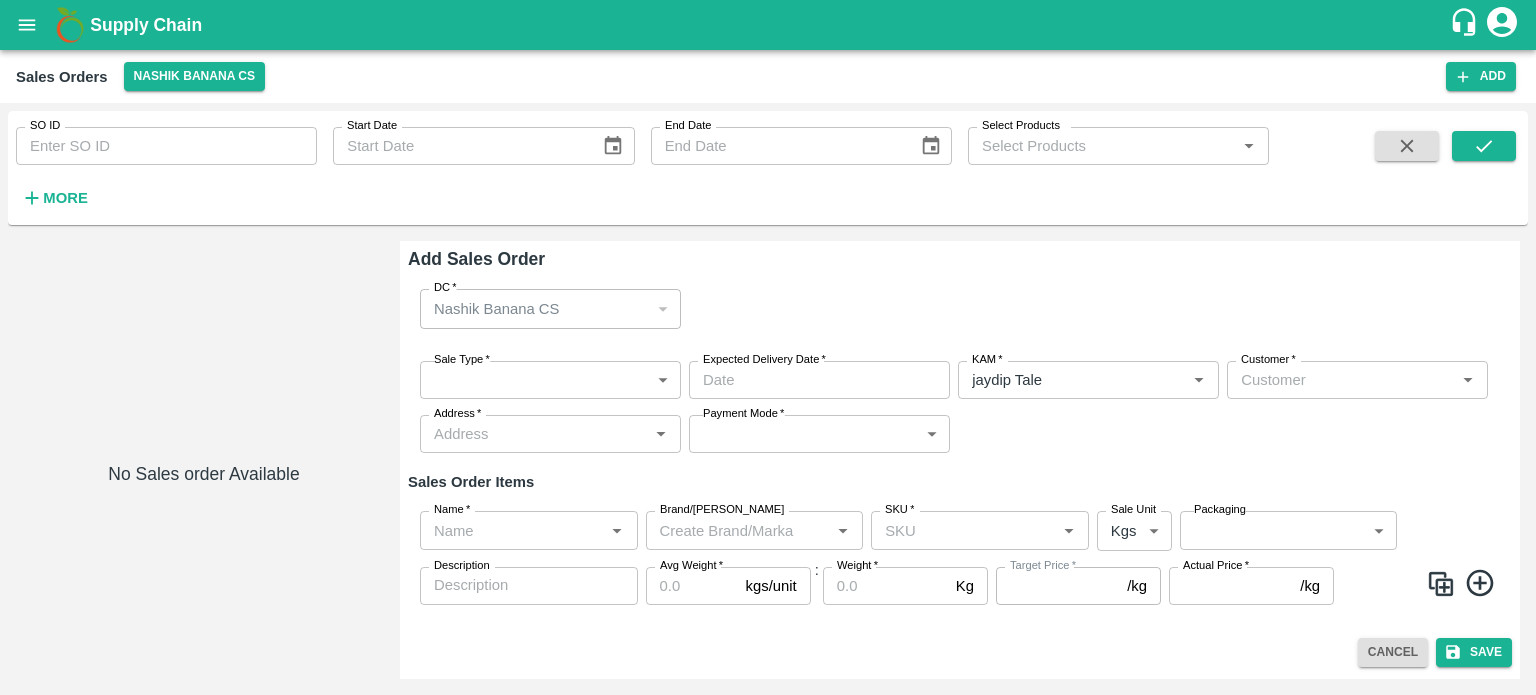 click on "Supply Chain Sales Orders Nashik Banana CS Add SO ID SO ID Start Date Start Date End Date End Date Select Products Select Products   * More No Sales order Available Add Sales Order DC   * Nashik Banana CS 174 DC Sale Type   * ​ Sale Type Expected Delivery Date   * Expected Delivery Date KAM   * KAM   * Customer   * Customer   * Address   * Address   * Payment Mode   * ​ Payment Mode Sales Order Items Name   * Name   * Brand/[PERSON_NAME]/Marka SKU   * SKU   * Sale Unit Kgs 1 Sale Unit Packaging ​ Packaging Description x Description Avg Weight   * kgs/unit Avg Weight   :  Weight   * Kg Weight Target Price   * /kg Target Price Actual Price   * /kg Actual Price Cancel Save Tembhurni PH Direct Customer Nashik CC Nashik Banana CS Freshmax warehouse [GEOGRAPHIC_DATA] Banana Export CS Shahada Banana Export PH Savda Banana Export PH [PERSON_NAME] Tale Logout Tembhurni PH Direct Customer Nashik CC Nashik Banana CS Freshmax warehouse [GEOGRAPHIC_DATA] Banana Export CS Shahada Banana Export PH" at bounding box center (768, 347) 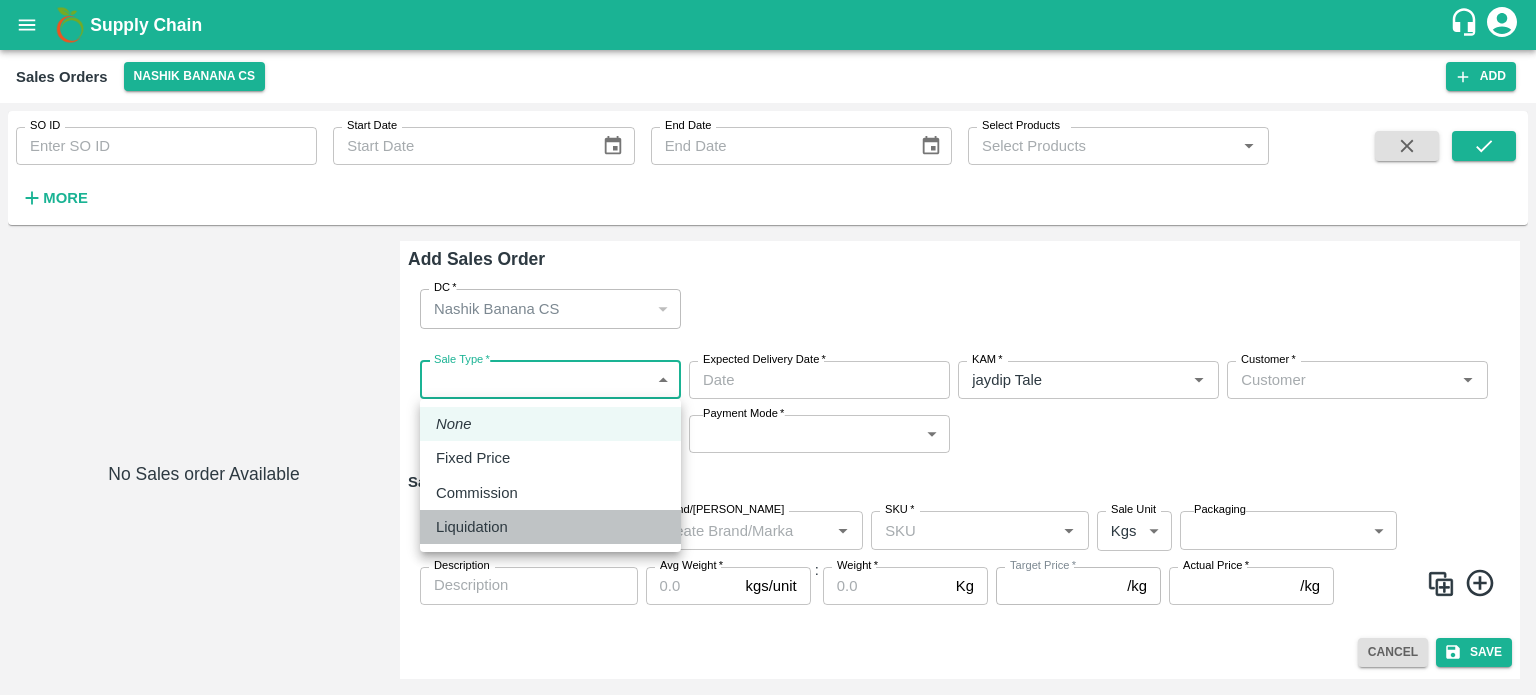 click on "Liquidation" at bounding box center [550, 527] 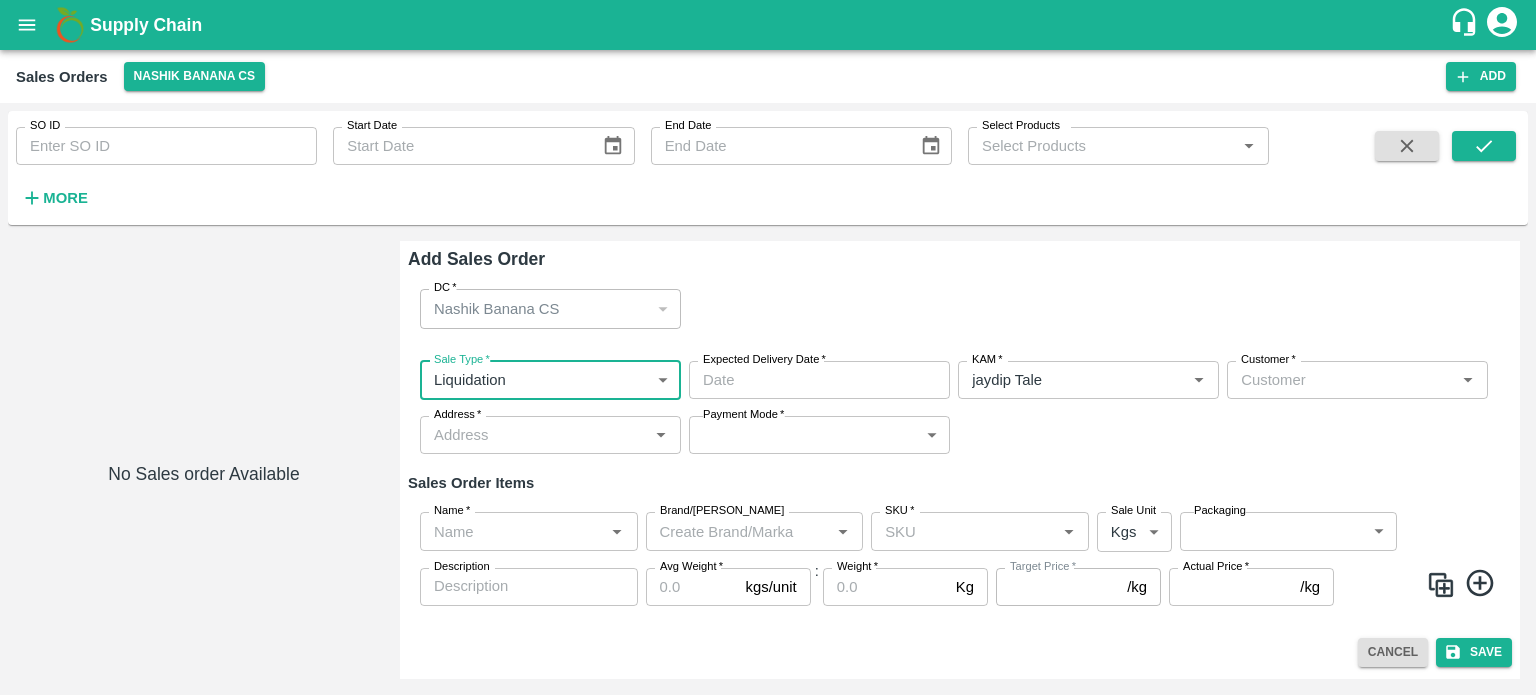 click on "Expected Delivery Date   *" at bounding box center [812, 380] 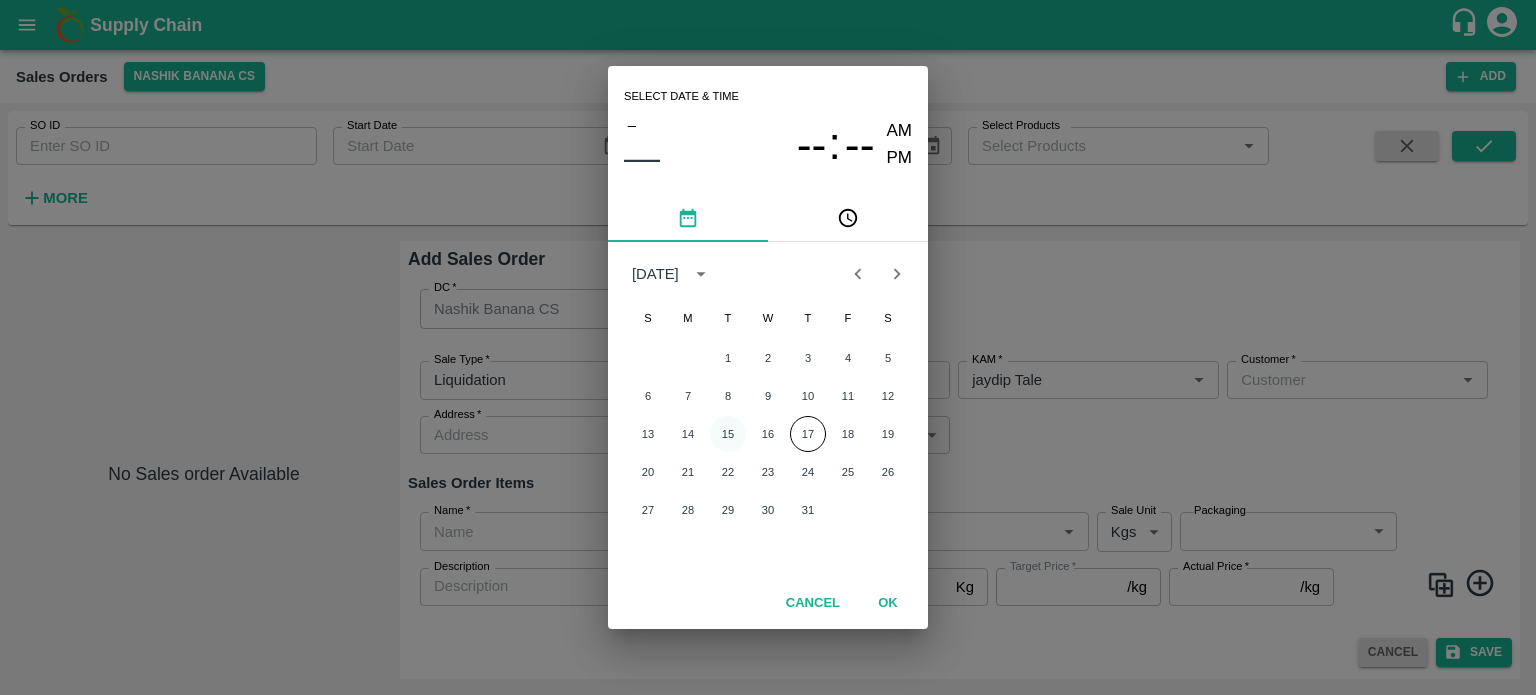 click on "15" at bounding box center [728, 434] 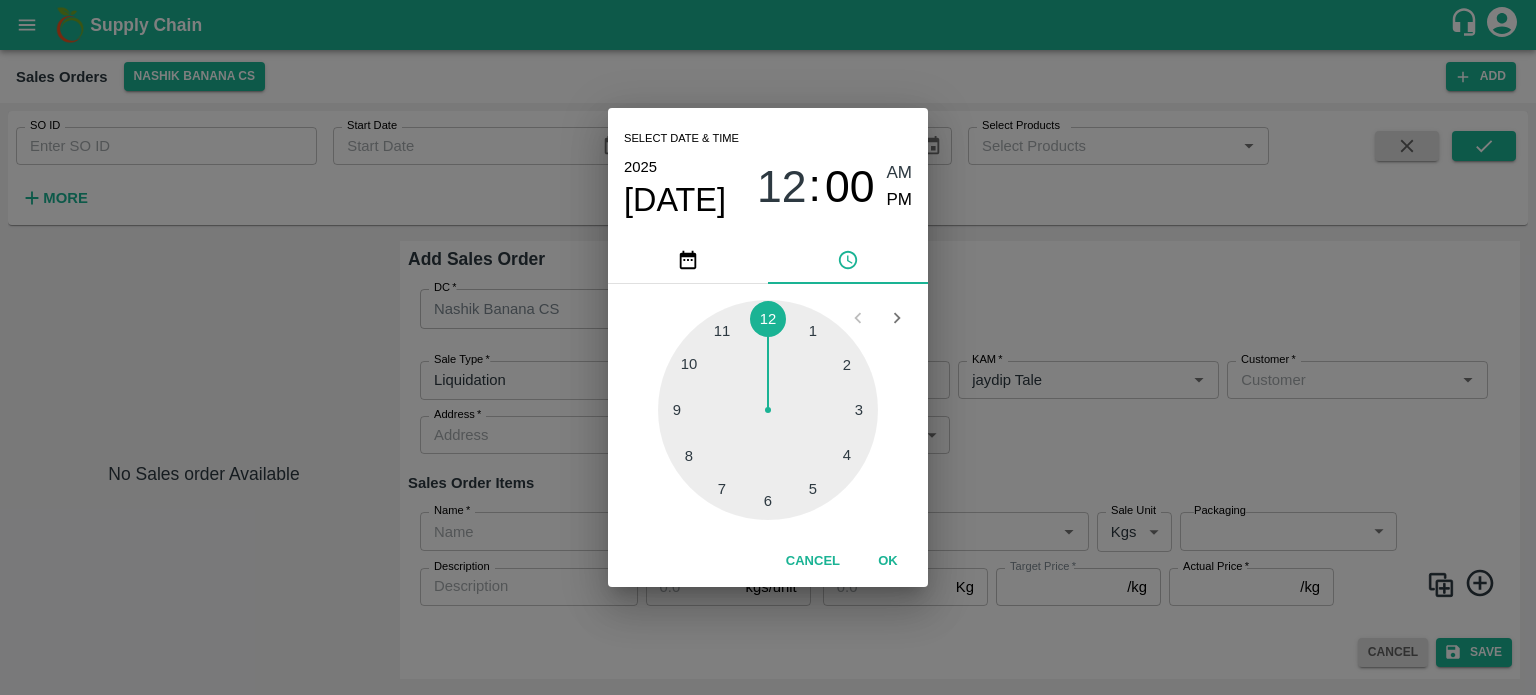 click at bounding box center [768, 410] 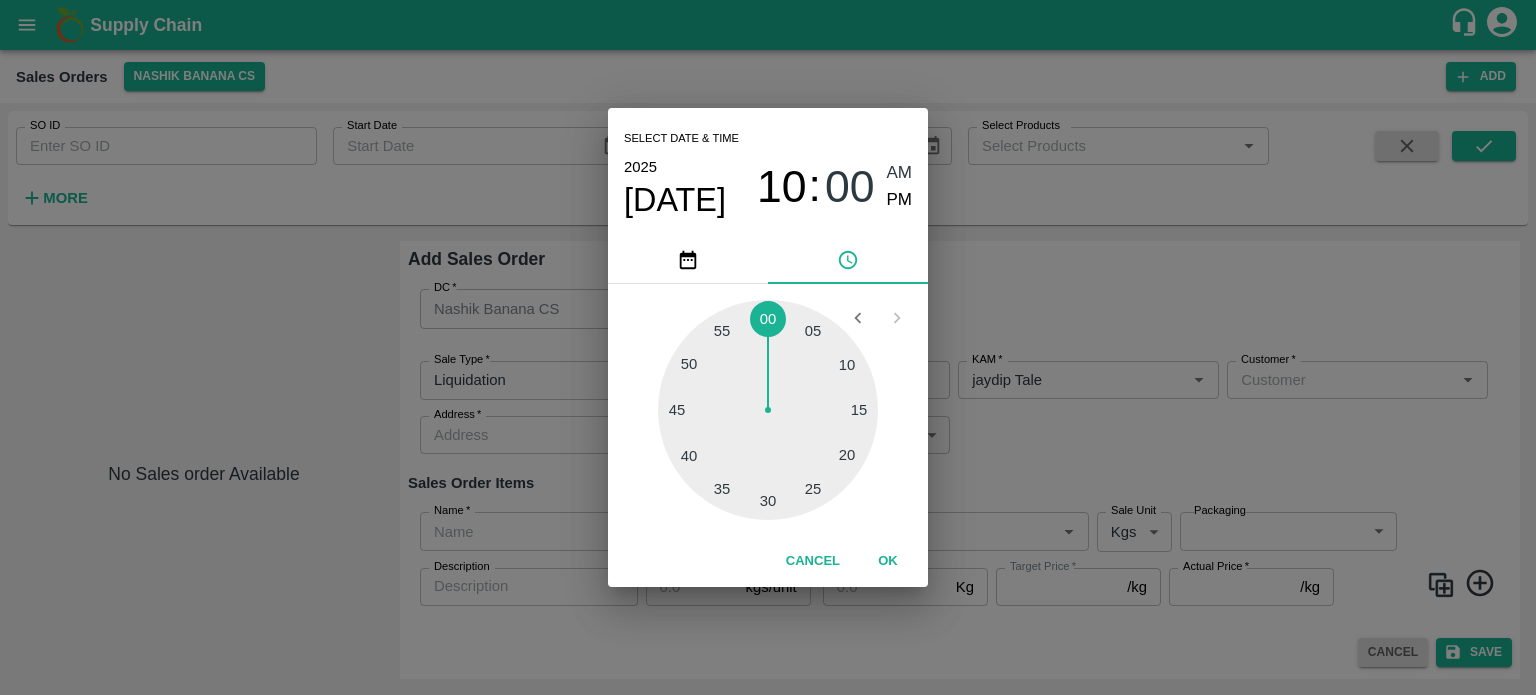 click on "PM" at bounding box center [900, 200] 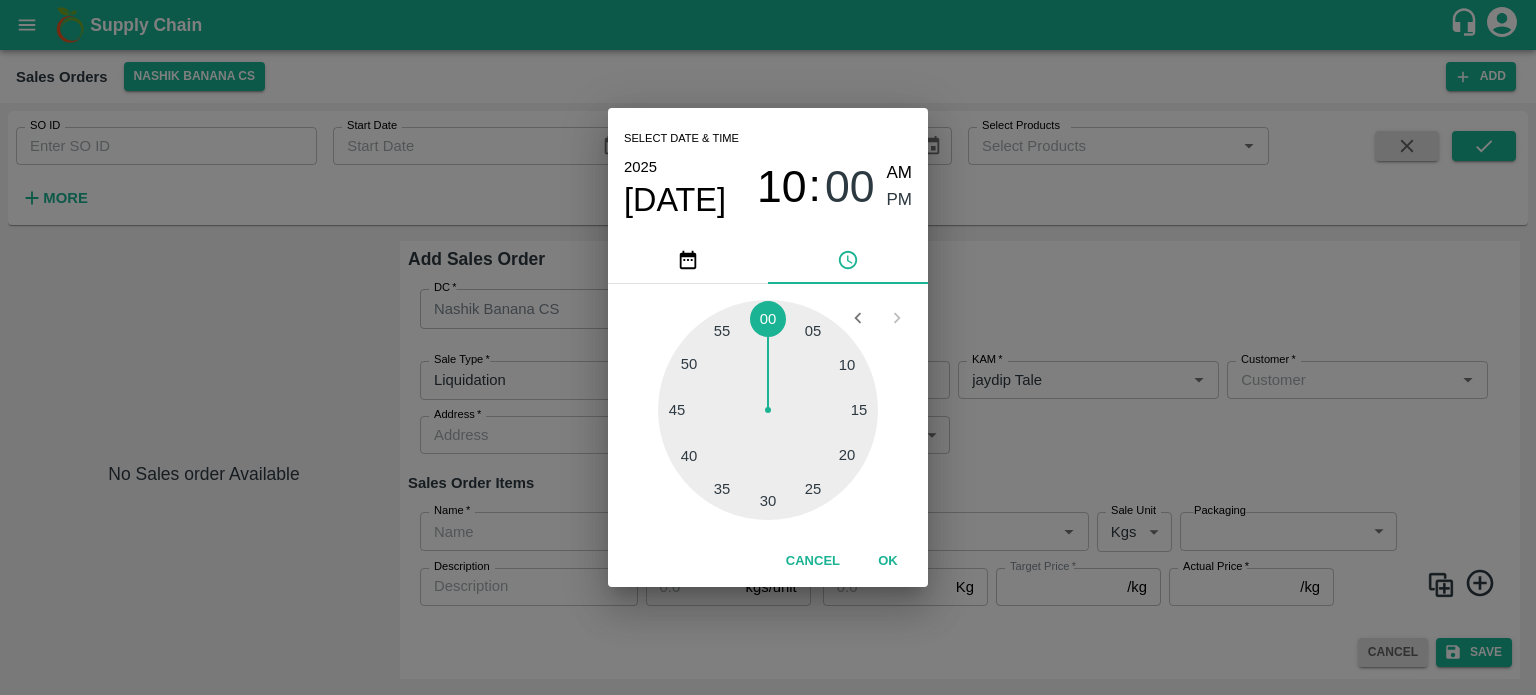 click on "Select date & time [DATE] 10 : 00 AM PM 05 10 15 20 25 30 35 40 45 50 55 00 Cancel OK" at bounding box center [768, 347] 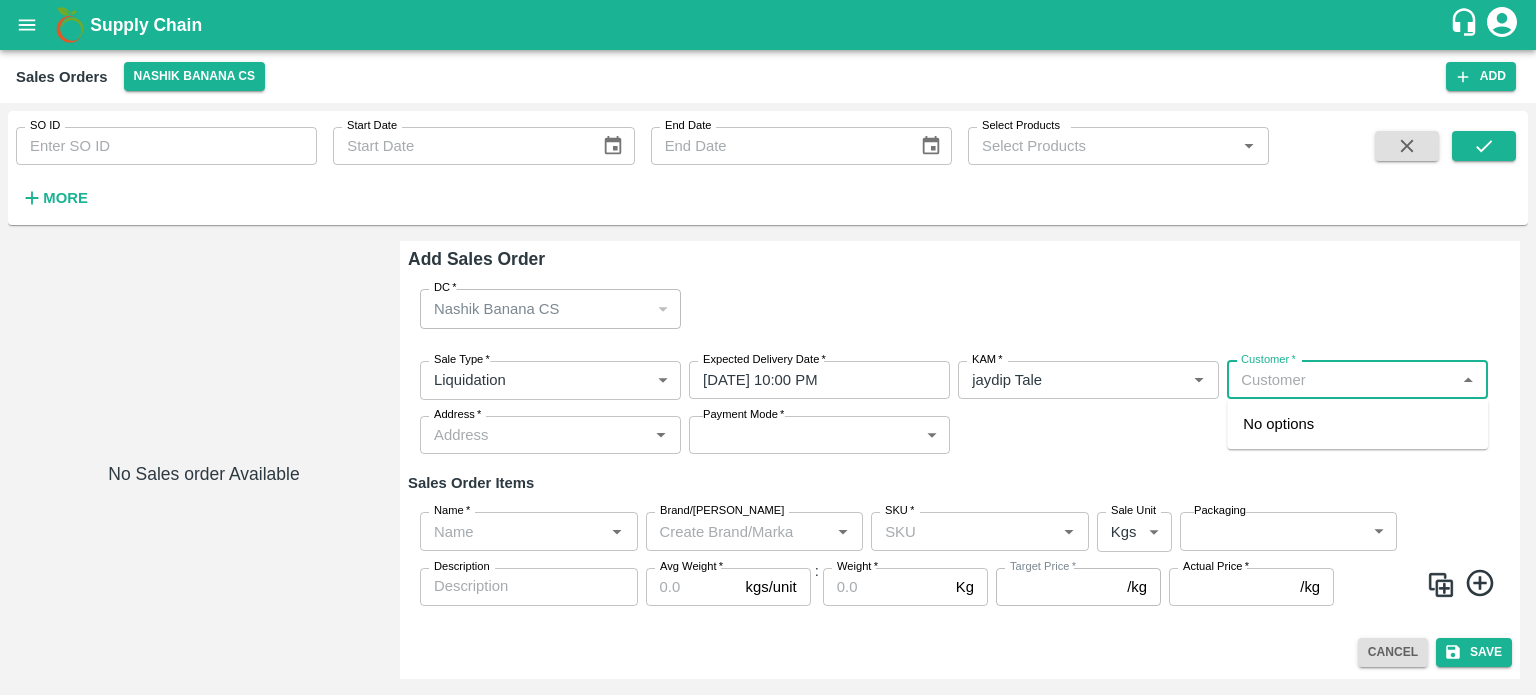 click on "Customer   *" at bounding box center (1341, 380) 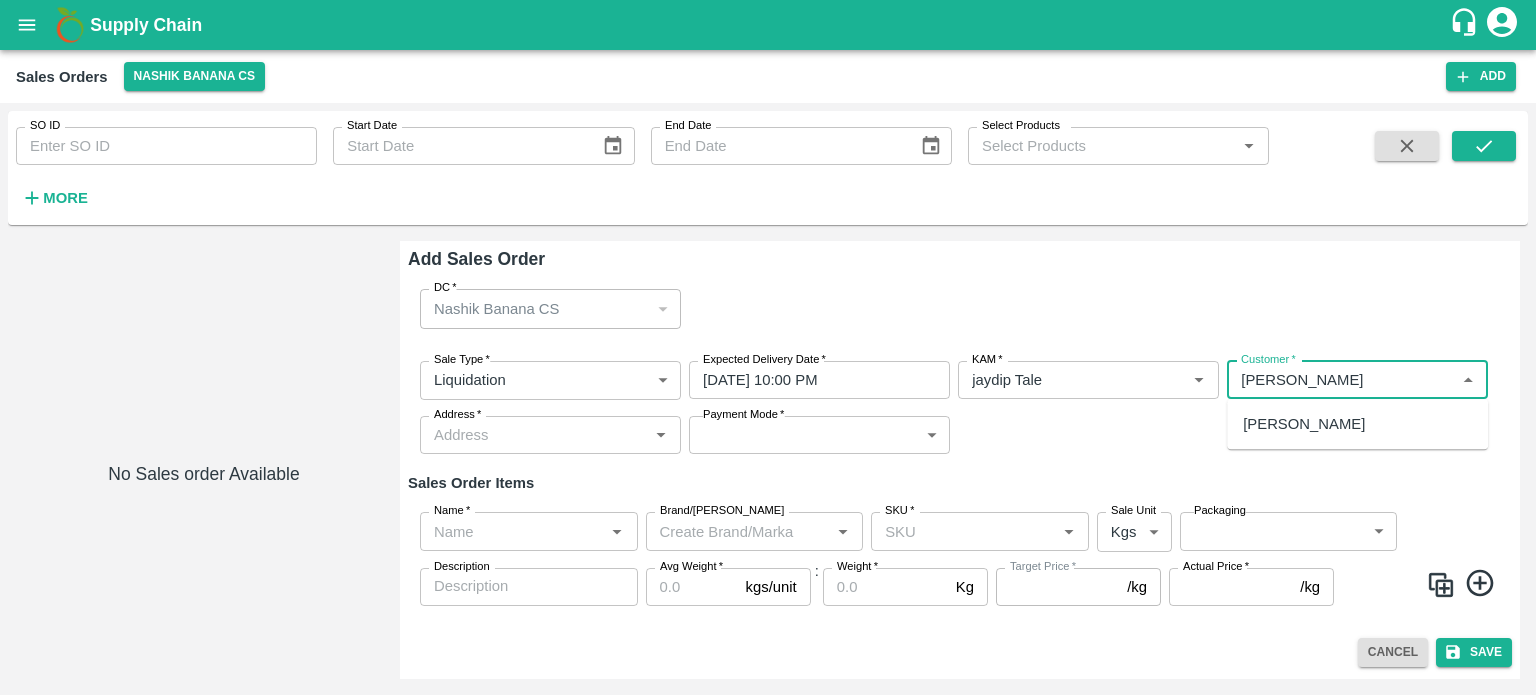 click on "[PERSON_NAME]" at bounding box center [1304, 424] 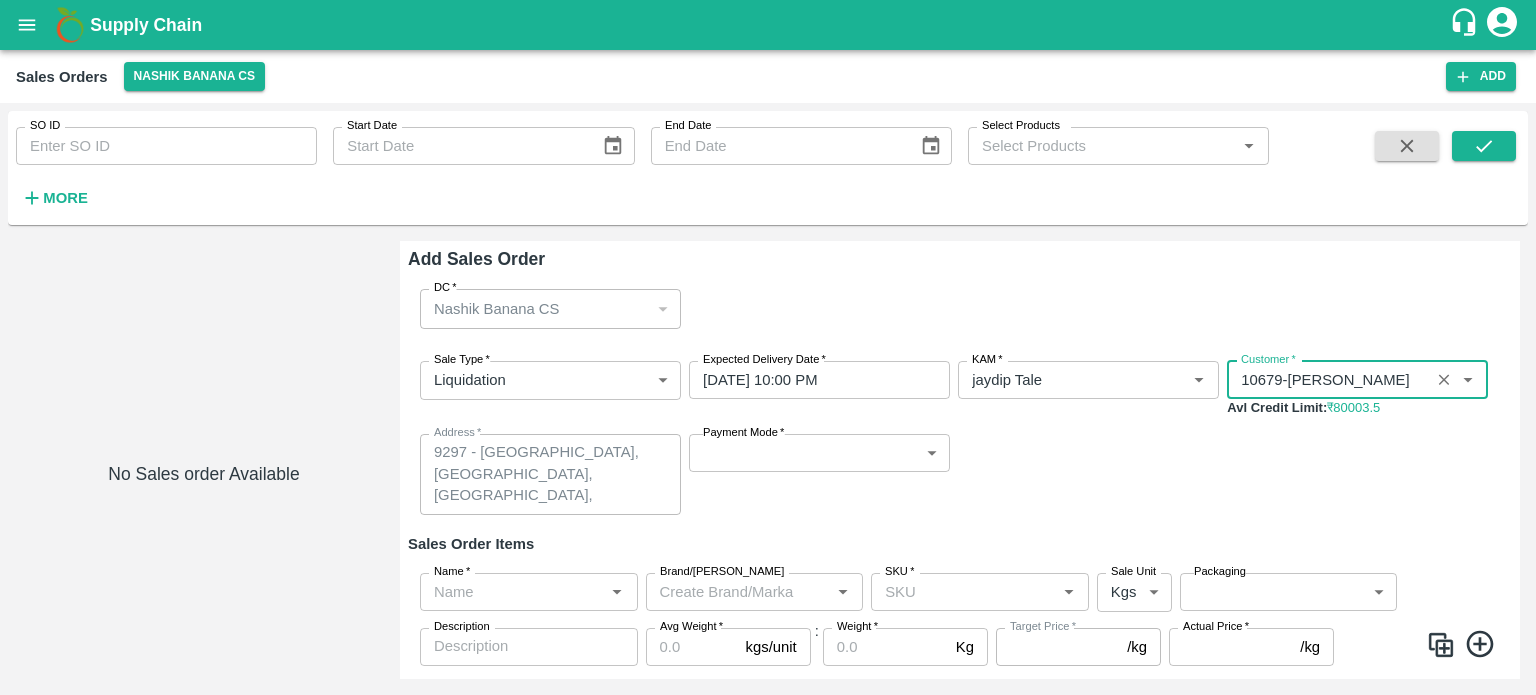 type on "10679-[PERSON_NAME]" 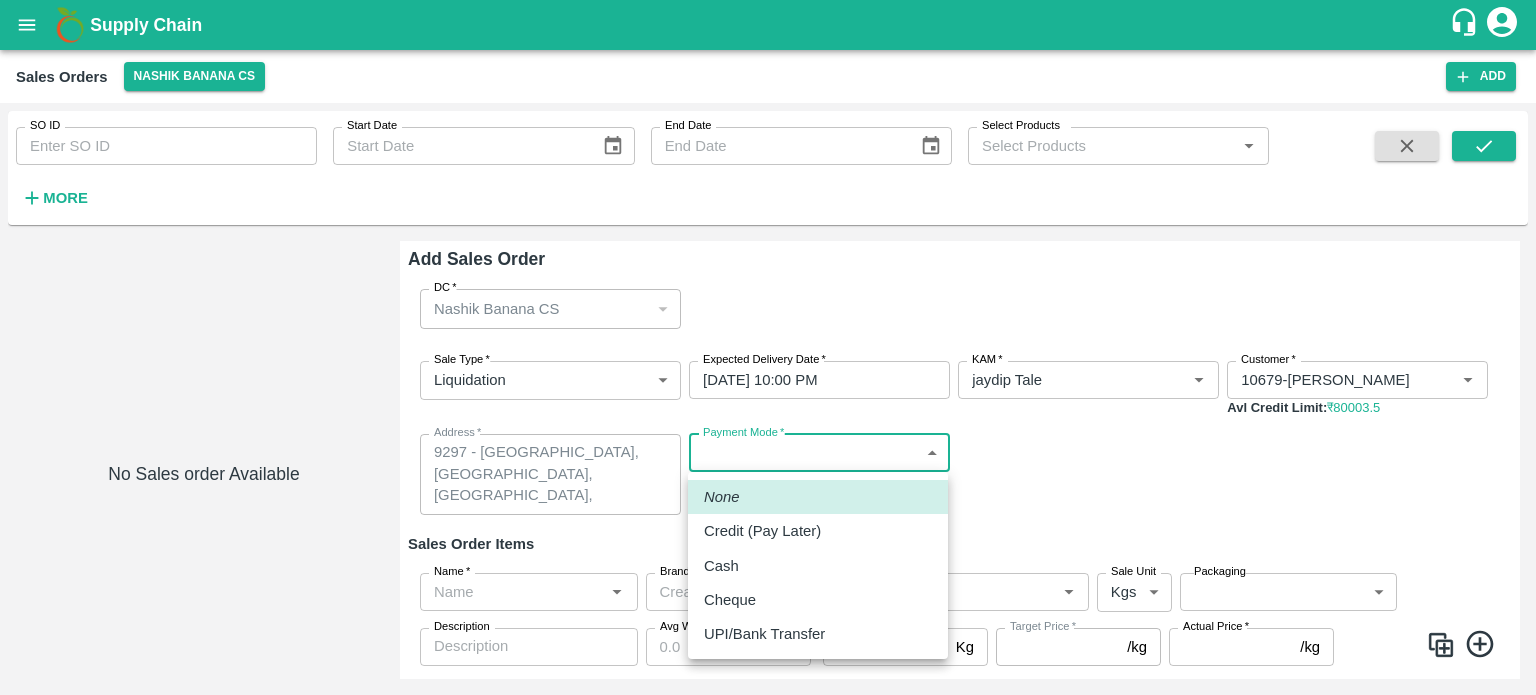 click on "Credit (Pay Later)" at bounding box center [818, 531] 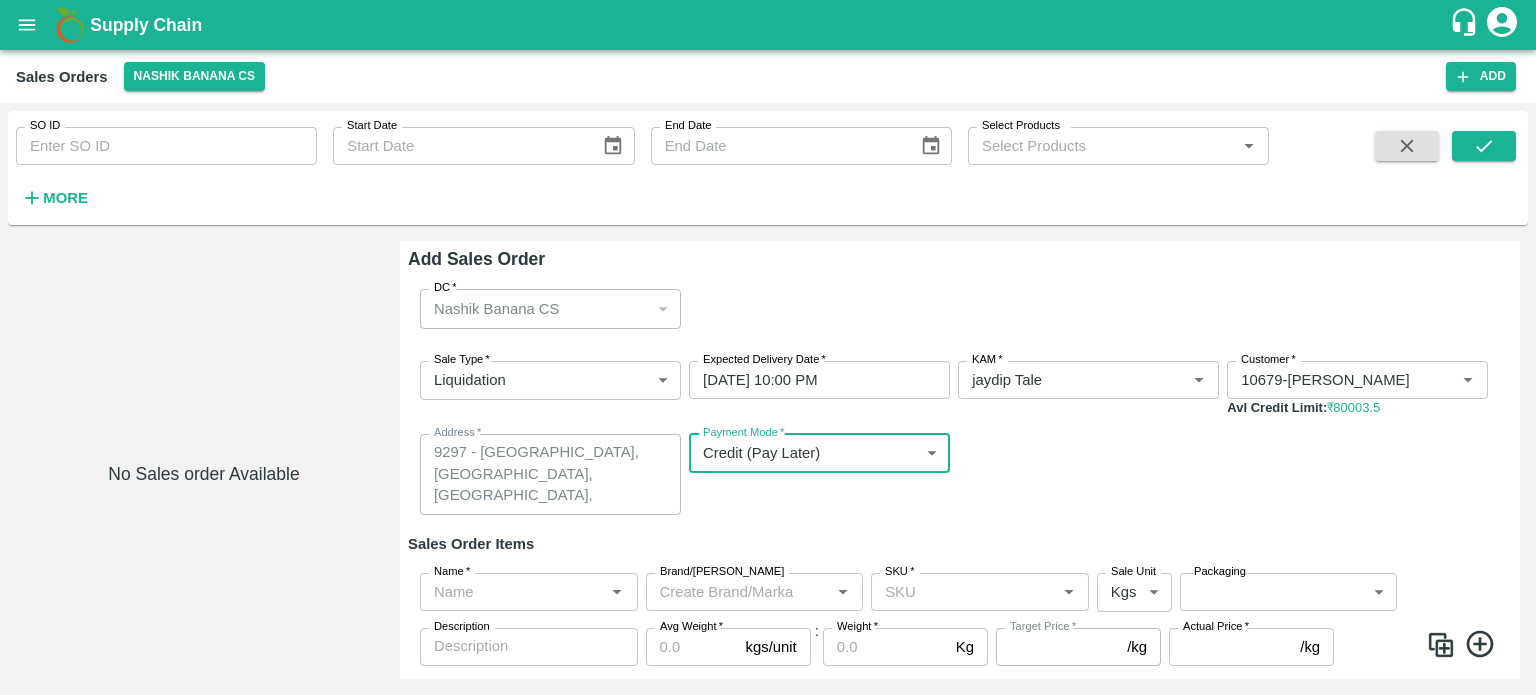 click on "Name   *" at bounding box center [512, 592] 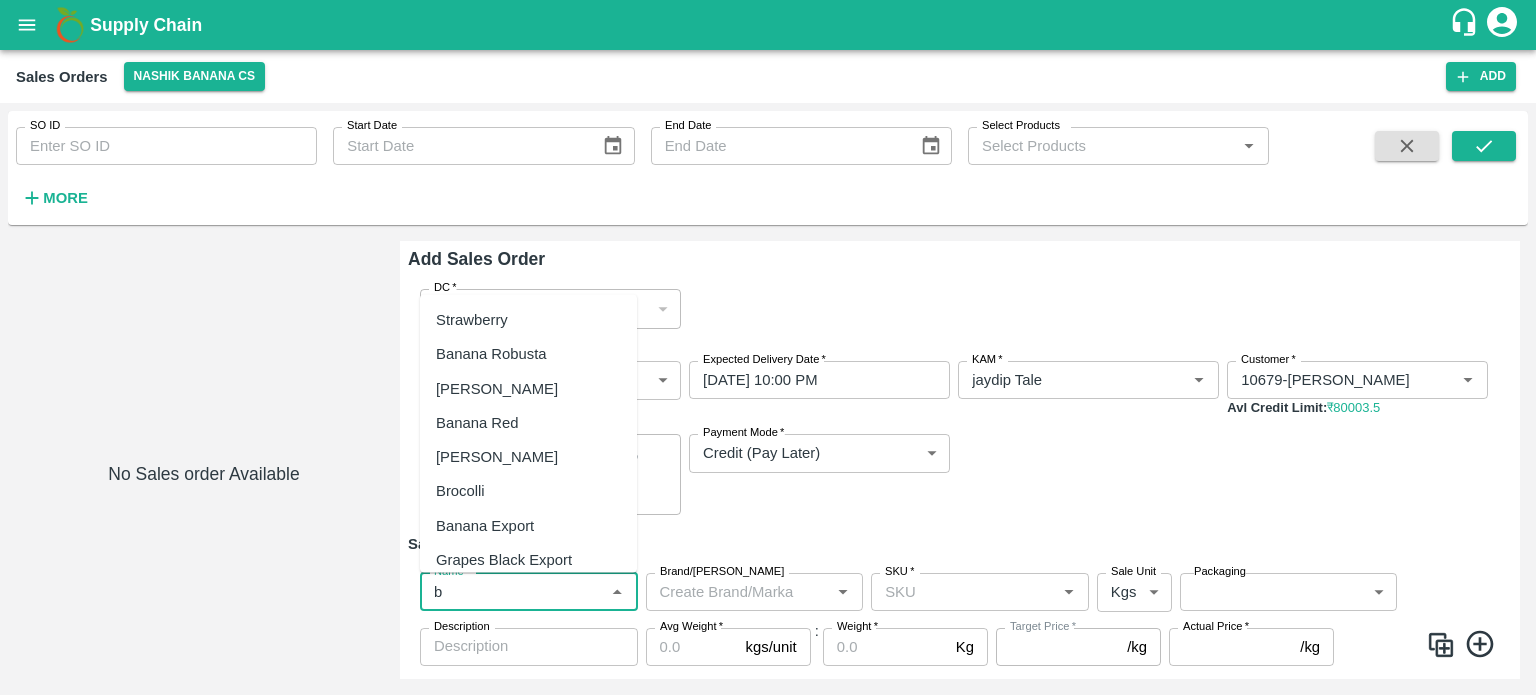 click on "Banana Export" at bounding box center (485, 525) 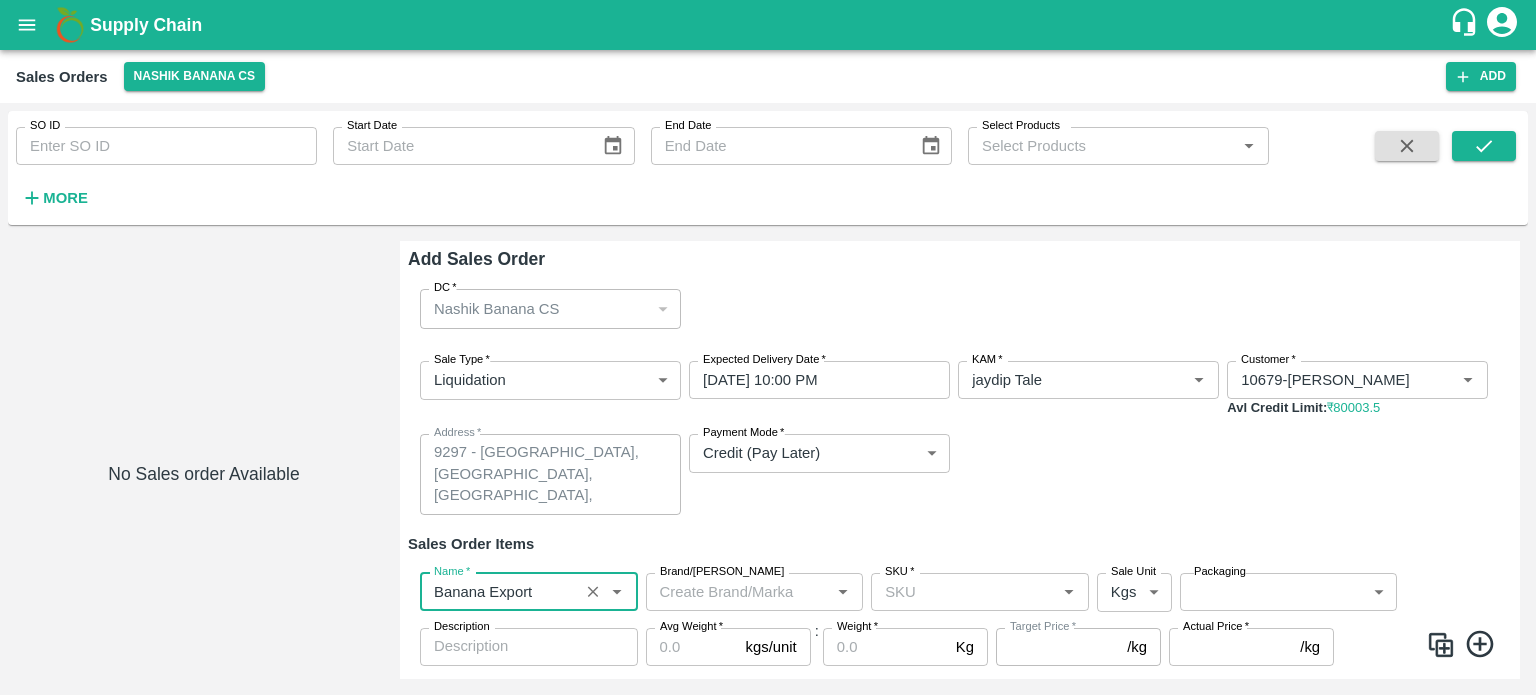 type on "Banana Export" 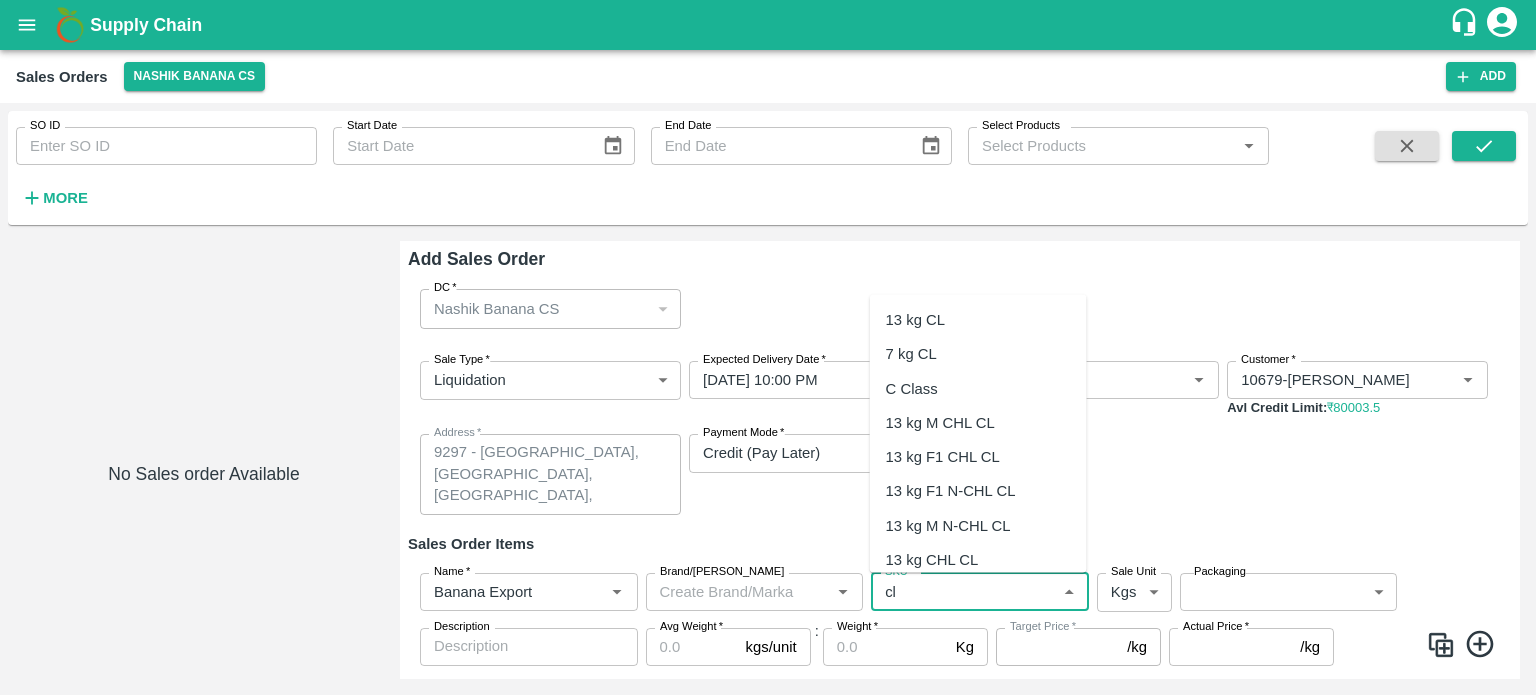 click on "C Class" at bounding box center [912, 388] 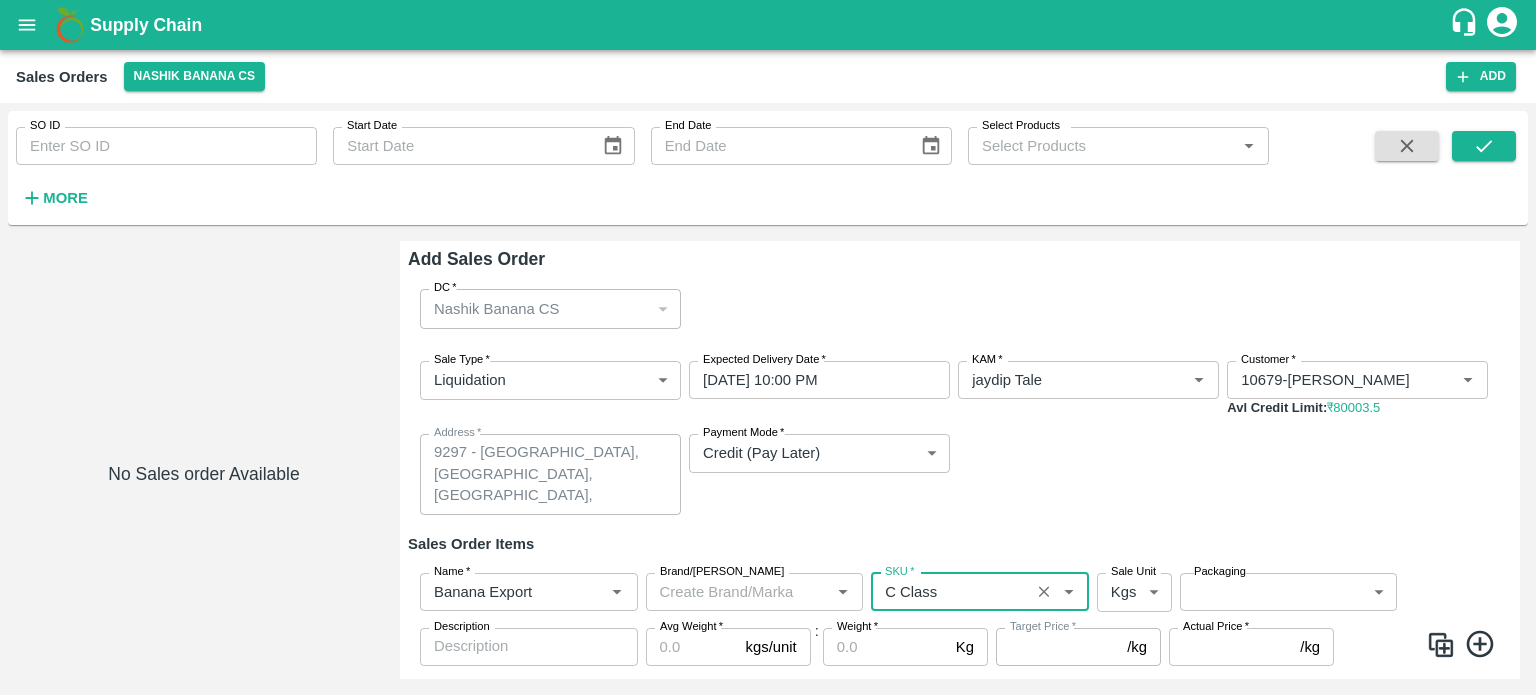 type on "NA" 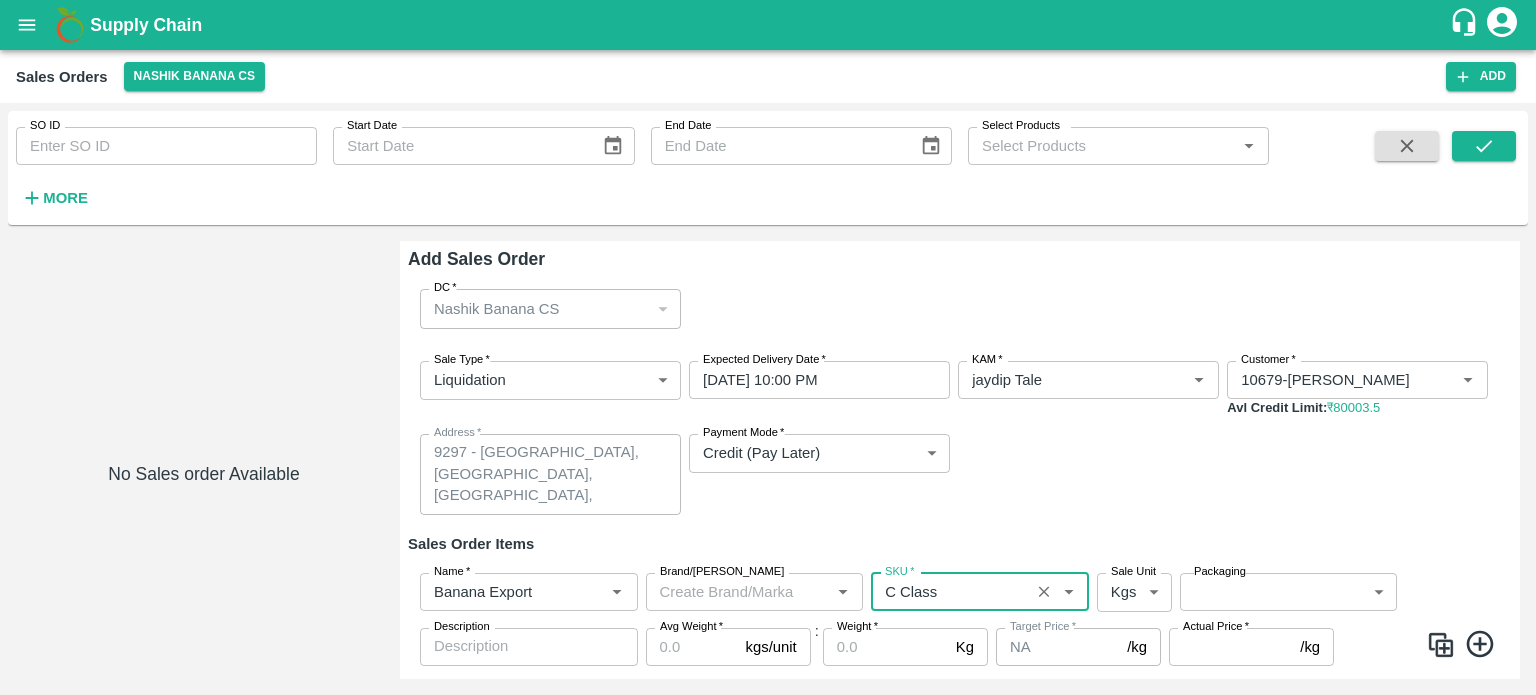 type on "C Class" 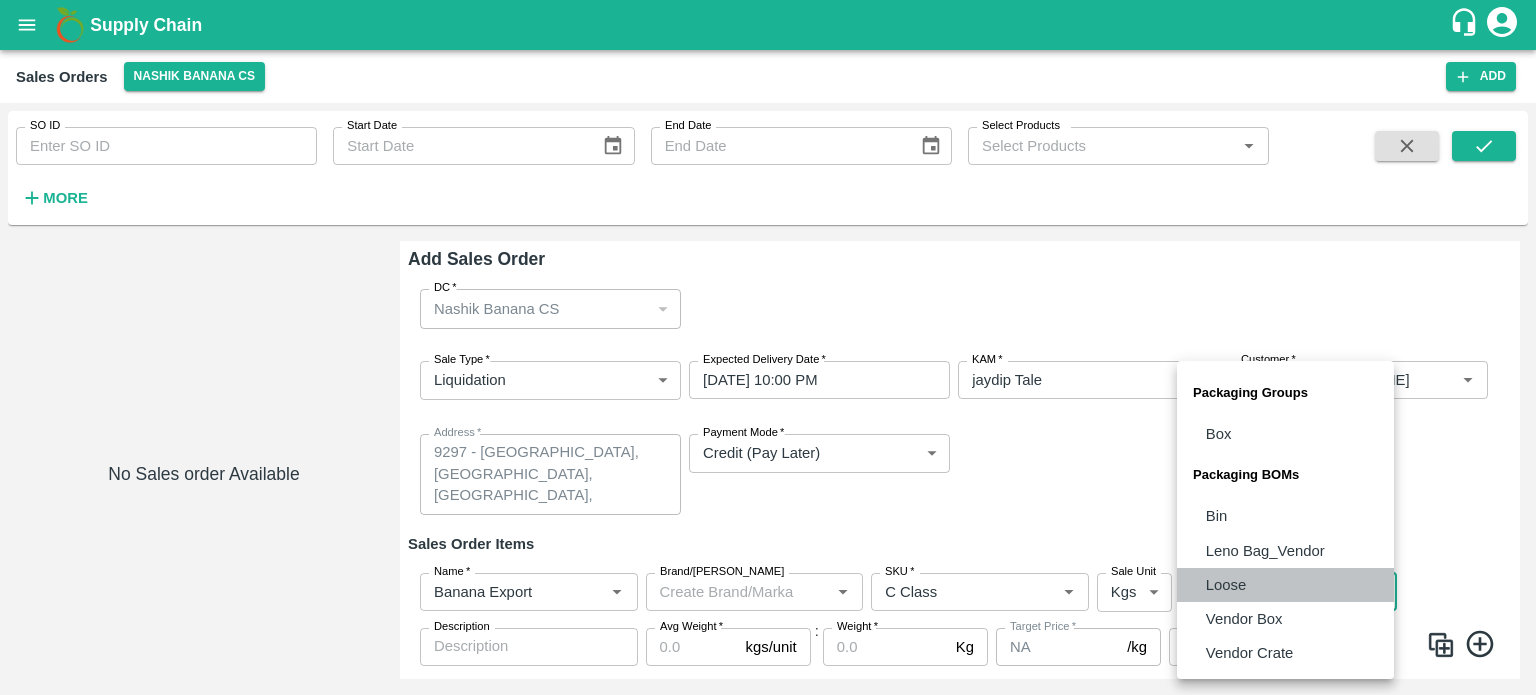 click on "Loose" at bounding box center [1285, 585] 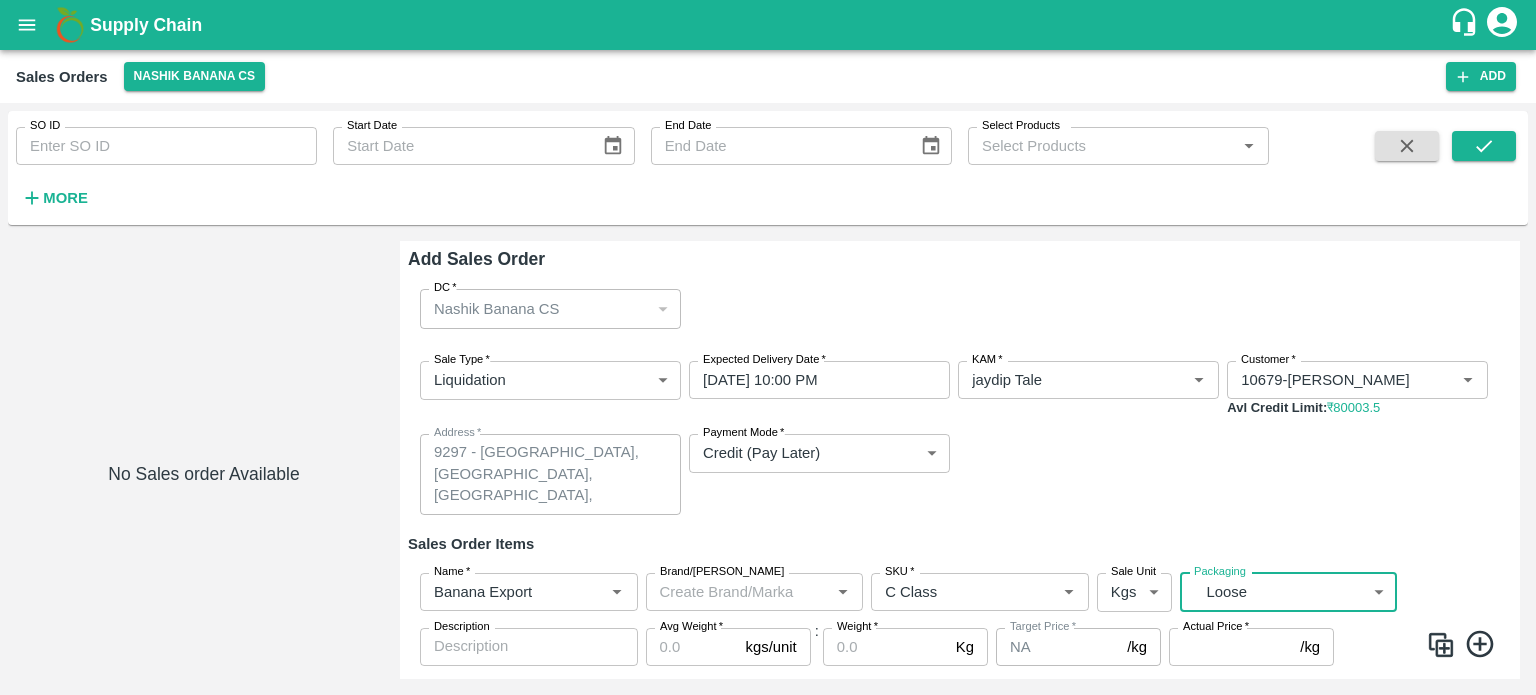 click on "Avg Weight   *" at bounding box center (692, 647) 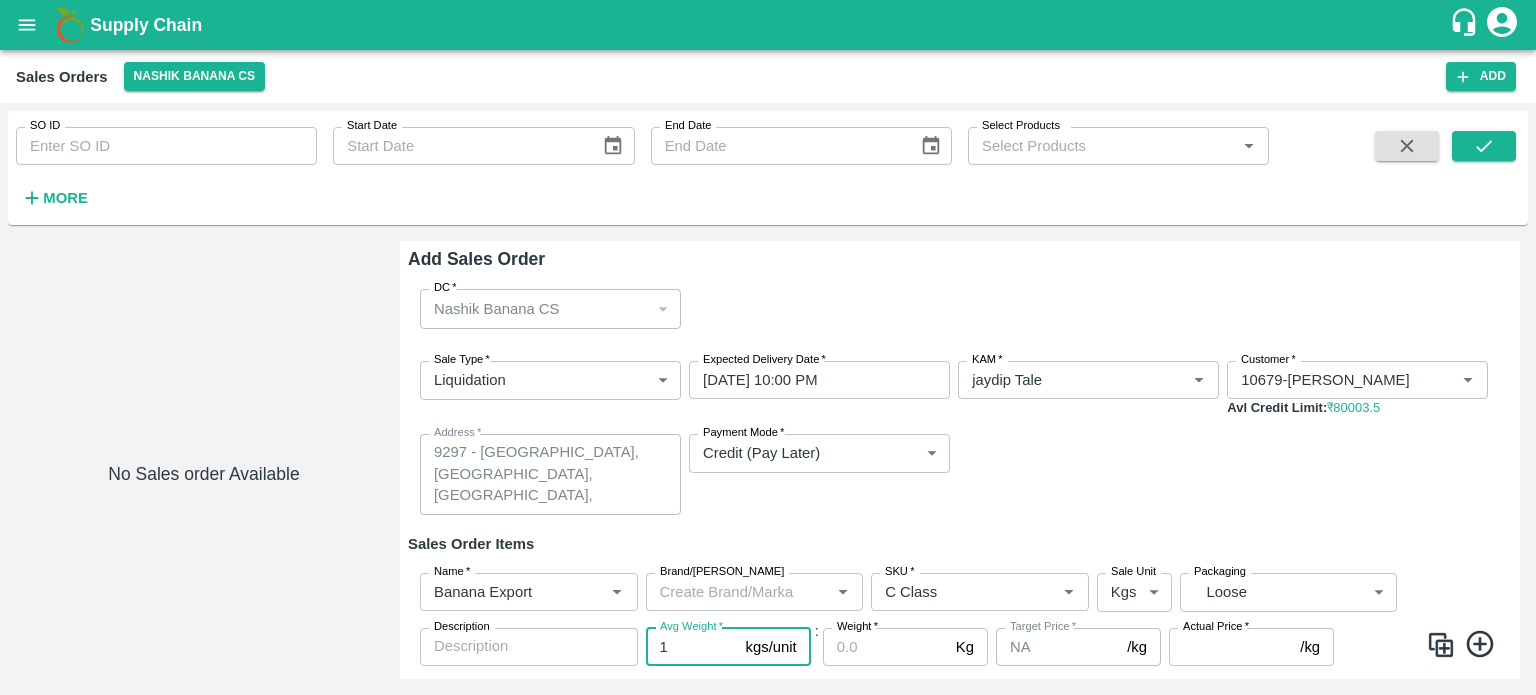 type on "1" 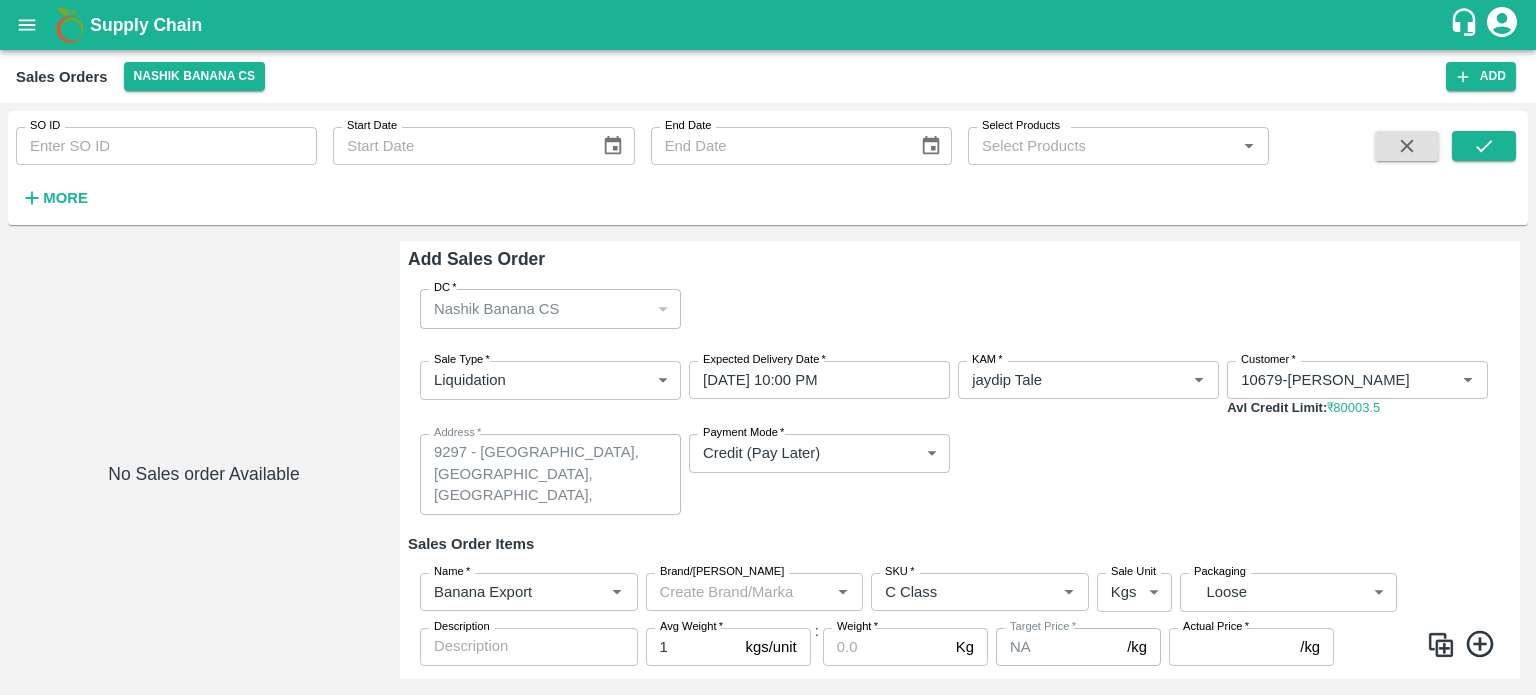 click on "Weight   *" at bounding box center [885, 647] 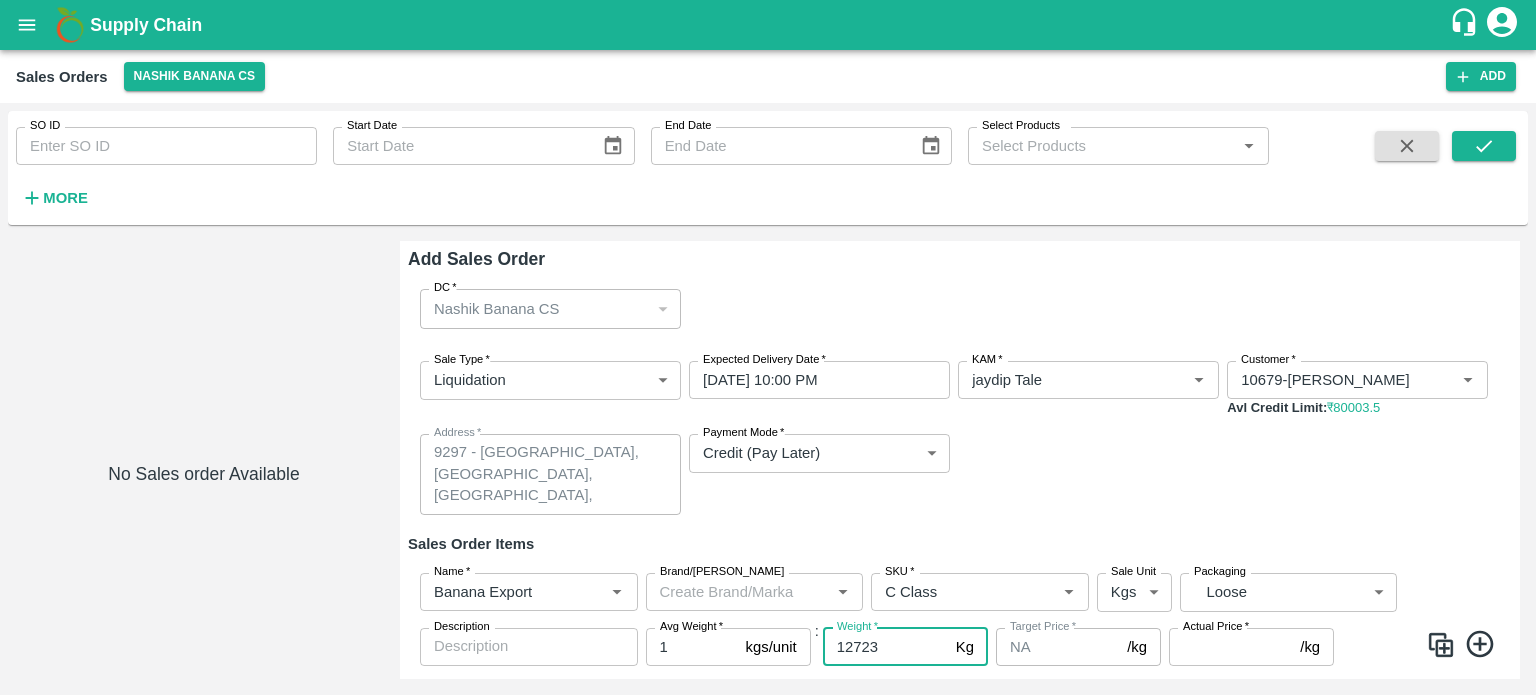 type on "12723" 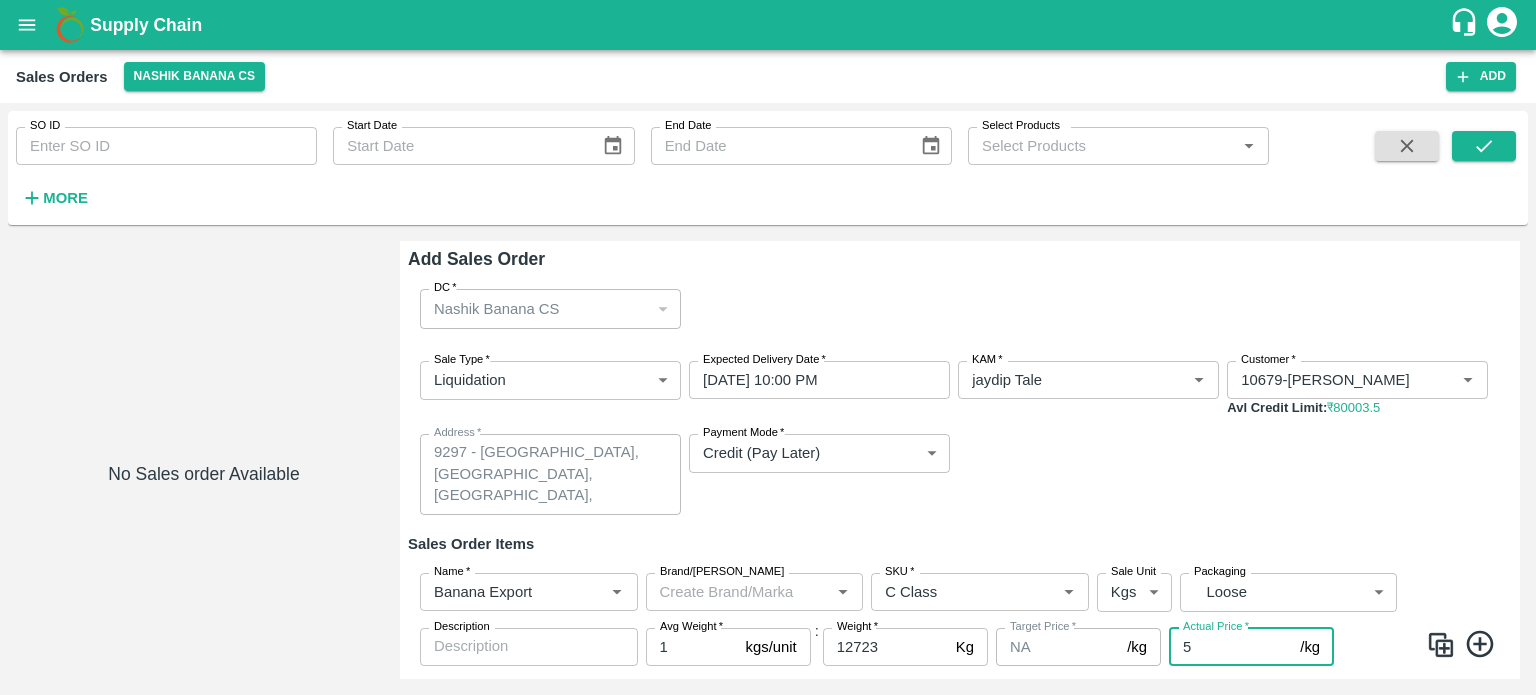 type on "5" 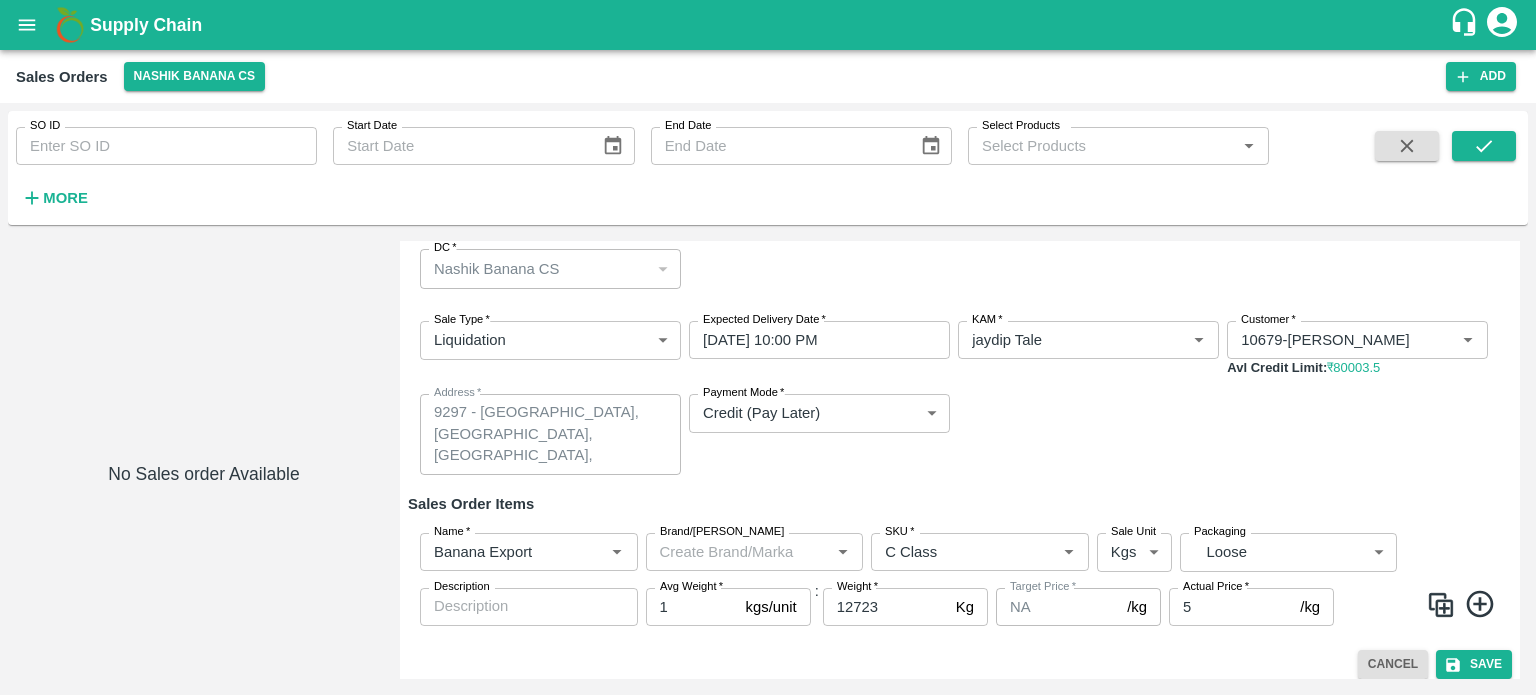 scroll, scrollTop: 52, scrollLeft: 0, axis: vertical 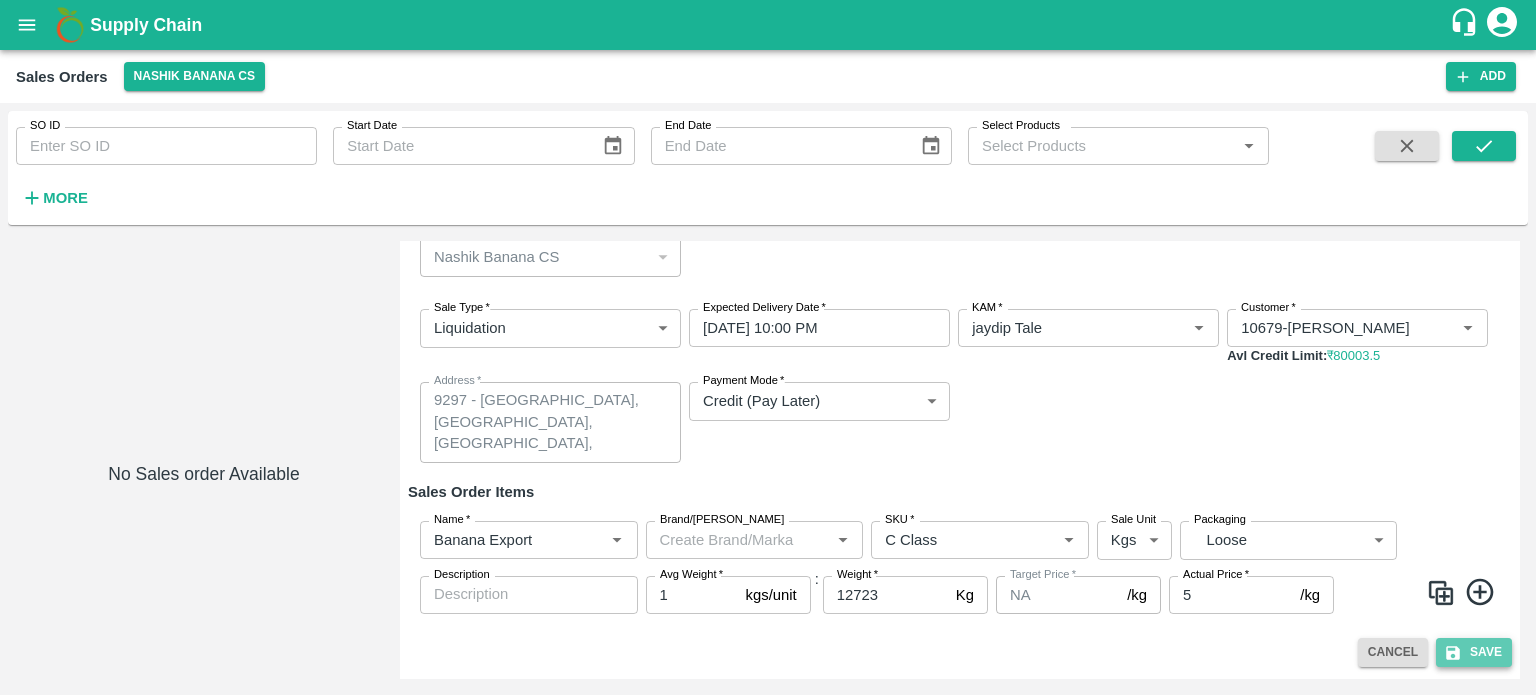 click on "Save" at bounding box center [1474, 652] 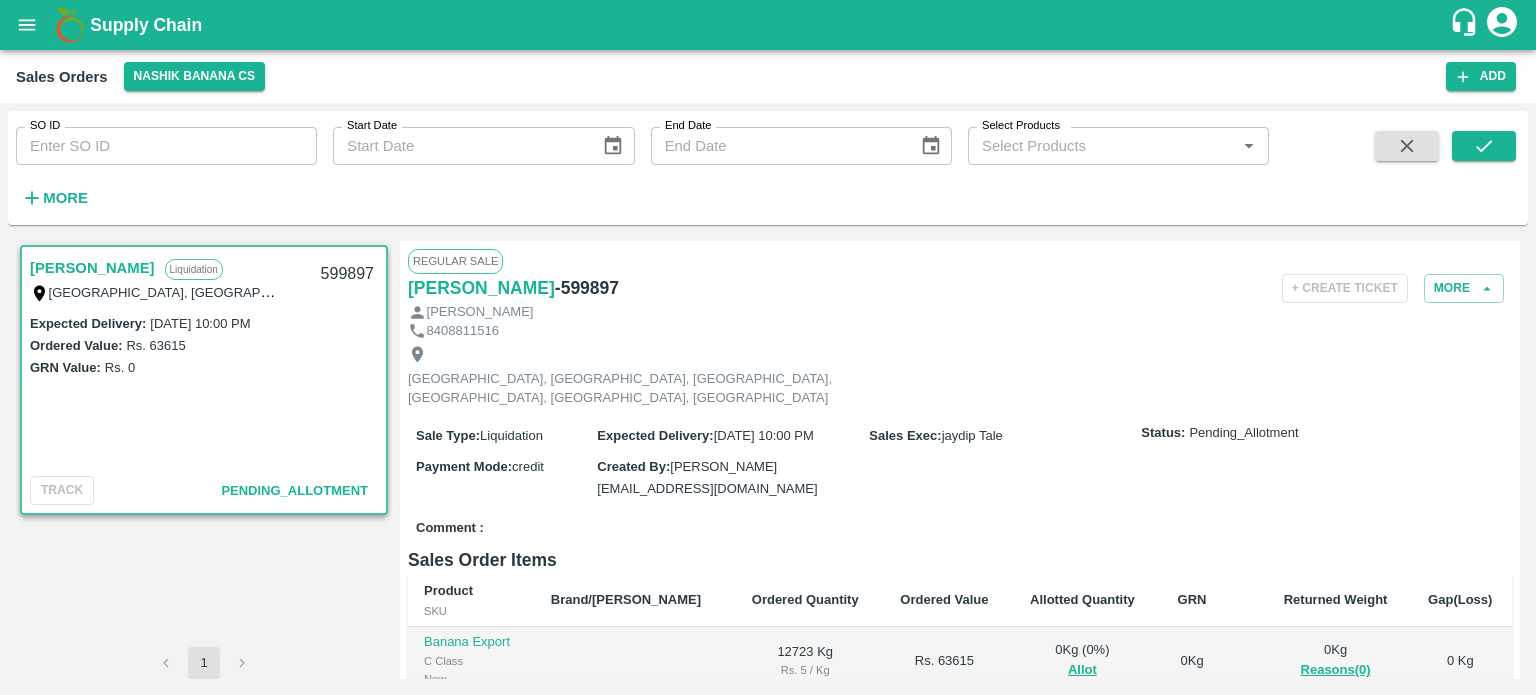 click on "8408811516" at bounding box center (960, 331) 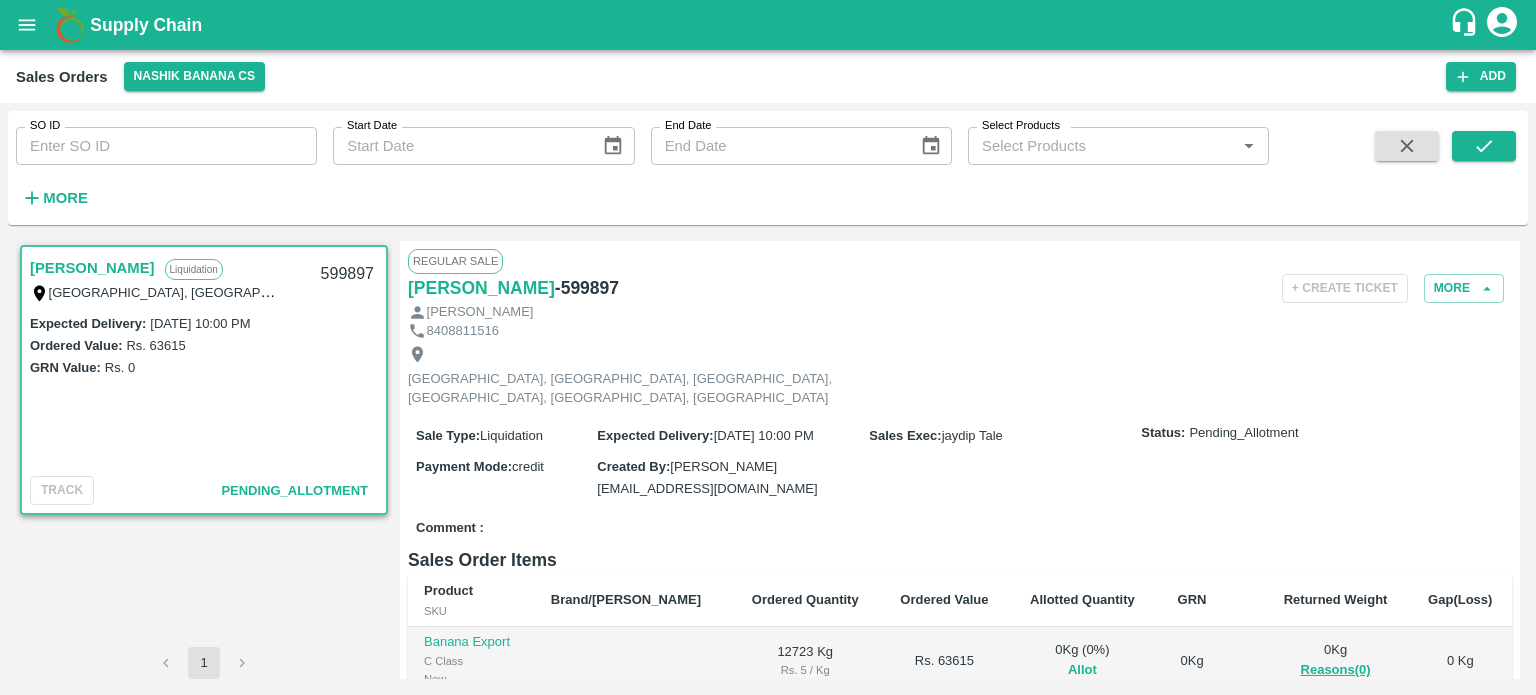 click on "Allot" at bounding box center [1082, 670] 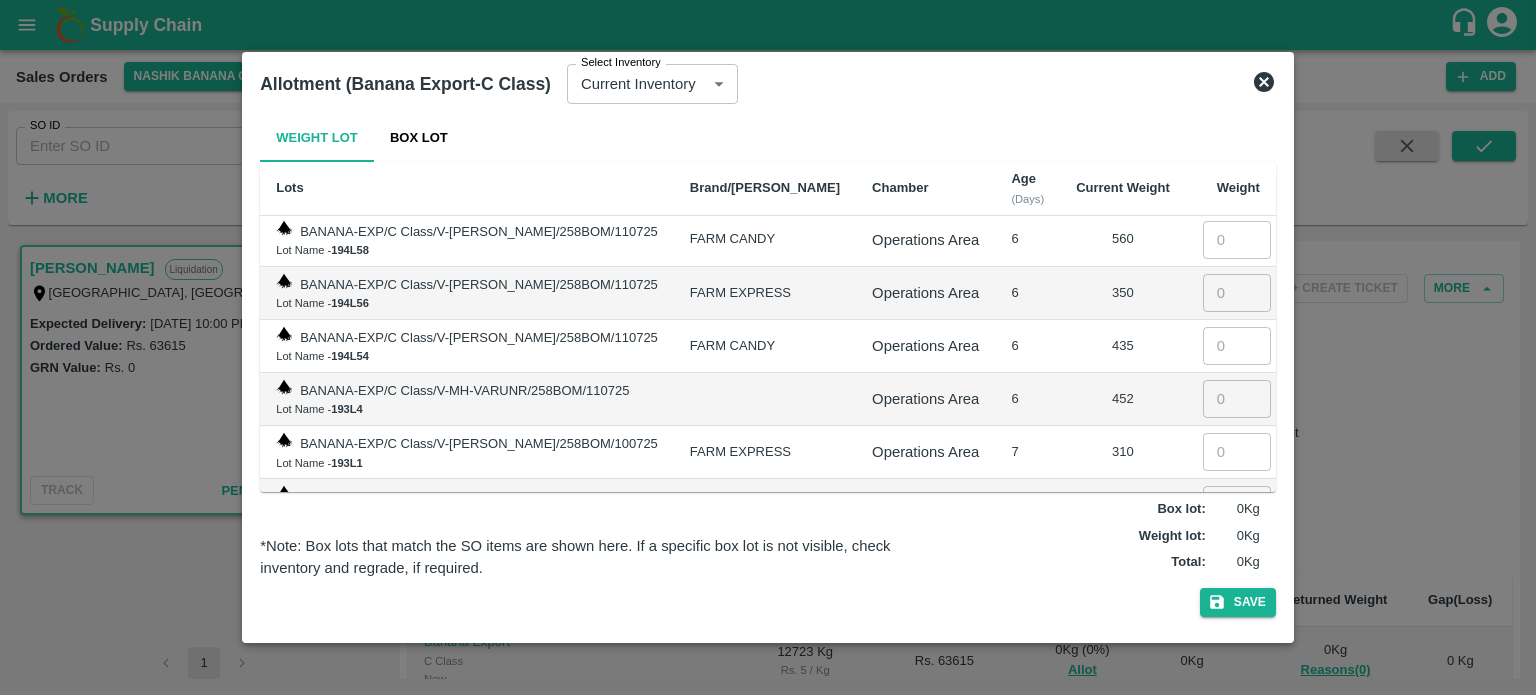 scroll, scrollTop: 1657, scrollLeft: 0, axis: vertical 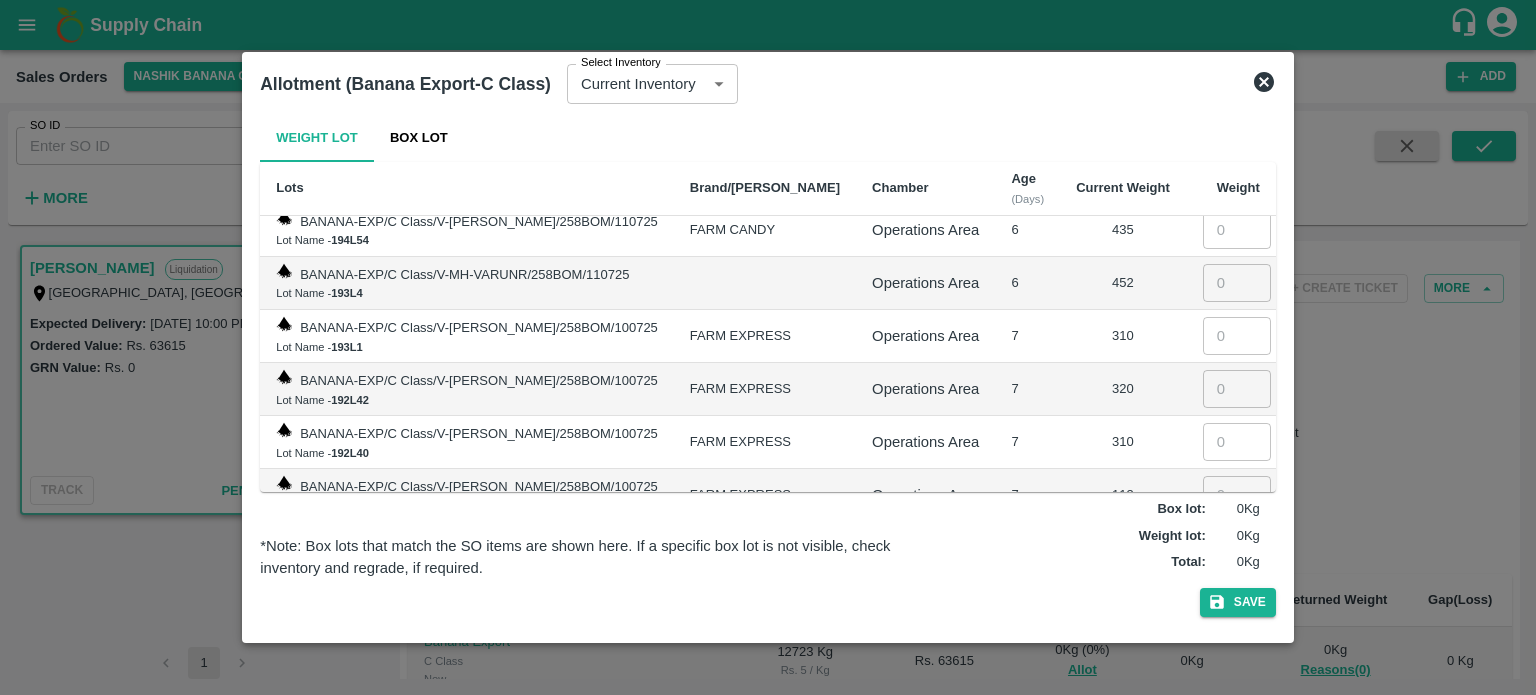 click at bounding box center (1237, 495) 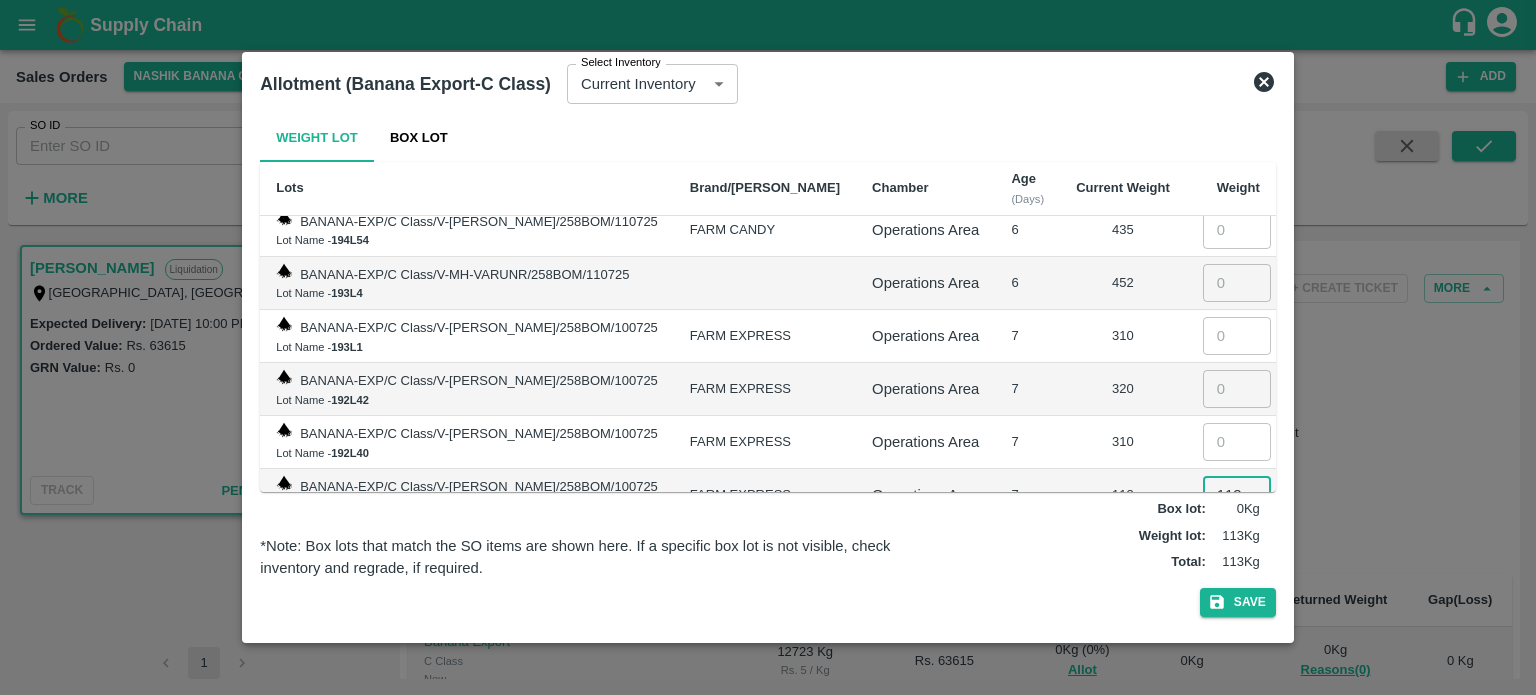 type on "113" 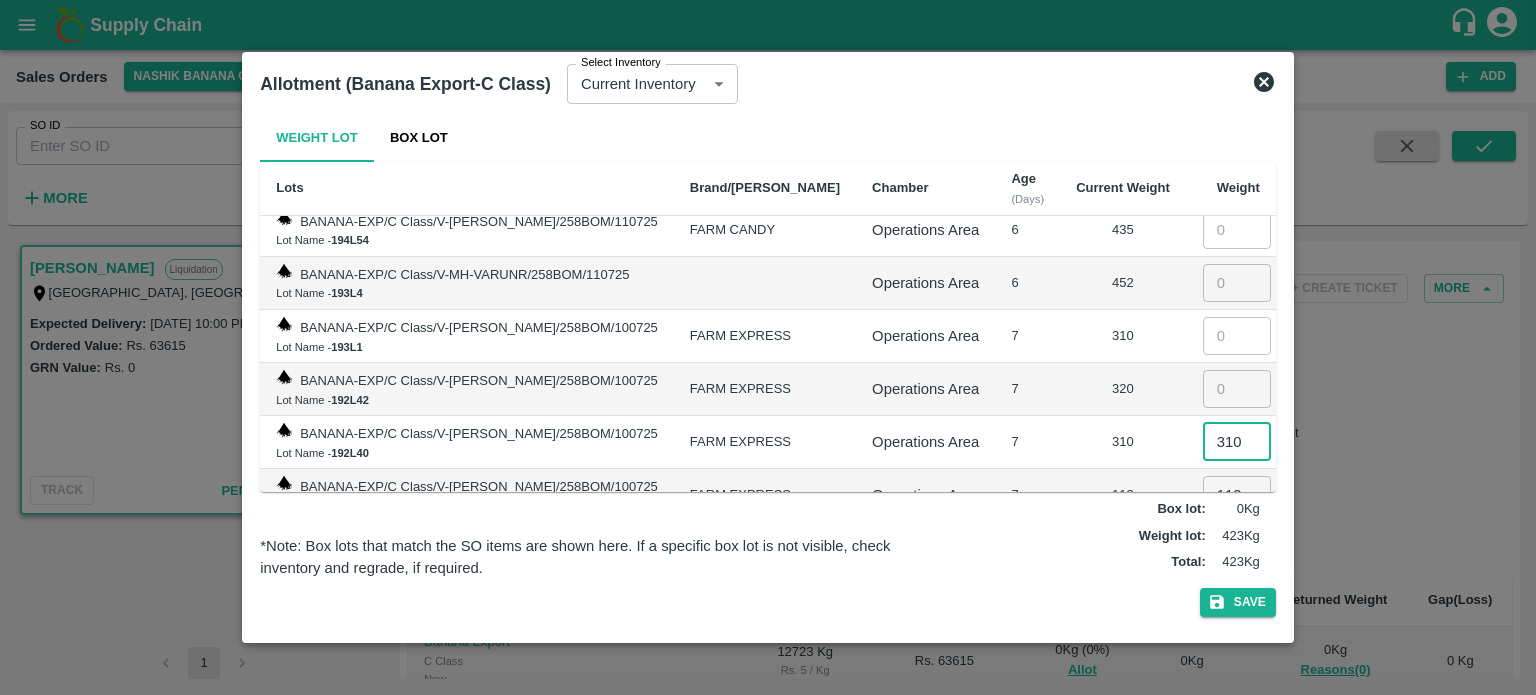 type on "310" 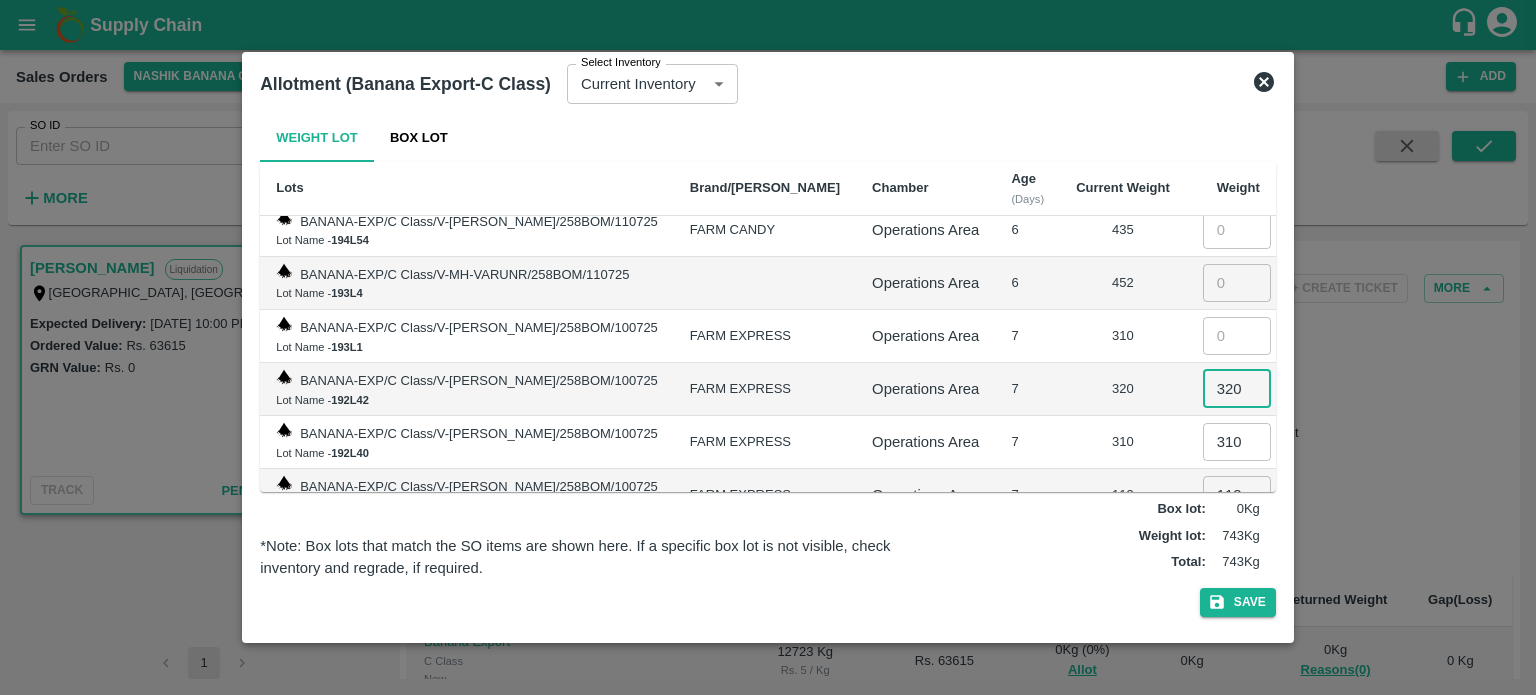 type on "320" 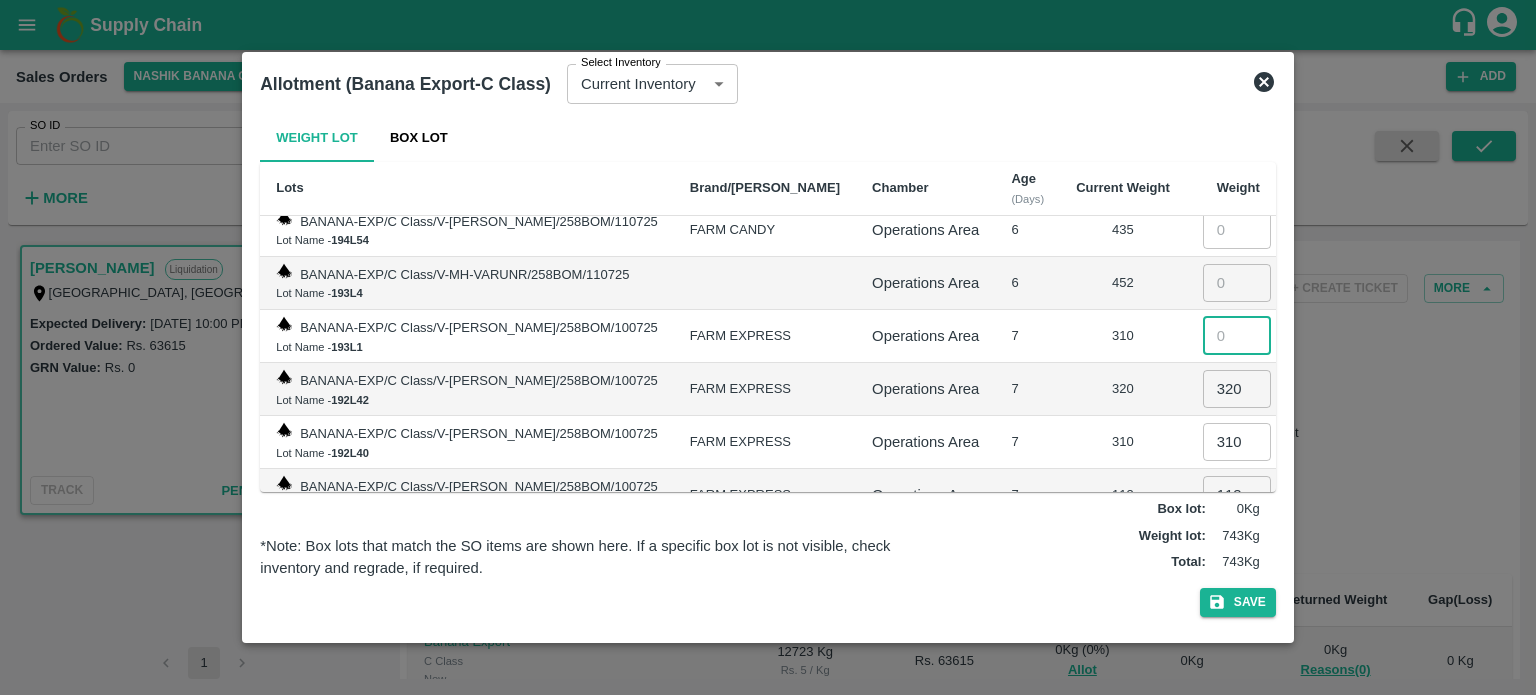 click at bounding box center (1237, 336) 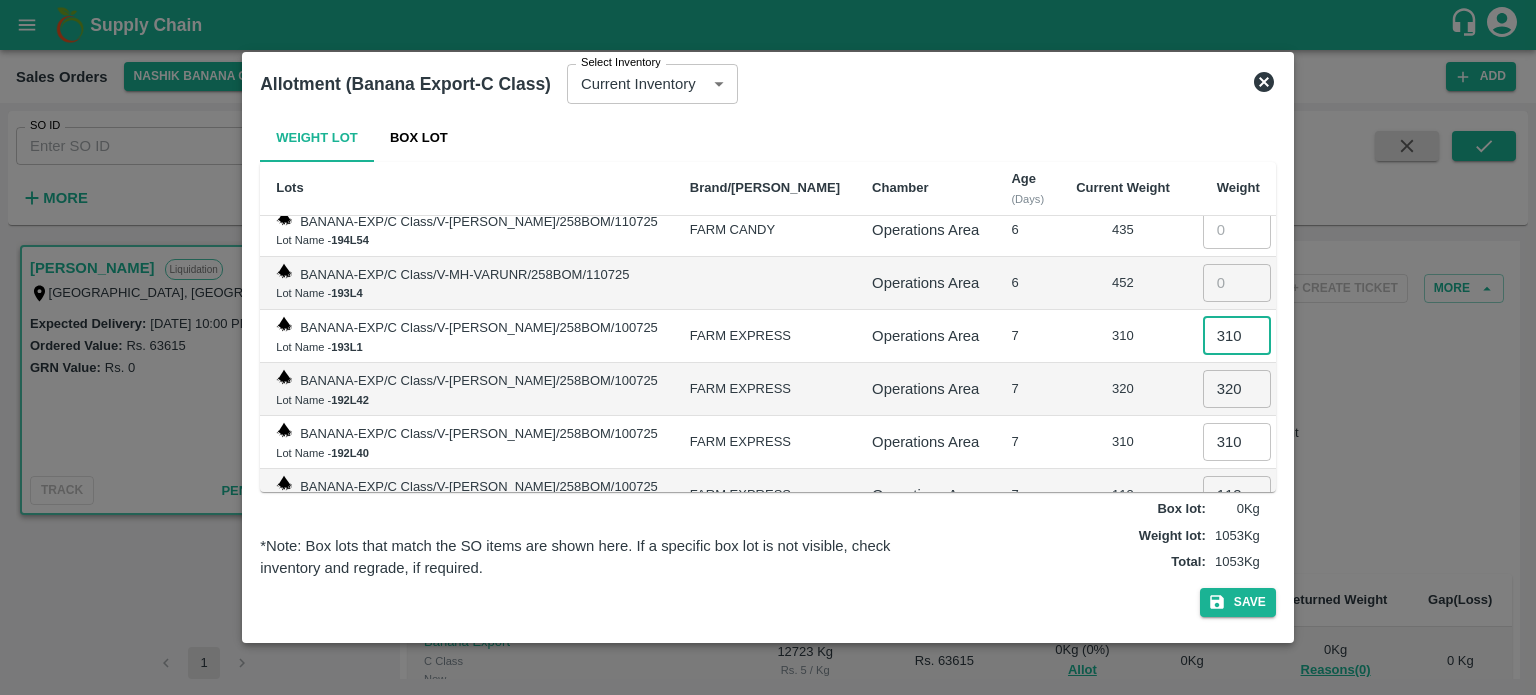 type on "310" 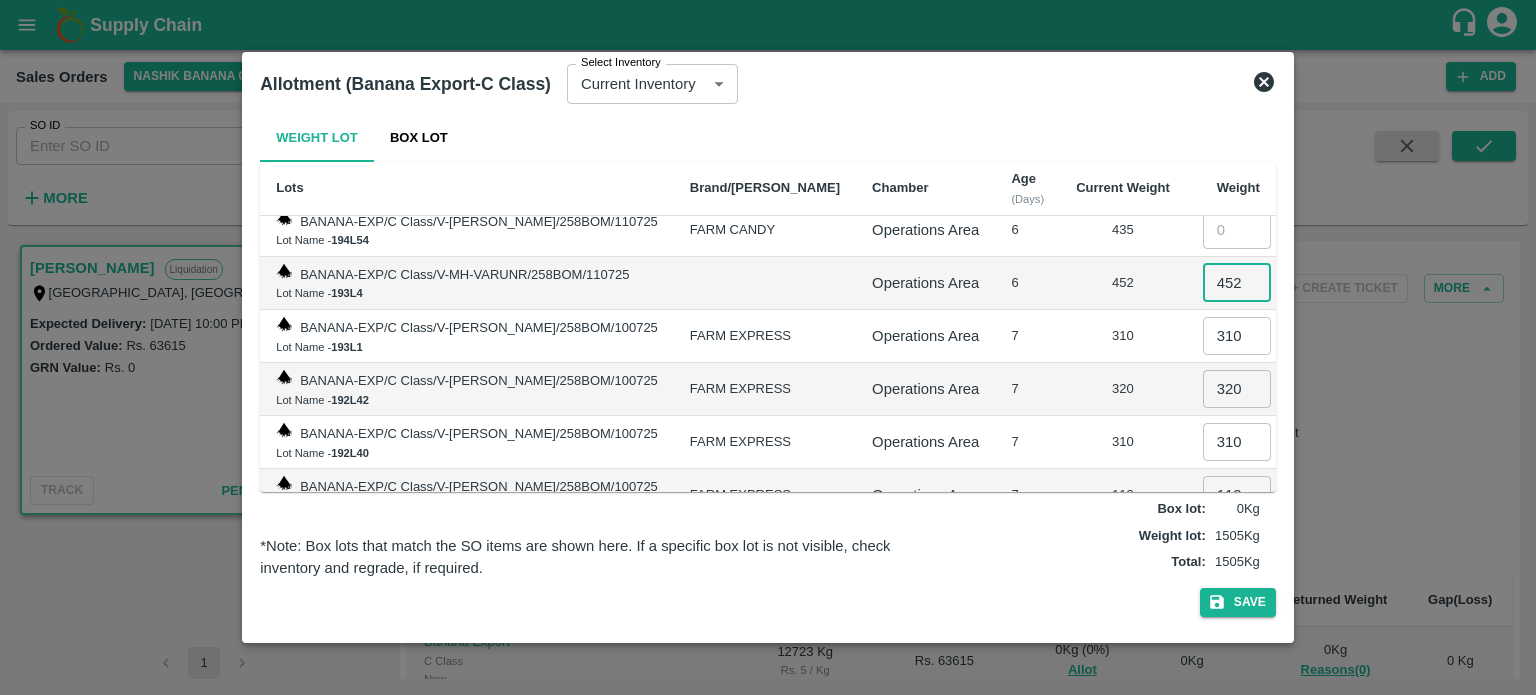 type on "452" 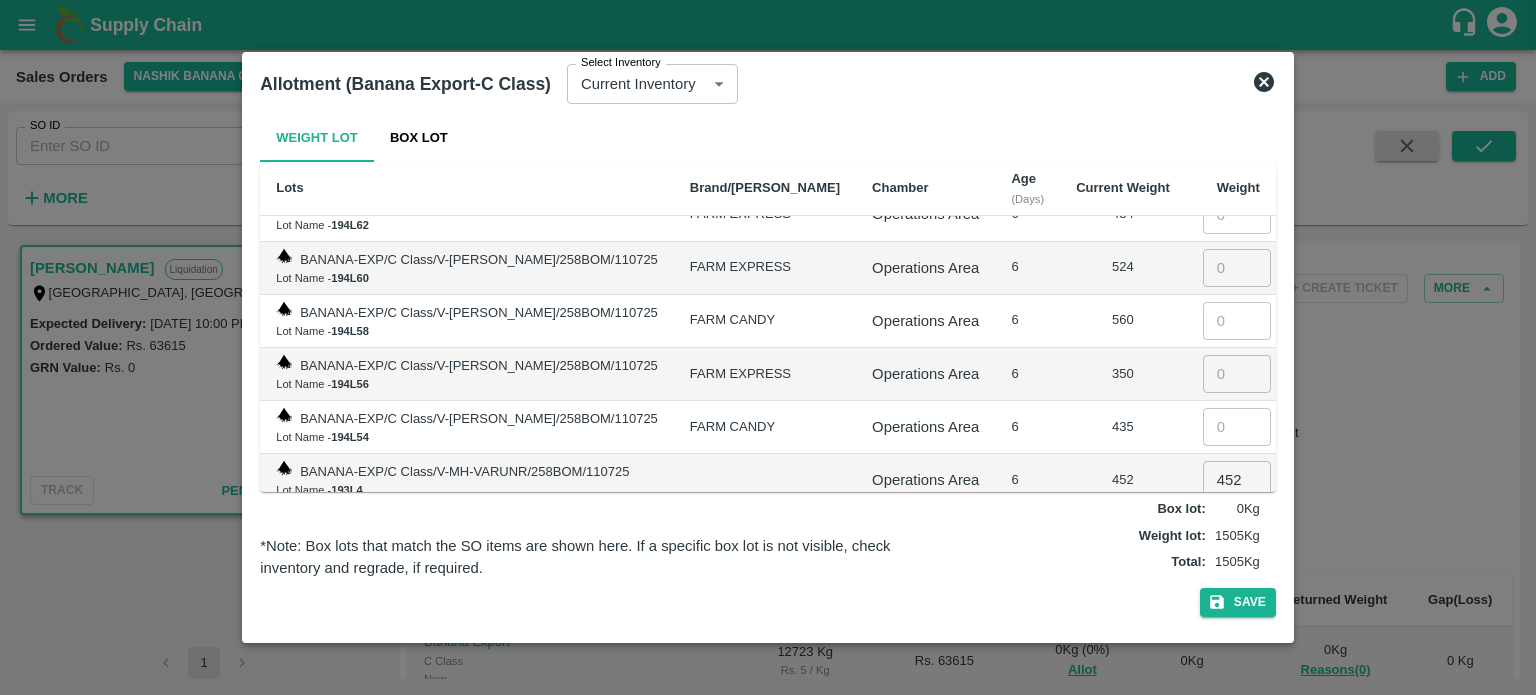 scroll, scrollTop: 1455, scrollLeft: 0, axis: vertical 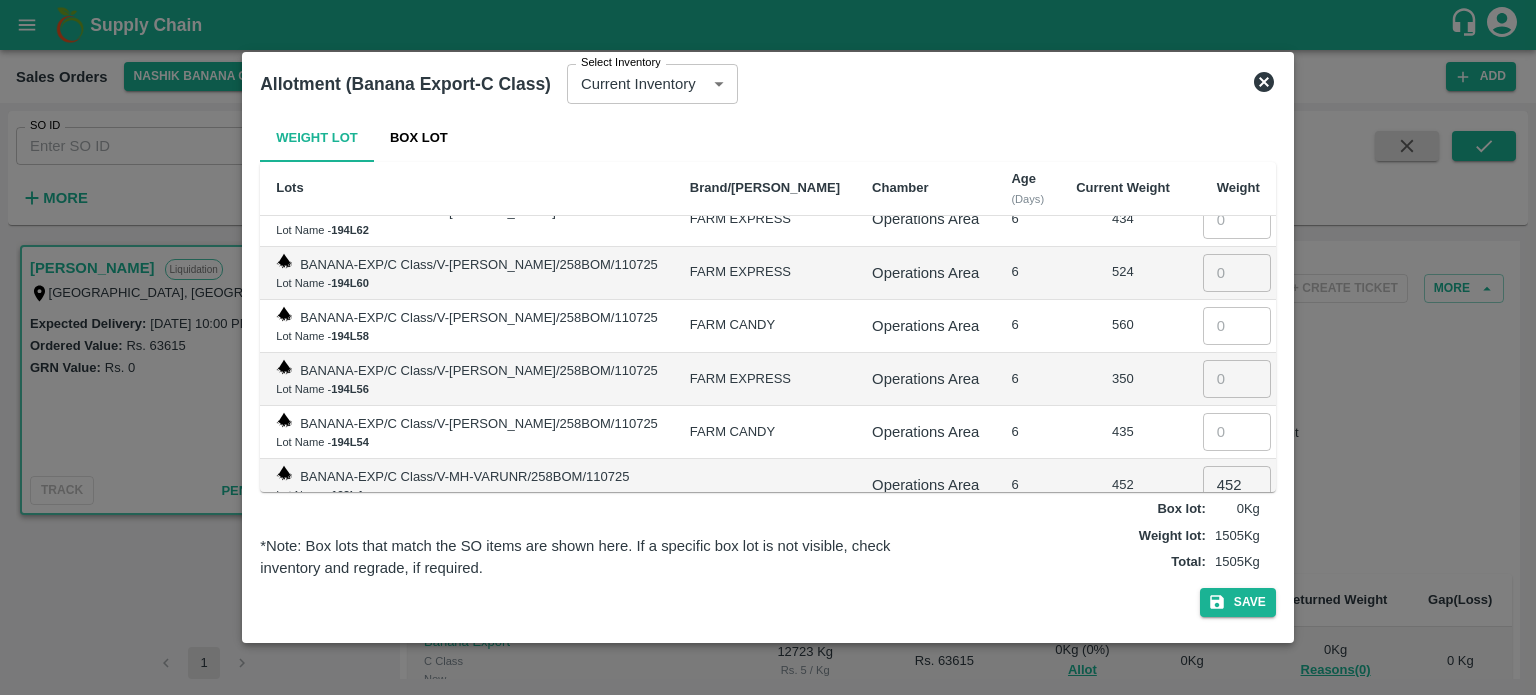 click at bounding box center [1237, 432] 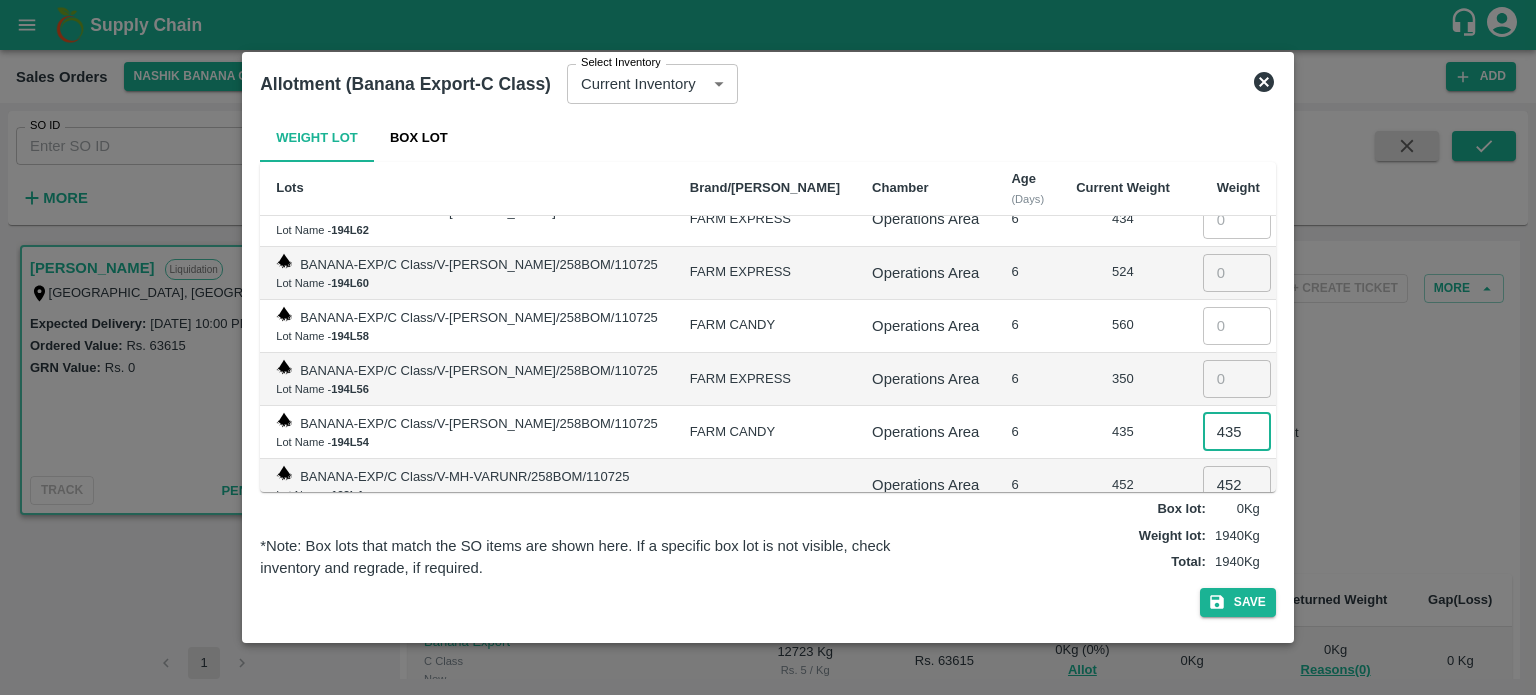 type on "435" 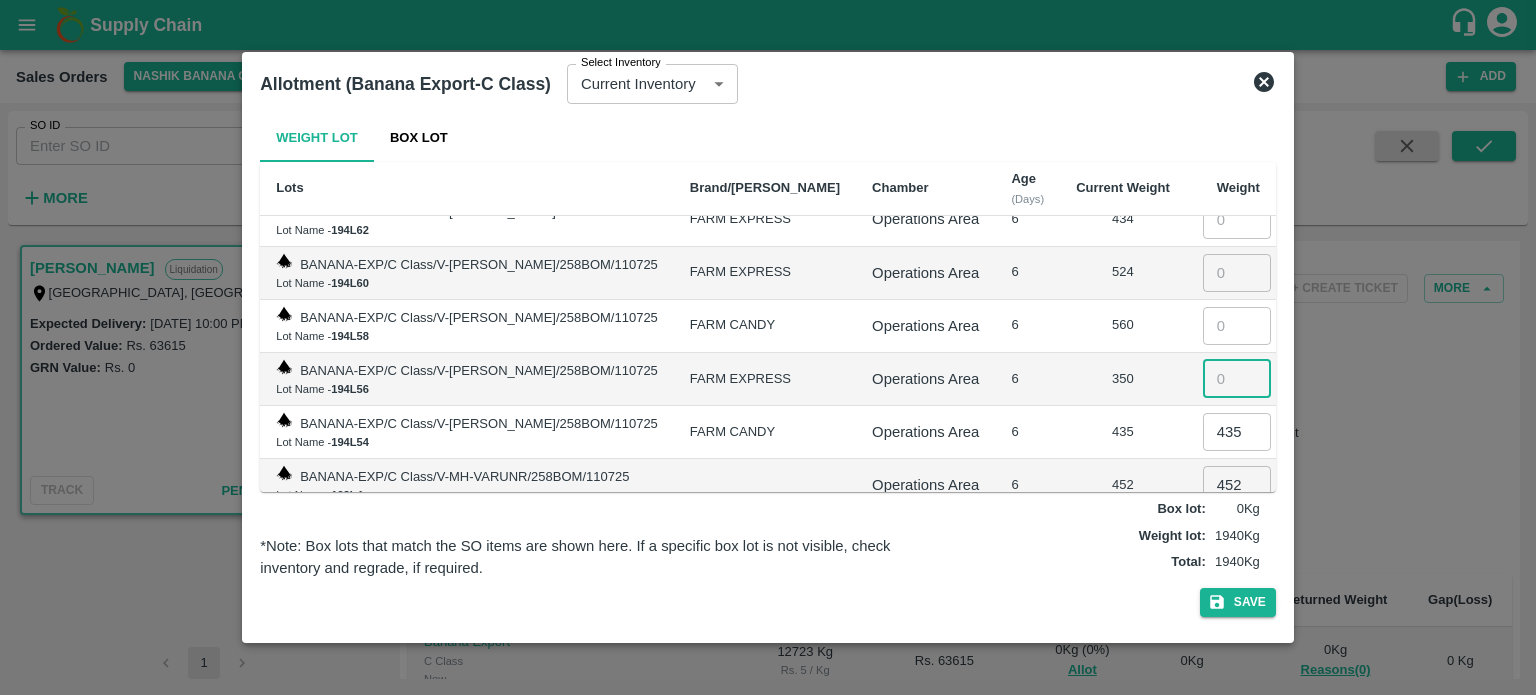 click at bounding box center (1237, 379) 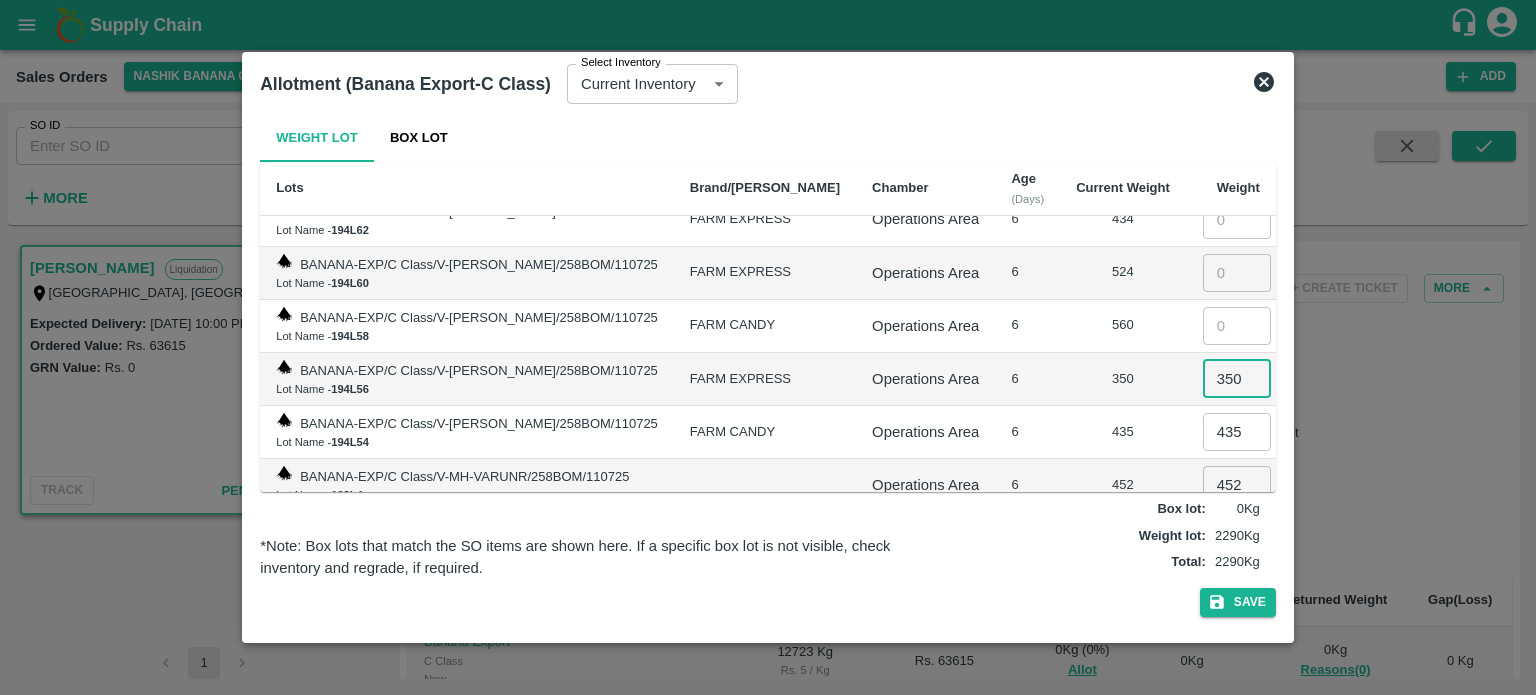 type on "350" 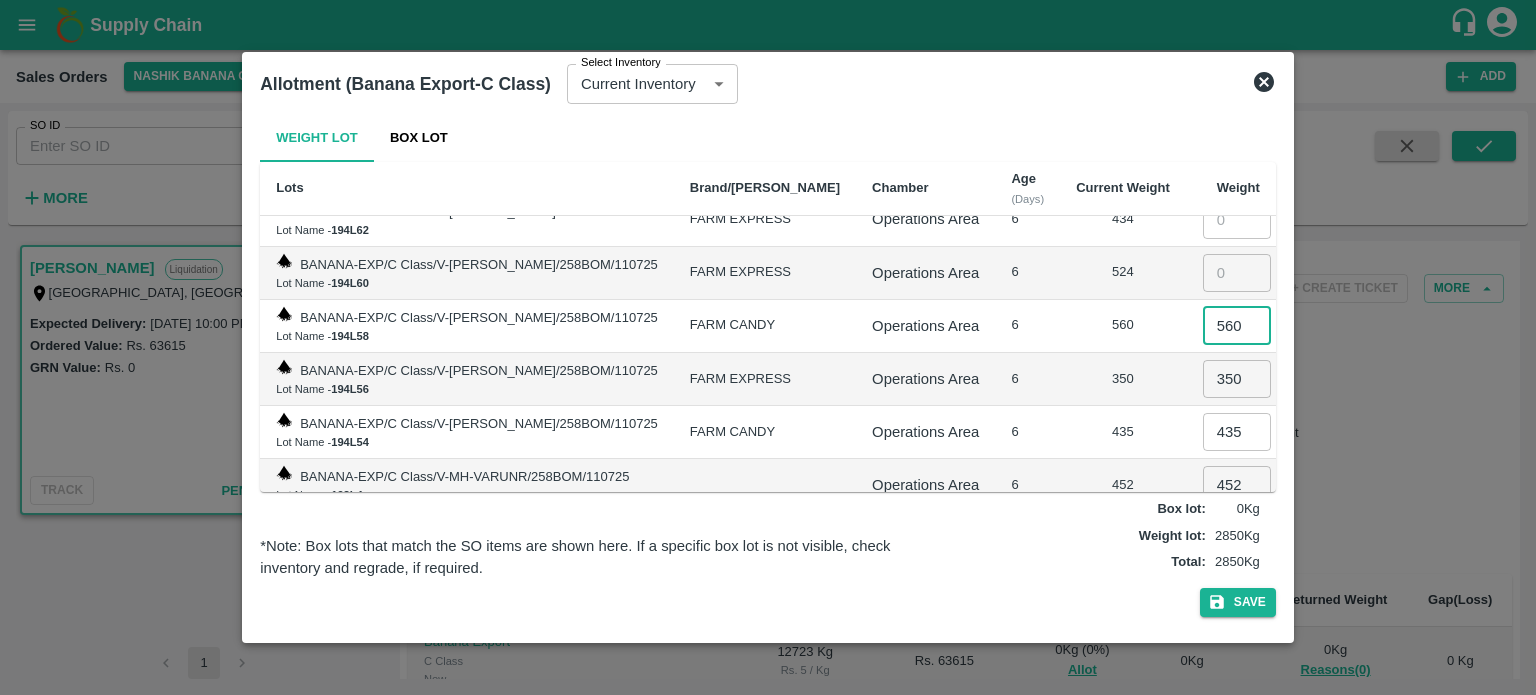 type on "560" 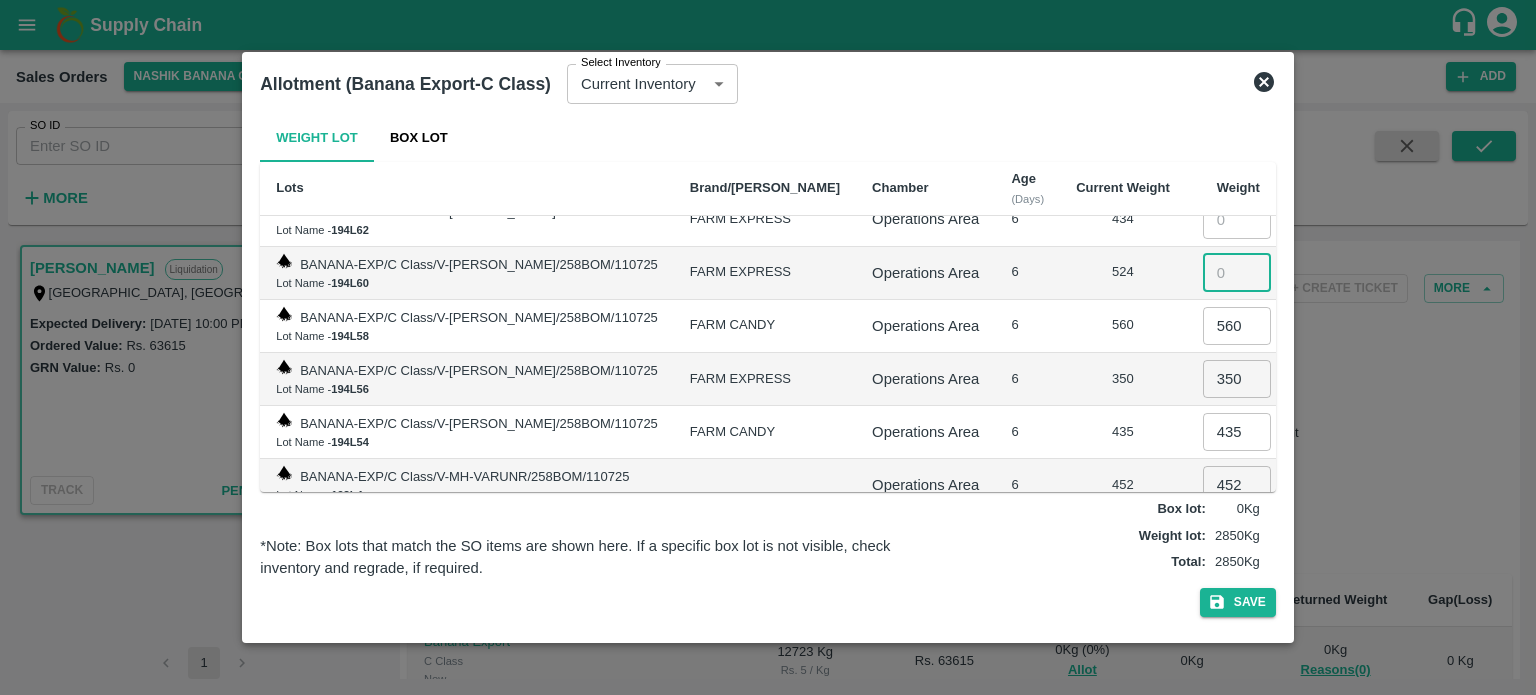 click at bounding box center [1237, 273] 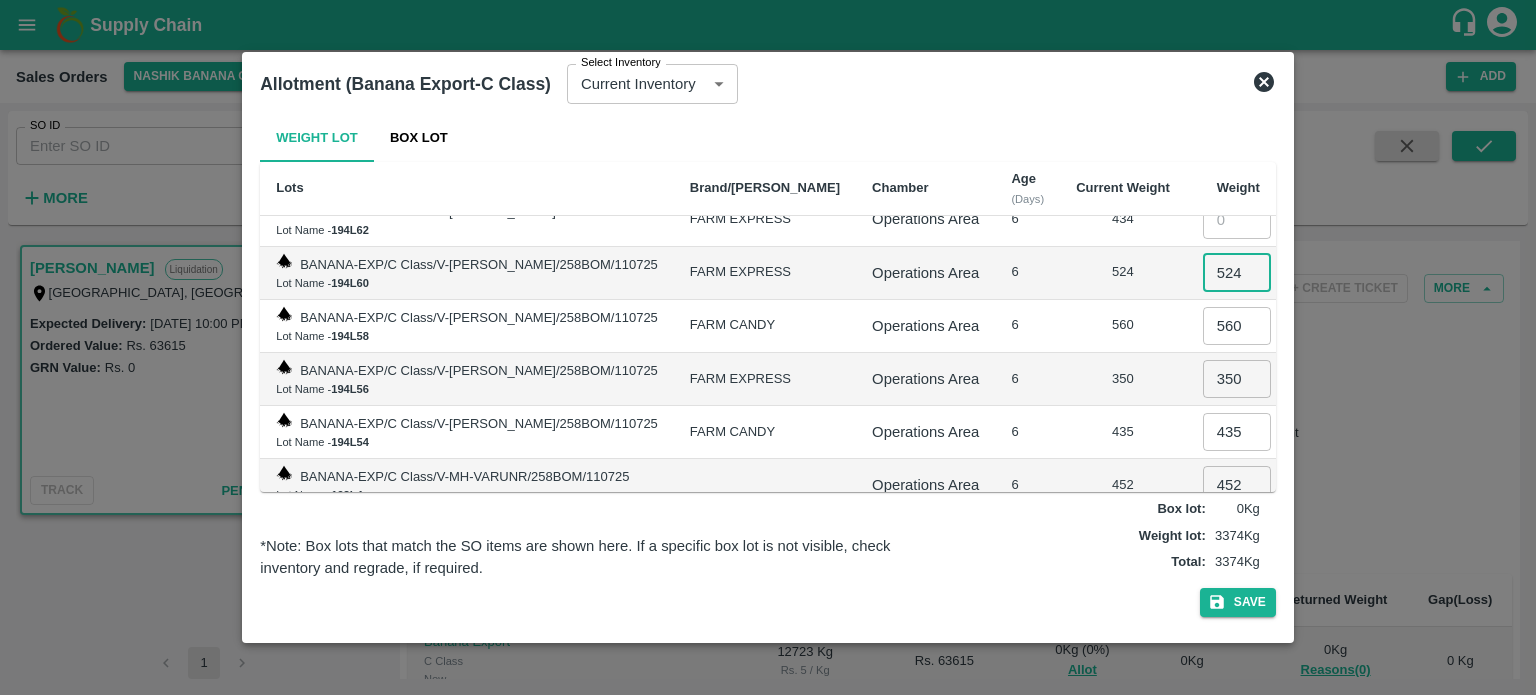type on "524" 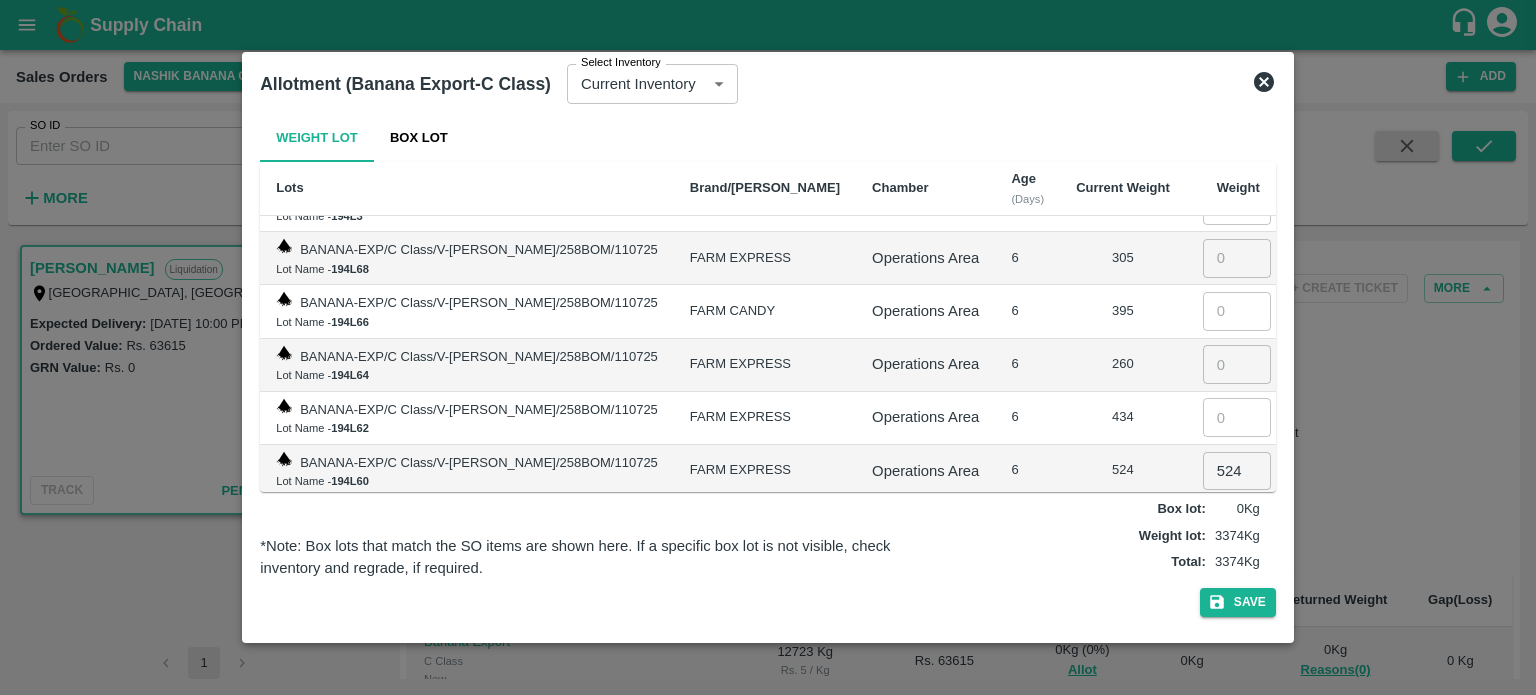 scroll, scrollTop: 1224, scrollLeft: 0, axis: vertical 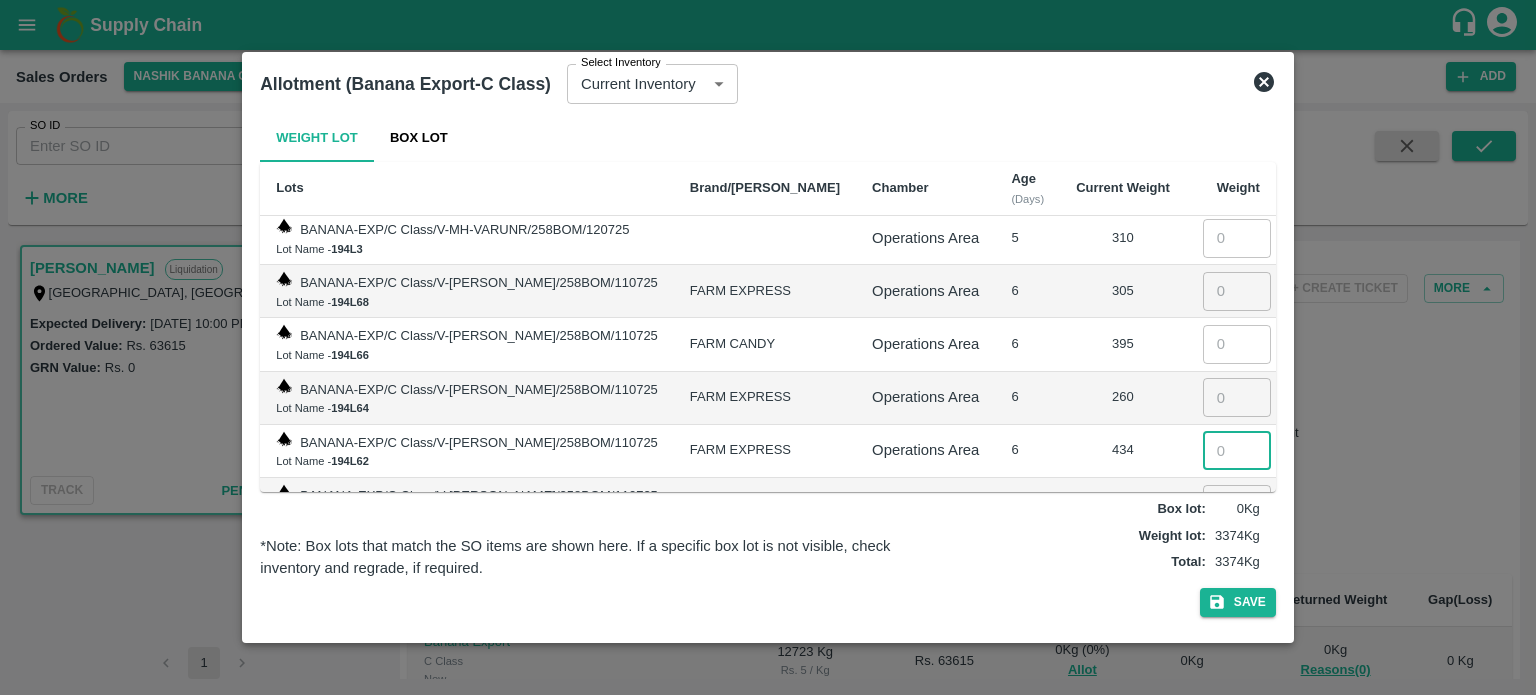 click at bounding box center (1237, 450) 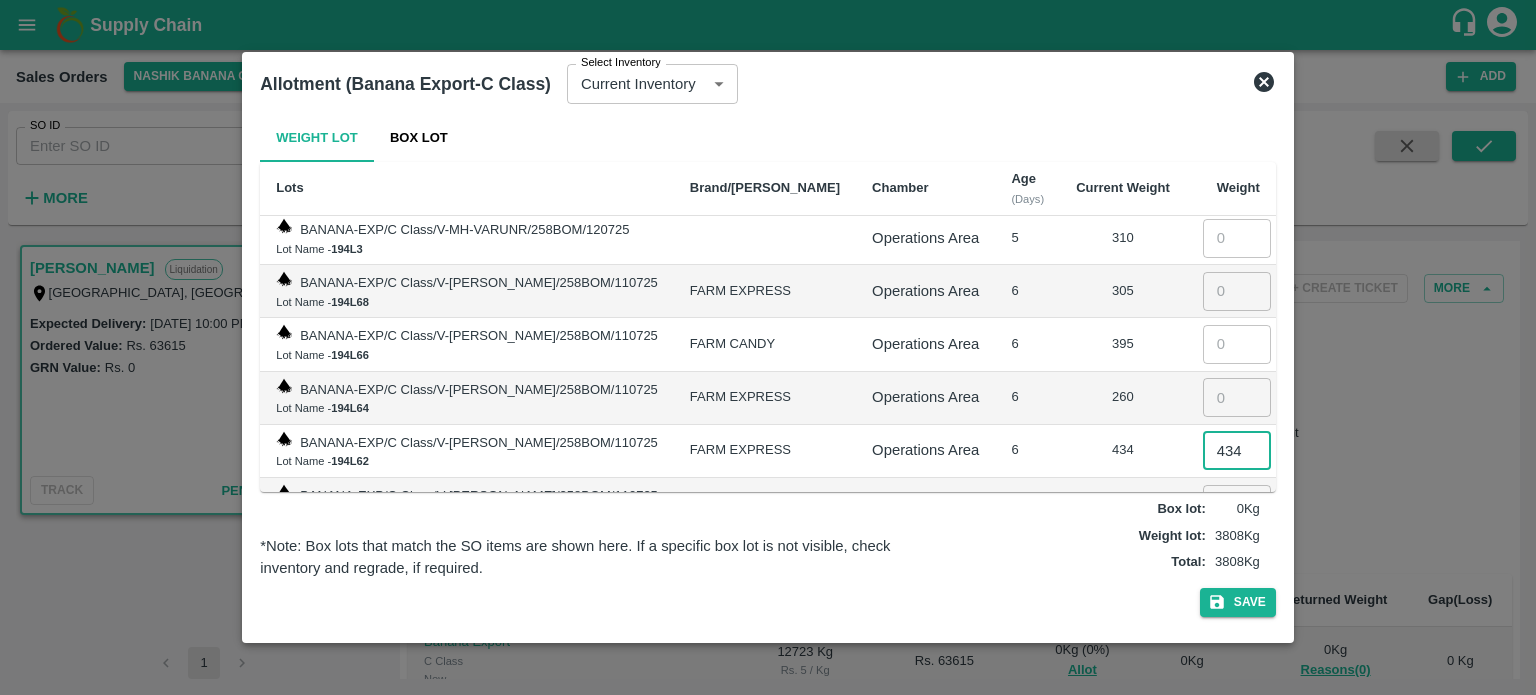 type on "434" 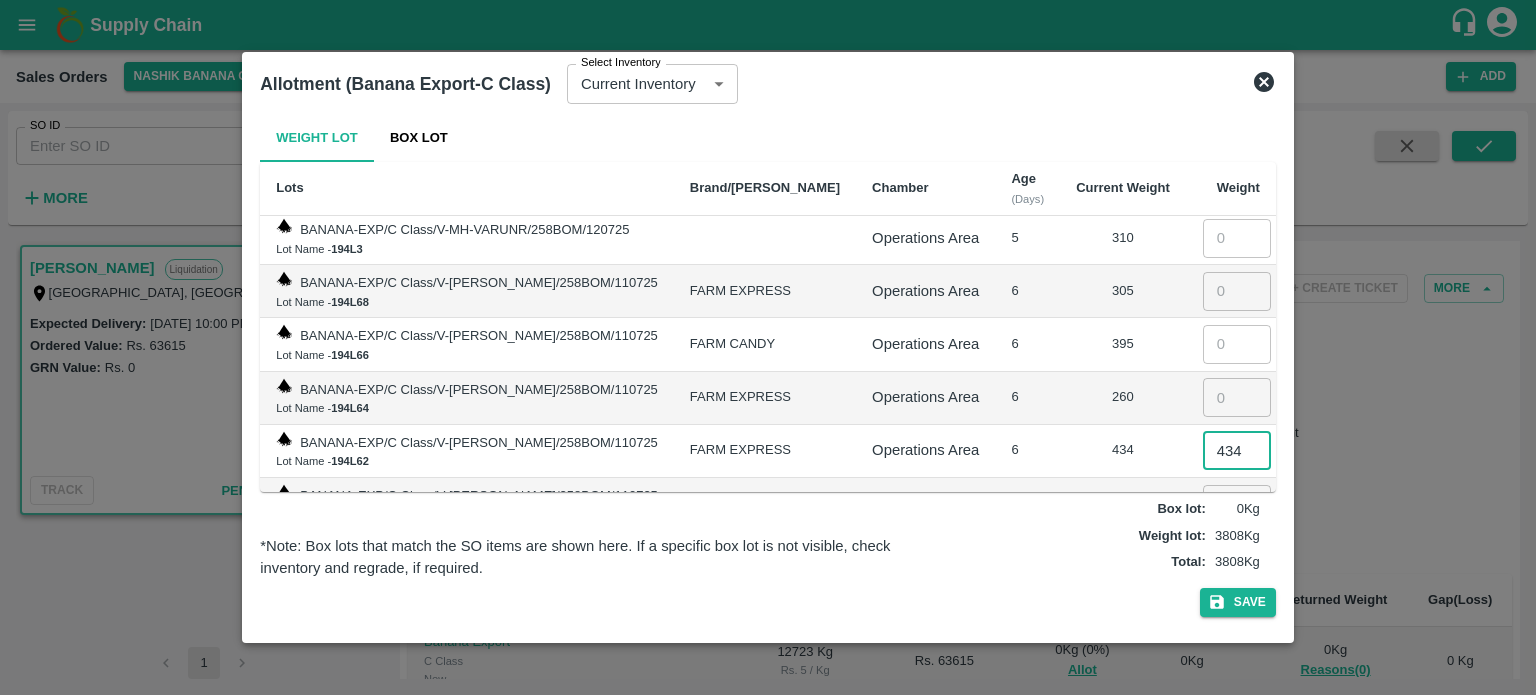click at bounding box center [1237, 397] 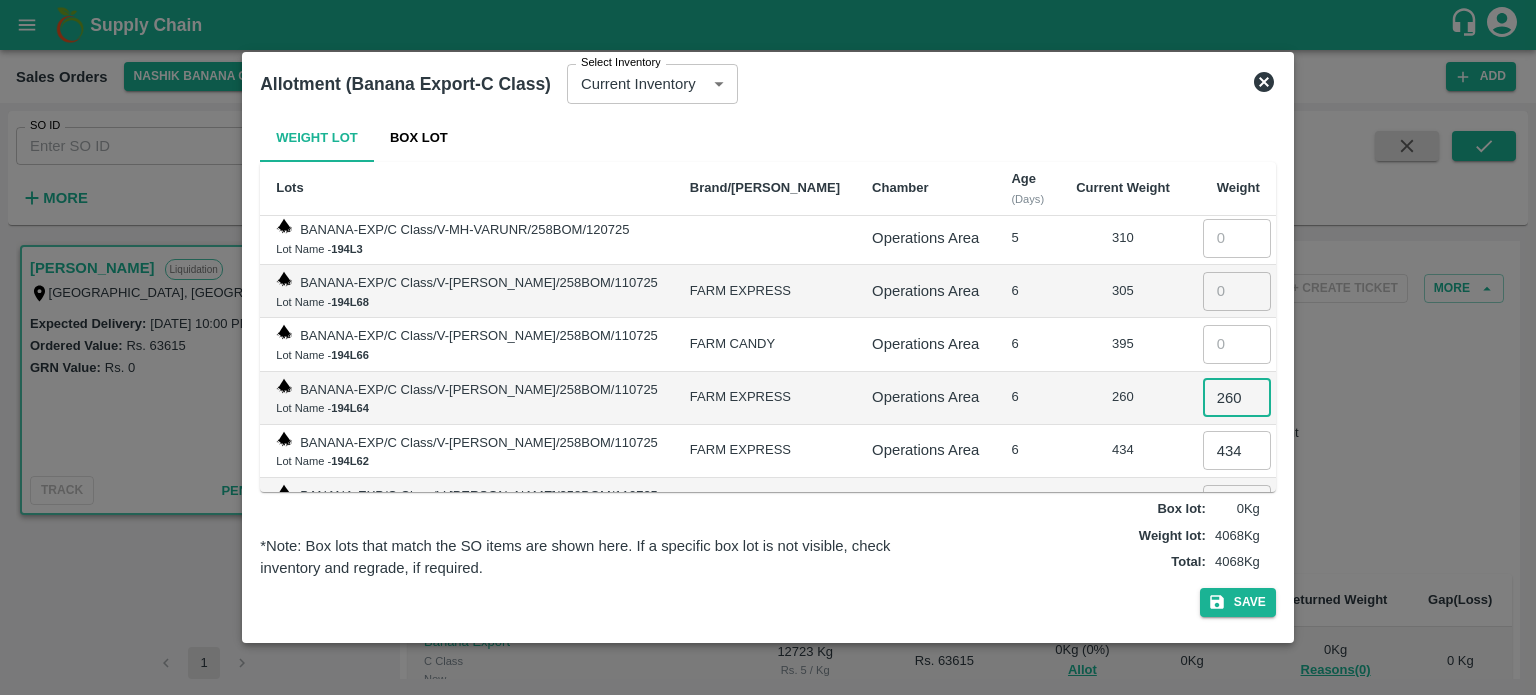 type on "260" 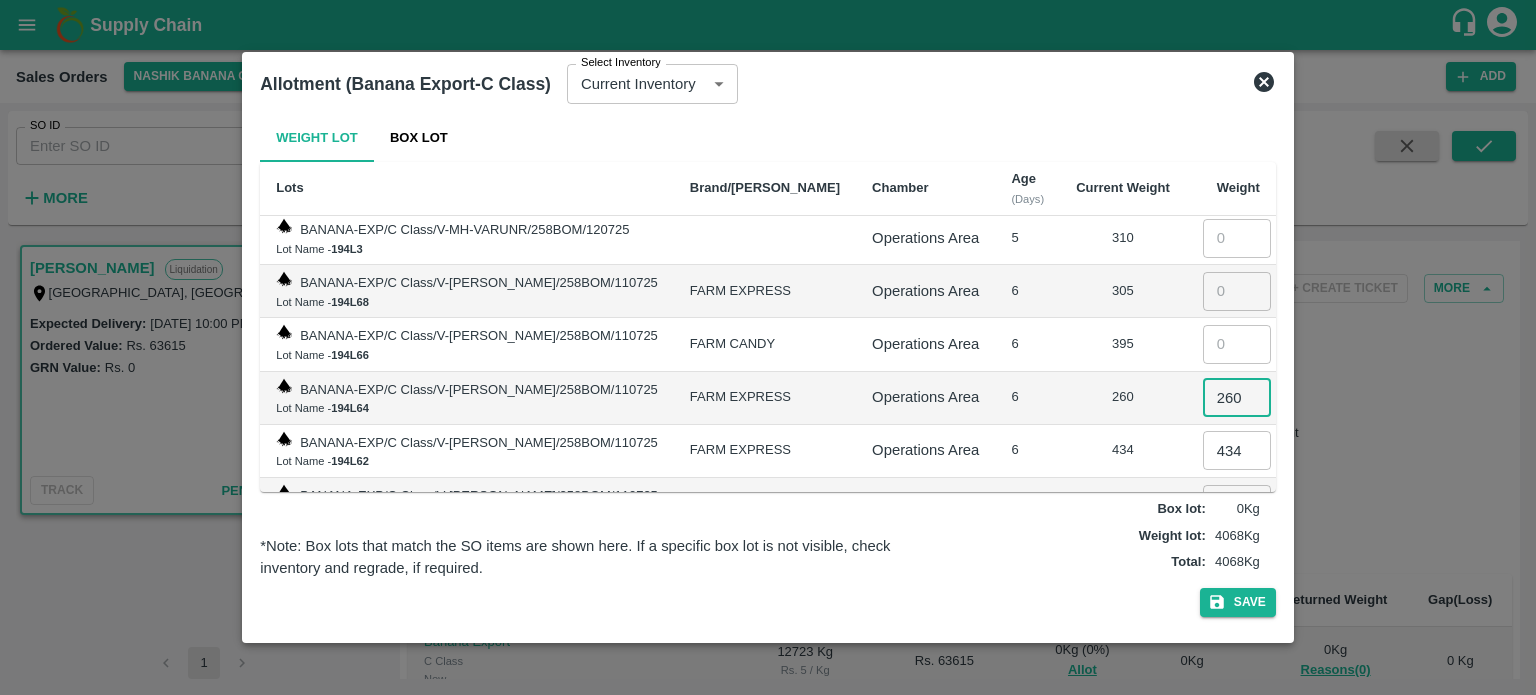 click at bounding box center (1237, 344) 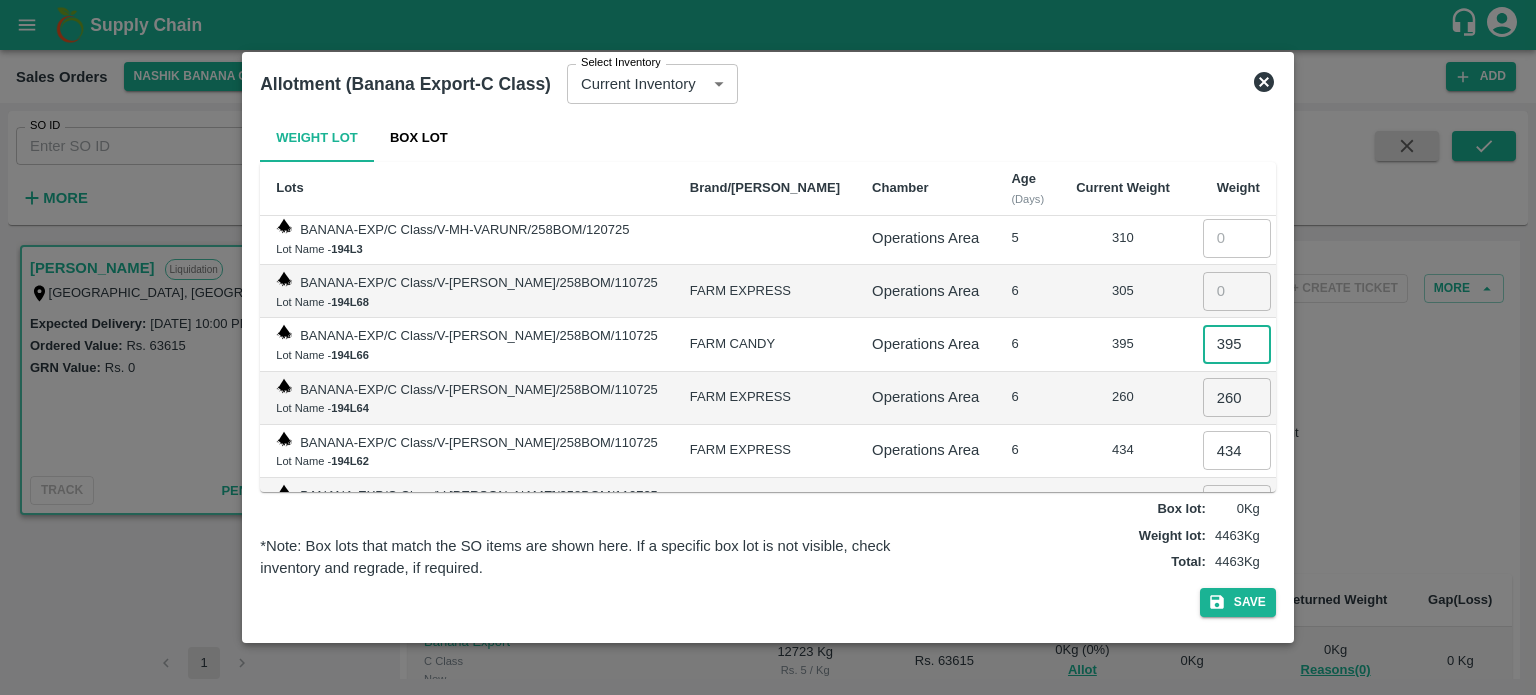 type on "395" 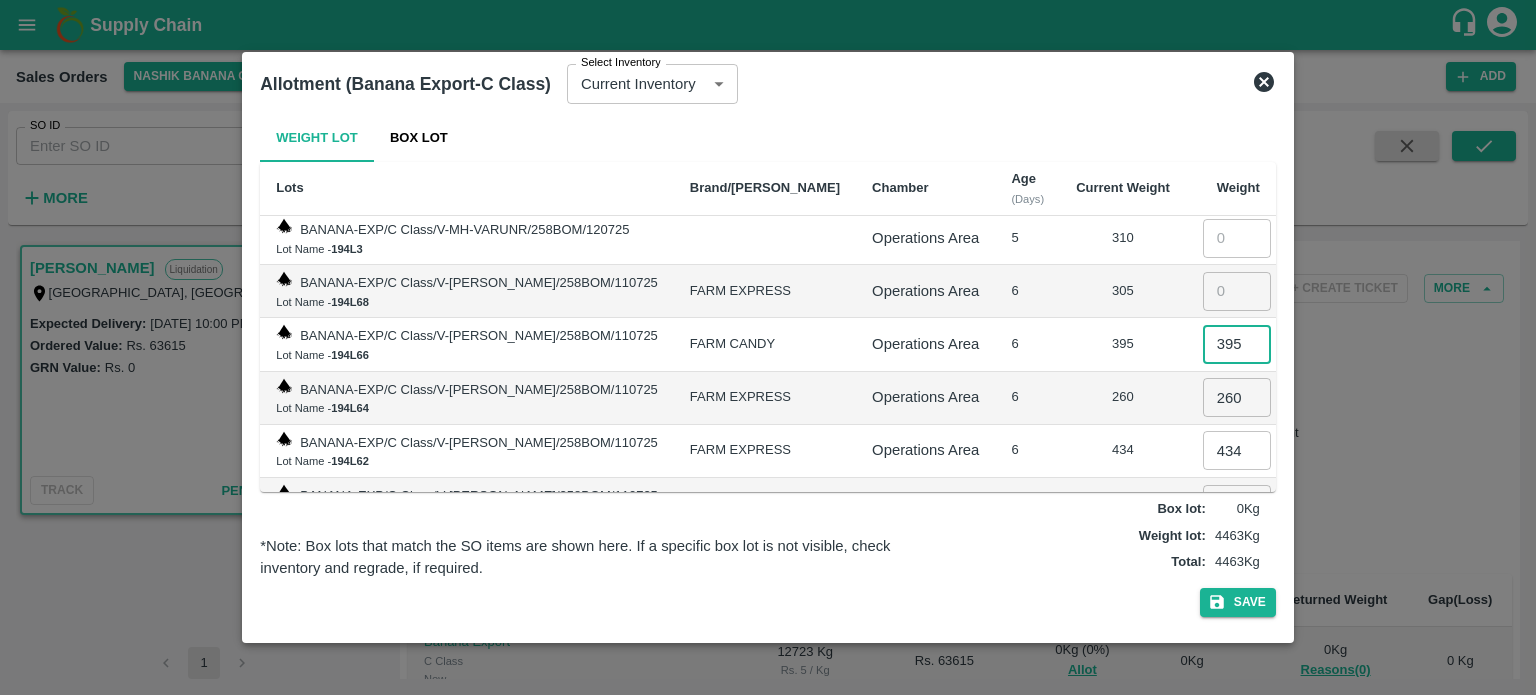 click at bounding box center (1237, 291) 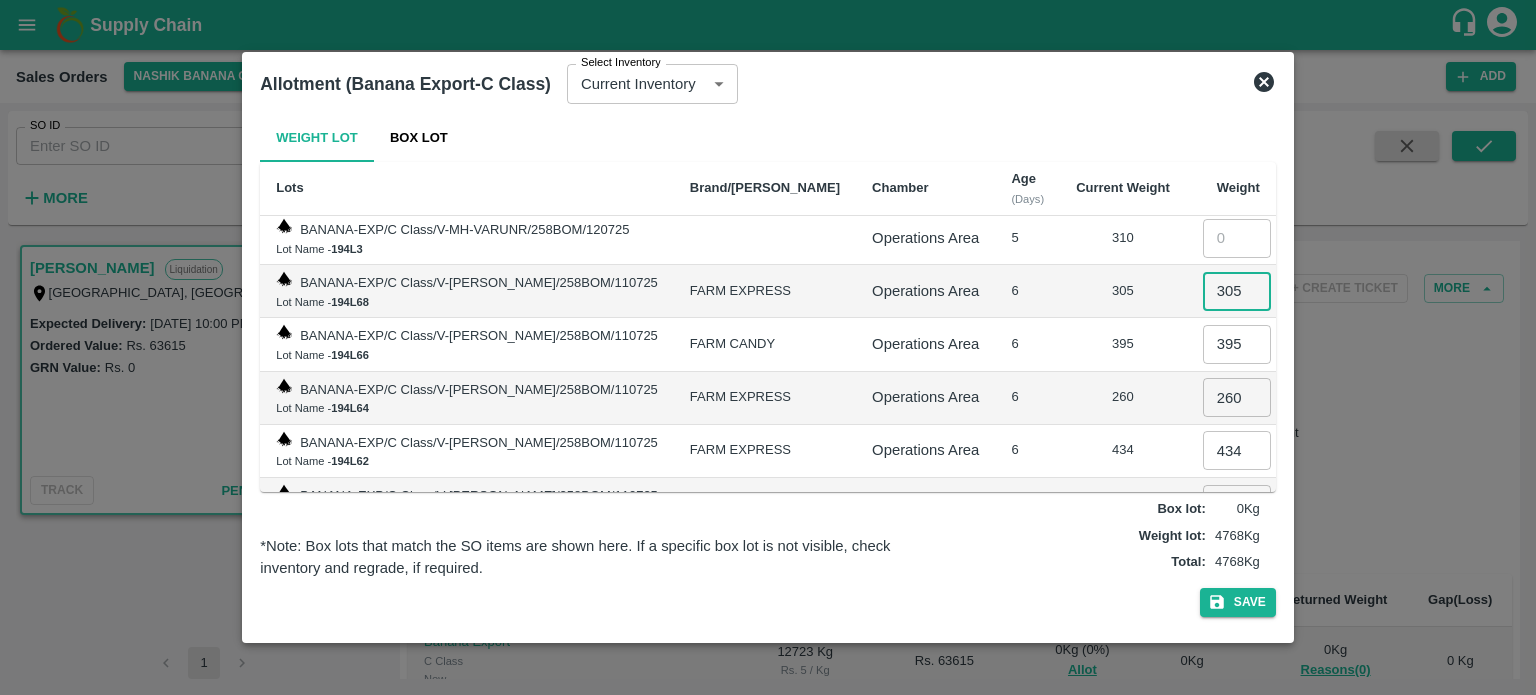type on "305" 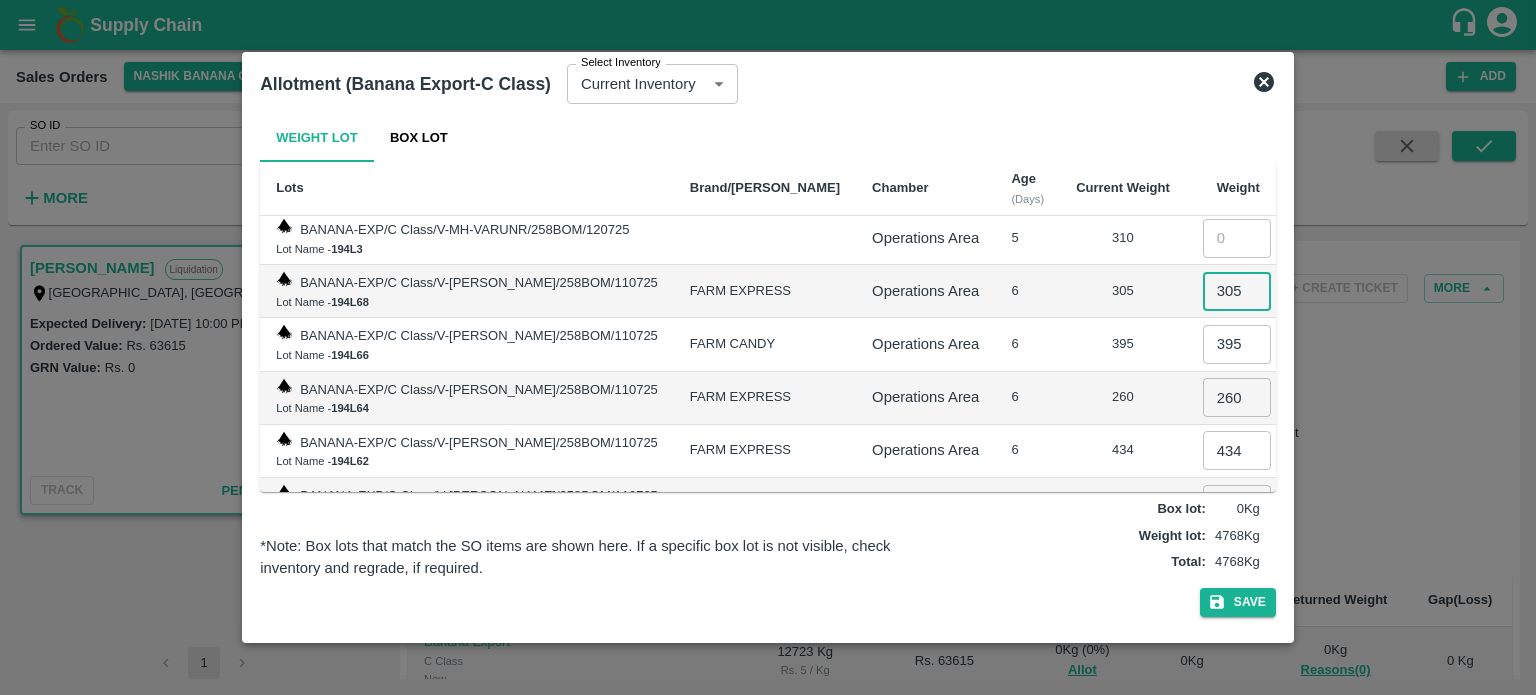 click at bounding box center (1237, 238) 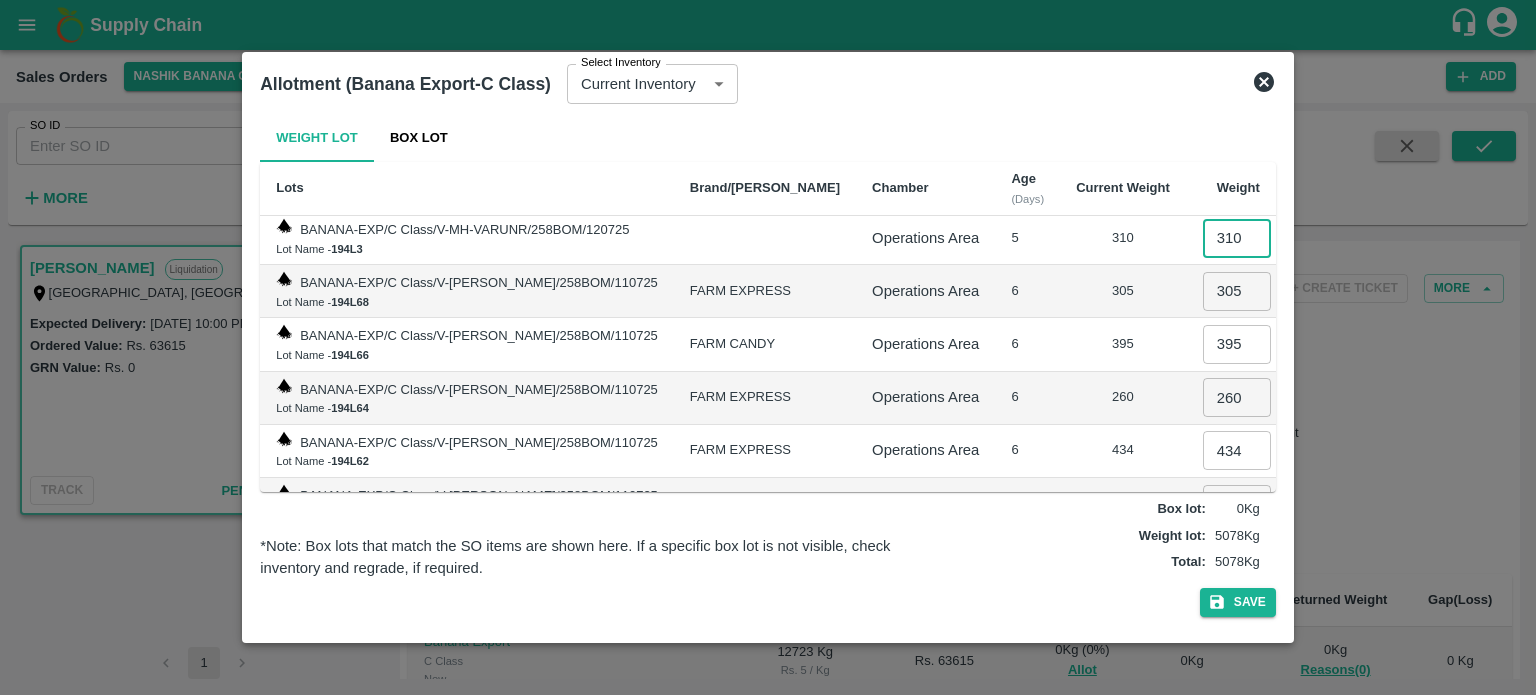 type on "310" 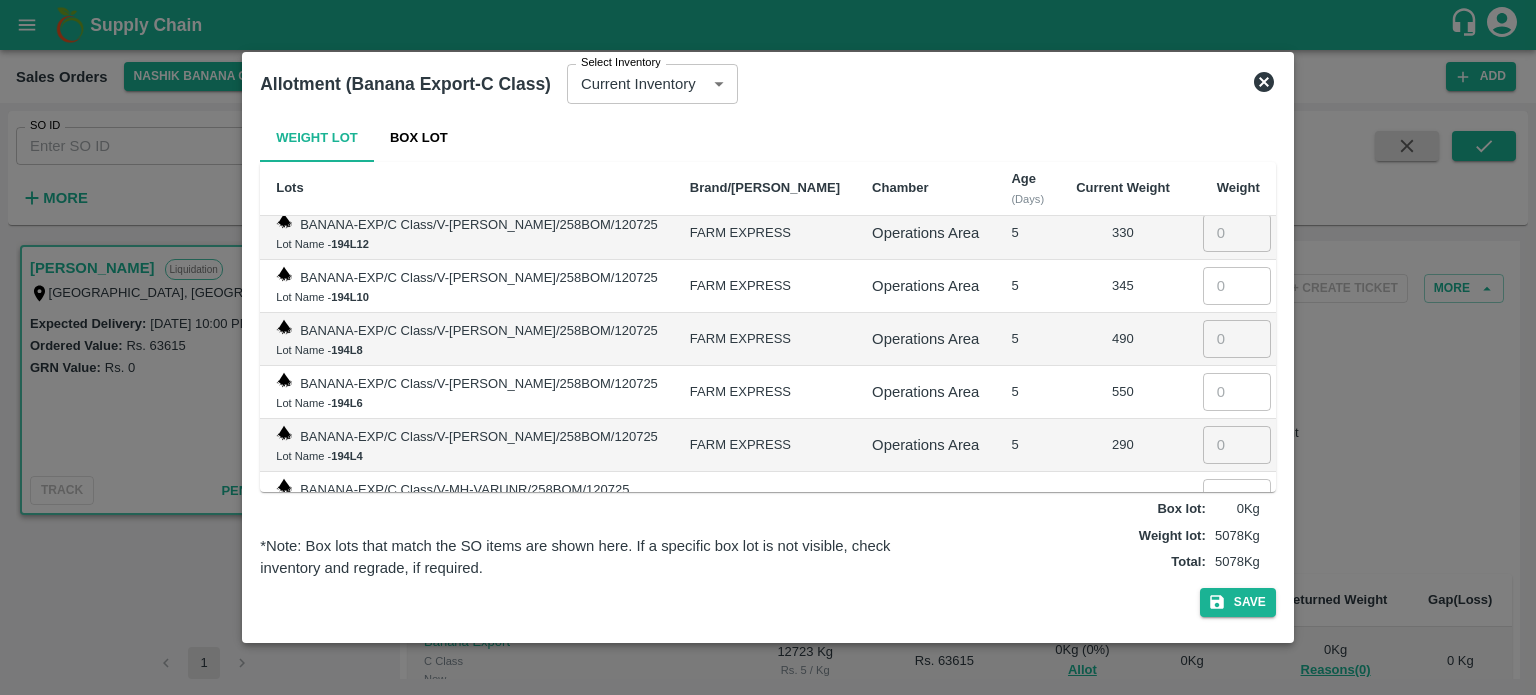 scroll, scrollTop: 953, scrollLeft: 0, axis: vertical 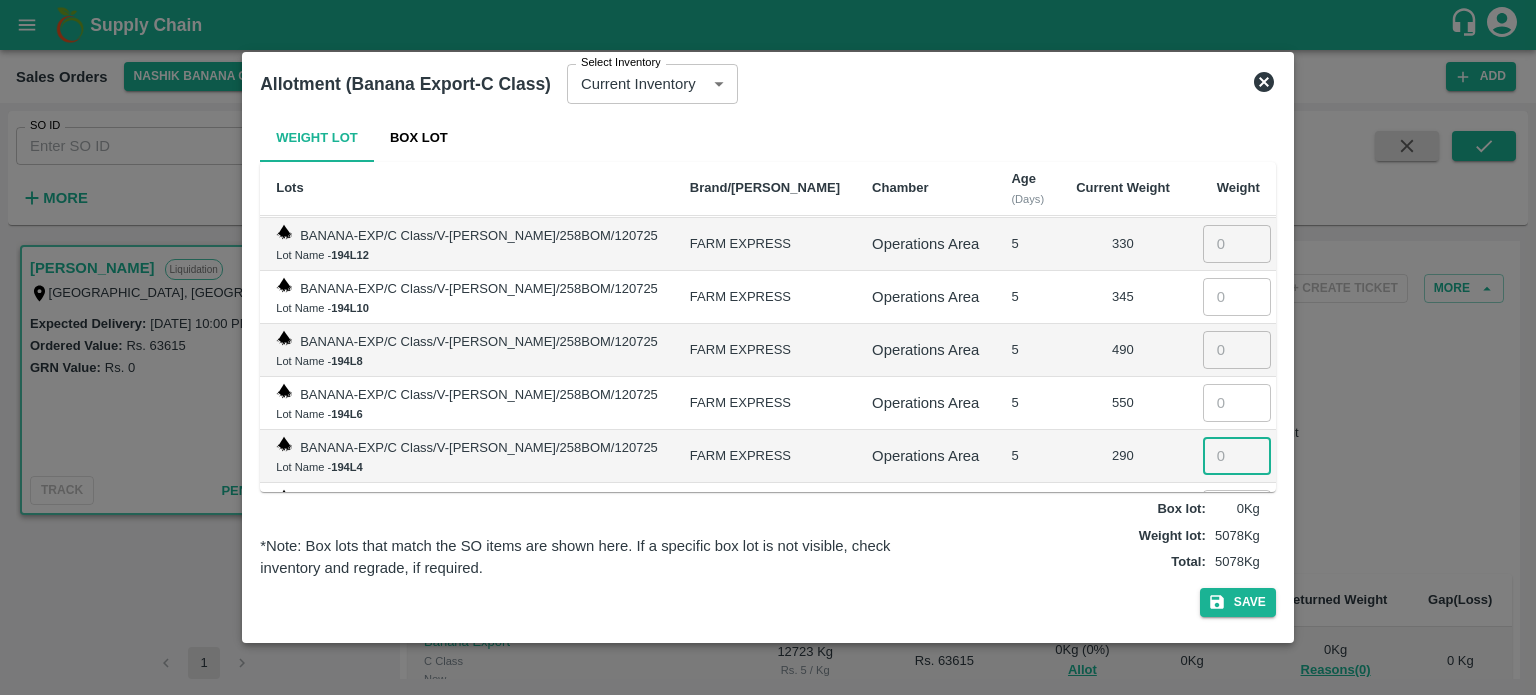 click at bounding box center [1237, 456] 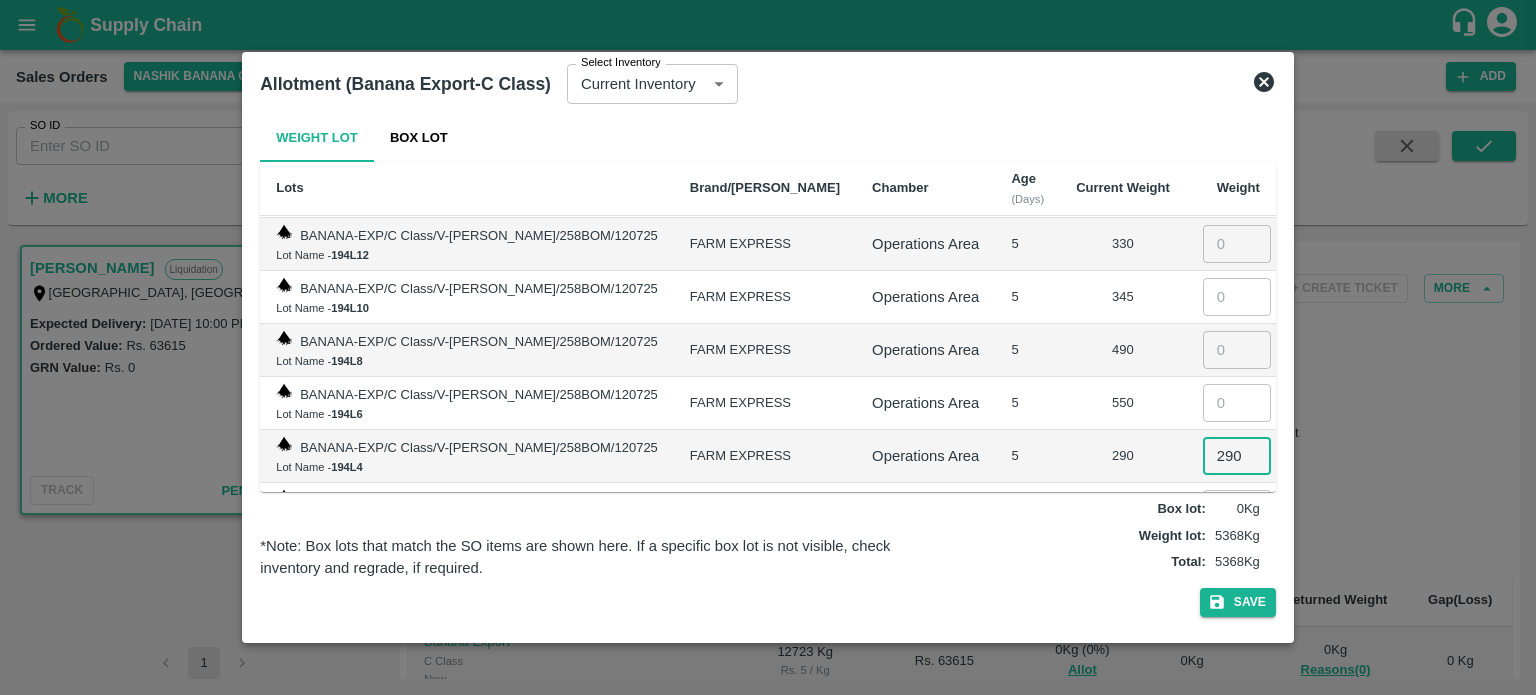 type on "290" 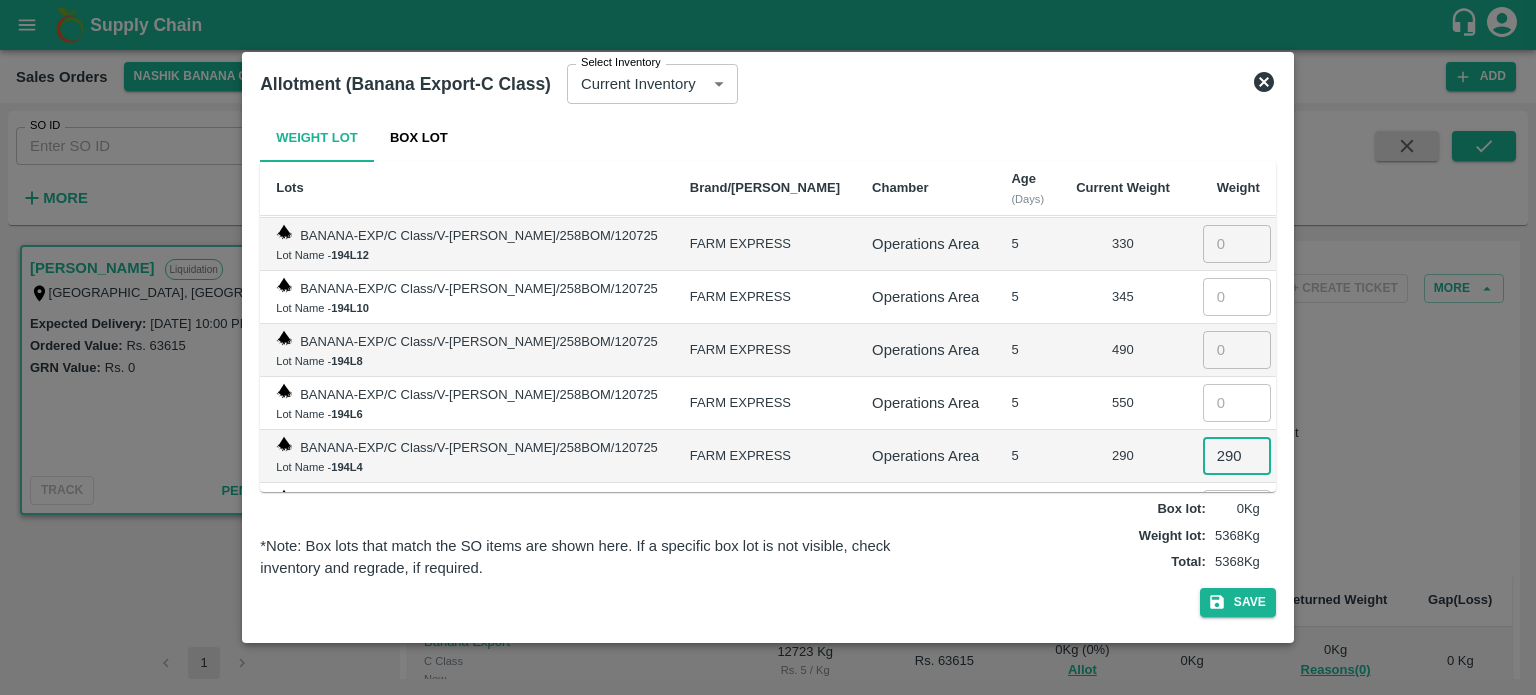 click at bounding box center [1237, 403] 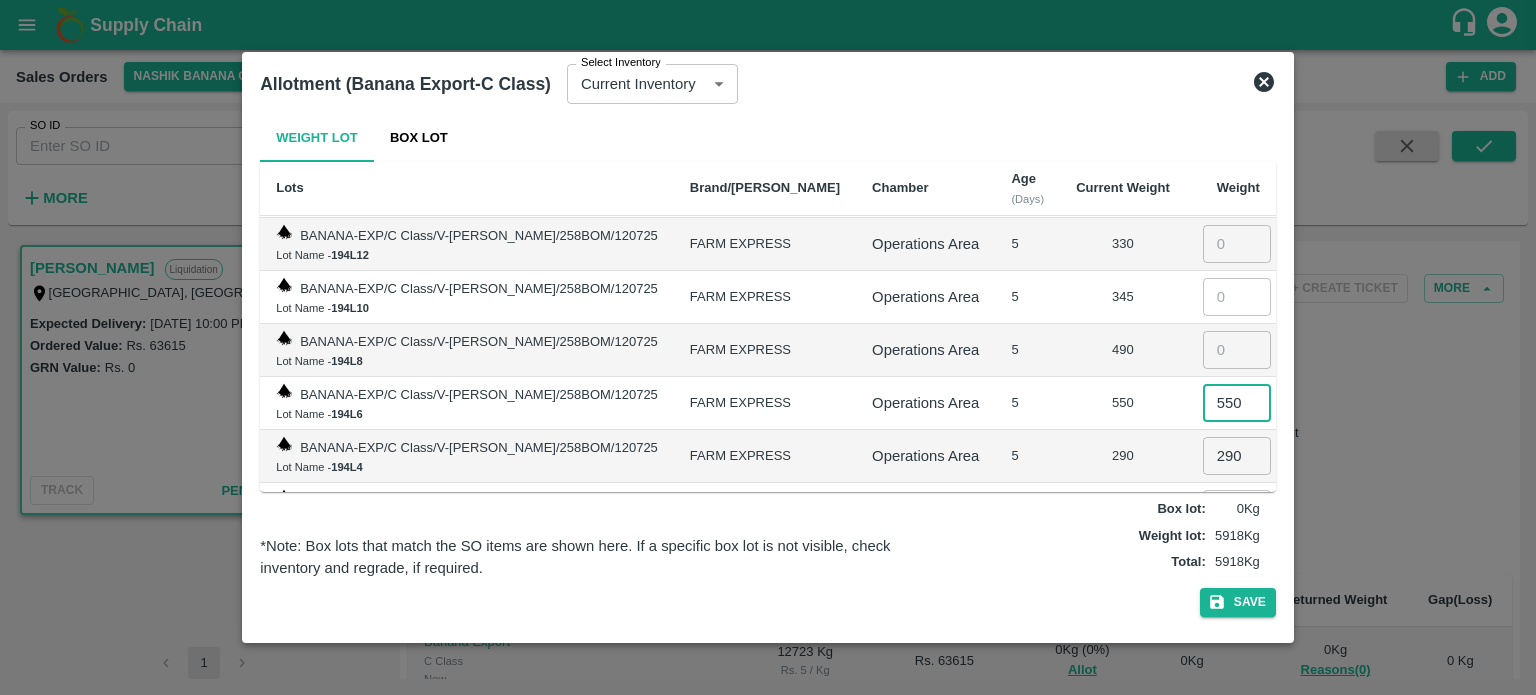 type on "550" 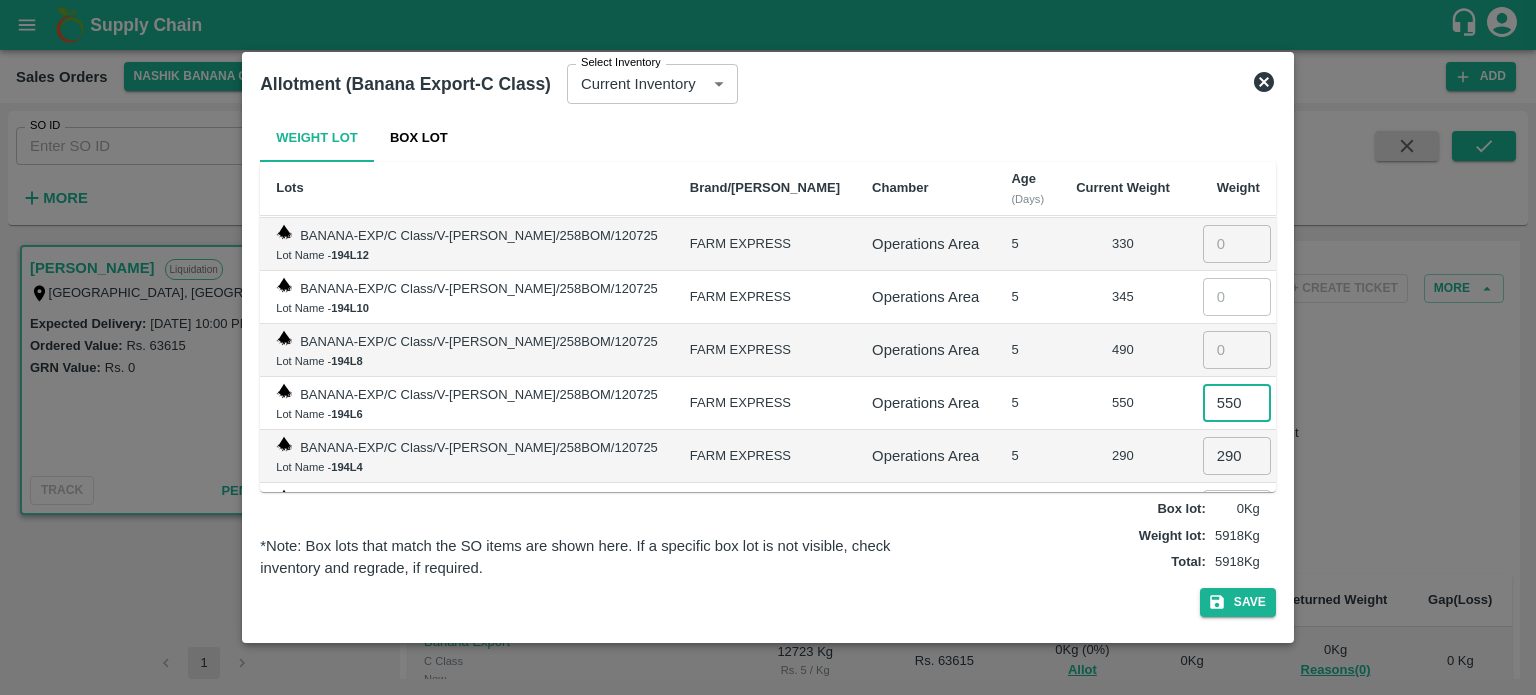 click at bounding box center (1237, 350) 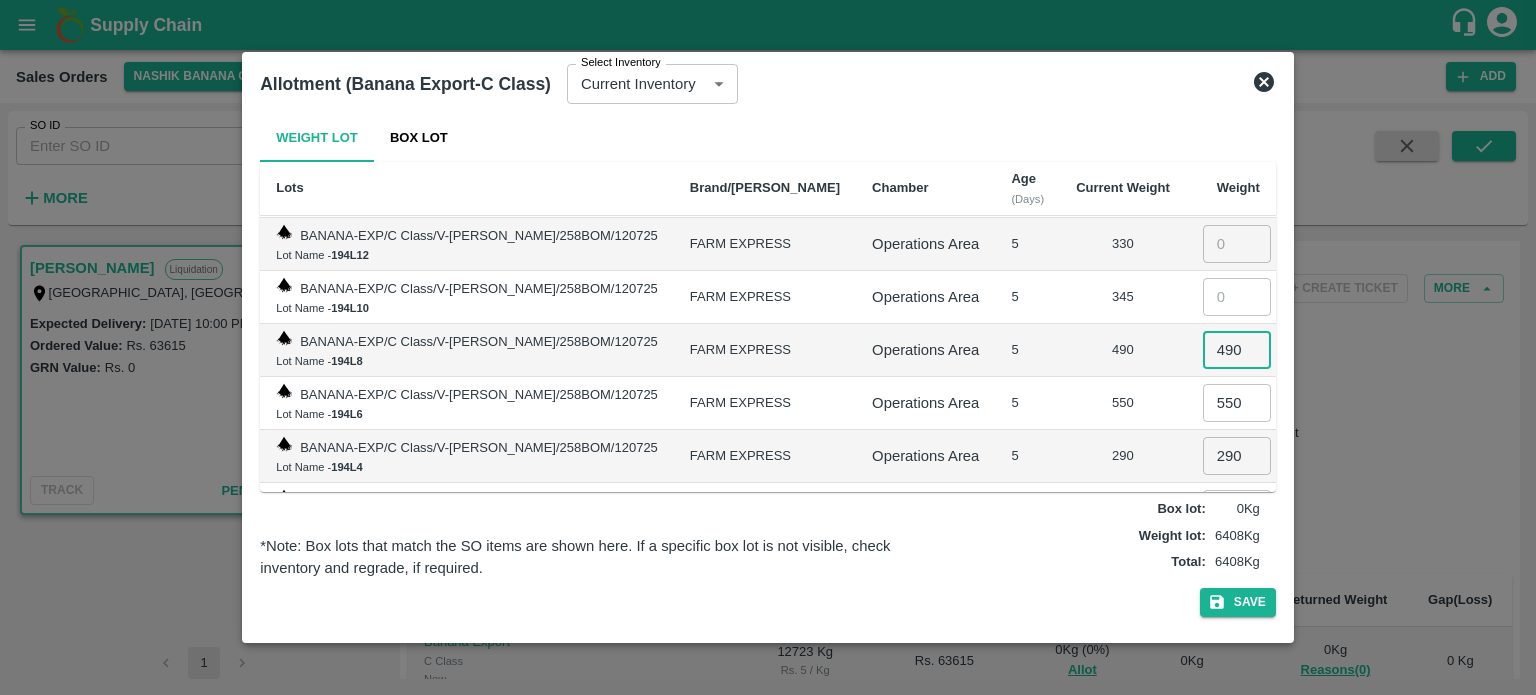 type on "490" 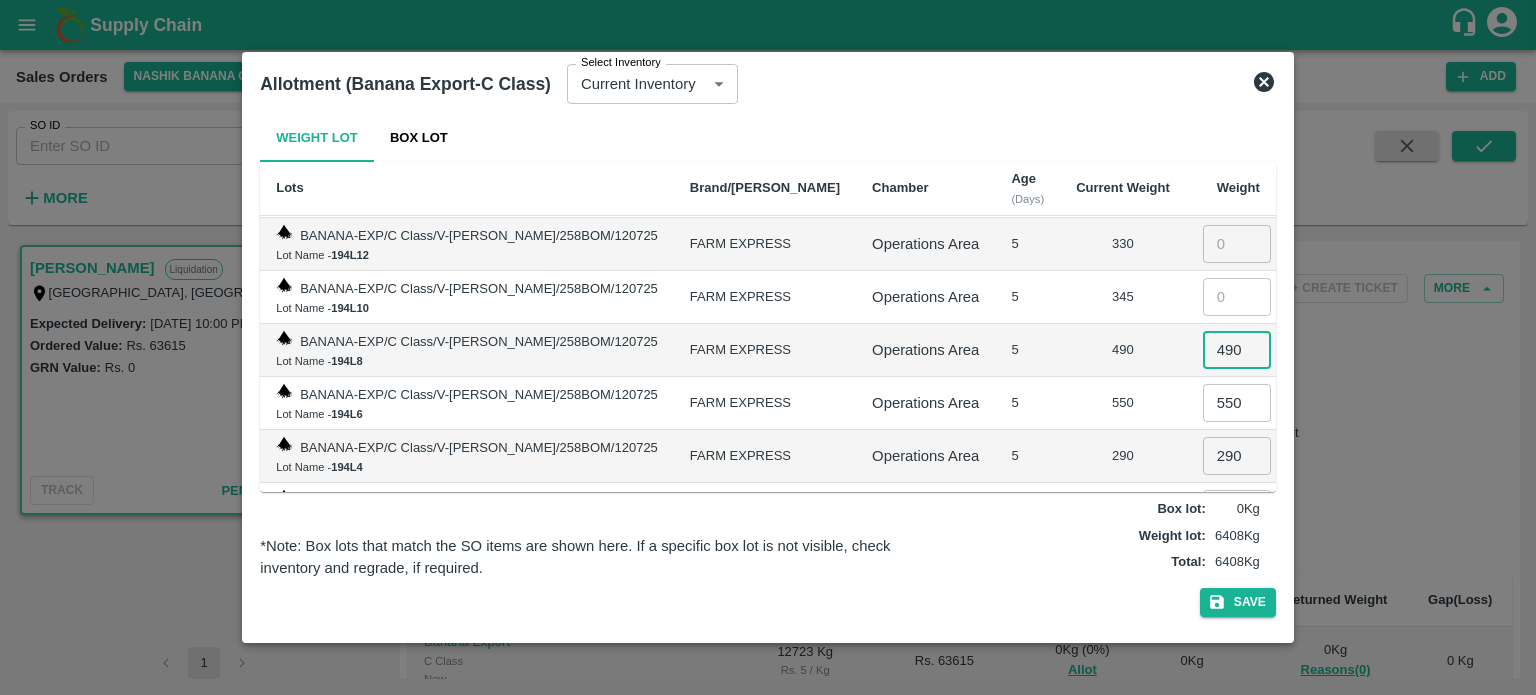 click at bounding box center [1237, 297] 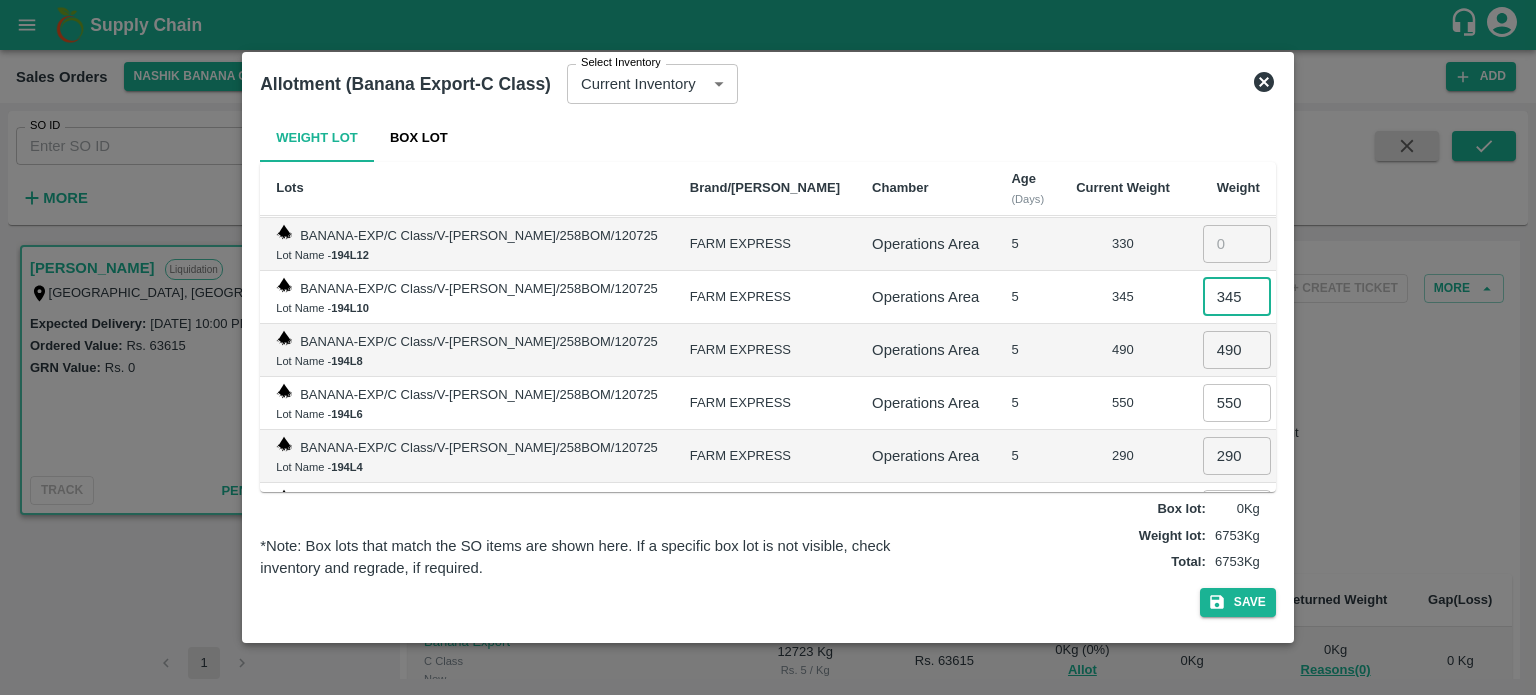 type on "345" 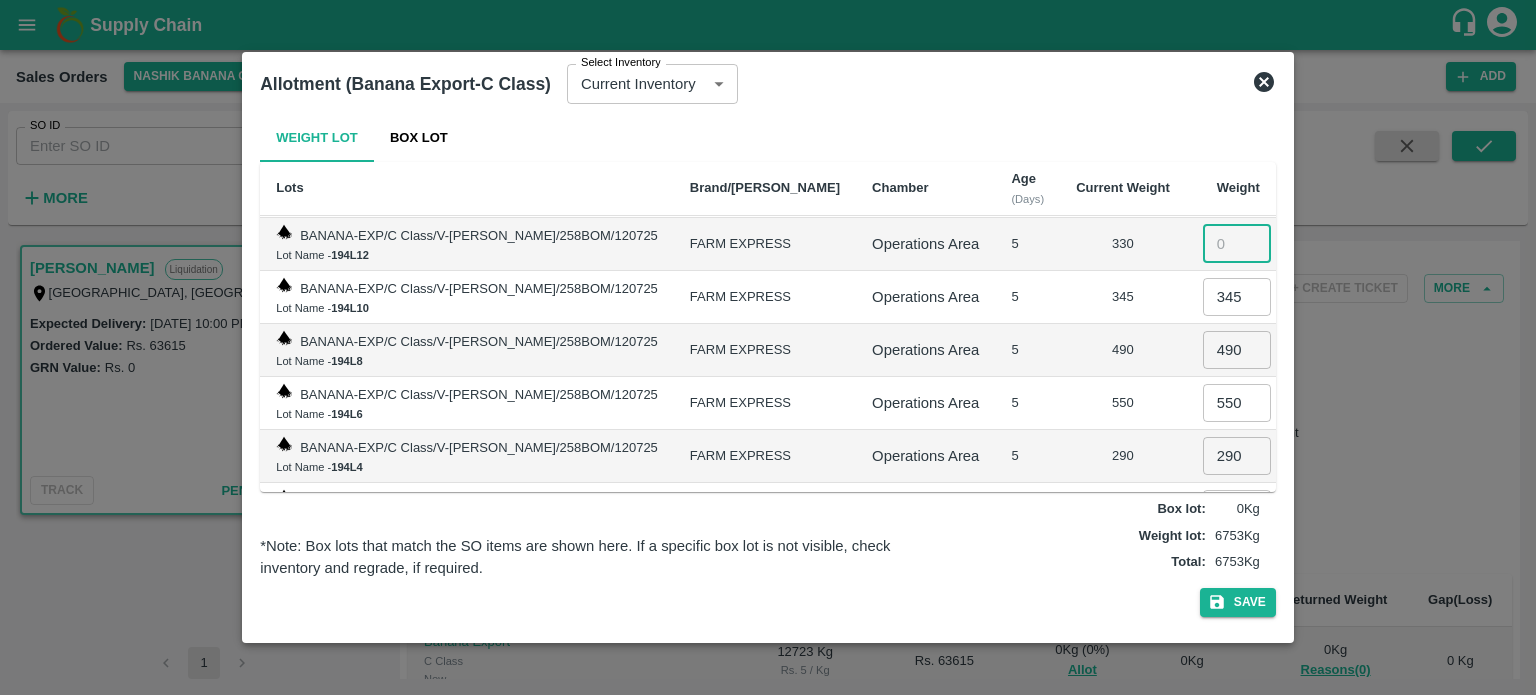 click at bounding box center (1237, 244) 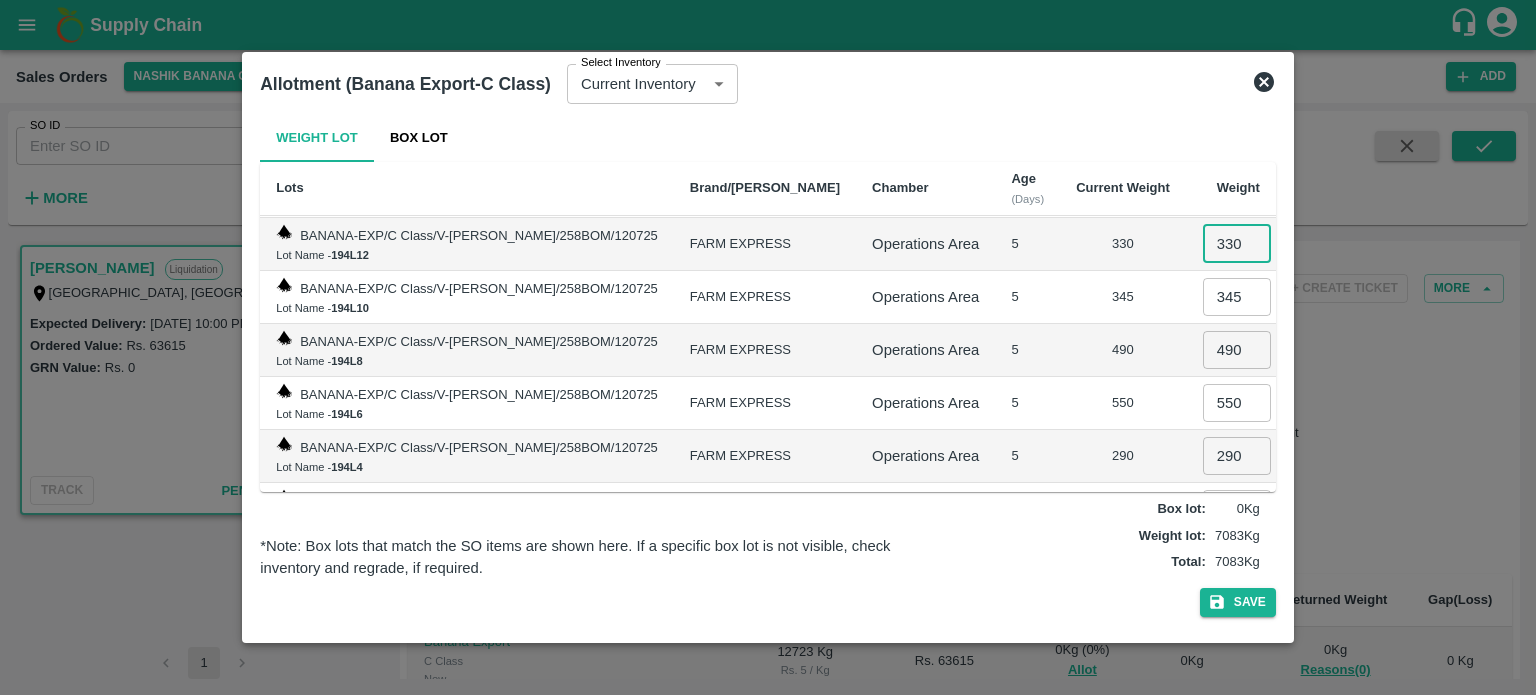 type on "330" 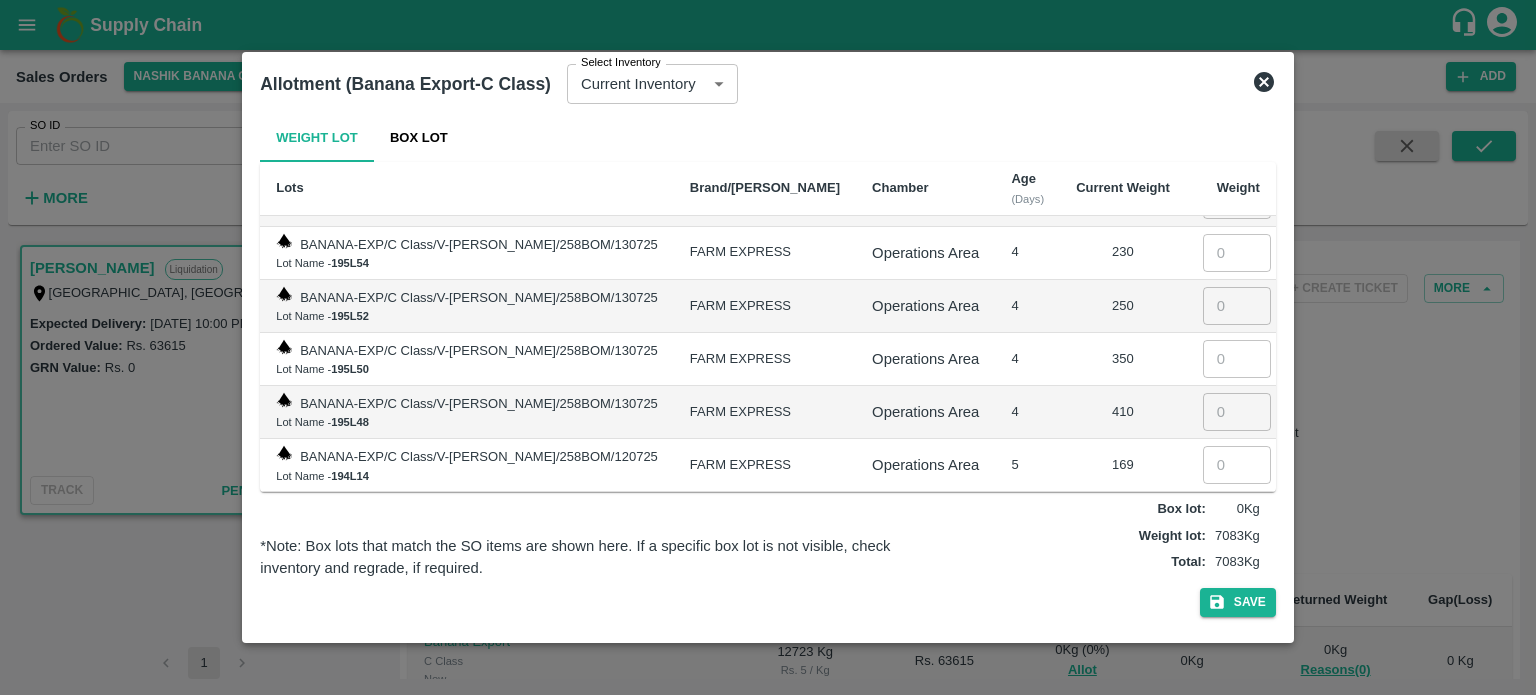 scroll, scrollTop: 680, scrollLeft: 0, axis: vertical 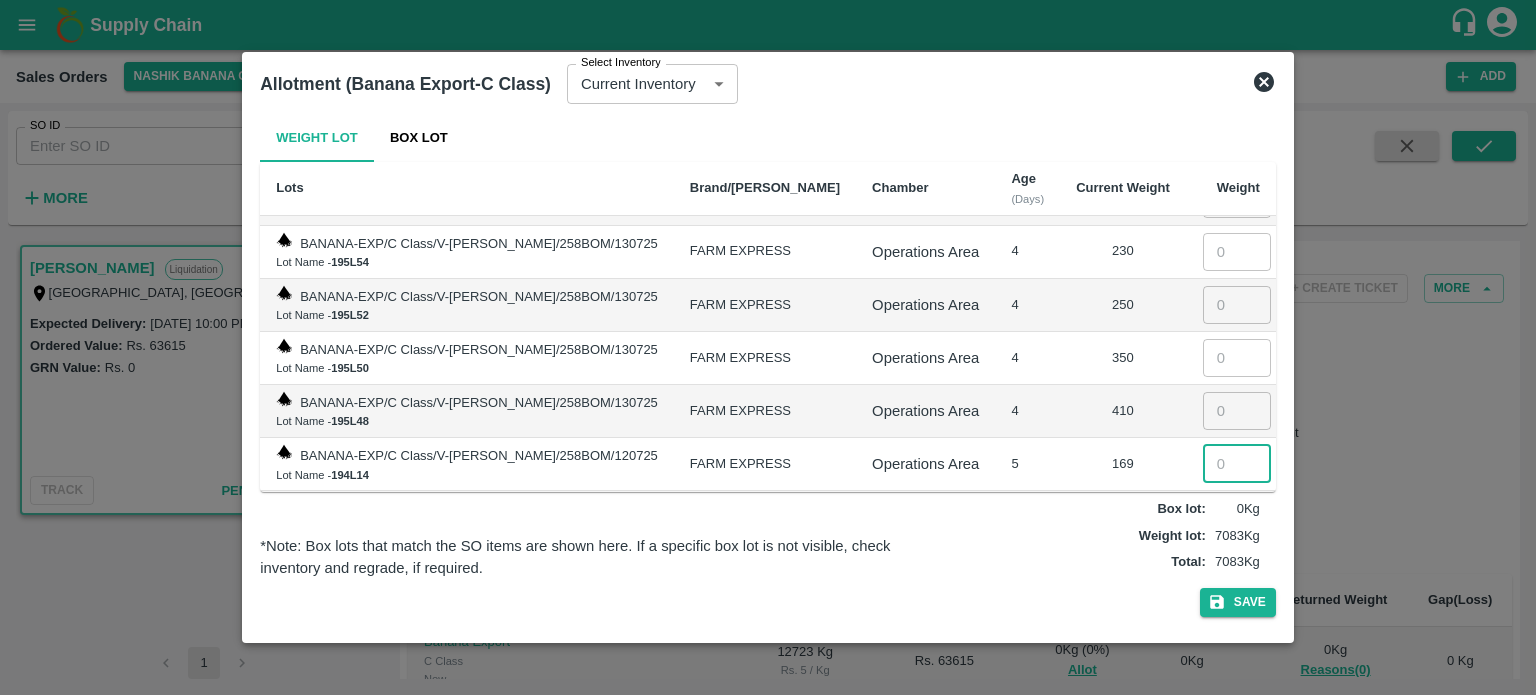 click at bounding box center [1237, 464] 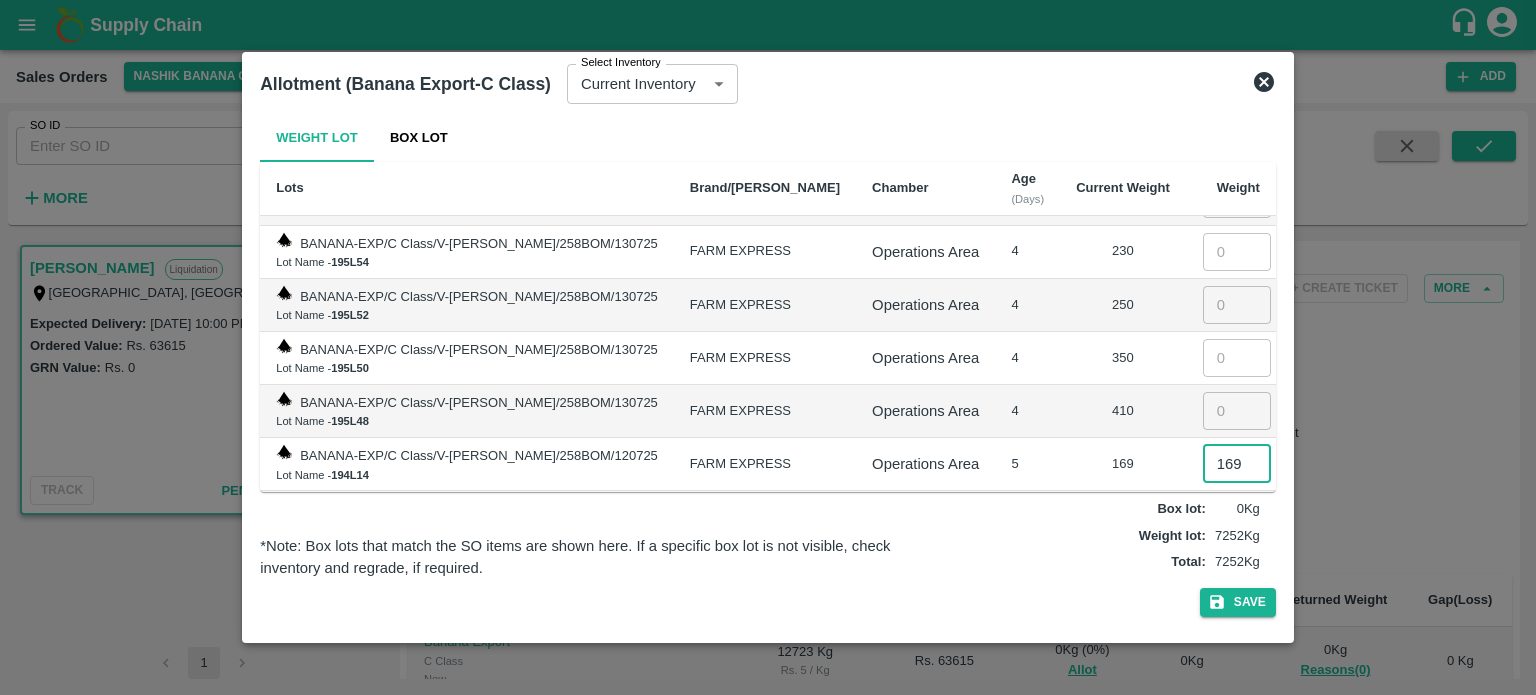 type on "169" 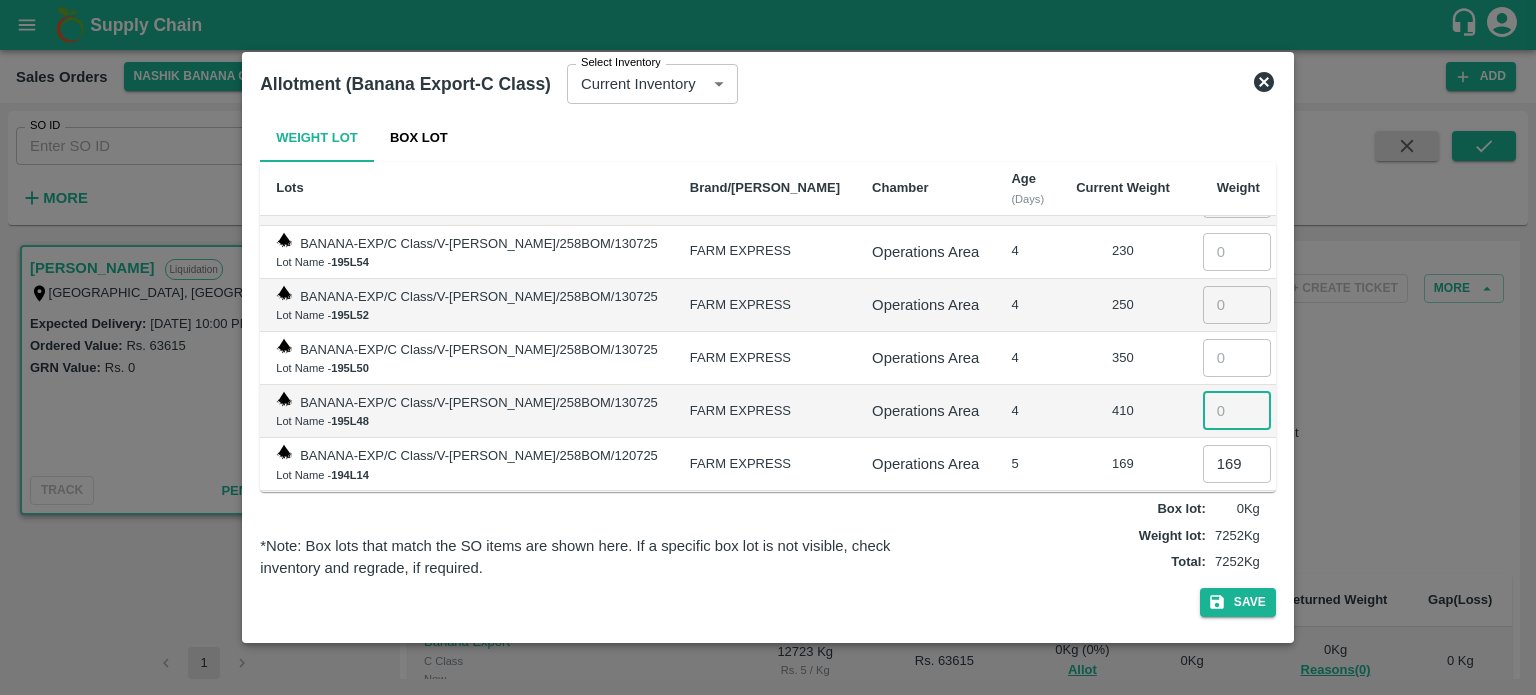click at bounding box center (1237, 411) 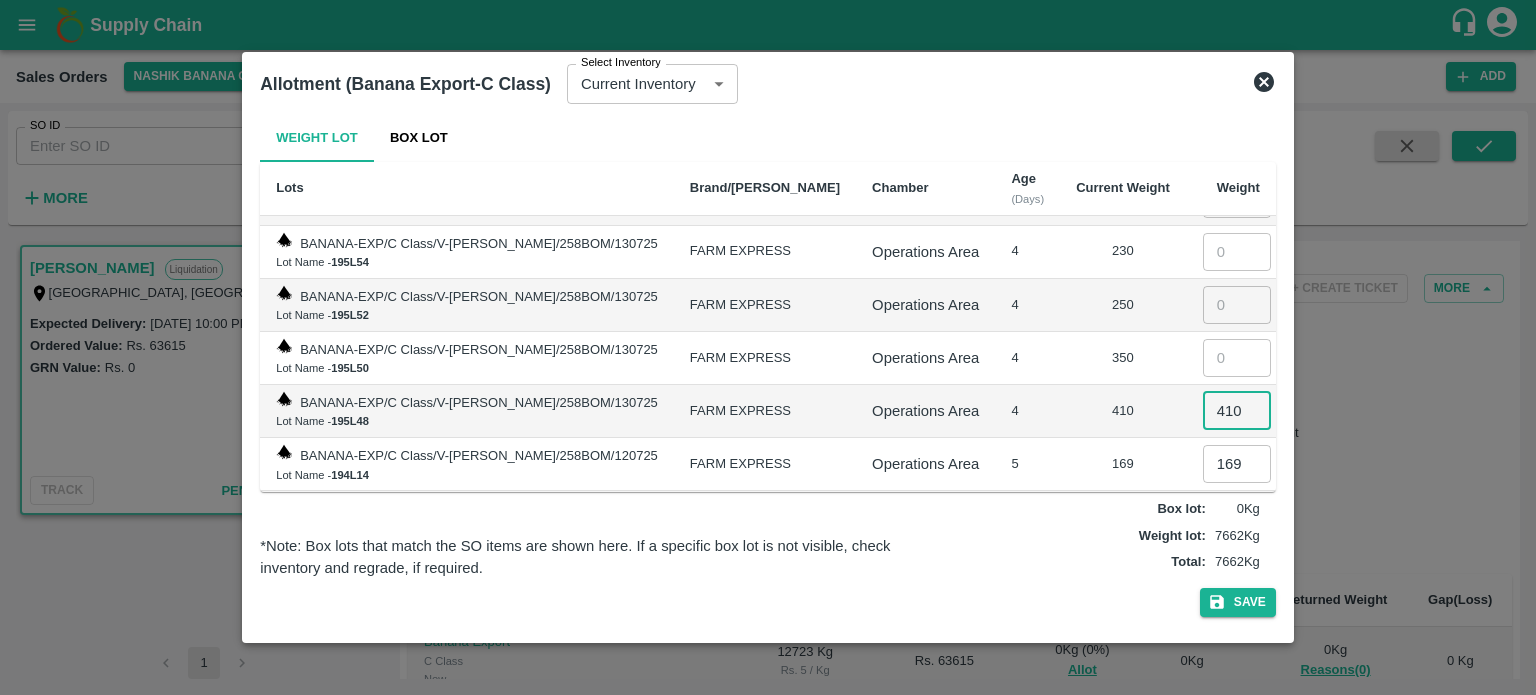type on "410" 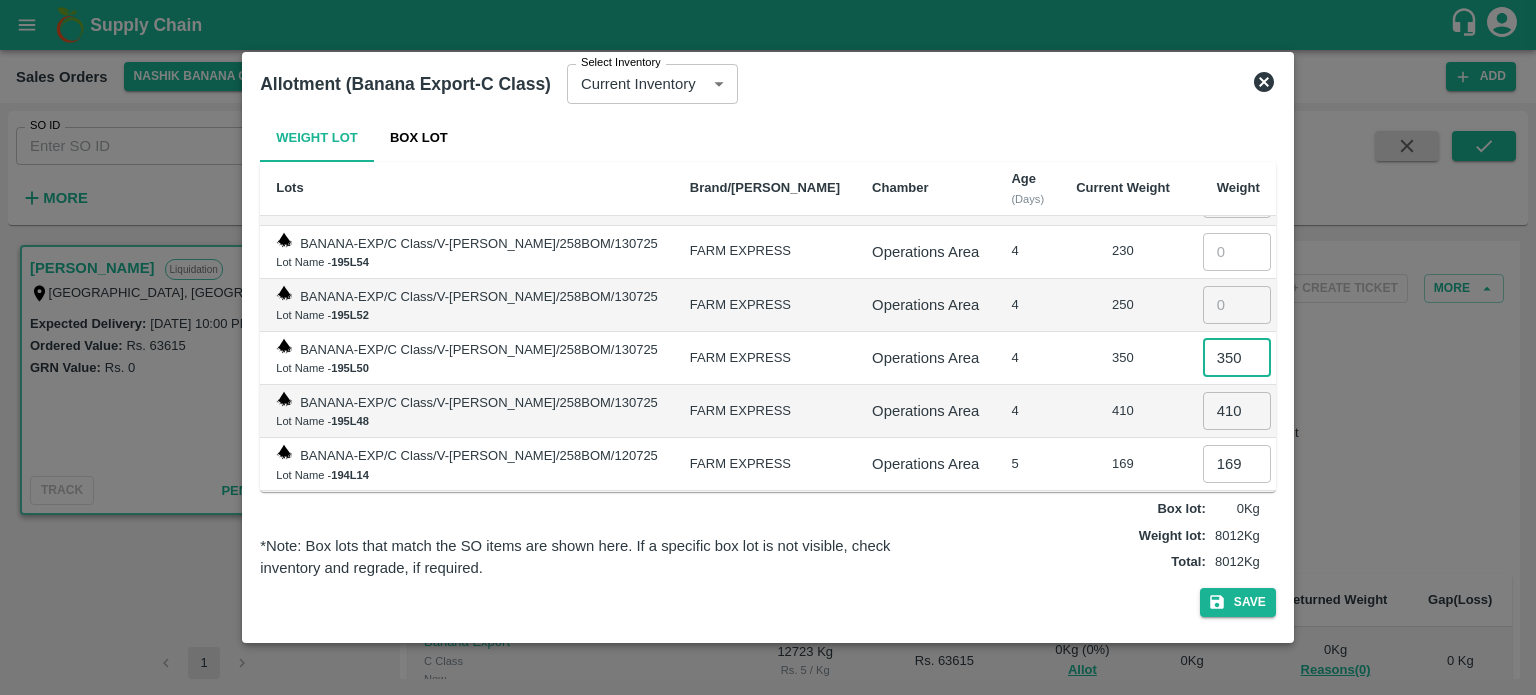 type on "350" 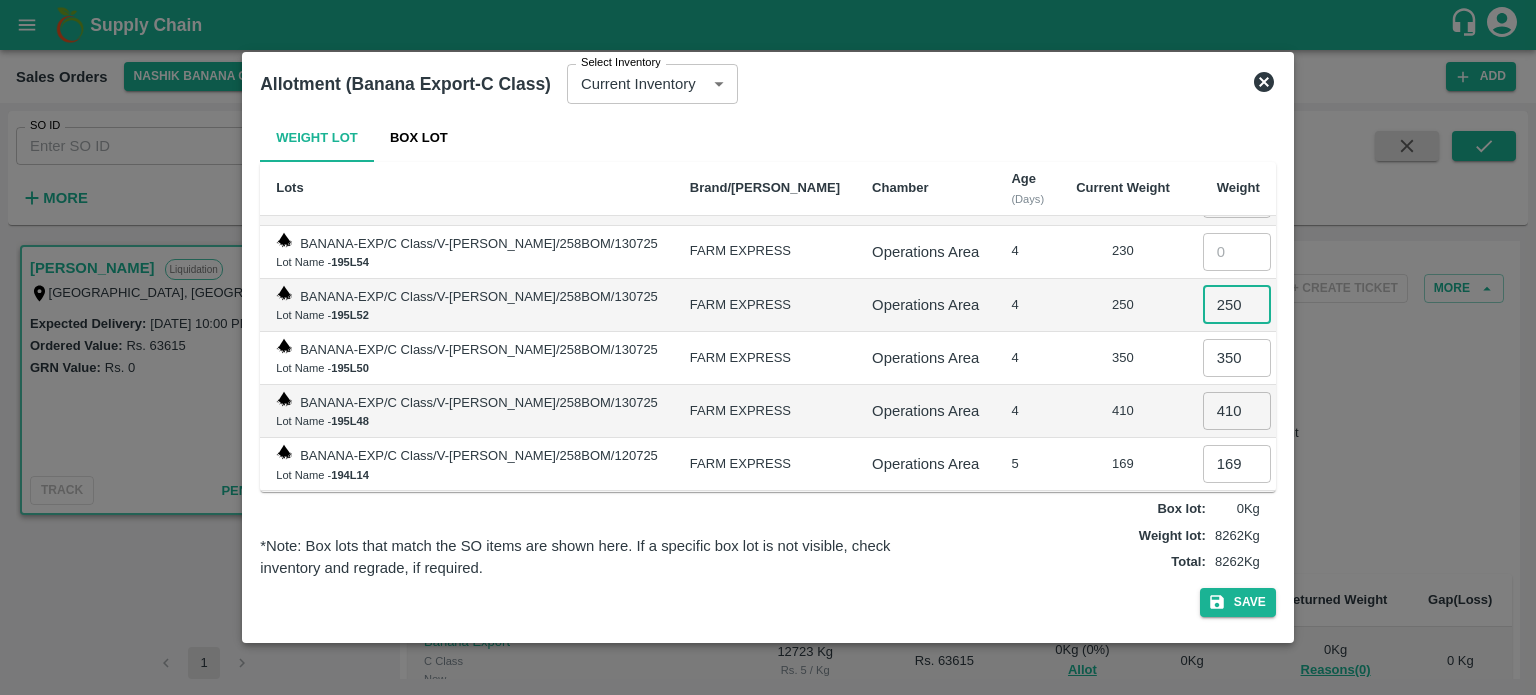 type on "250" 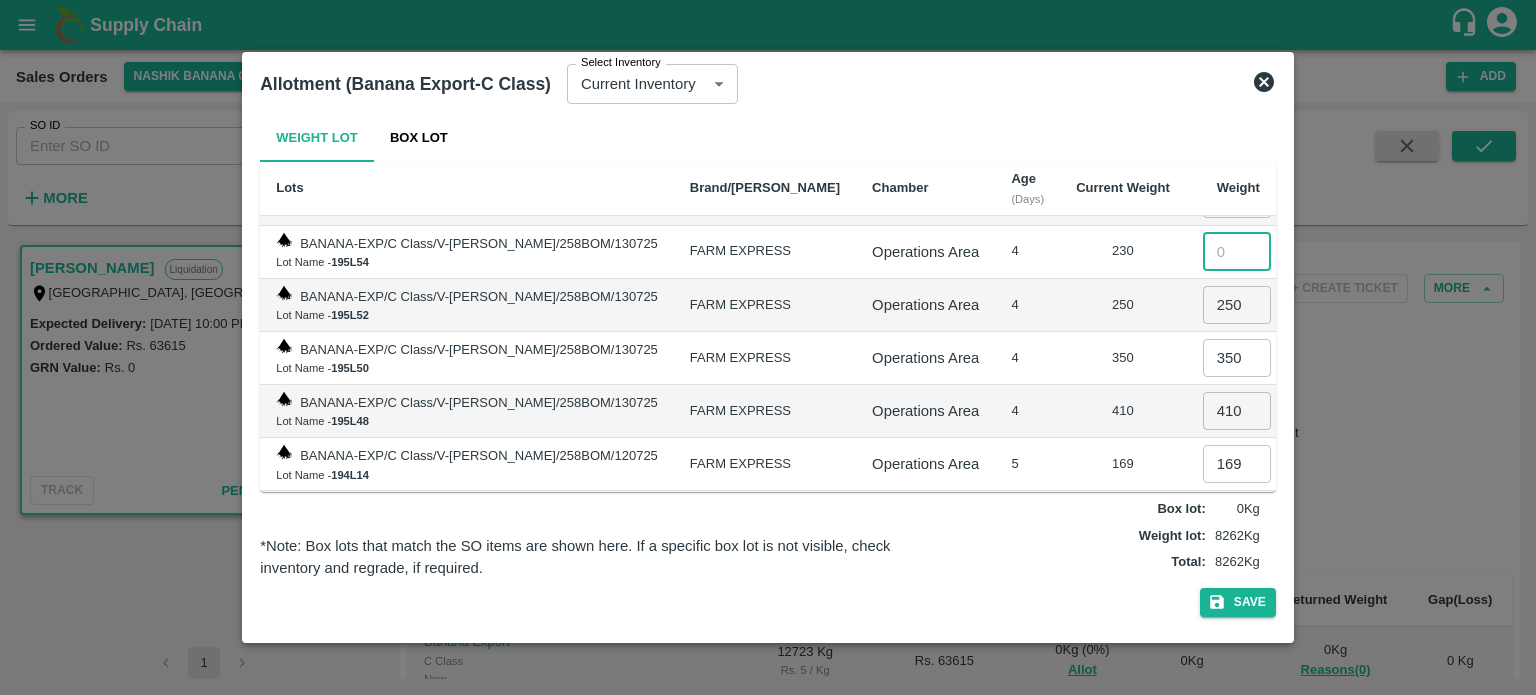 click at bounding box center (1237, 252) 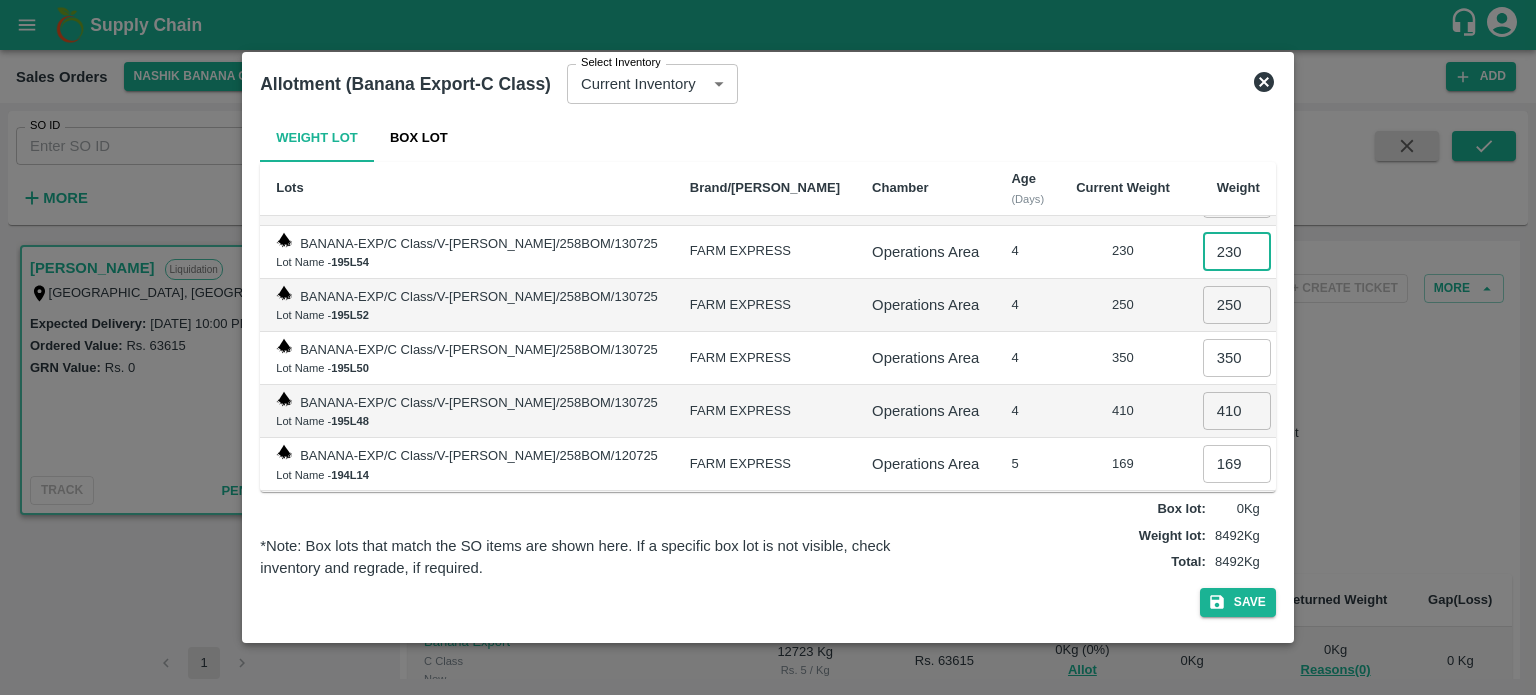 type on "230" 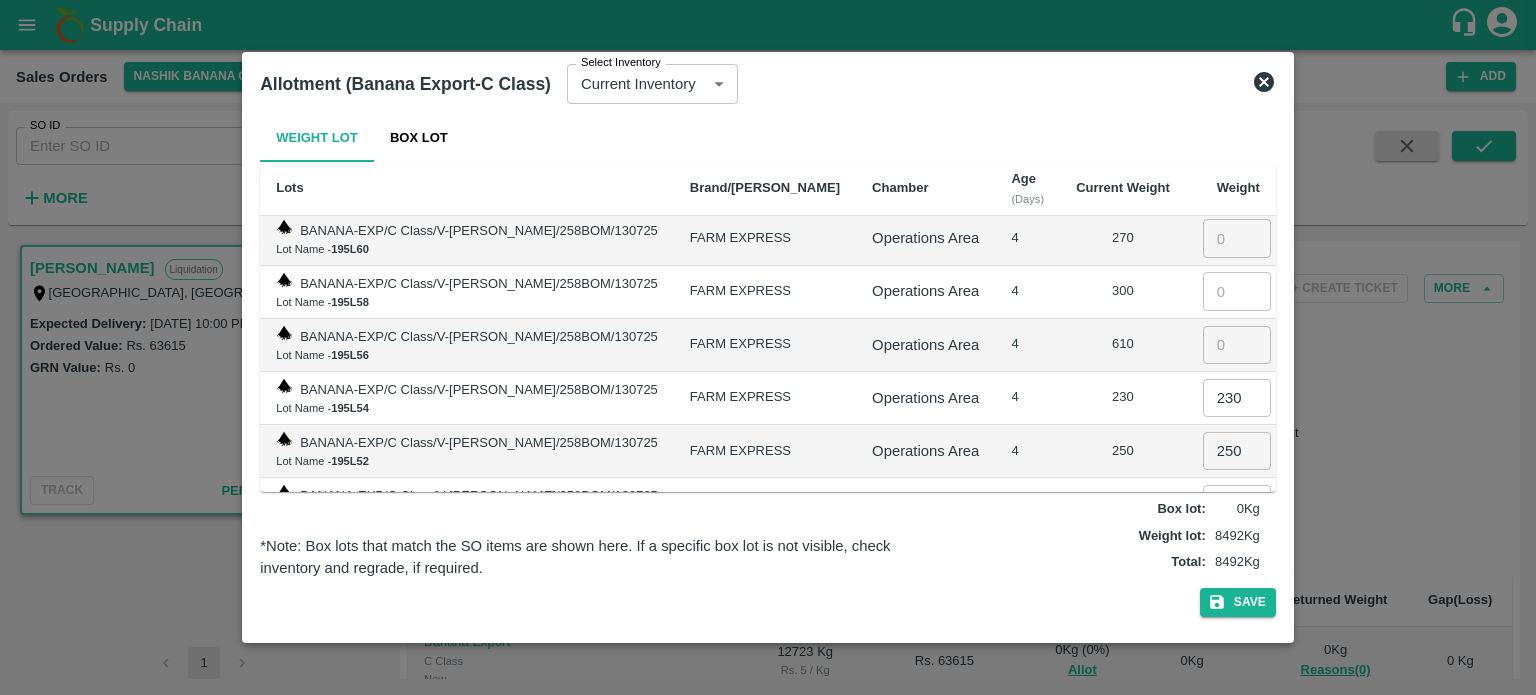 scroll, scrollTop: 438, scrollLeft: 0, axis: vertical 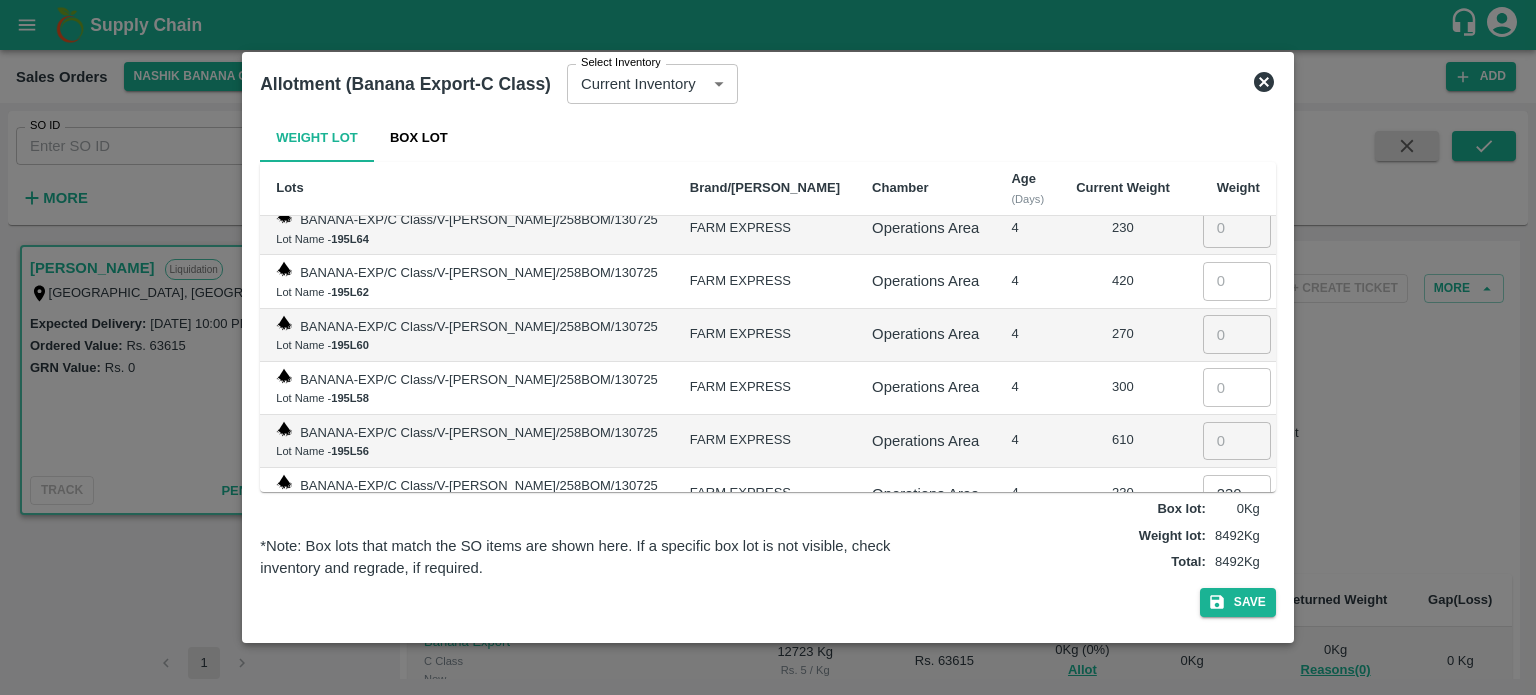 click at bounding box center [1237, 441] 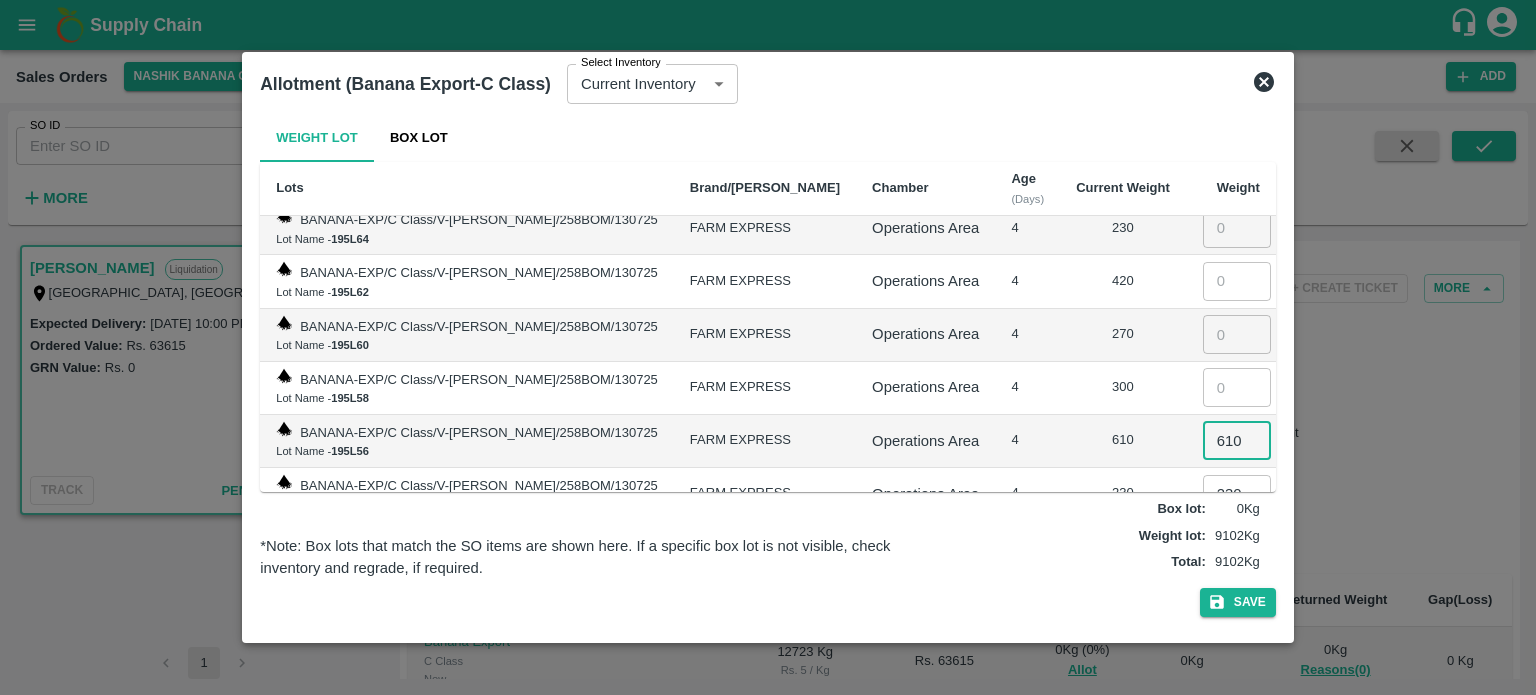 type on "610" 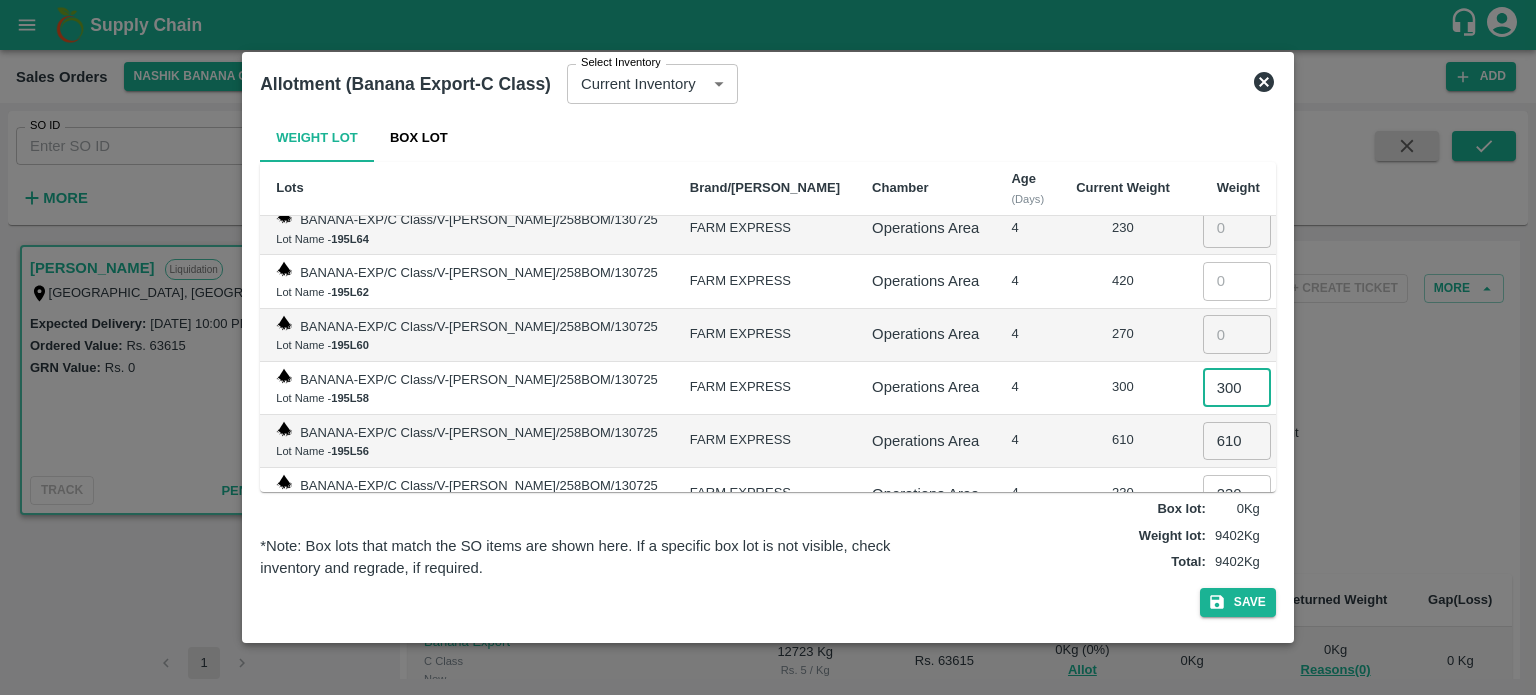 type on "300" 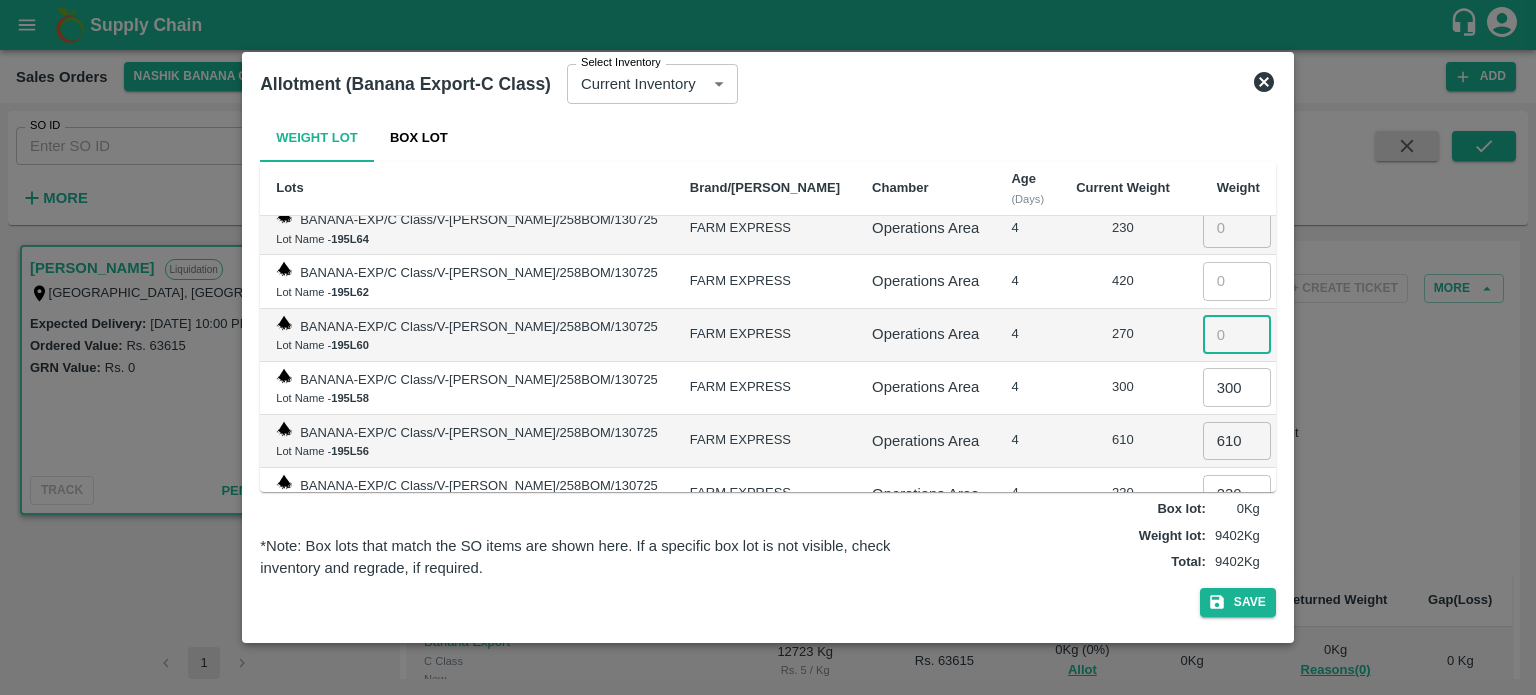 click at bounding box center [1237, 334] 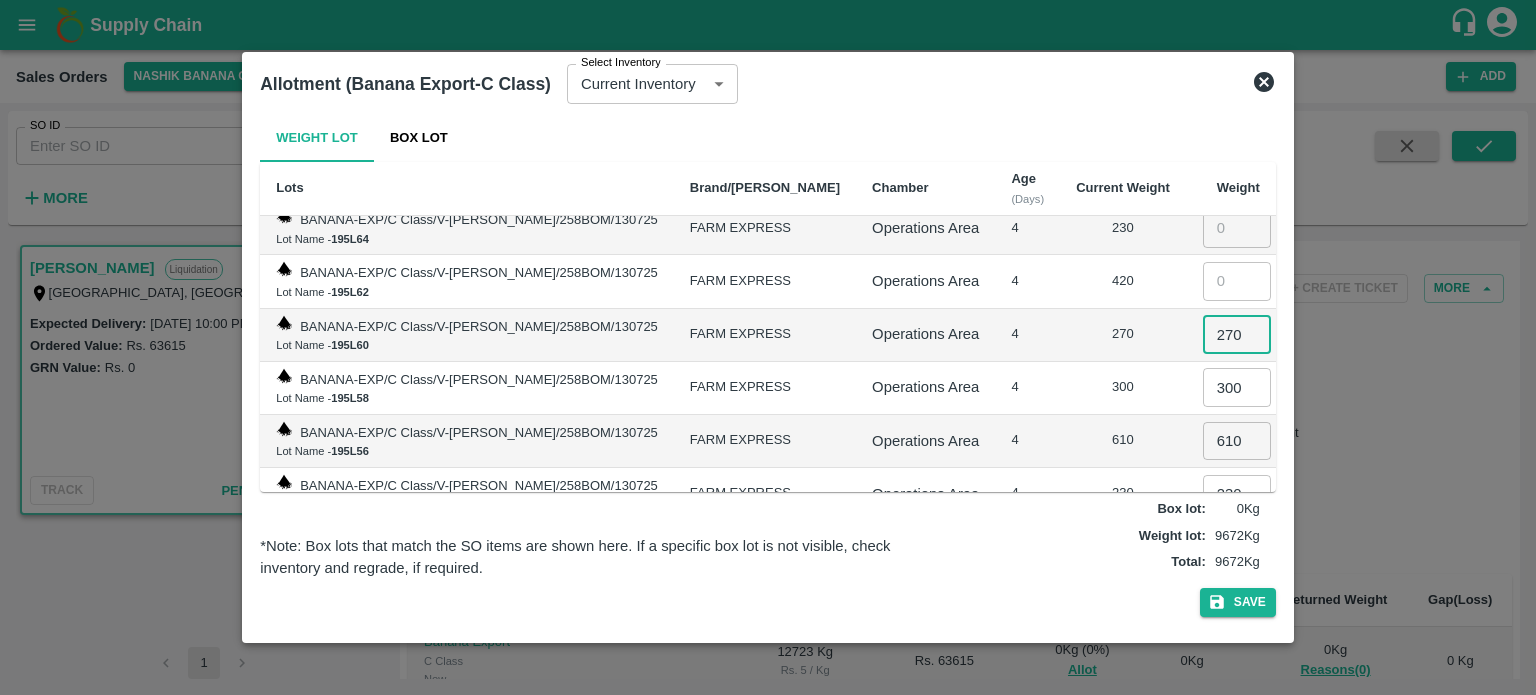 scroll, scrollTop: 0, scrollLeft: 0, axis: both 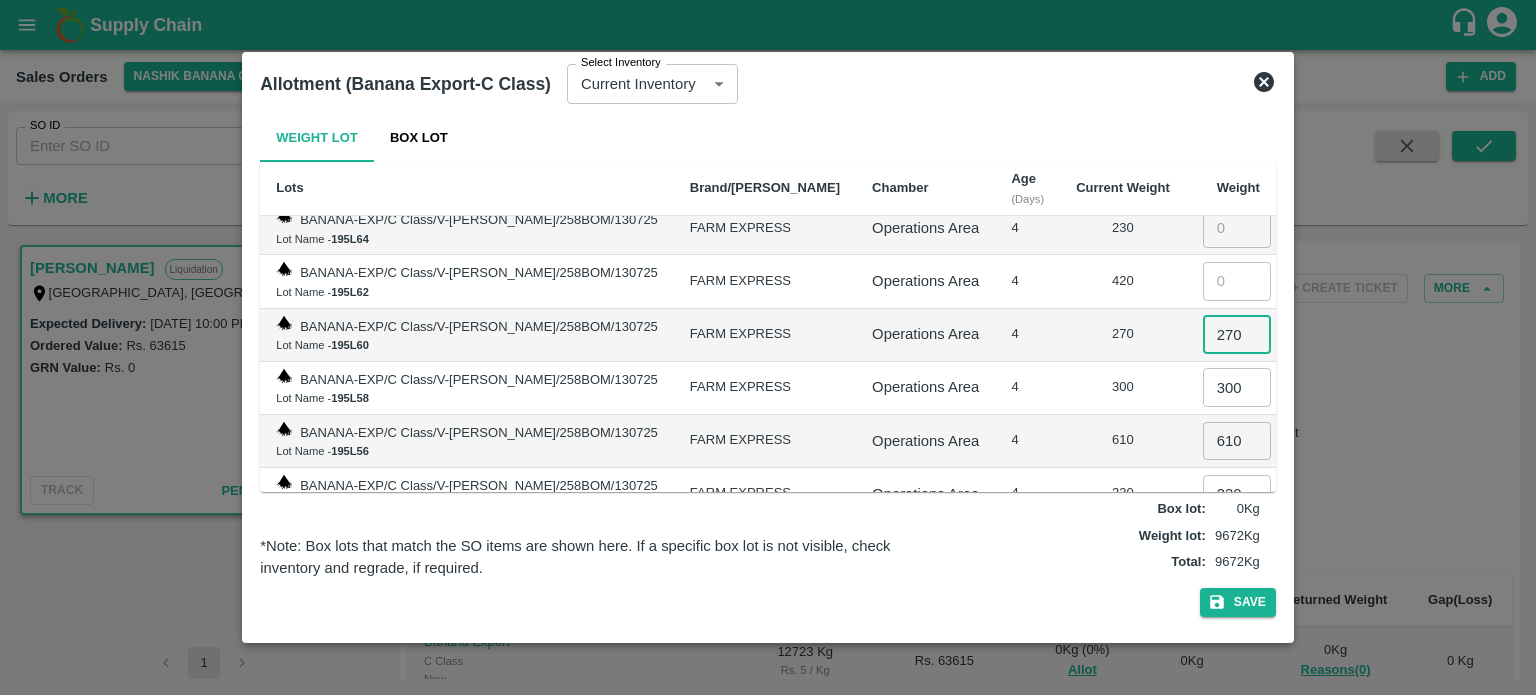 click at bounding box center [1237, 281] 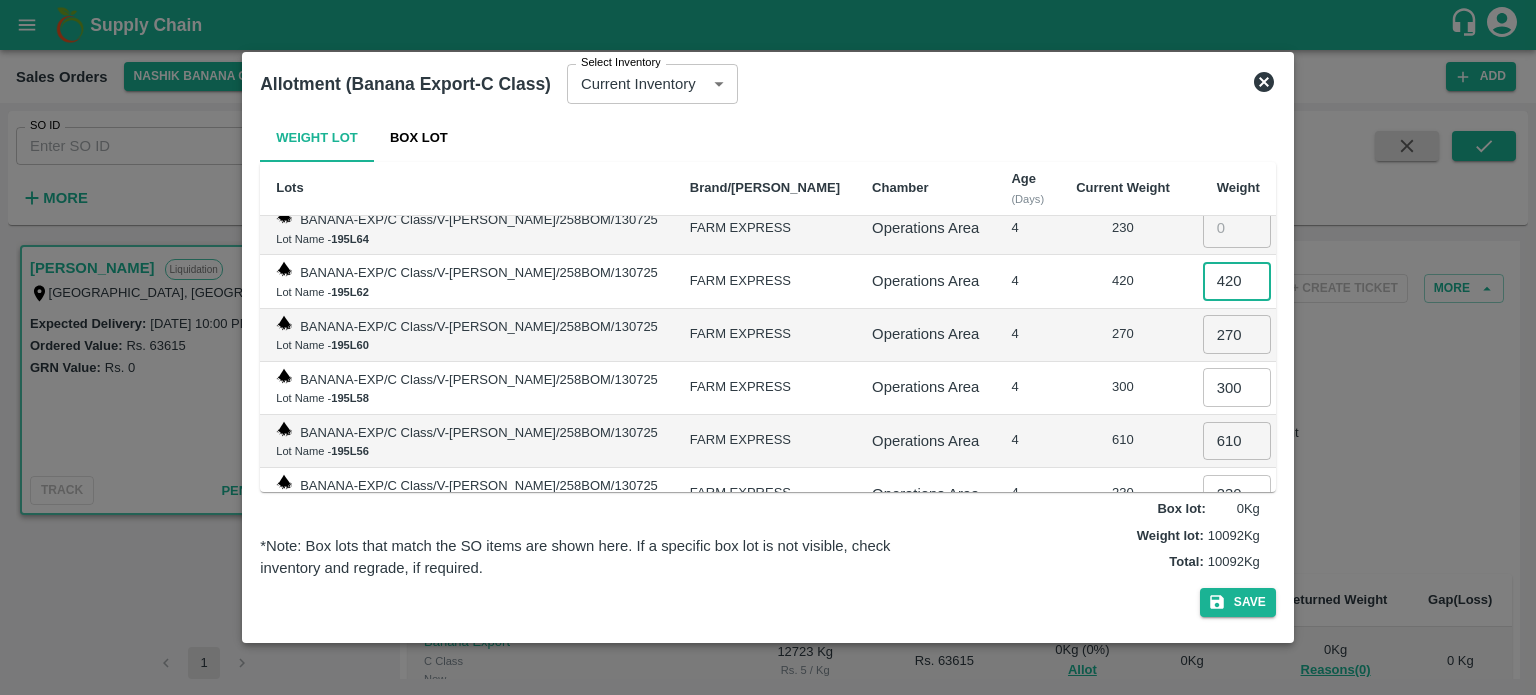 type on "420" 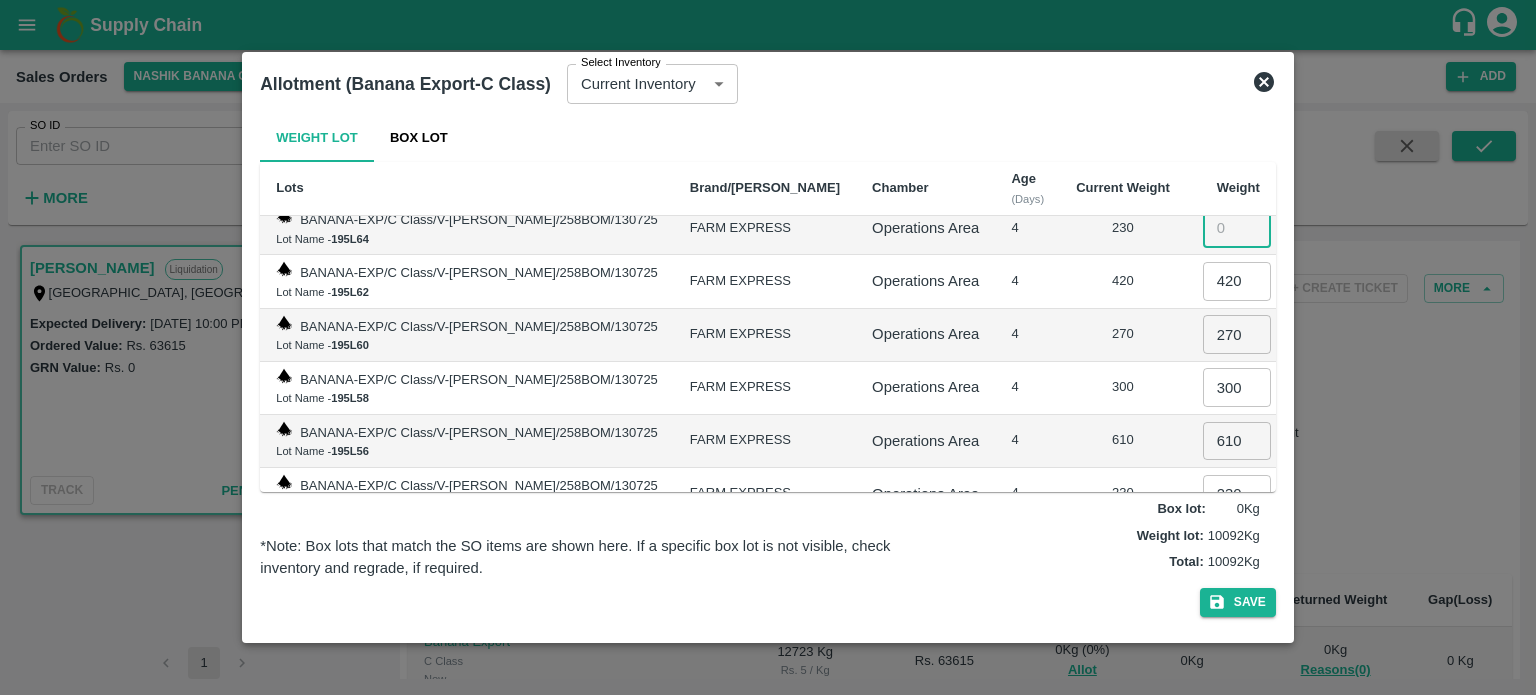 click at bounding box center [1237, 228] 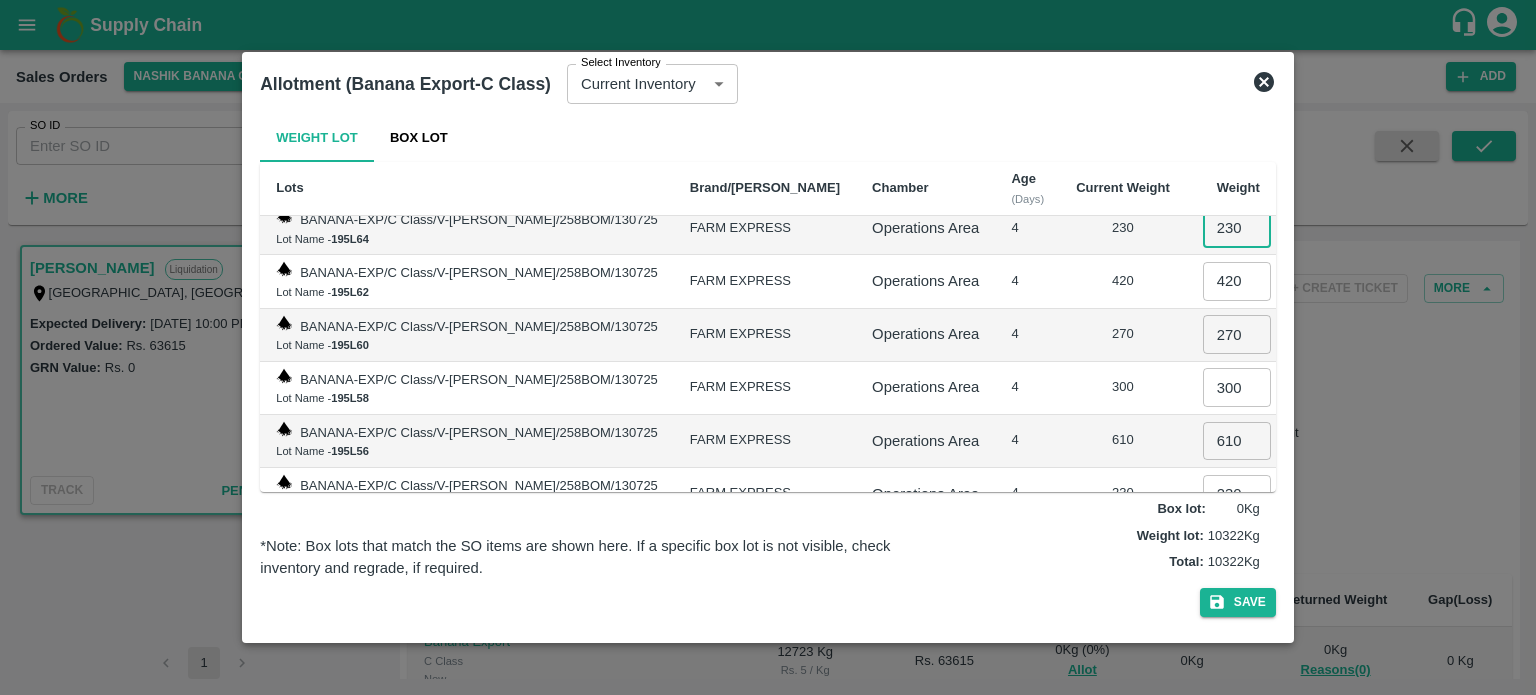 type on "230" 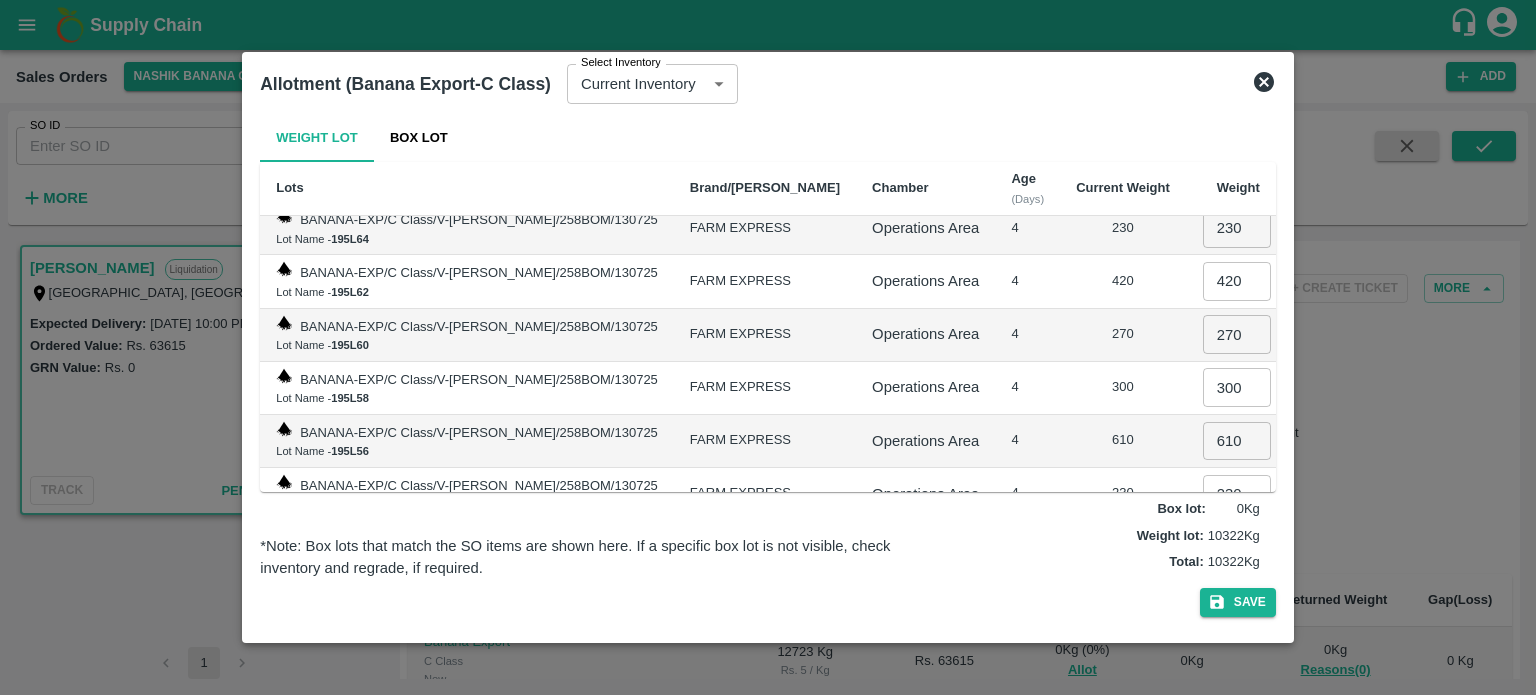 drag, startPoint x: 1271, startPoint y: 247, endPoint x: 1270, endPoint y: 219, distance: 28.01785 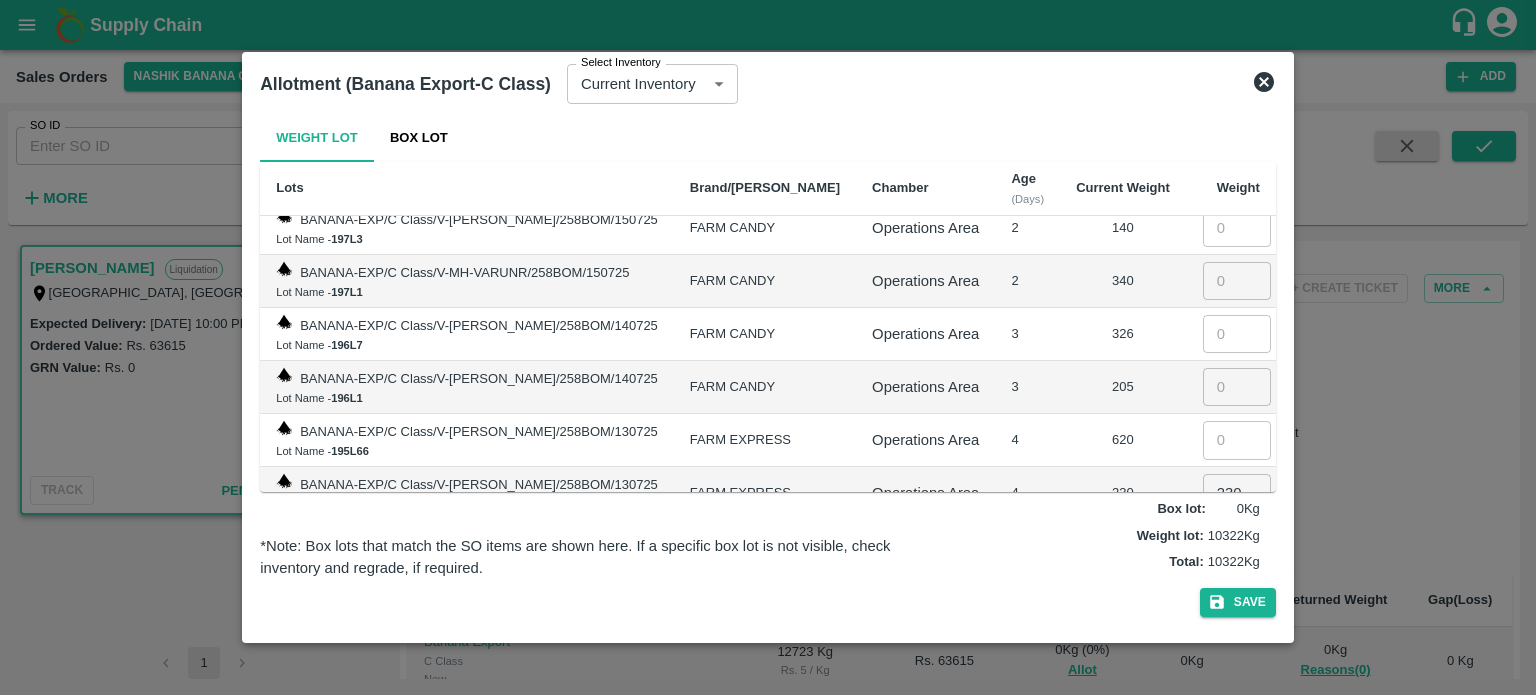 scroll, scrollTop: 188, scrollLeft: 0, axis: vertical 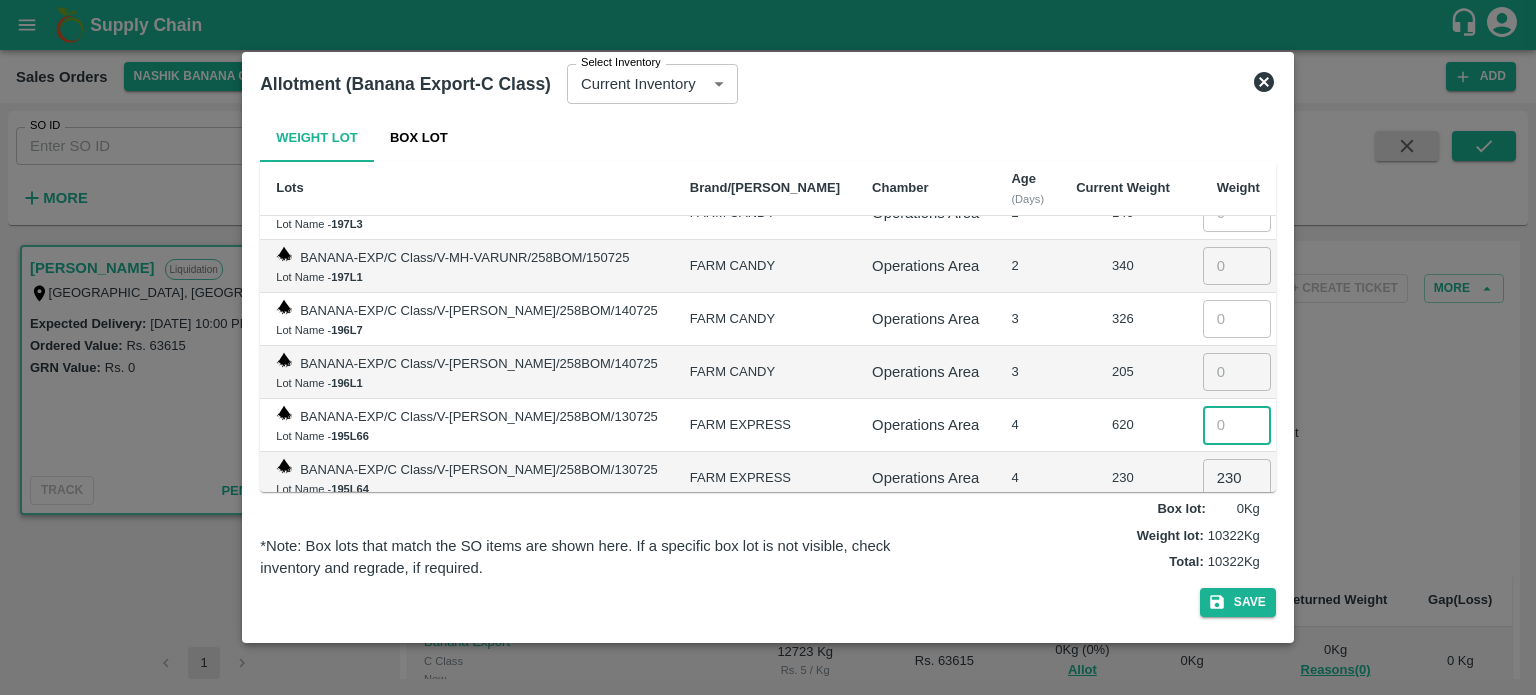 click at bounding box center (1237, 425) 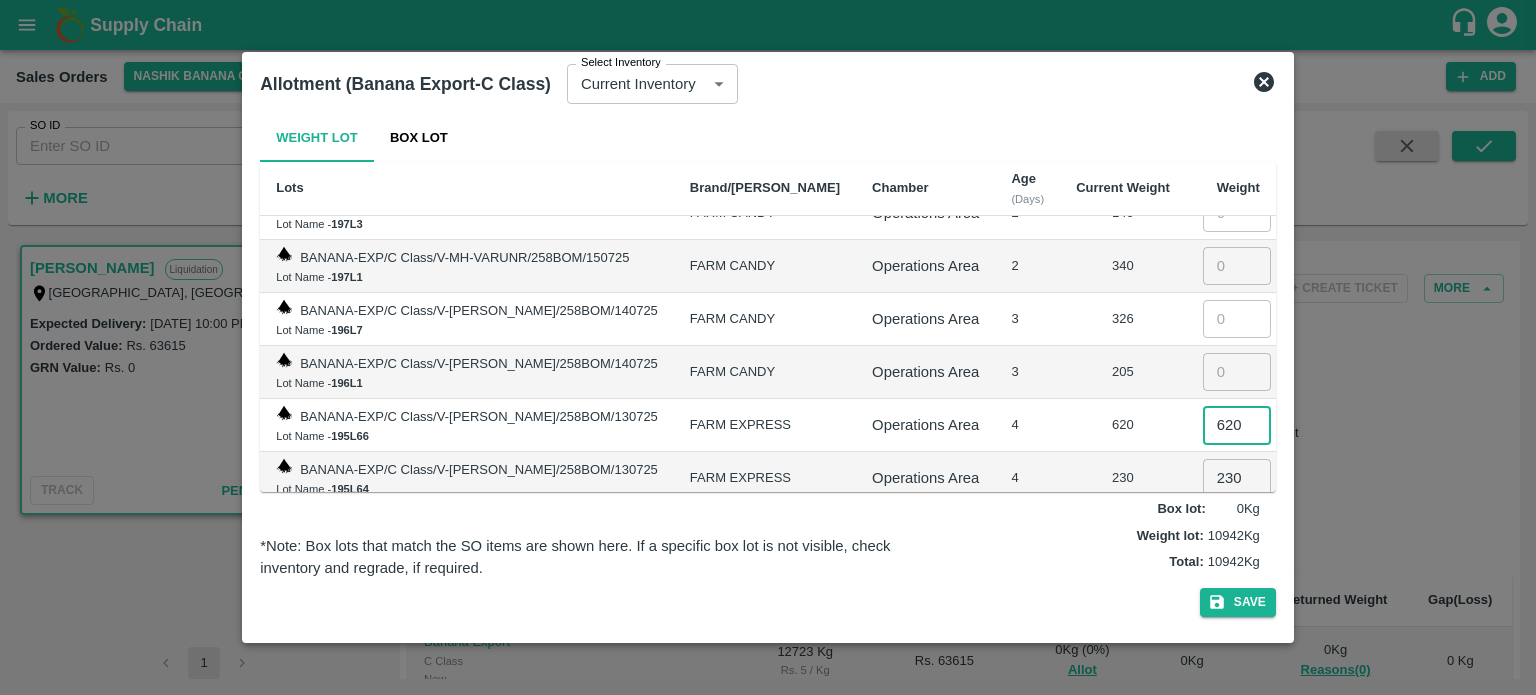 type on "620" 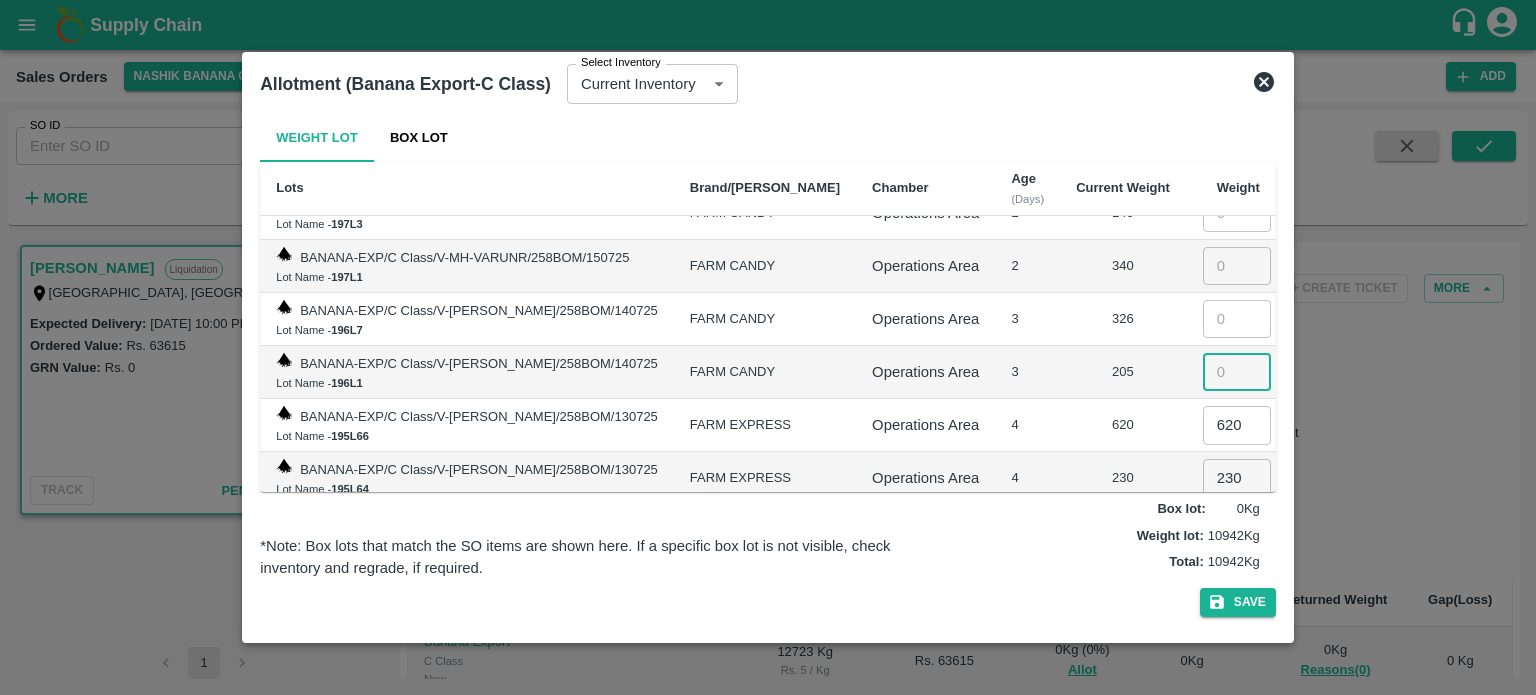 click at bounding box center (1237, 372) 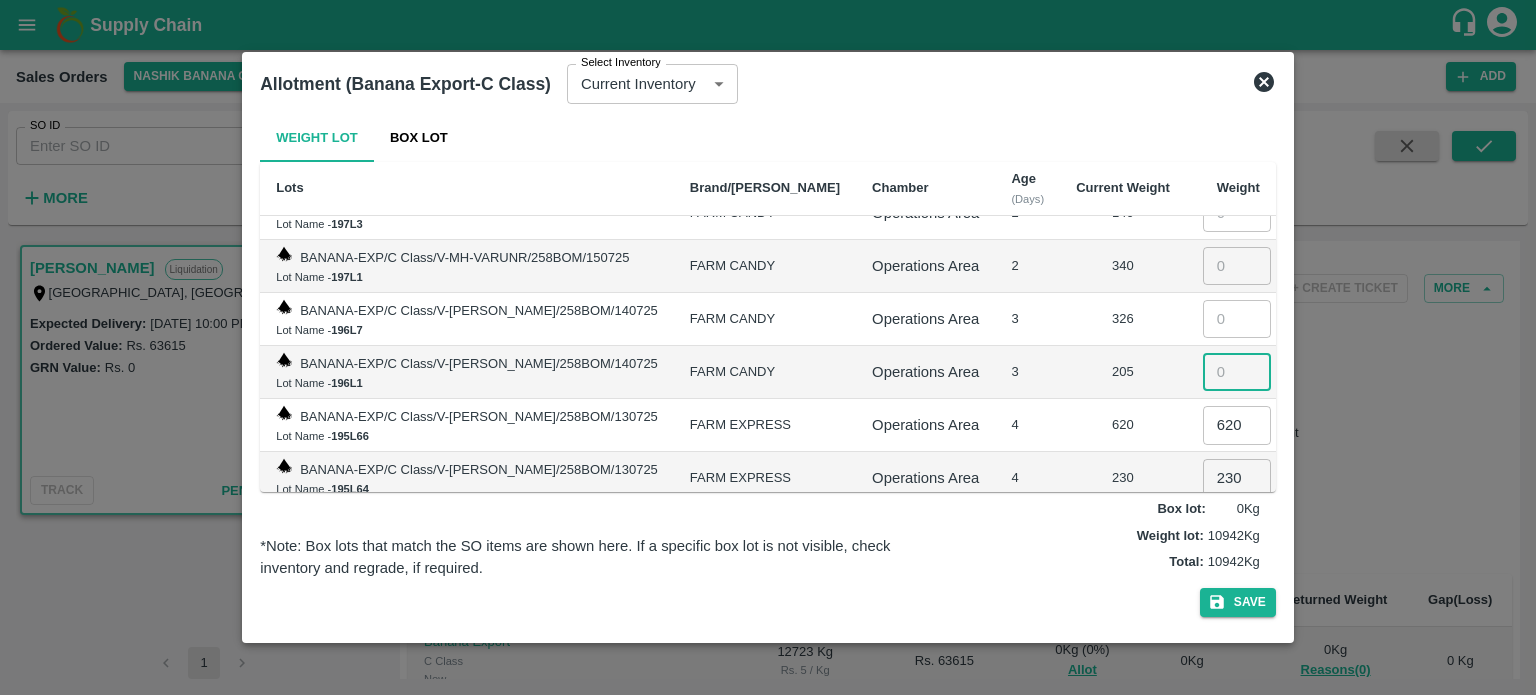 click at bounding box center (1237, 372) 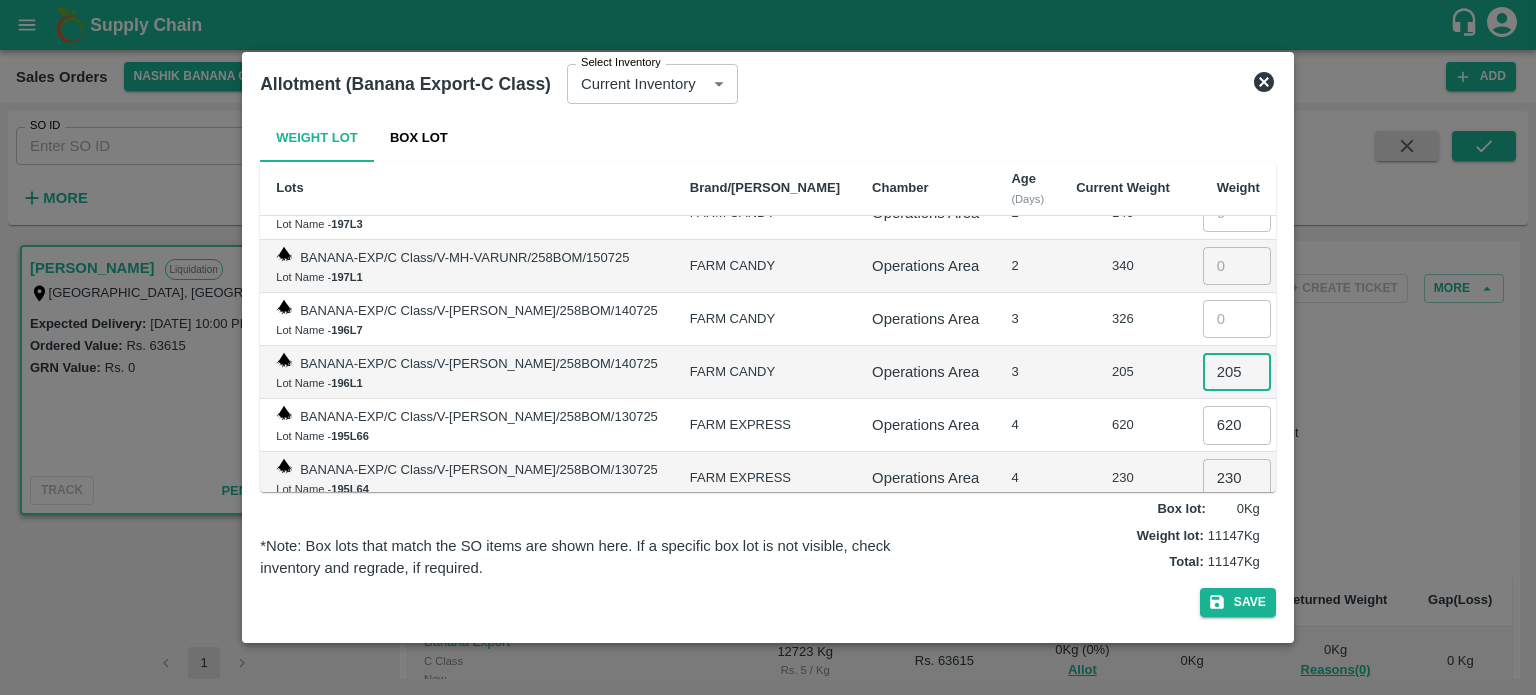 type on "205" 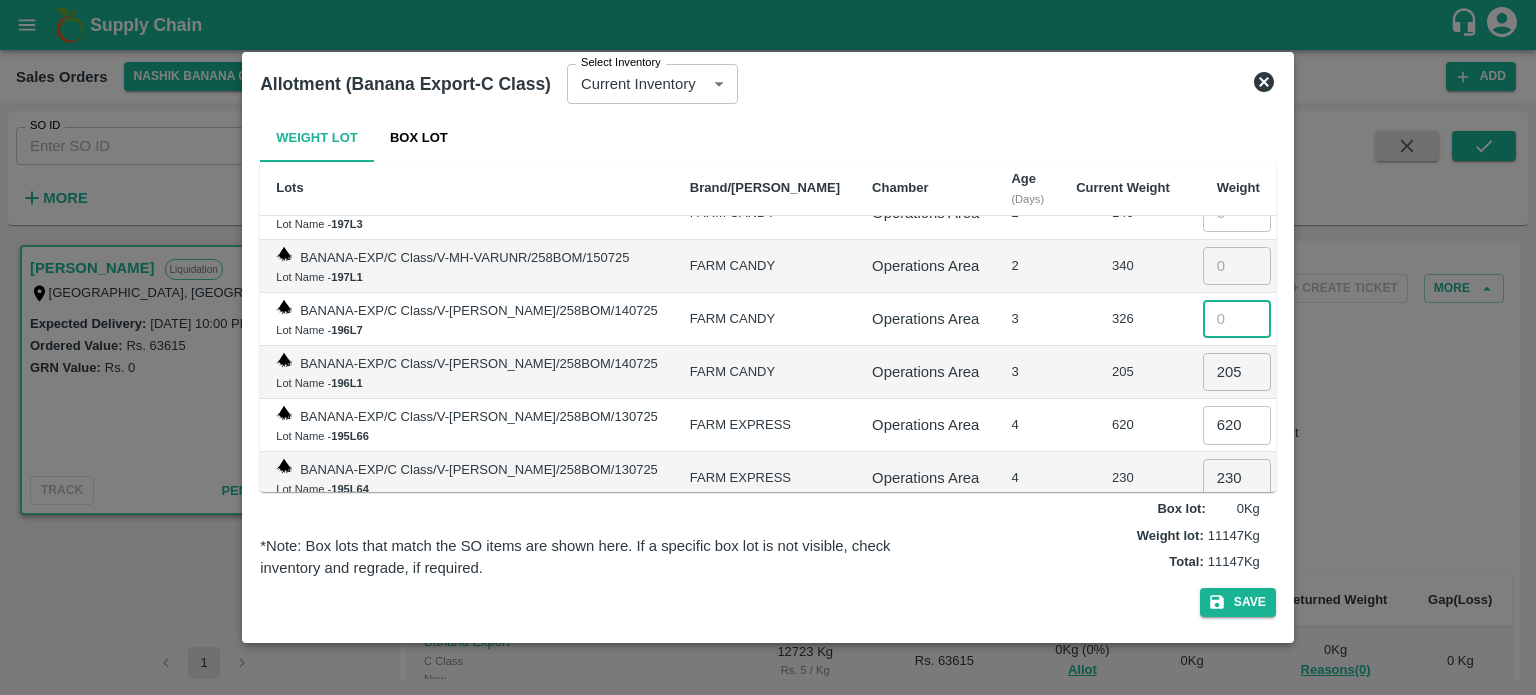 click at bounding box center (1237, 319) 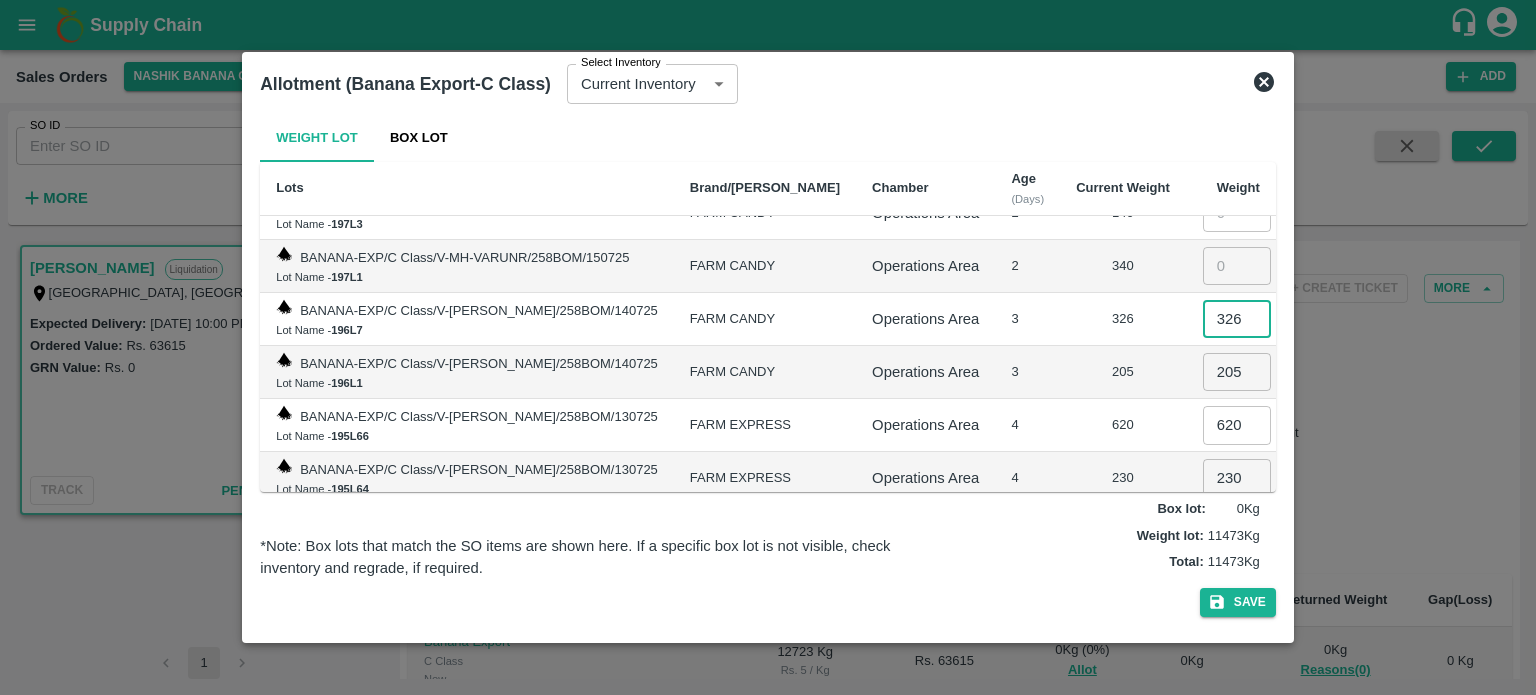 type on "326" 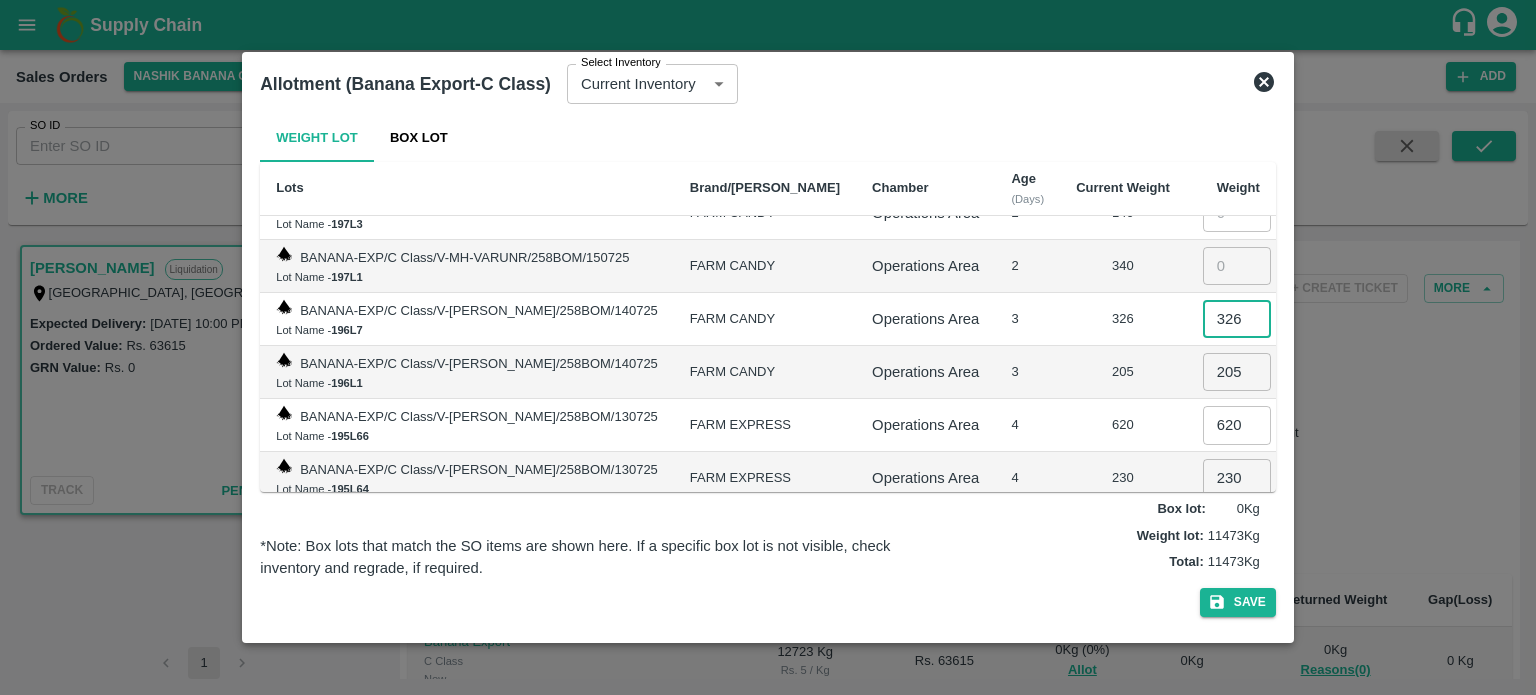 click at bounding box center [1237, 266] 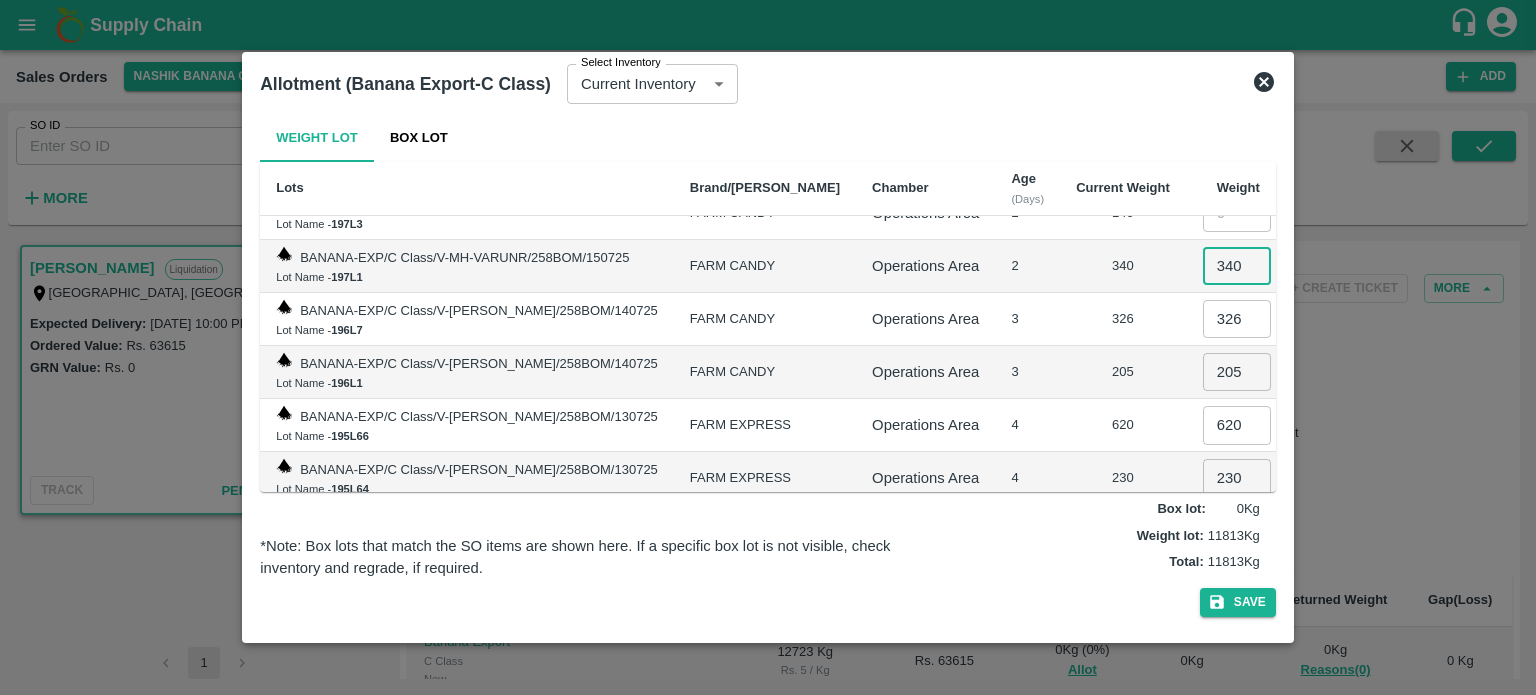 type on "340" 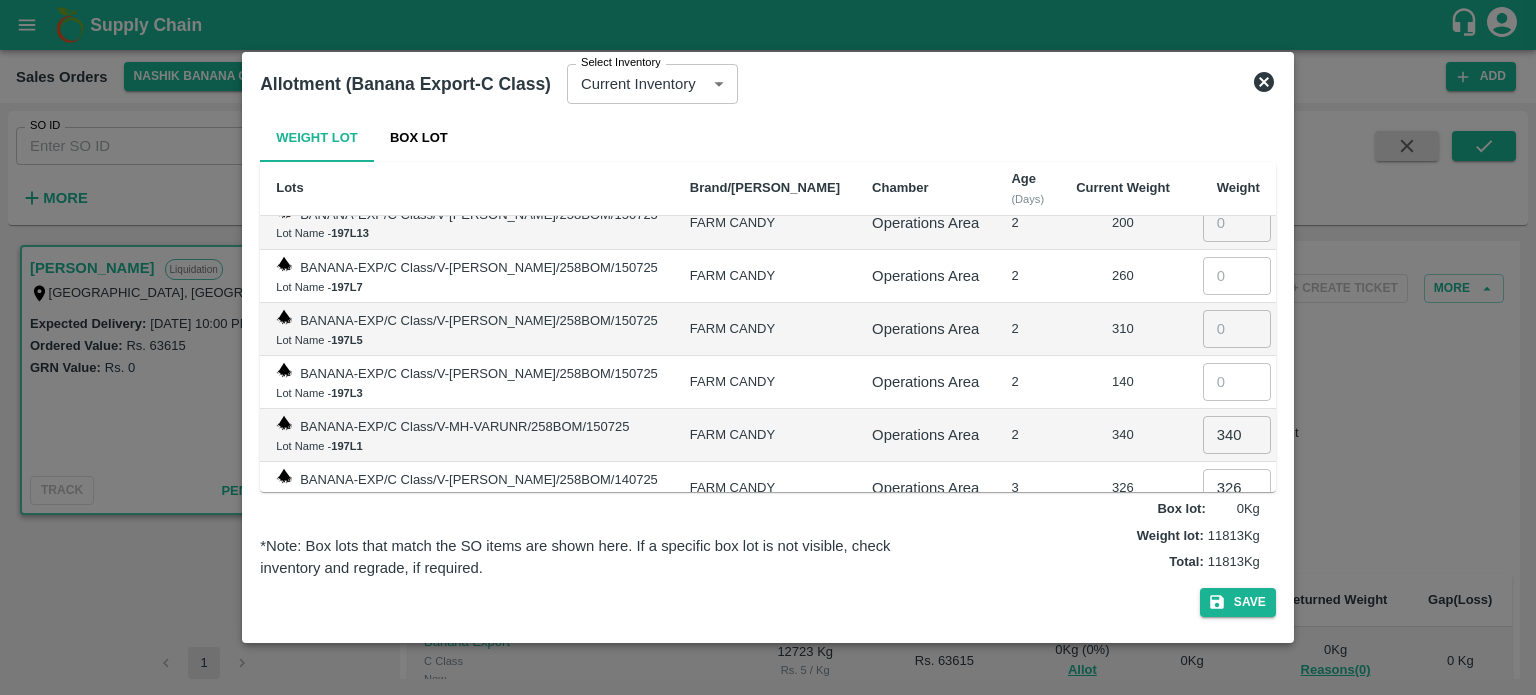 scroll, scrollTop: 0, scrollLeft: 0, axis: both 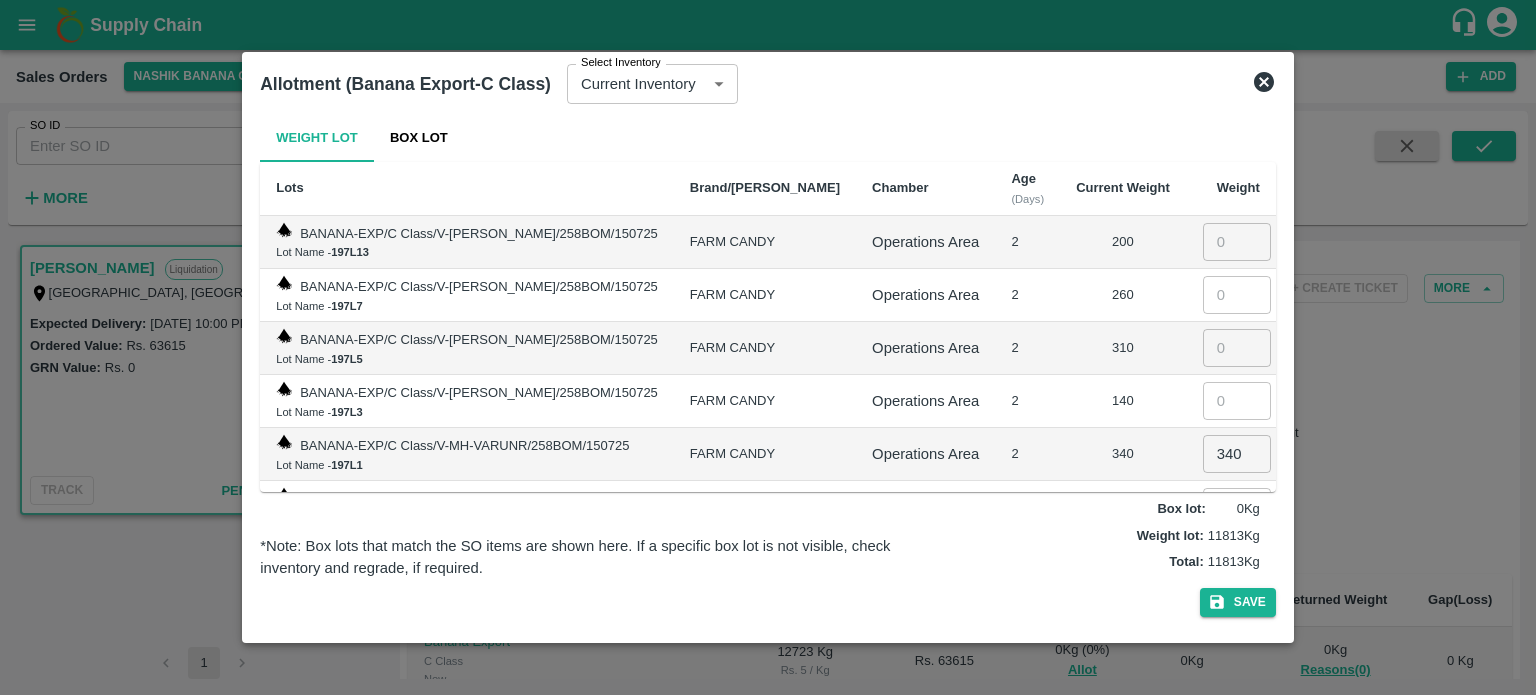 click at bounding box center (1237, 401) 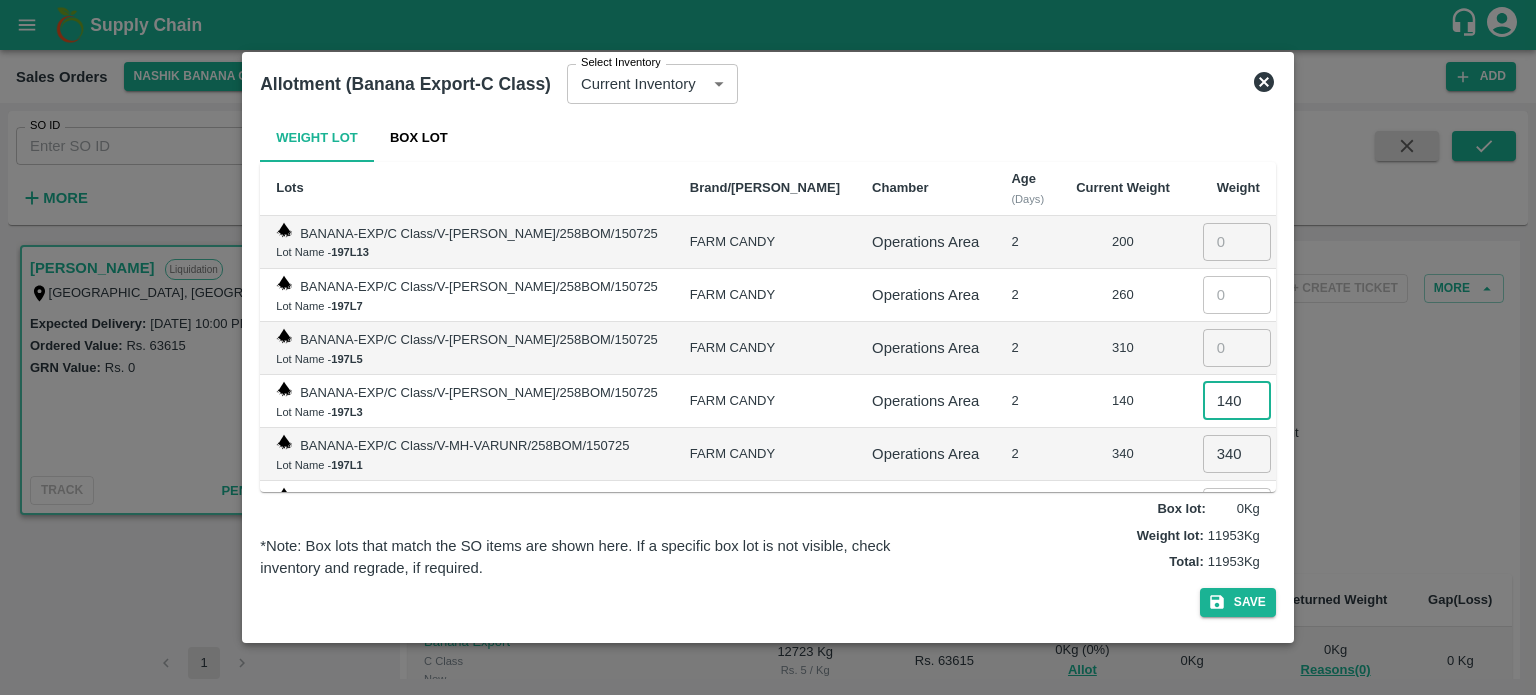 type on "140" 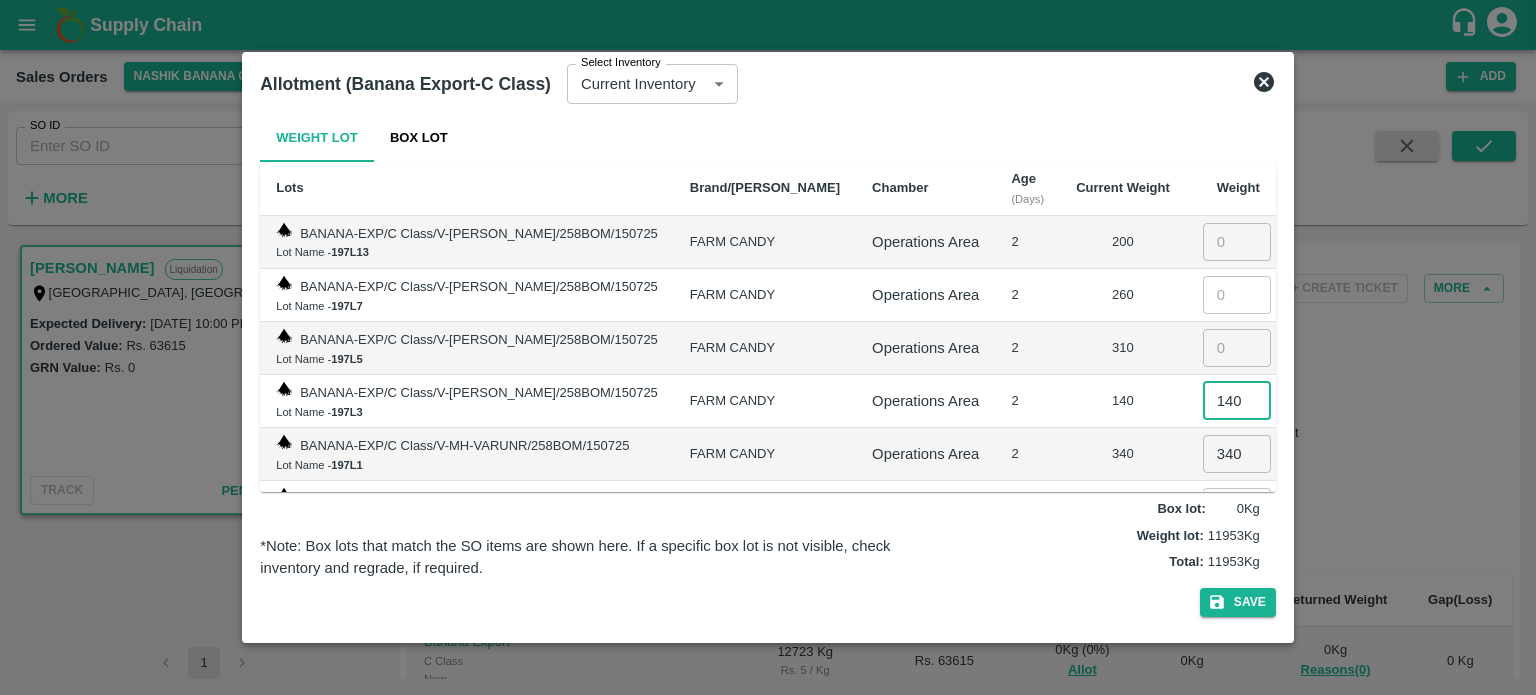 click at bounding box center [1237, 348] 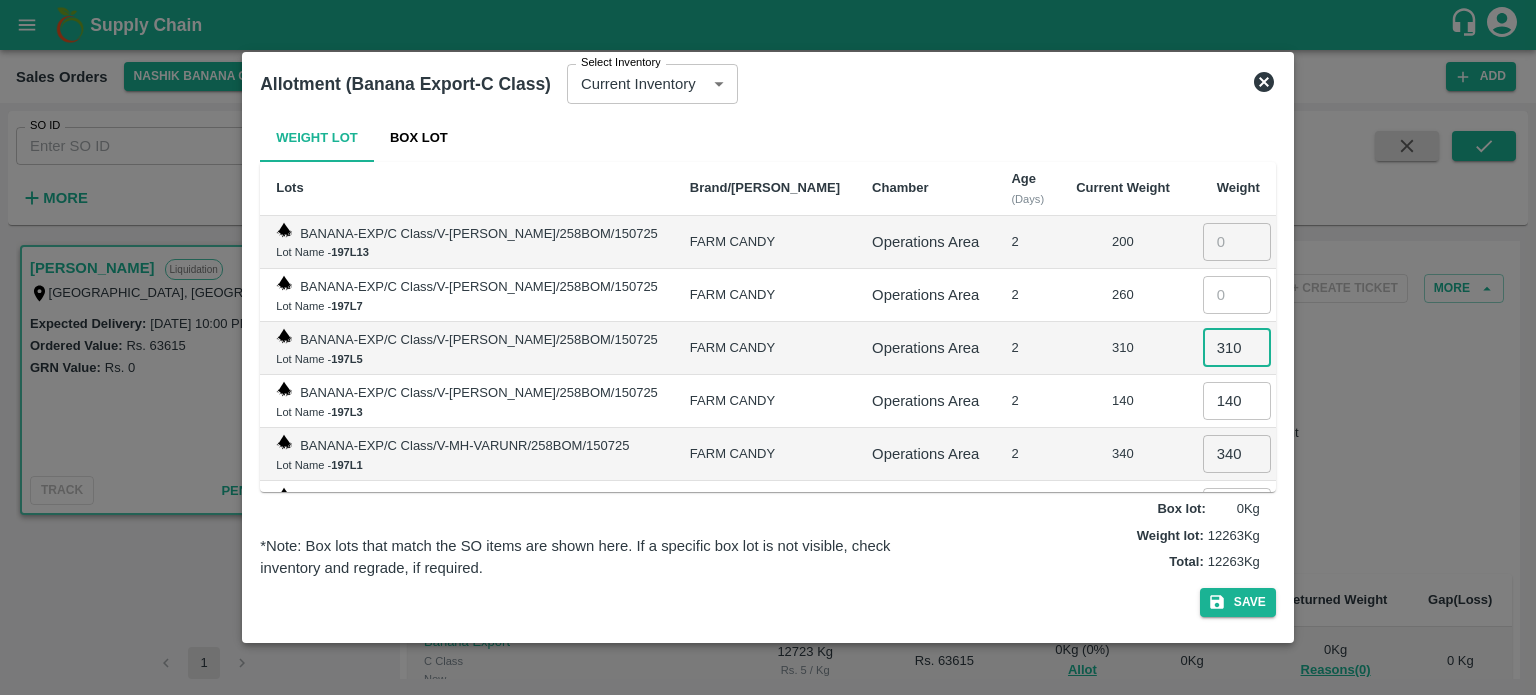 type on "310" 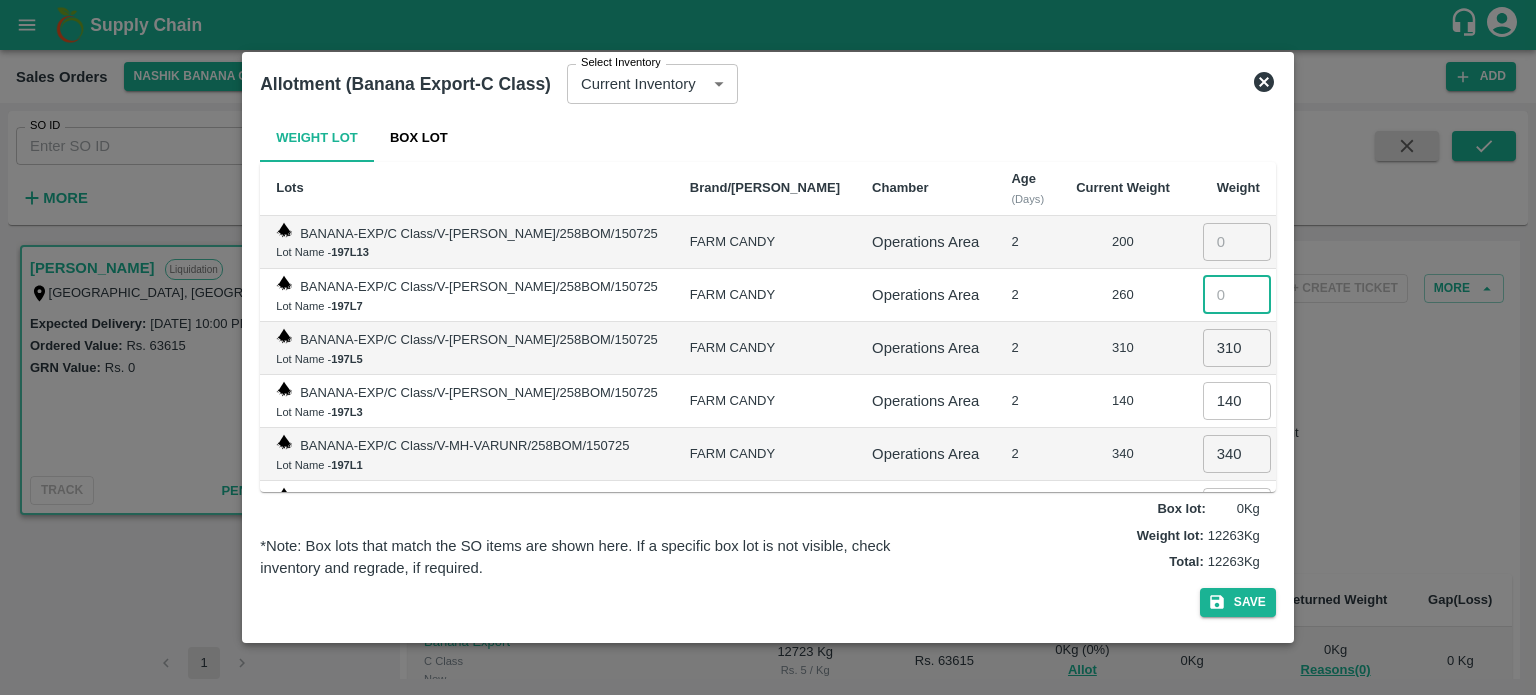 click at bounding box center [1237, 295] 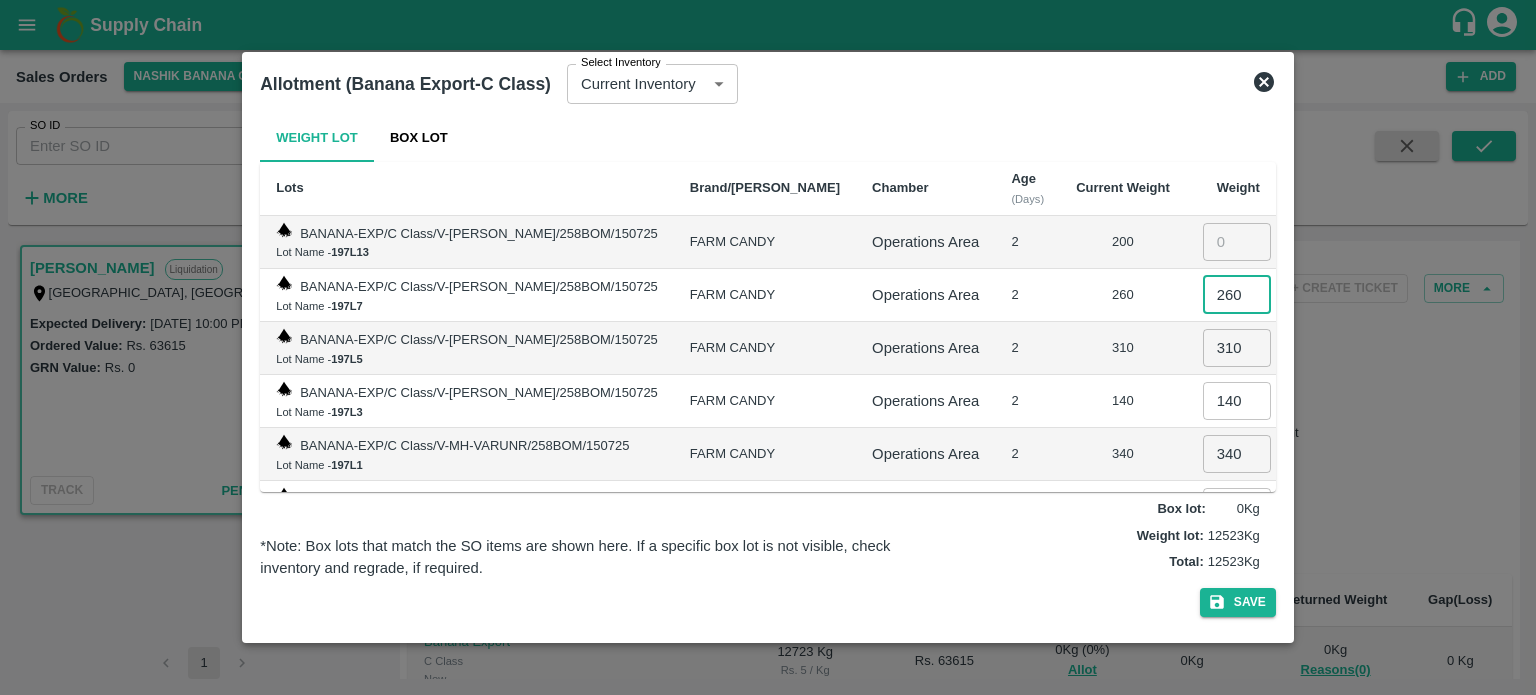 type on "260" 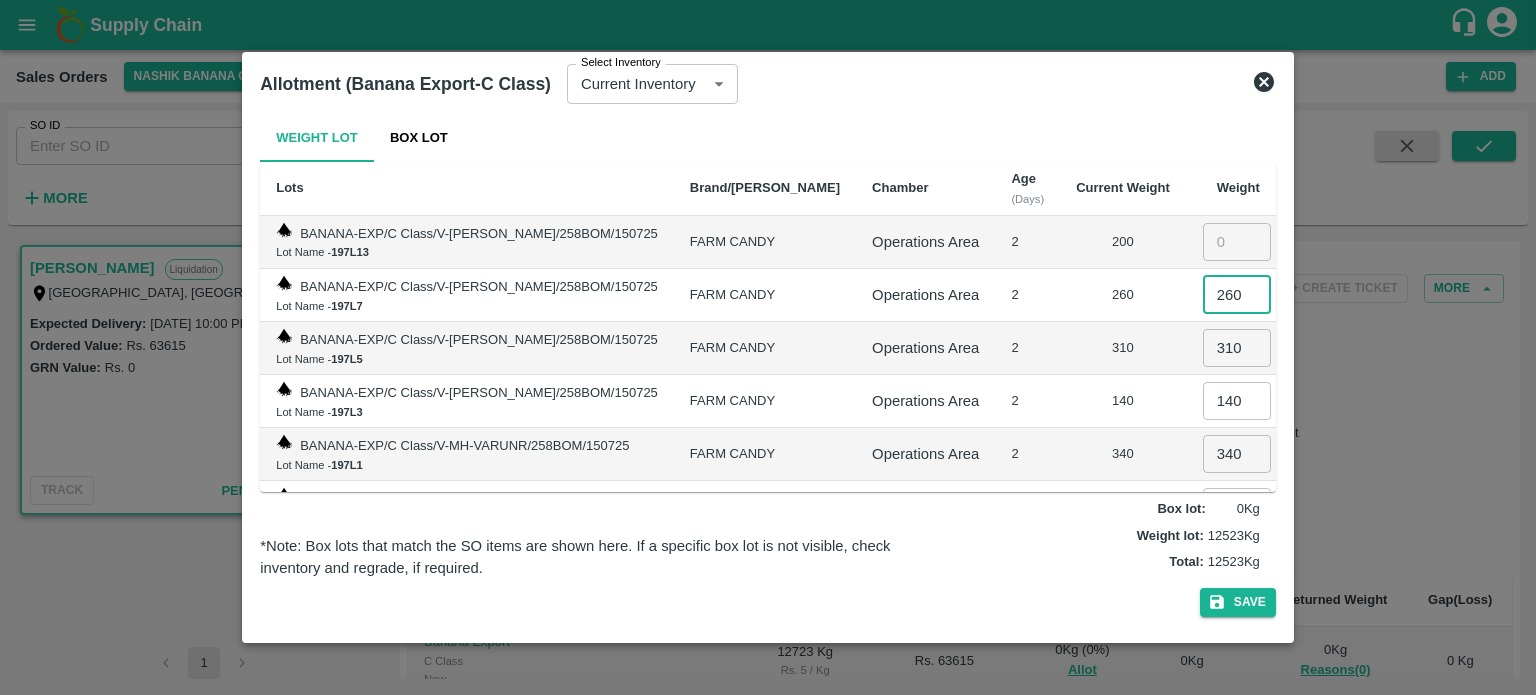 click at bounding box center (1237, 242) 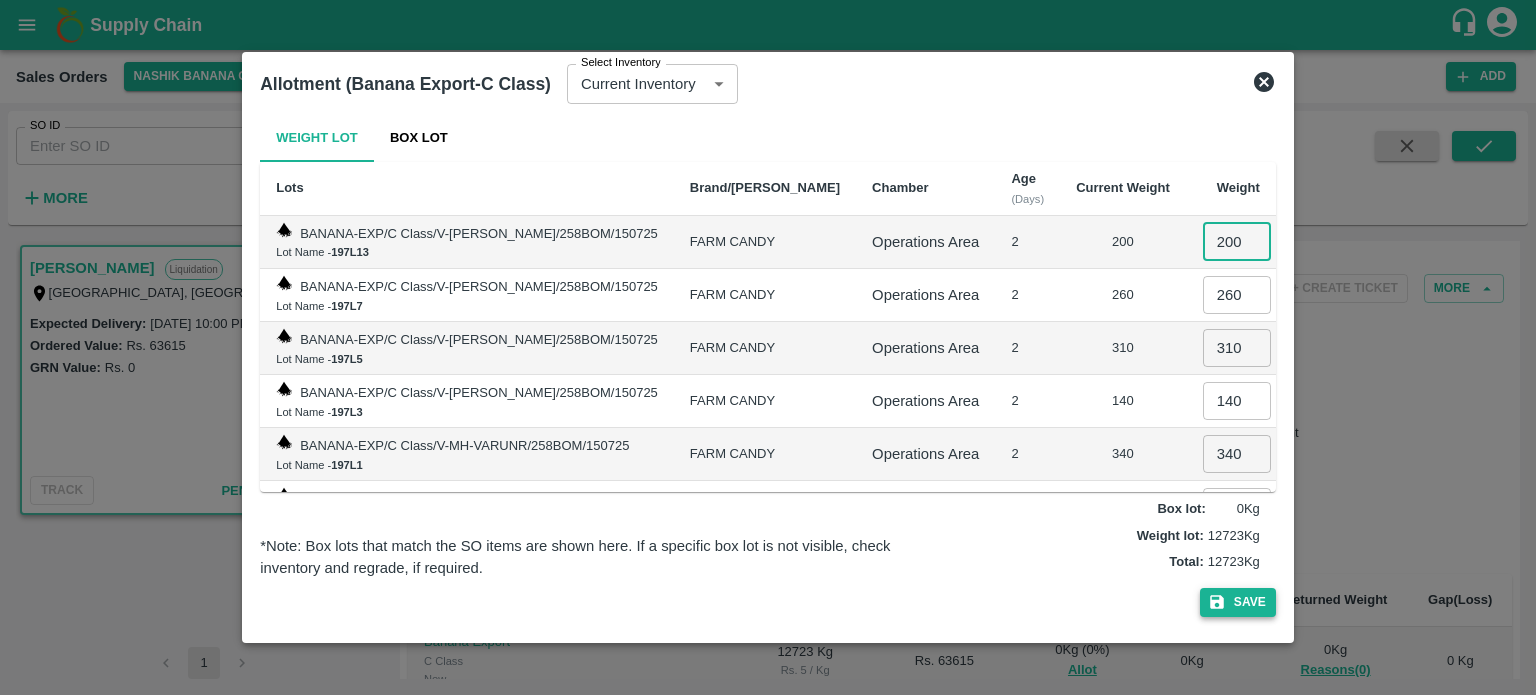 type on "200" 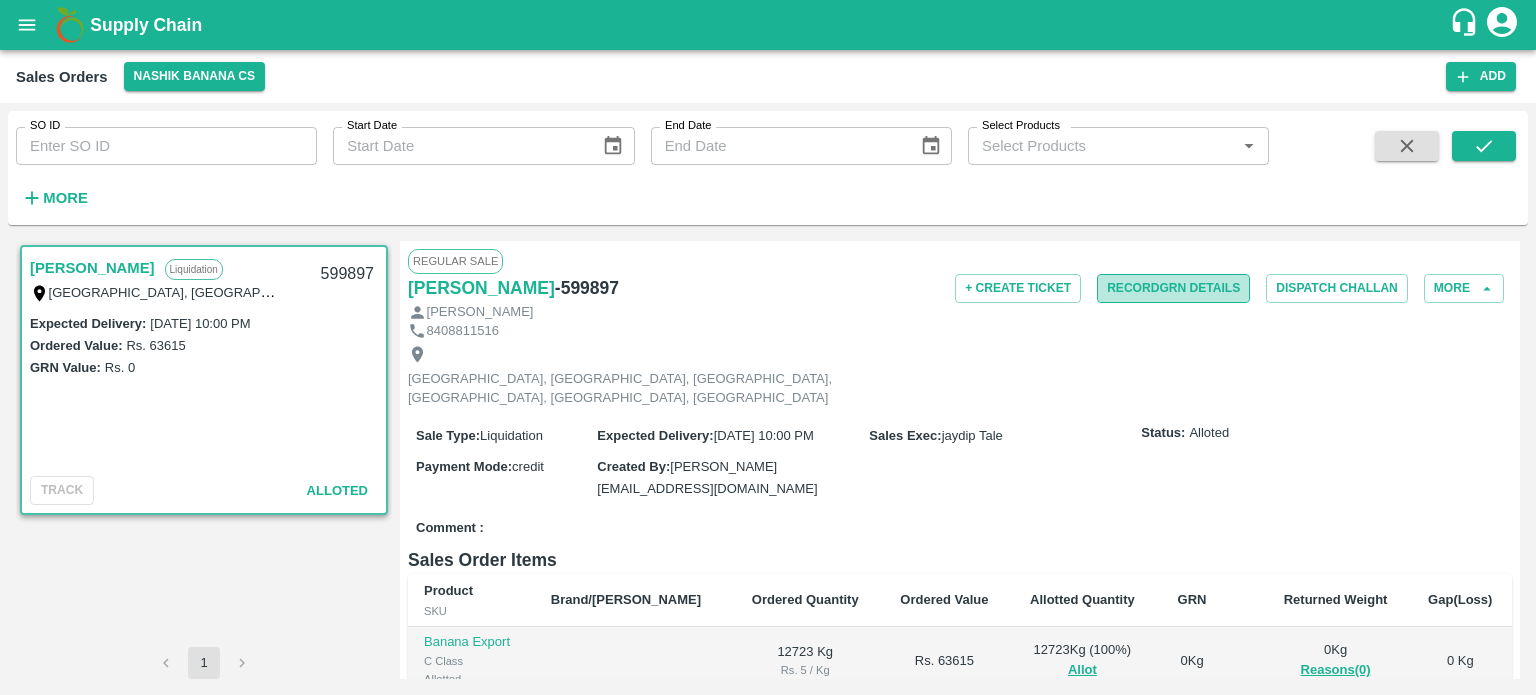 click on "Record  GRN Details" at bounding box center (1173, 288) 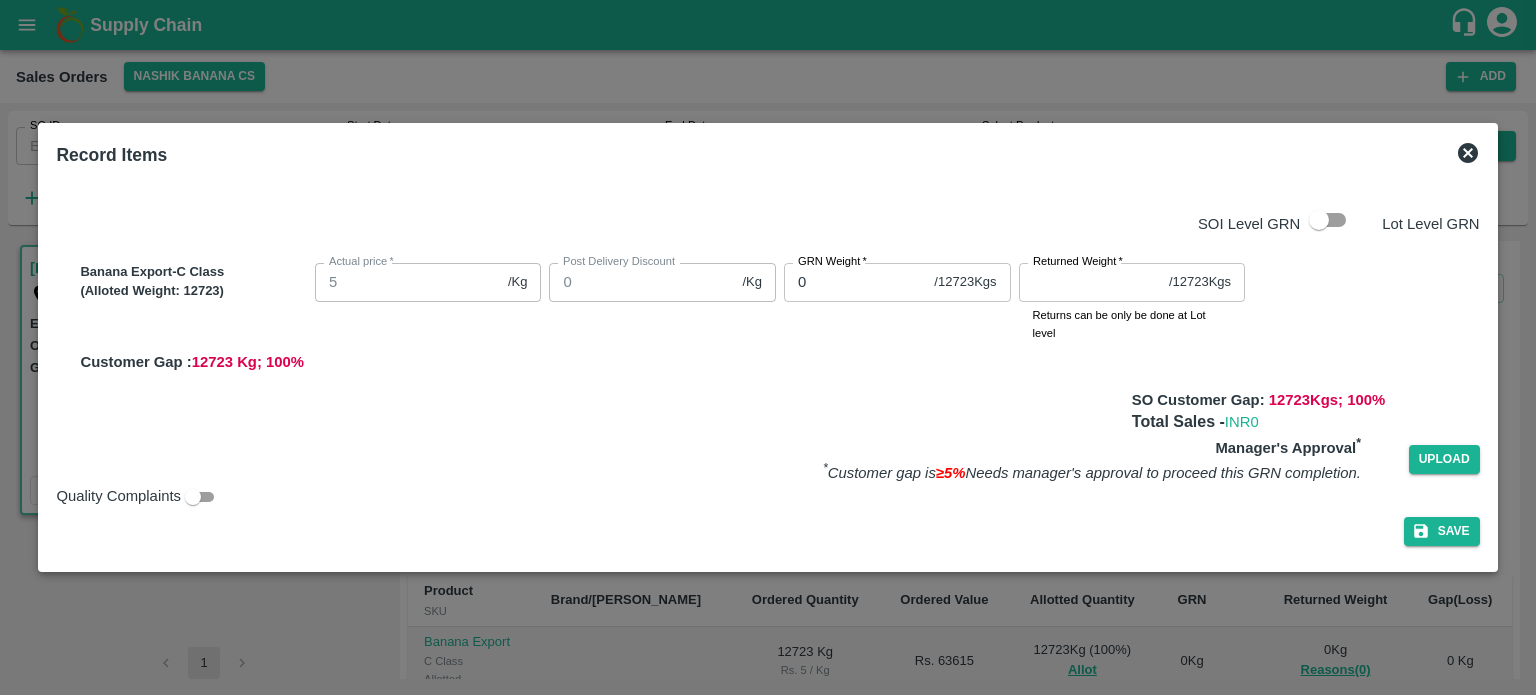 click on "0" at bounding box center [855, 282] 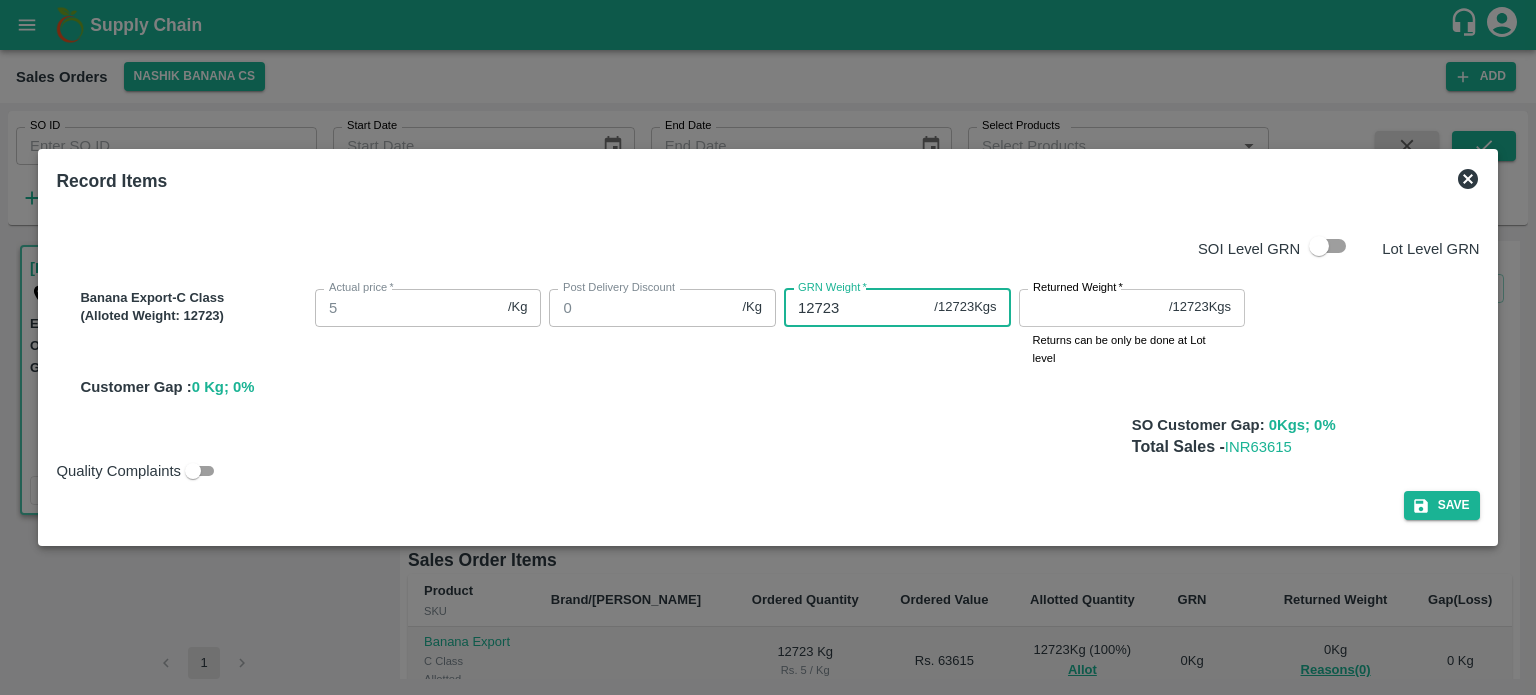 type on "12723" 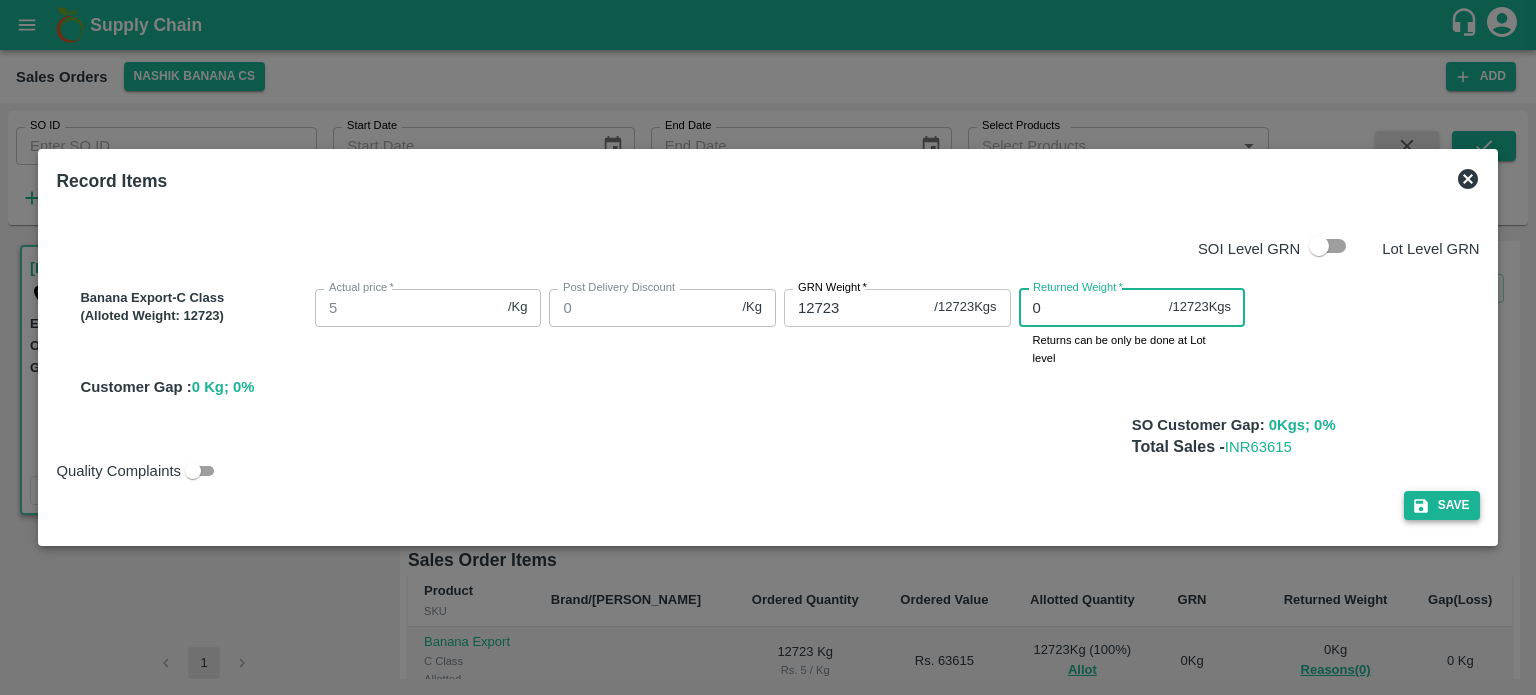 type on "0" 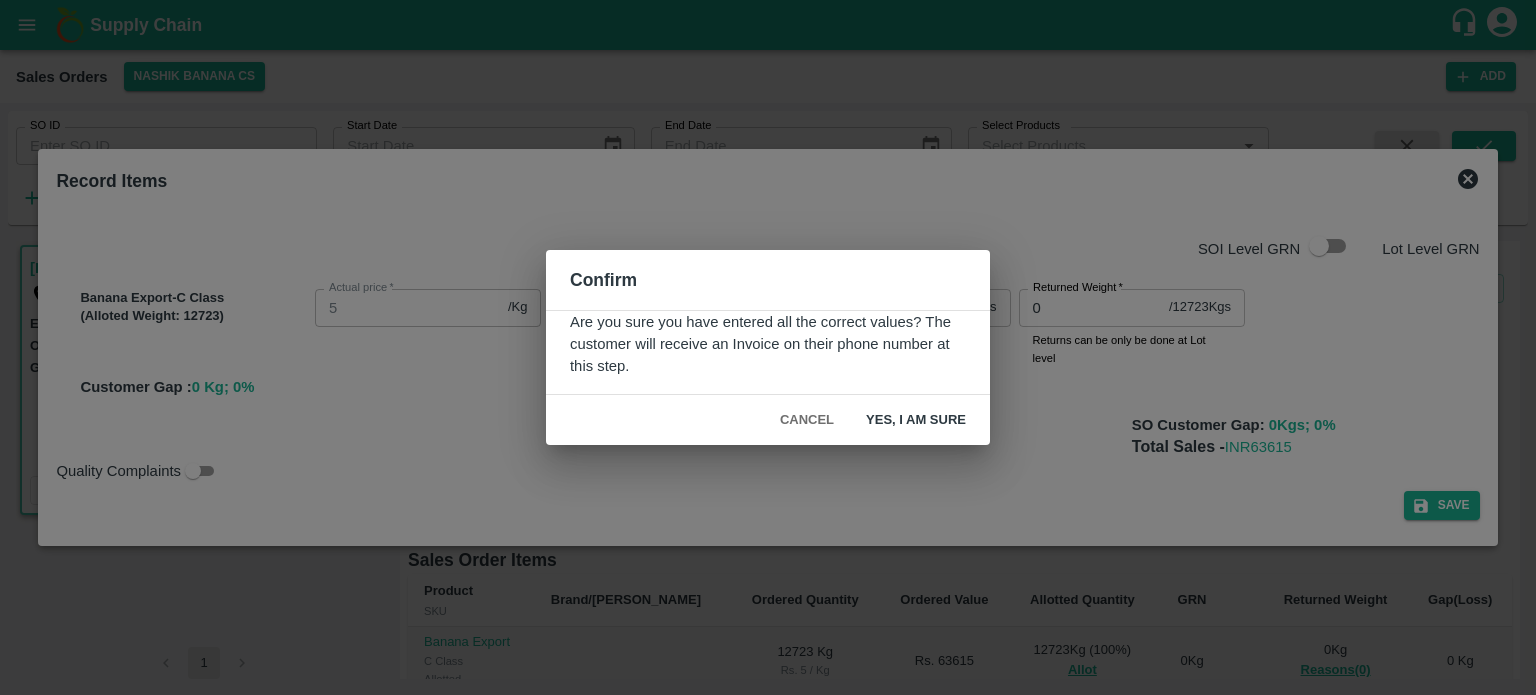 click on "Yes, I am sure" at bounding box center (916, 420) 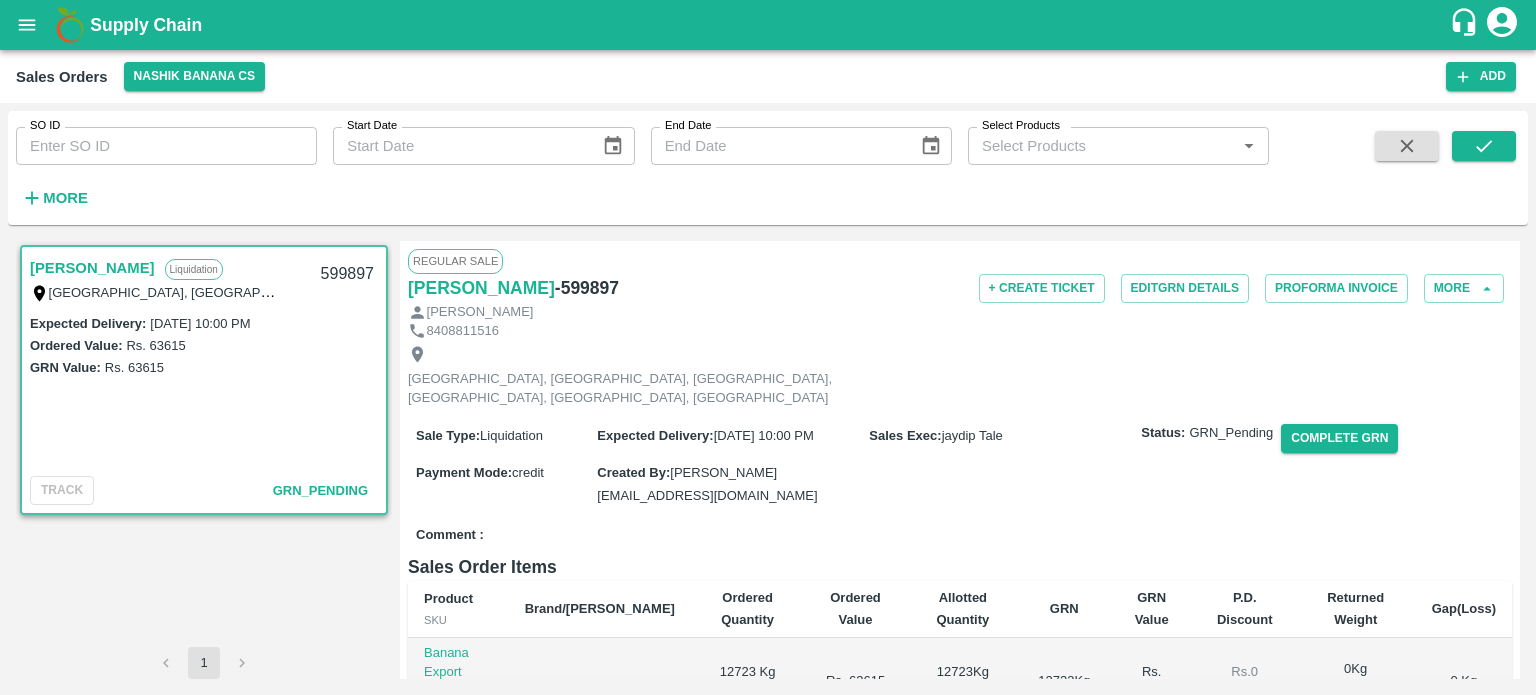 click on "Sale Type :  Liquidation Expected Delivery :  [DATE] 10:00 PM Sales Exec :  [PERSON_NAME] Tale Status: GRN_Pending Complete GRN Payment Mode :  credit Created By :  [PERSON_NAME][EMAIL_ADDRESS][DOMAIN_NAME]" at bounding box center (960, 465) 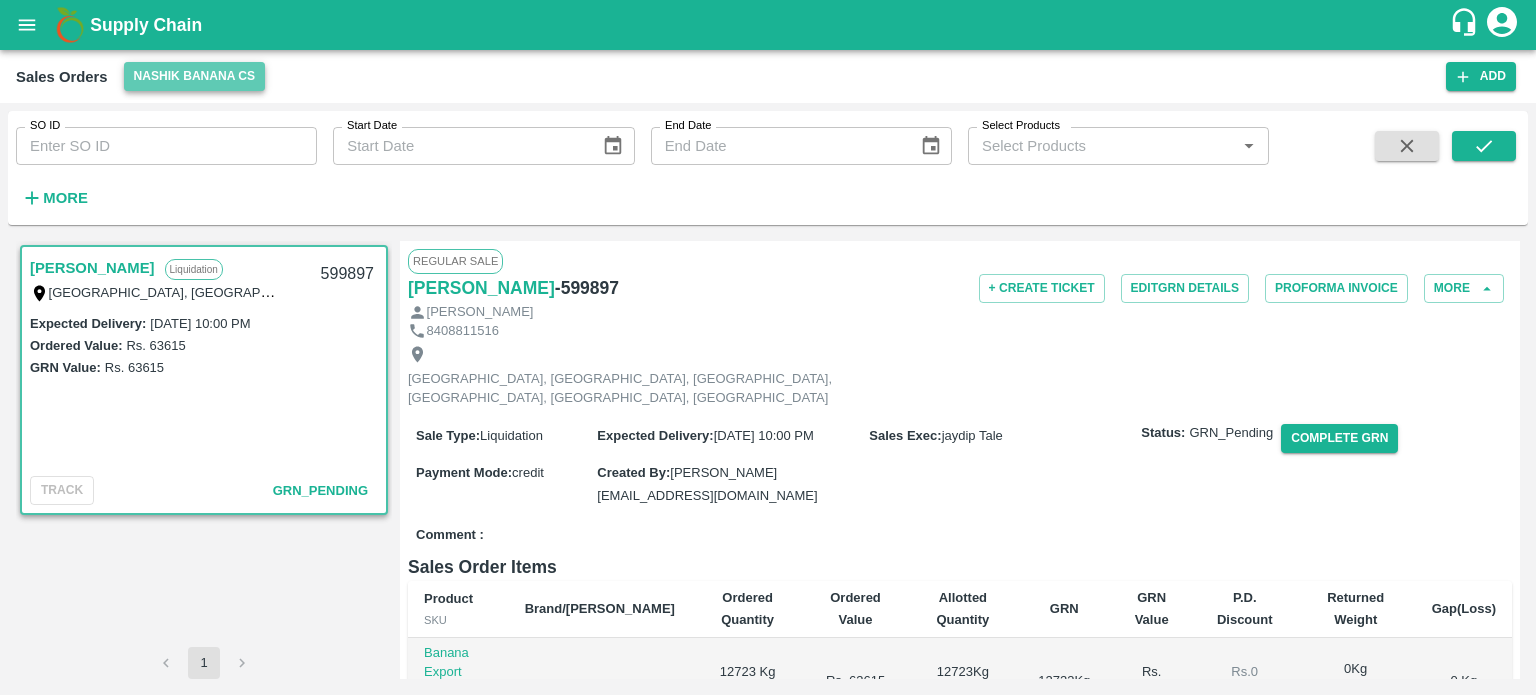 click on "Nashik Banana CS" at bounding box center [195, 76] 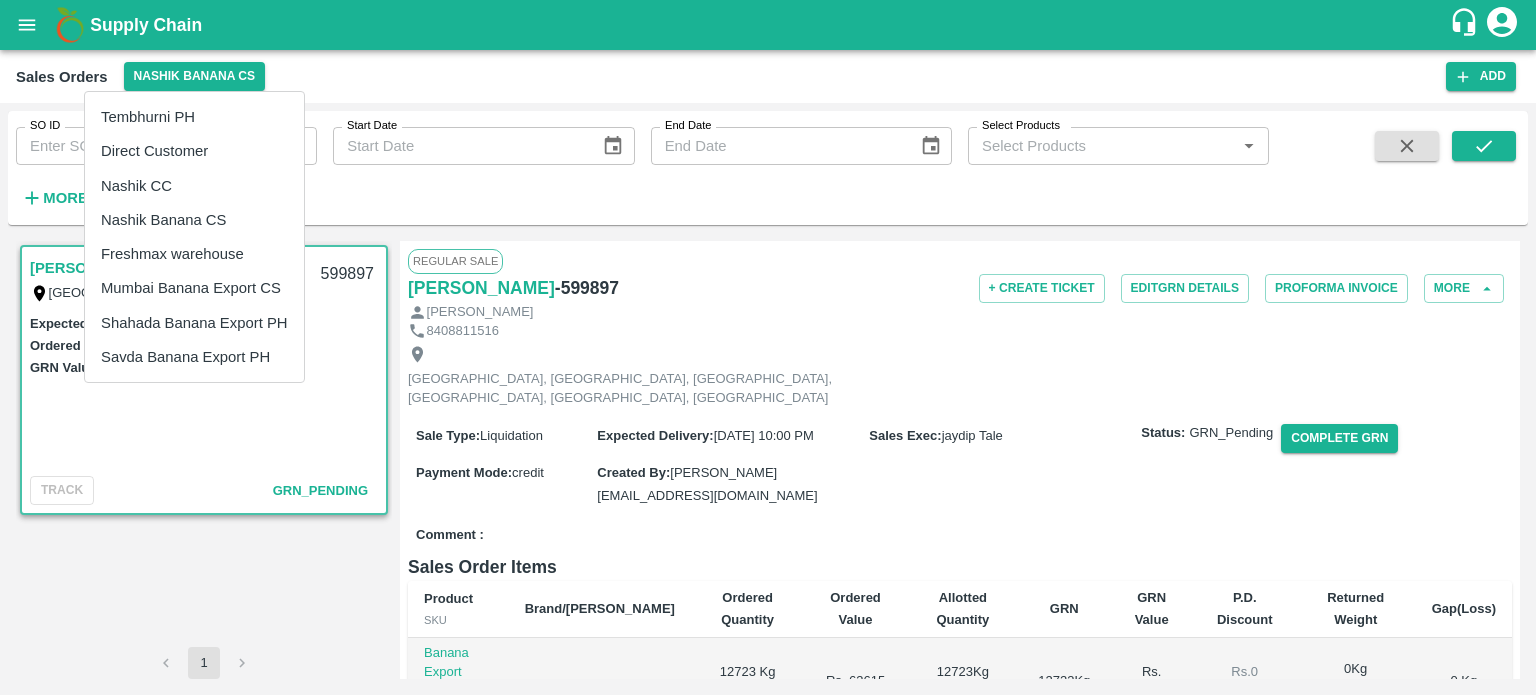 click on "Tembhurni PH" at bounding box center (194, 117) 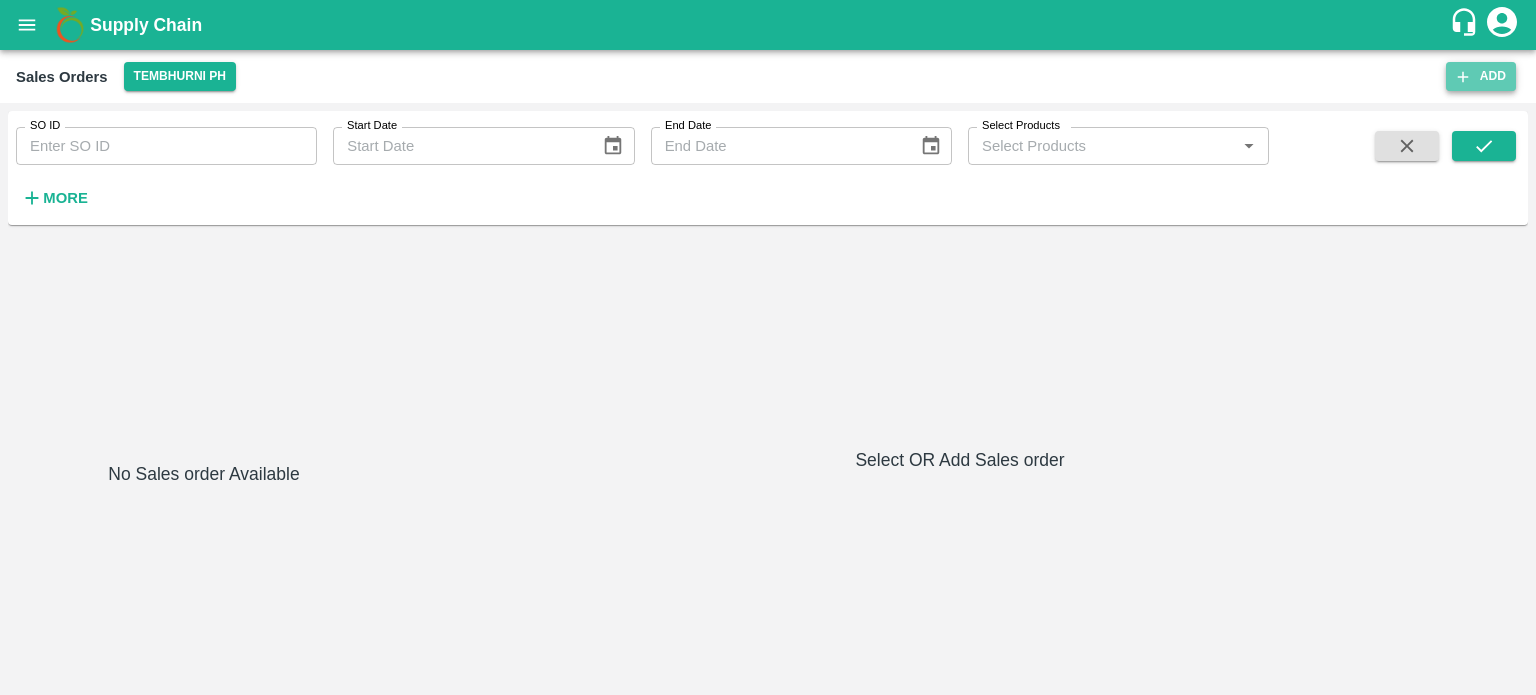 click on "Add" at bounding box center (1481, 76) 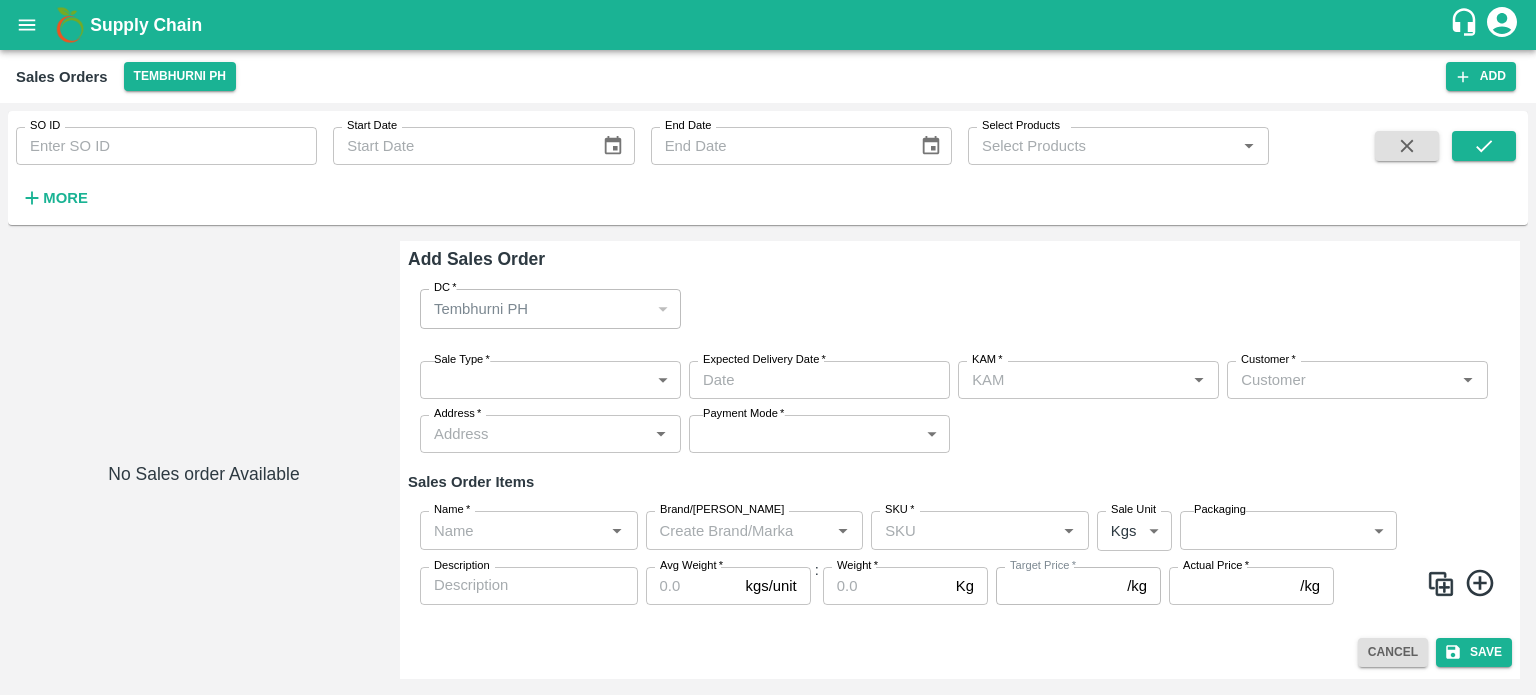 type on "jaydip Tale" 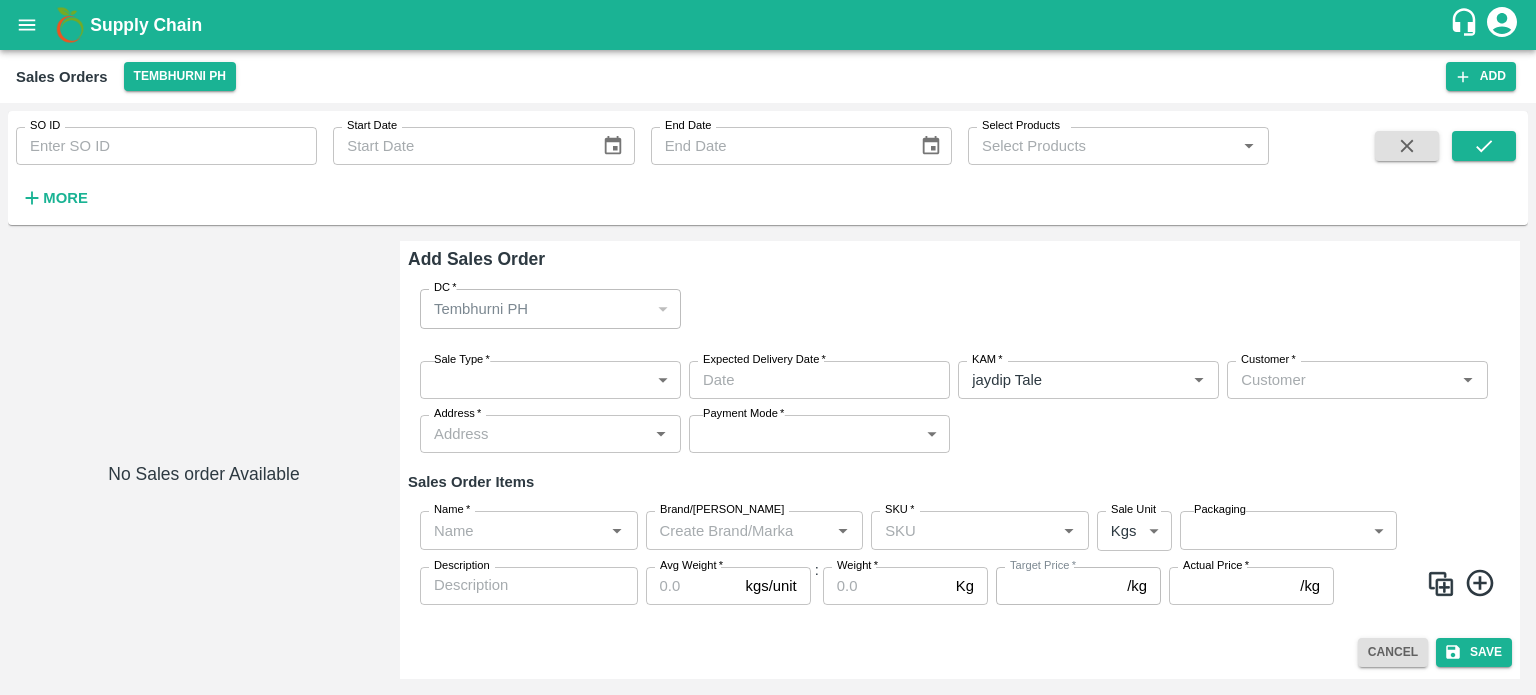 type 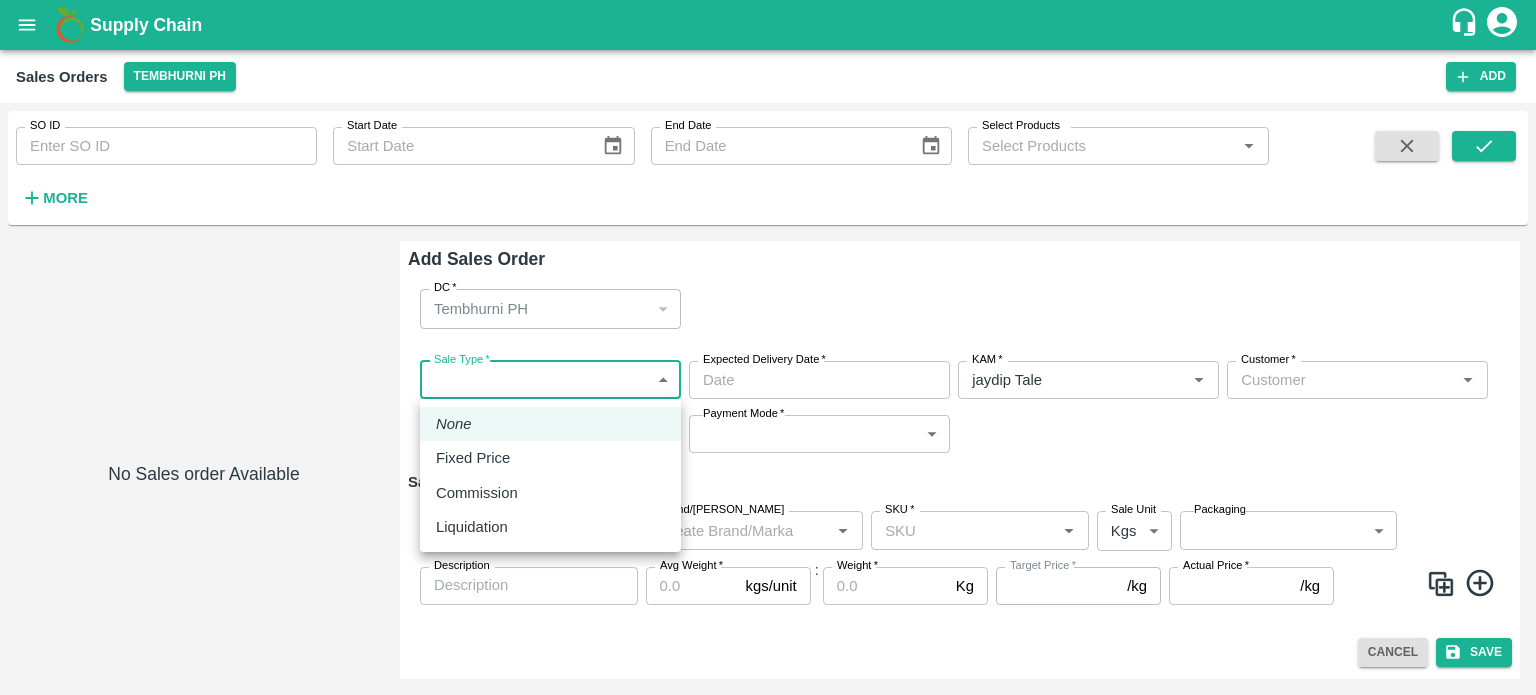 click on "Liquidation" at bounding box center [472, 527] 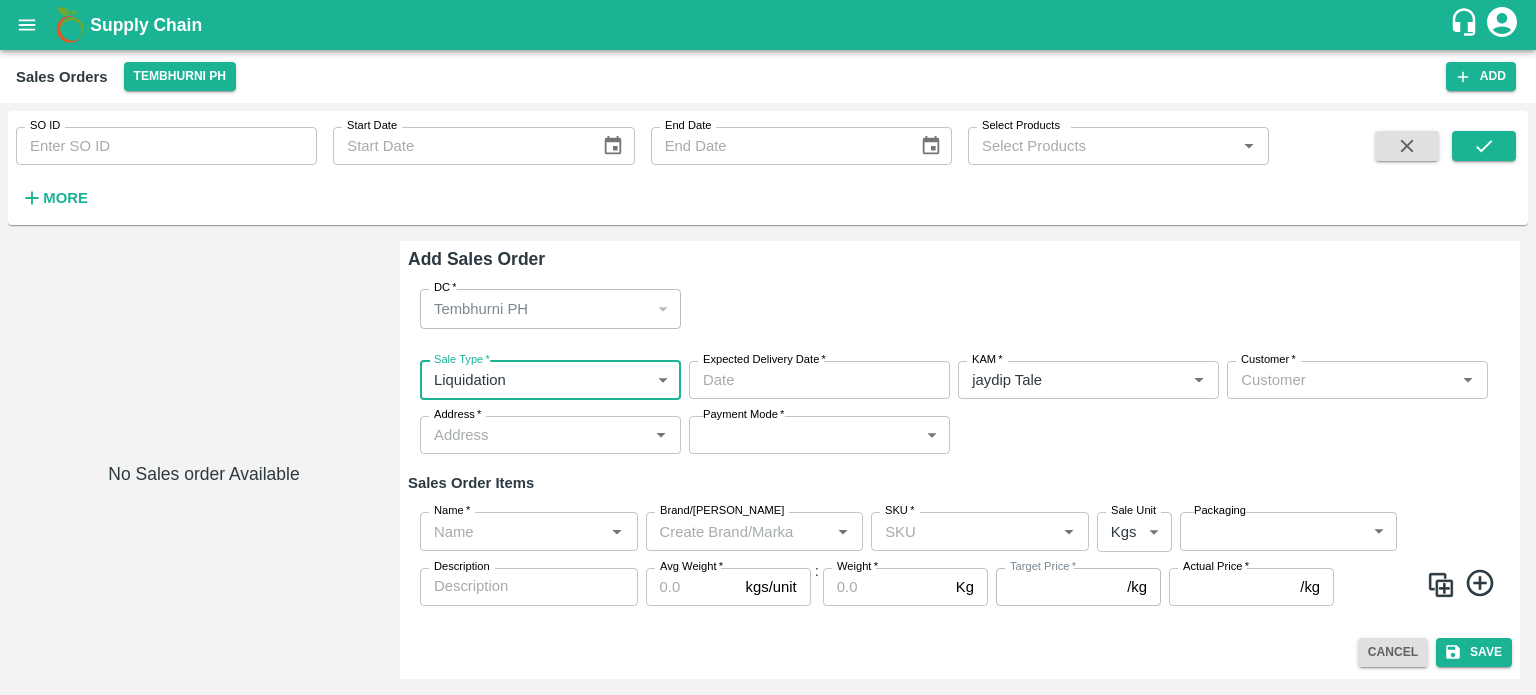 click on "Expected Delivery Date   *" at bounding box center (812, 380) 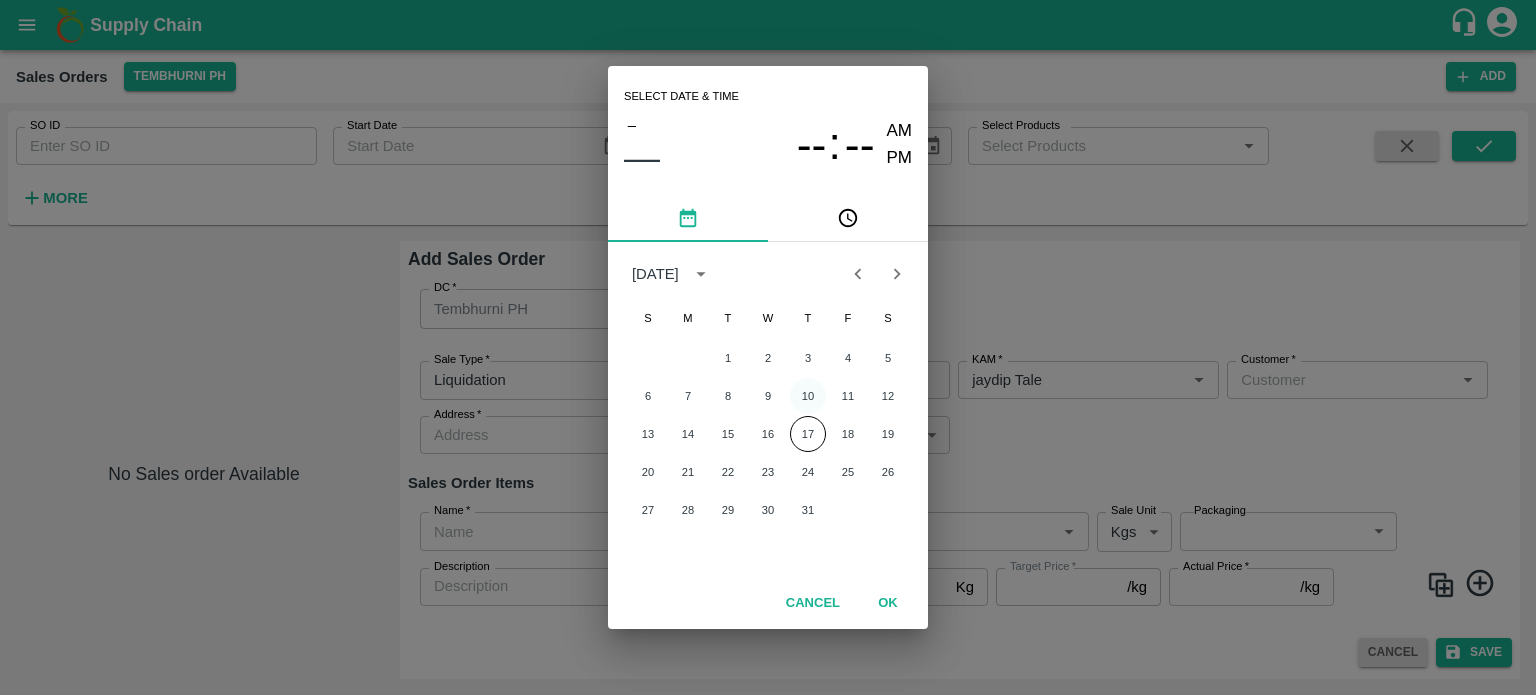 click on "10" at bounding box center (808, 396) 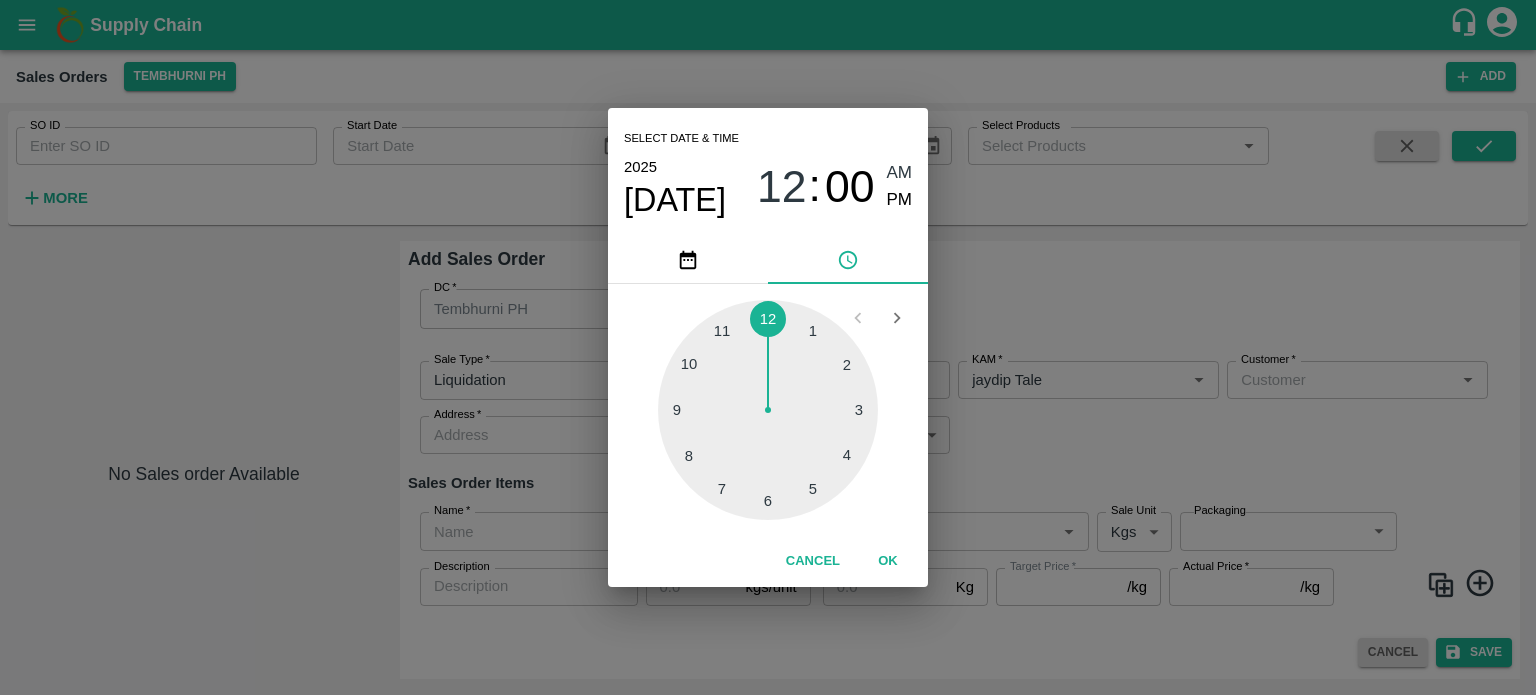 click at bounding box center (768, 410) 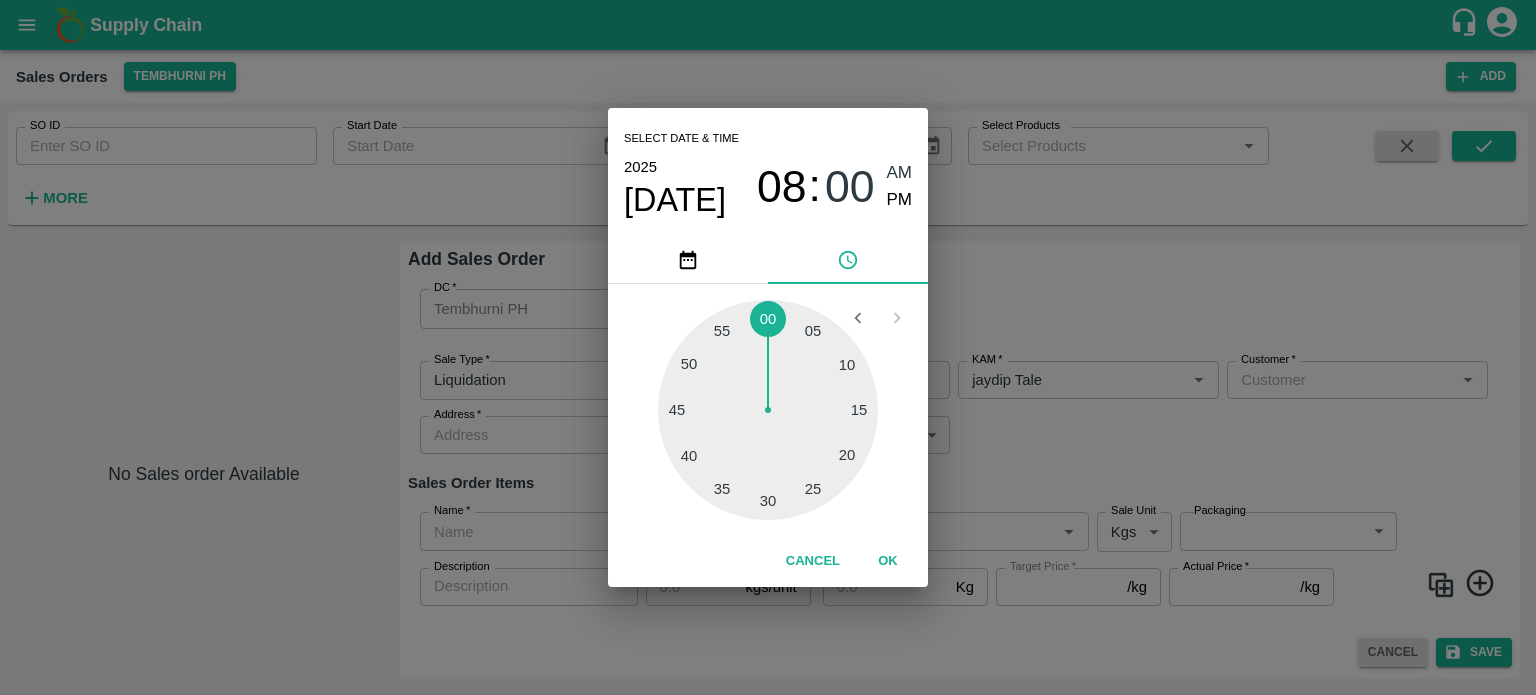 click on "PM" at bounding box center (900, 200) 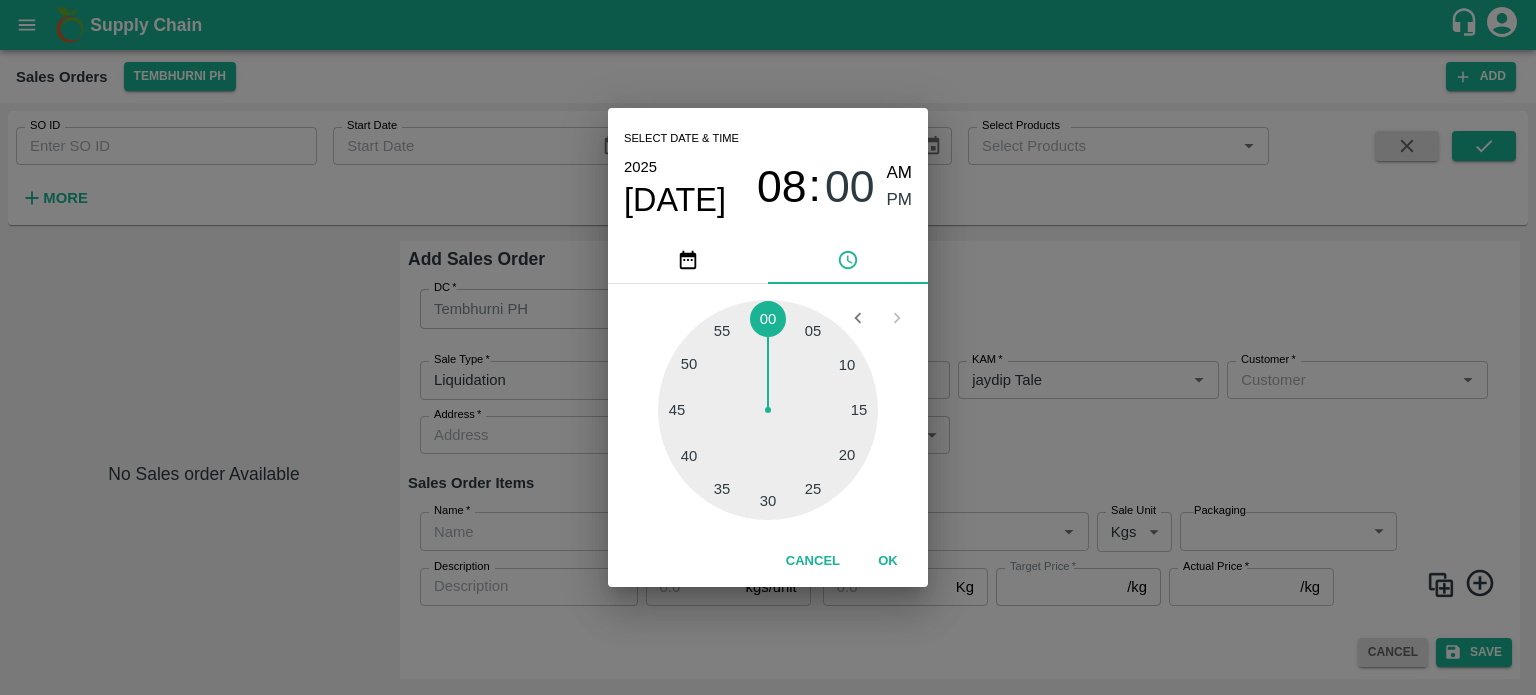 click on "Select date & time [DATE] 08 : 00 AM PM 05 10 15 20 25 30 35 40 45 50 55 00 Cancel OK" at bounding box center [768, 347] 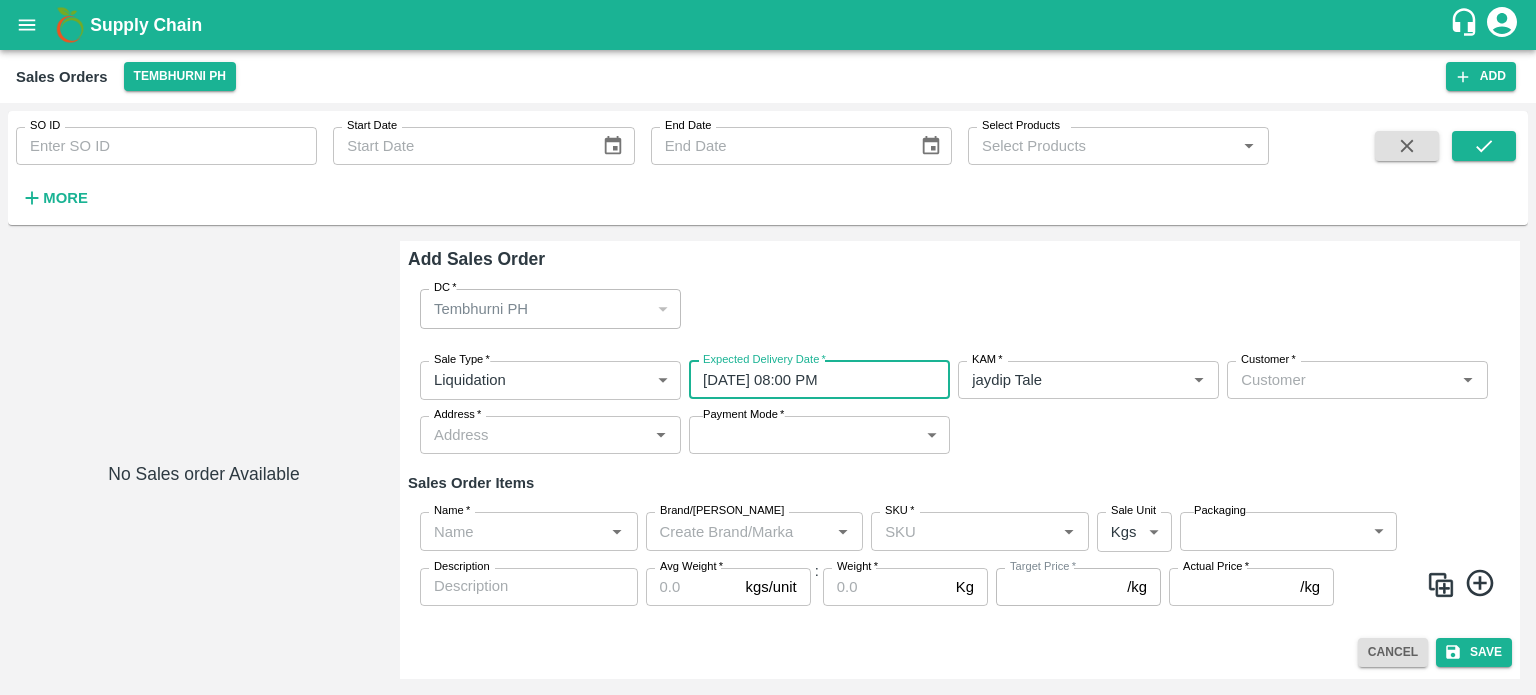 click on "Customer   *" at bounding box center (1341, 380) 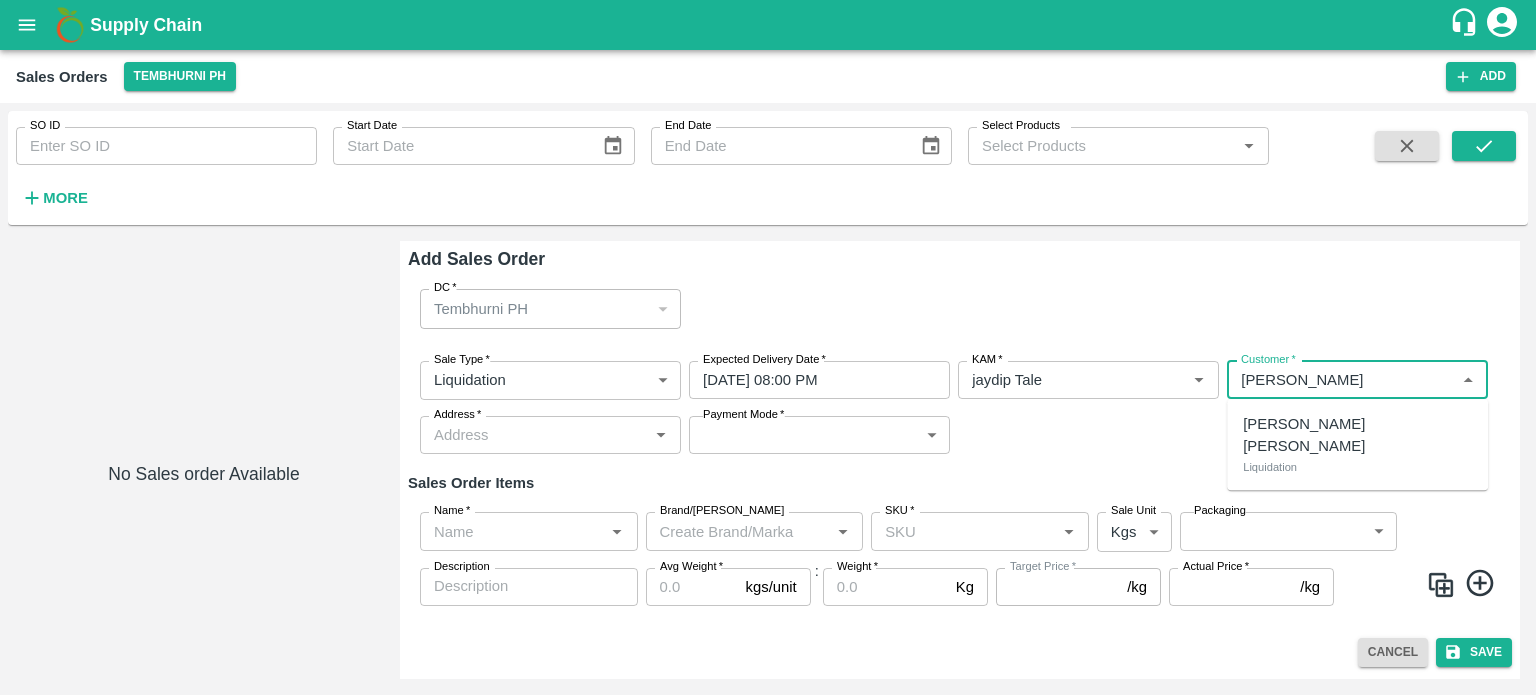 click on "[PERSON_NAME] [PERSON_NAME]" at bounding box center [1357, 435] 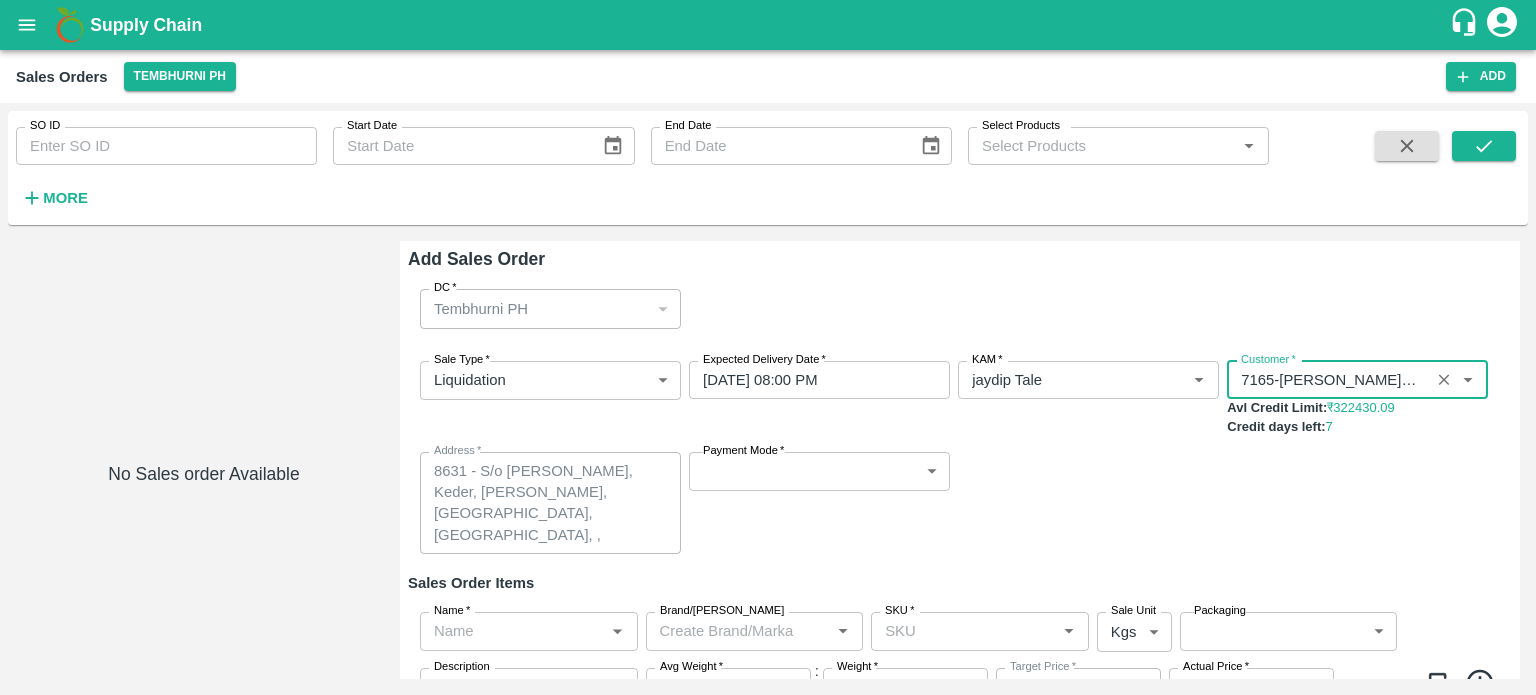 type on "7165-[PERSON_NAME] [PERSON_NAME]" 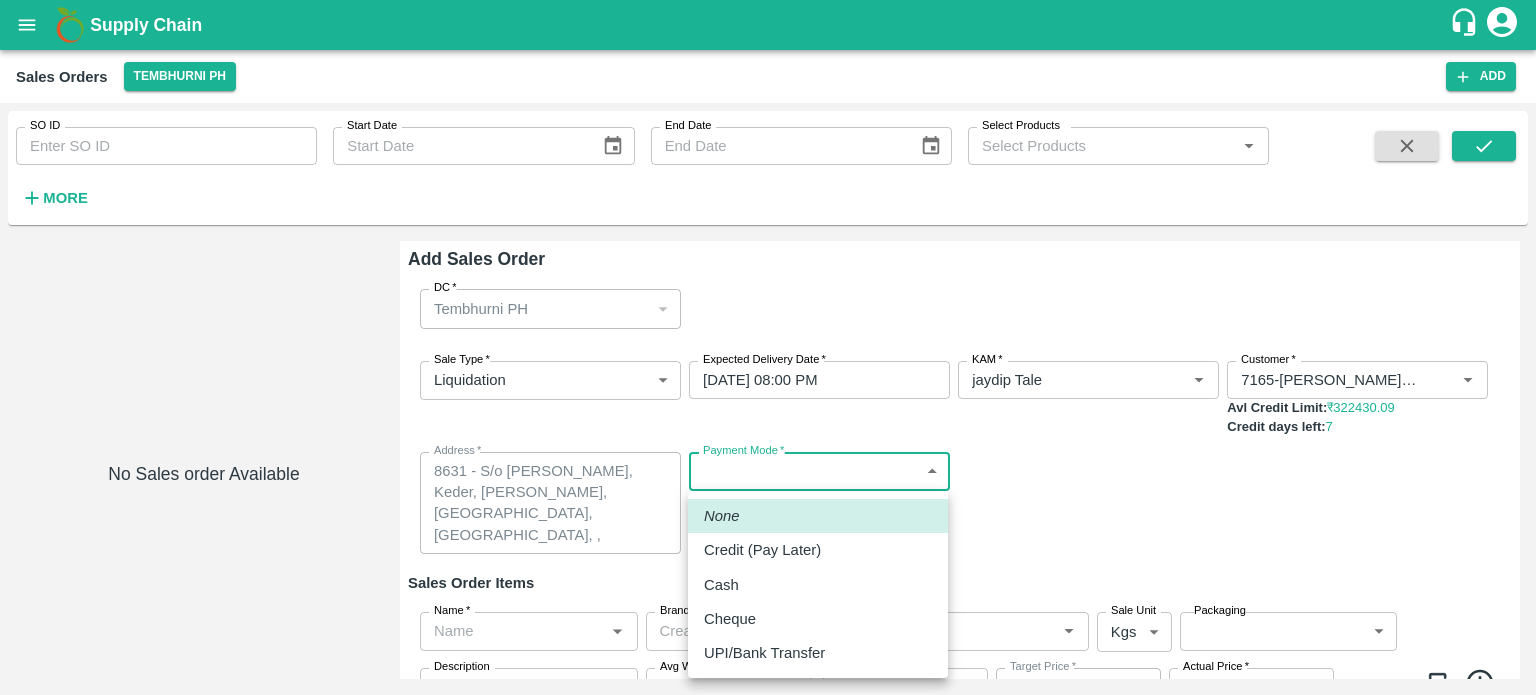 click on "Credit (Pay Later)" at bounding box center [762, 550] 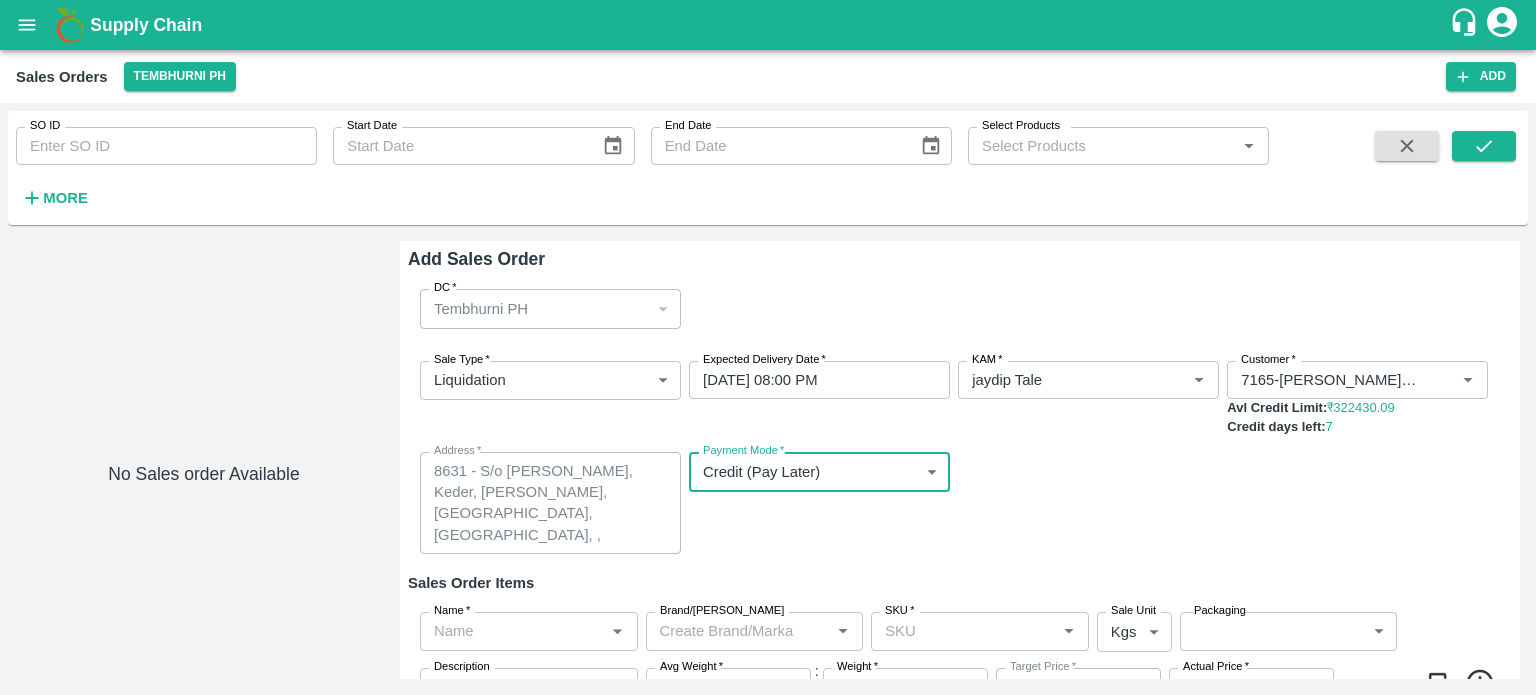click on "Sales Order Items" at bounding box center (960, 583) 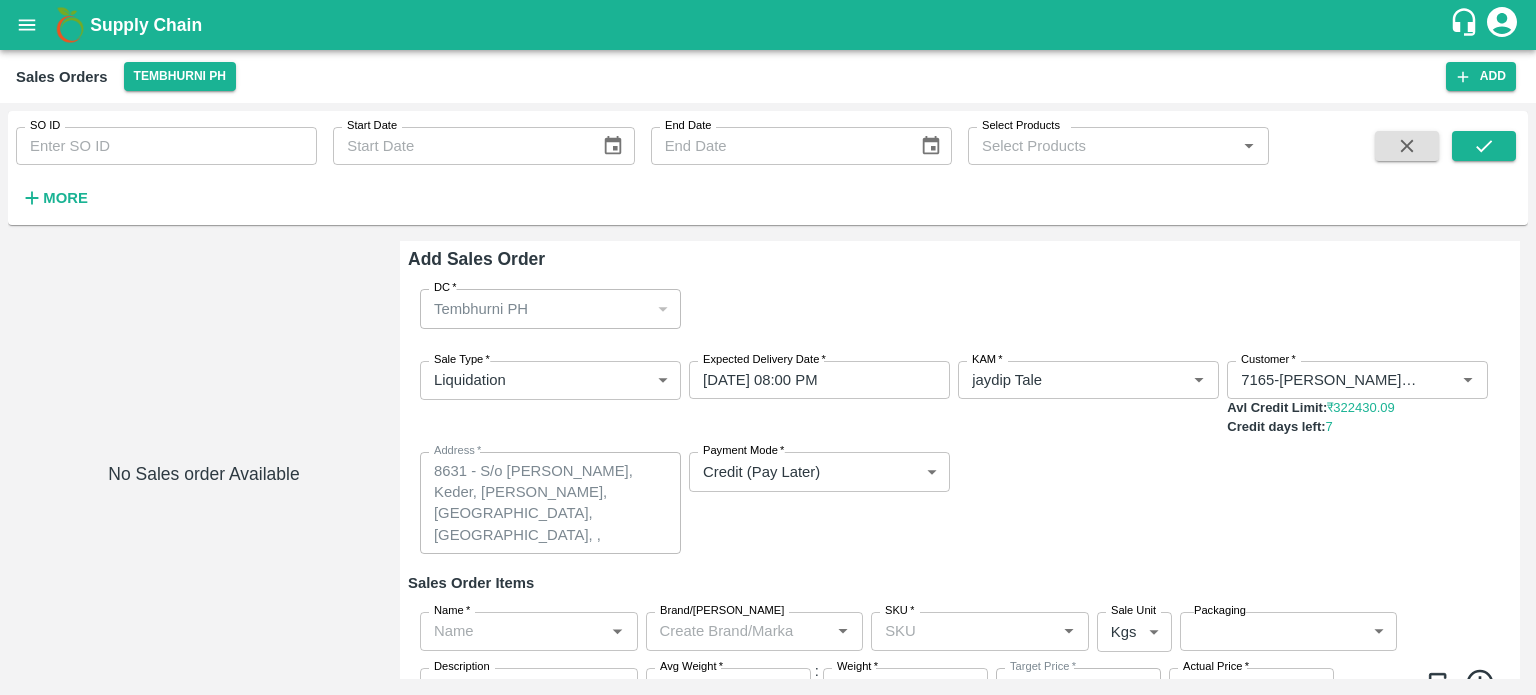 click on "Name   *" at bounding box center (529, 631) 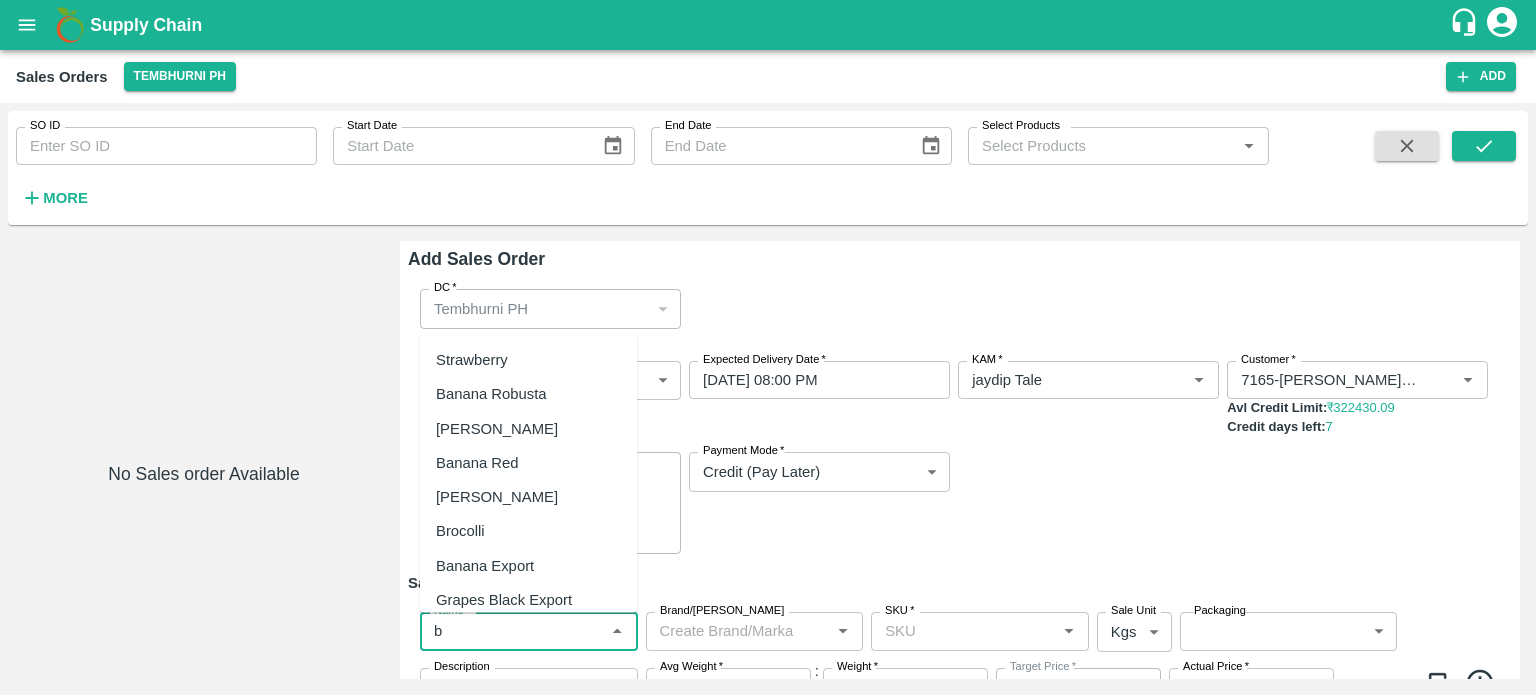 click on "Banana Export" at bounding box center [485, 565] 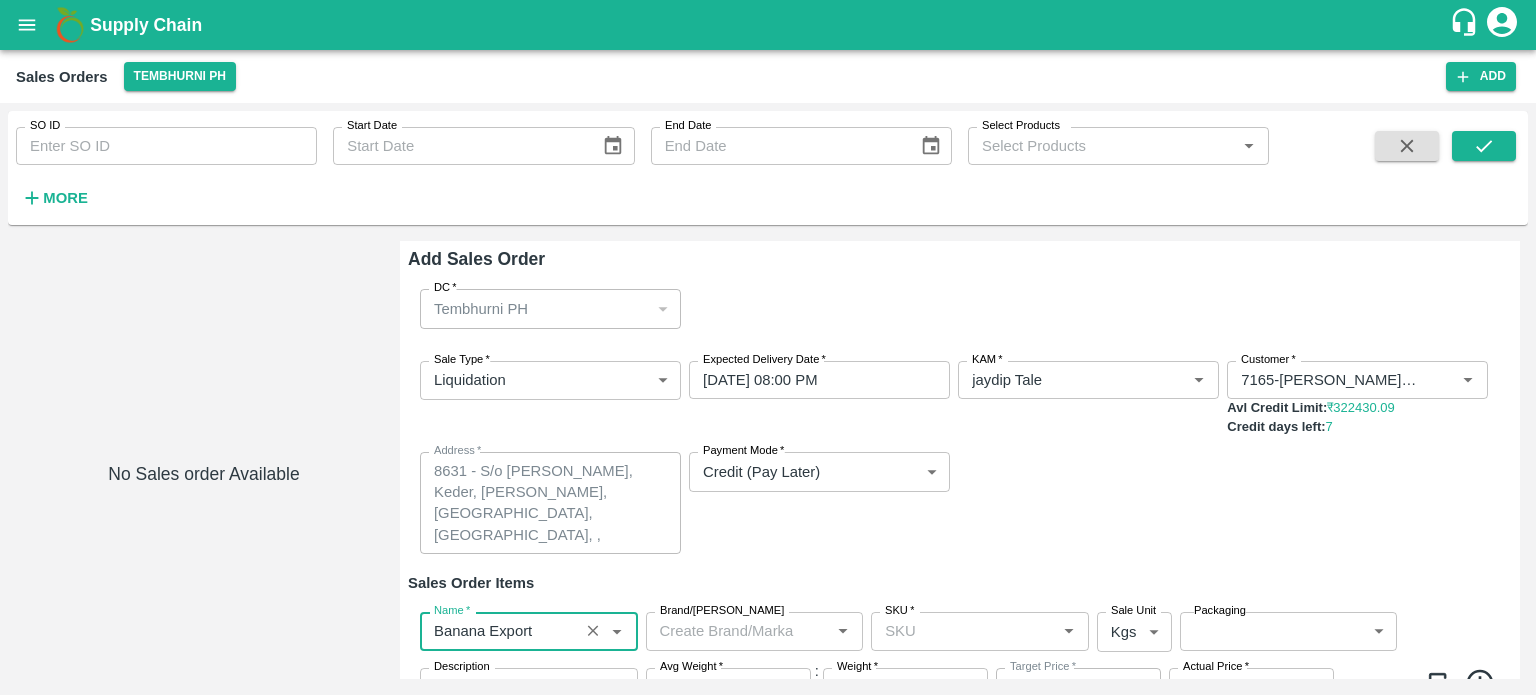 type on "Banana Export" 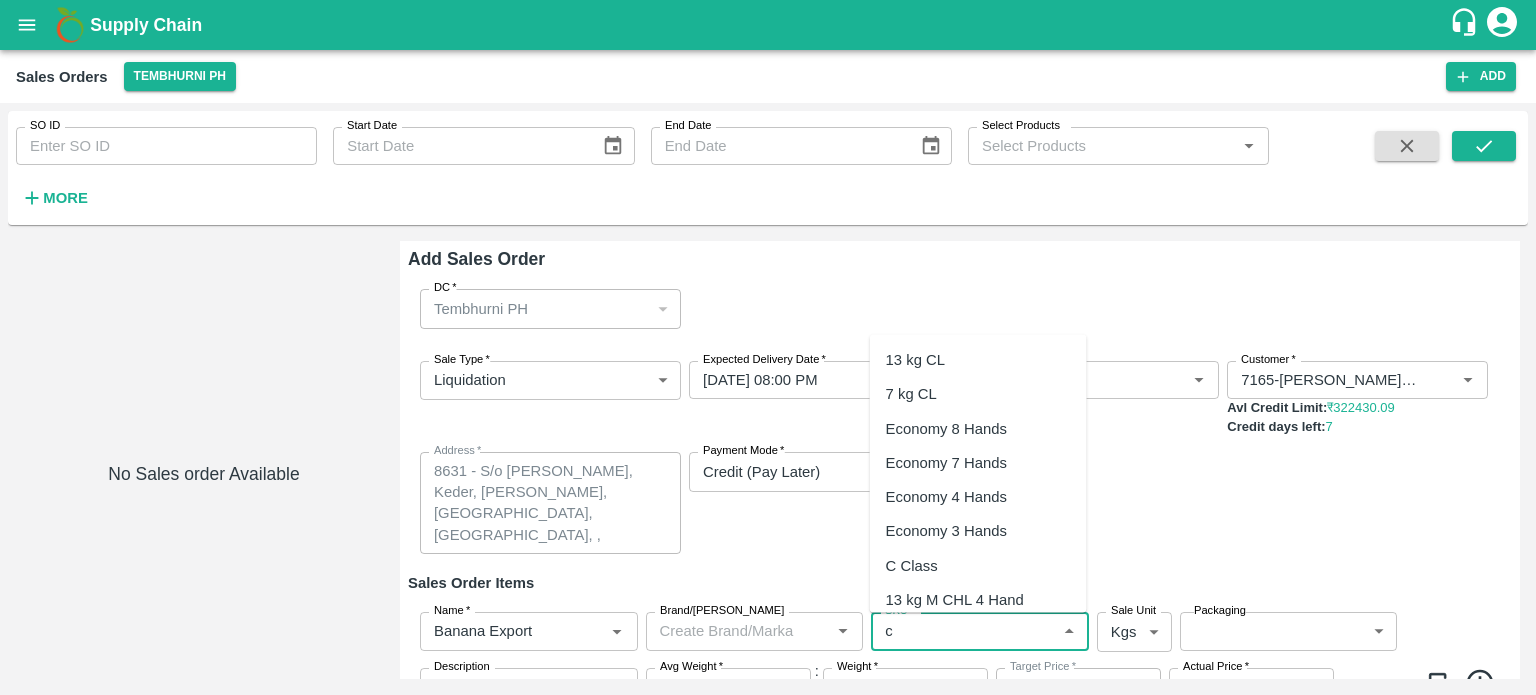click on "C Class" at bounding box center (912, 565) 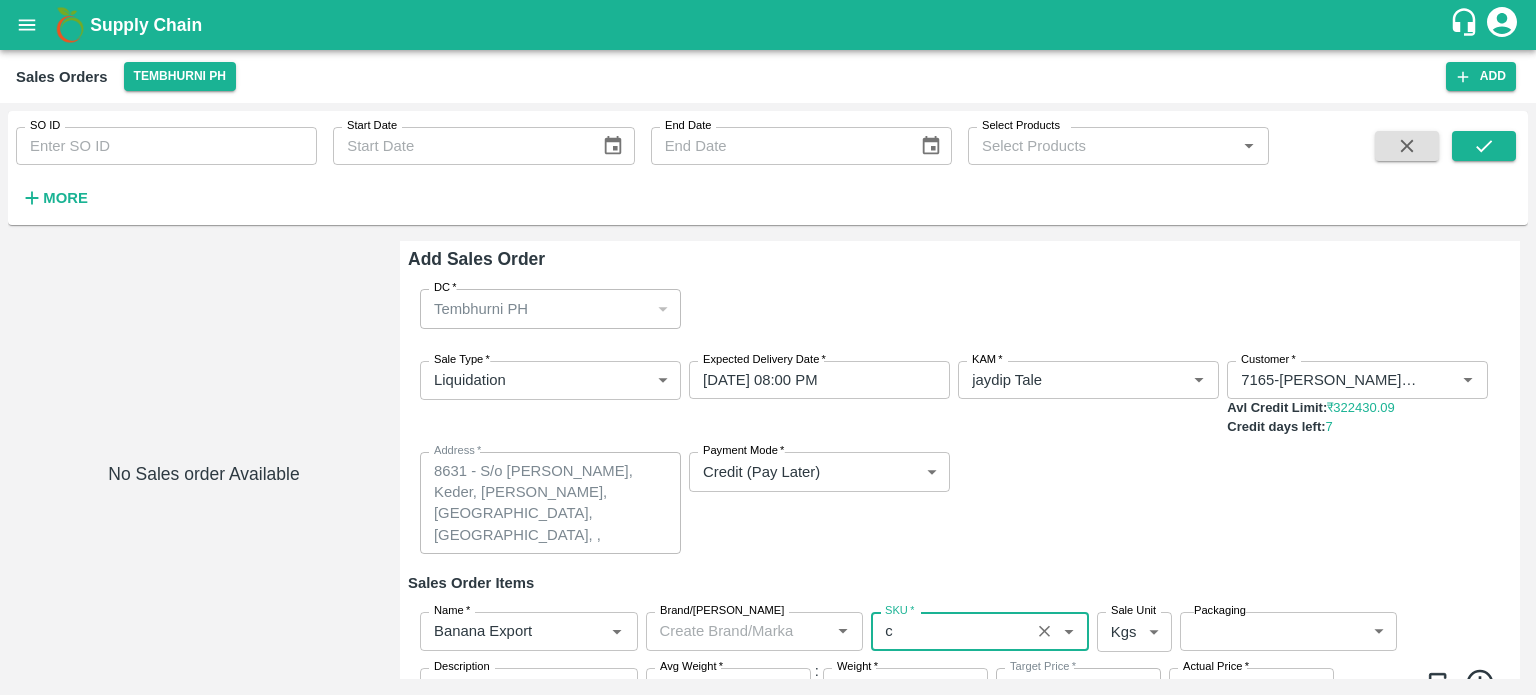 type on "C Class" 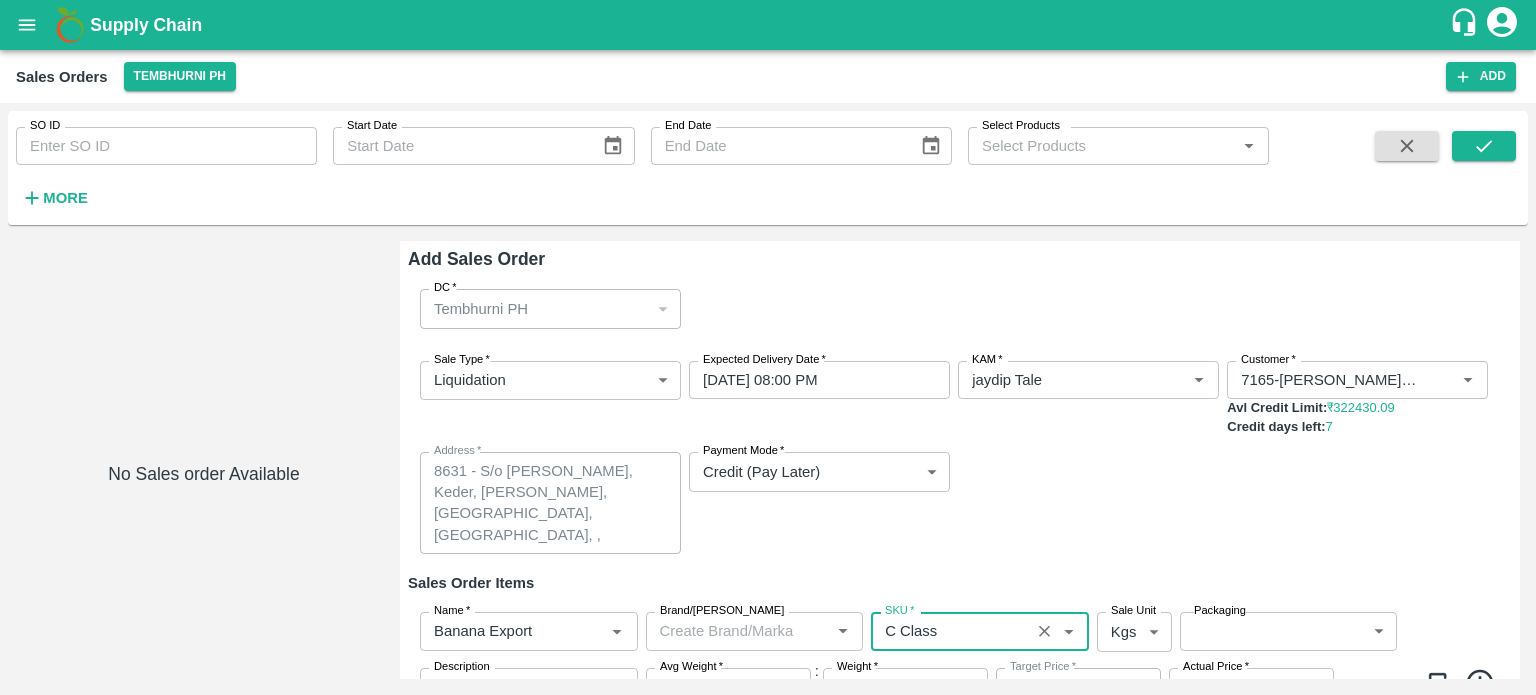 type on "NA" 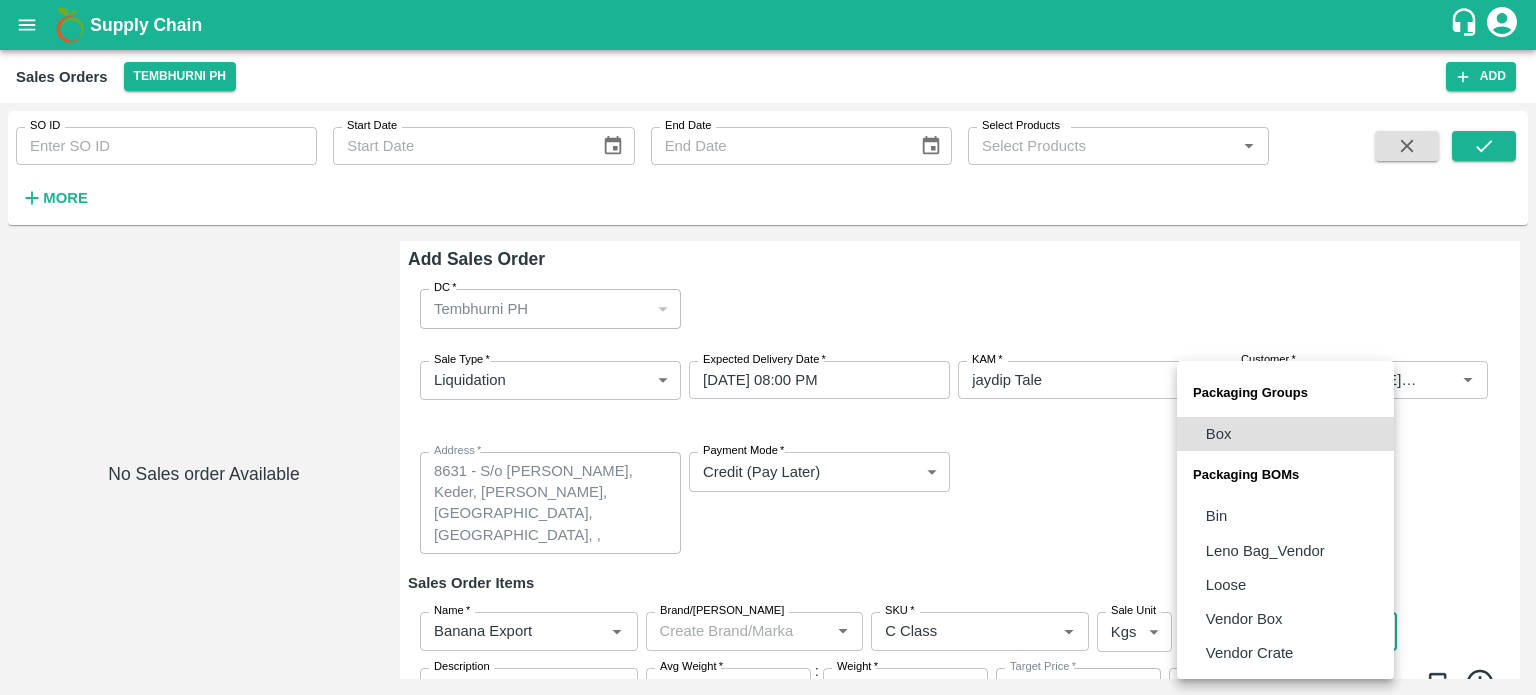 click on "Loose" at bounding box center [1226, 585] 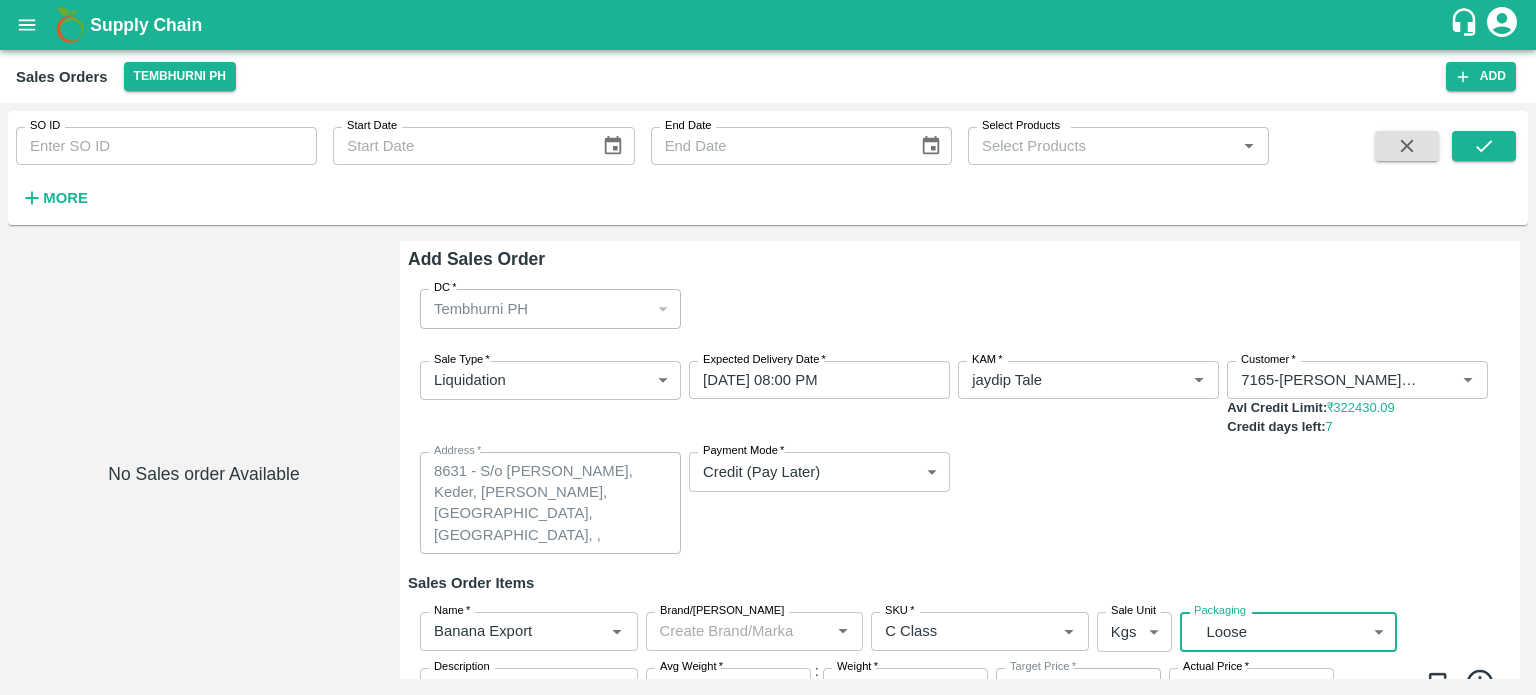 scroll, scrollTop: 92, scrollLeft: 0, axis: vertical 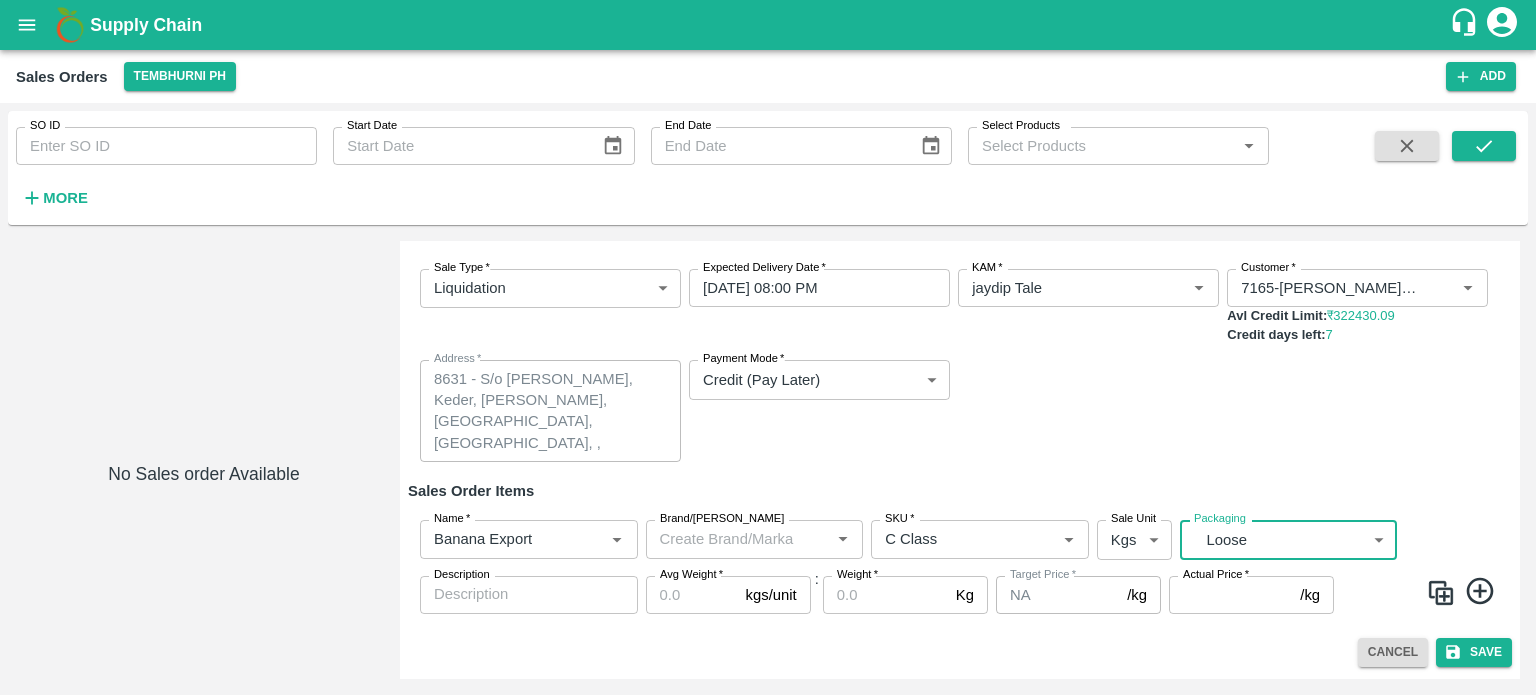 click on "Avg Weight   *" at bounding box center (692, 595) 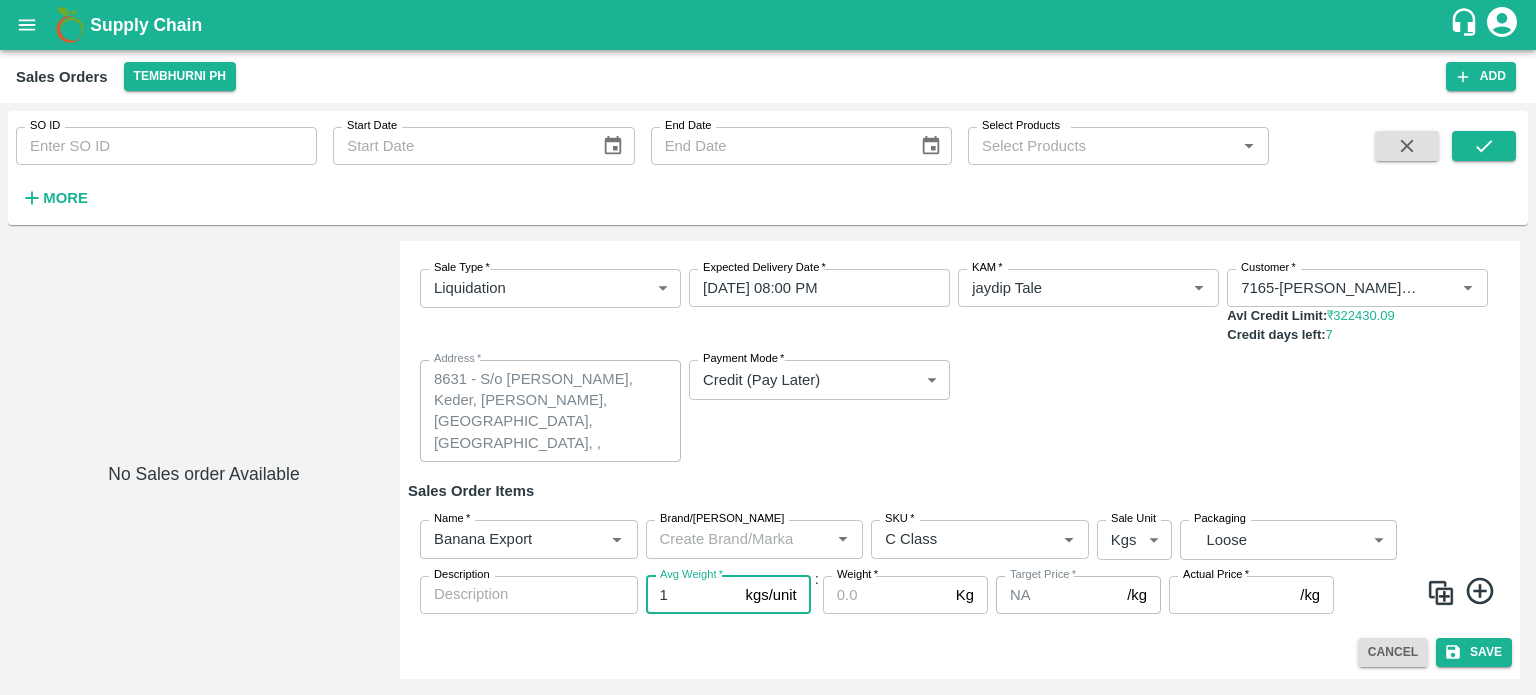 type on "1" 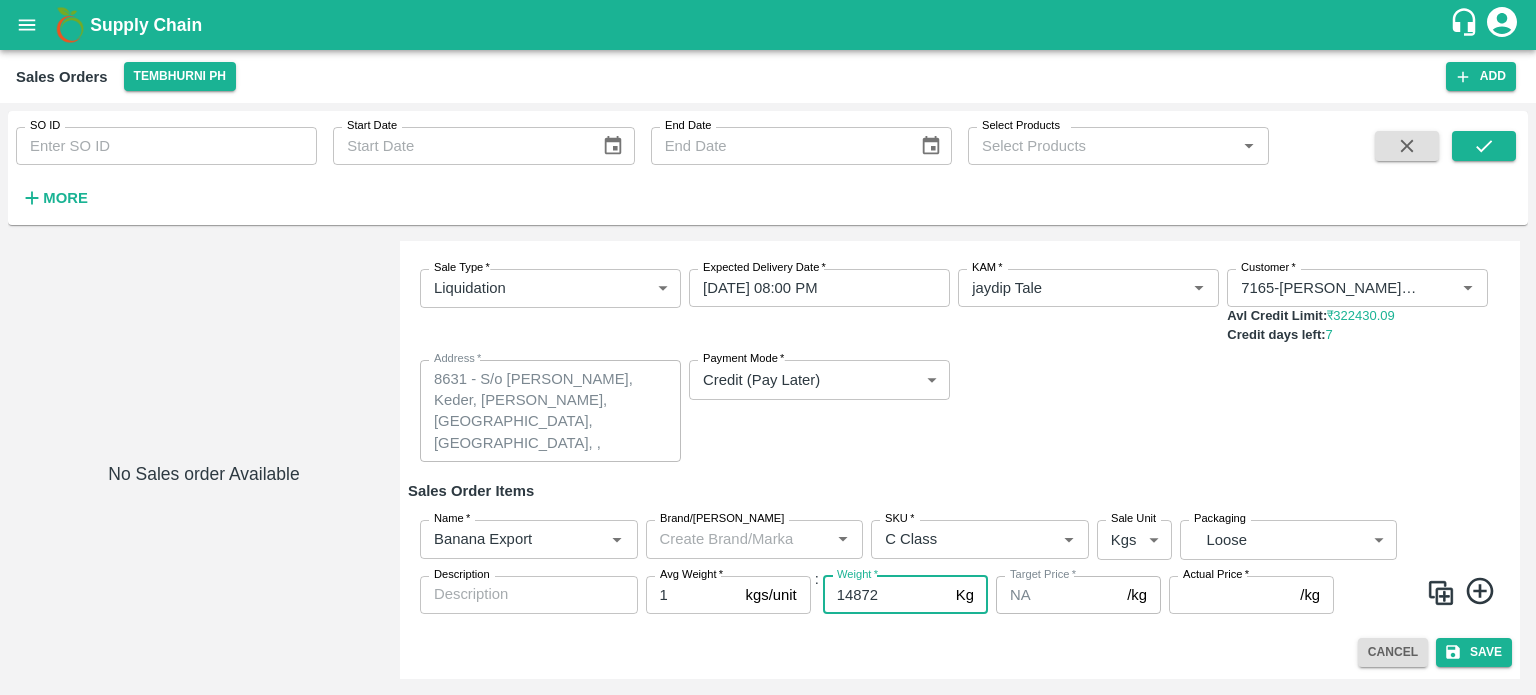 type on "14872" 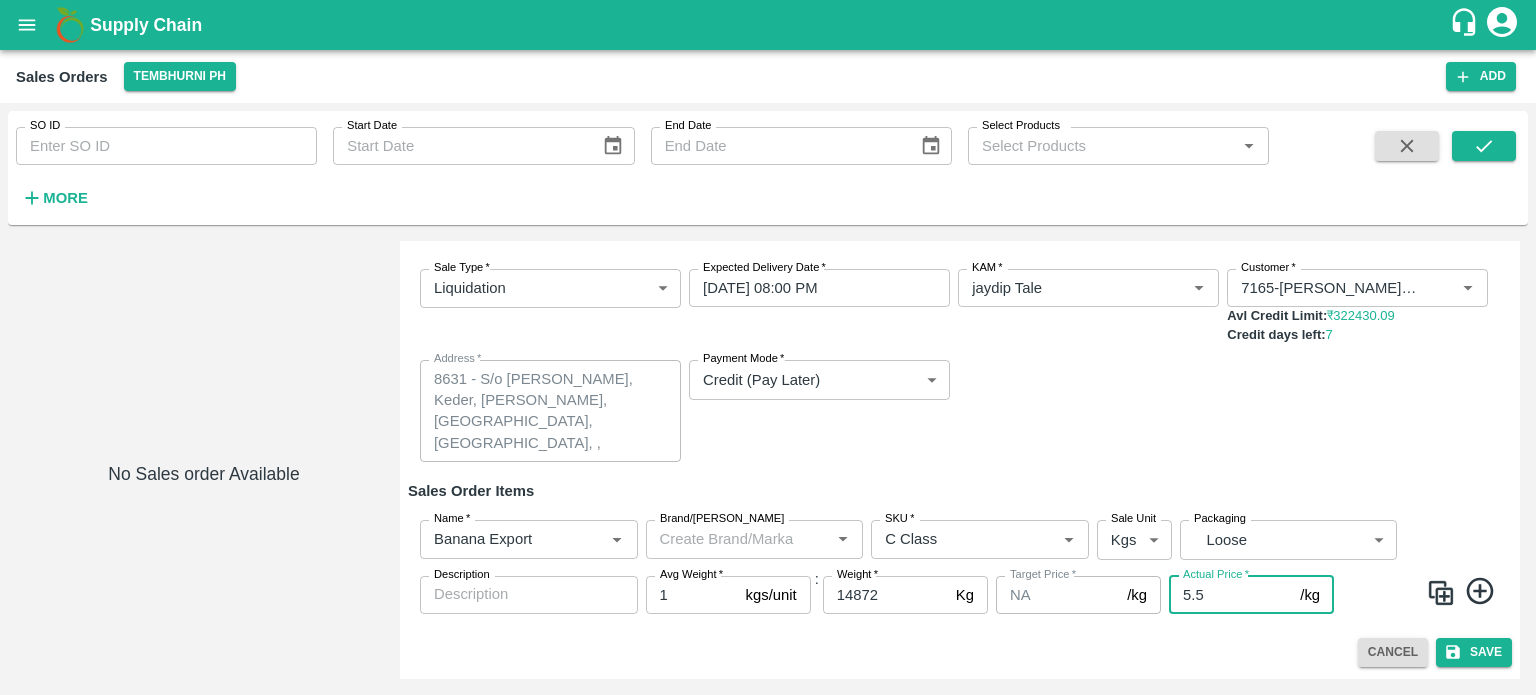 type on "5.5" 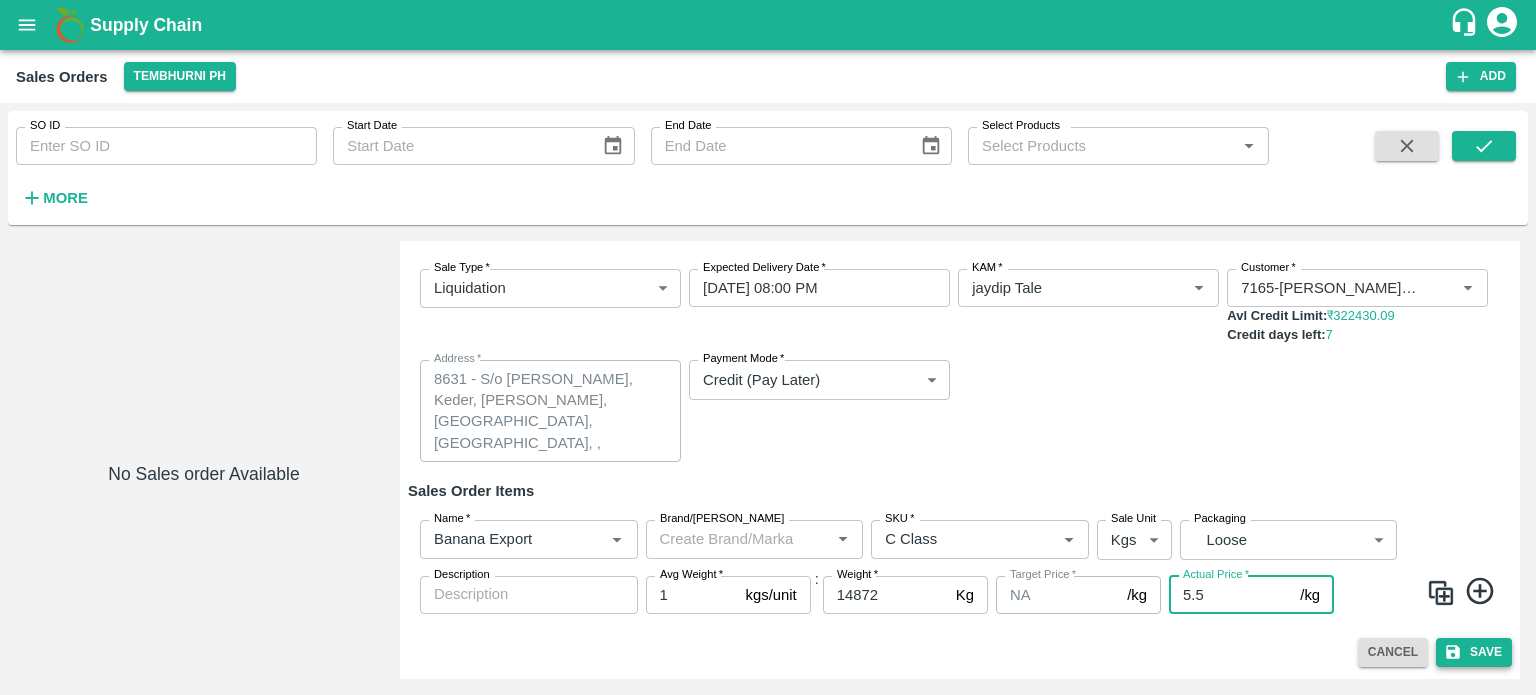 click on "Save" at bounding box center [1474, 652] 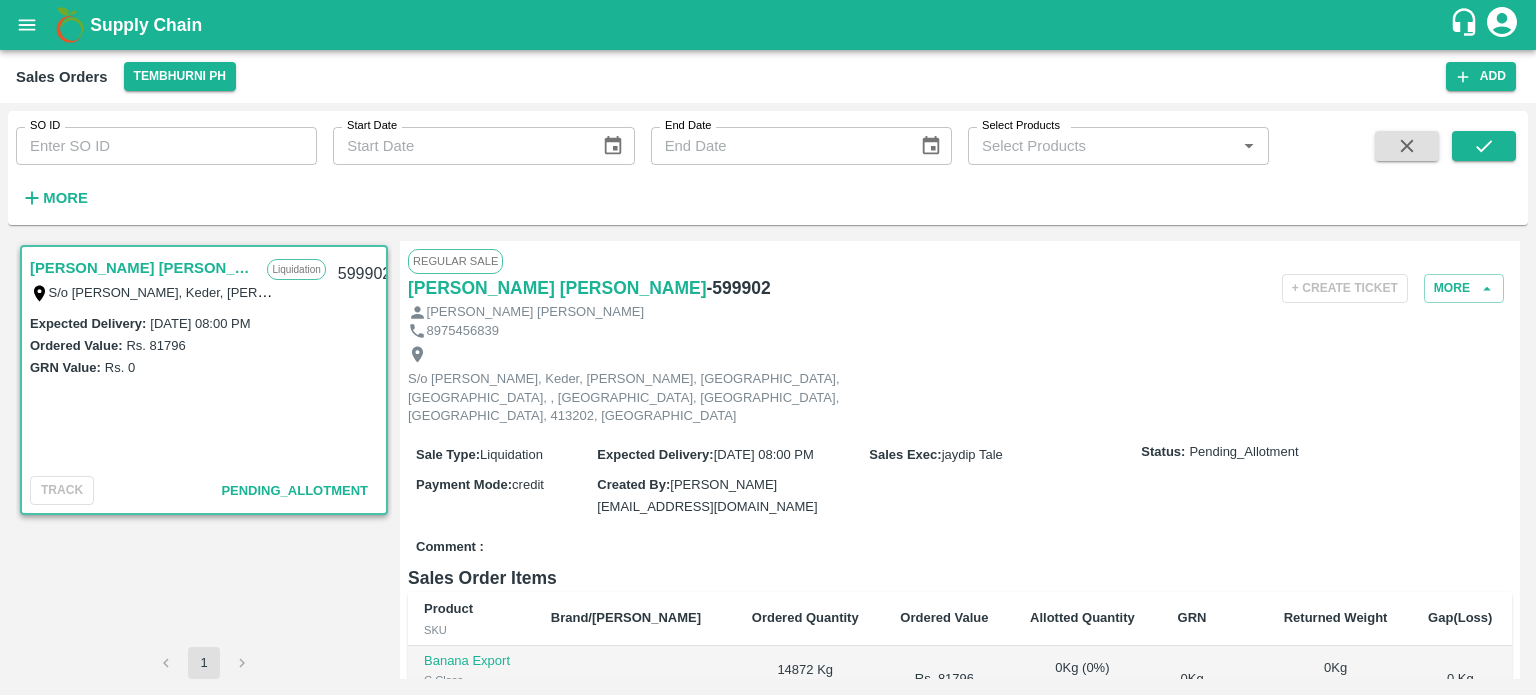 click on "Allot" at bounding box center (1082, 689) 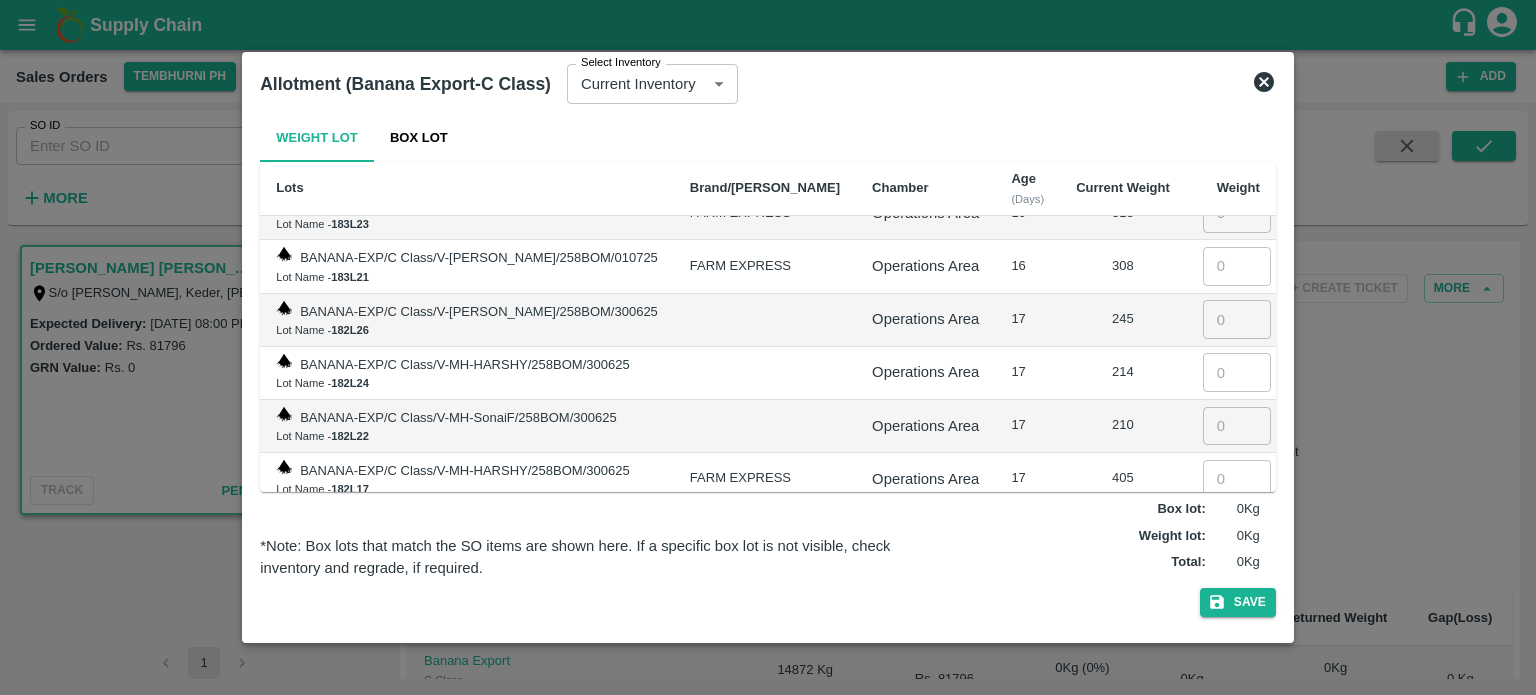 scroll, scrollTop: 8505, scrollLeft: 0, axis: vertical 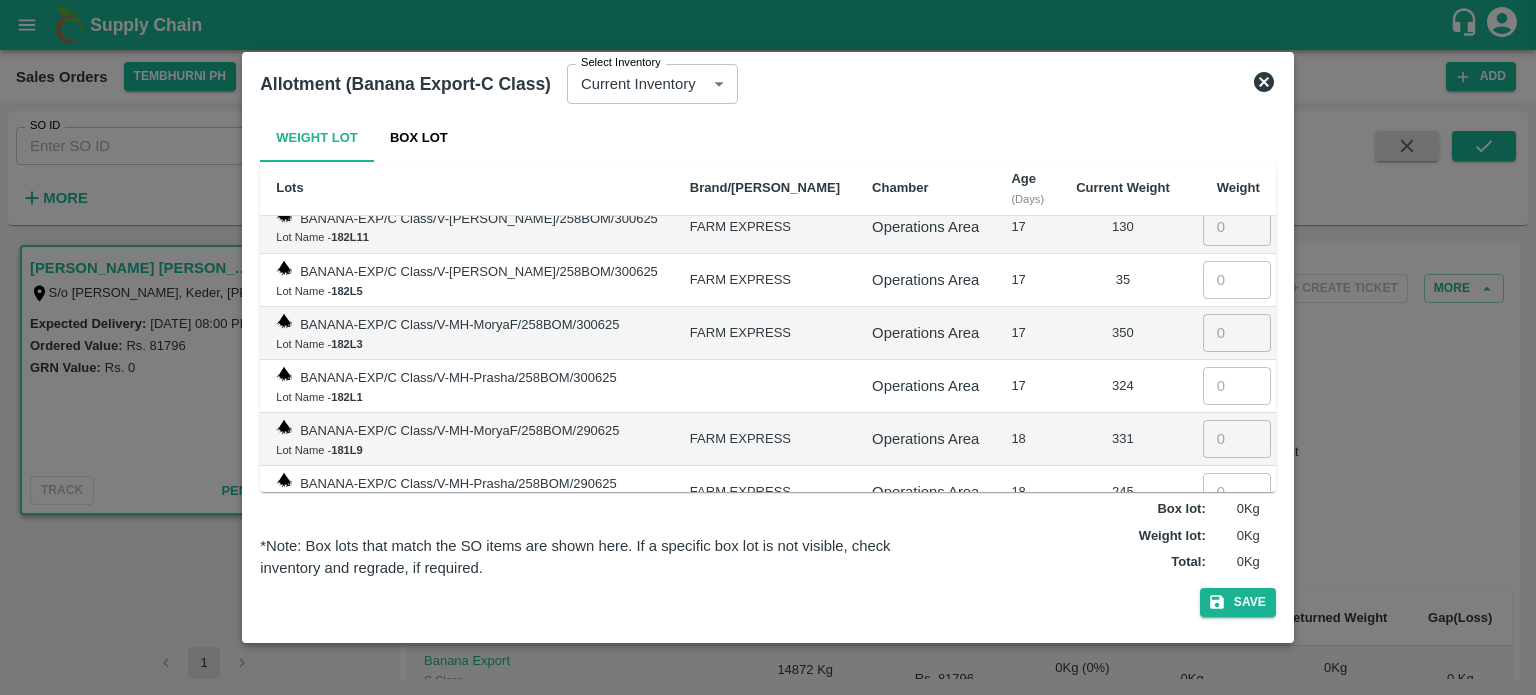 click at bounding box center [1237, 598] 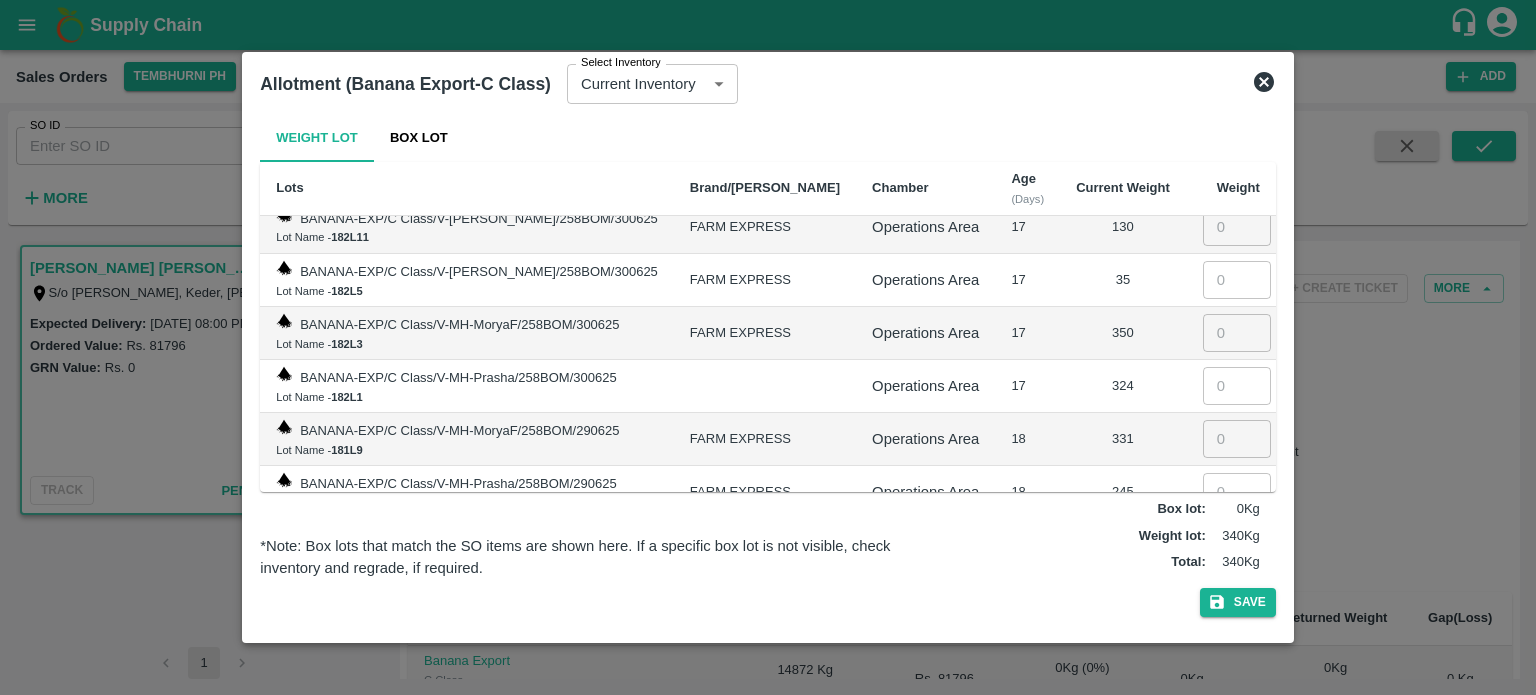 type on "340" 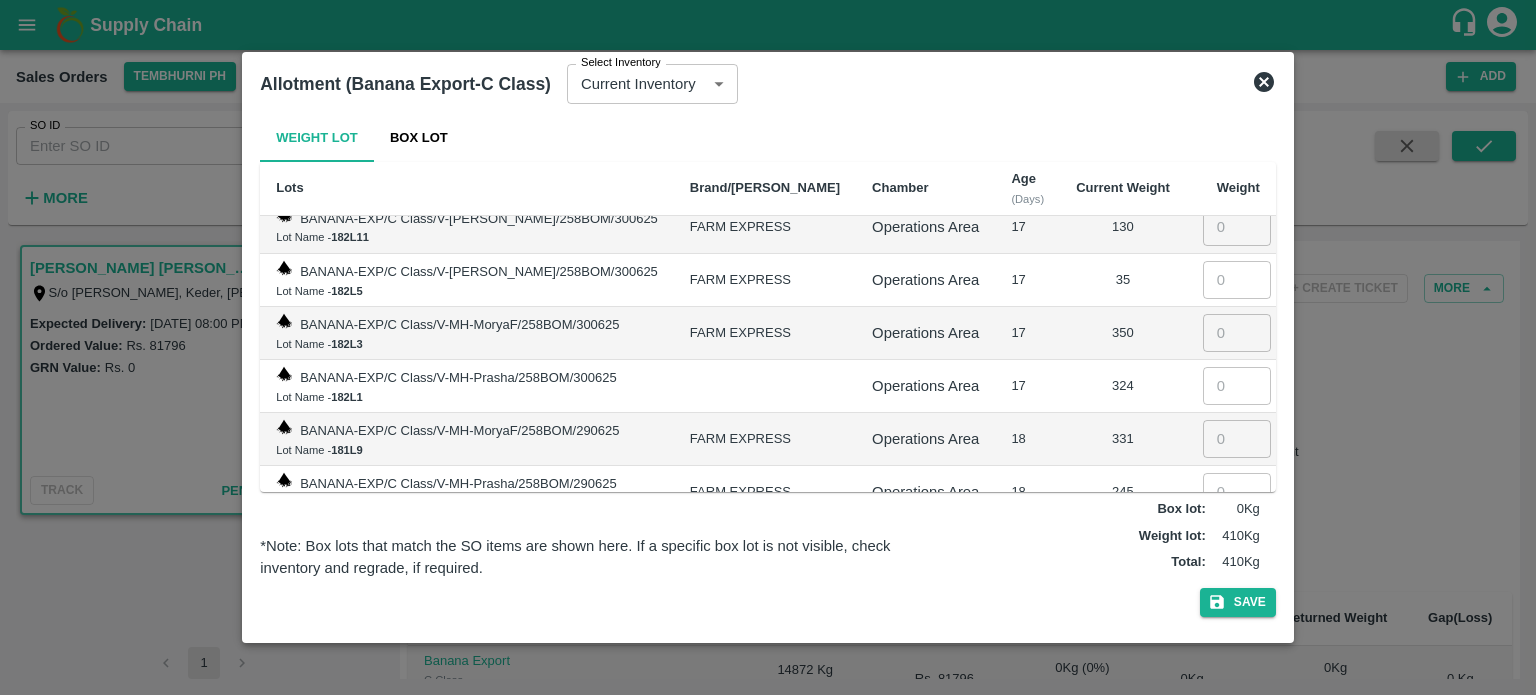 type on "70" 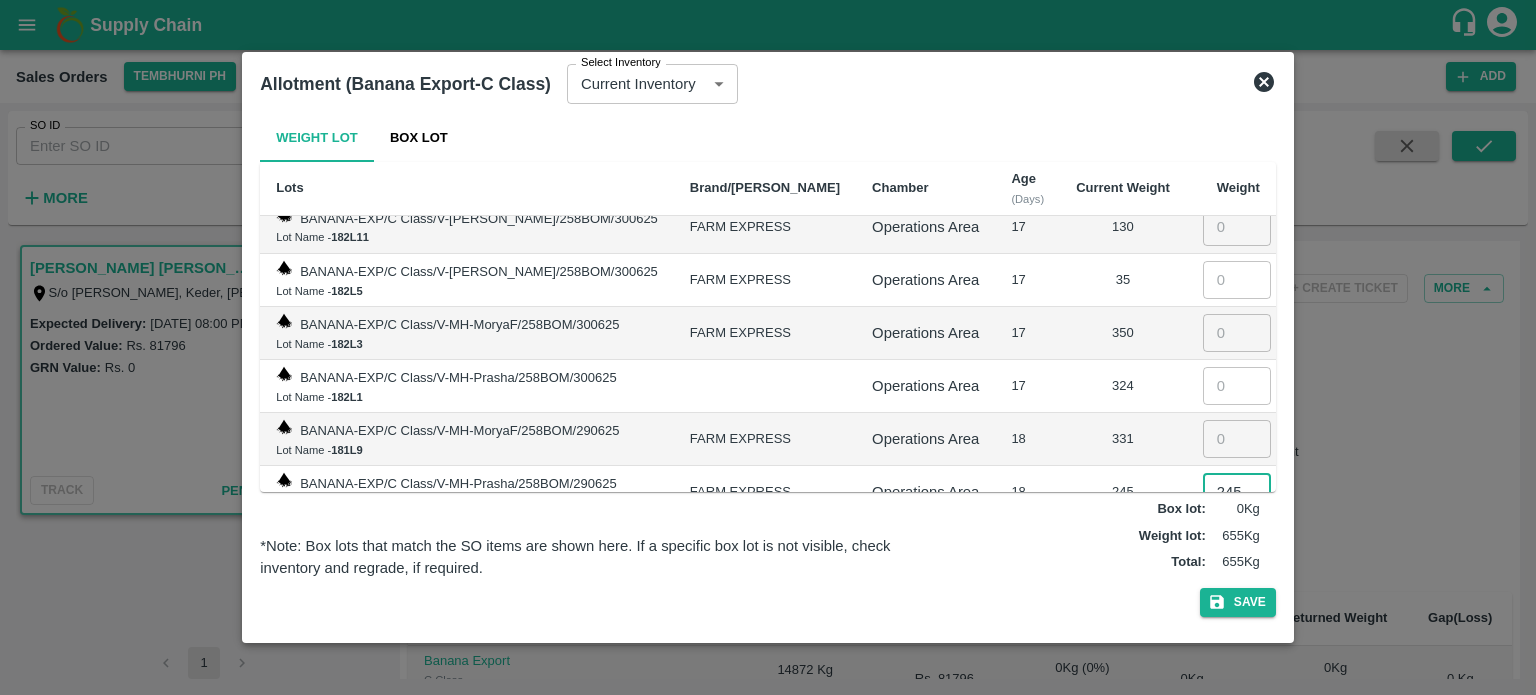 type on "245" 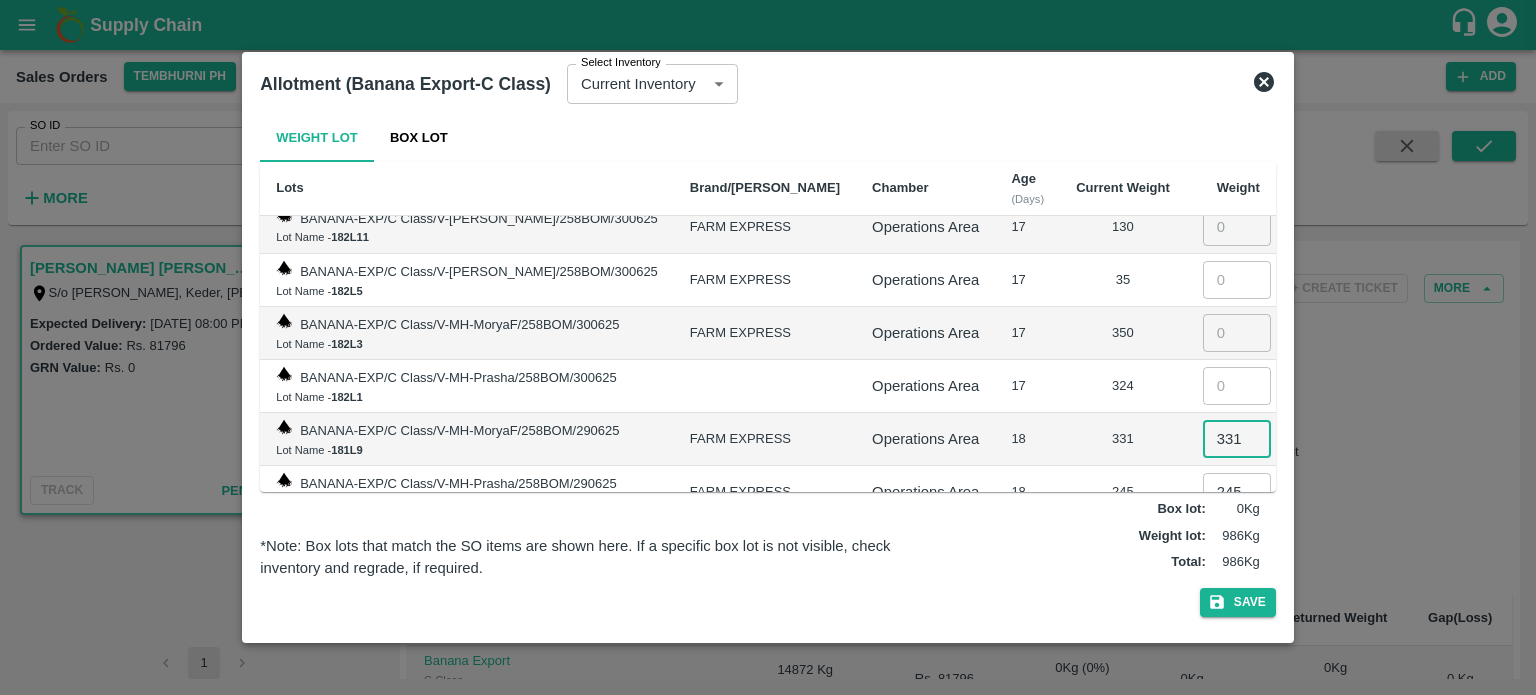 type on "331" 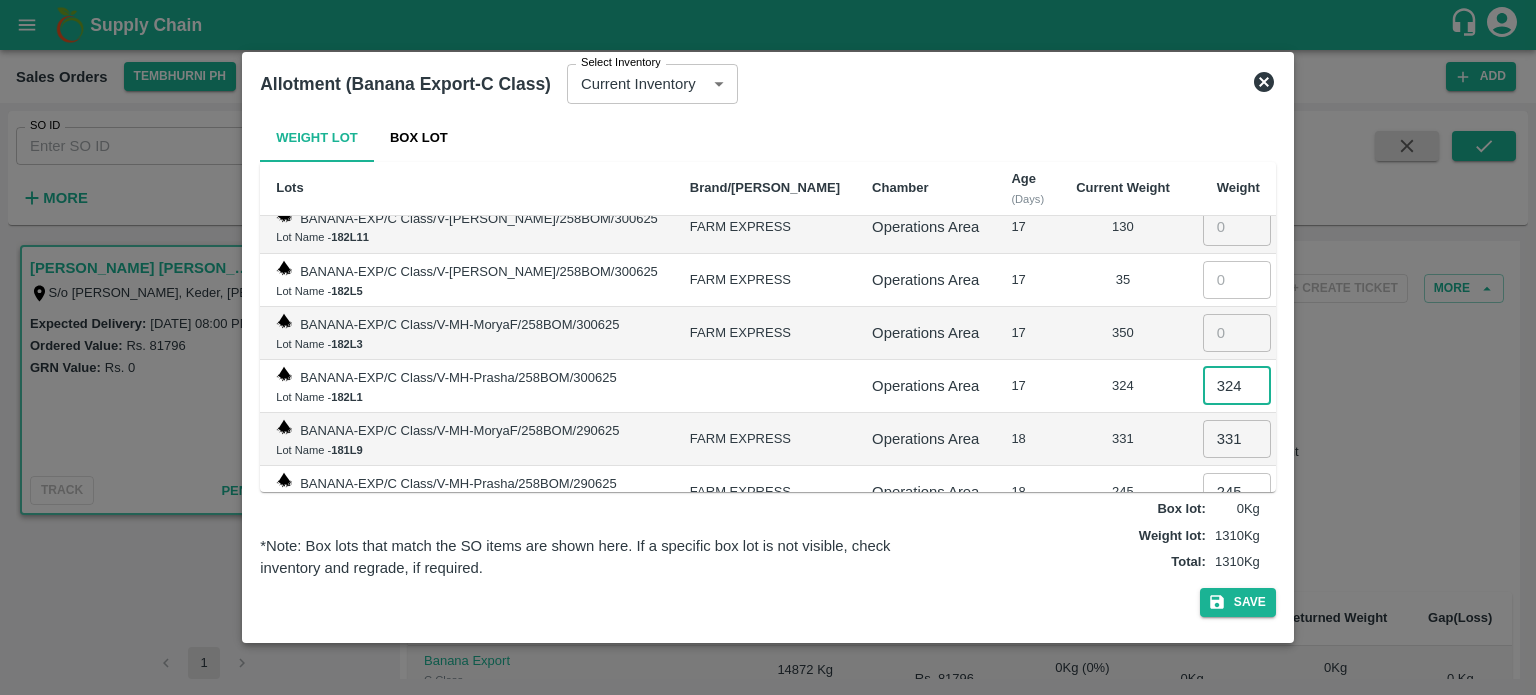 type on "324" 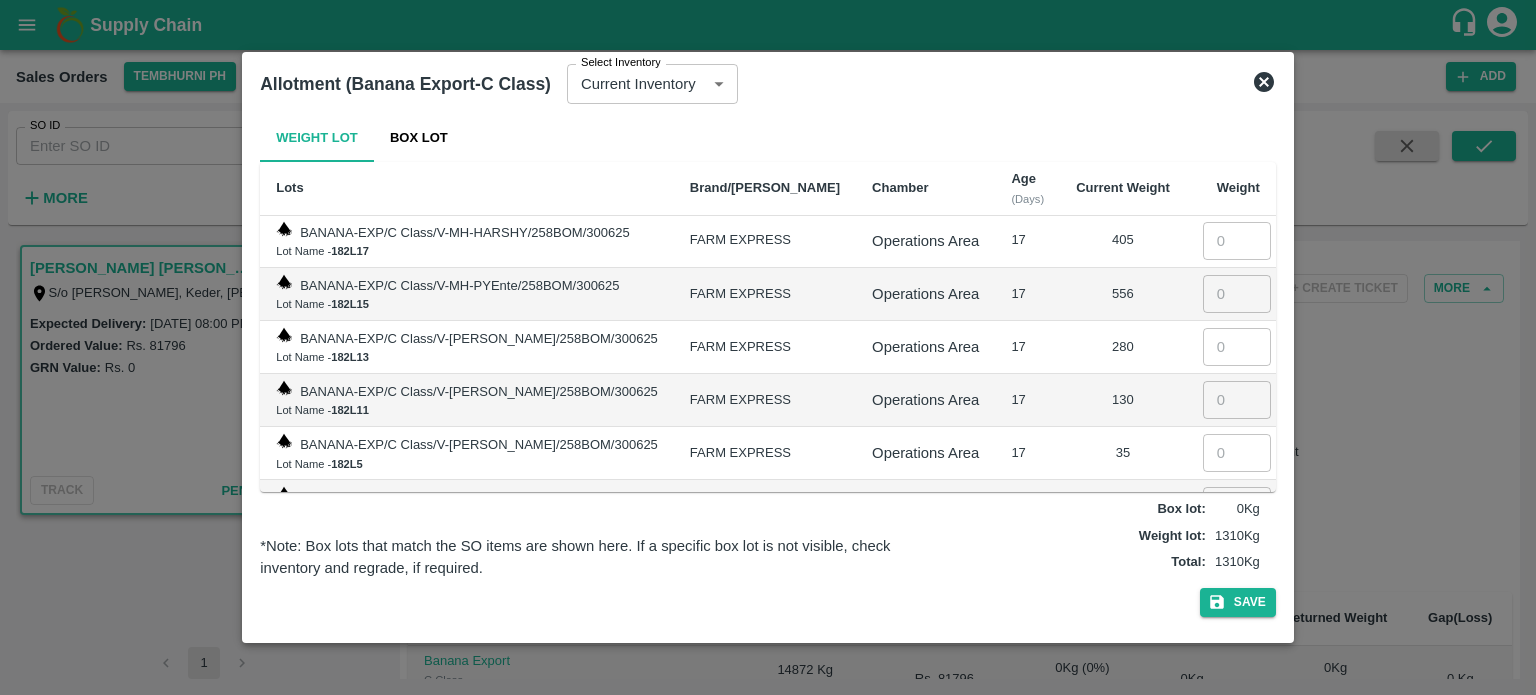 scroll, scrollTop: 8289, scrollLeft: 0, axis: vertical 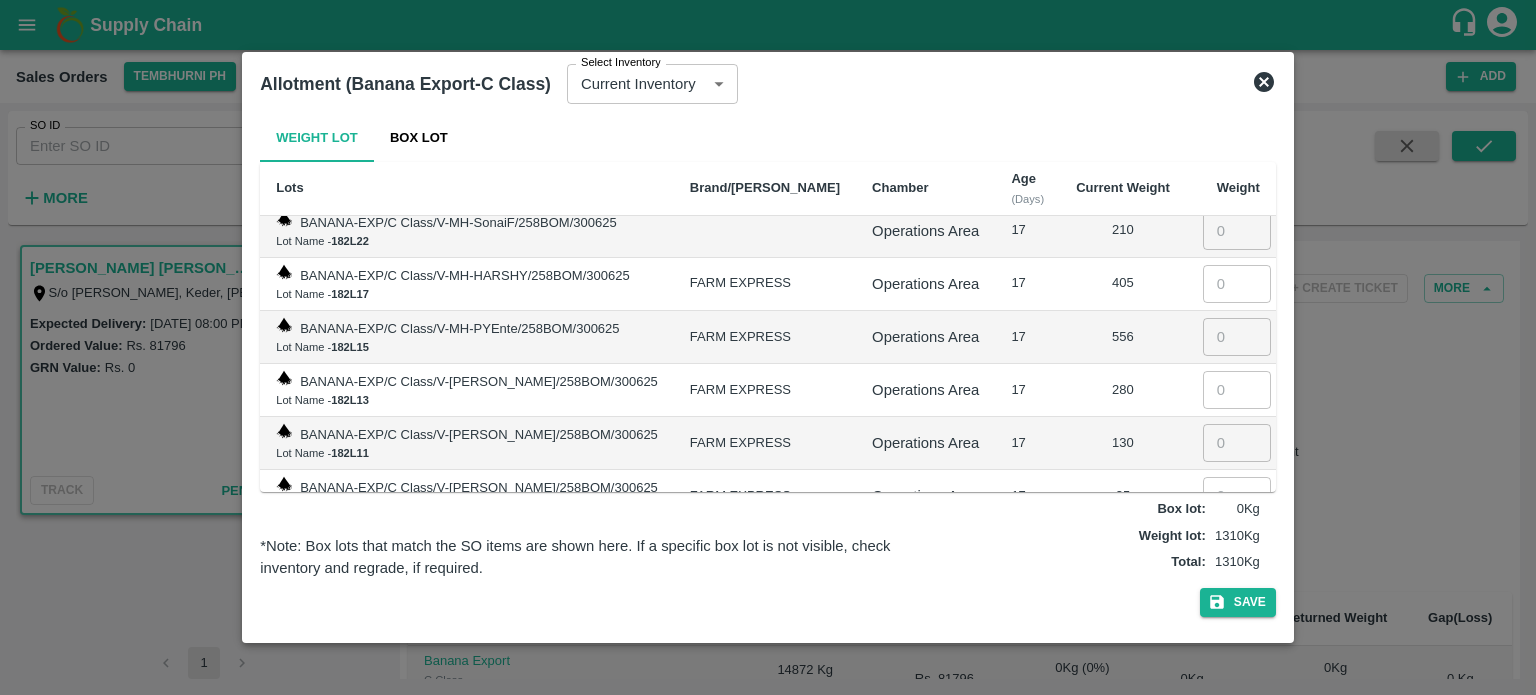 click at bounding box center [1237, 549] 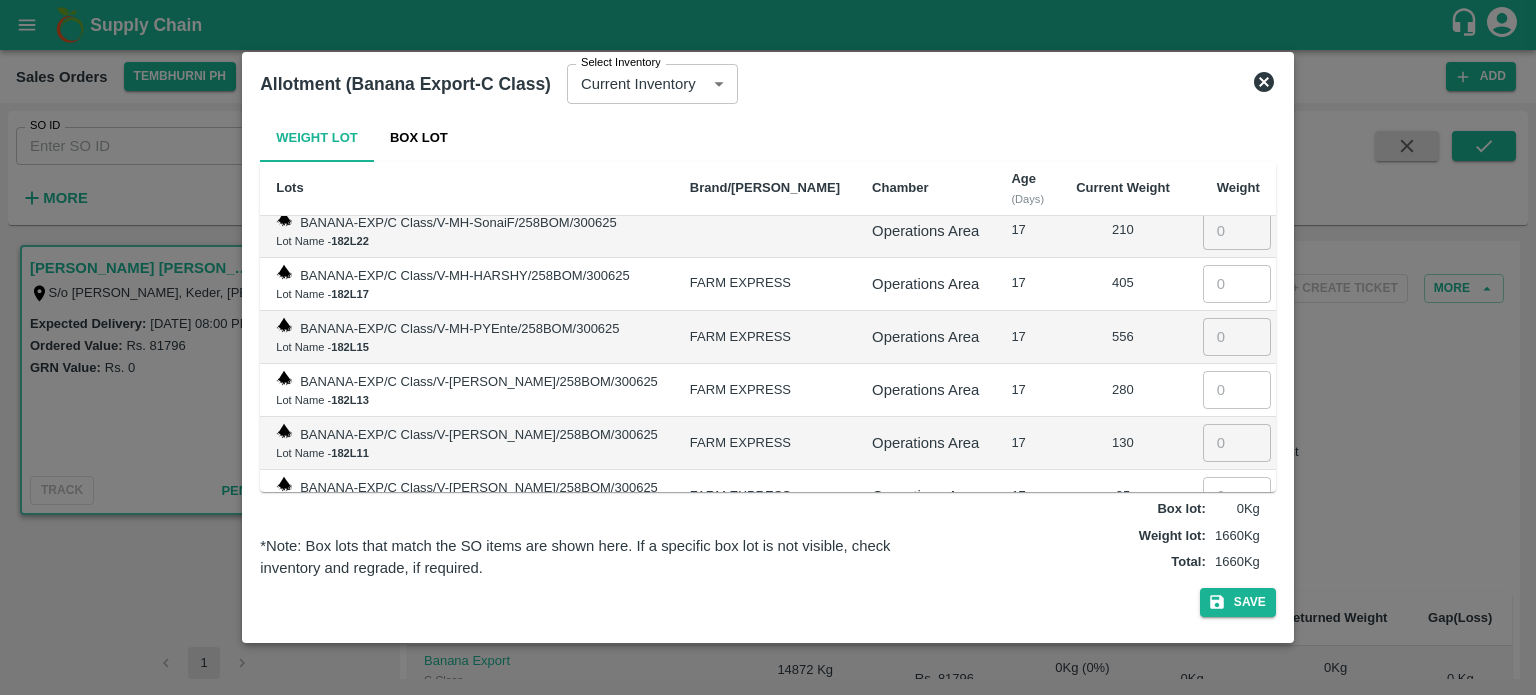 type on "350" 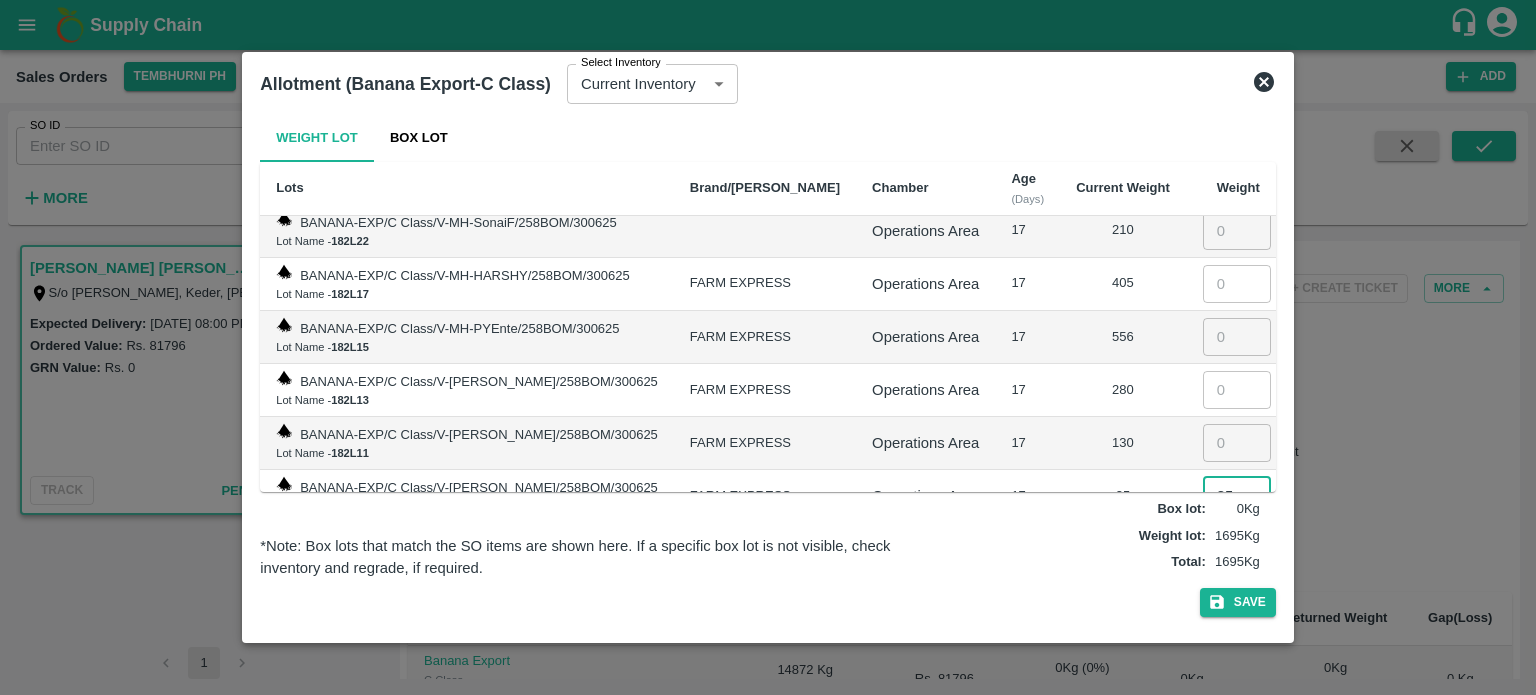 type on "35" 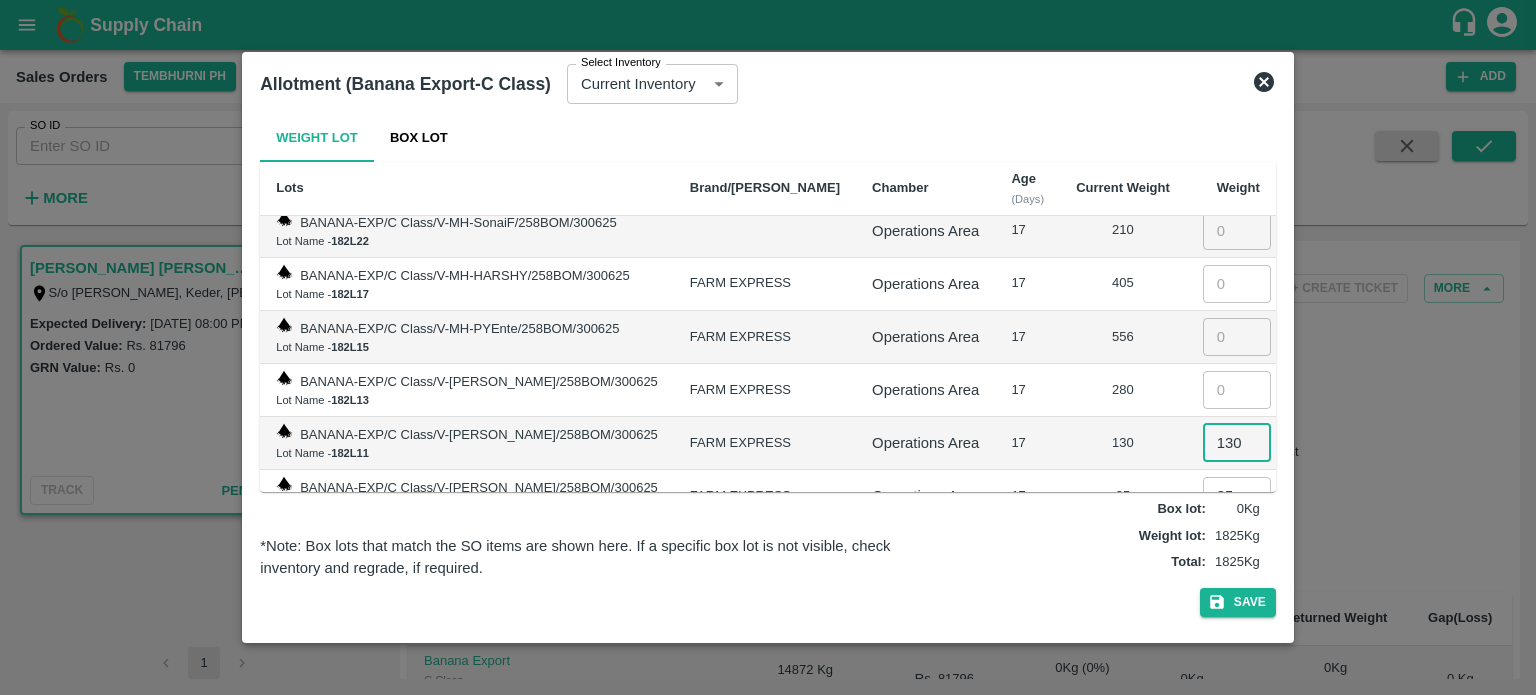 type on "130" 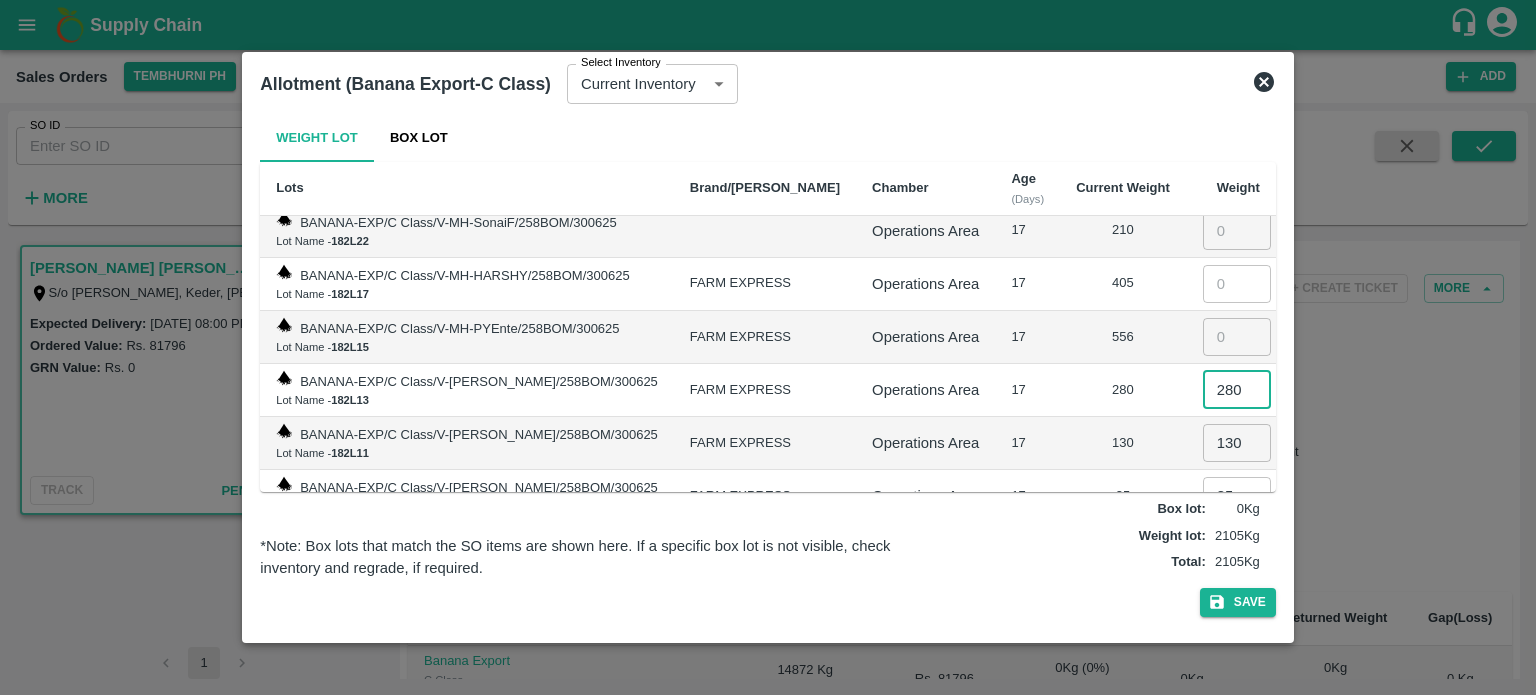 type on "280" 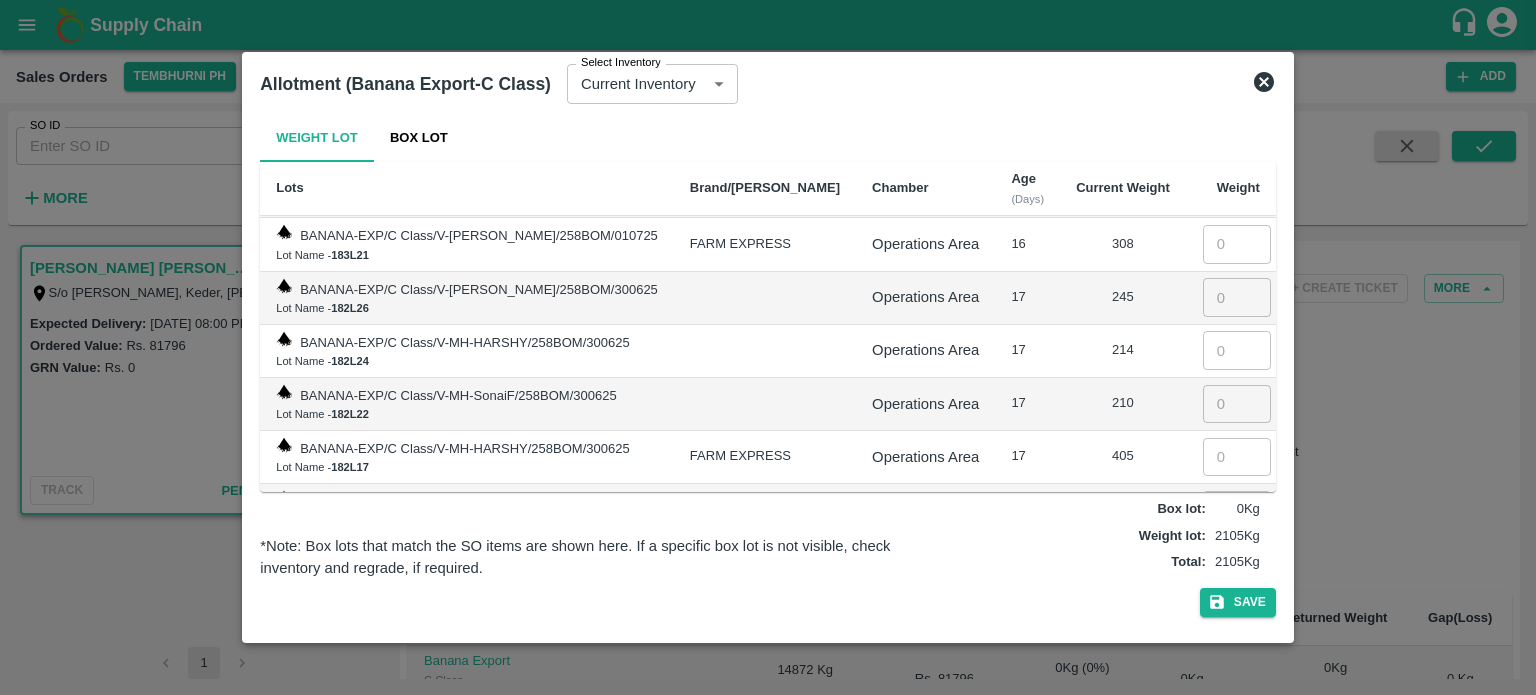 scroll, scrollTop: 8072, scrollLeft: 0, axis: vertical 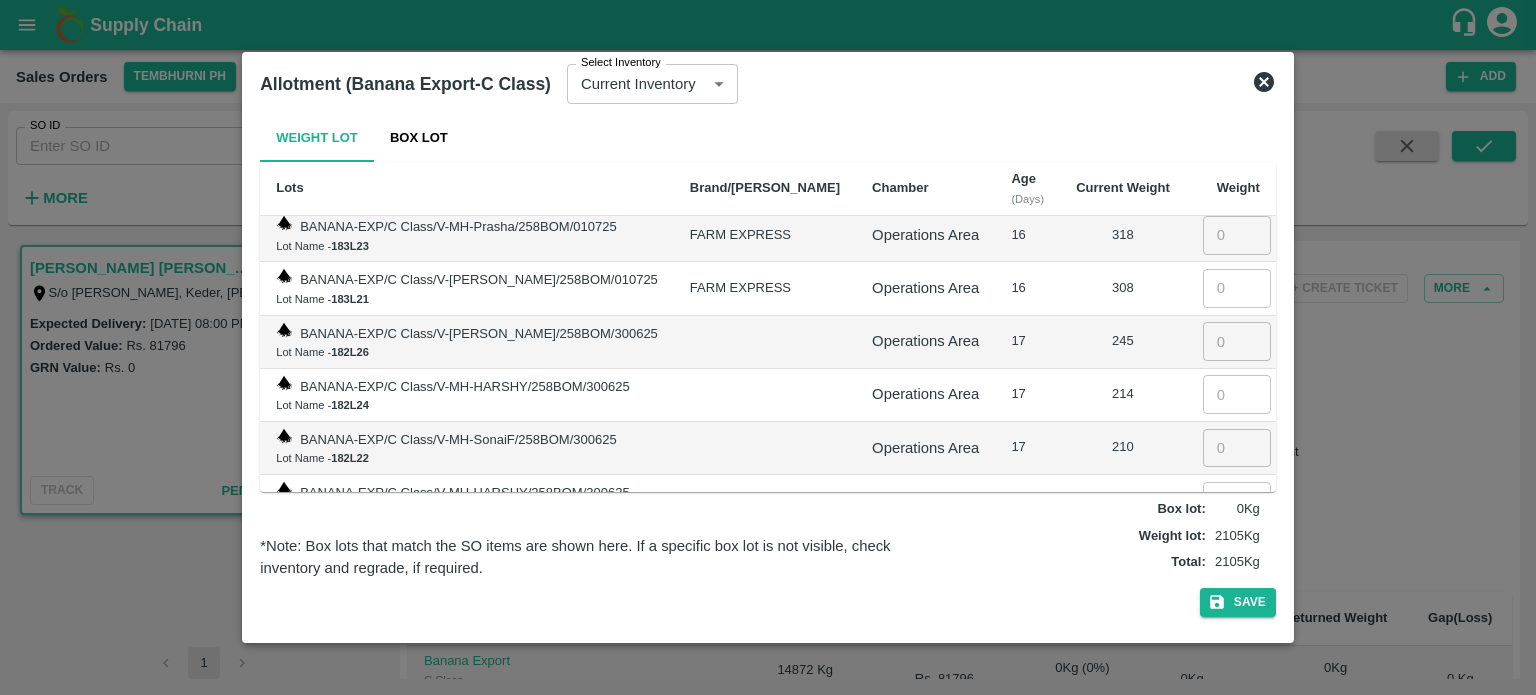 click at bounding box center (1237, 554) 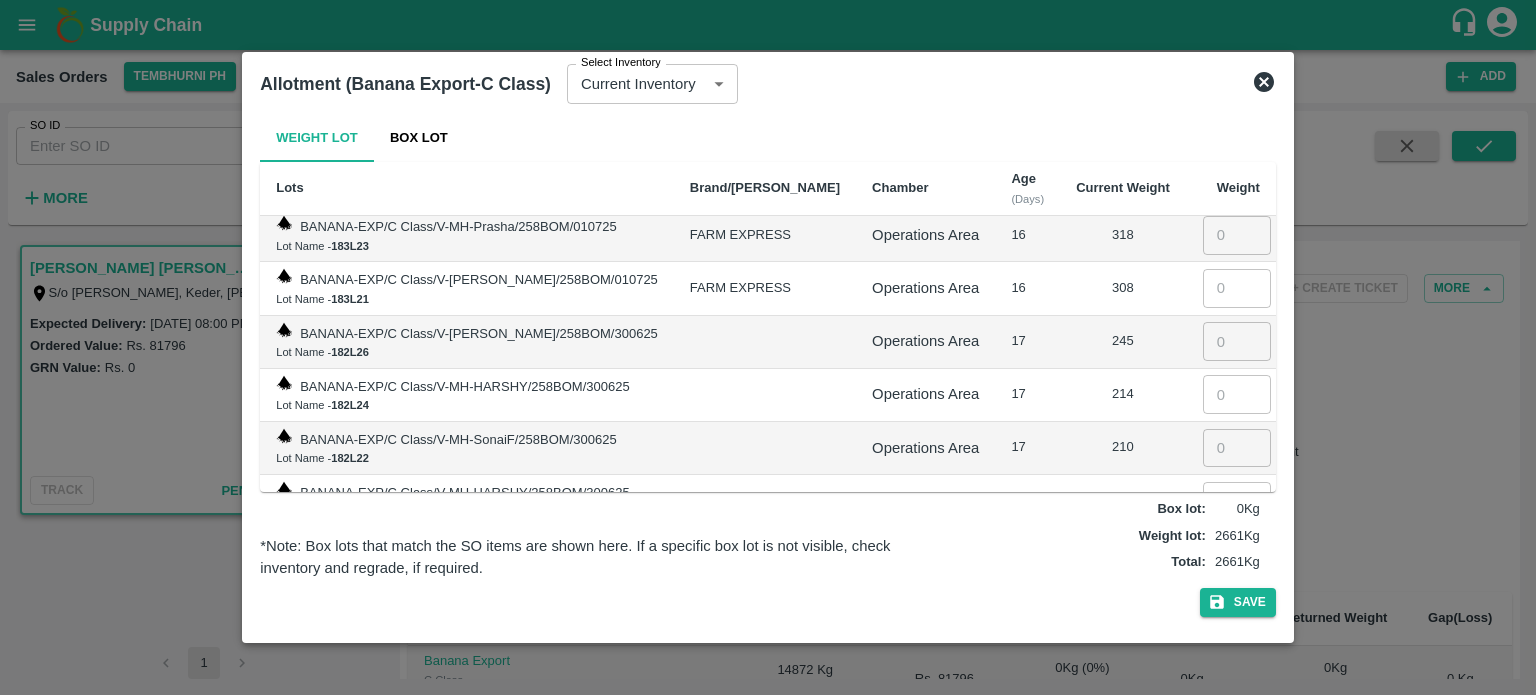 type on "556" 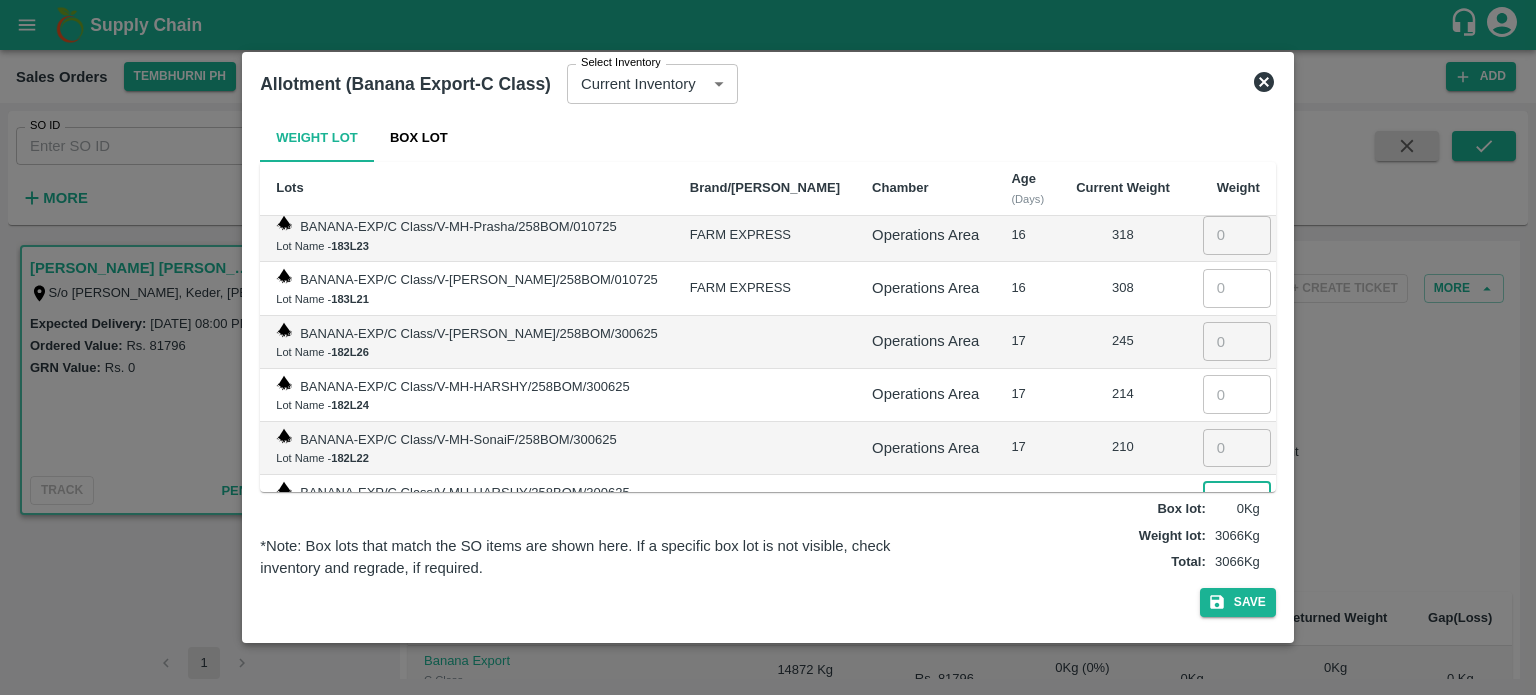 type on "405" 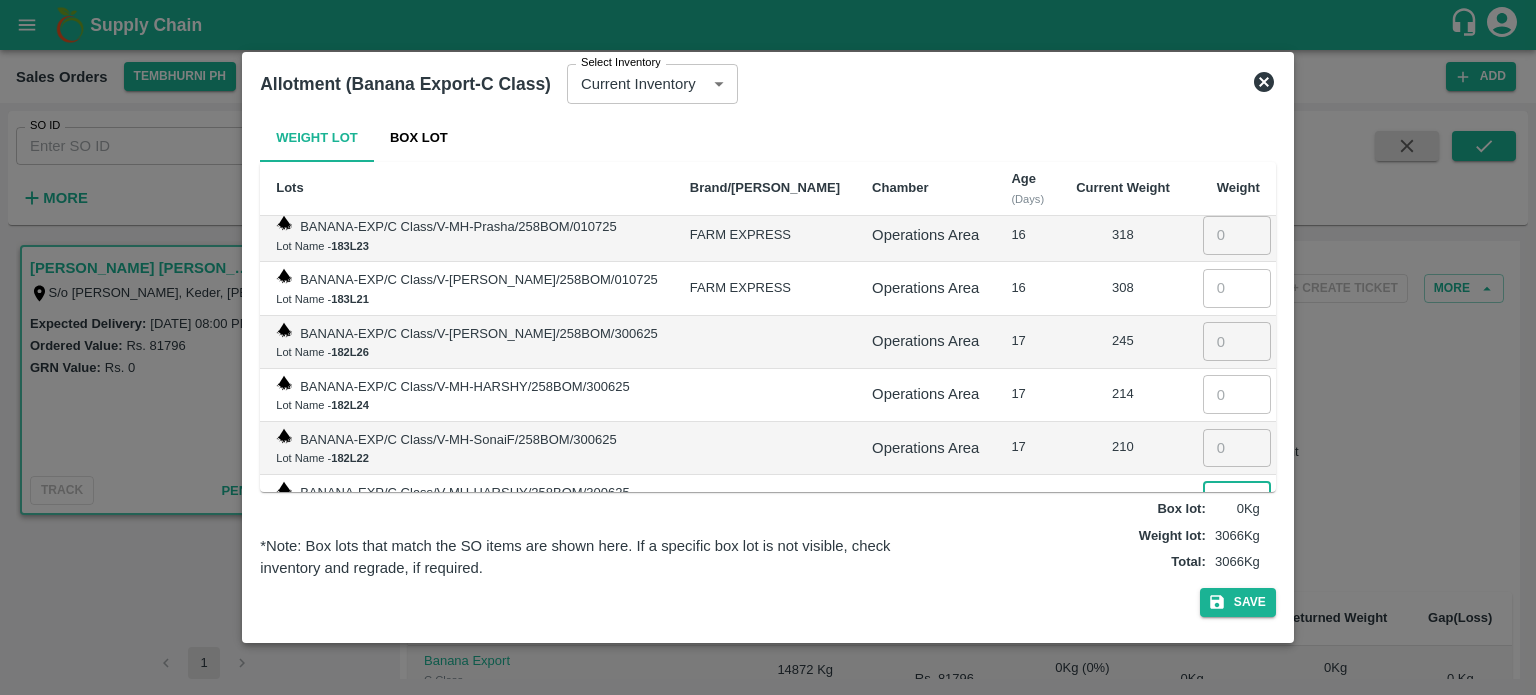 click at bounding box center (1237, 448) 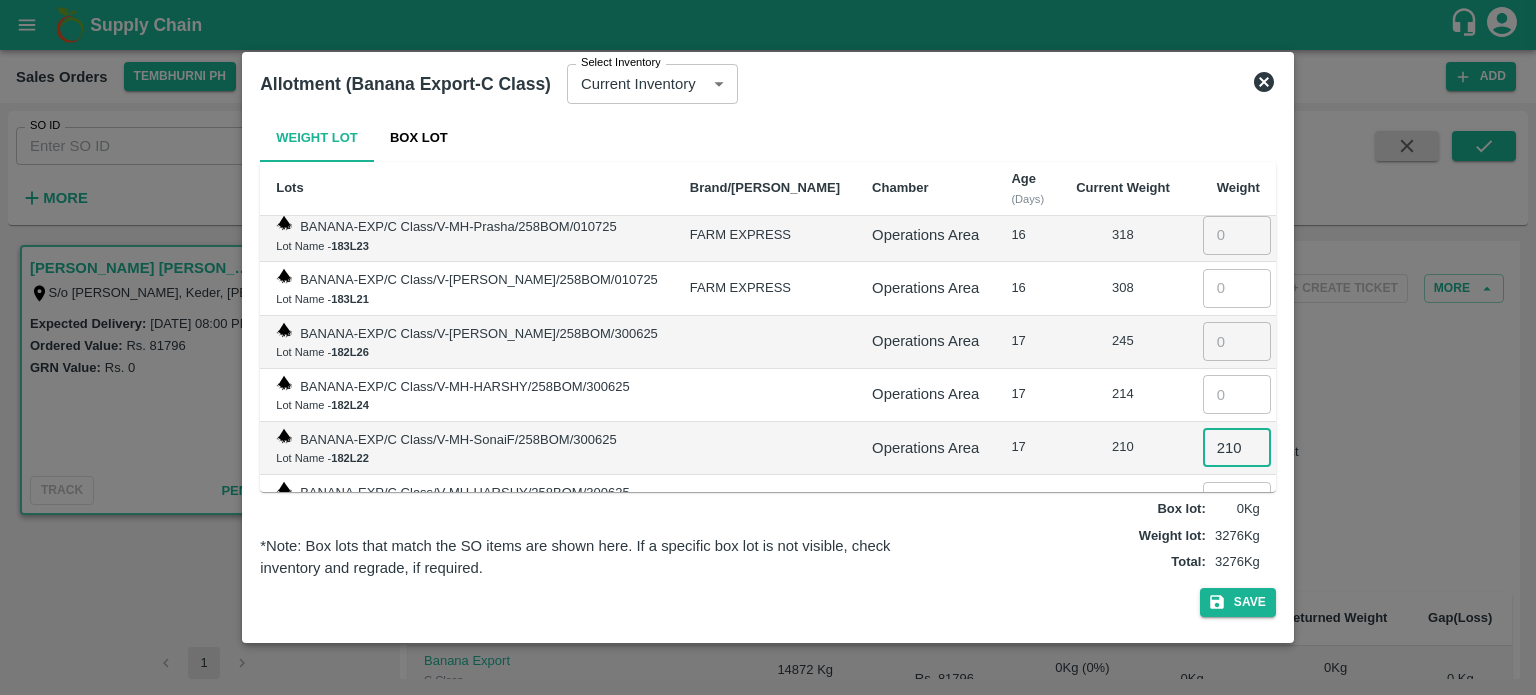 type on "210" 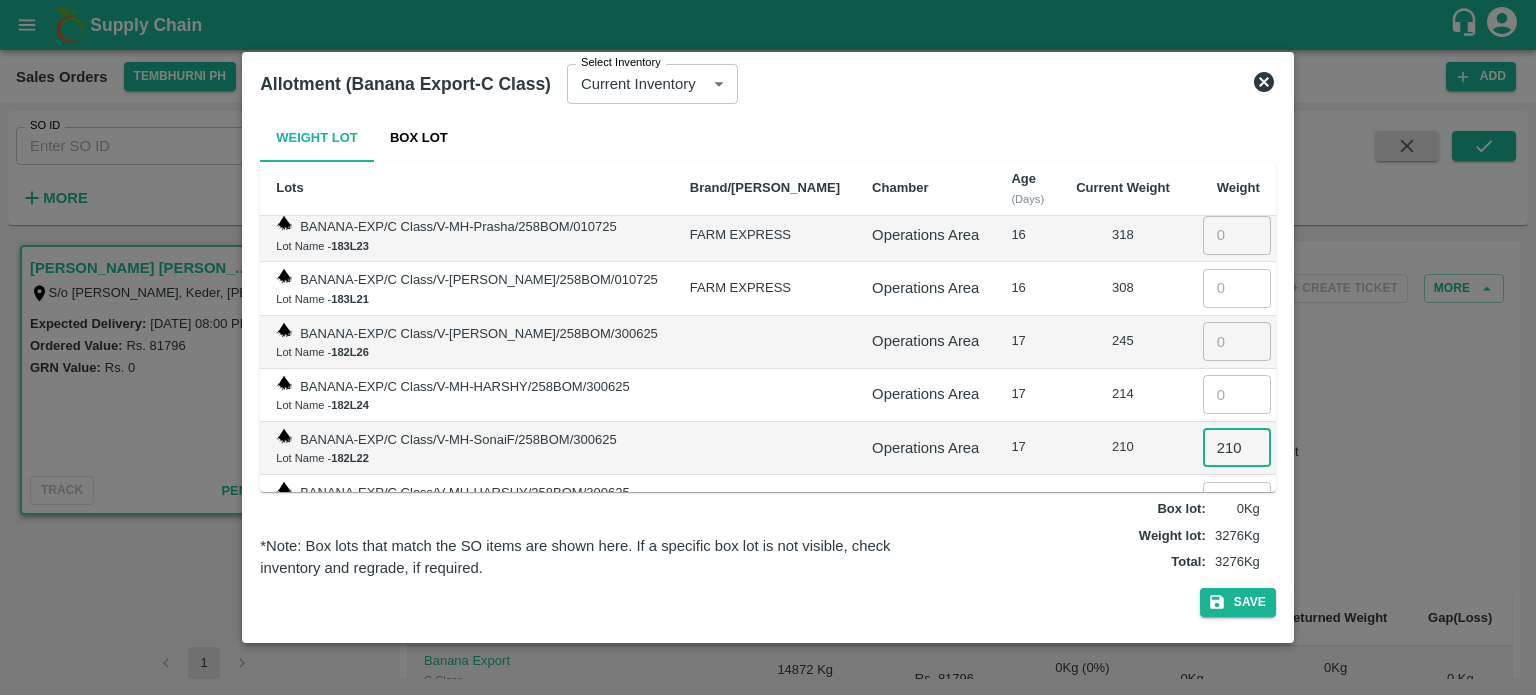 click at bounding box center [1237, 394] 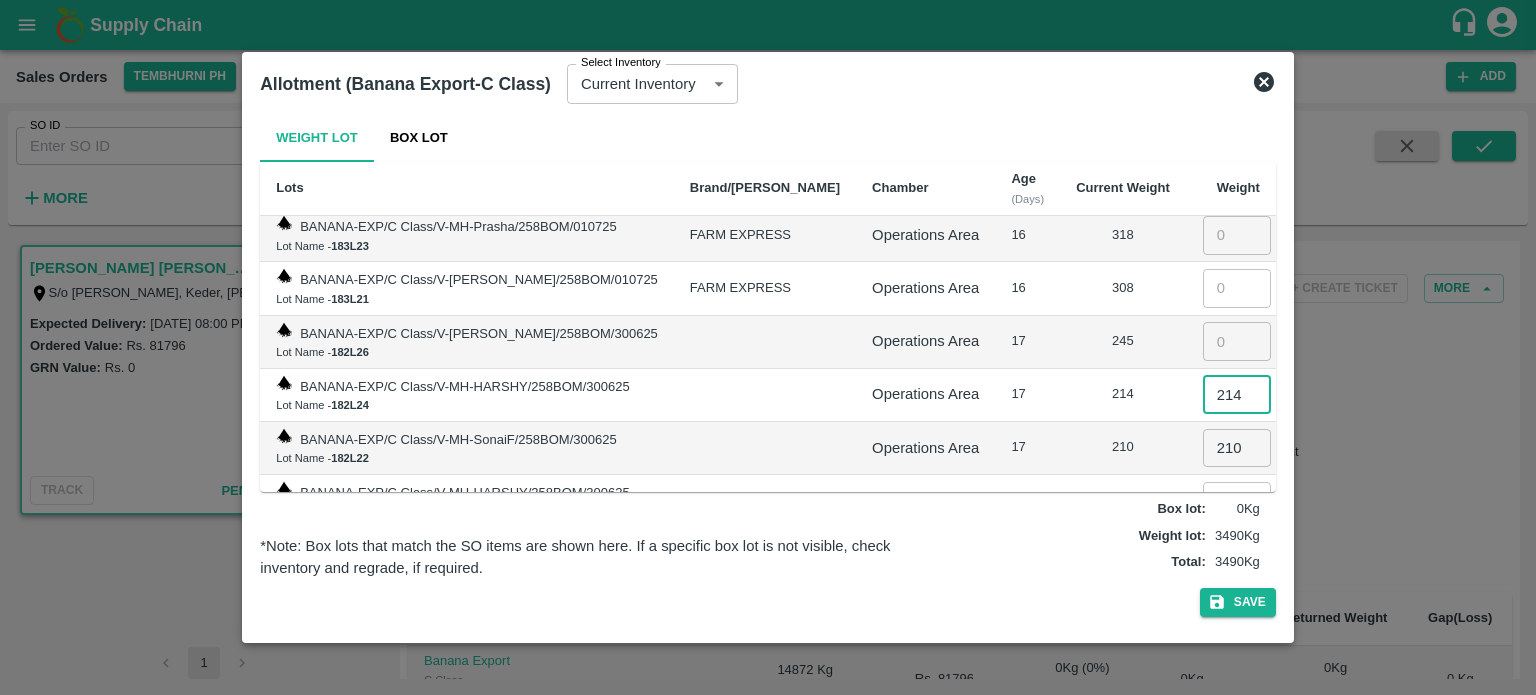 type on "214" 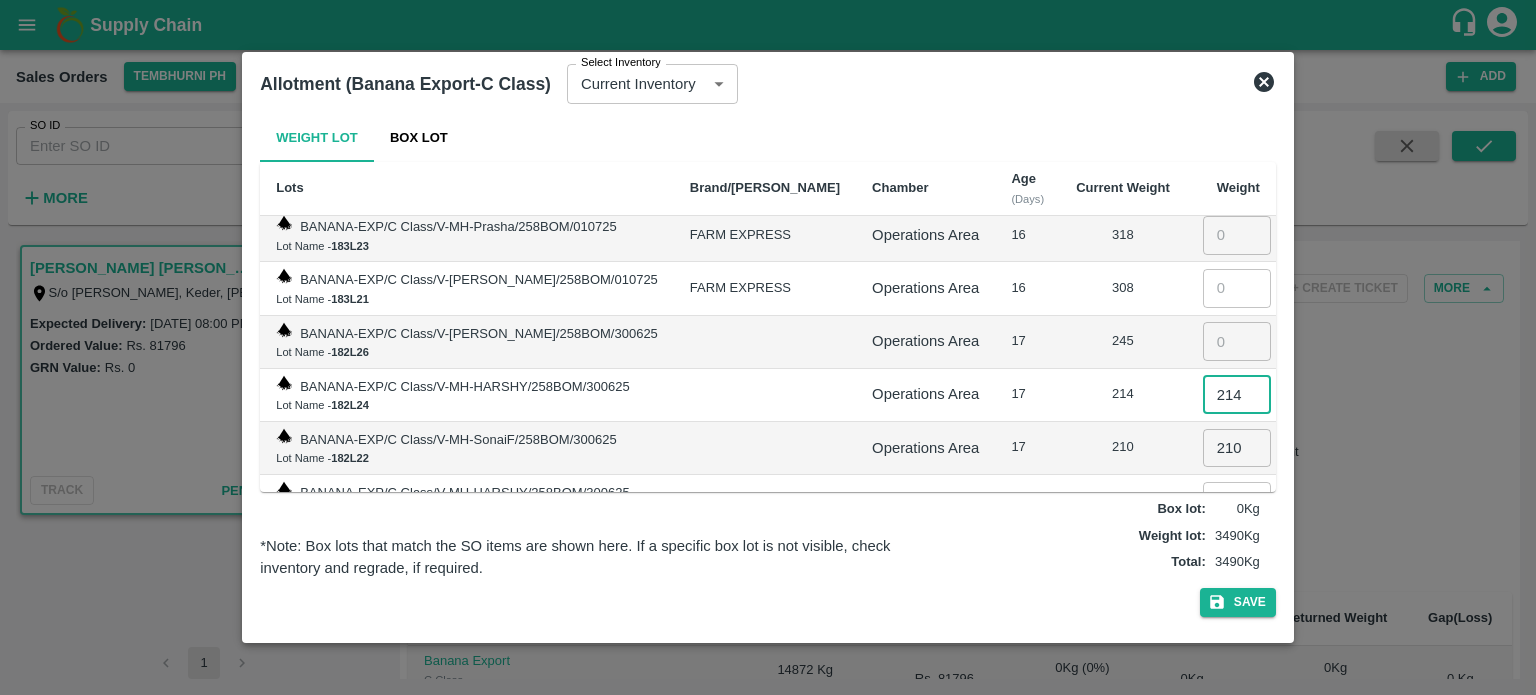 click at bounding box center [1237, 341] 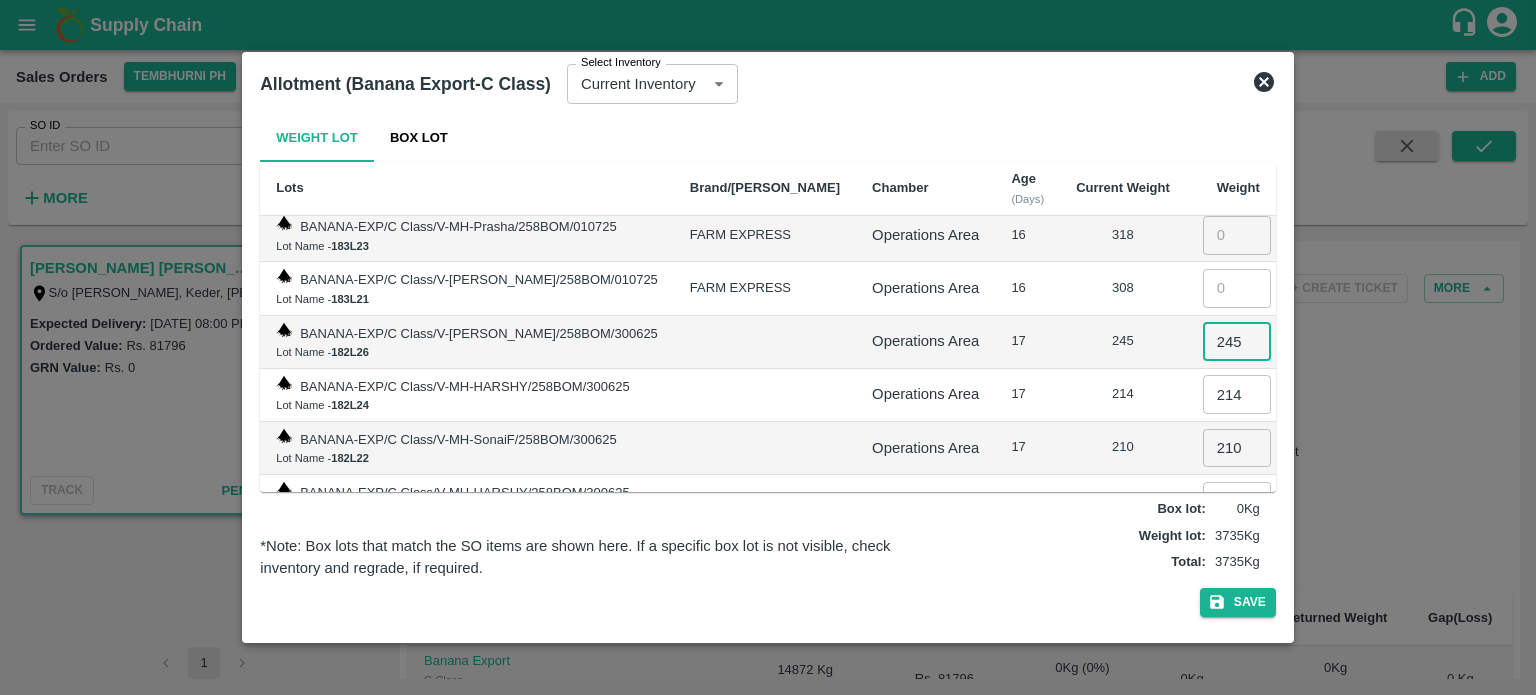 click on "245" at bounding box center [1237, 341] 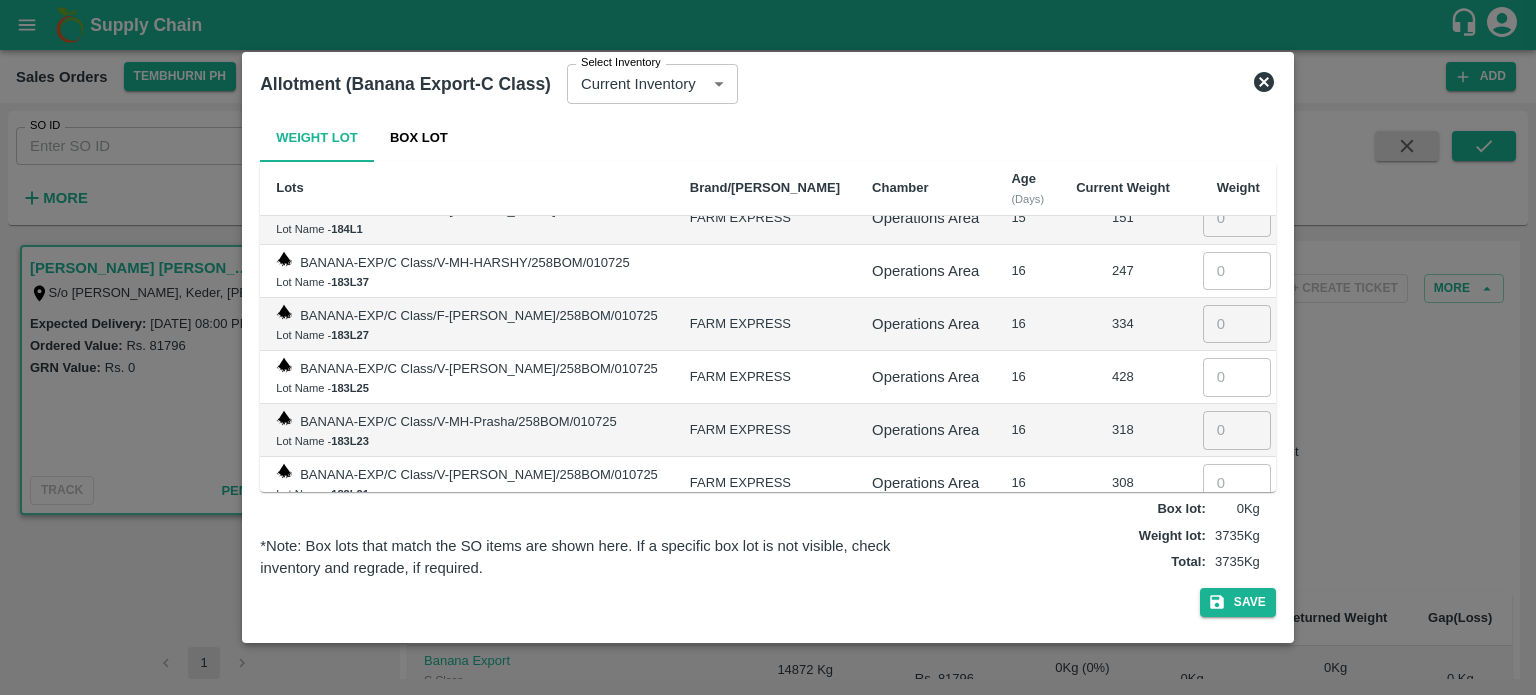 scroll, scrollTop: 7834, scrollLeft: 0, axis: vertical 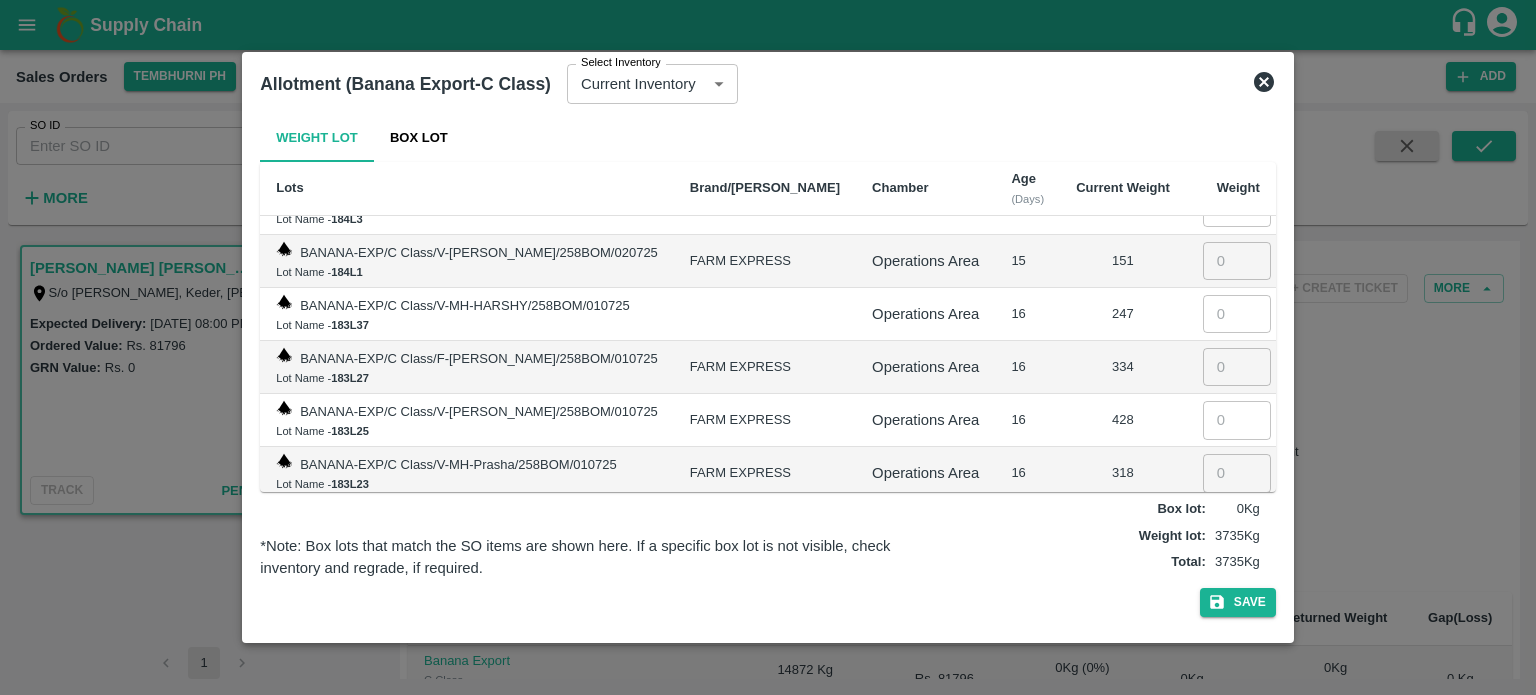 click at bounding box center (1237, 526) 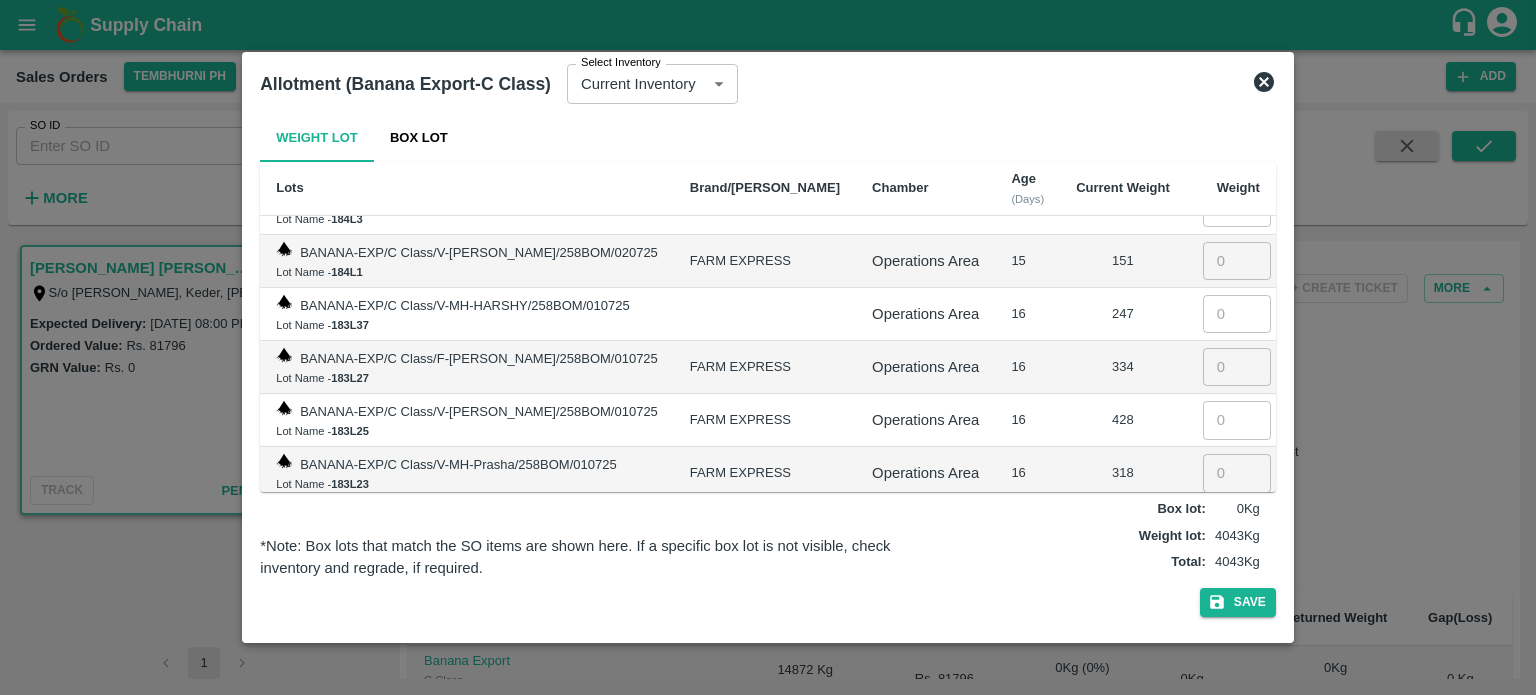 type on "308" 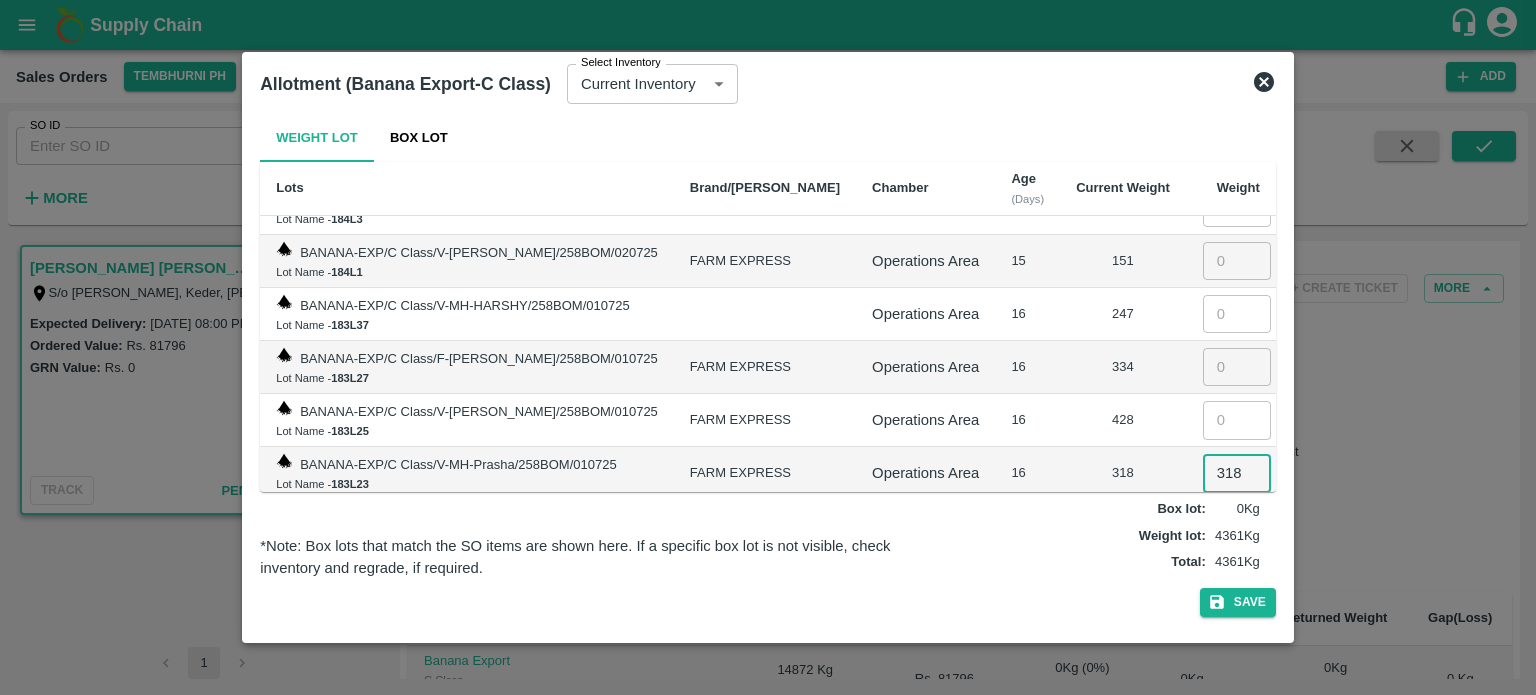 type on "318" 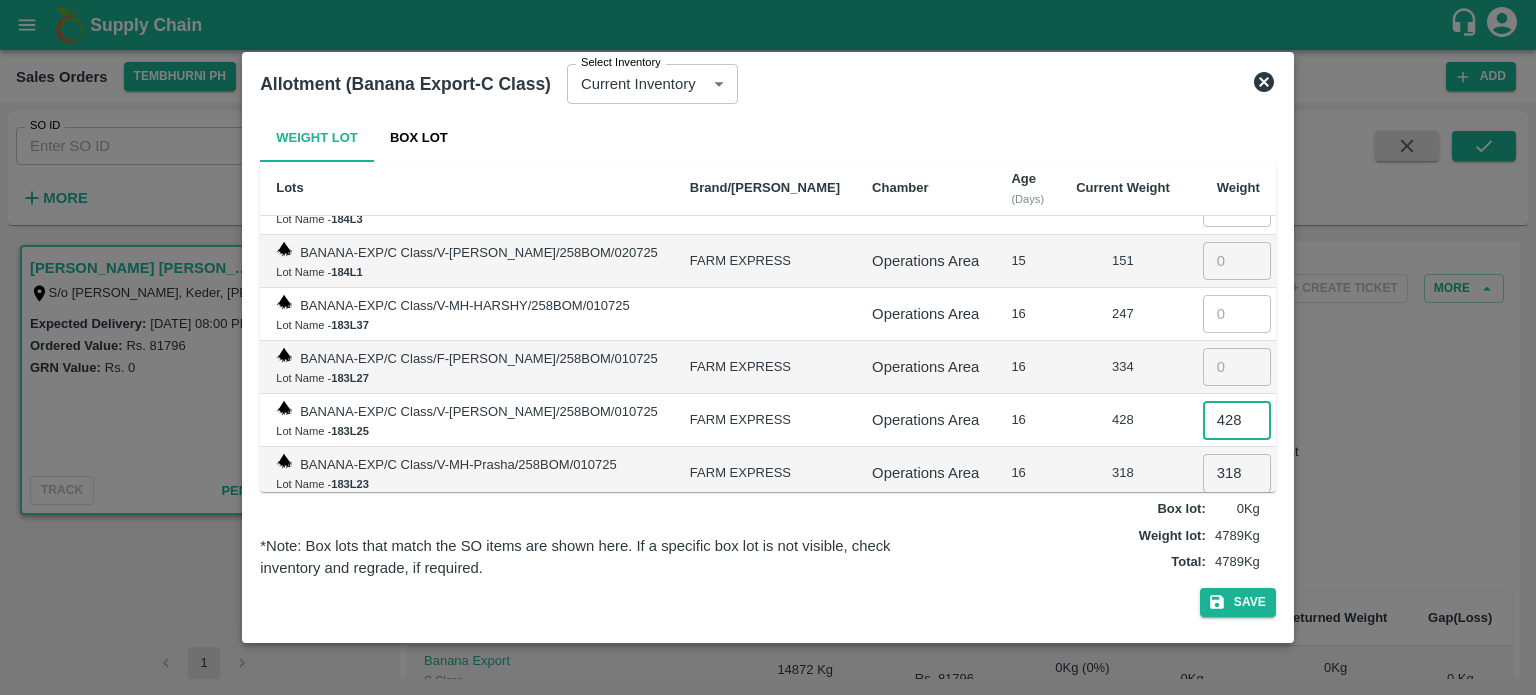 type on "428" 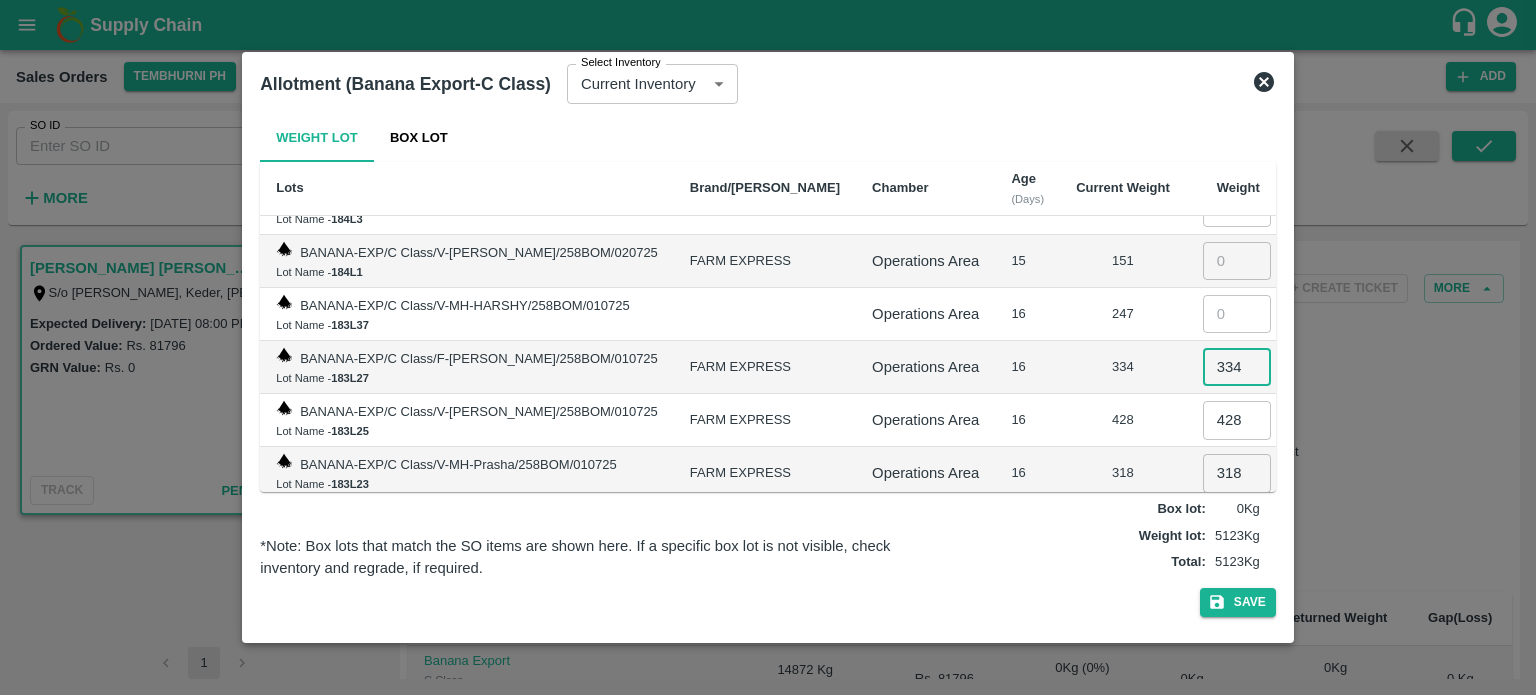 type on "334" 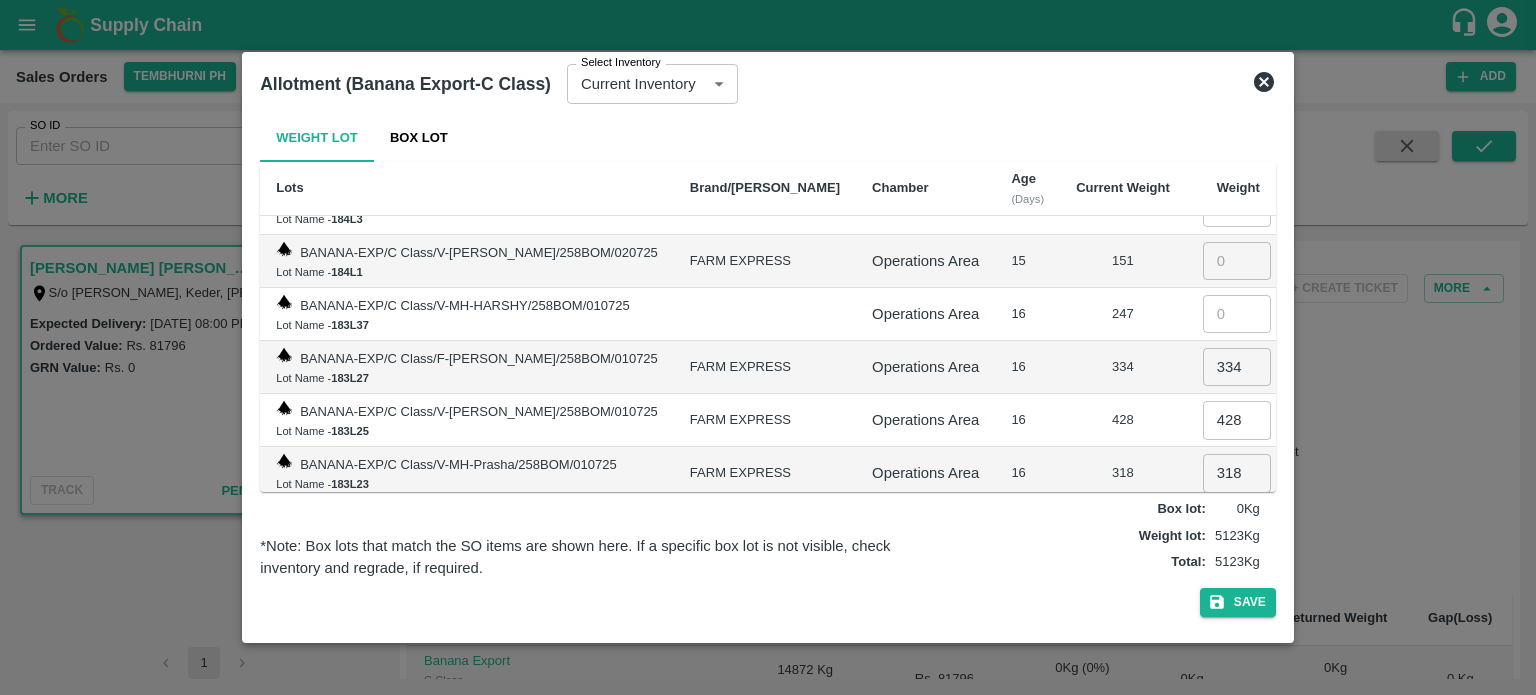 scroll, scrollTop: 7546, scrollLeft: 0, axis: vertical 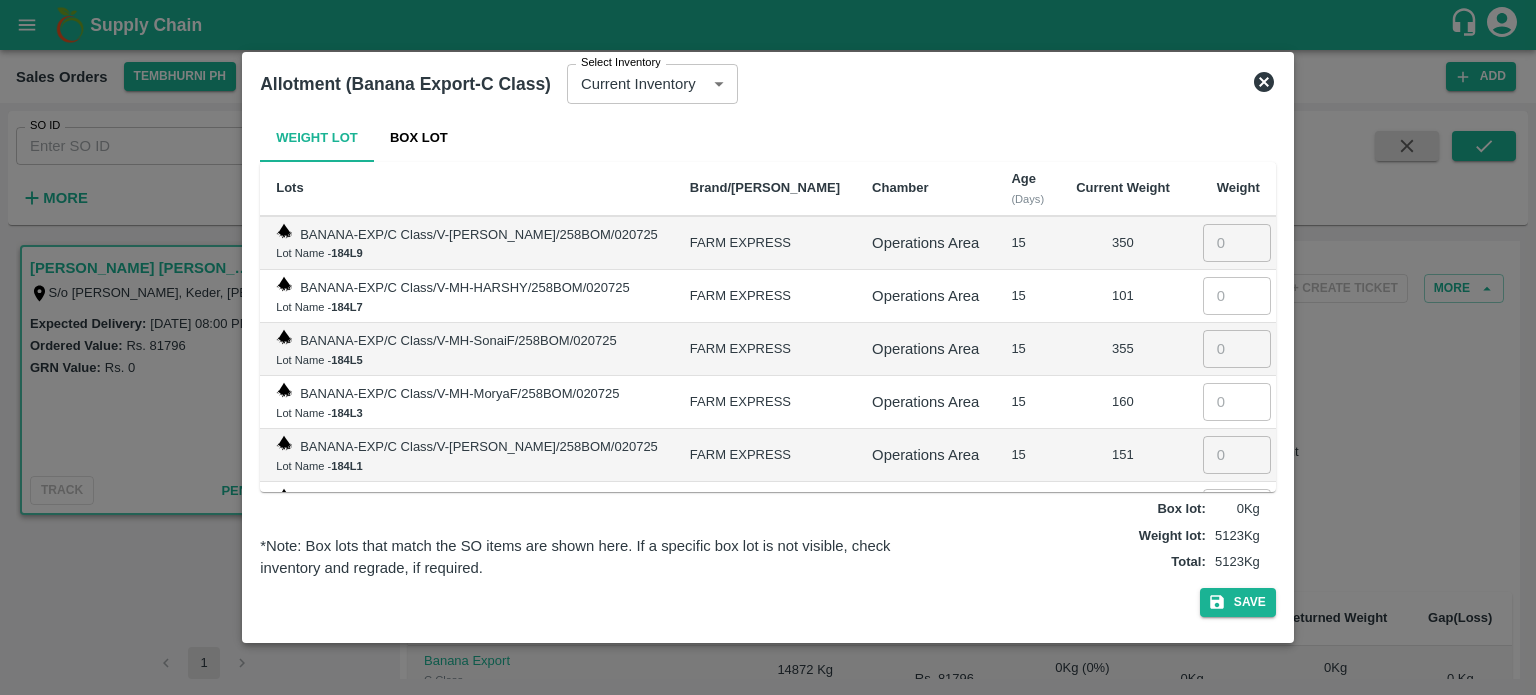 click at bounding box center (1237, 508) 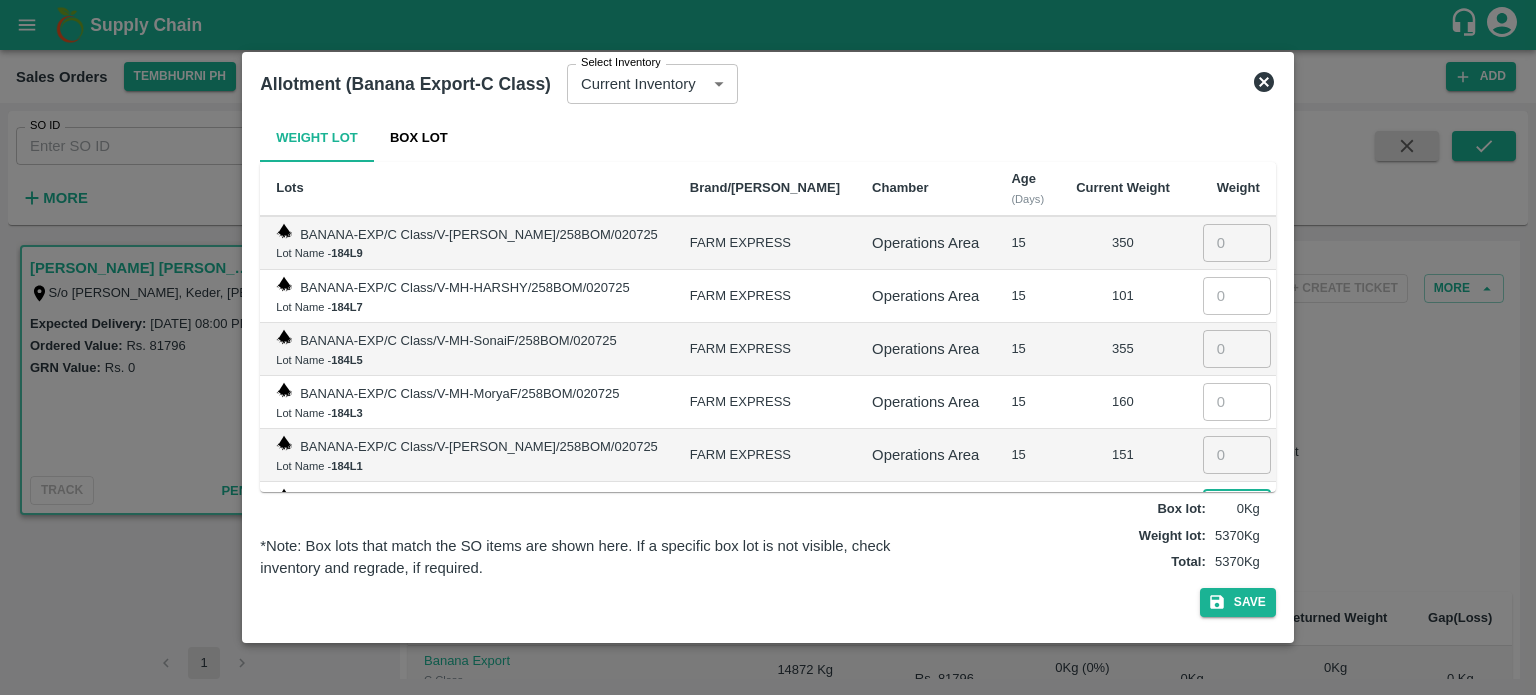 type on "247" 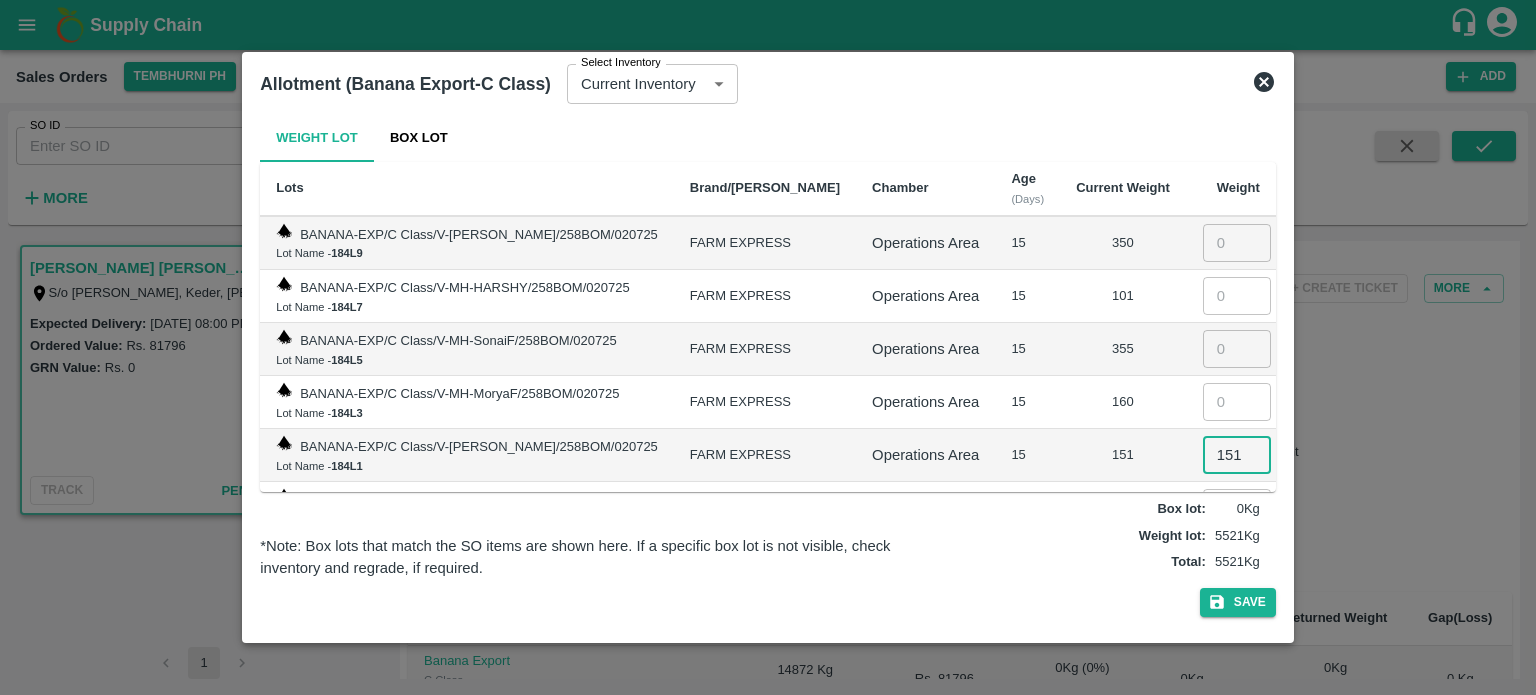 type on "151" 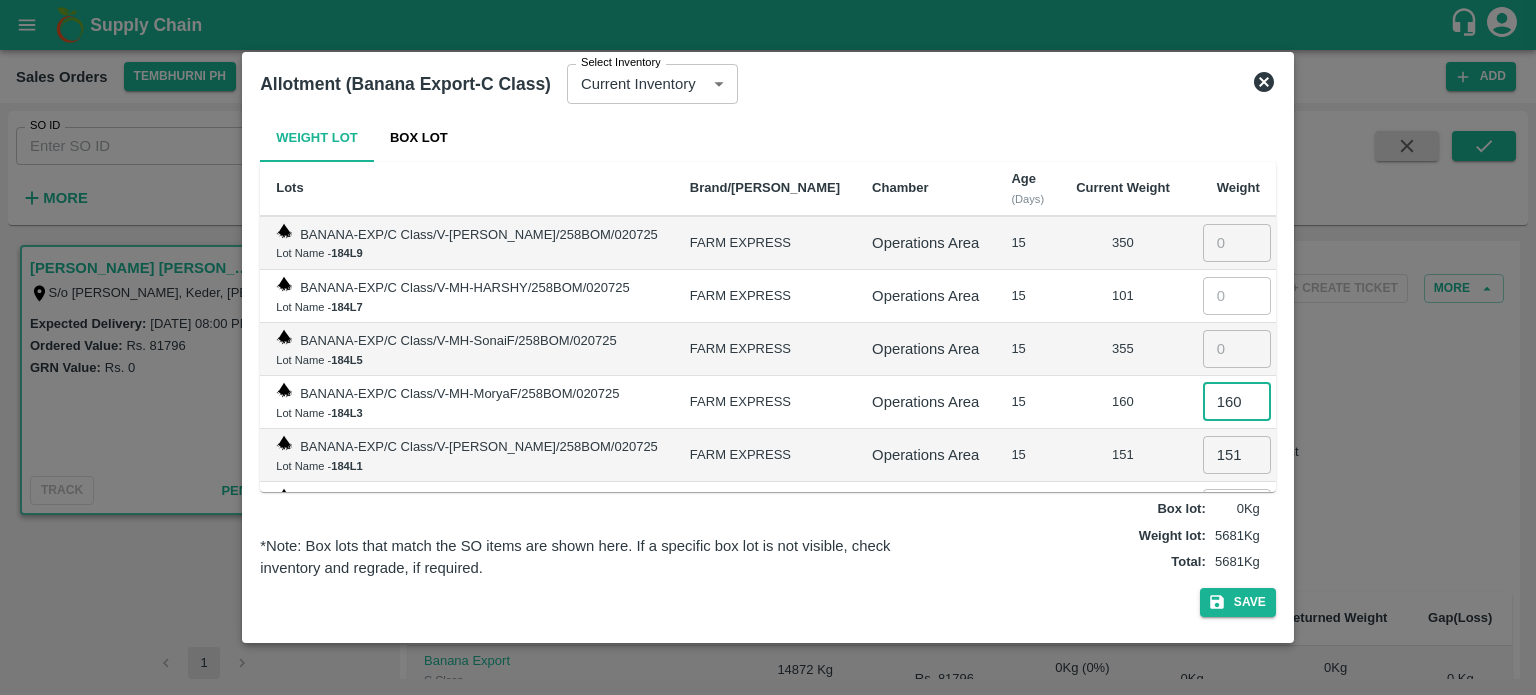 type on "160" 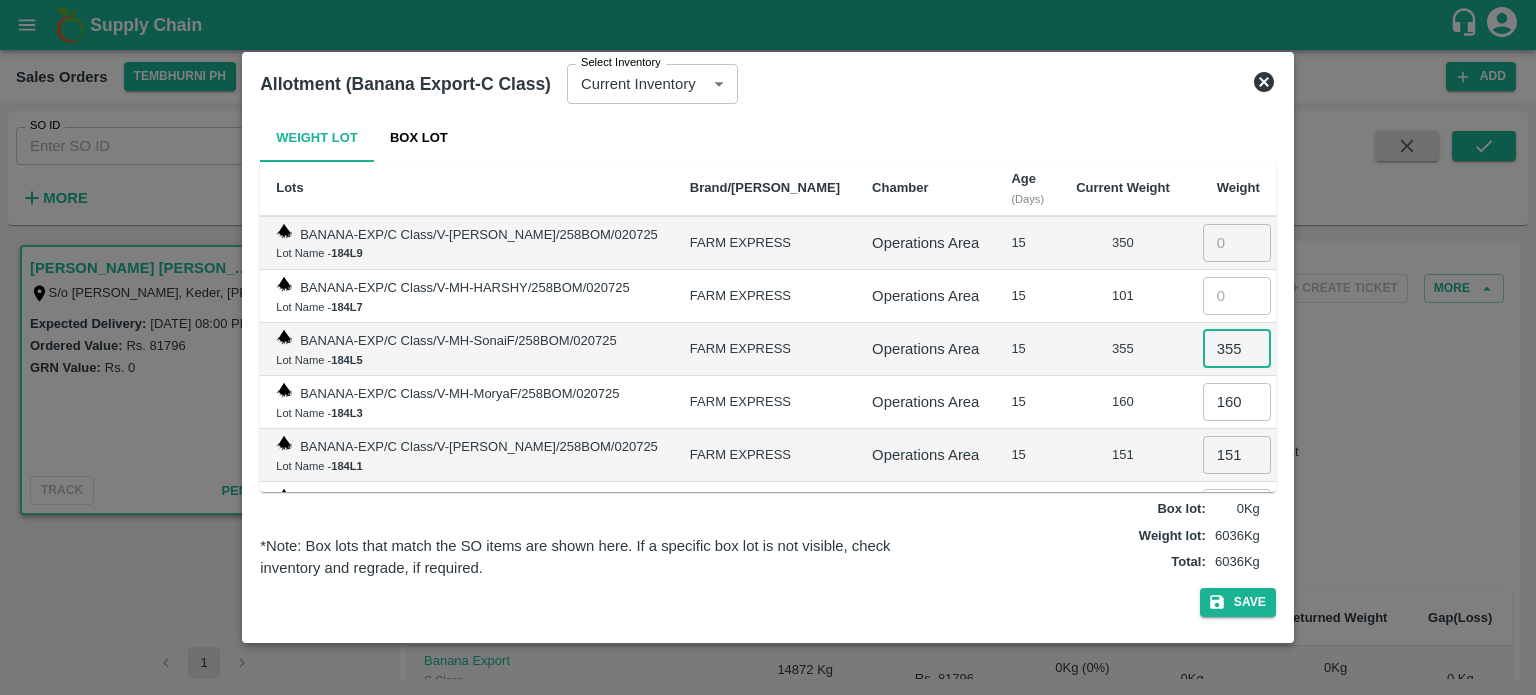 type on "355" 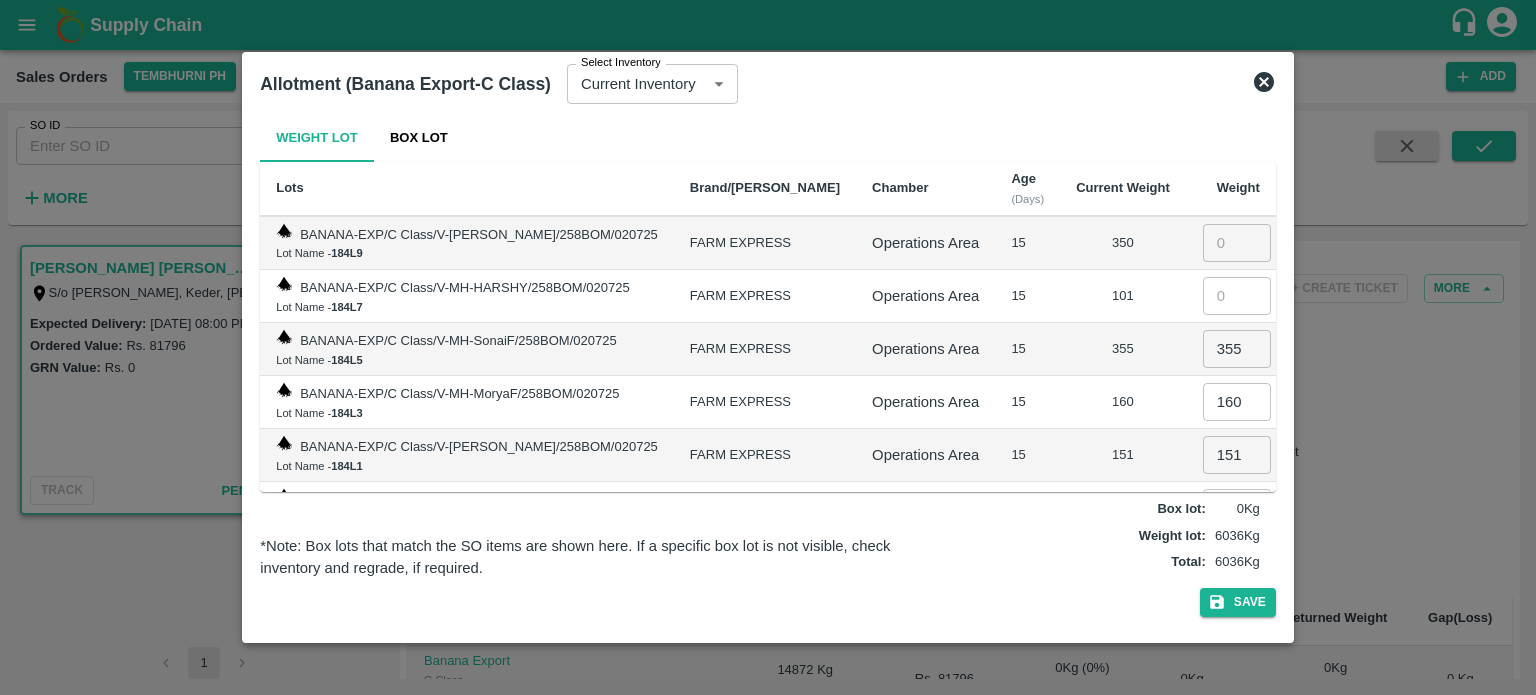 scroll, scrollTop: 7351, scrollLeft: 0, axis: vertical 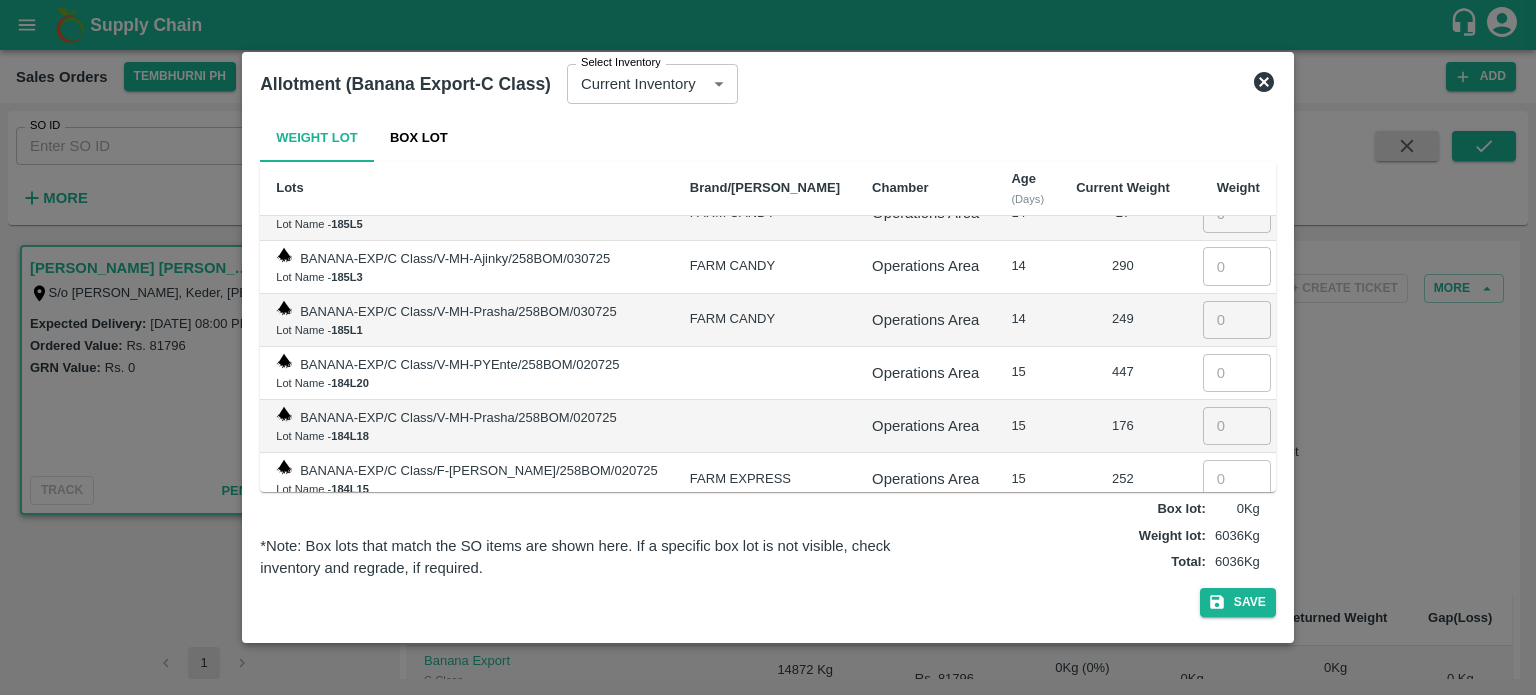 click at bounding box center (1237, 585) 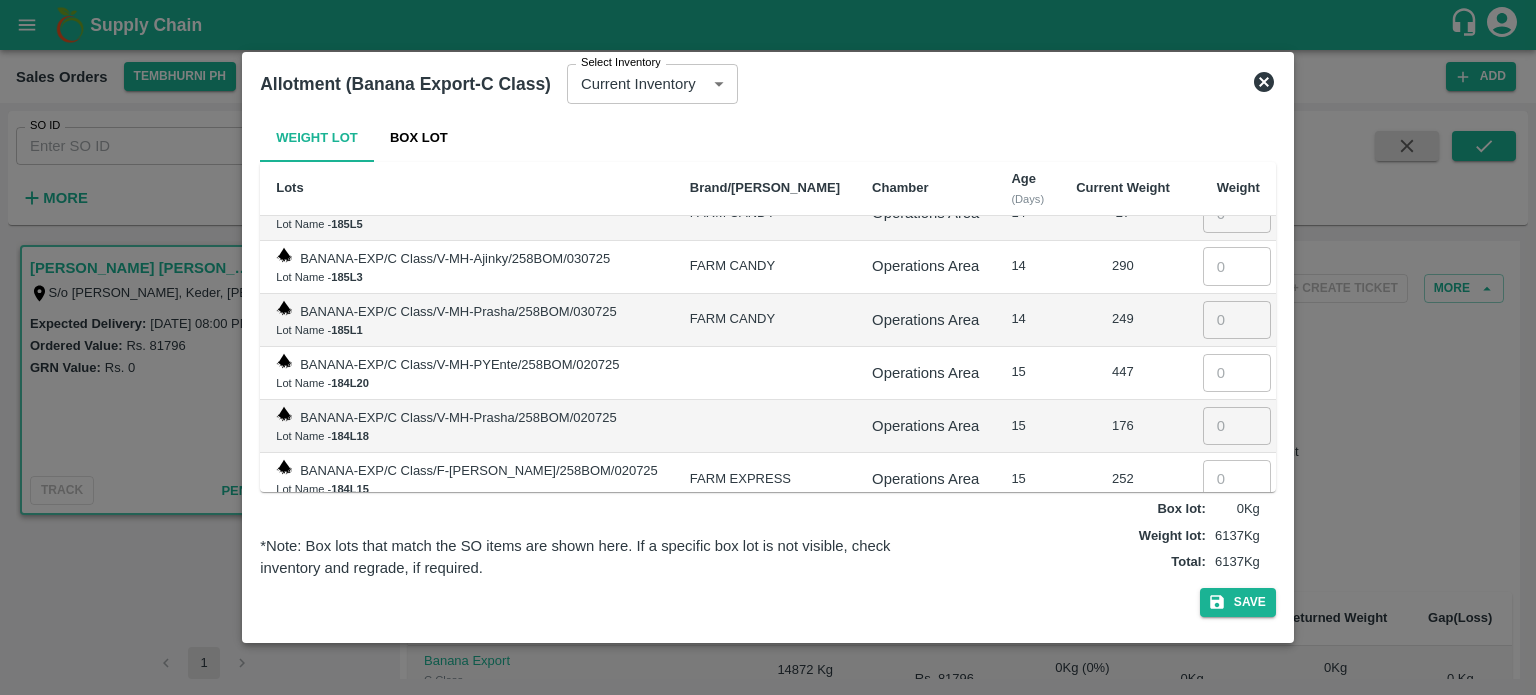 type on "101" 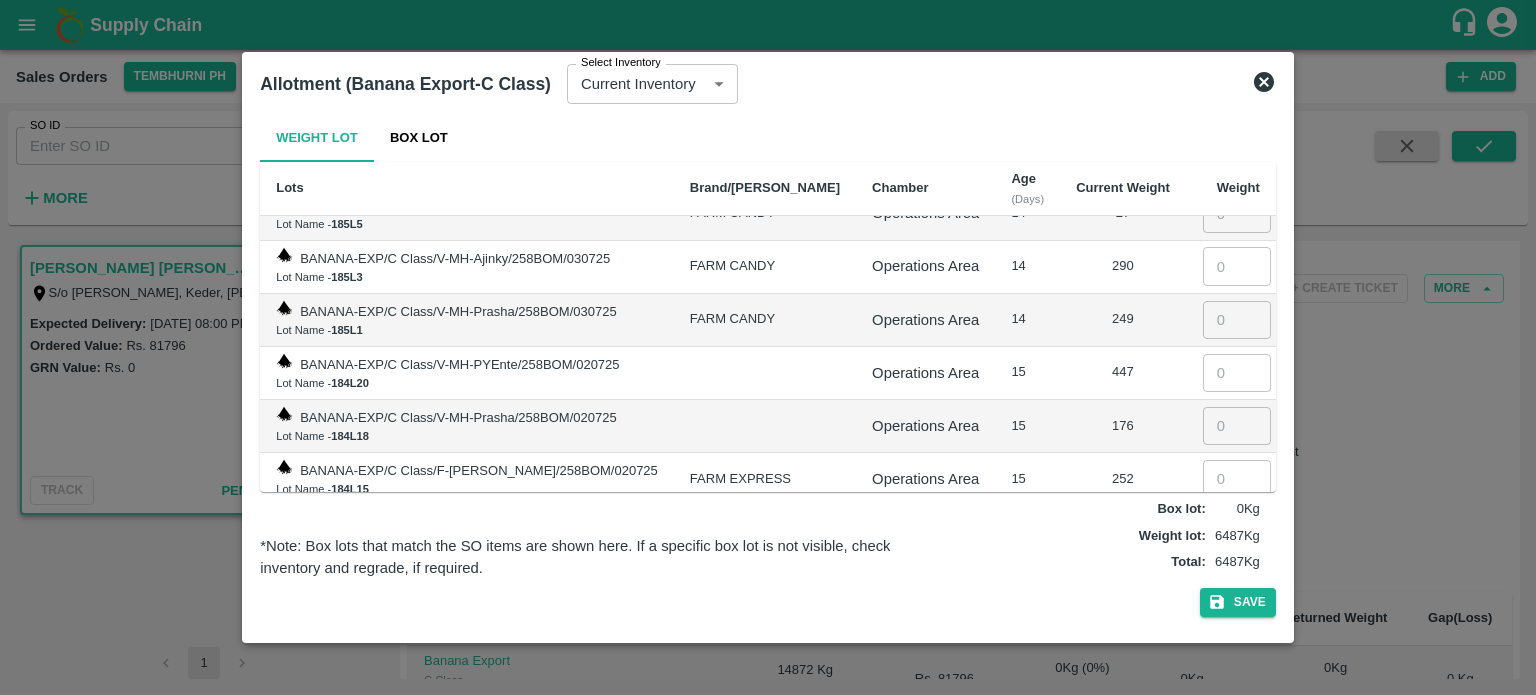 type on "350" 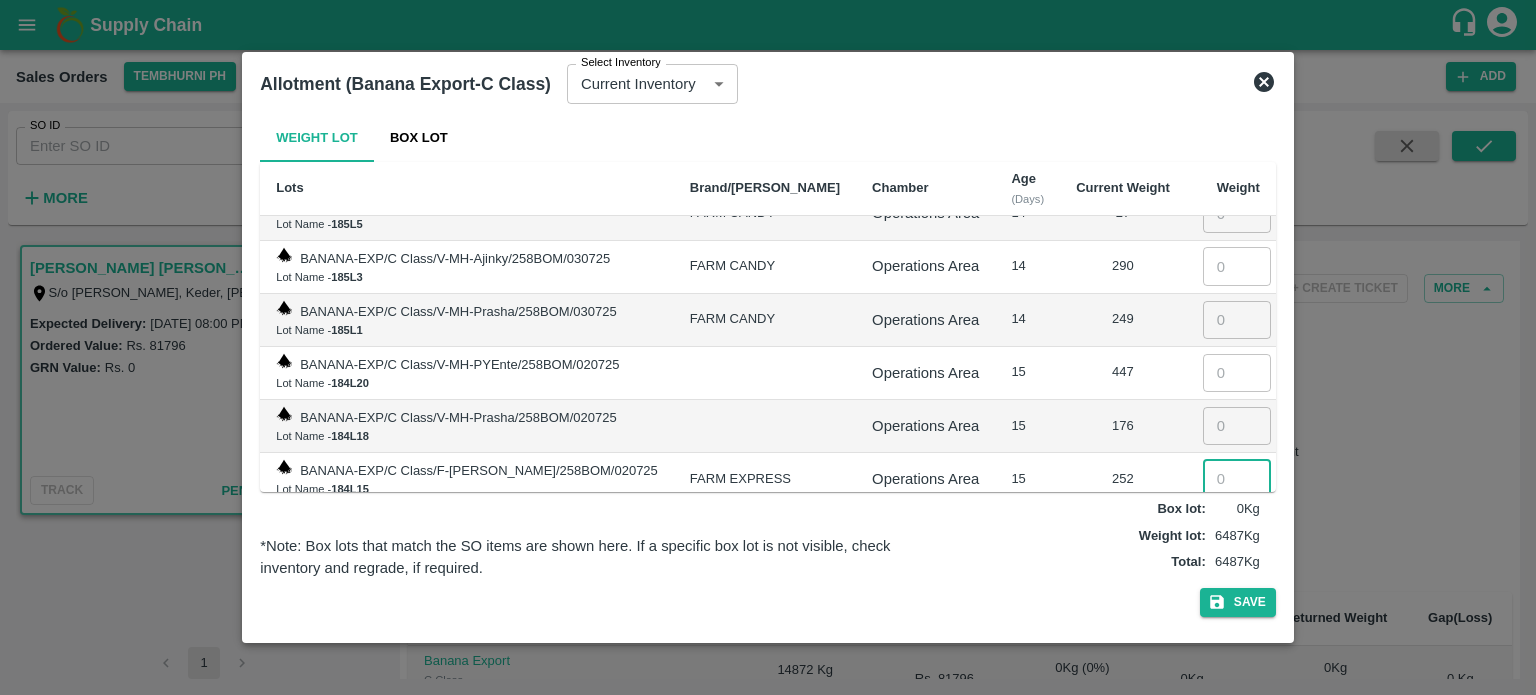 click at bounding box center [1237, 479] 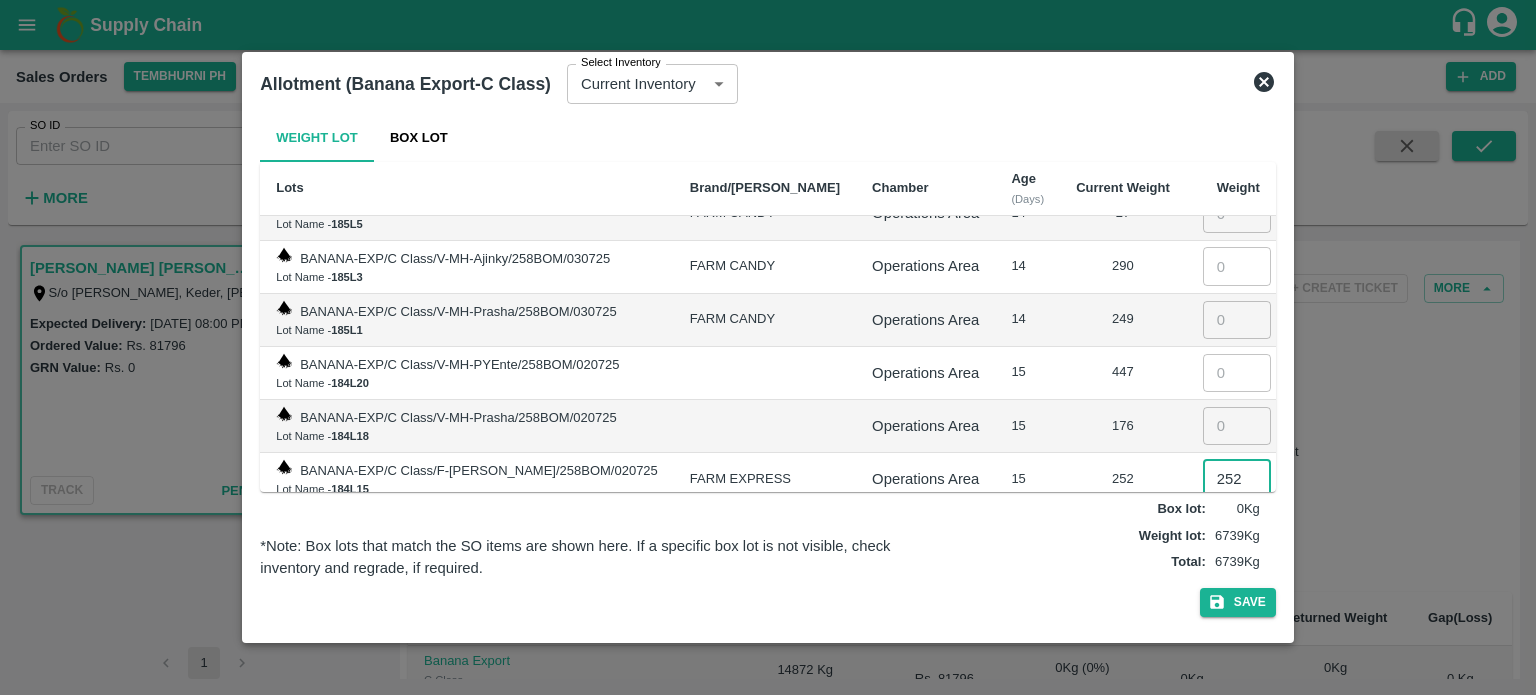 type on "252" 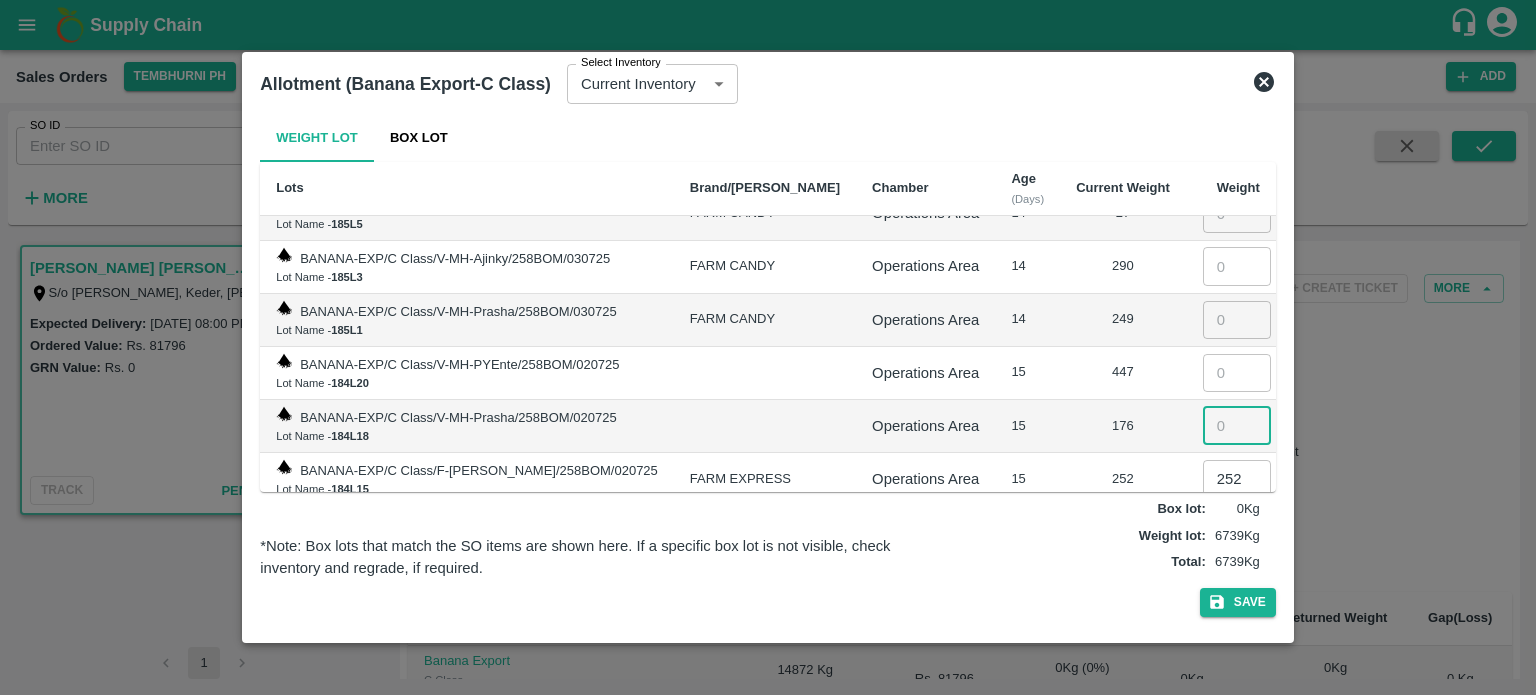 click at bounding box center [1237, 426] 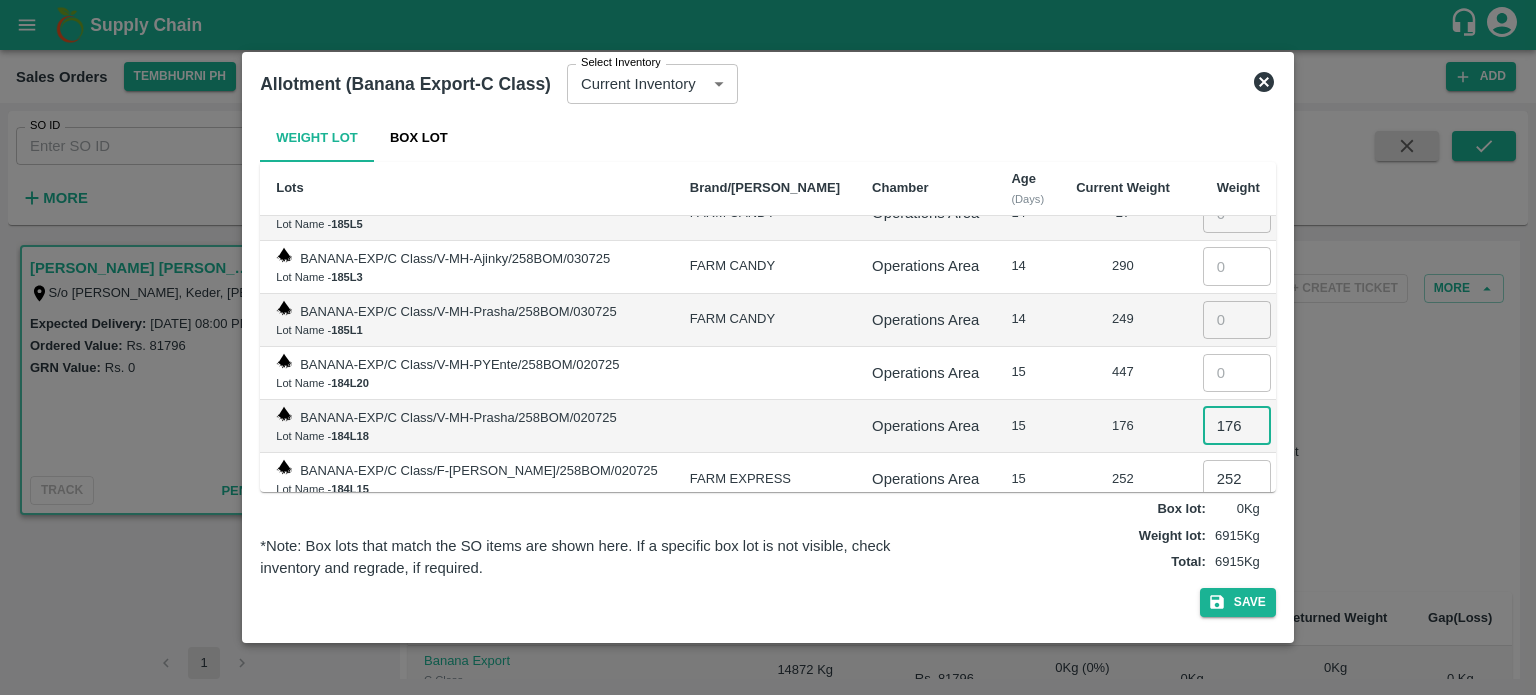 type on "176" 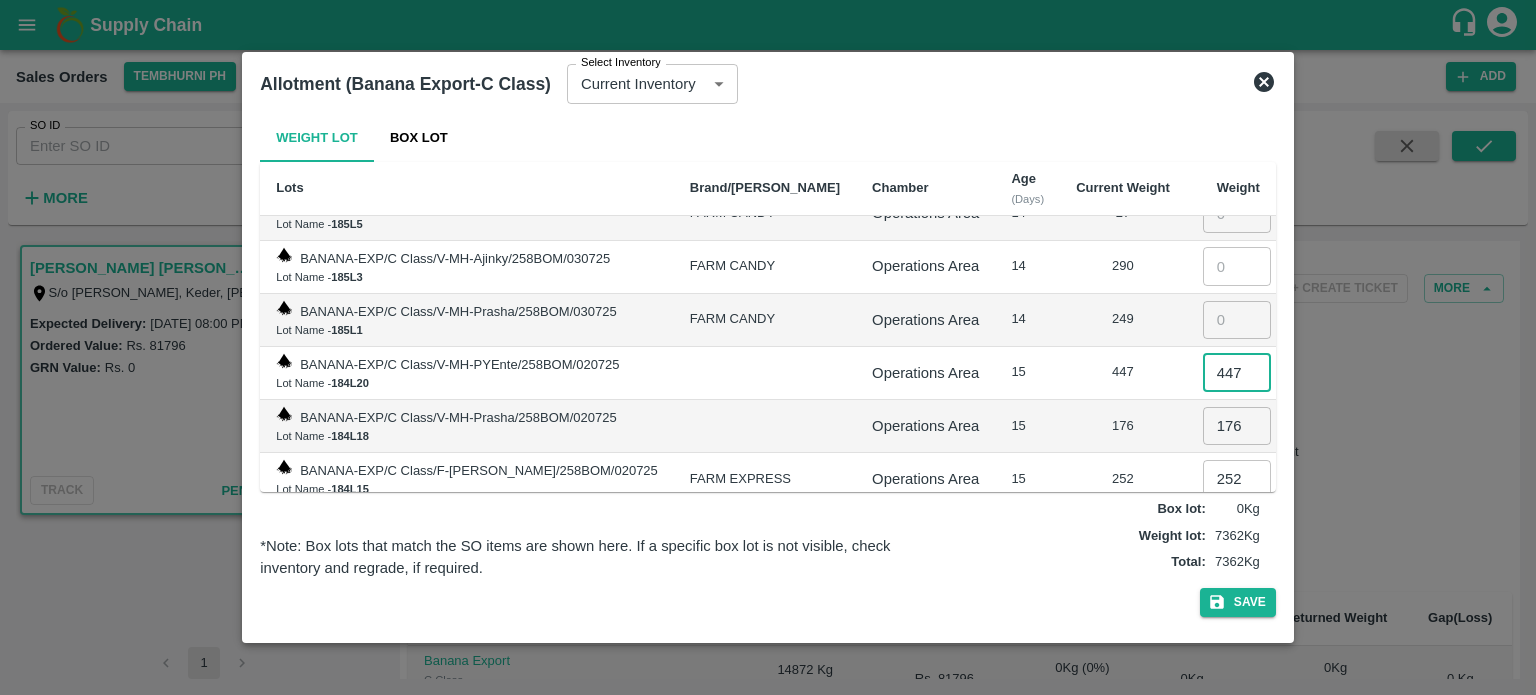 type on "447" 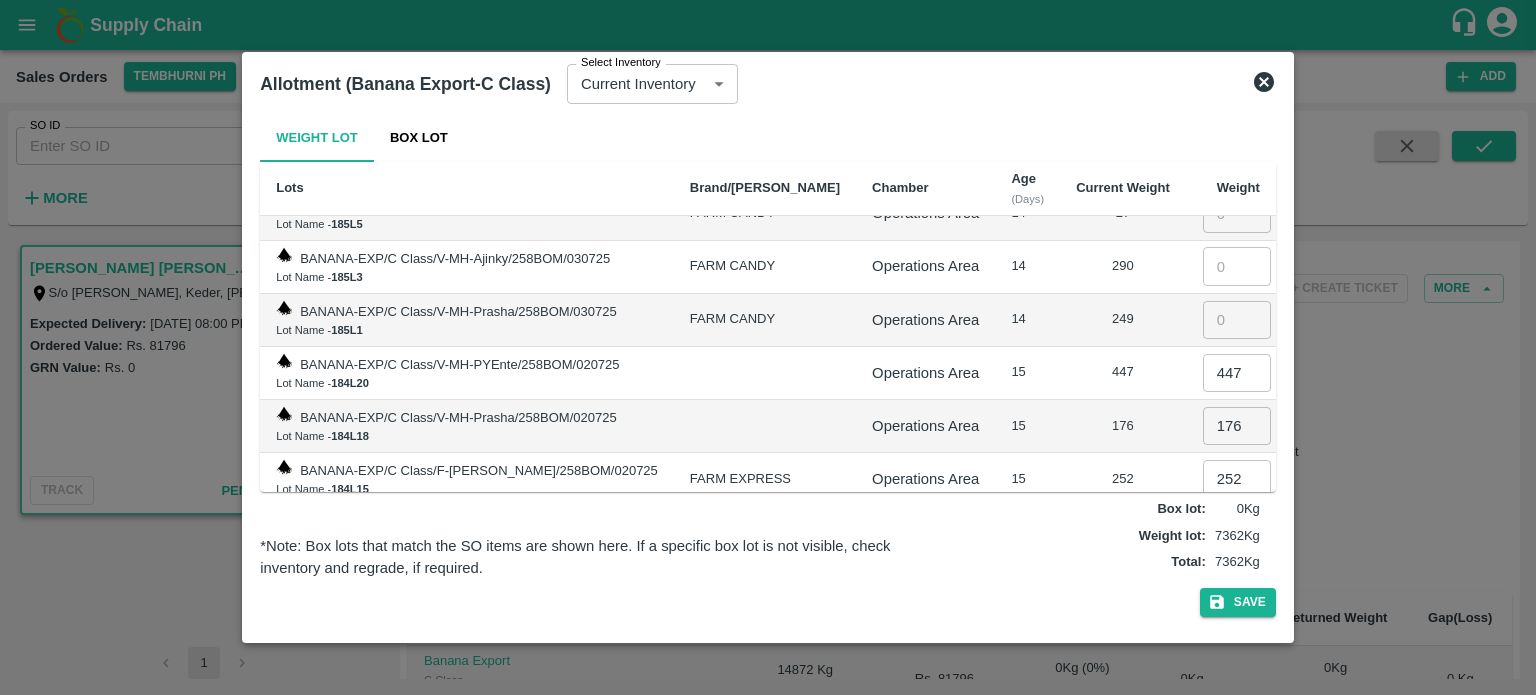 click on "252" at bounding box center (1123, 479) 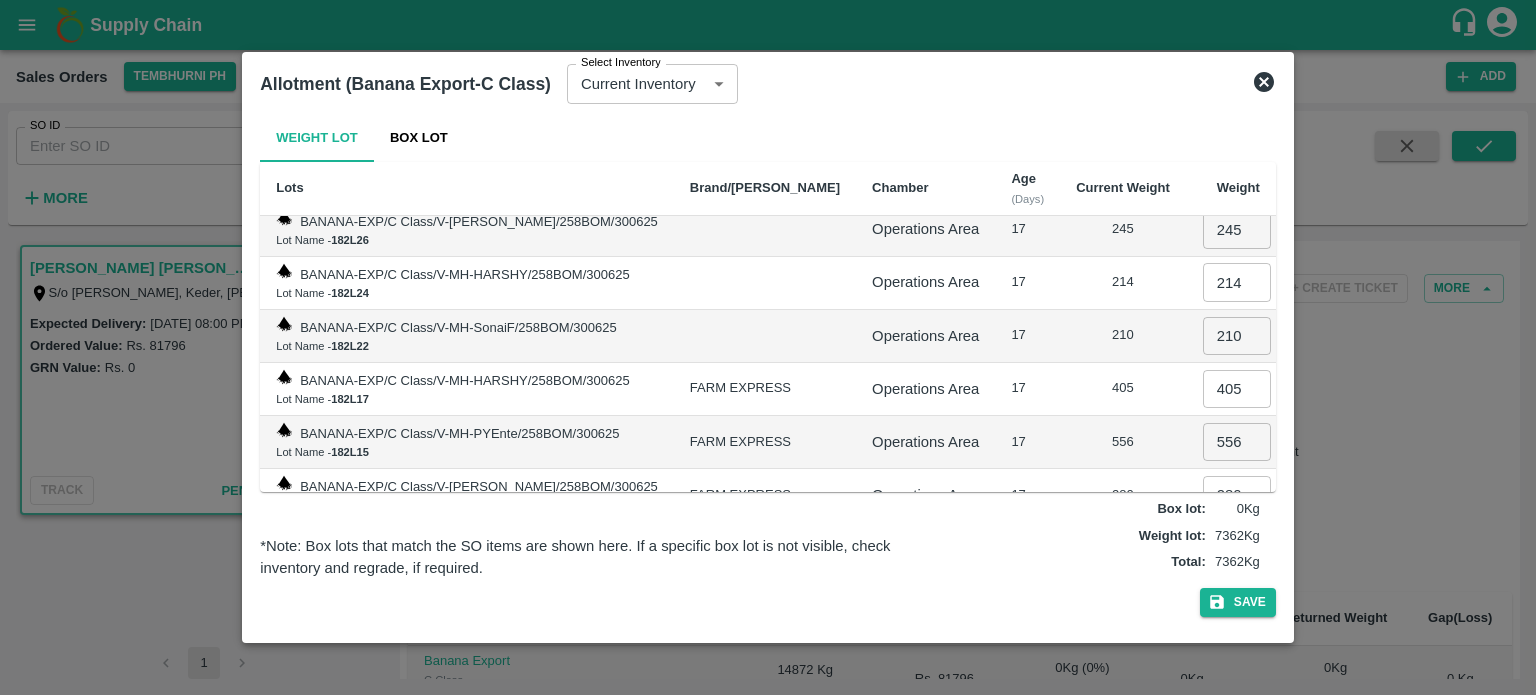 scroll, scrollTop: 8184, scrollLeft: 0, axis: vertical 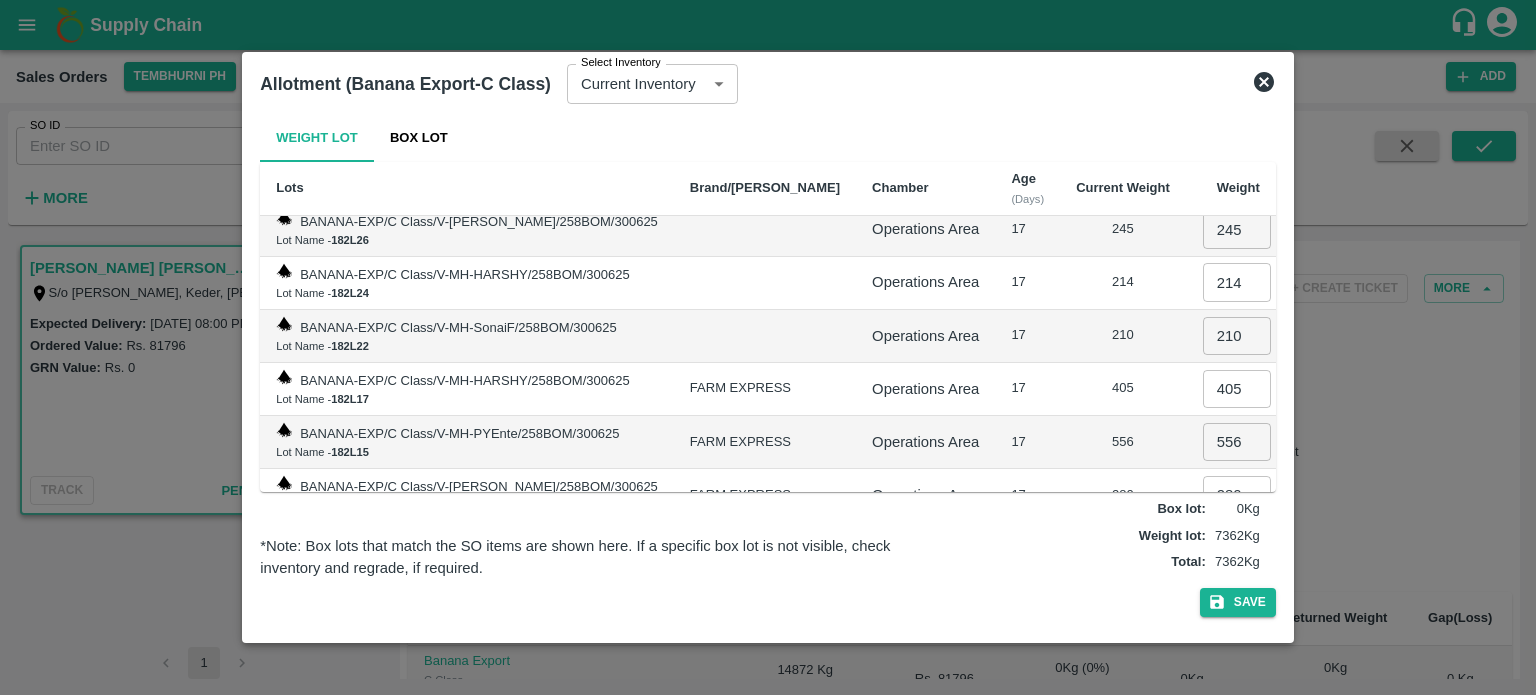 click on "280" at bounding box center [1123, 495] 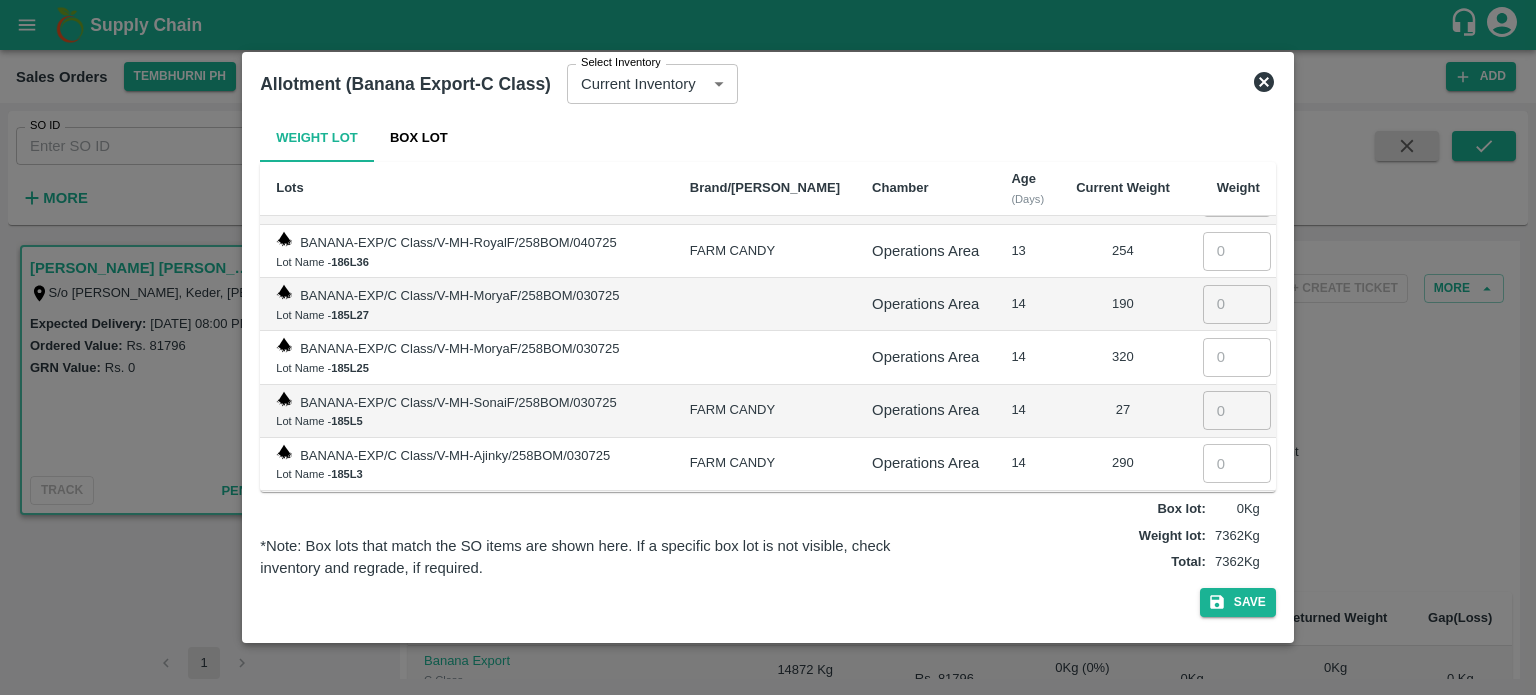 scroll, scrollTop: 7139, scrollLeft: 0, axis: vertical 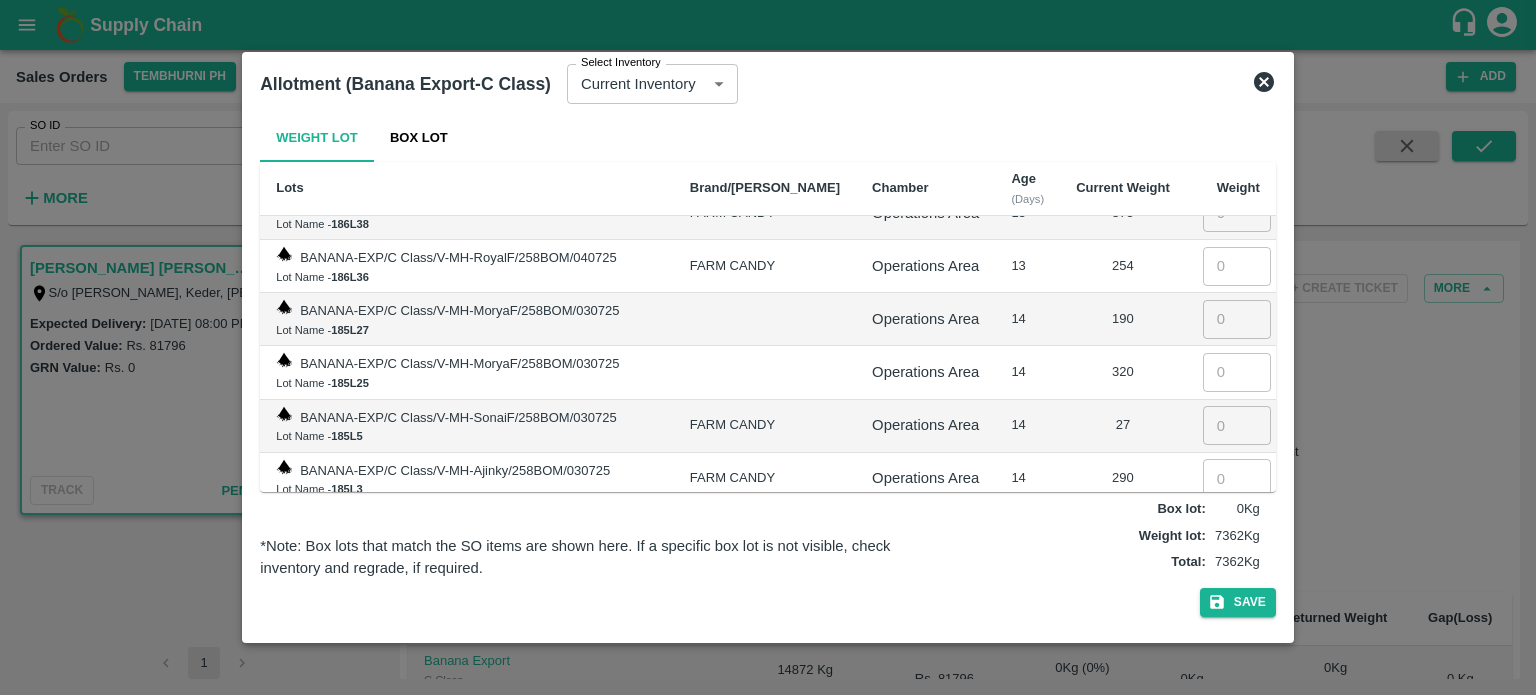 click at bounding box center (1237, 532) 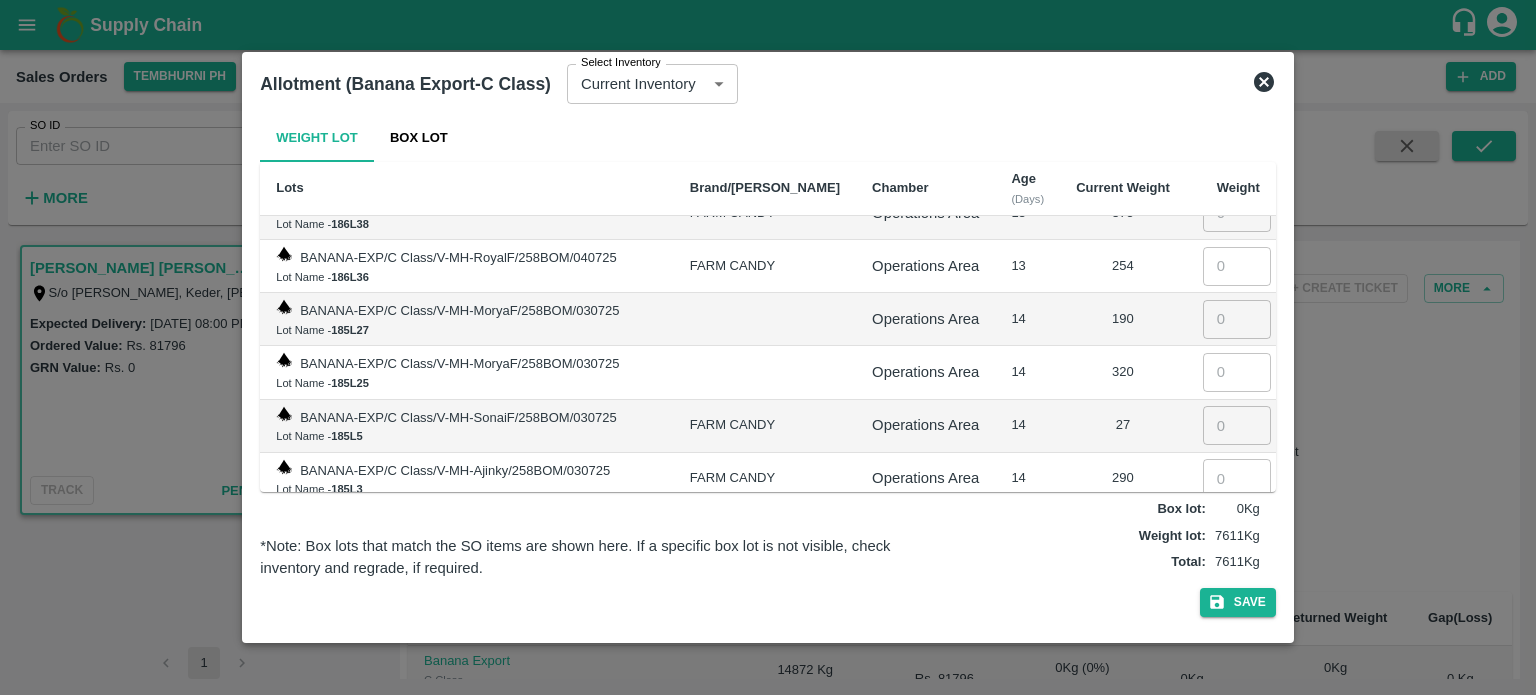 type on "249" 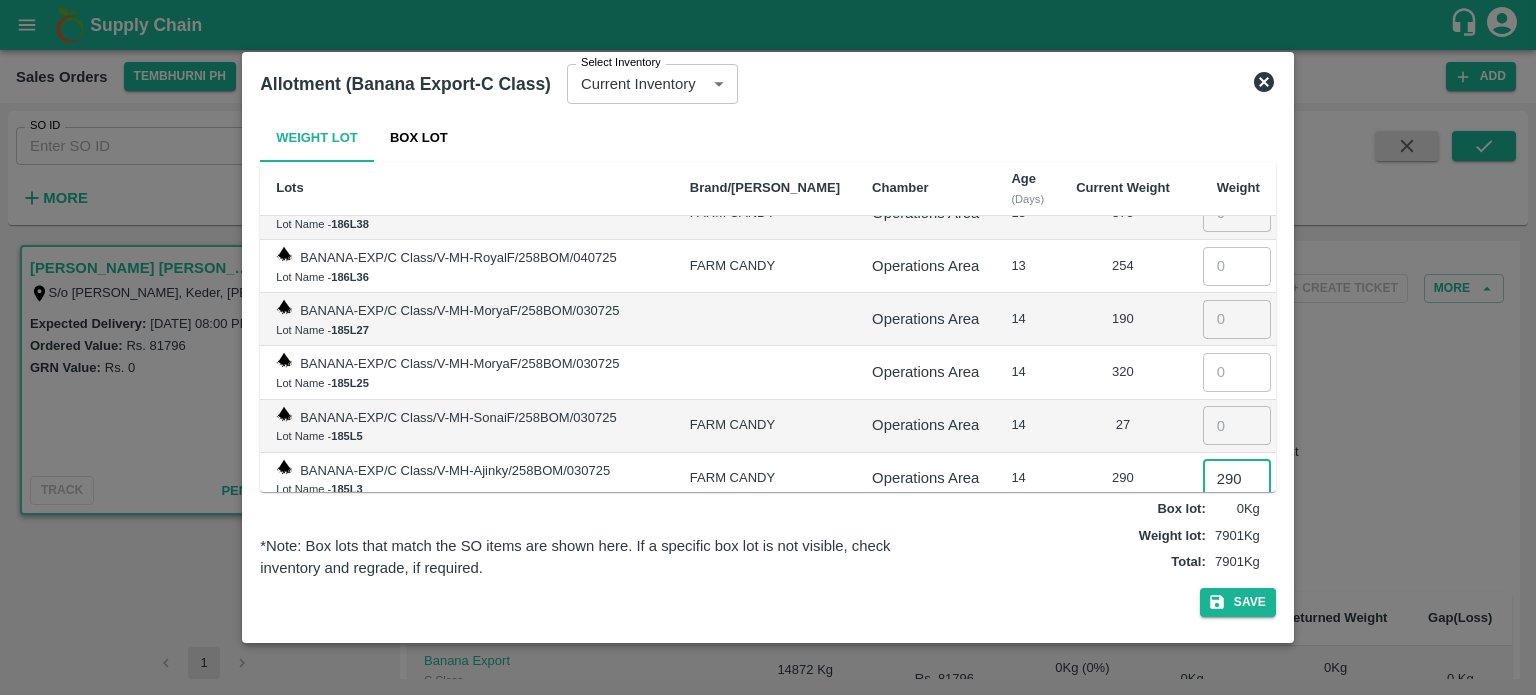type on "290" 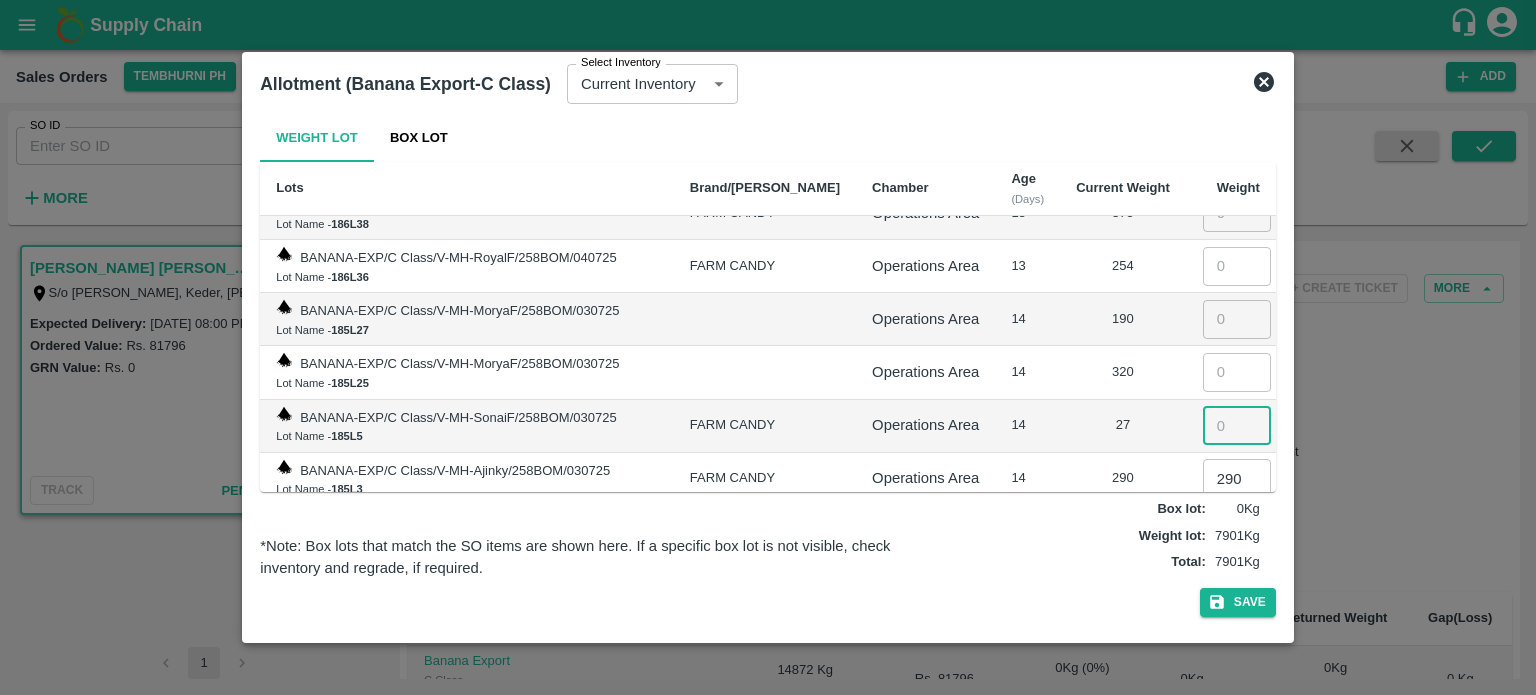 click at bounding box center (1237, 425) 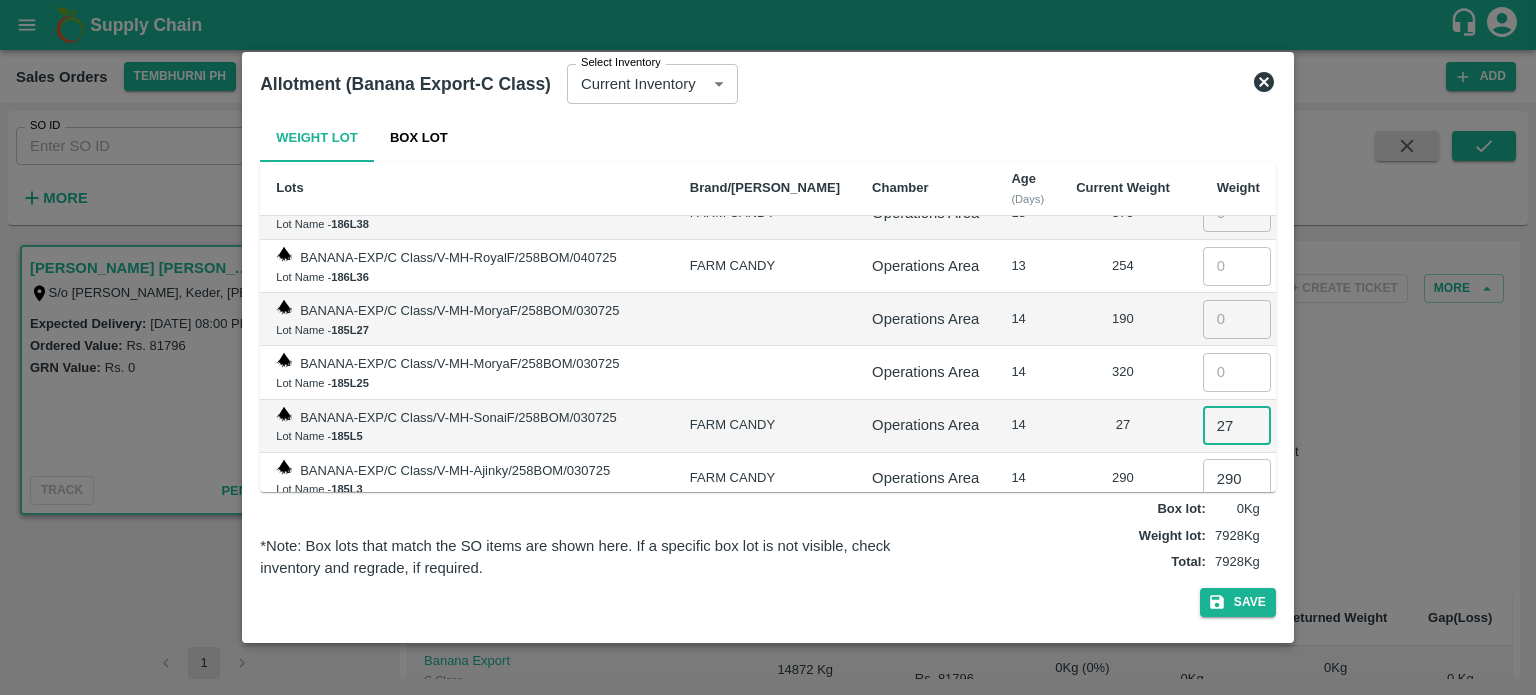 type on "27" 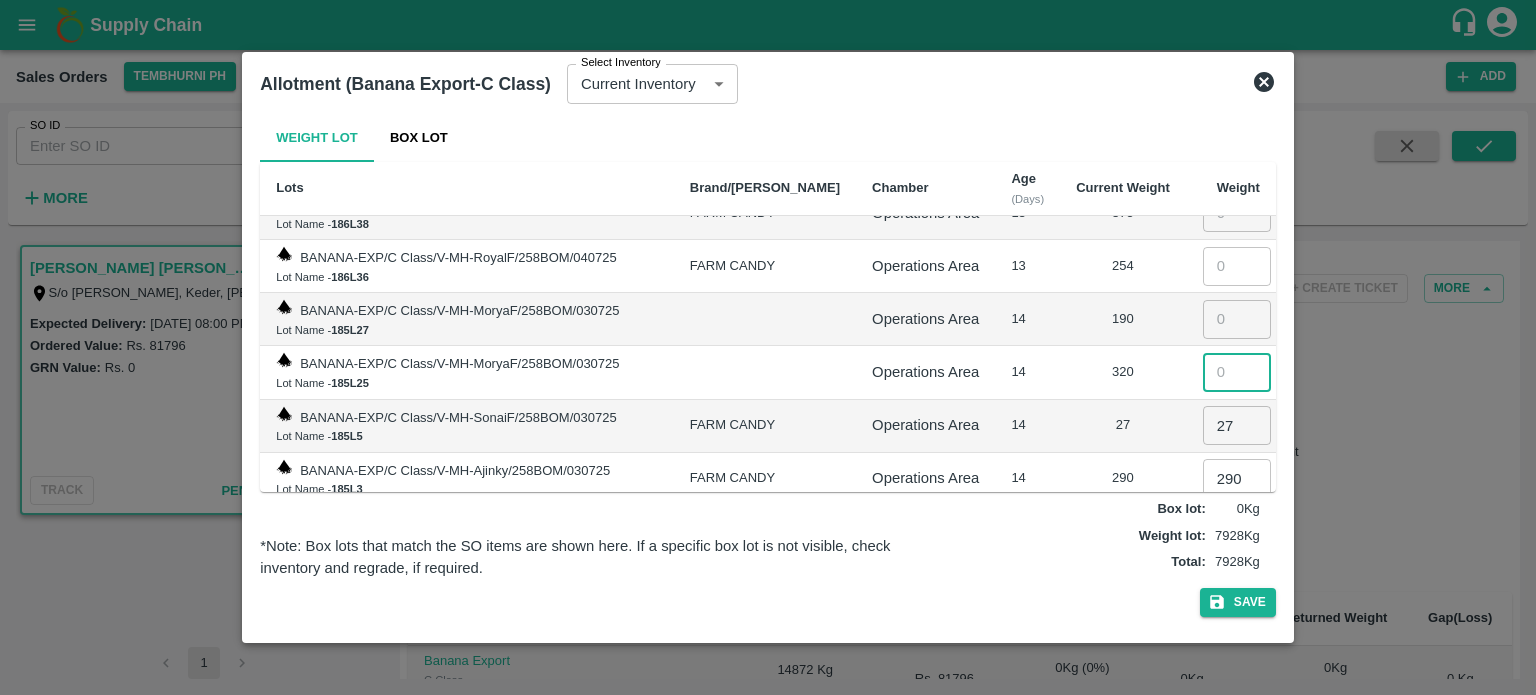 click at bounding box center (1237, 372) 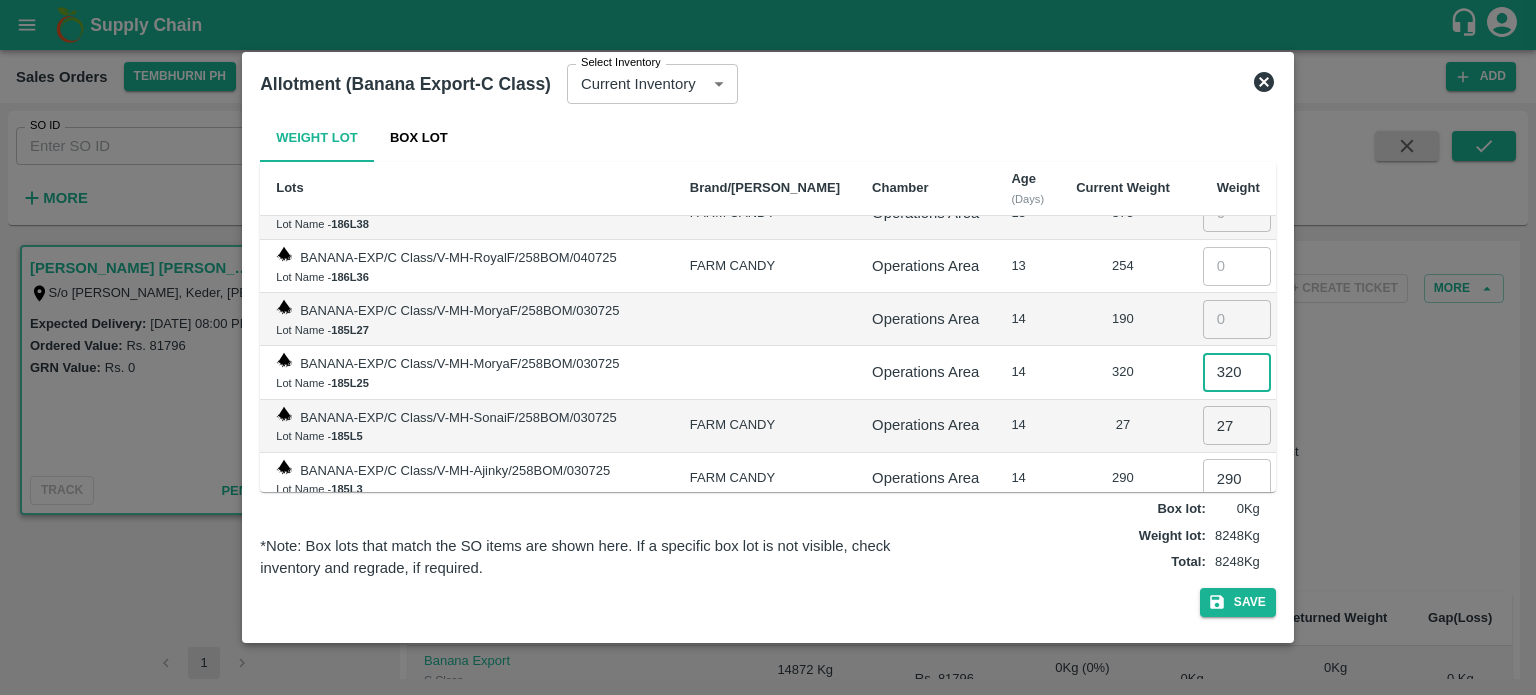 type on "320" 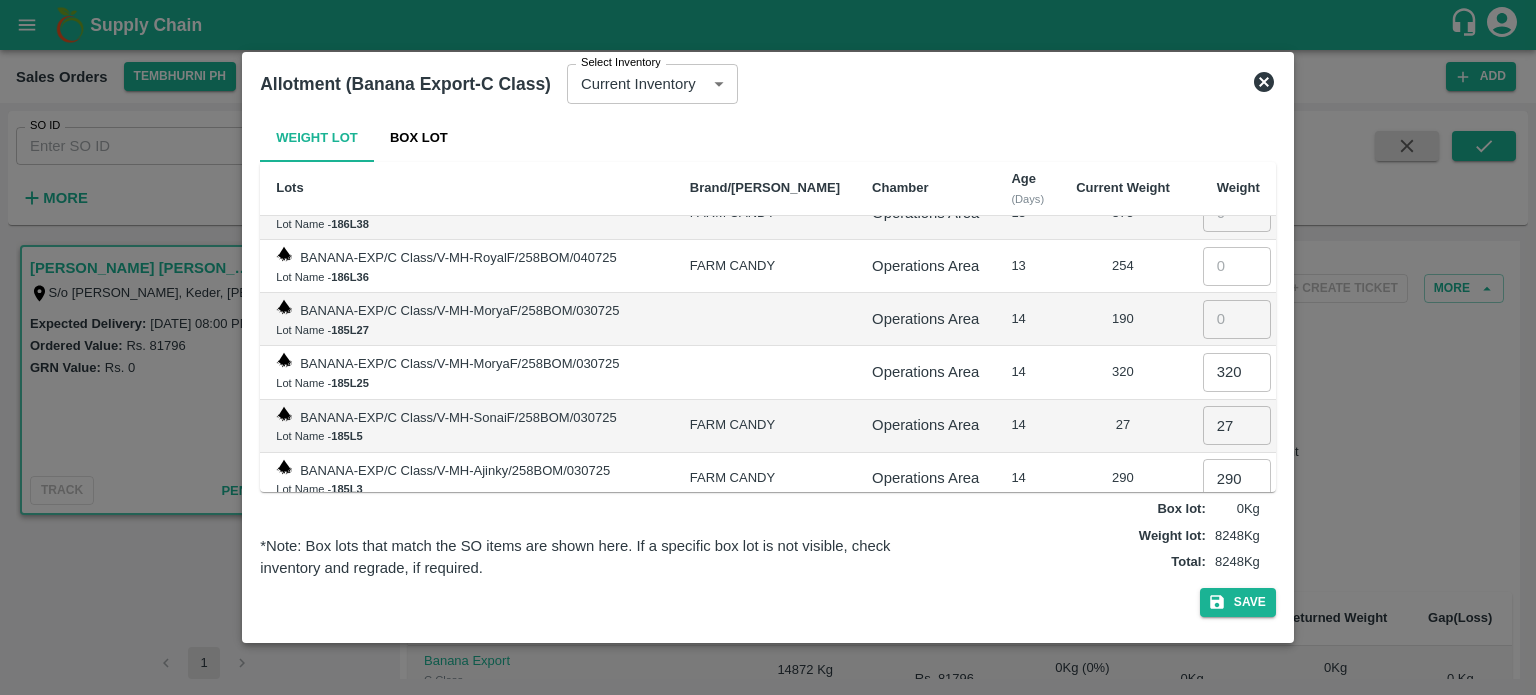 click on "27" at bounding box center [1123, 425] 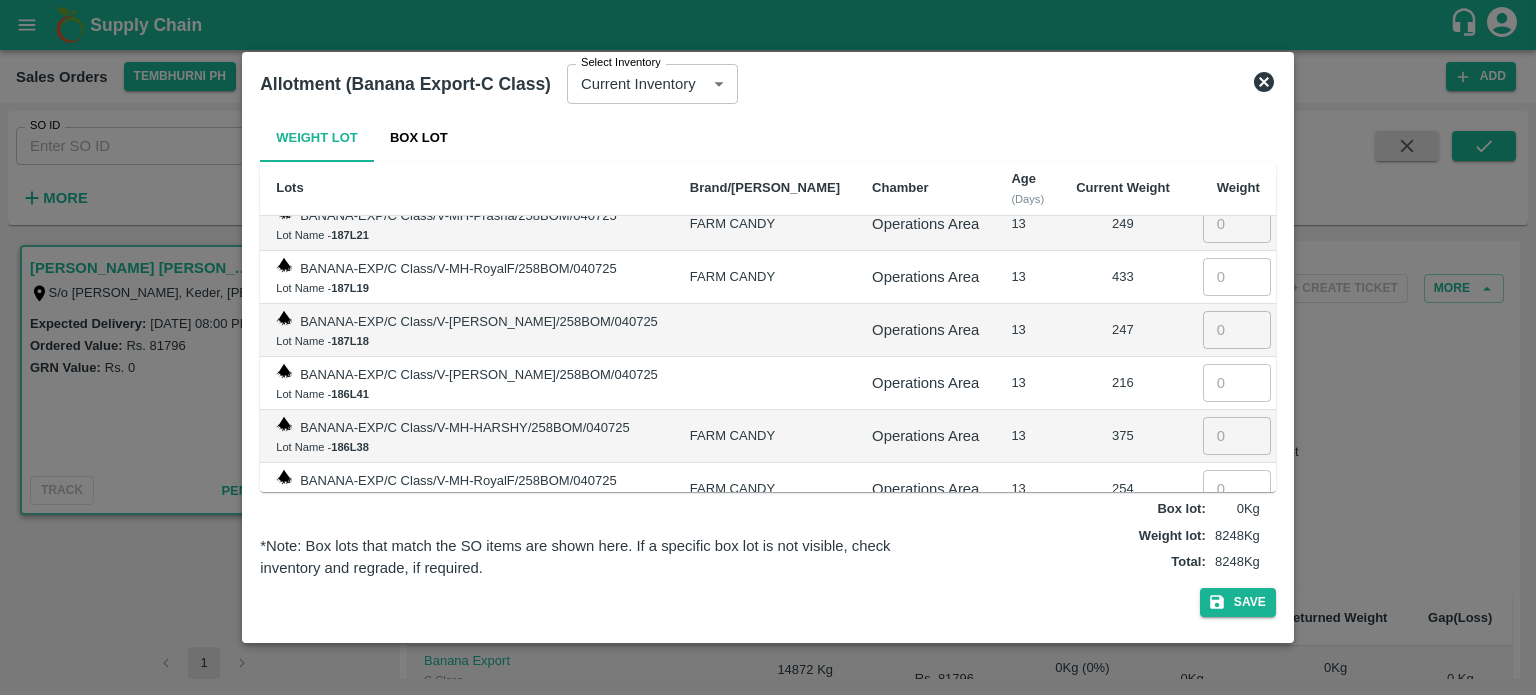 scroll, scrollTop: 6905, scrollLeft: 0, axis: vertical 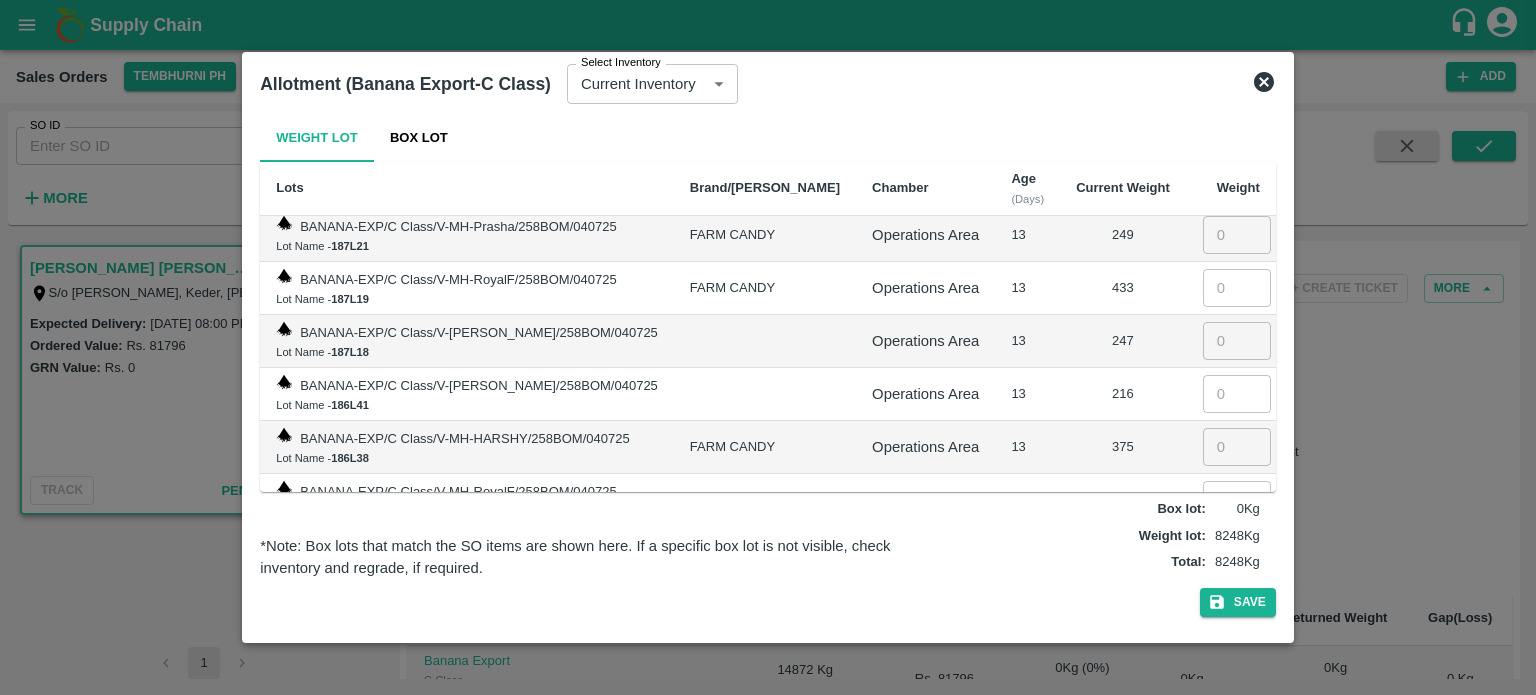 click at bounding box center [1237, 553] 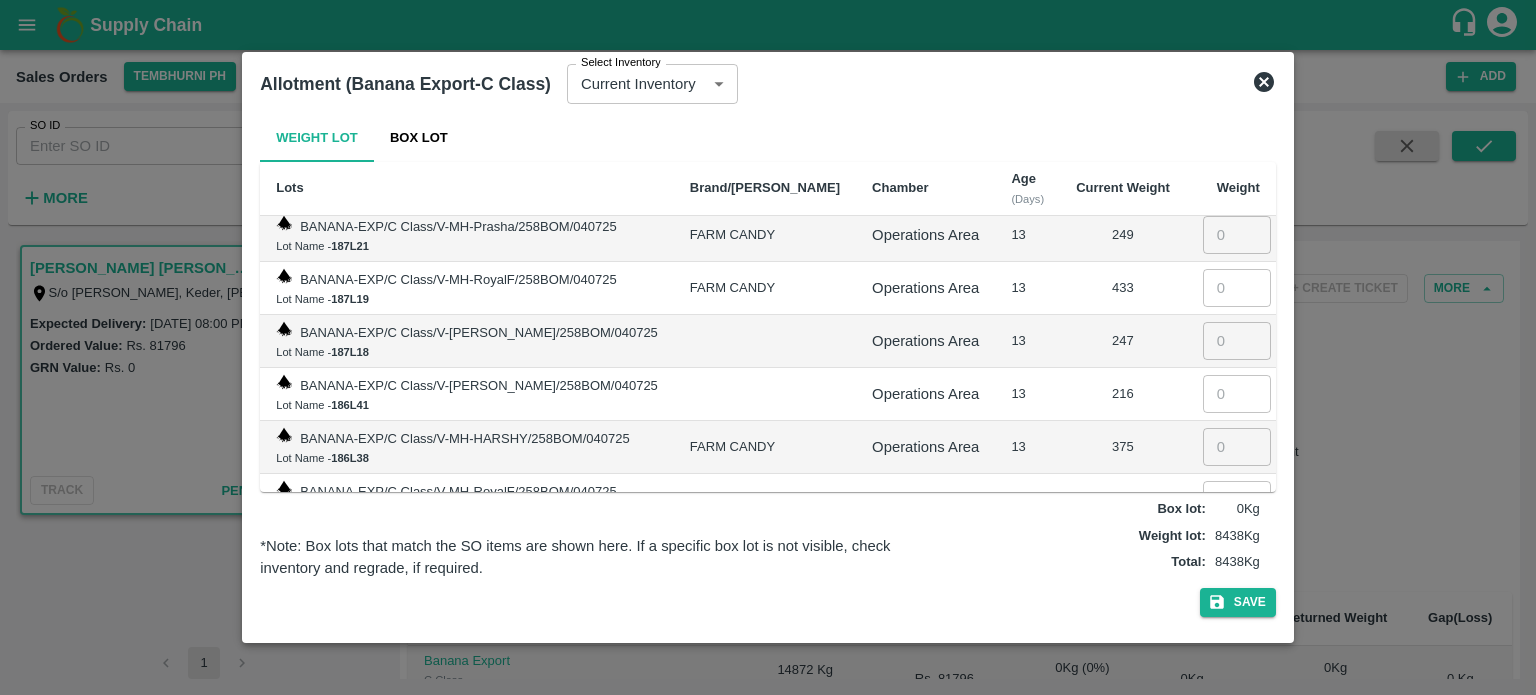 type on "190" 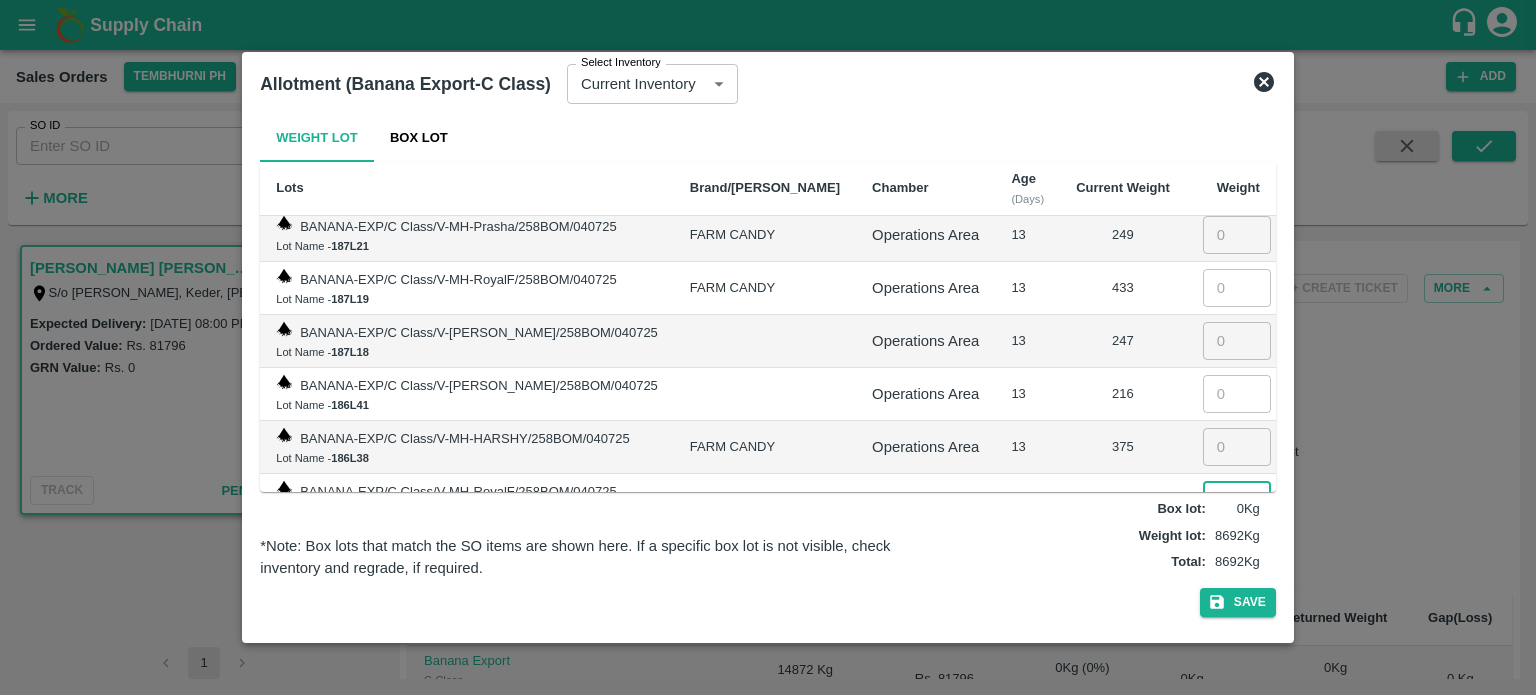 type on "254" 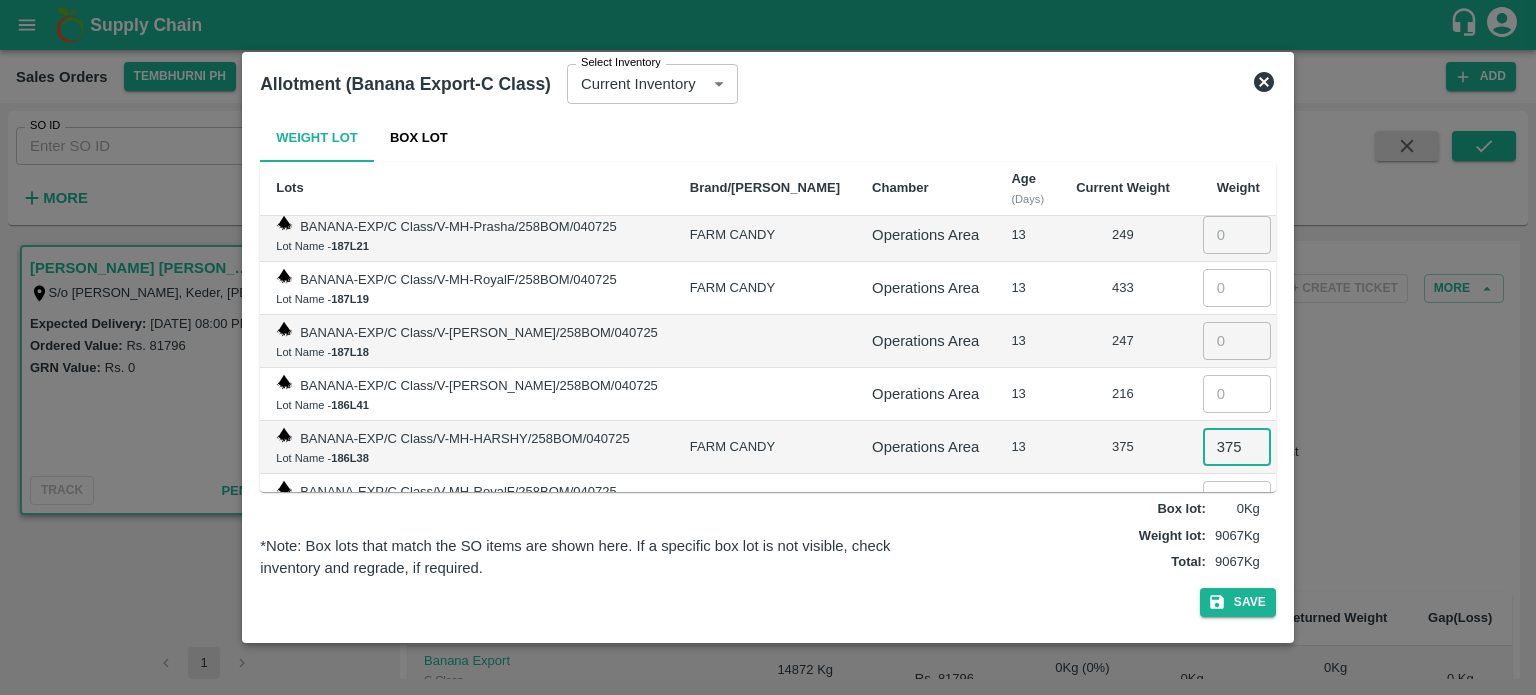 type on "375" 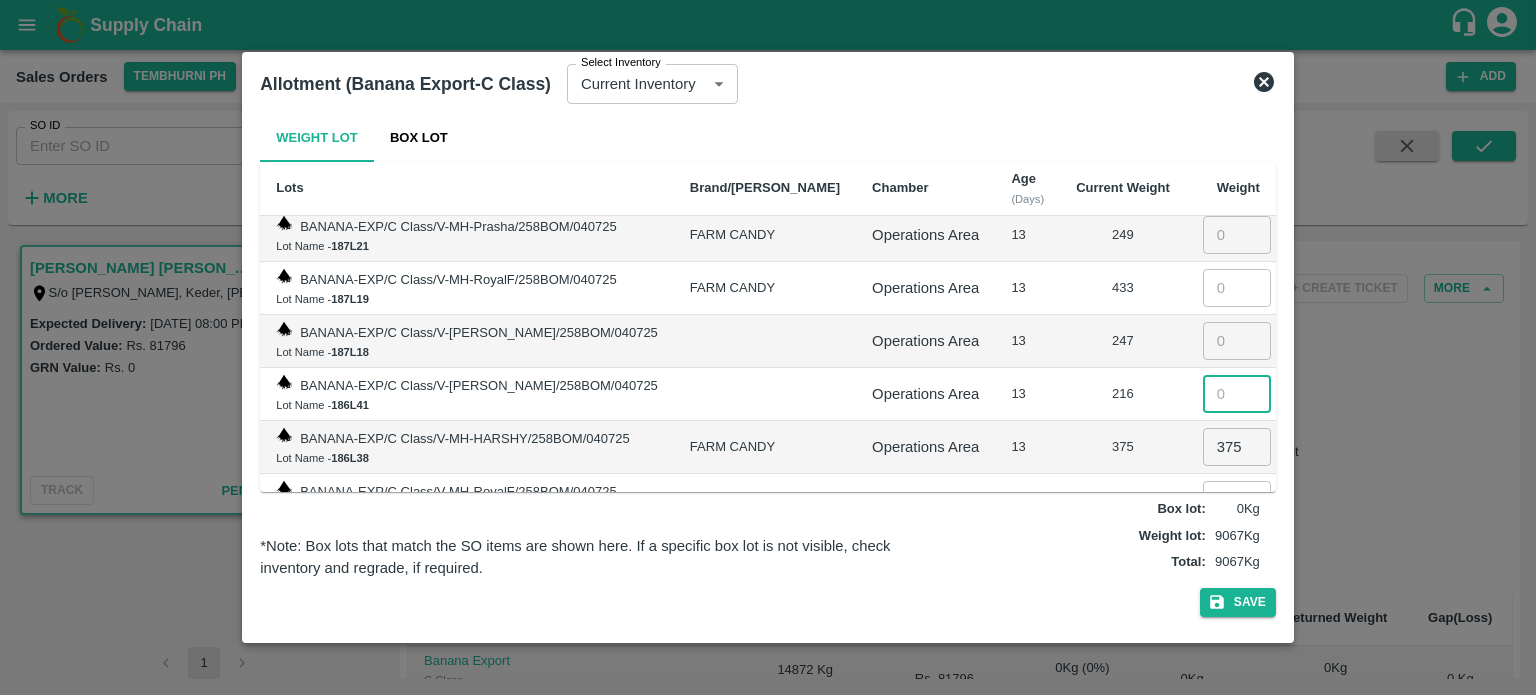 click at bounding box center [1237, 394] 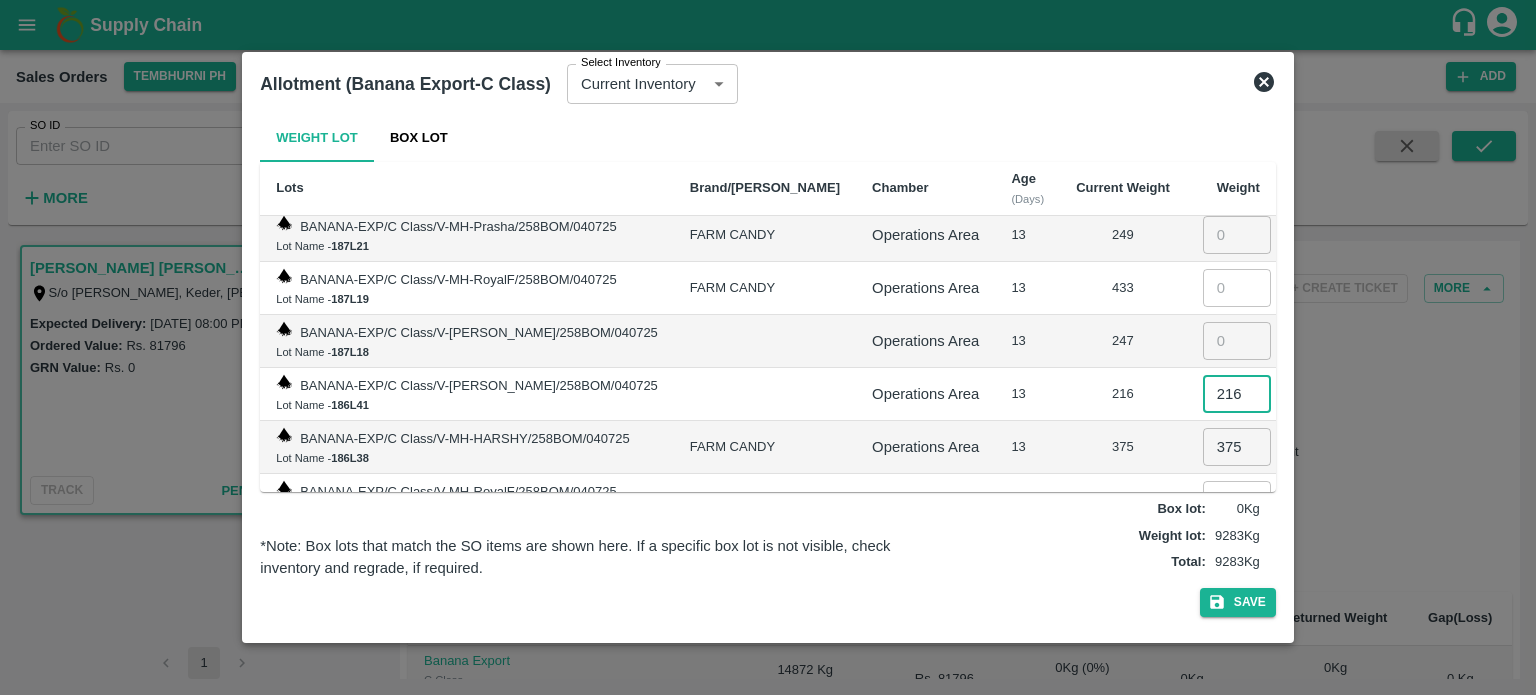 type on "216" 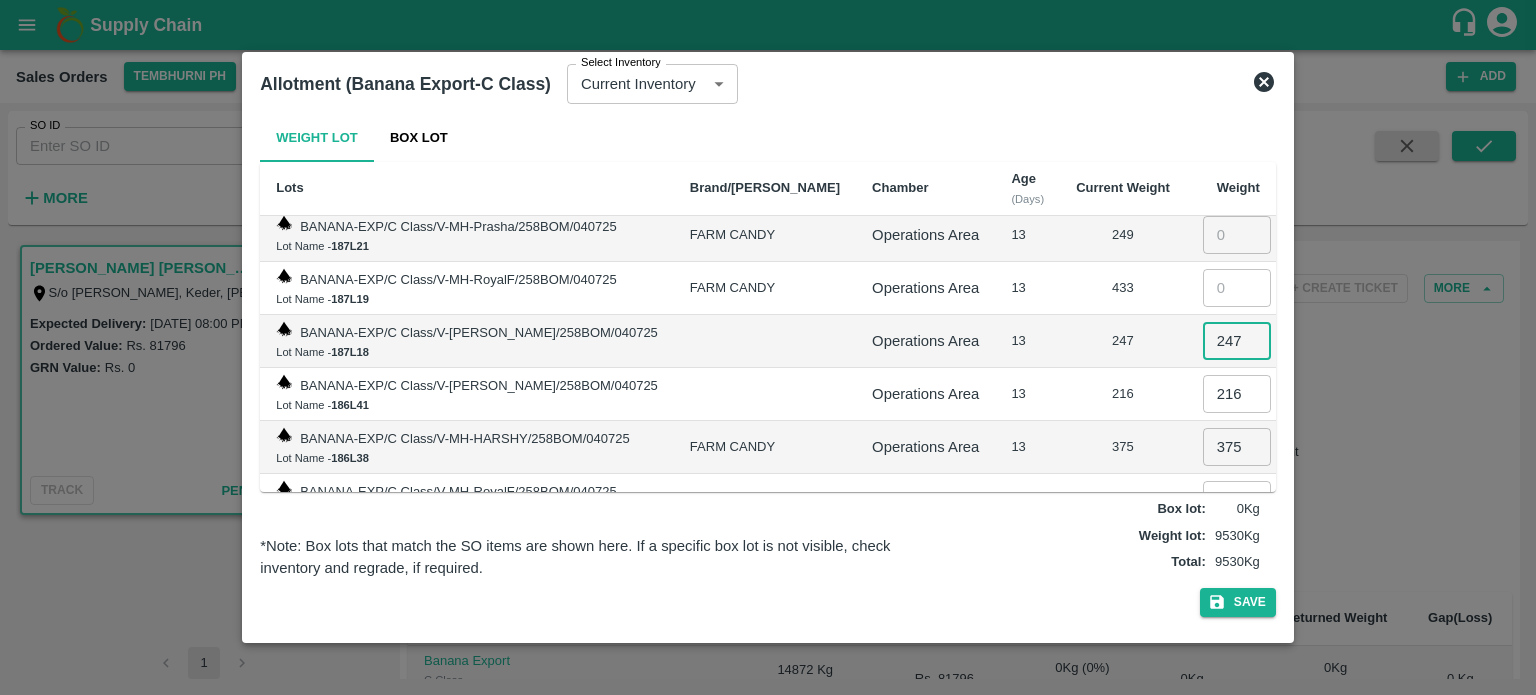 type on "247" 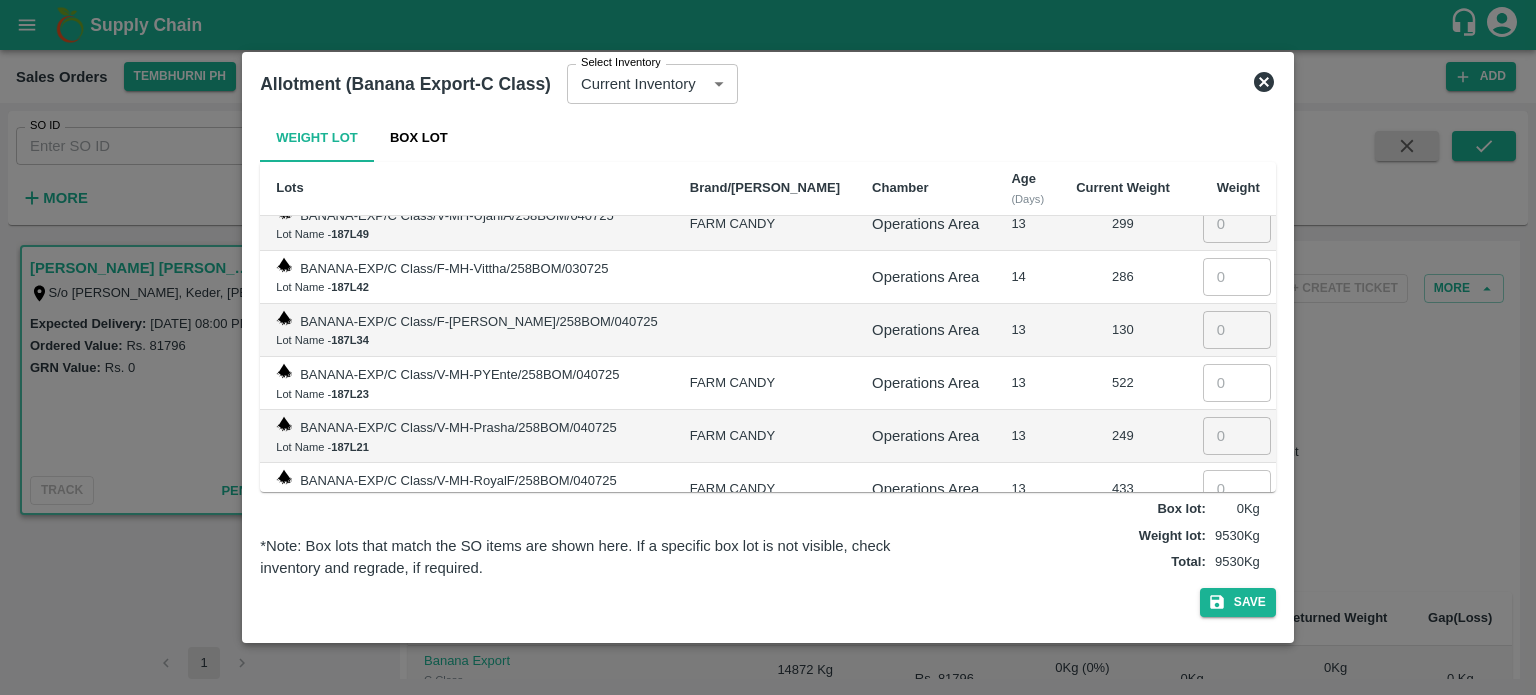 scroll, scrollTop: 6672, scrollLeft: 0, axis: vertical 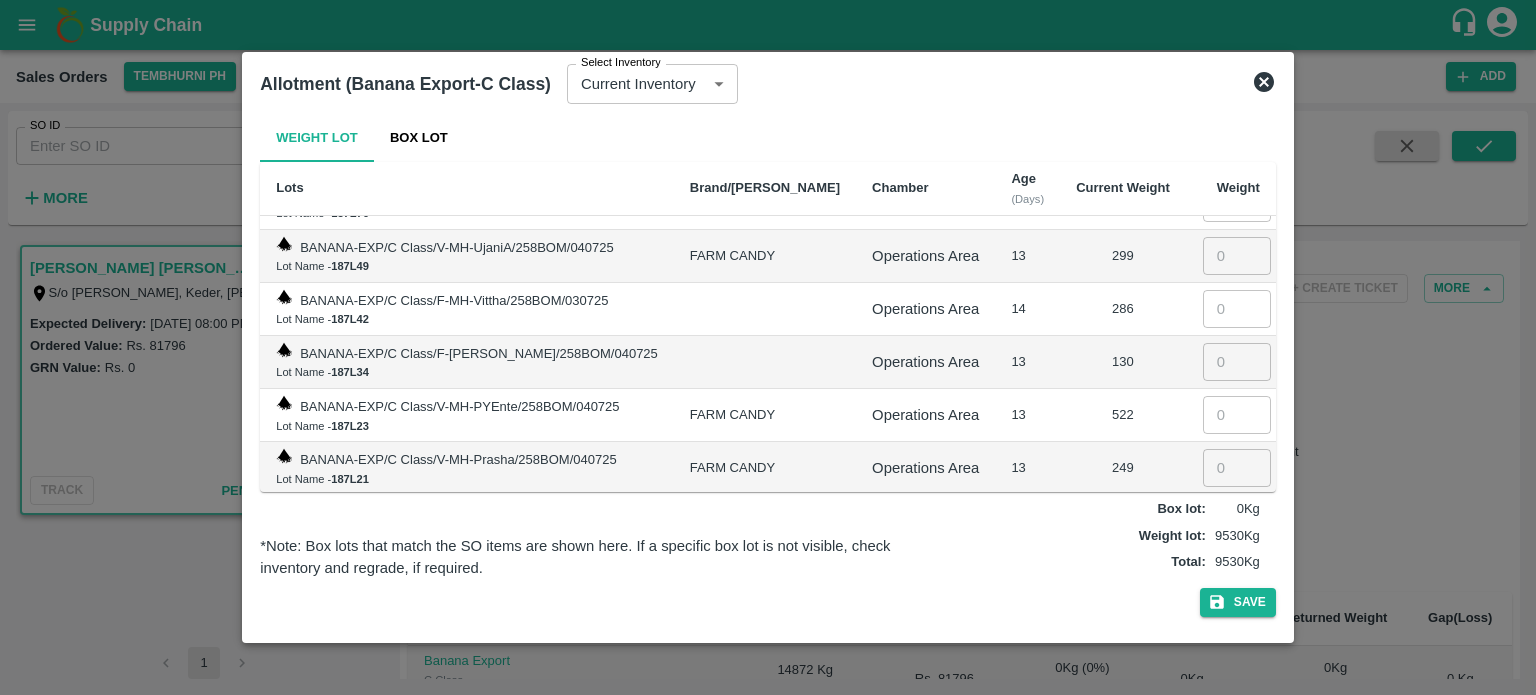 click at bounding box center (1237, 521) 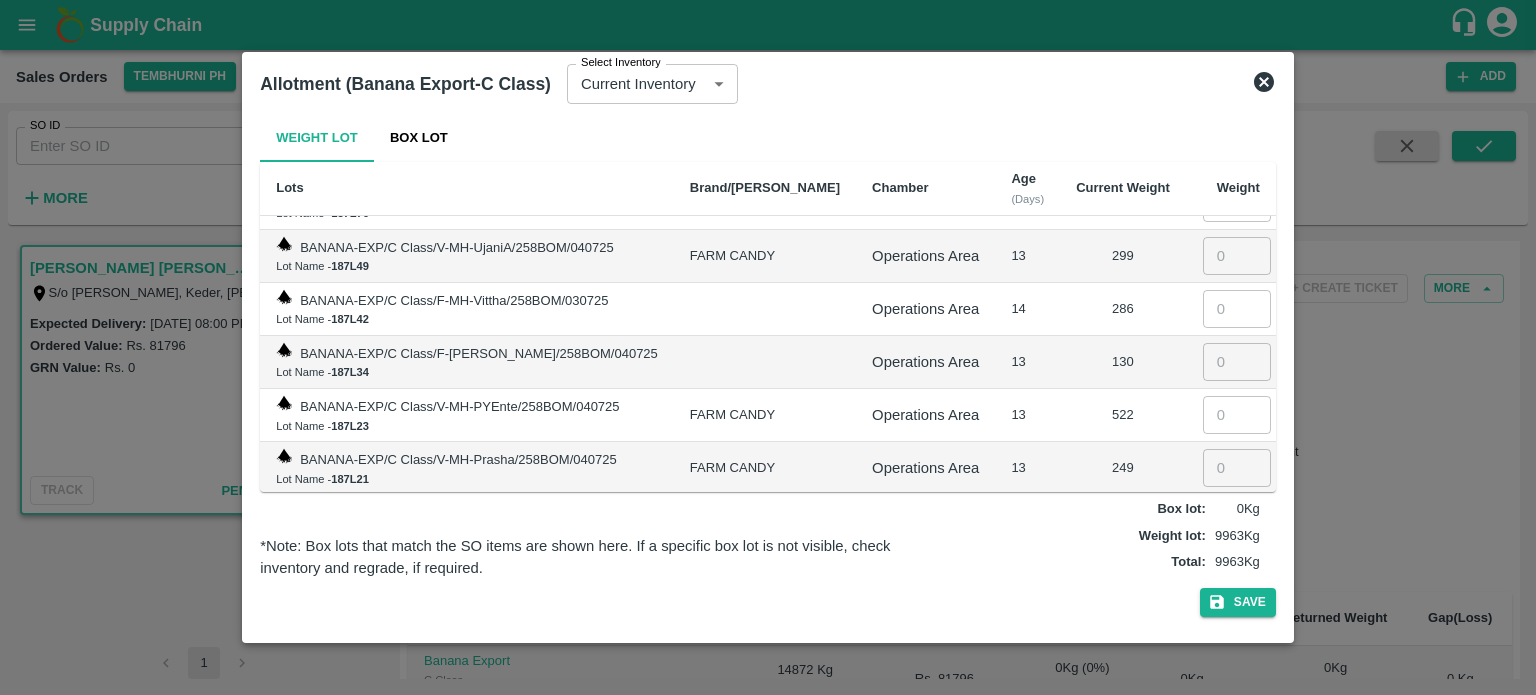 type on "433" 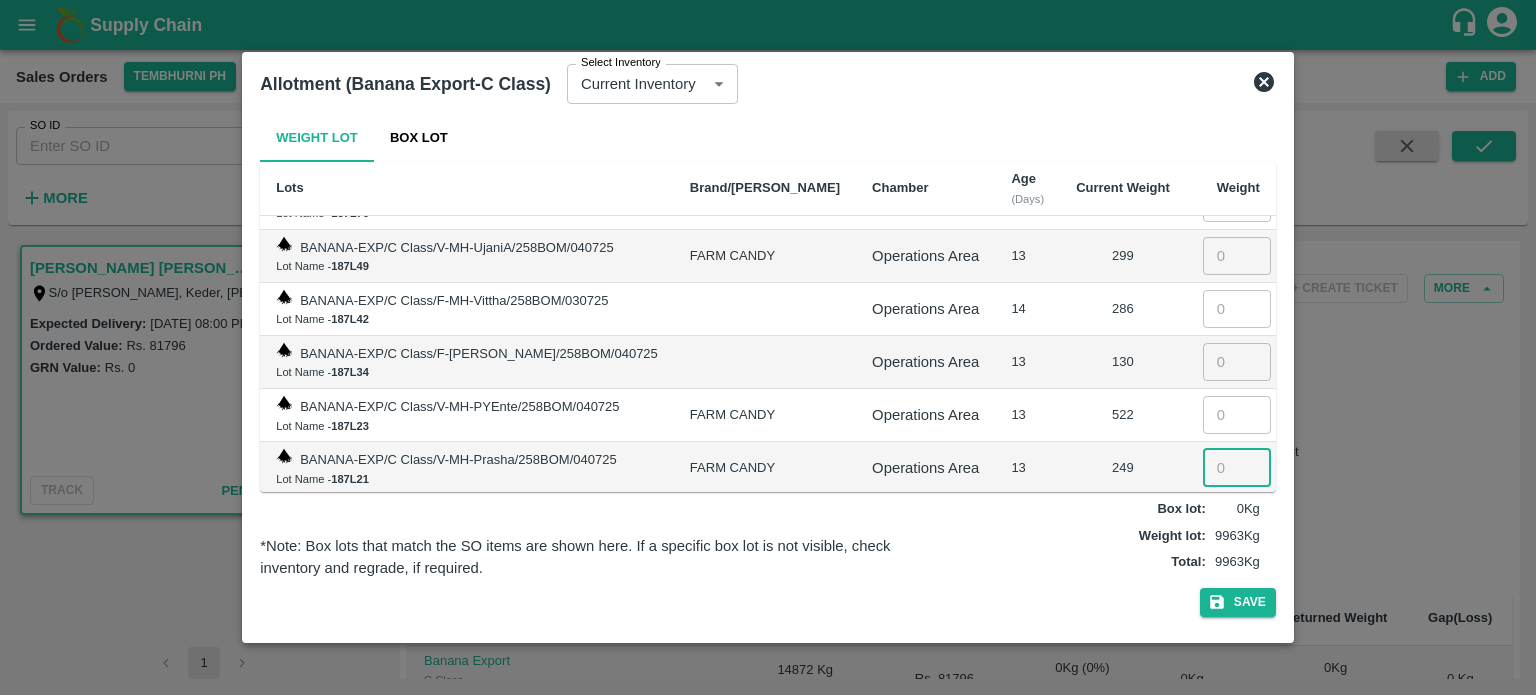 click at bounding box center (1237, 468) 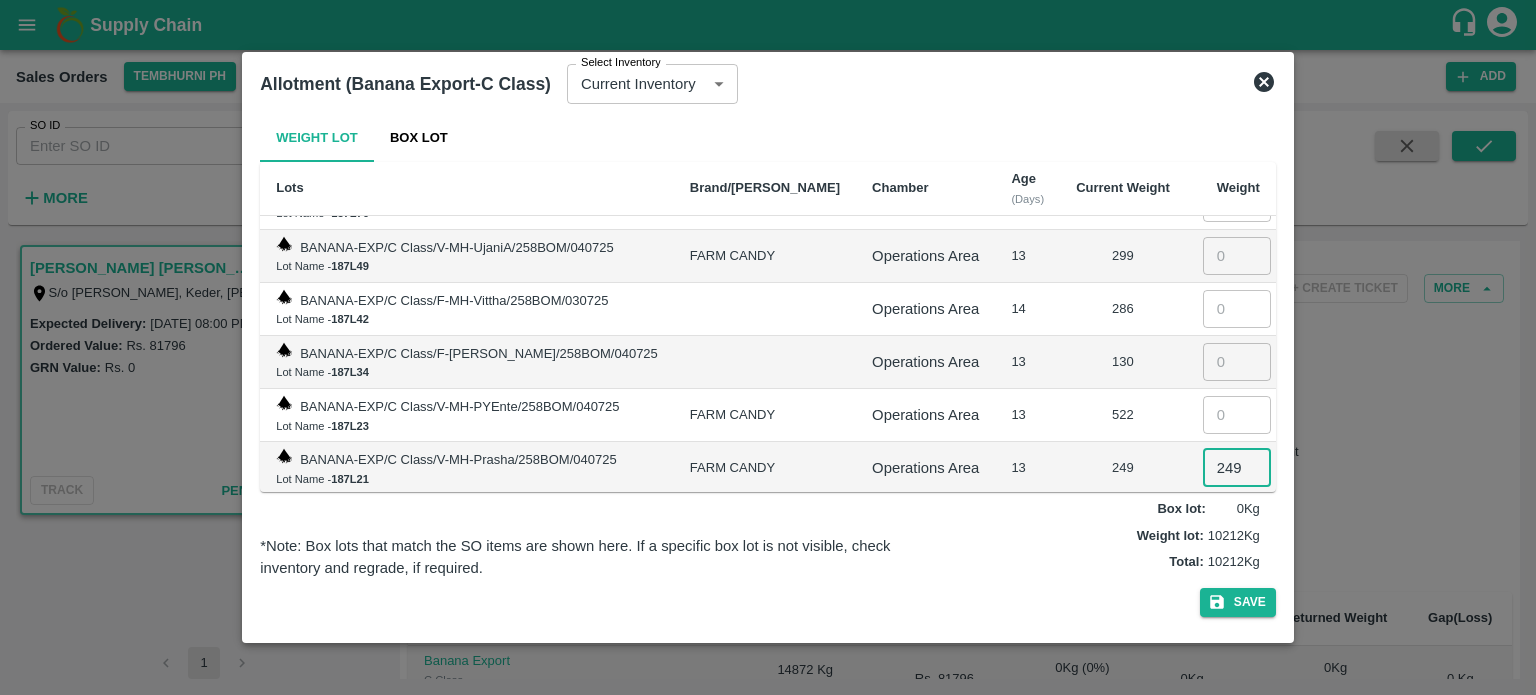 type on "249" 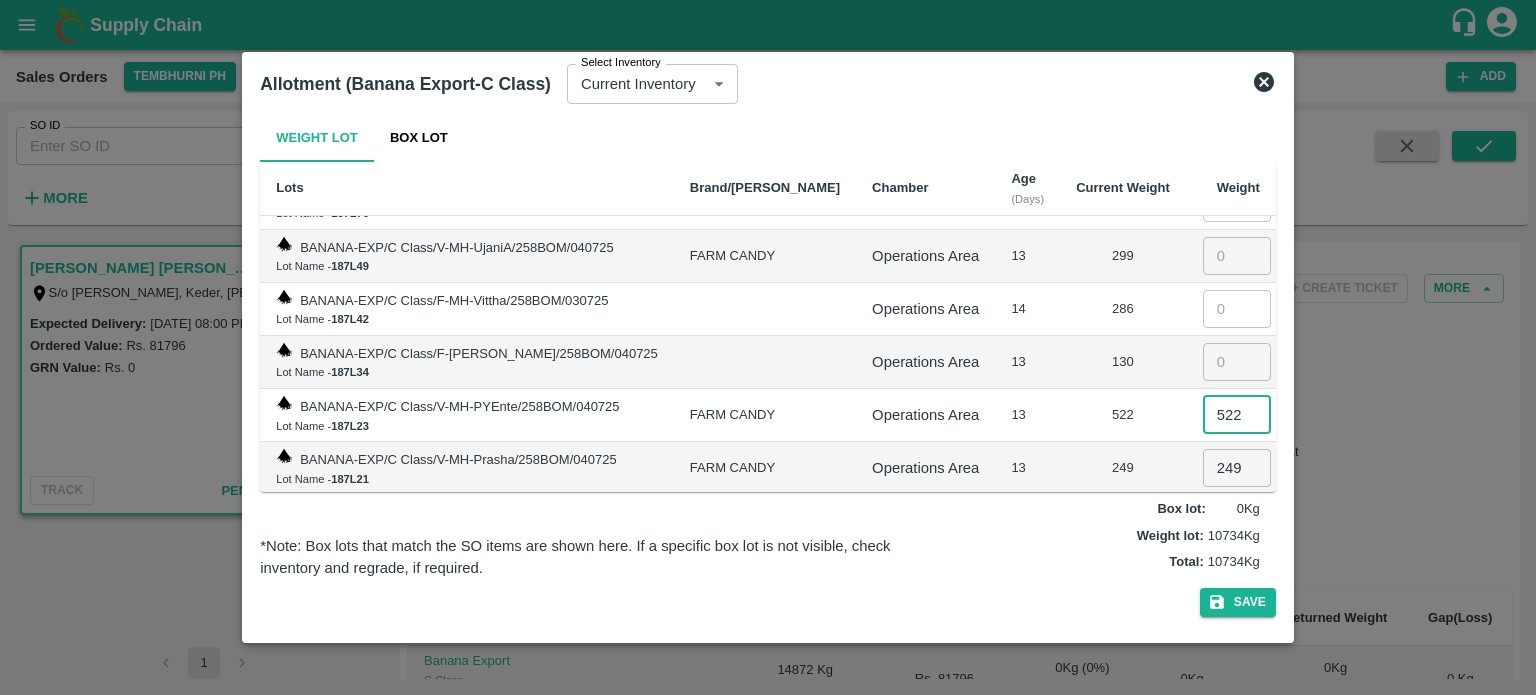 type on "522" 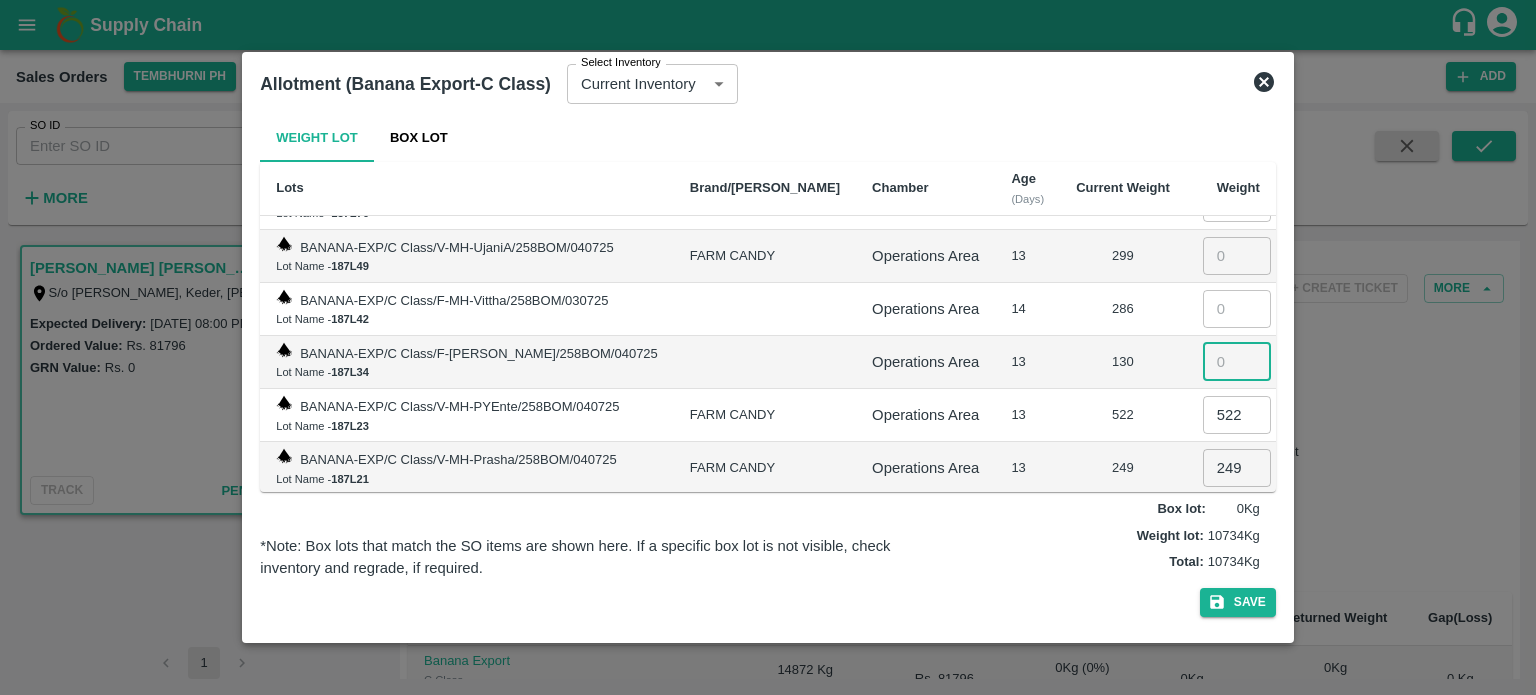 click at bounding box center (1237, 362) 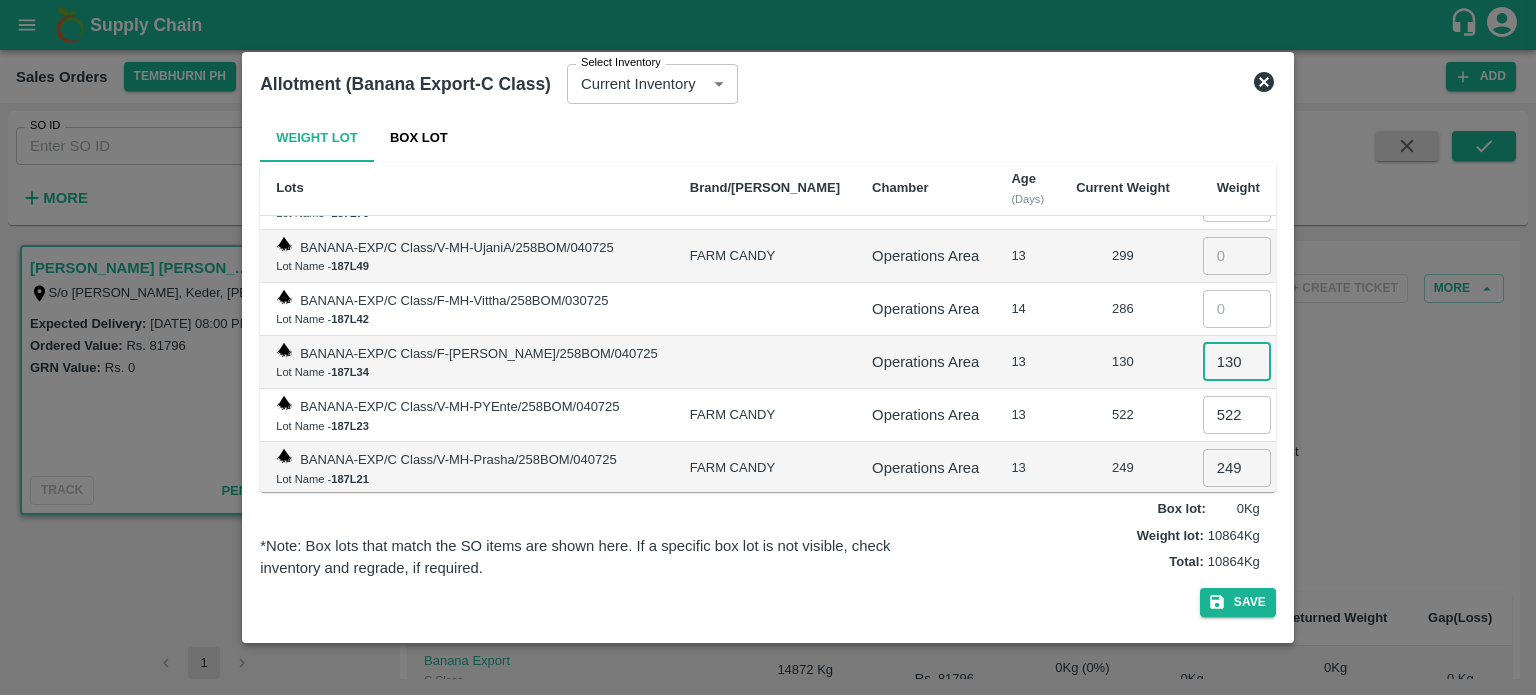 type on "130" 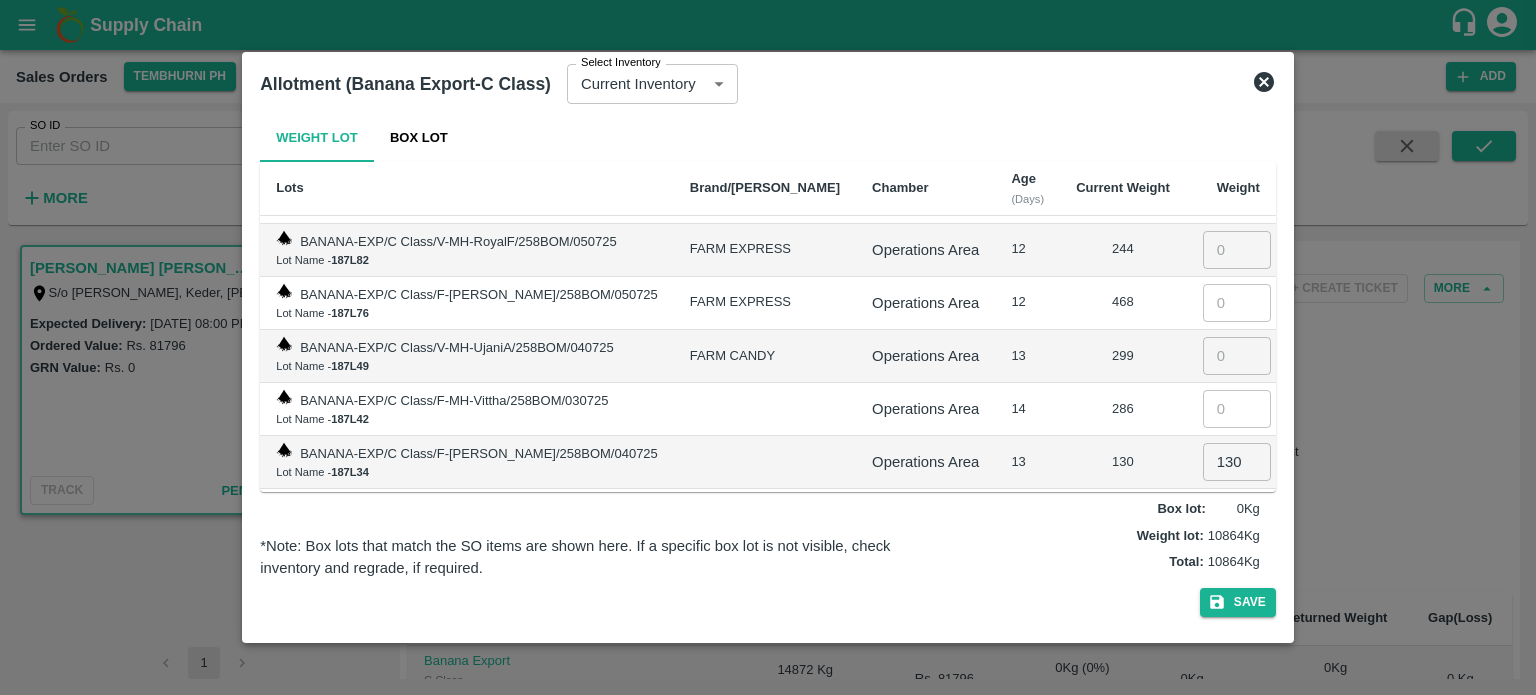 scroll, scrollTop: 6505, scrollLeft: 0, axis: vertical 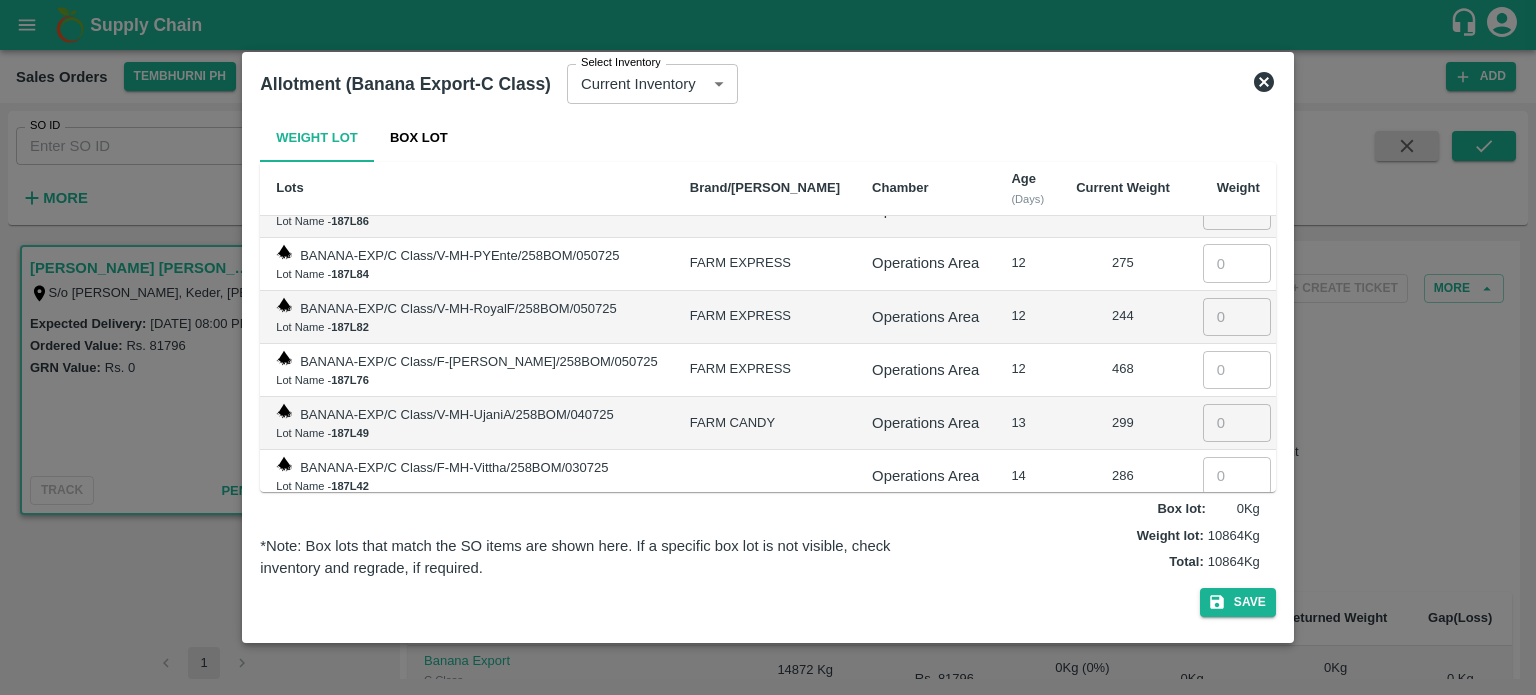 click at bounding box center (1237, 476) 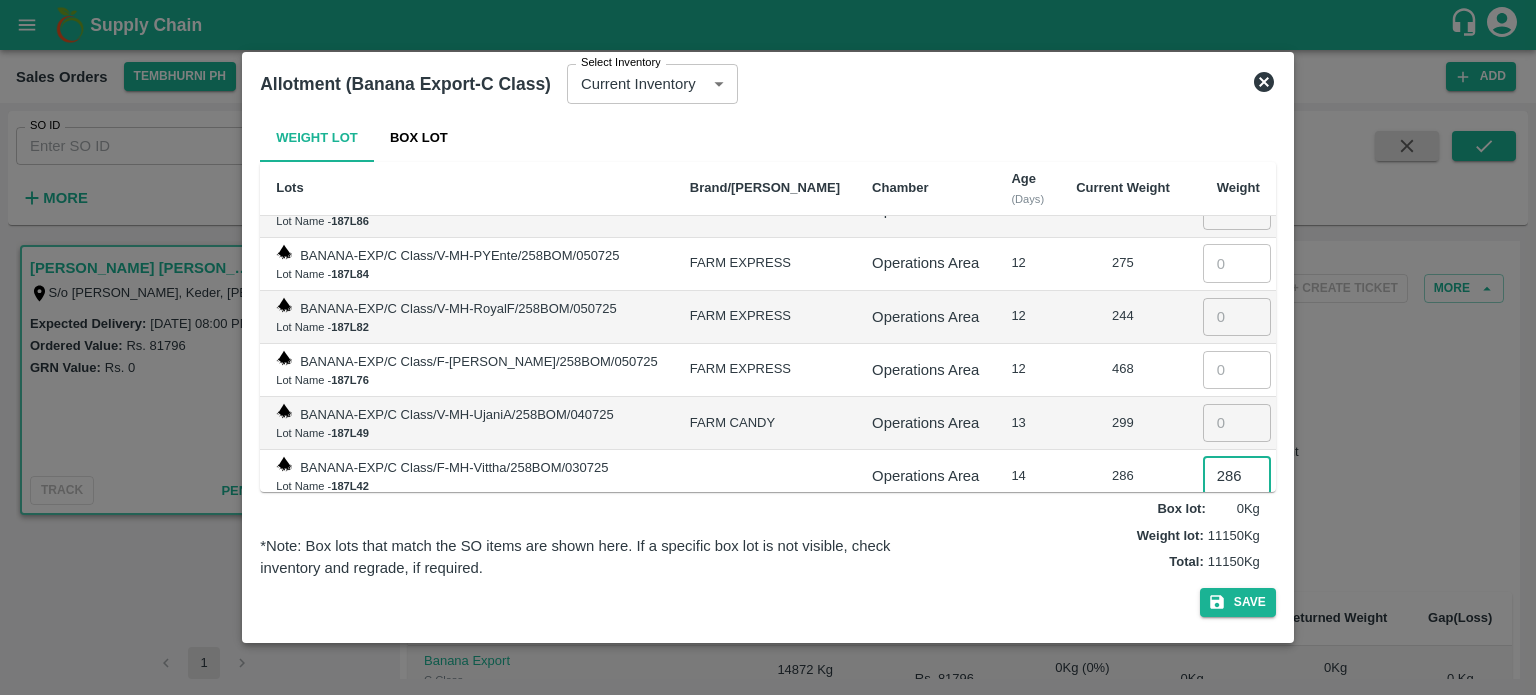 type on "286" 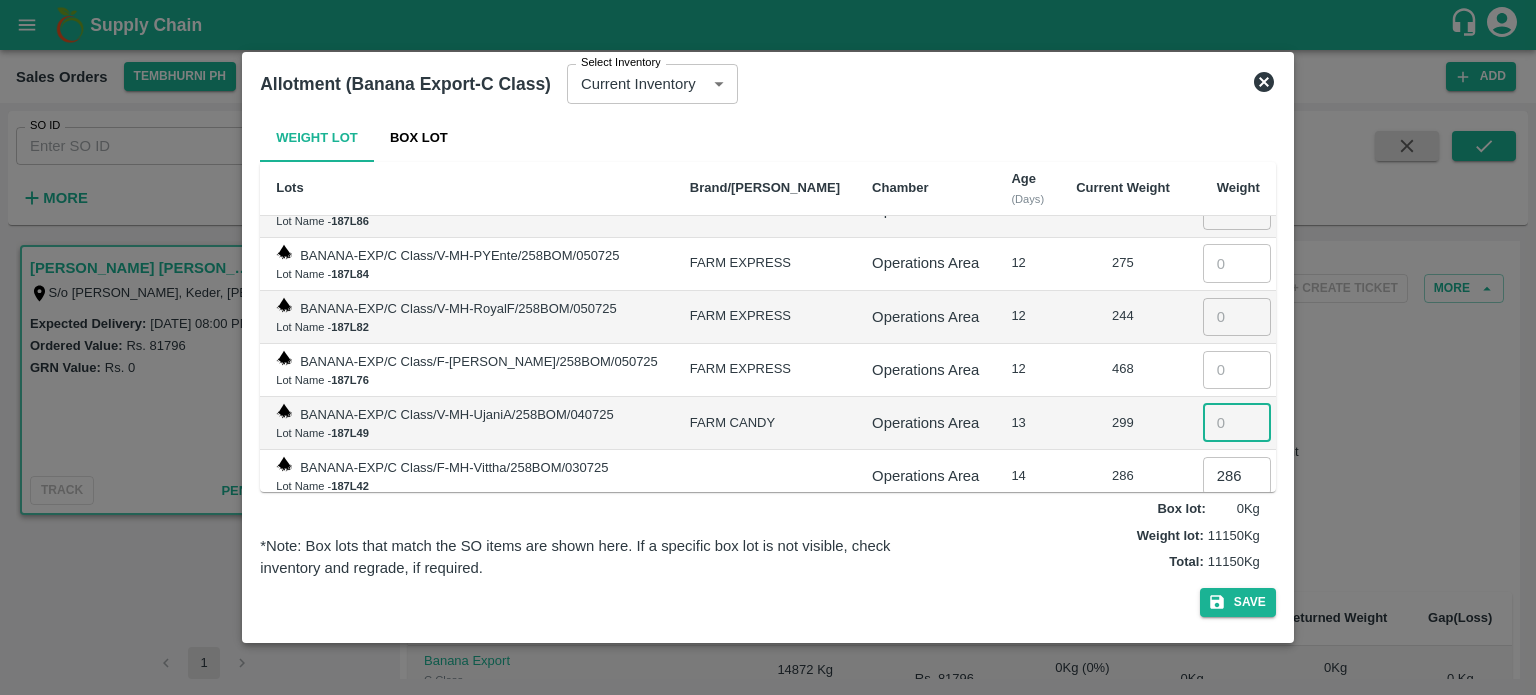 click at bounding box center (1237, 423) 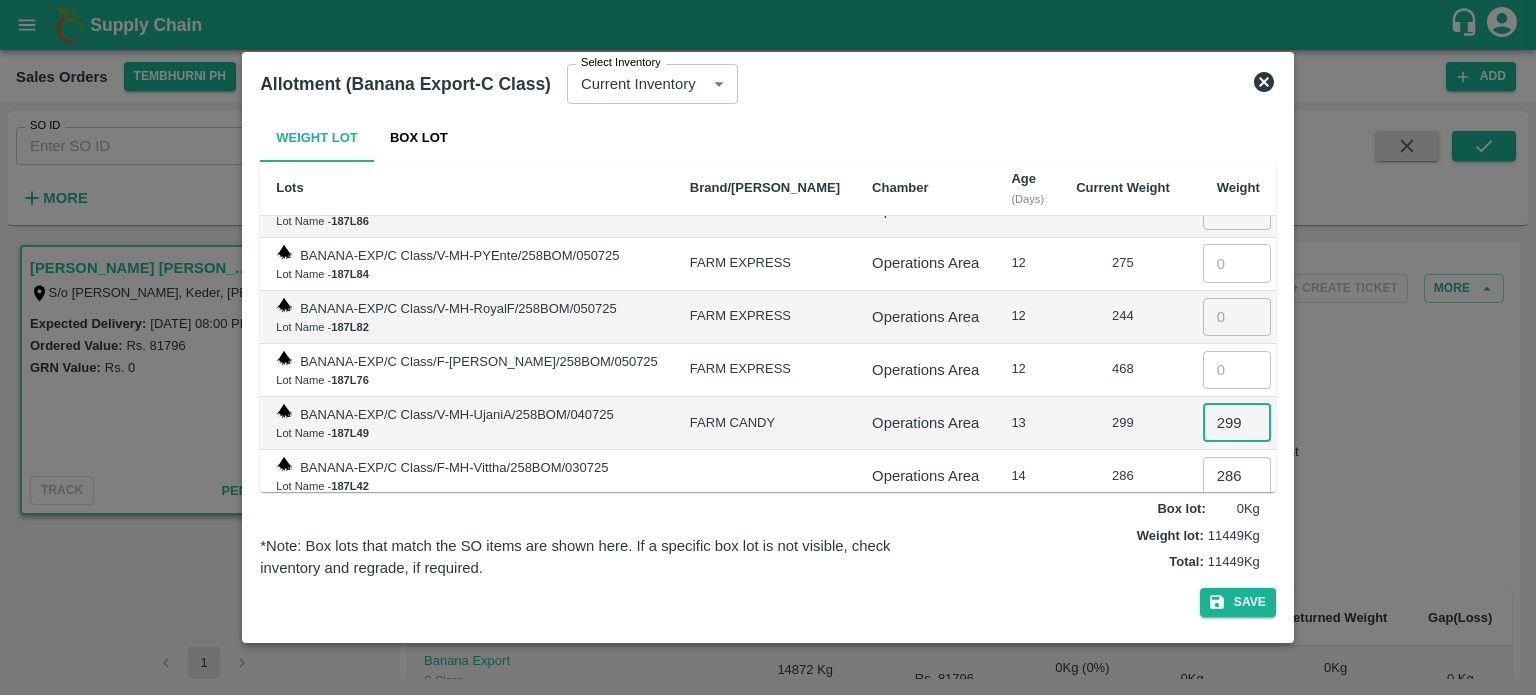 type on "299" 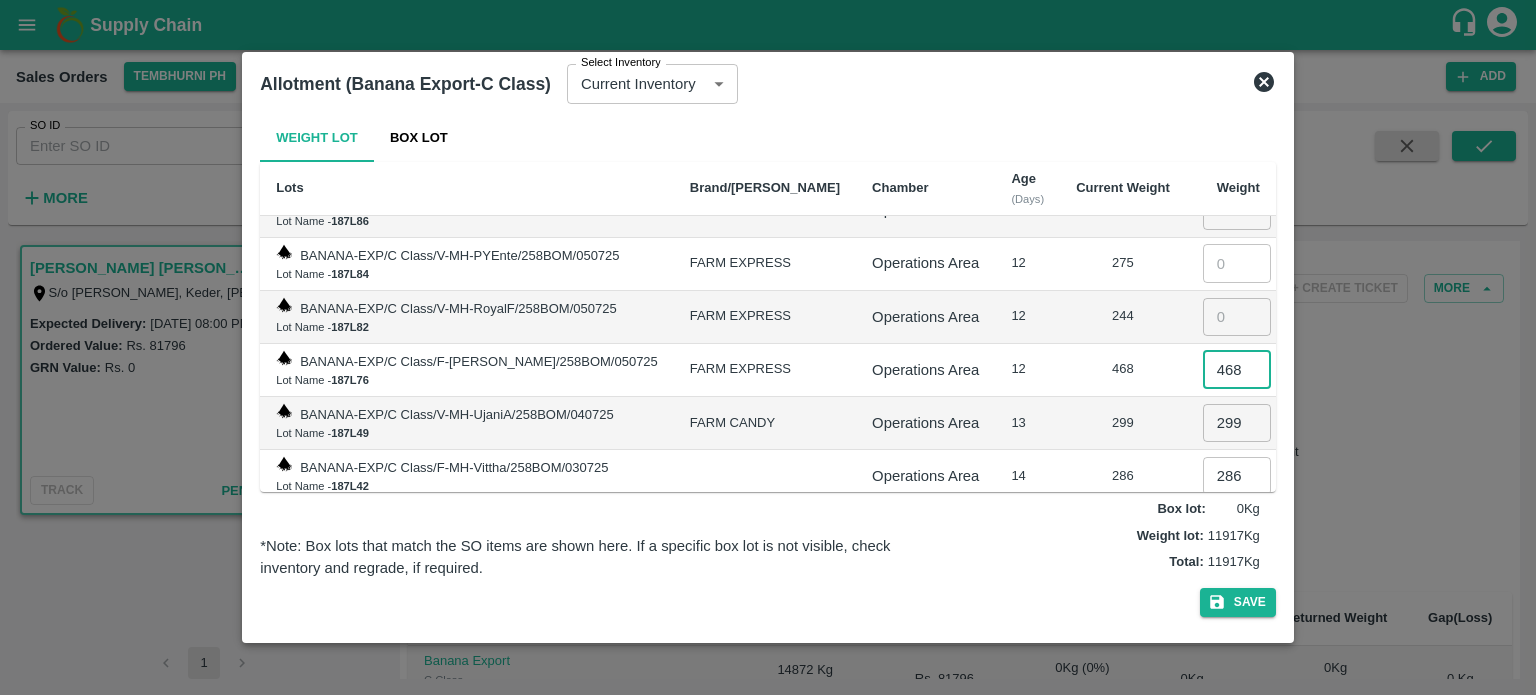 type on "468" 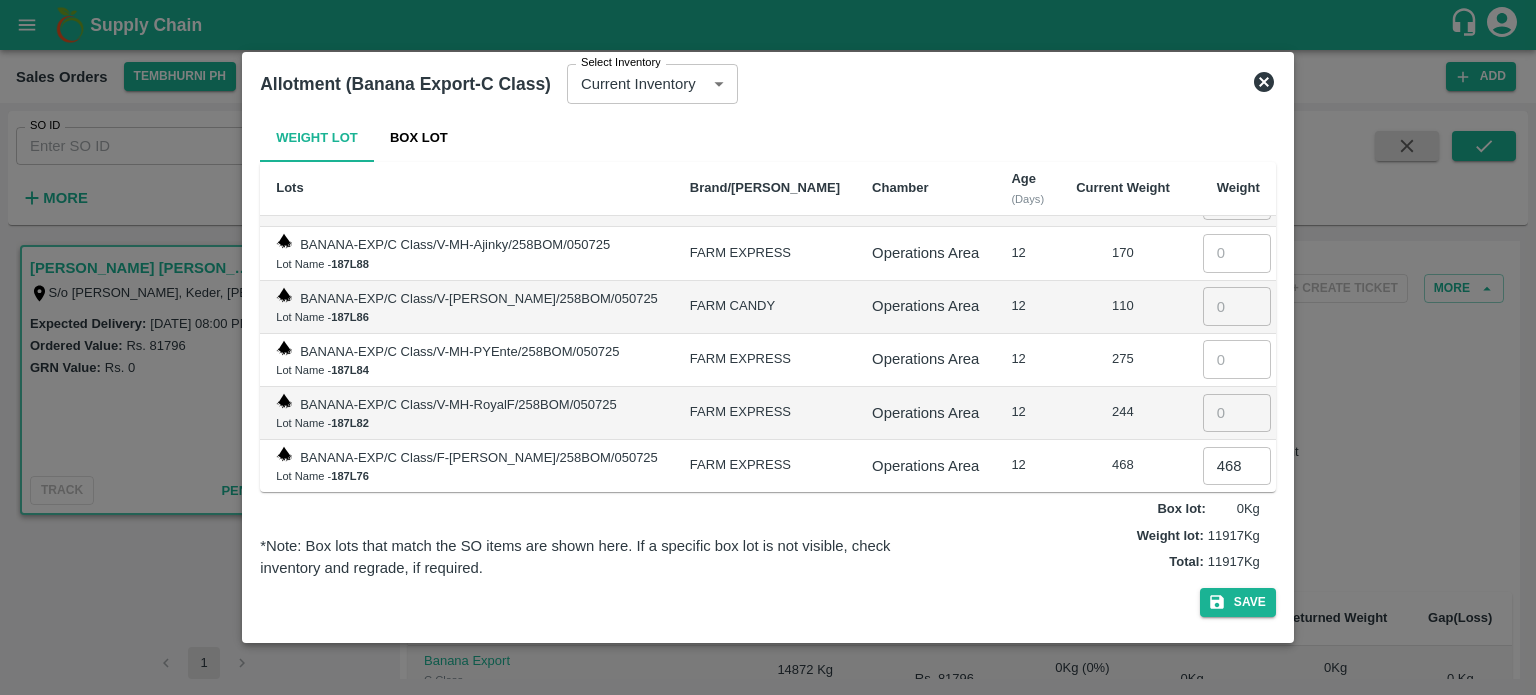 scroll, scrollTop: 6405, scrollLeft: 0, axis: vertical 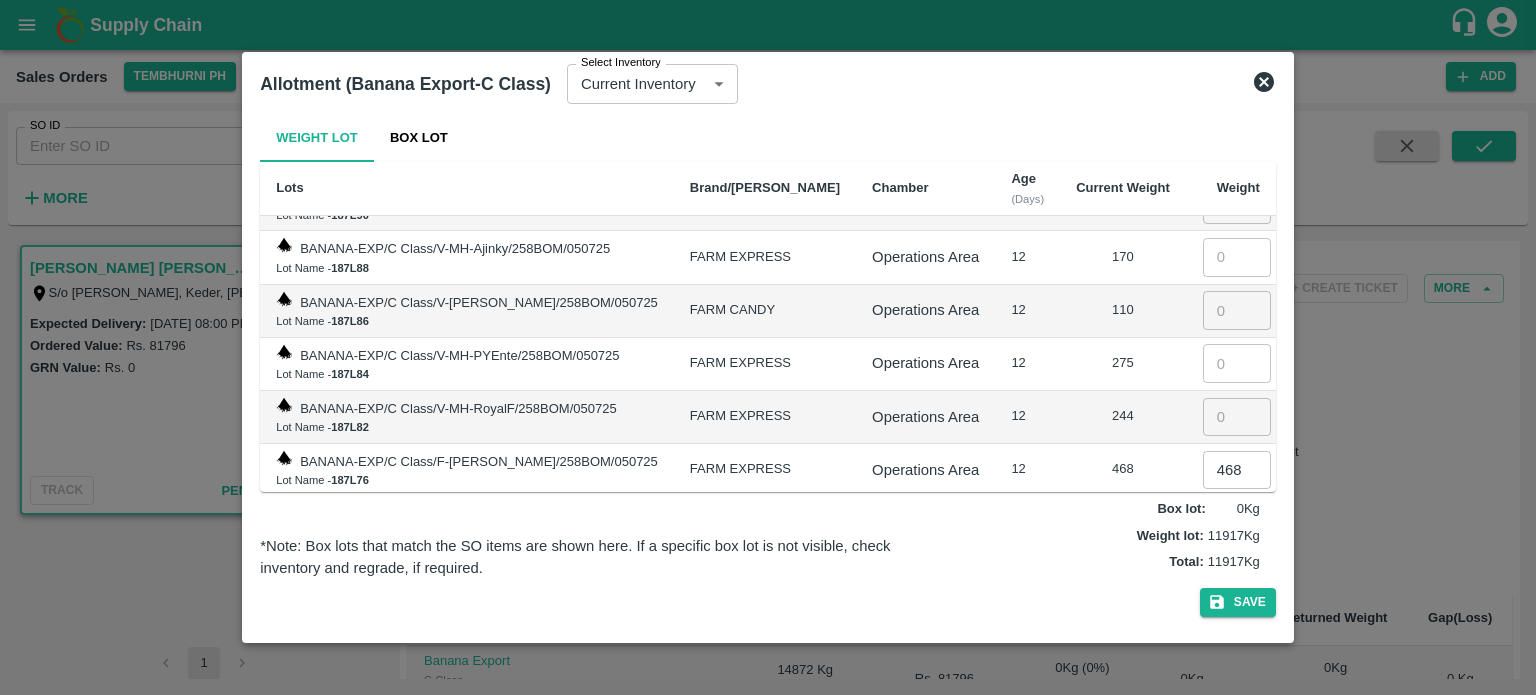 click at bounding box center (1237, 417) 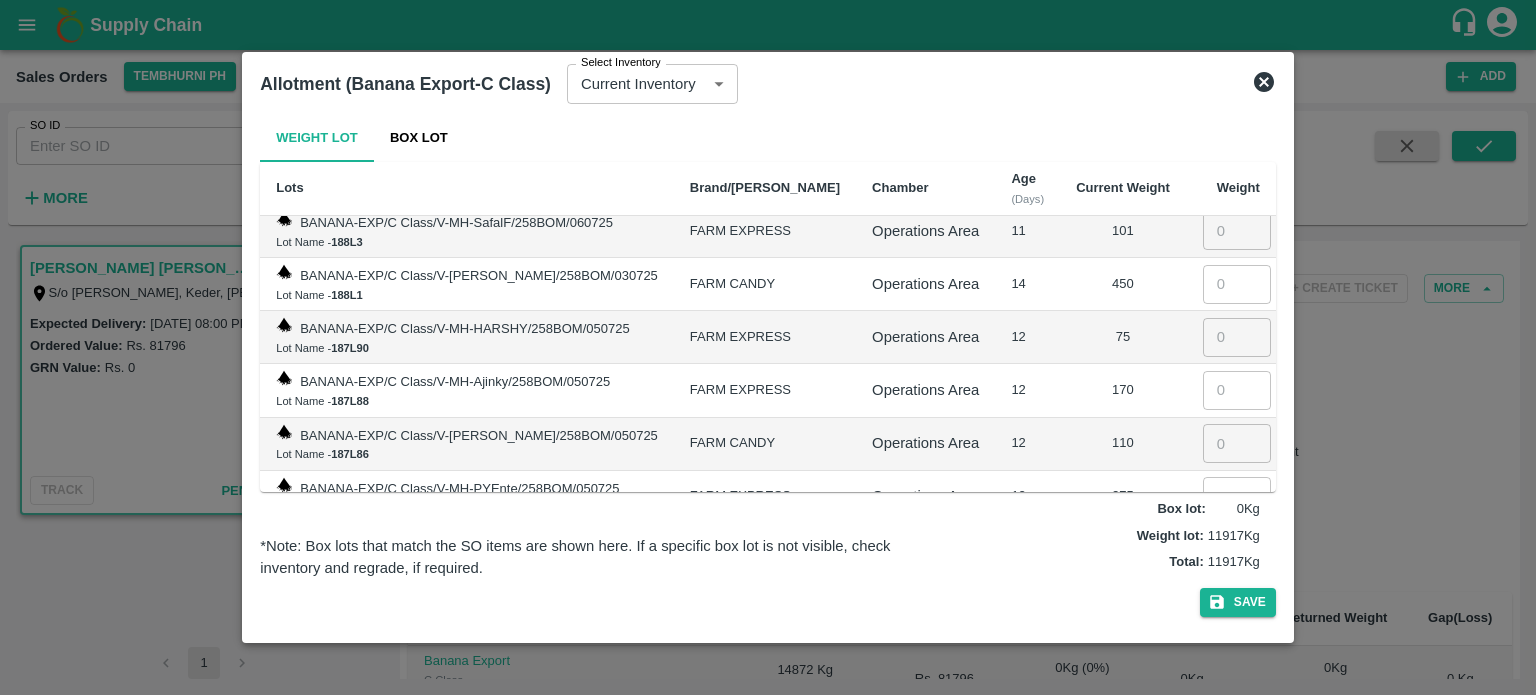 scroll, scrollTop: 6272, scrollLeft: 0, axis: vertical 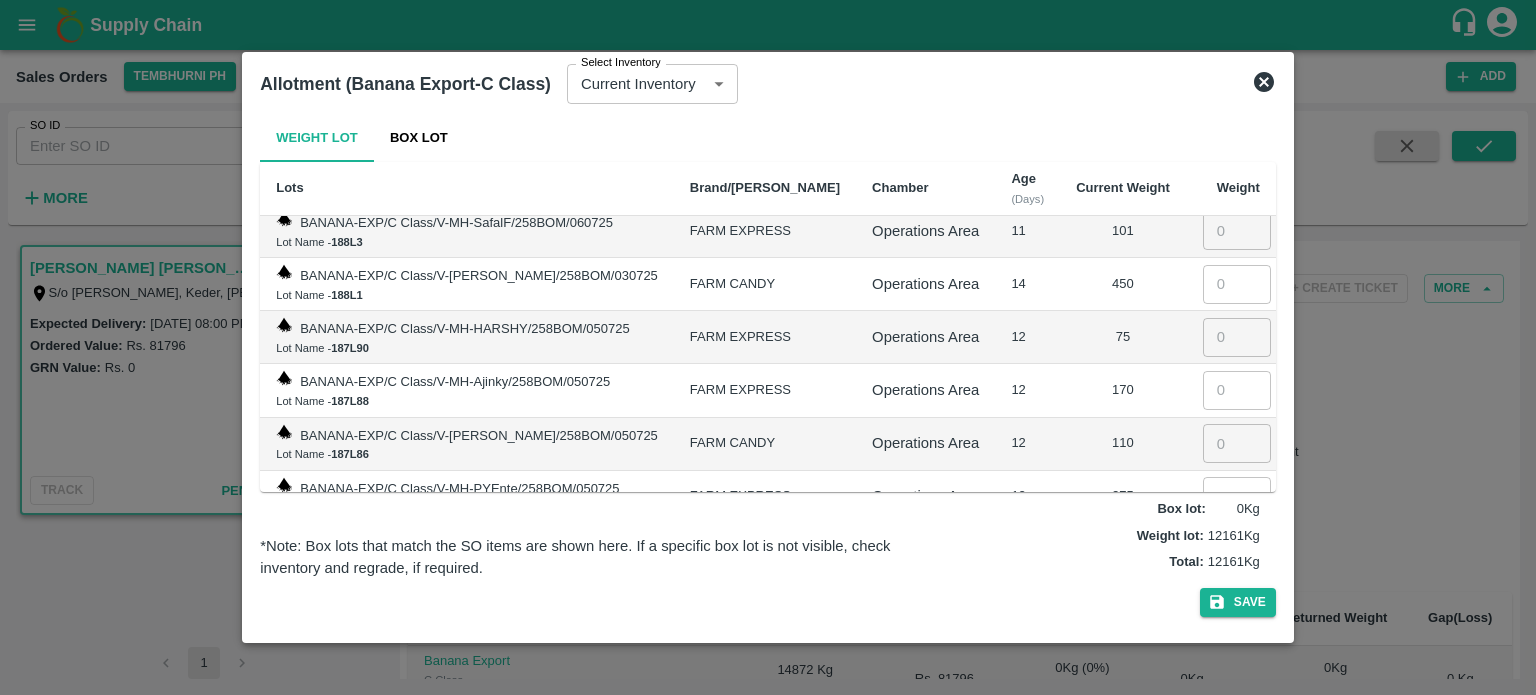 type on "244" 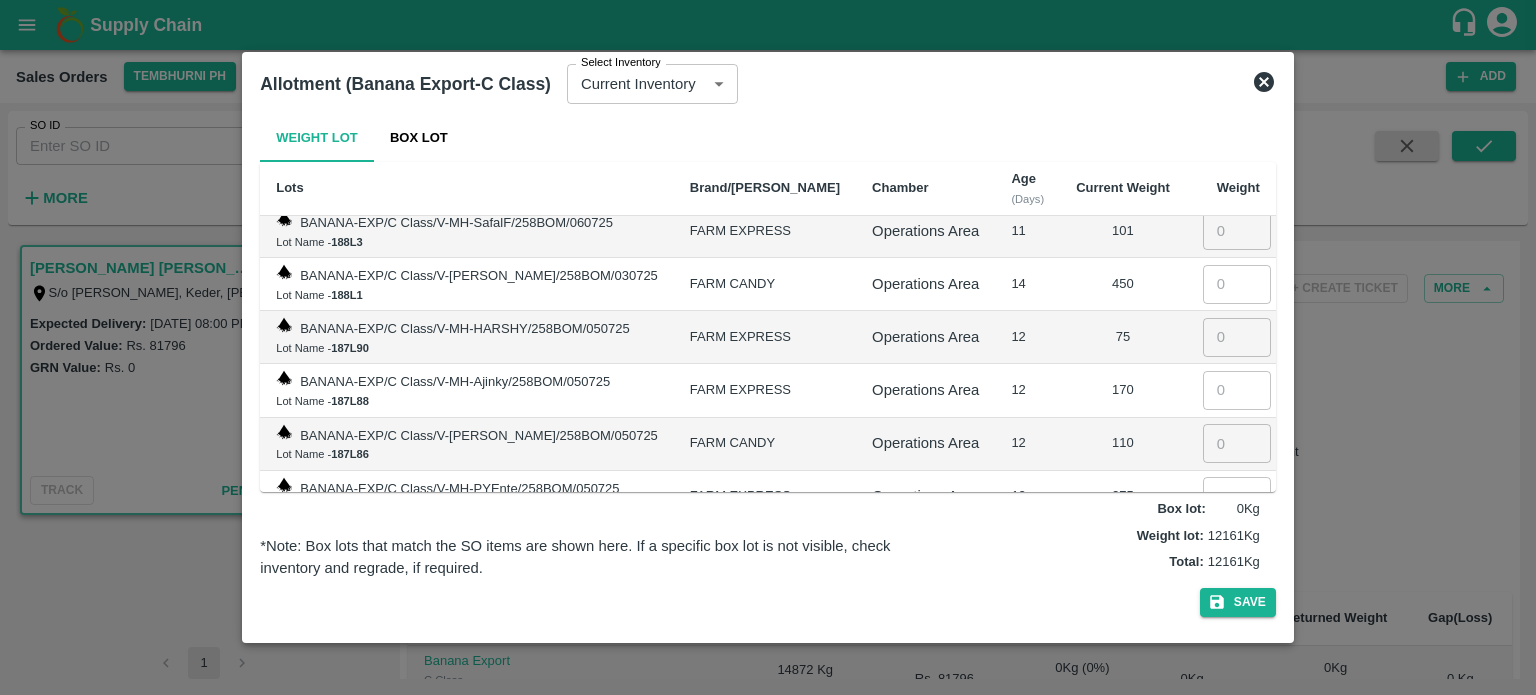 click at bounding box center [1237, 496] 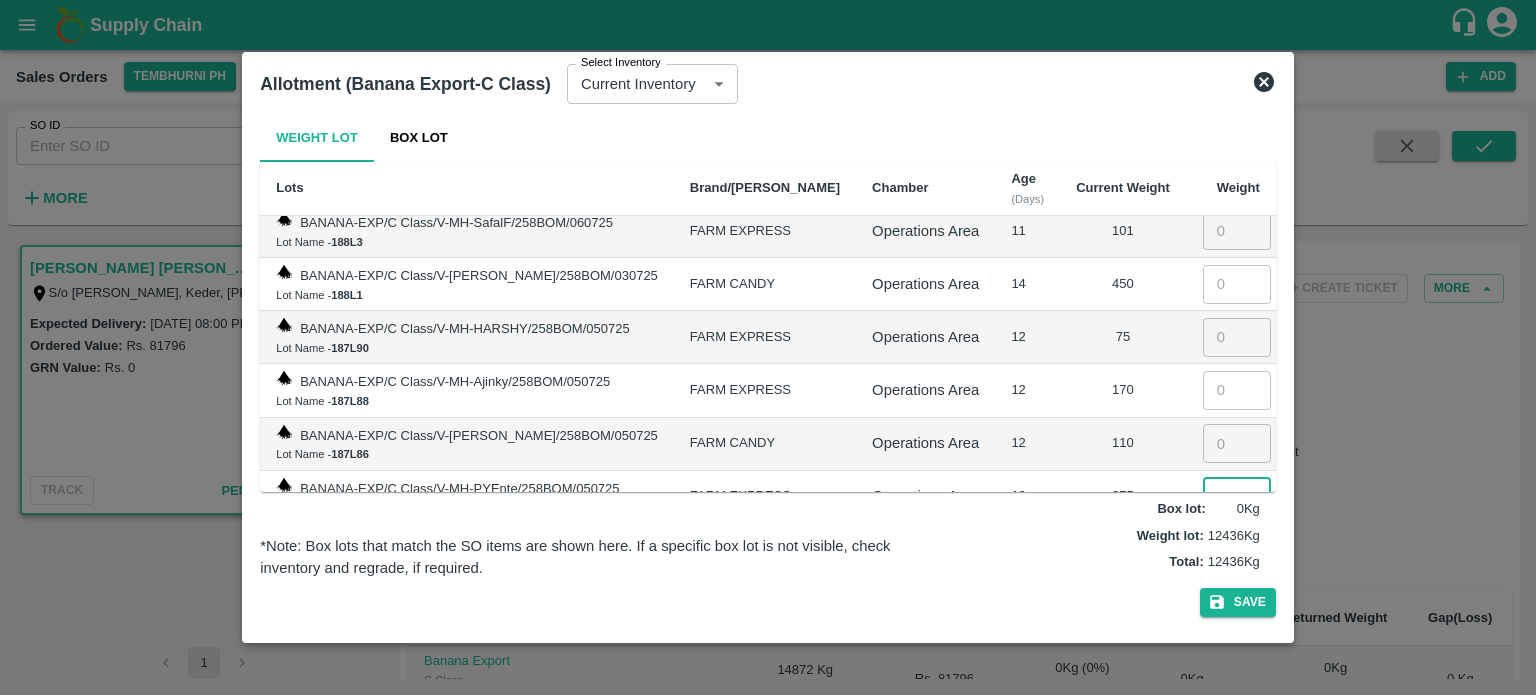 type on "275" 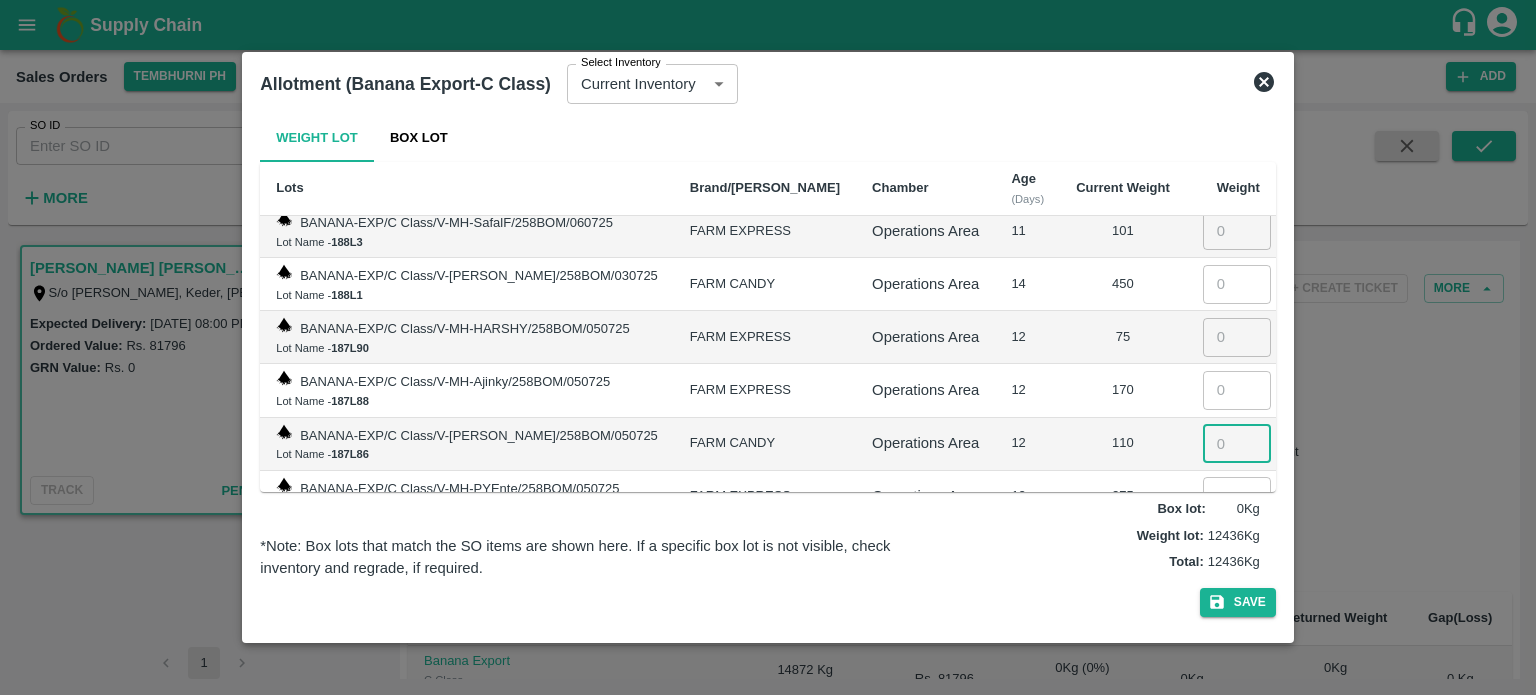 click at bounding box center [1237, 443] 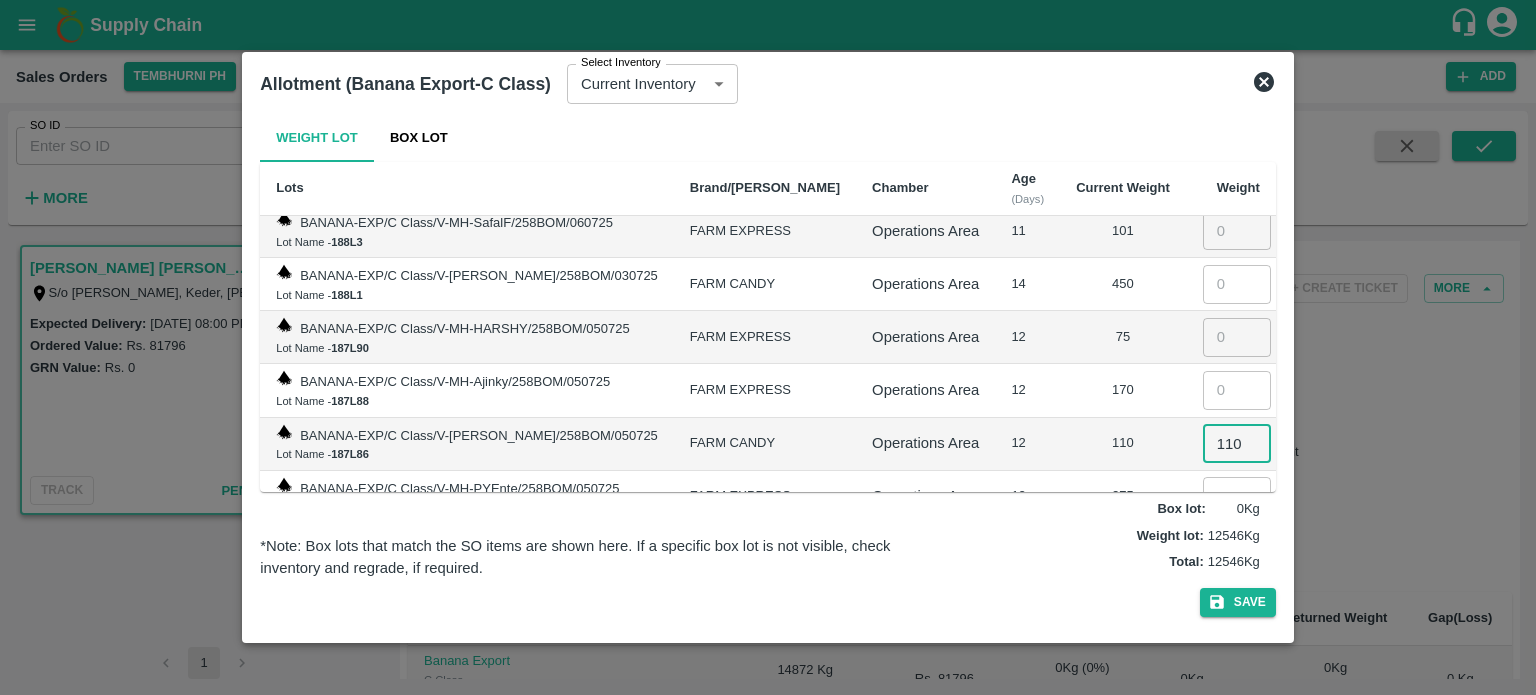 type on "110" 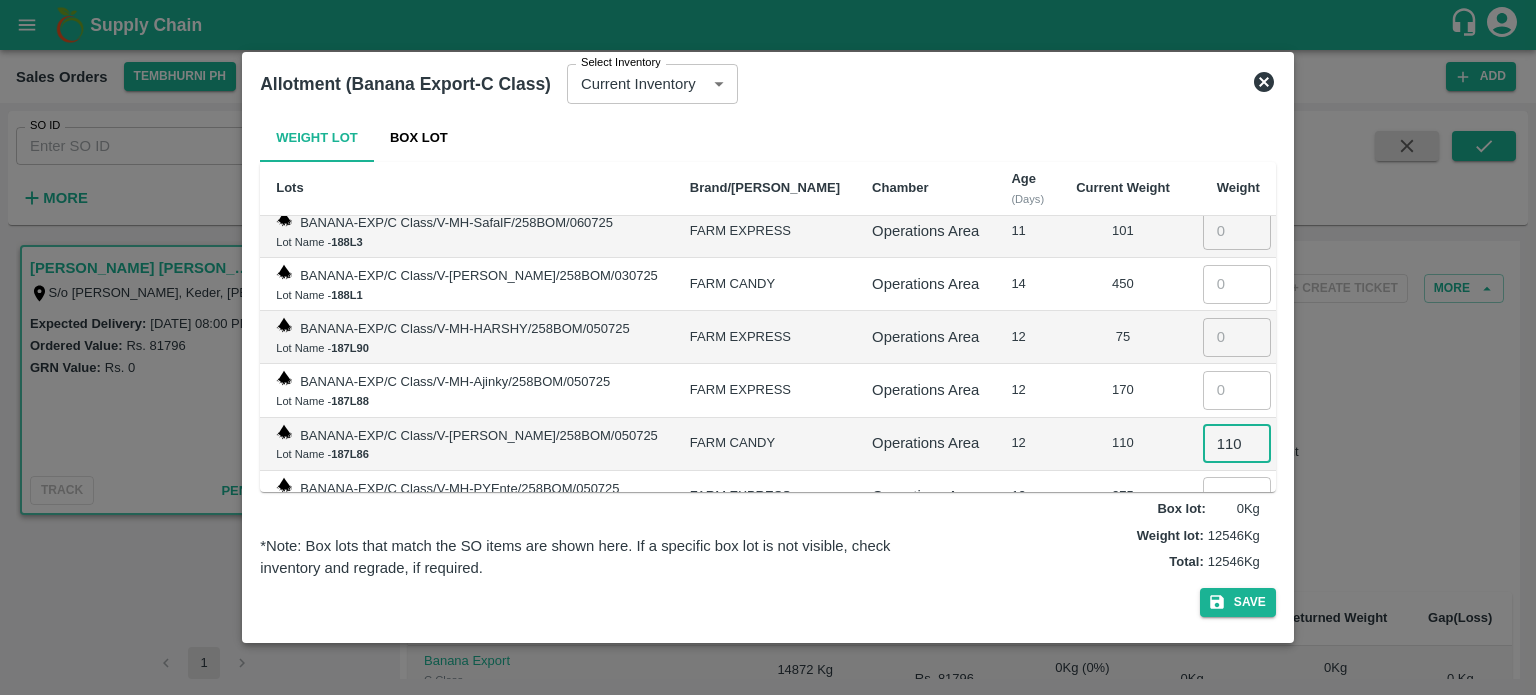 click at bounding box center [1237, 390] 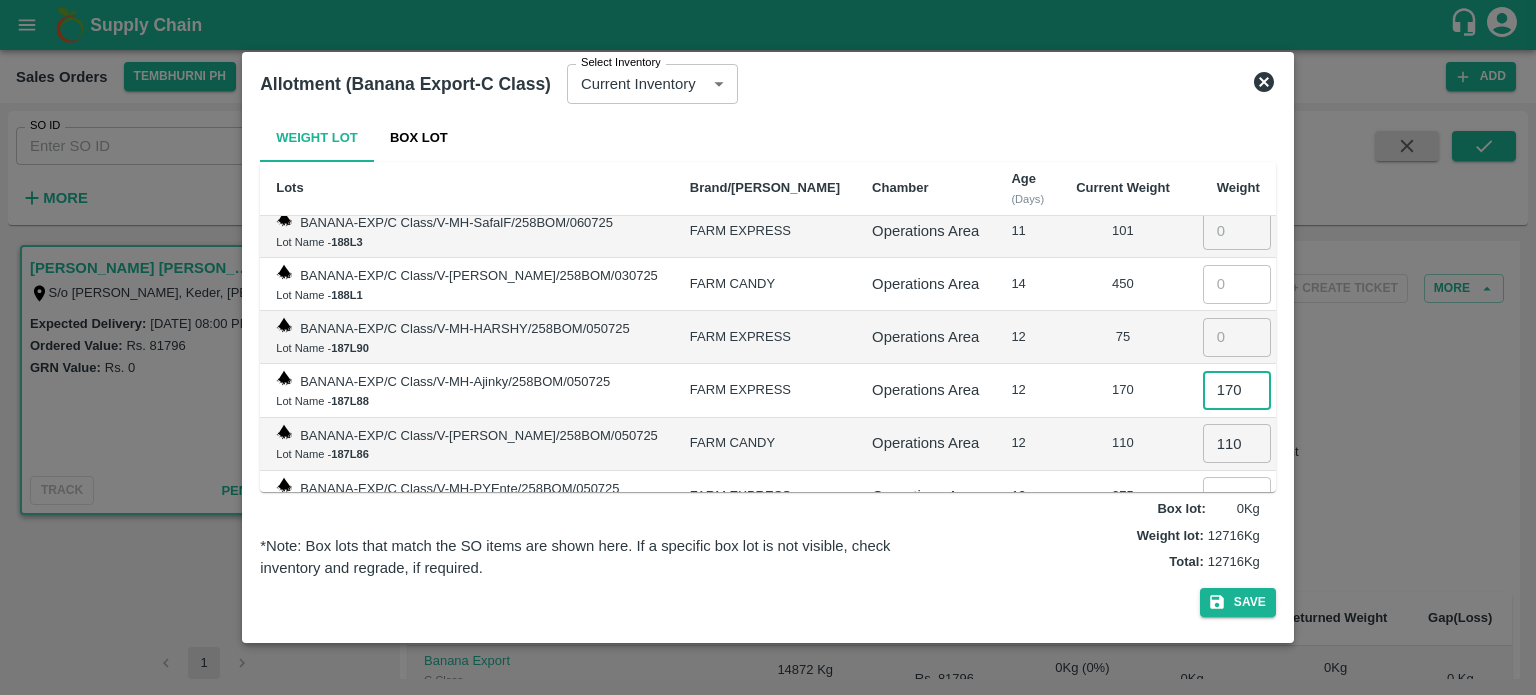 type on "170" 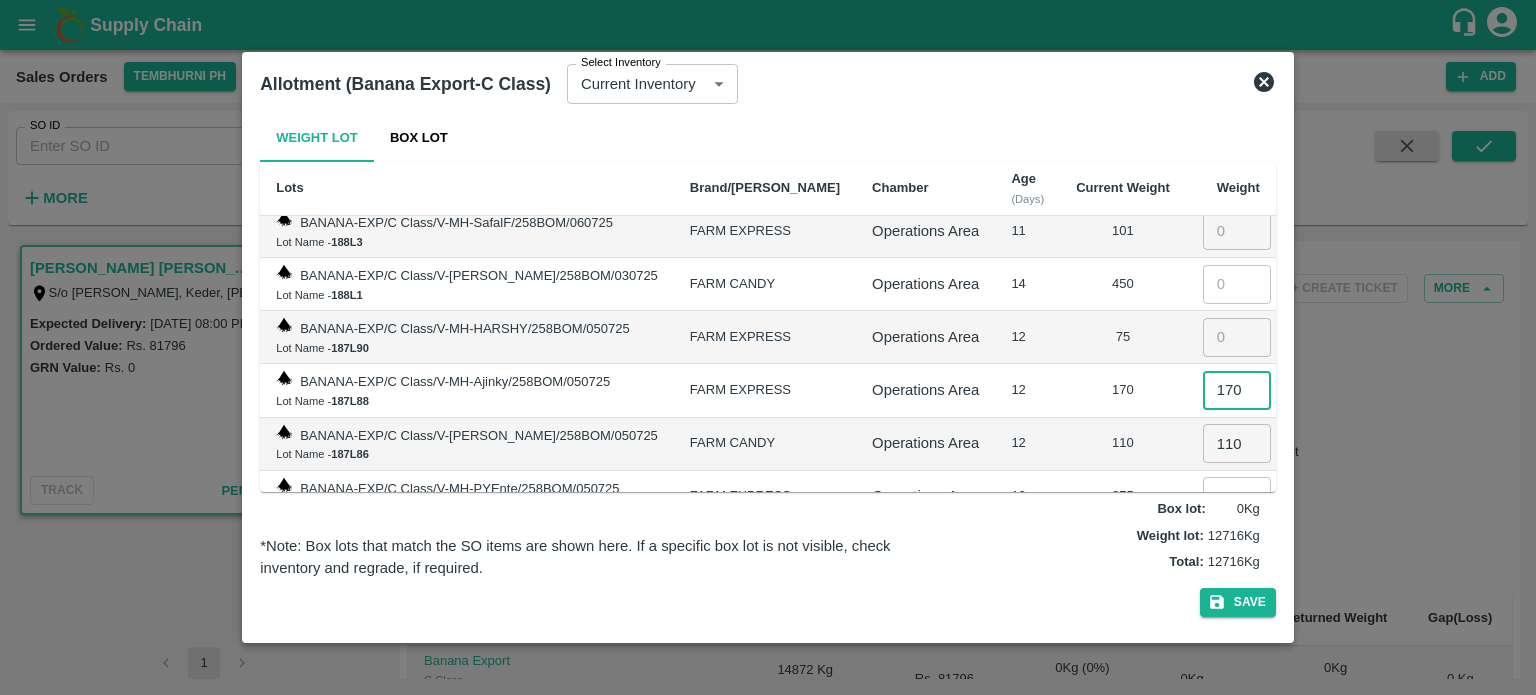 click at bounding box center [1237, 337] 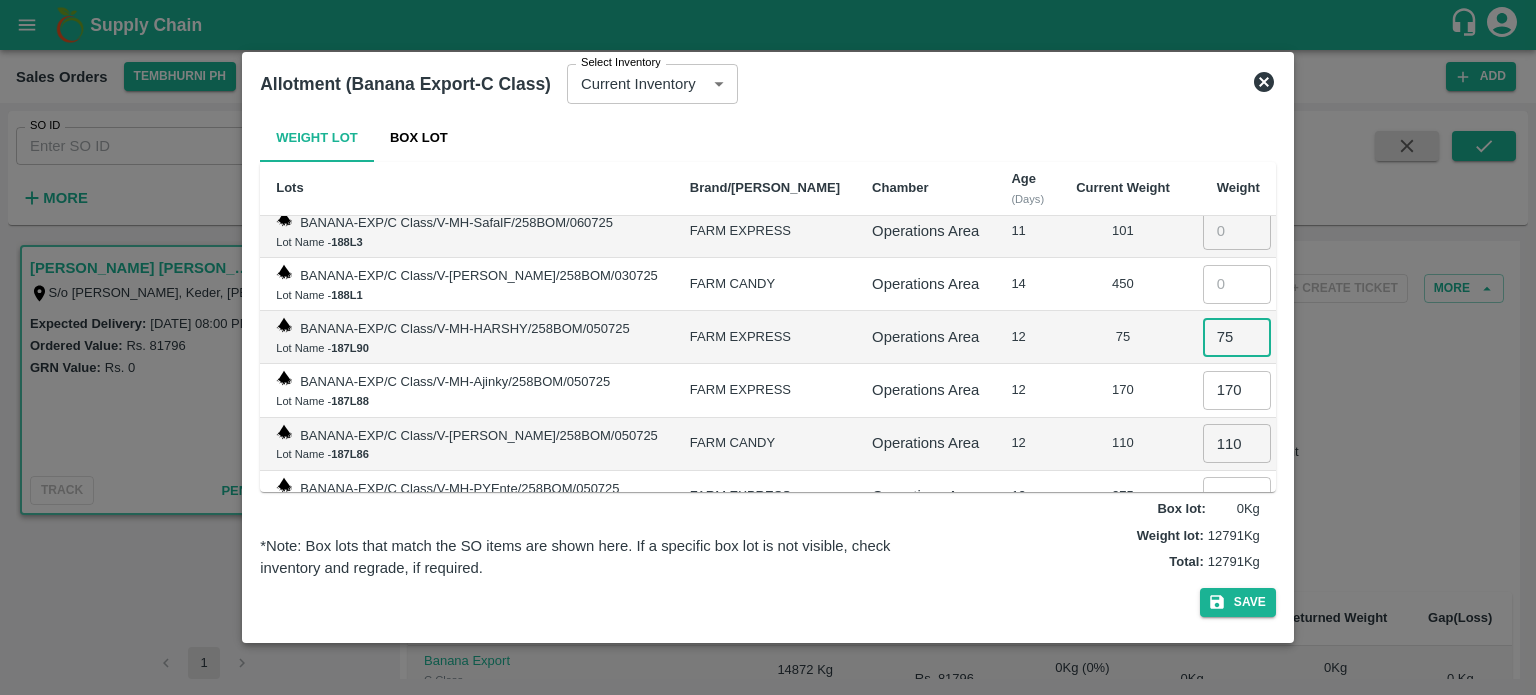 type on "75" 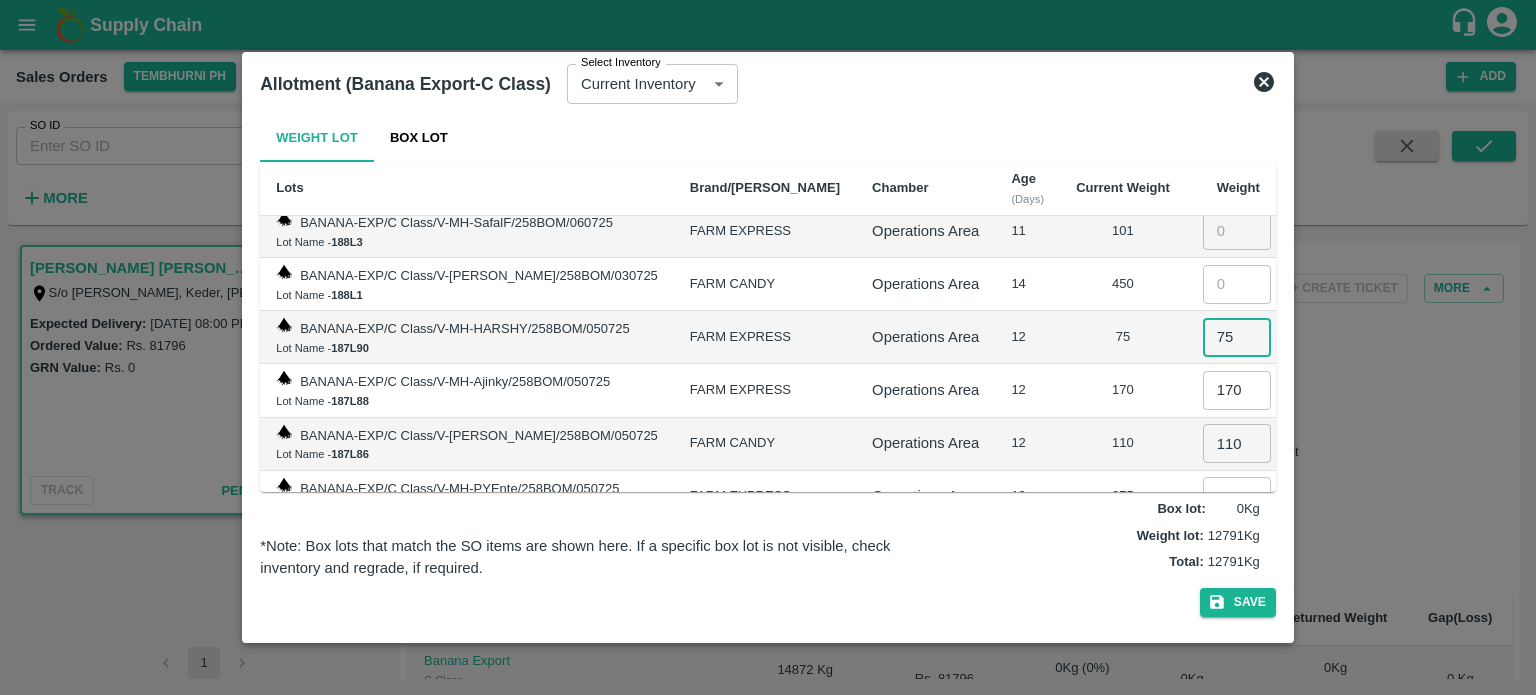 click on "12" at bounding box center [1027, 390] 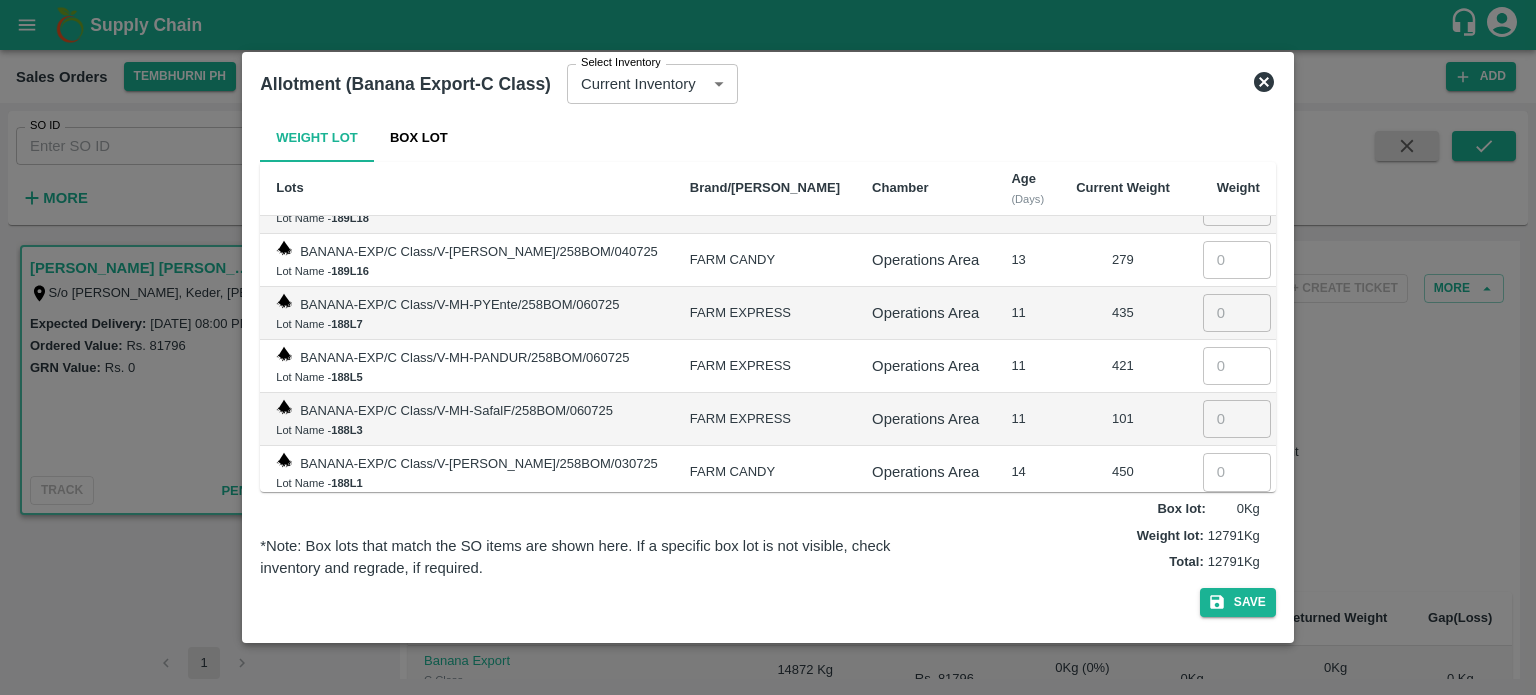 scroll, scrollTop: 6072, scrollLeft: 0, axis: vertical 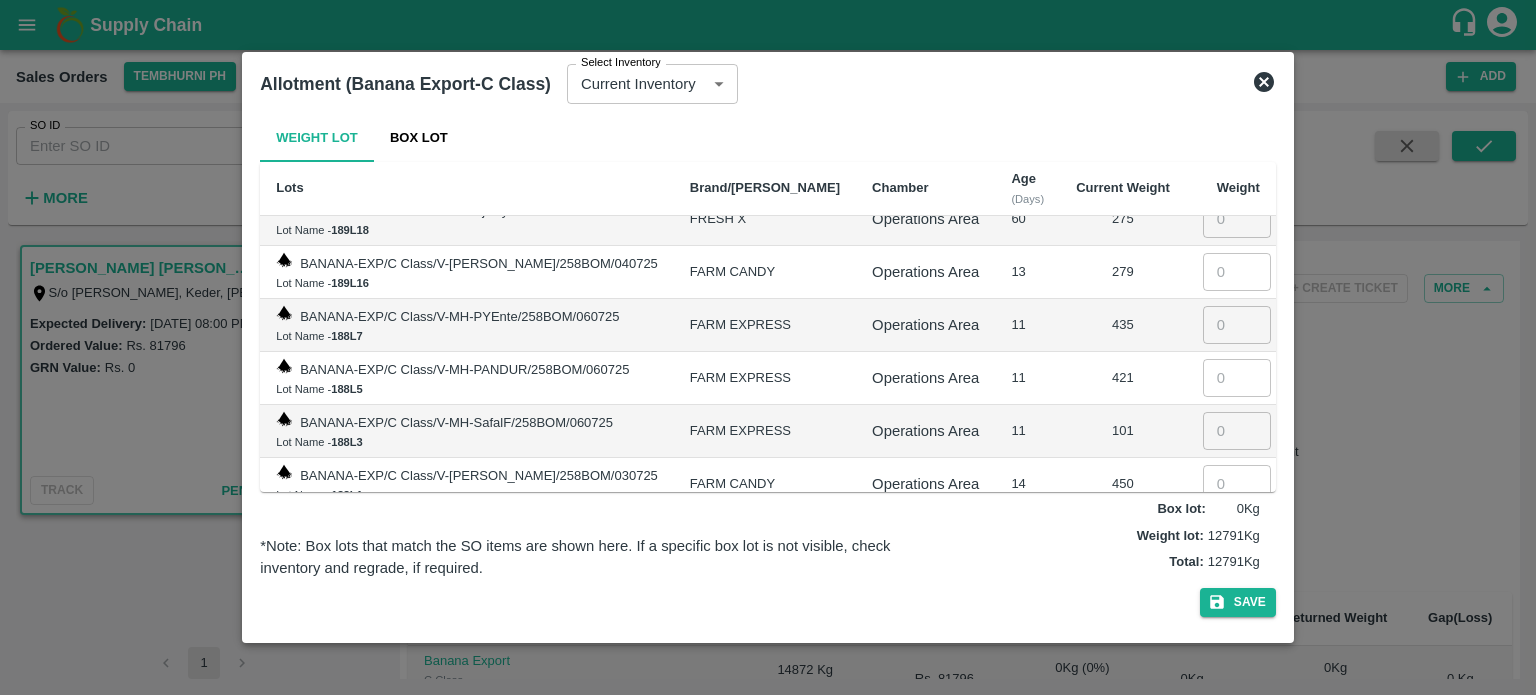 click at bounding box center (1237, 484) 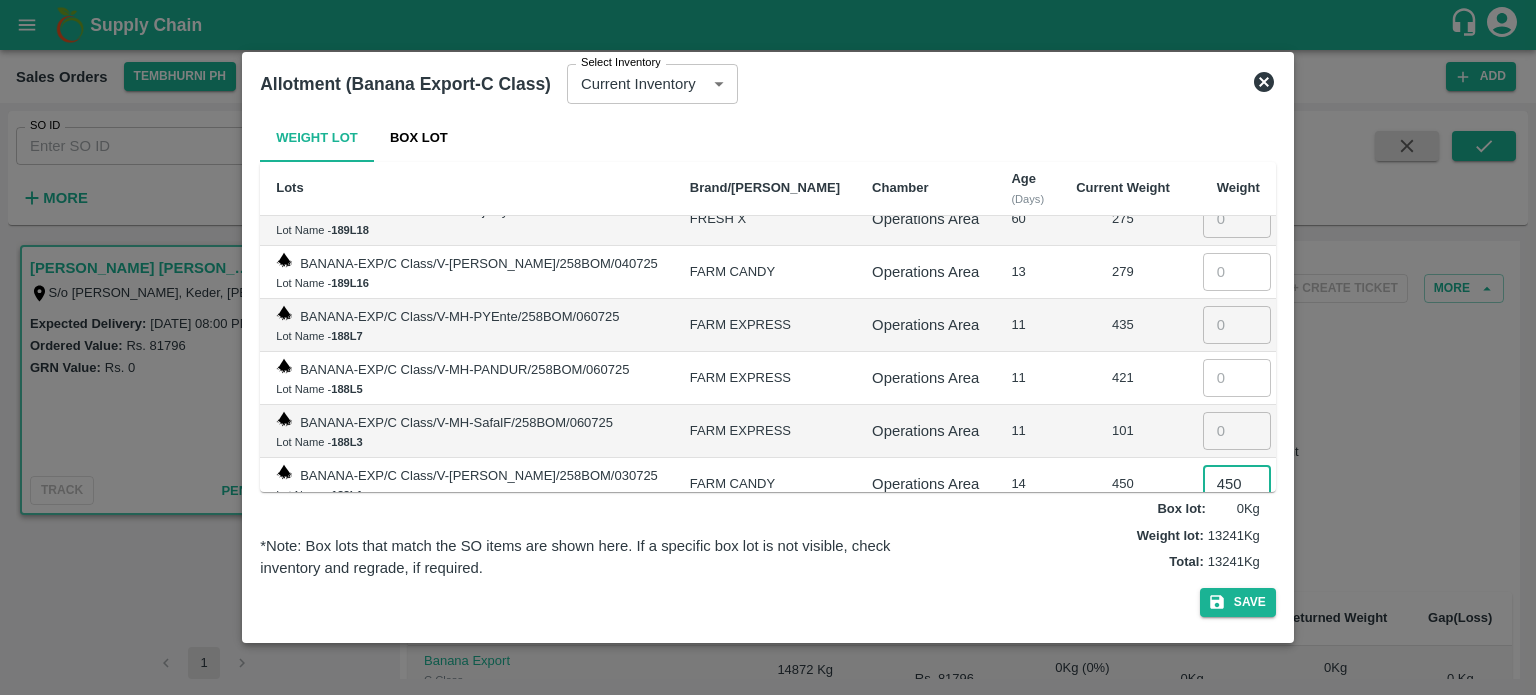 click on "450" at bounding box center (1237, 484) 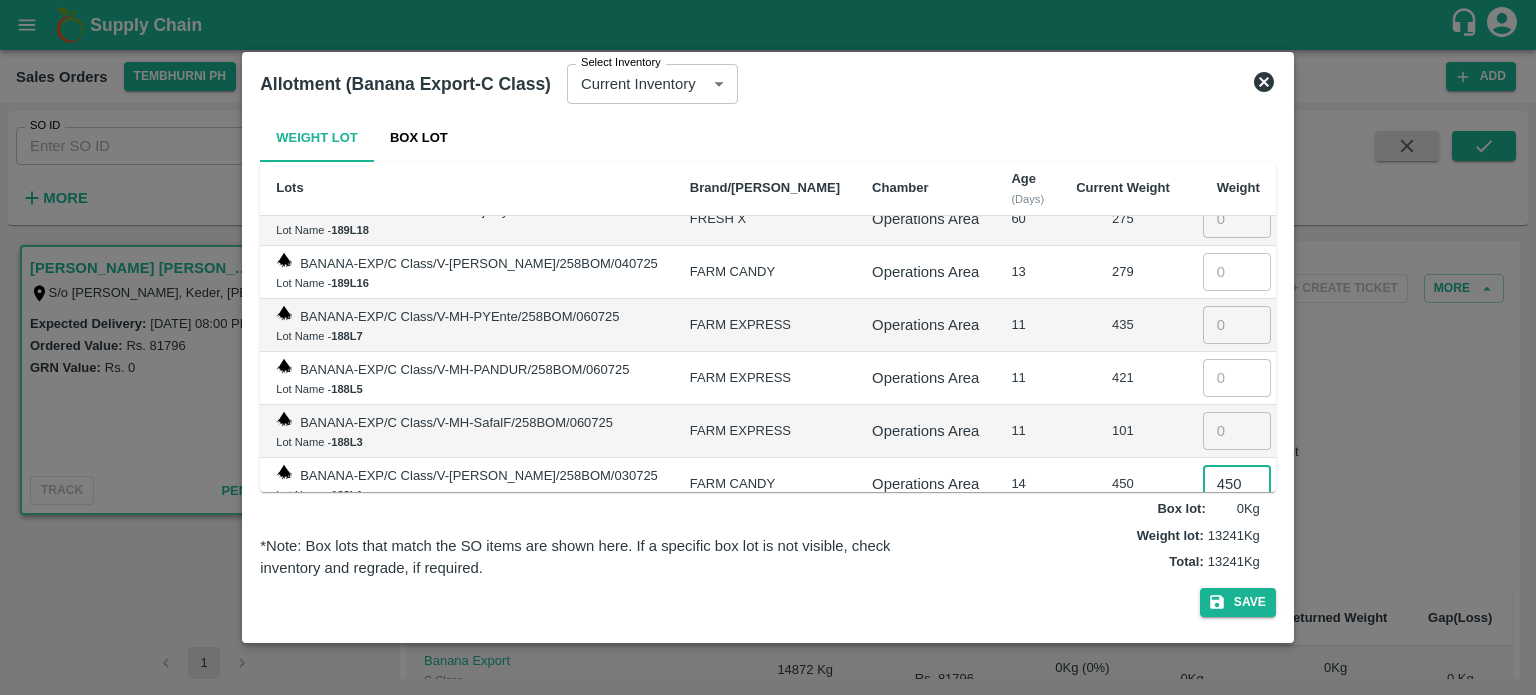 type on "450" 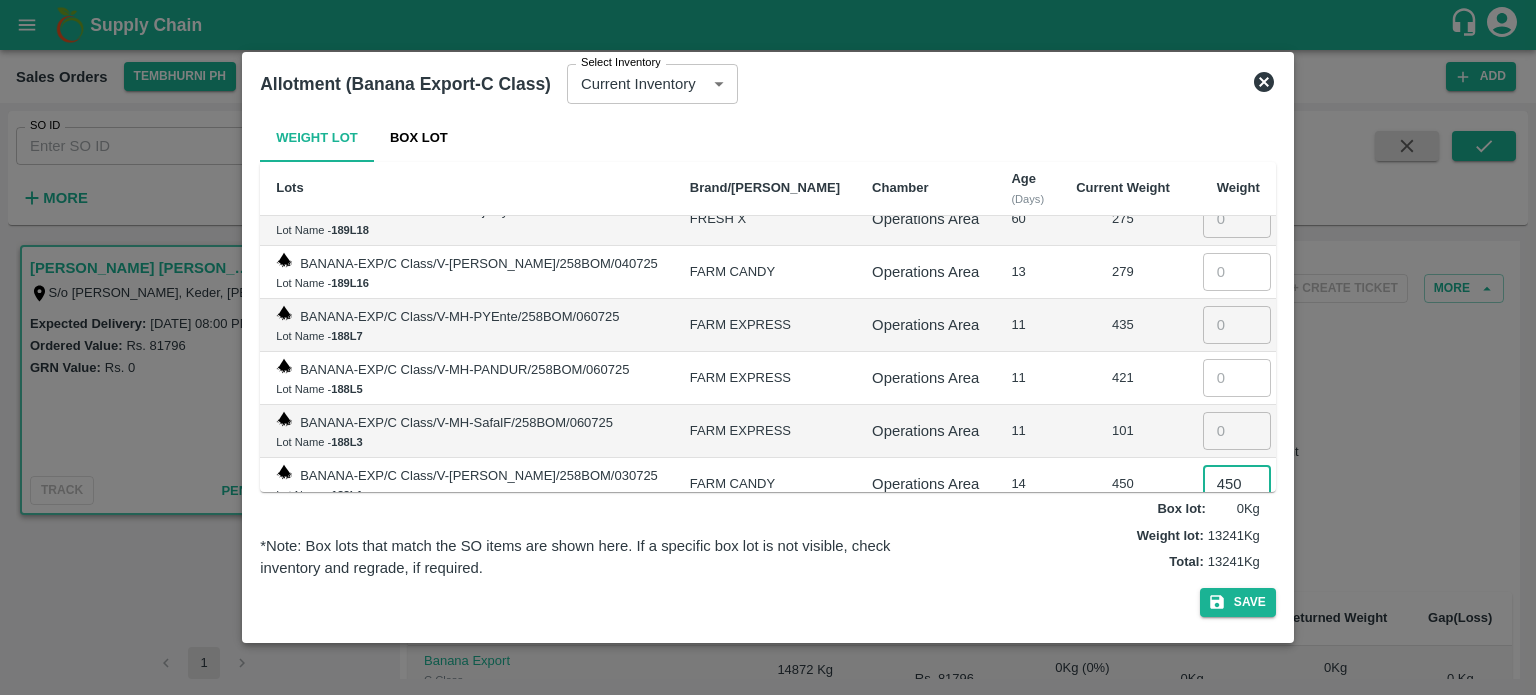 click at bounding box center (1237, 431) 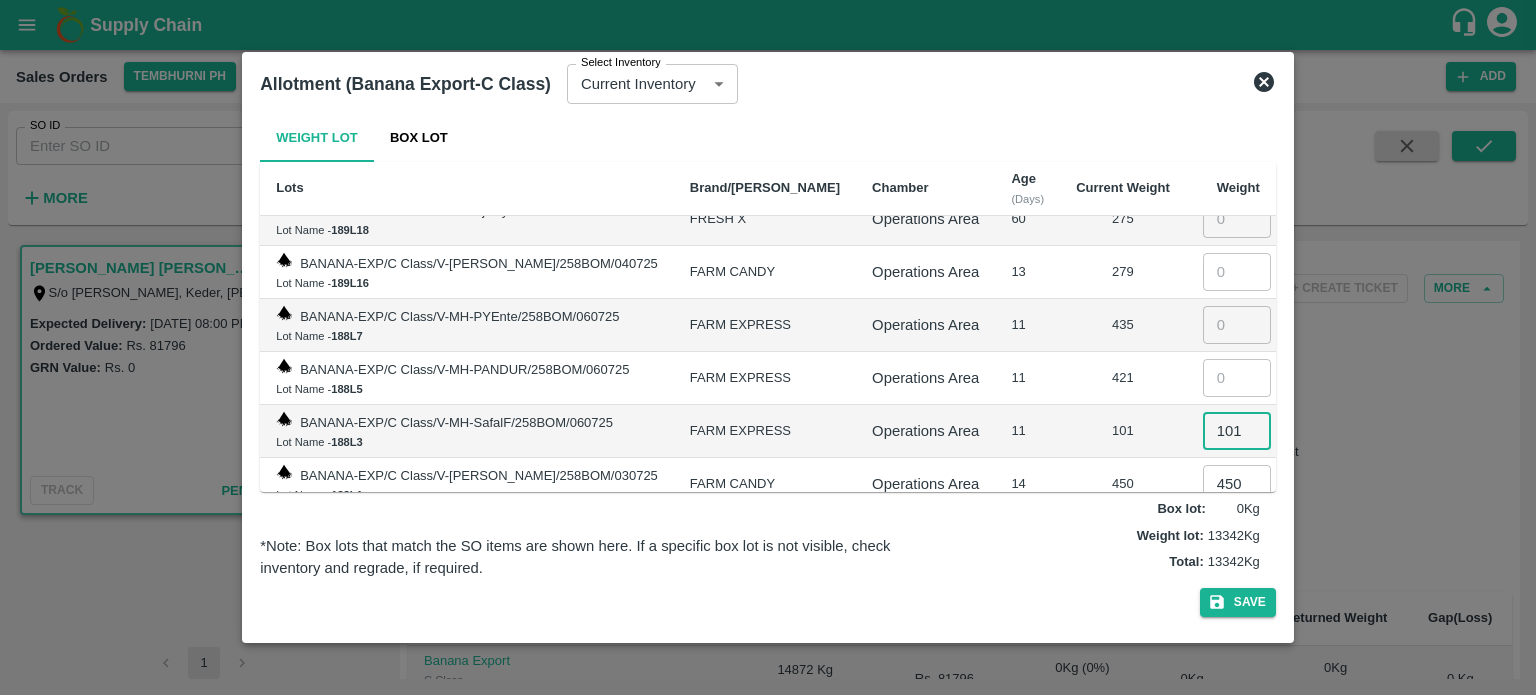 type on "101" 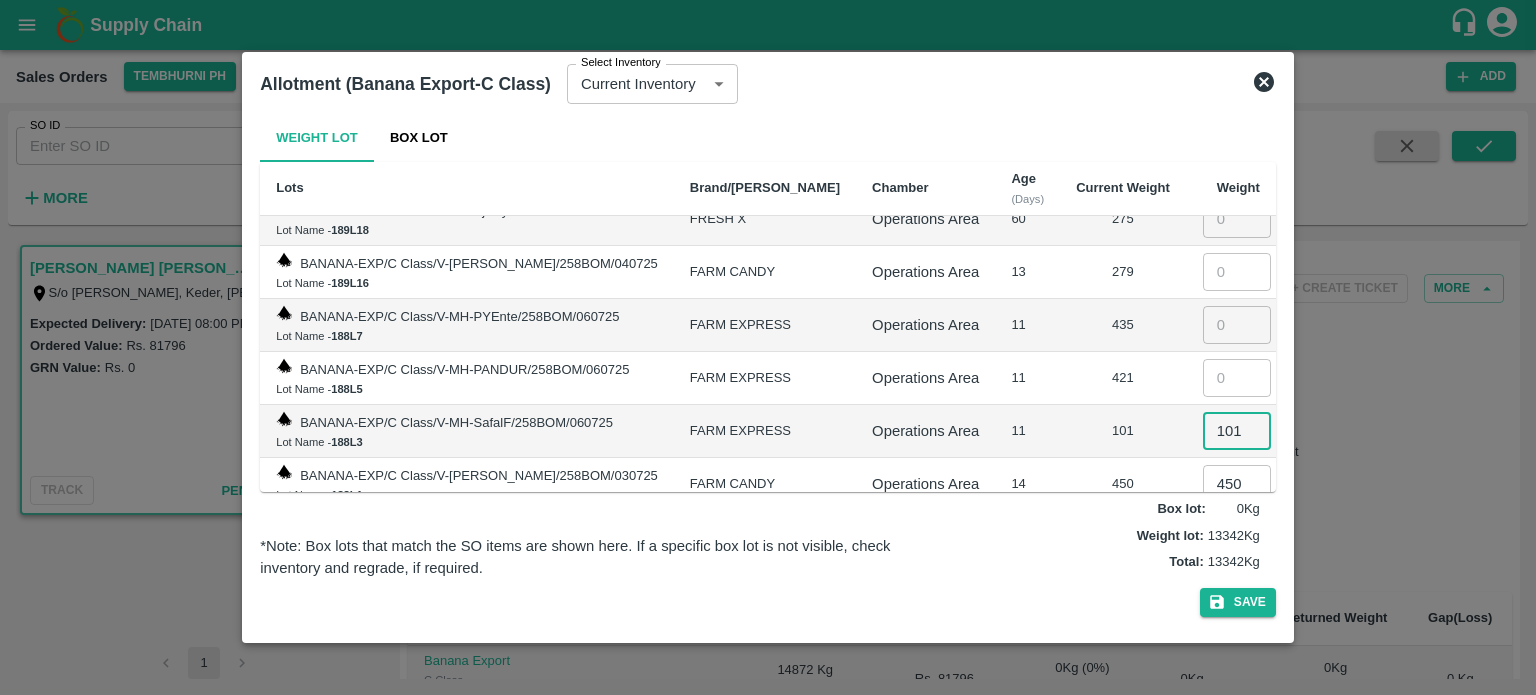 click at bounding box center [1237, 378] 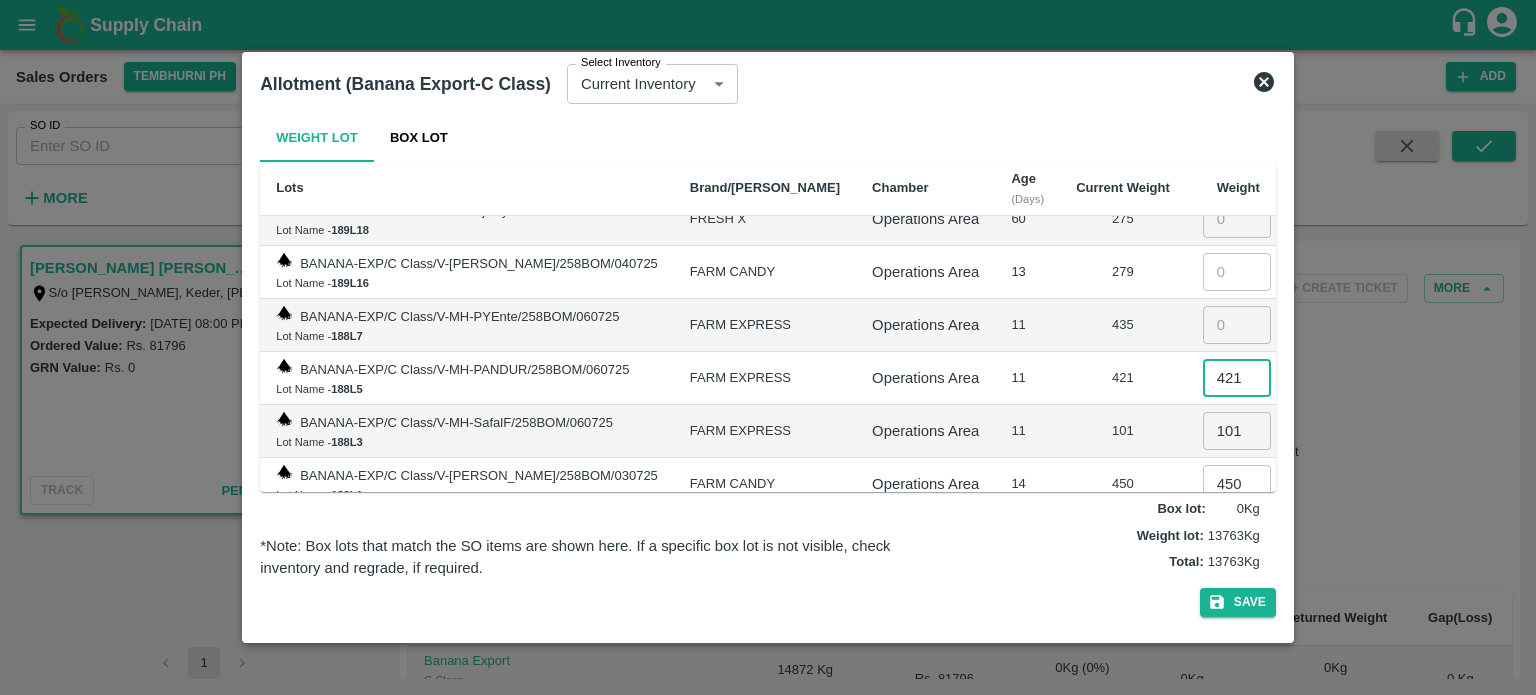 type on "421" 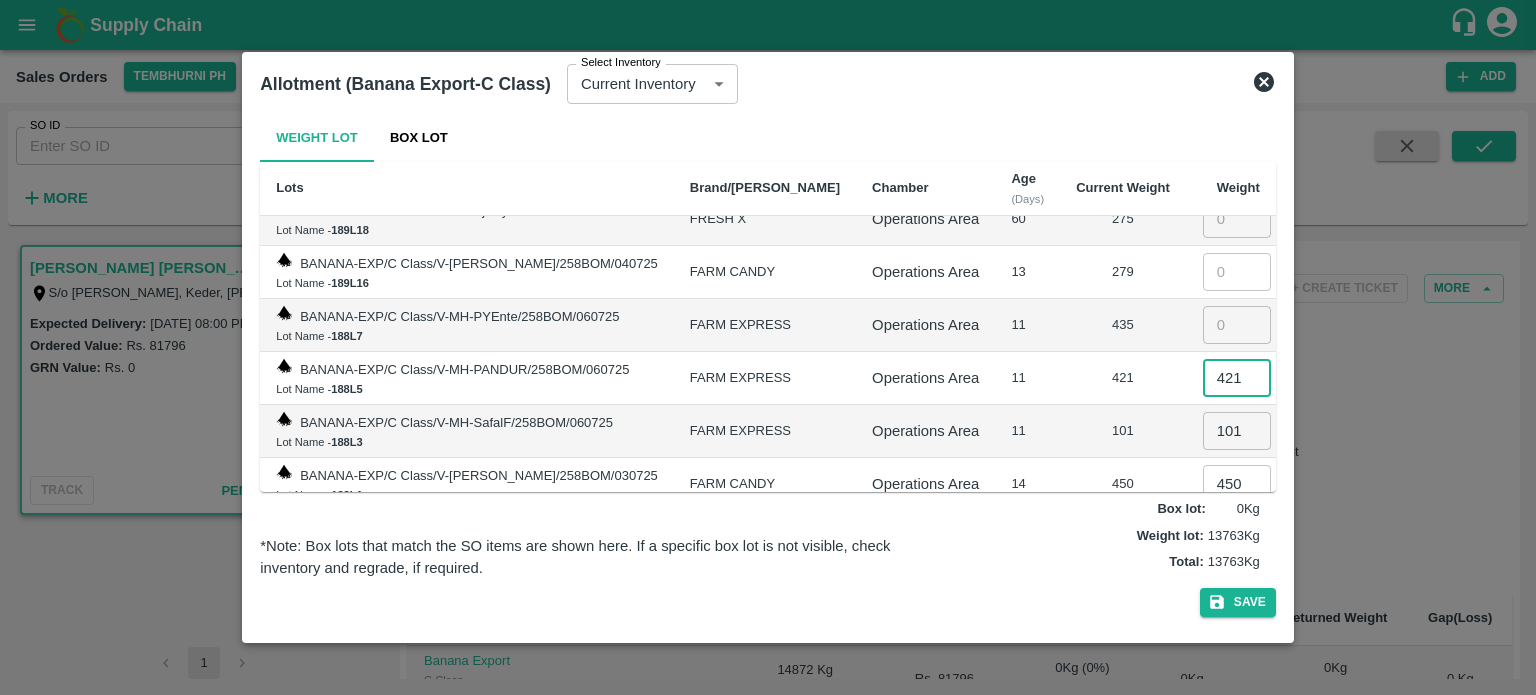 click at bounding box center (1237, 325) 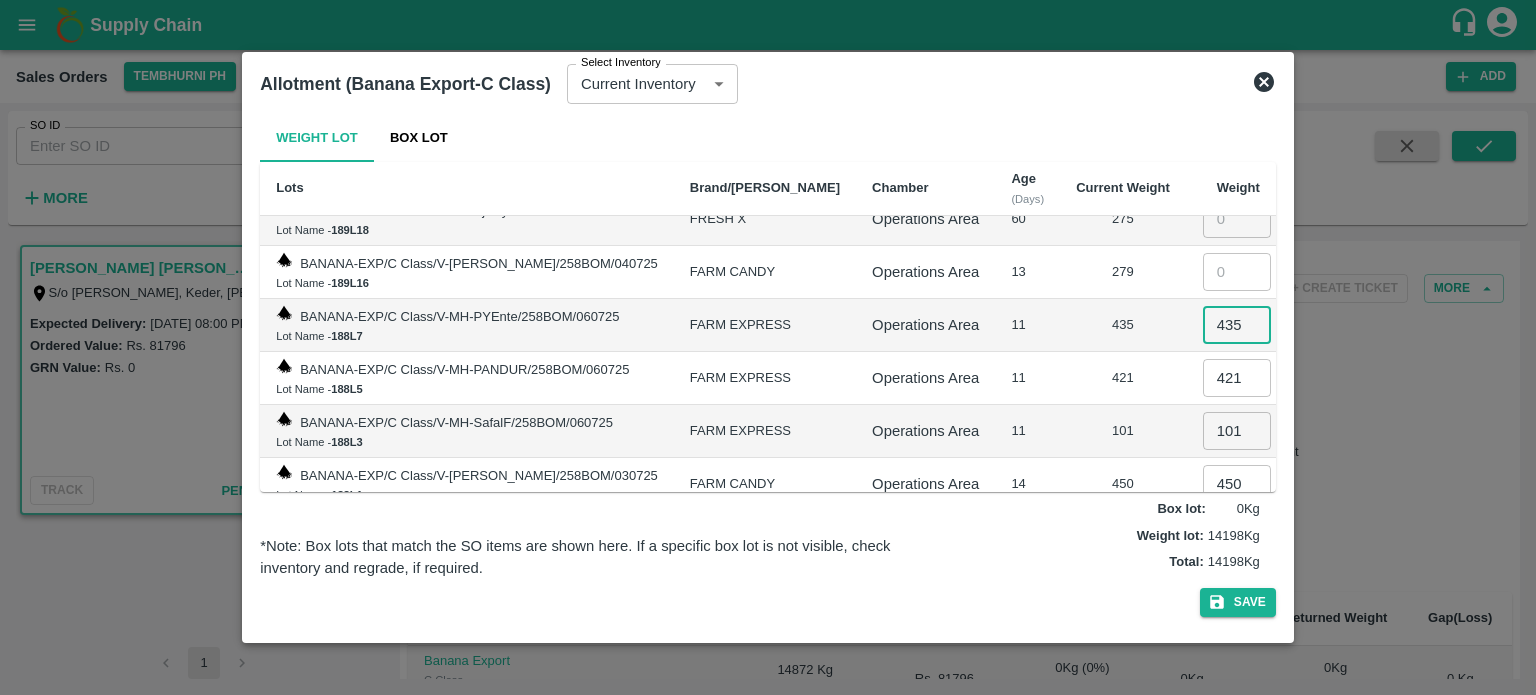 type on "435" 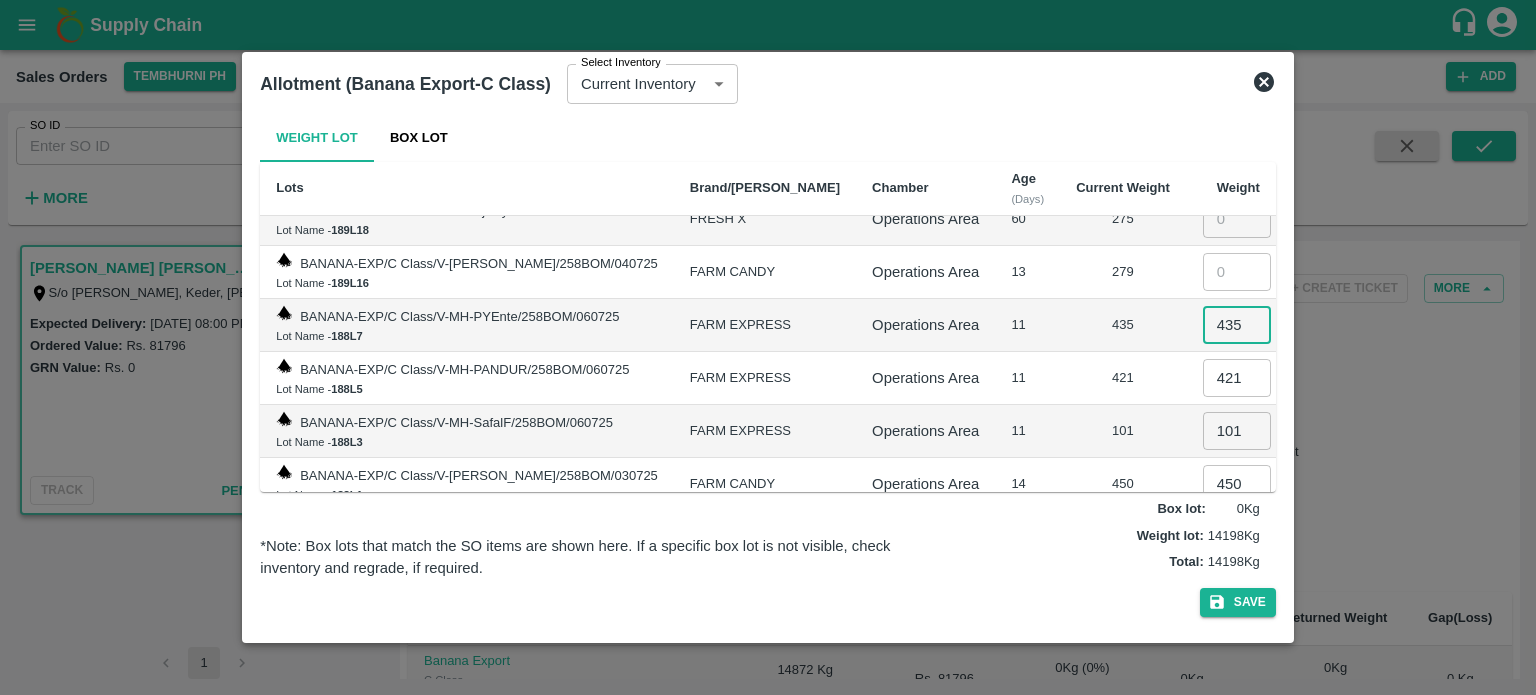 click on "14" at bounding box center (1027, 484) 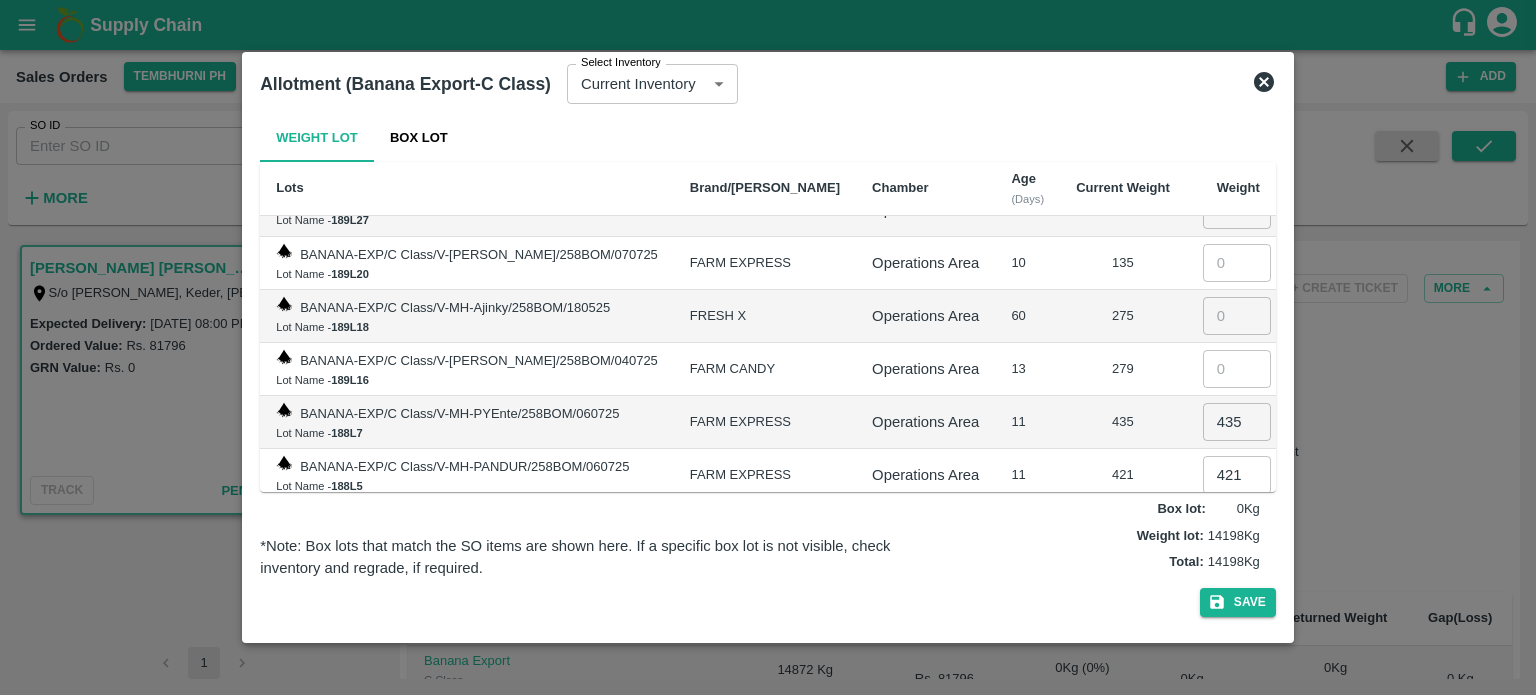 scroll, scrollTop: 5972, scrollLeft: 0, axis: vertical 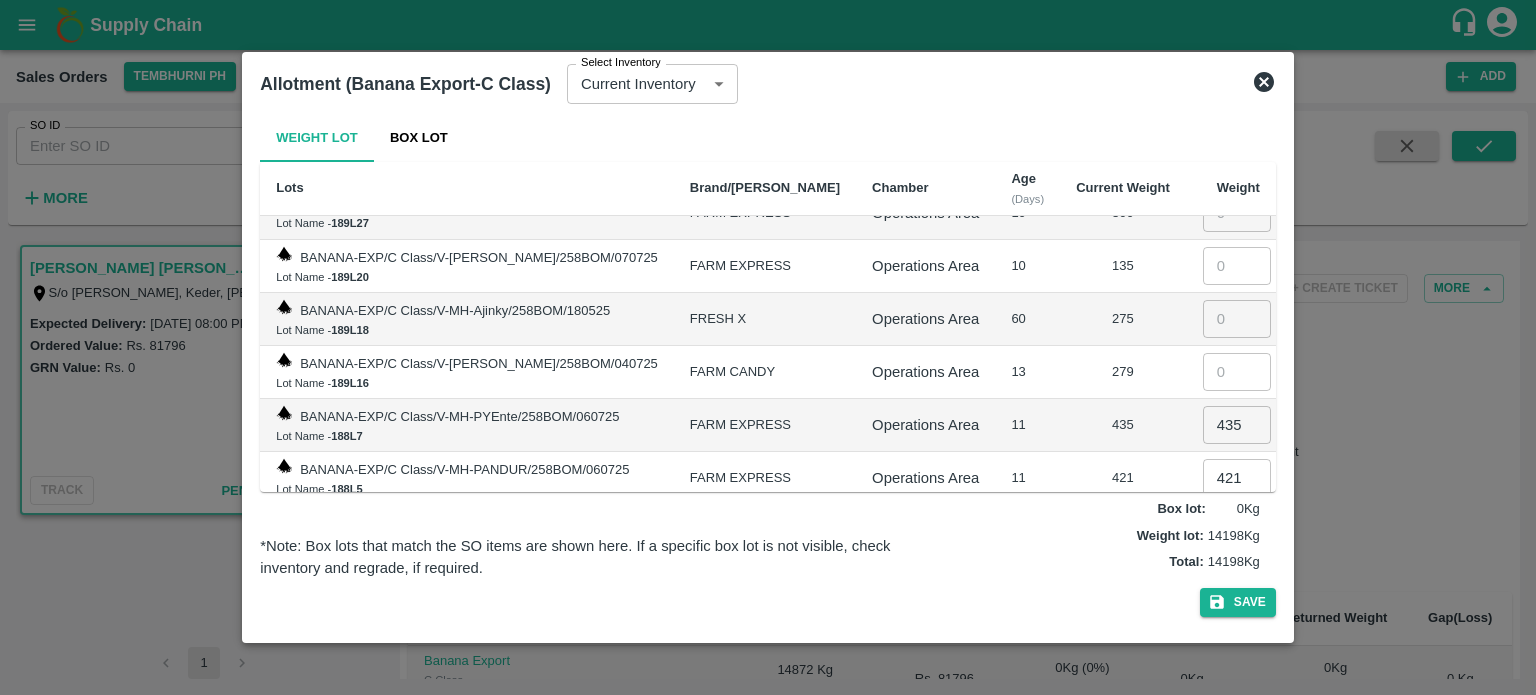 click at bounding box center (1237, 372) 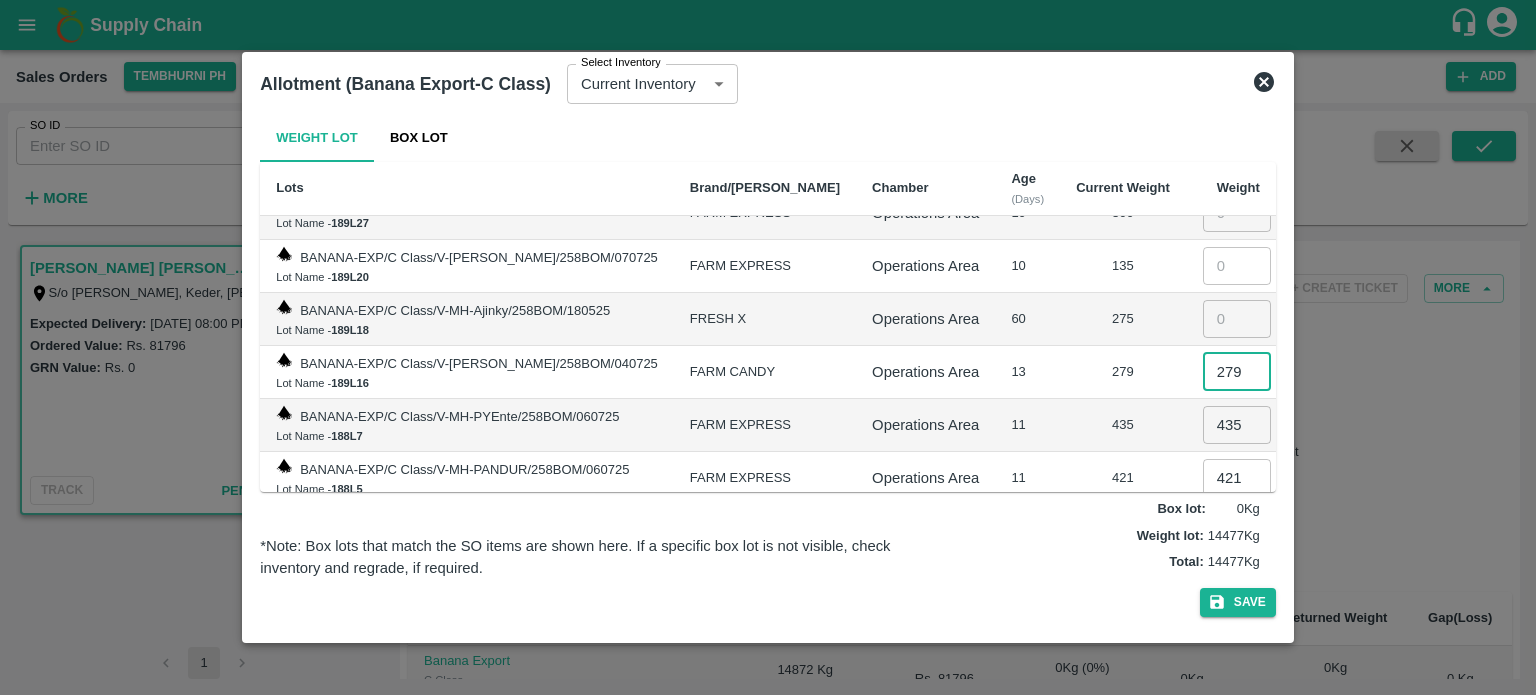 type on "279" 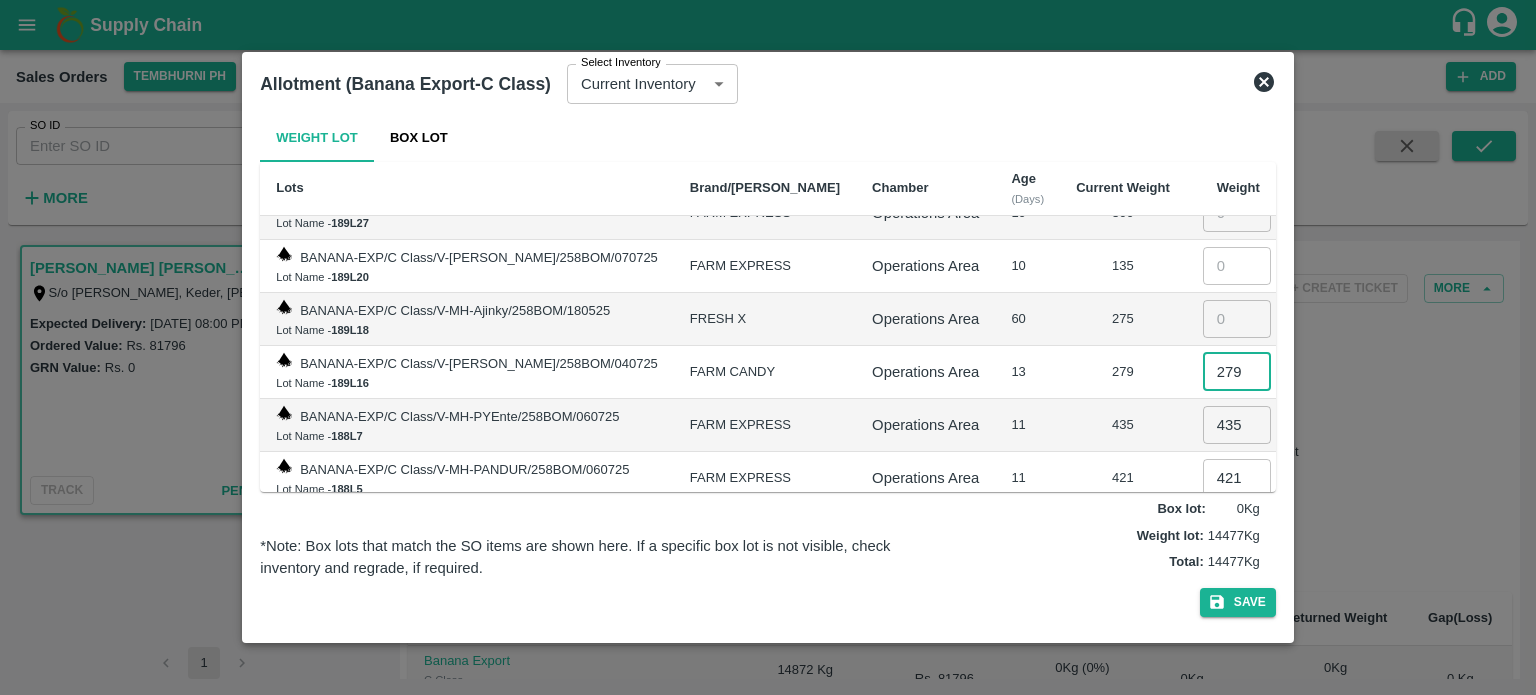 click at bounding box center [1237, 319] 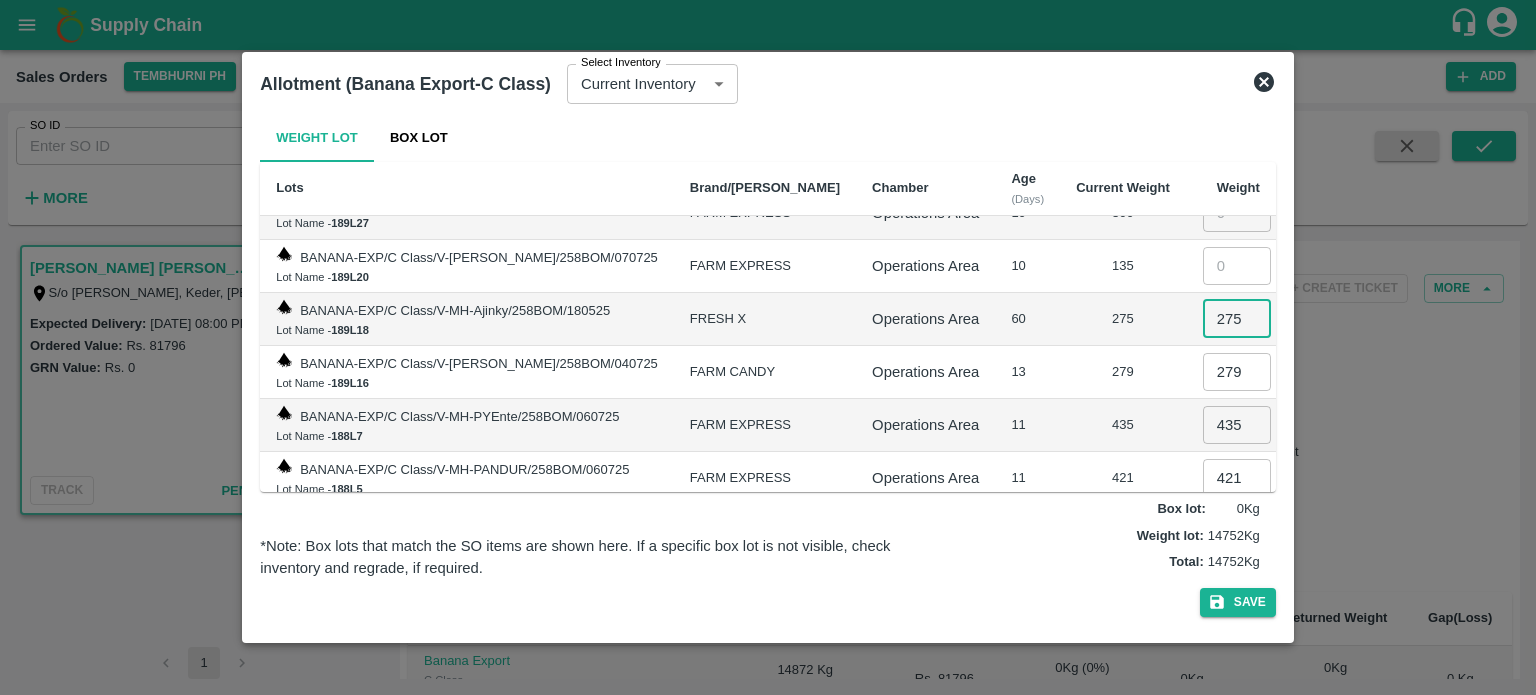 type on "275" 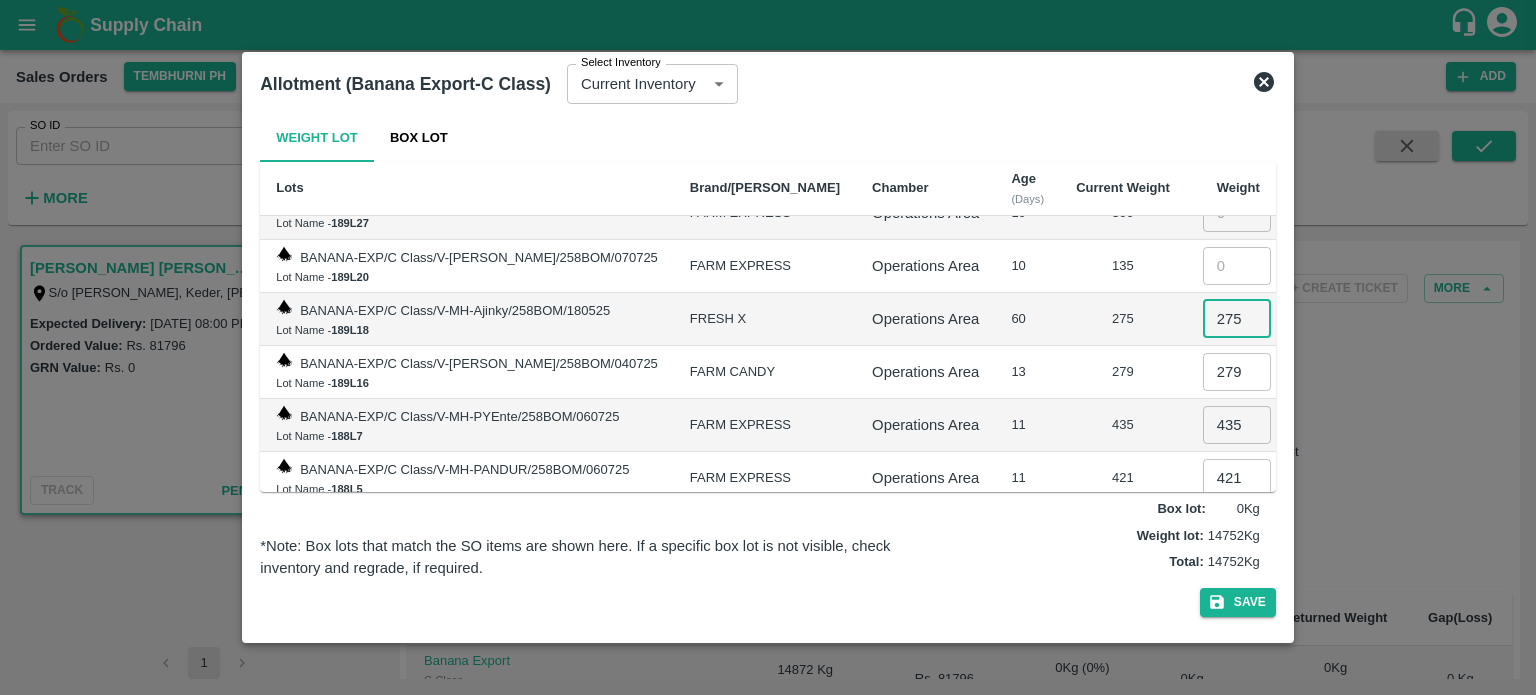 click on "11" at bounding box center [1027, 425] 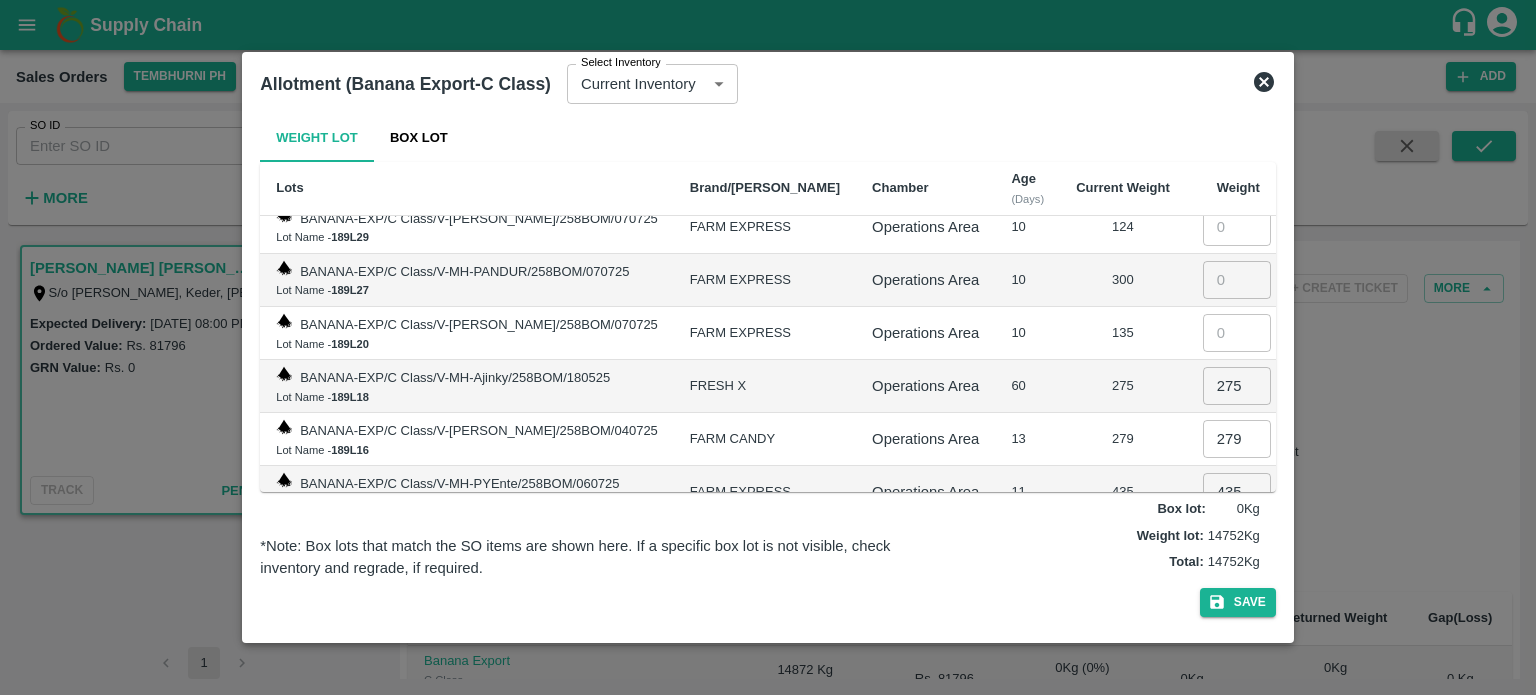 scroll, scrollTop: 5839, scrollLeft: 0, axis: vertical 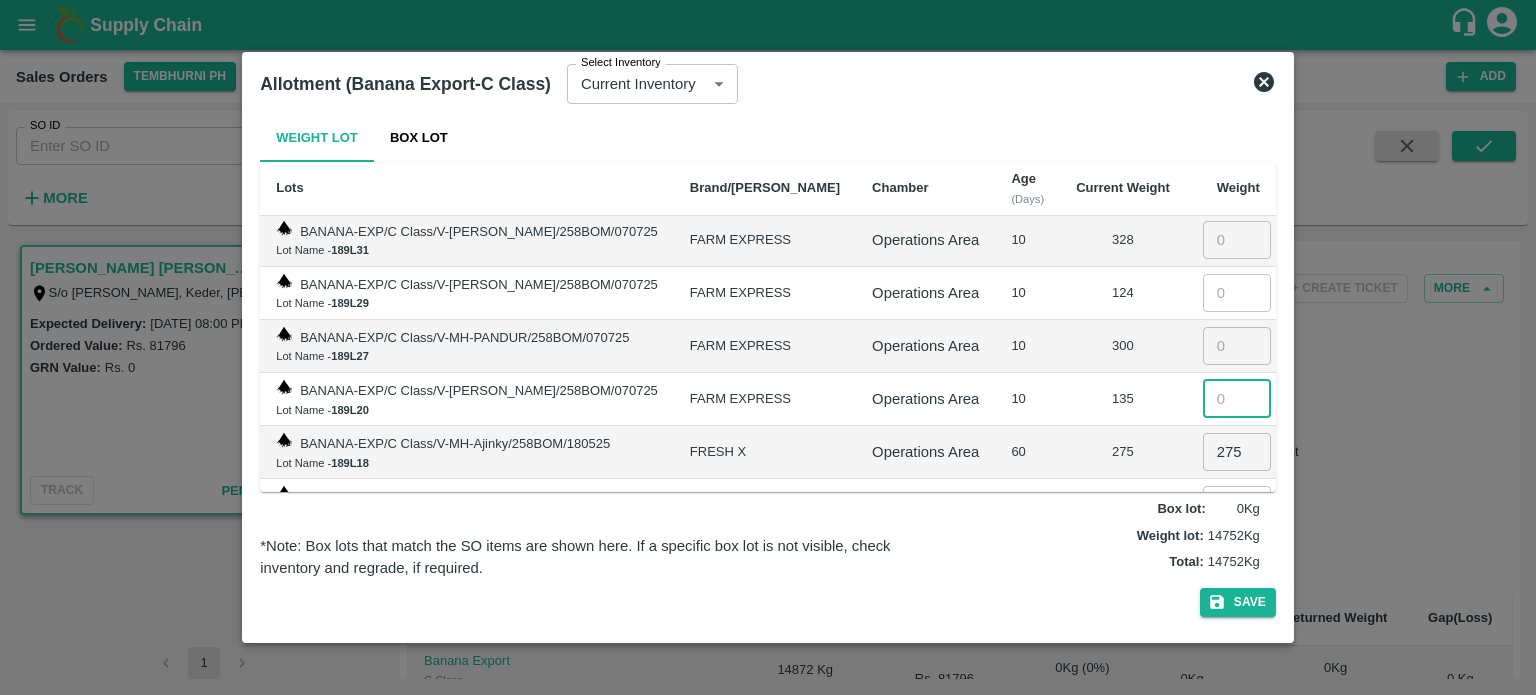 click at bounding box center [1237, 399] 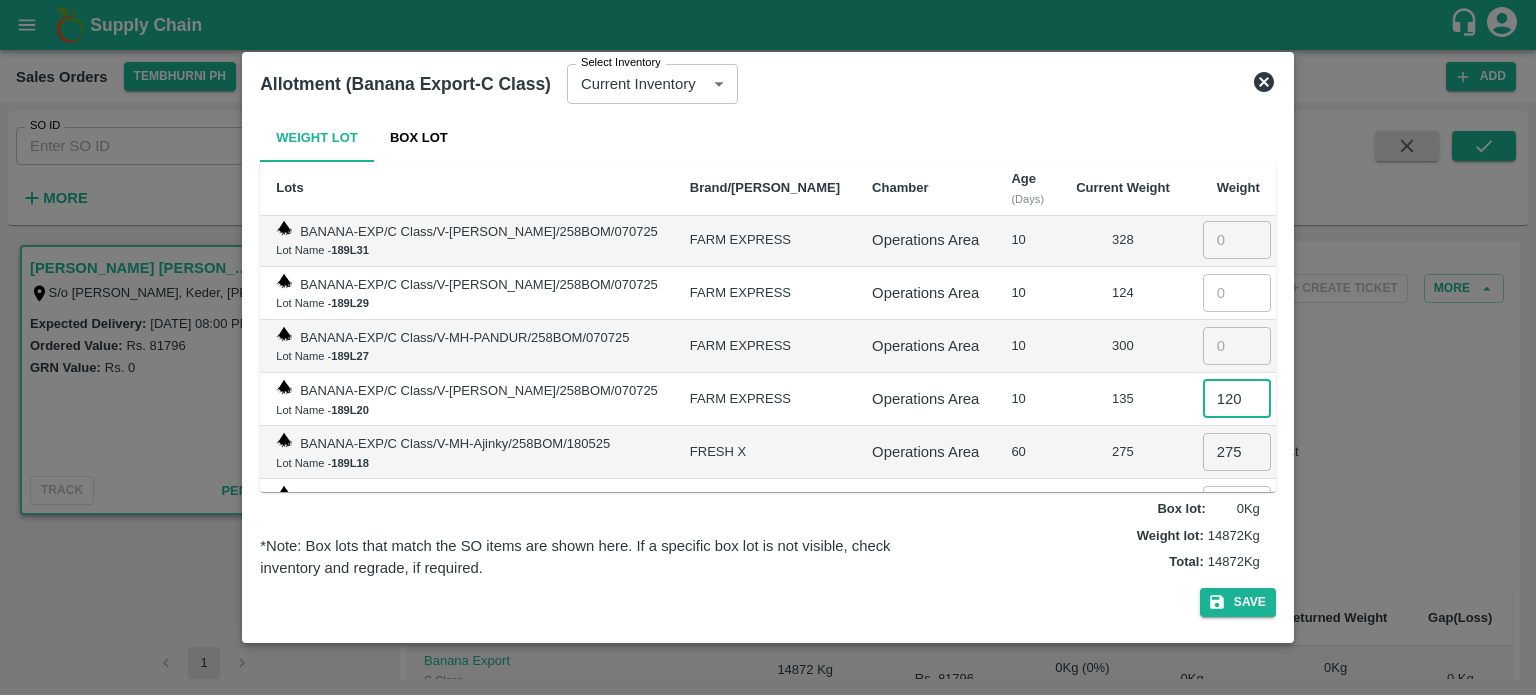 type on "120" 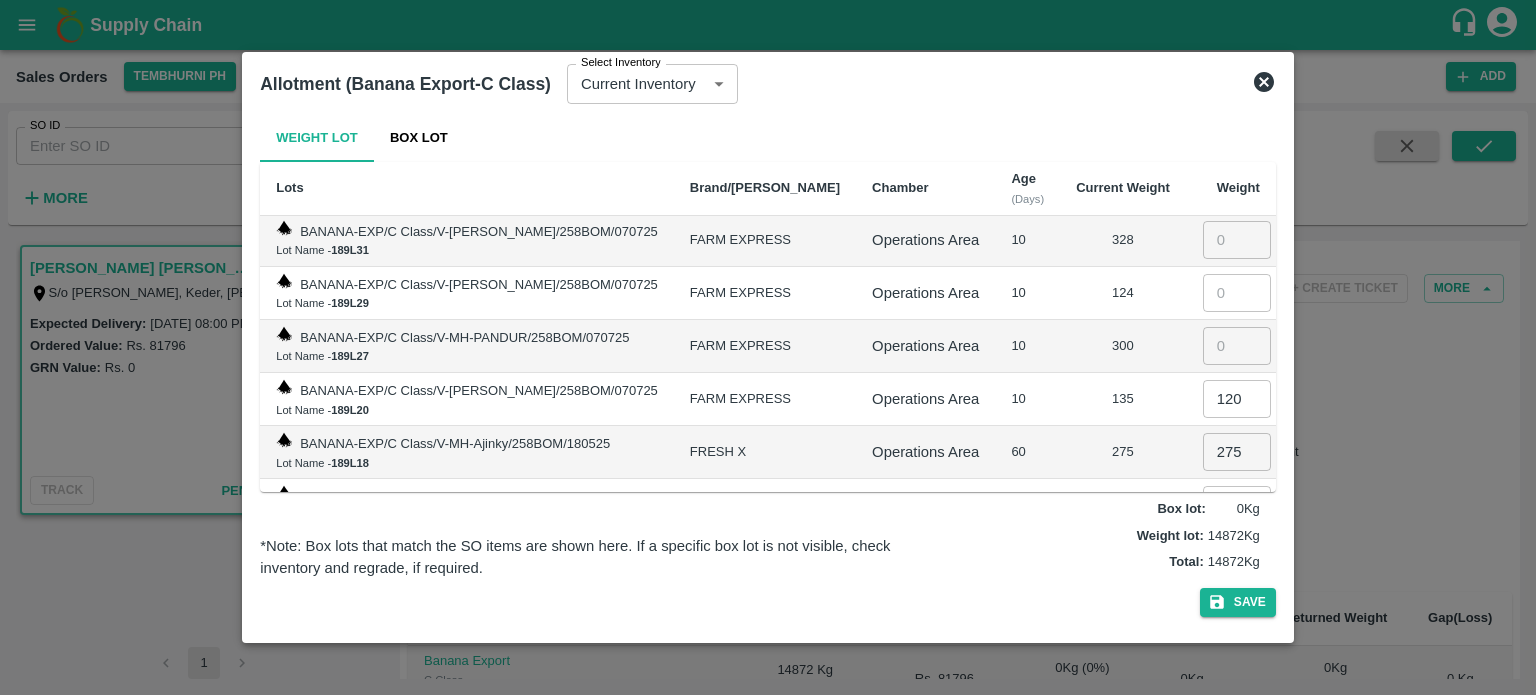 click on "Box lot : 0  Kg Weight lot : 14872  Kg Total : 14872  Kg" at bounding box center [1106, 536] 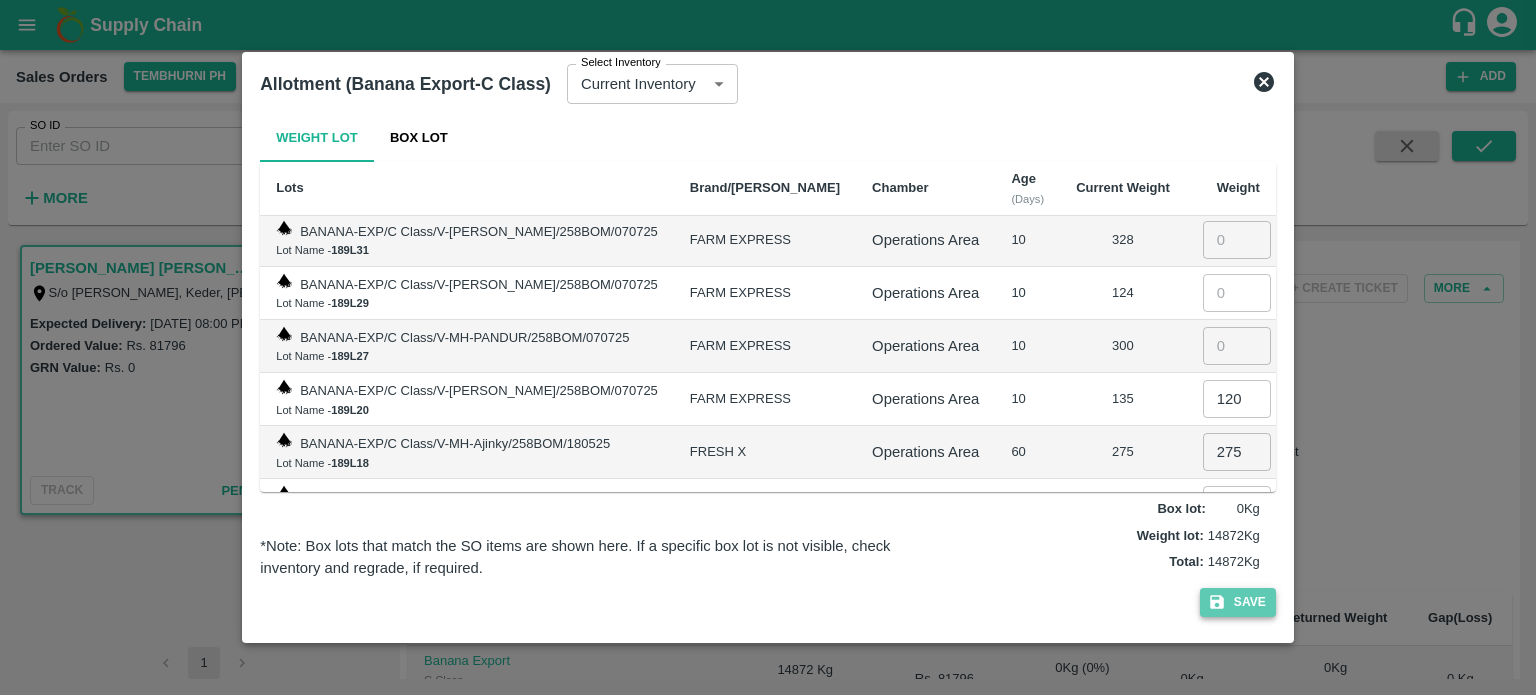 click on "Save" at bounding box center (1238, 602) 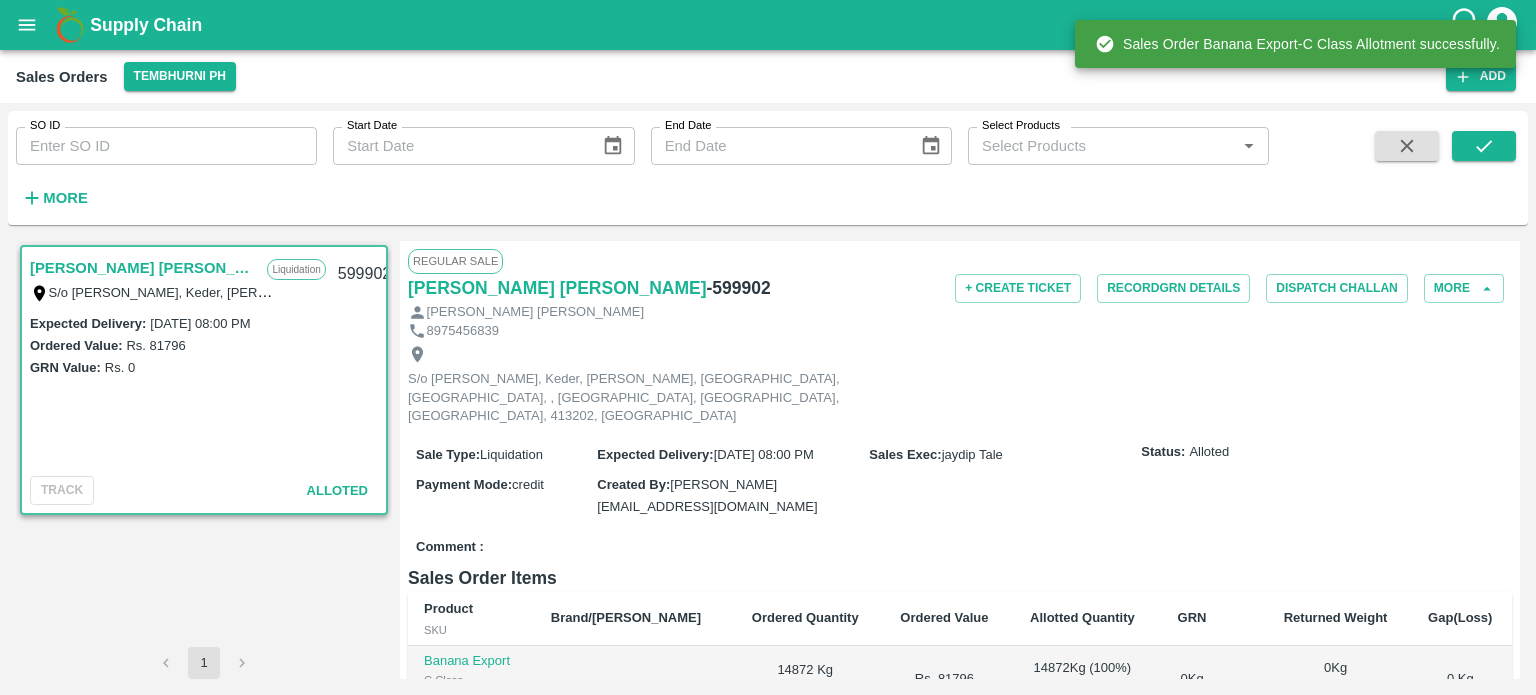 click on "Comment :" at bounding box center (960, 547) 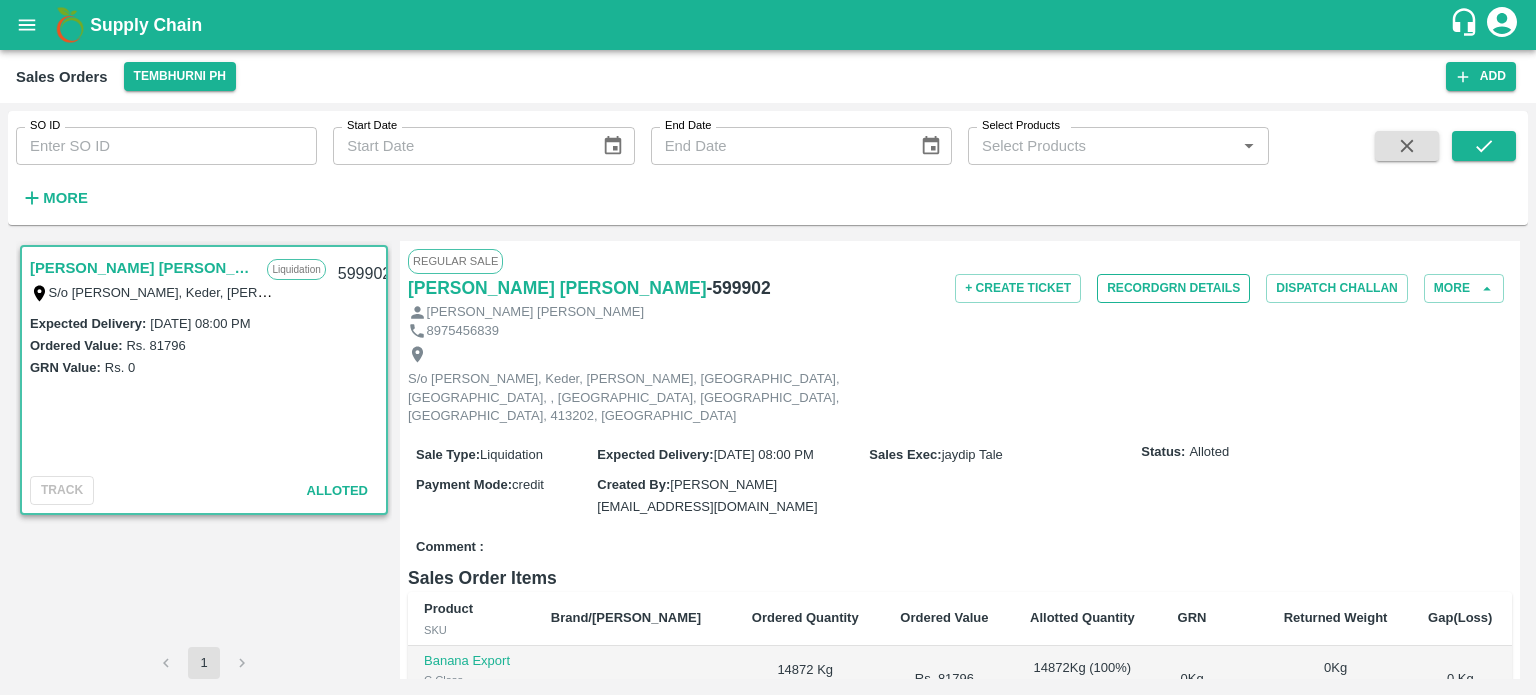 click on "Record  GRN Details" at bounding box center [1173, 288] 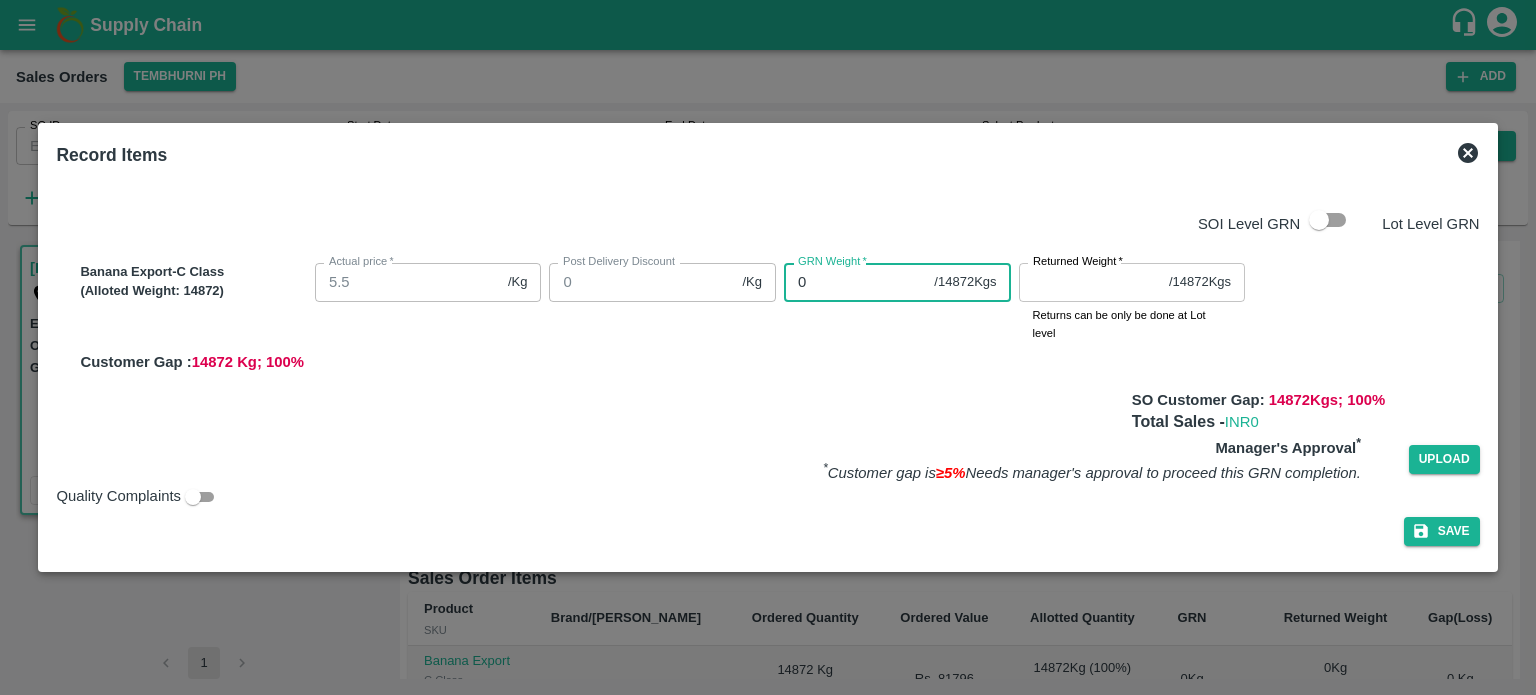 click on "Banana Export-C Class (Alloted   Weight: 14872 ) Actual price   * 5.5 /Kg Actual price Post Delivery Discount 0 /Kg Post Delivery Discount GRN Weight   * 0 /  14872  Kgs GRN Weight Returned Weight   * /  14872  Kgs Returned Weight Returns can be only be done at Lot level Customer Gap : 14872 Kg;   100 %" at bounding box center [775, 314] 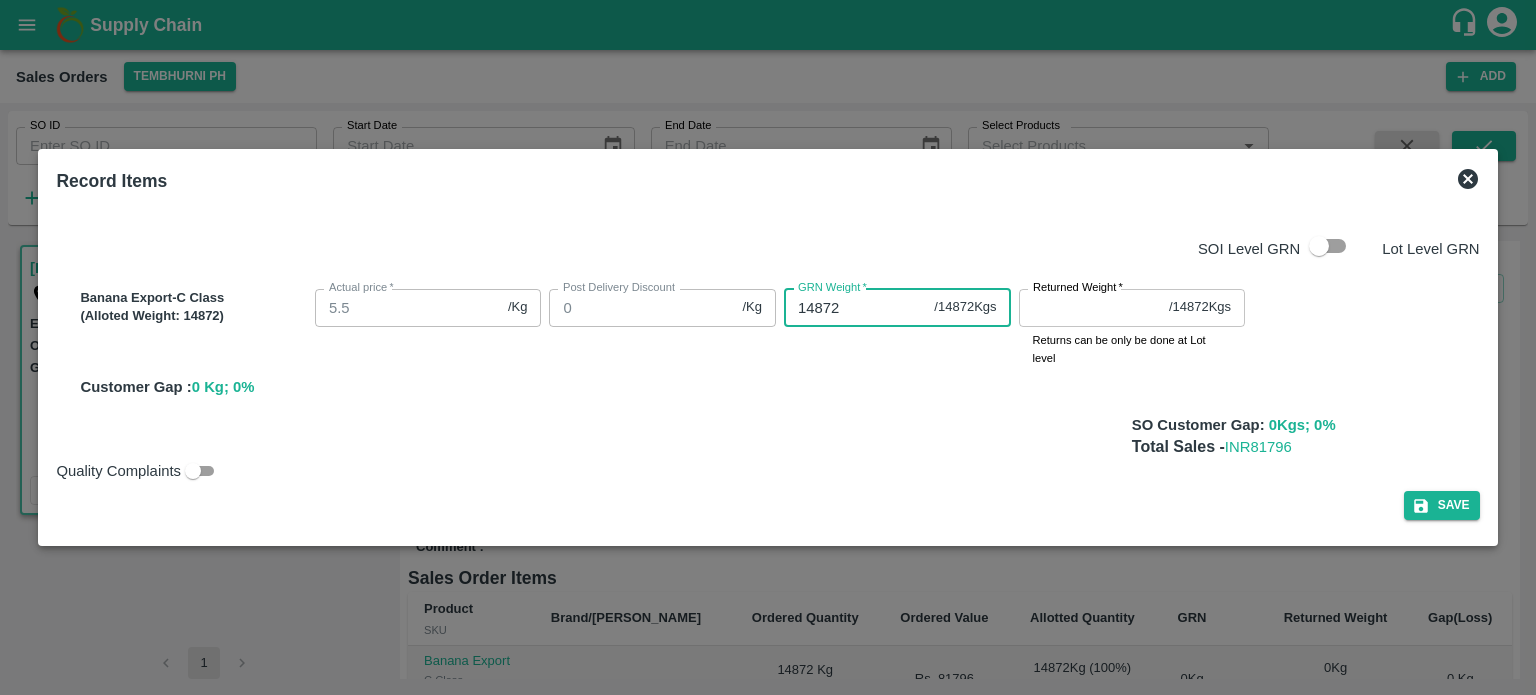 type on "14872" 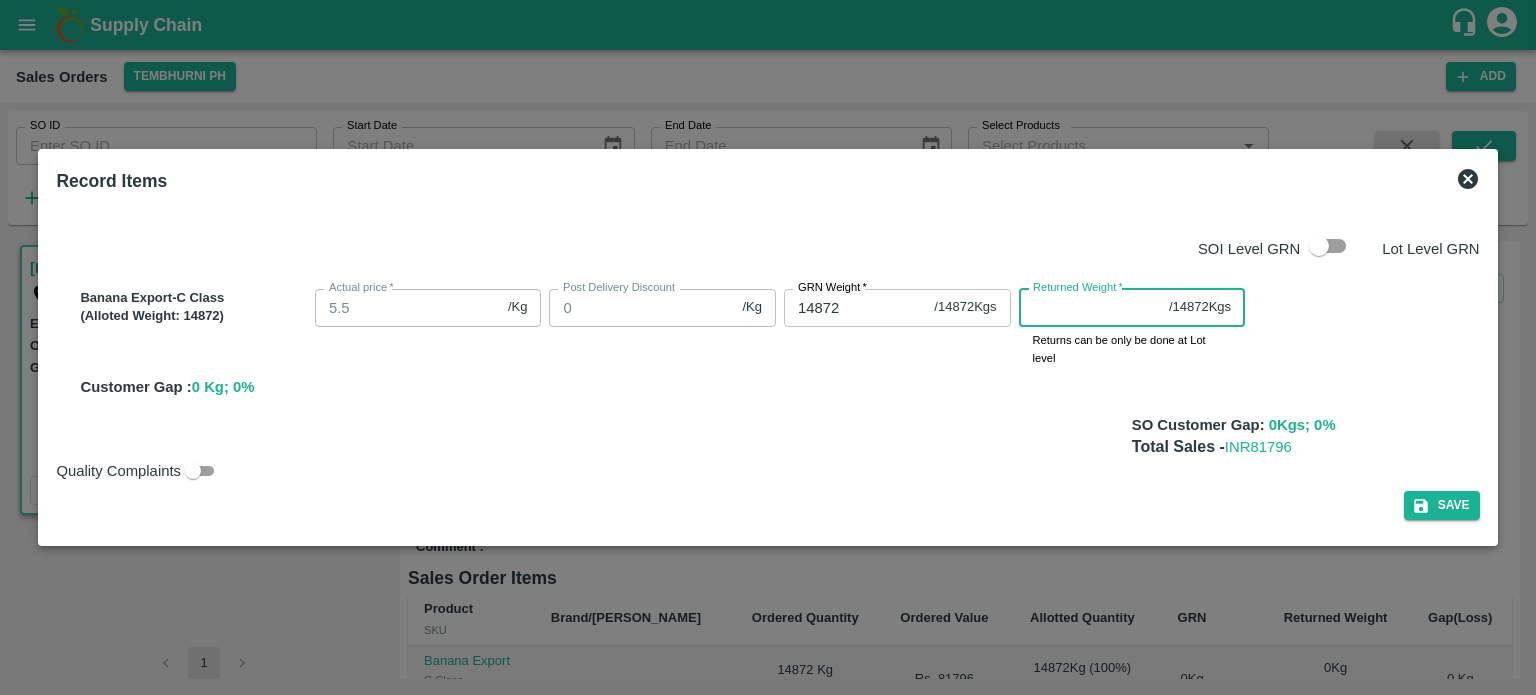 click on "Returned Weight   *" at bounding box center [1090, 308] 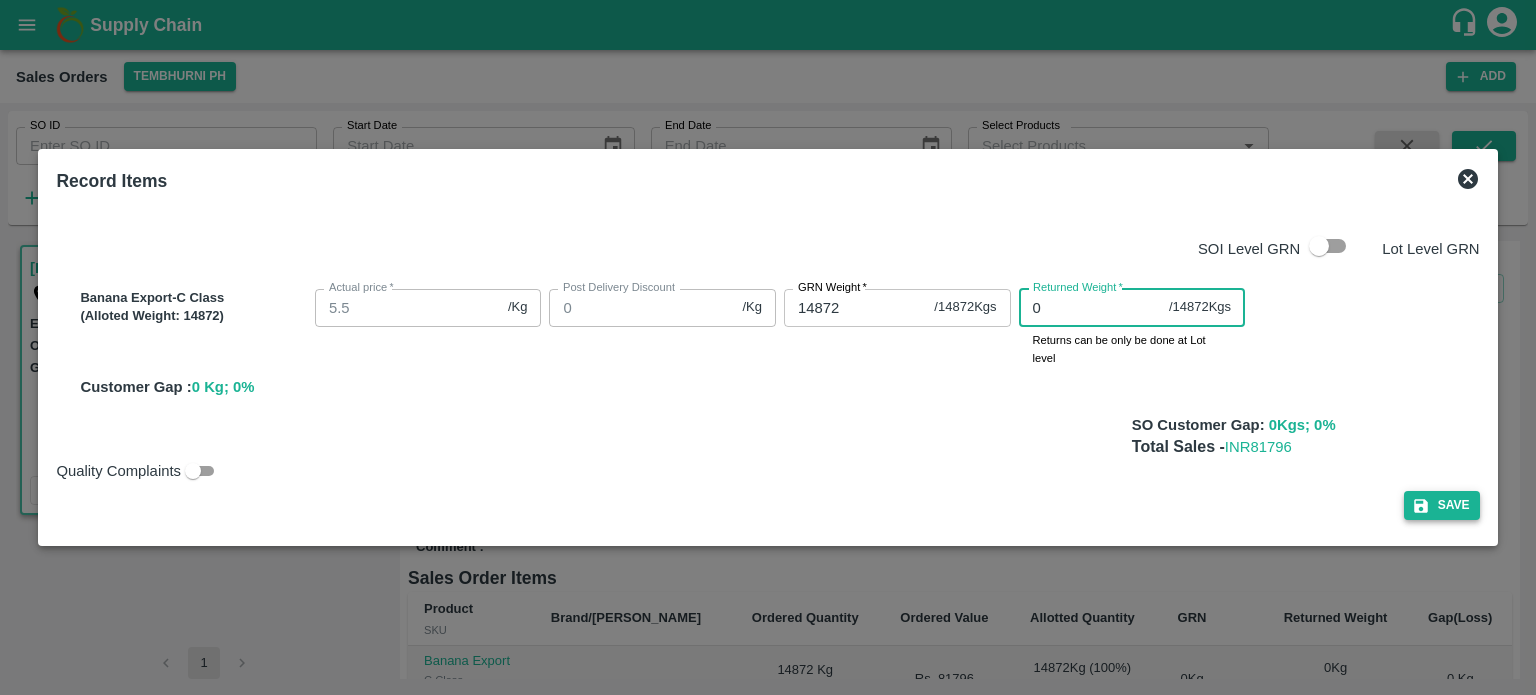 type on "0" 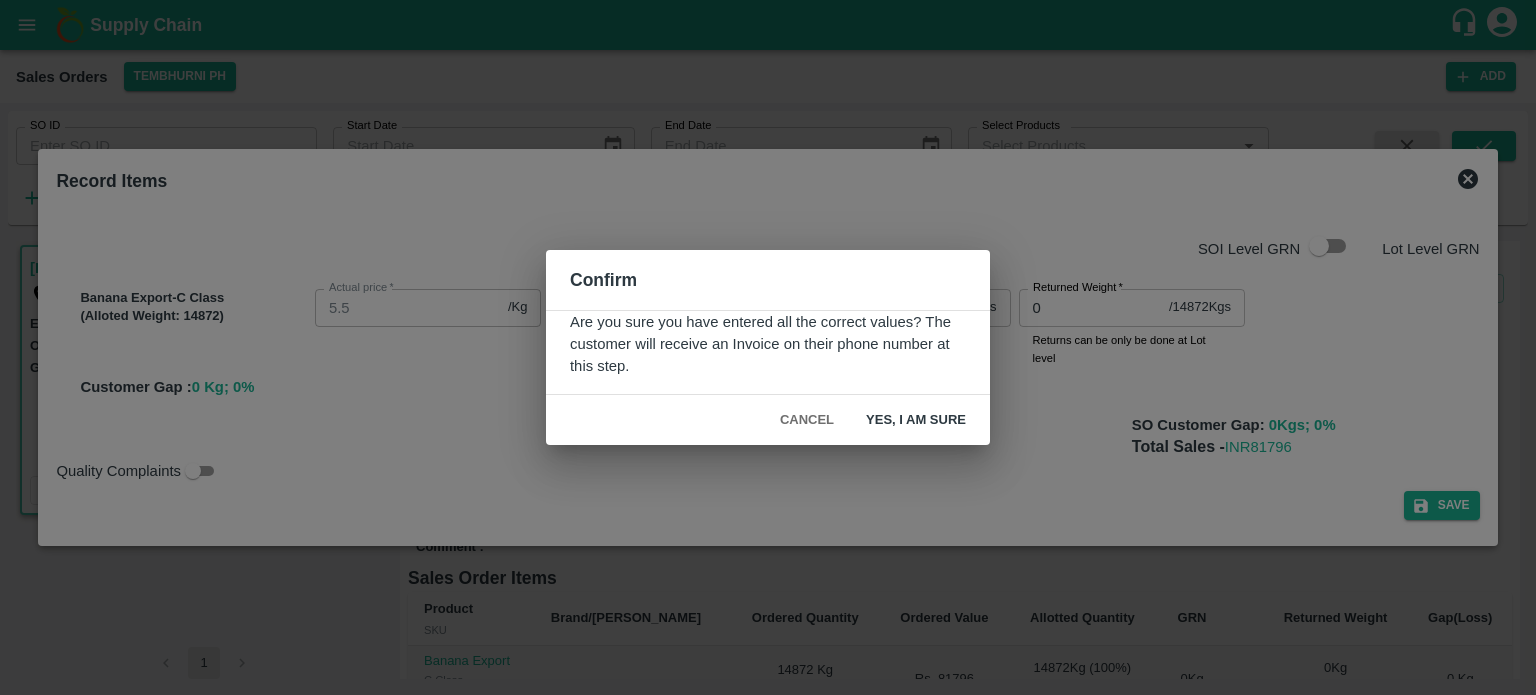 click on "Yes, I am sure" at bounding box center [916, 420] 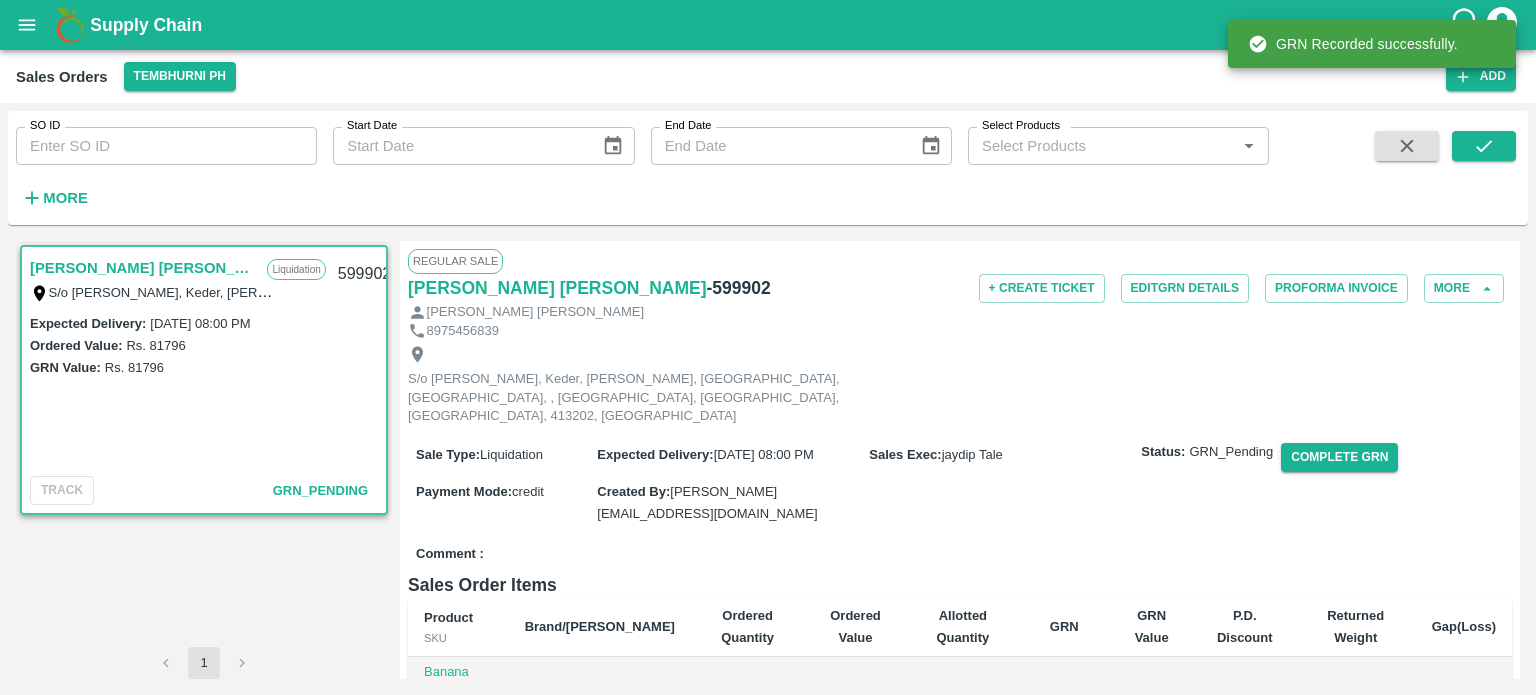 click on "Sale Type :  Liquidation Expected Delivery :  [DATE] 08:00 PM Sales Exec :  [PERSON_NAME] Tale Status: GRN_Pending Complete GRN Payment Mode :  credit Created By :  [PERSON_NAME][EMAIL_ADDRESS][DOMAIN_NAME]" at bounding box center [960, 484] 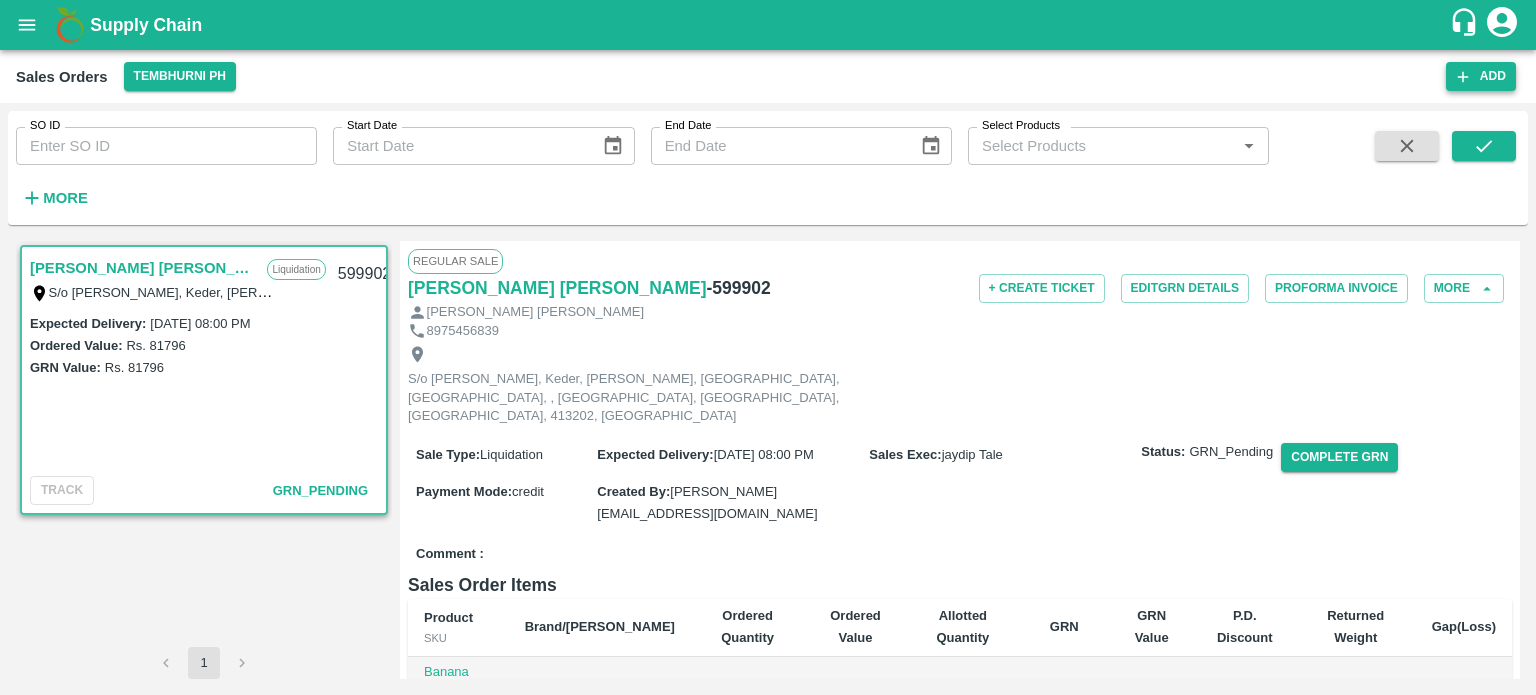 click on "Add" at bounding box center [1481, 76] 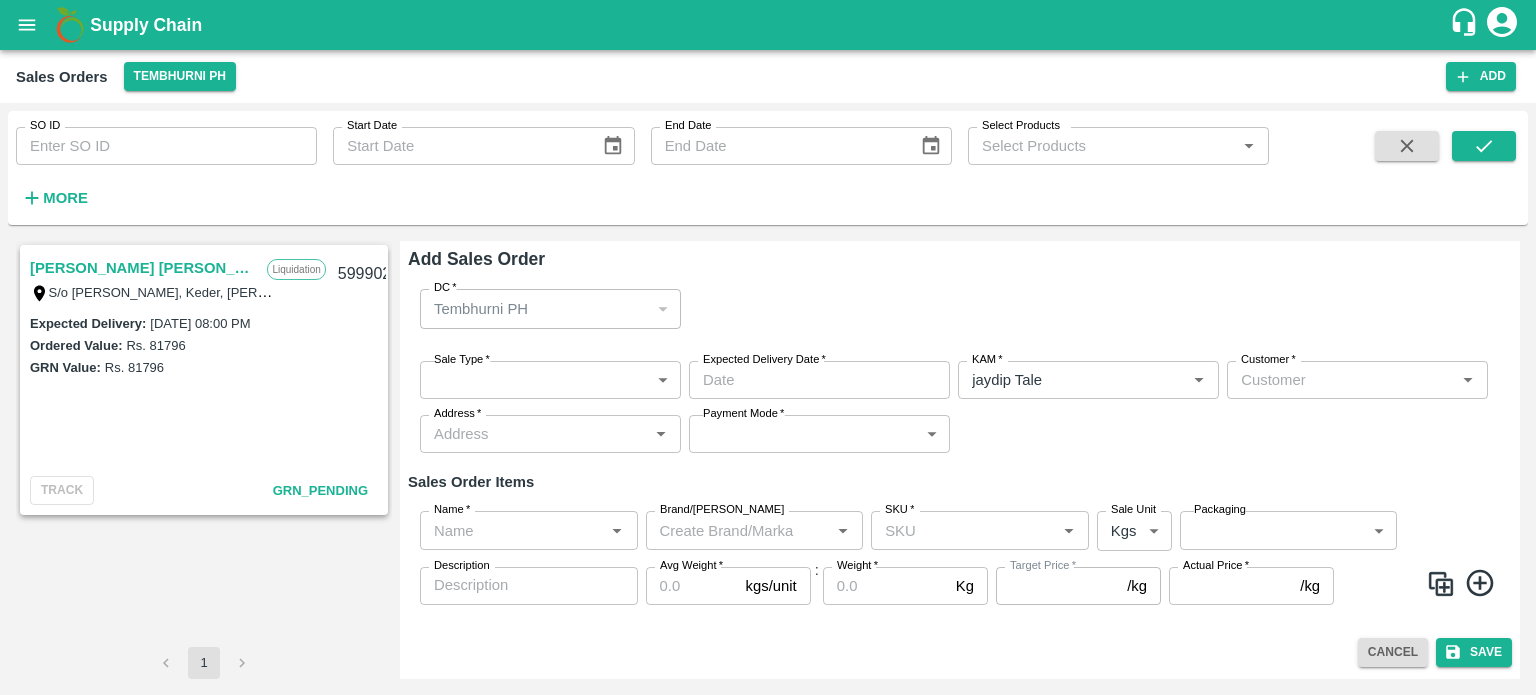 type on "jaydip Tale" 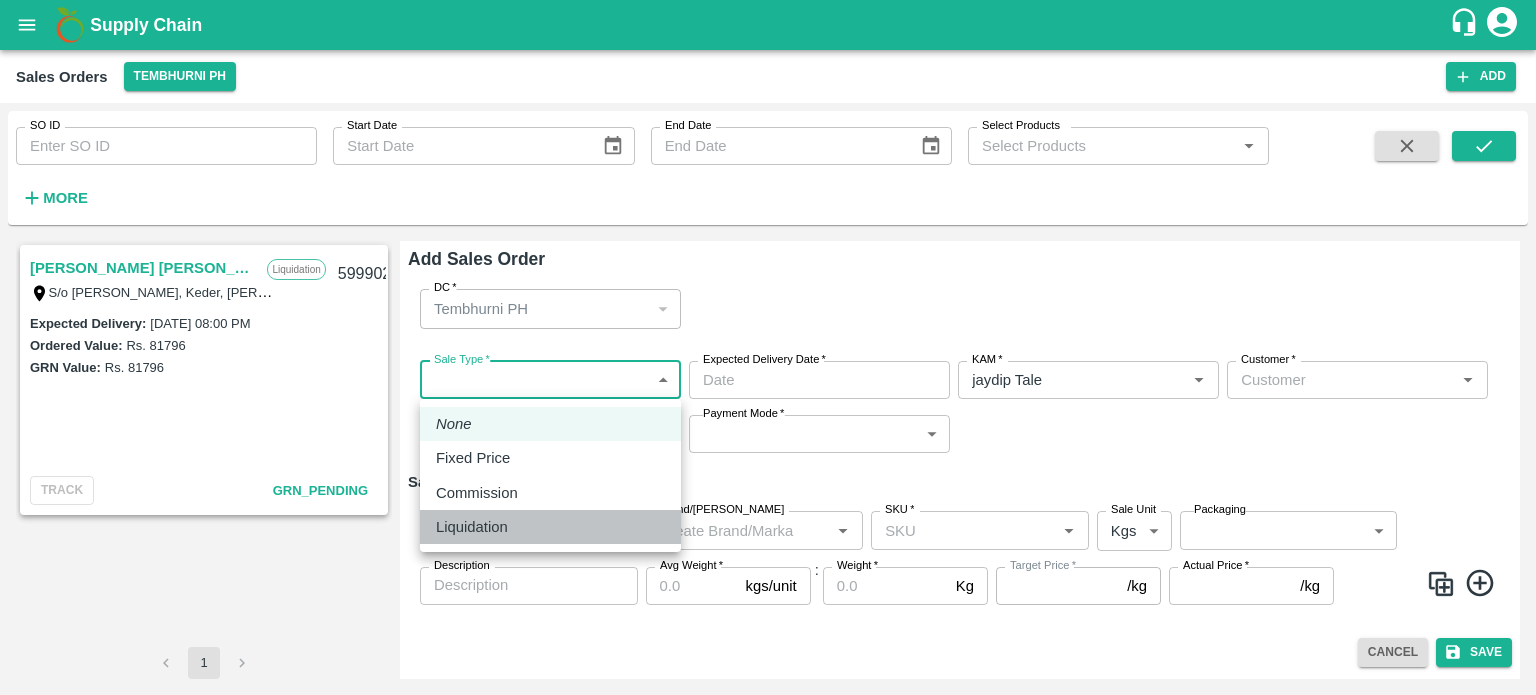 click on "Liquidation" at bounding box center (550, 527) 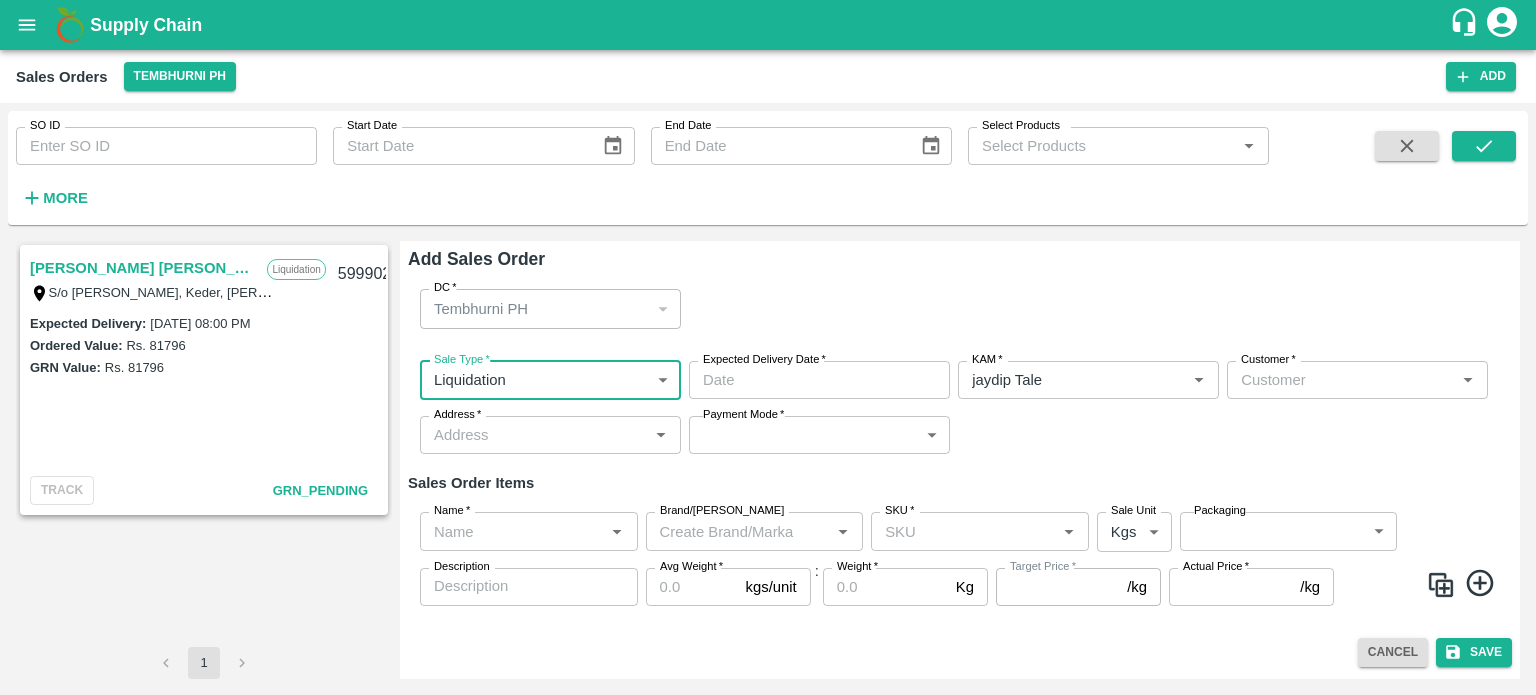 click on "Expected Delivery Date   *" at bounding box center [812, 380] 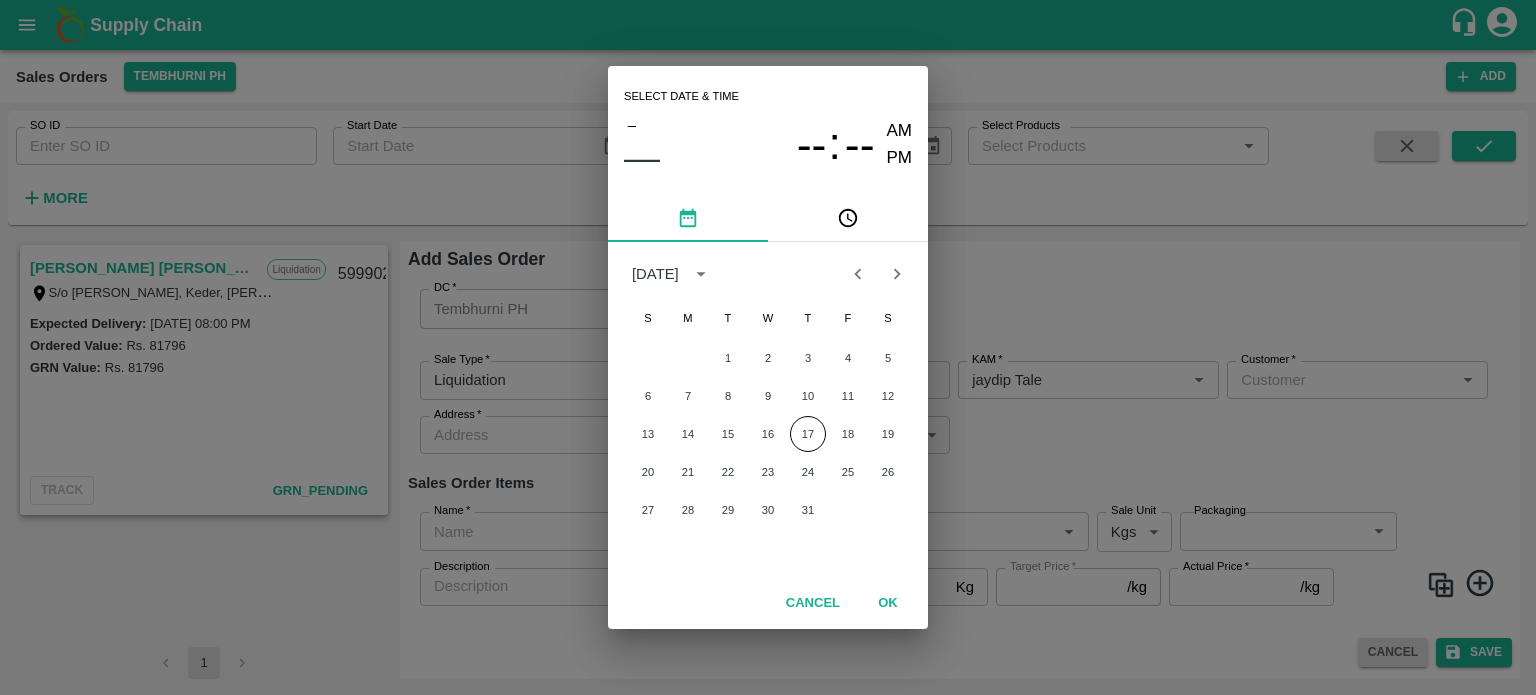 click on "Select date & time – –– -- : -- AM PM [DATE] S M T W T F S 1 2 3 4 5 6 7 8 9 10 11 12 13 14 15 16 17 18 19 20 21 22 23 24 25 26 27 28 29 30 31 Cancel OK" at bounding box center (768, 347) 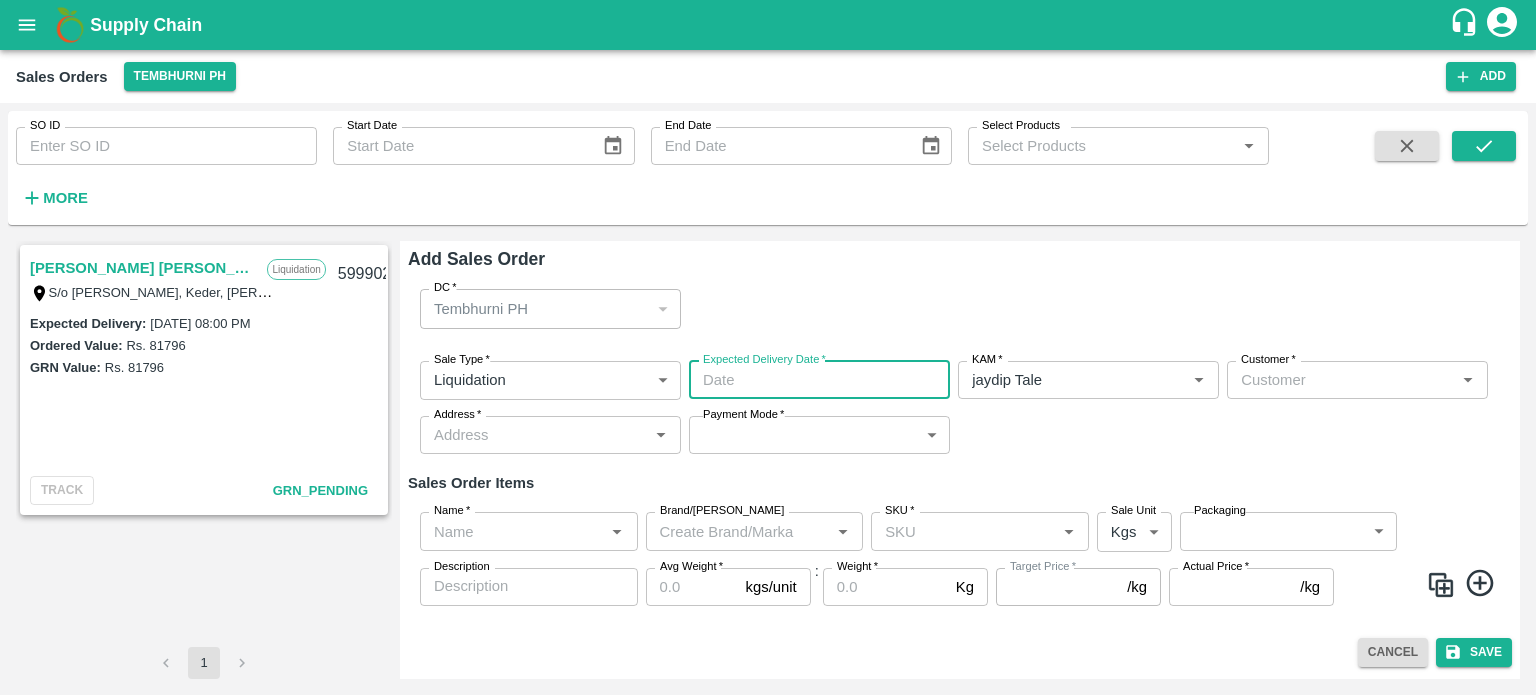 type on "DD/MM/YYYY hh:mm aa" 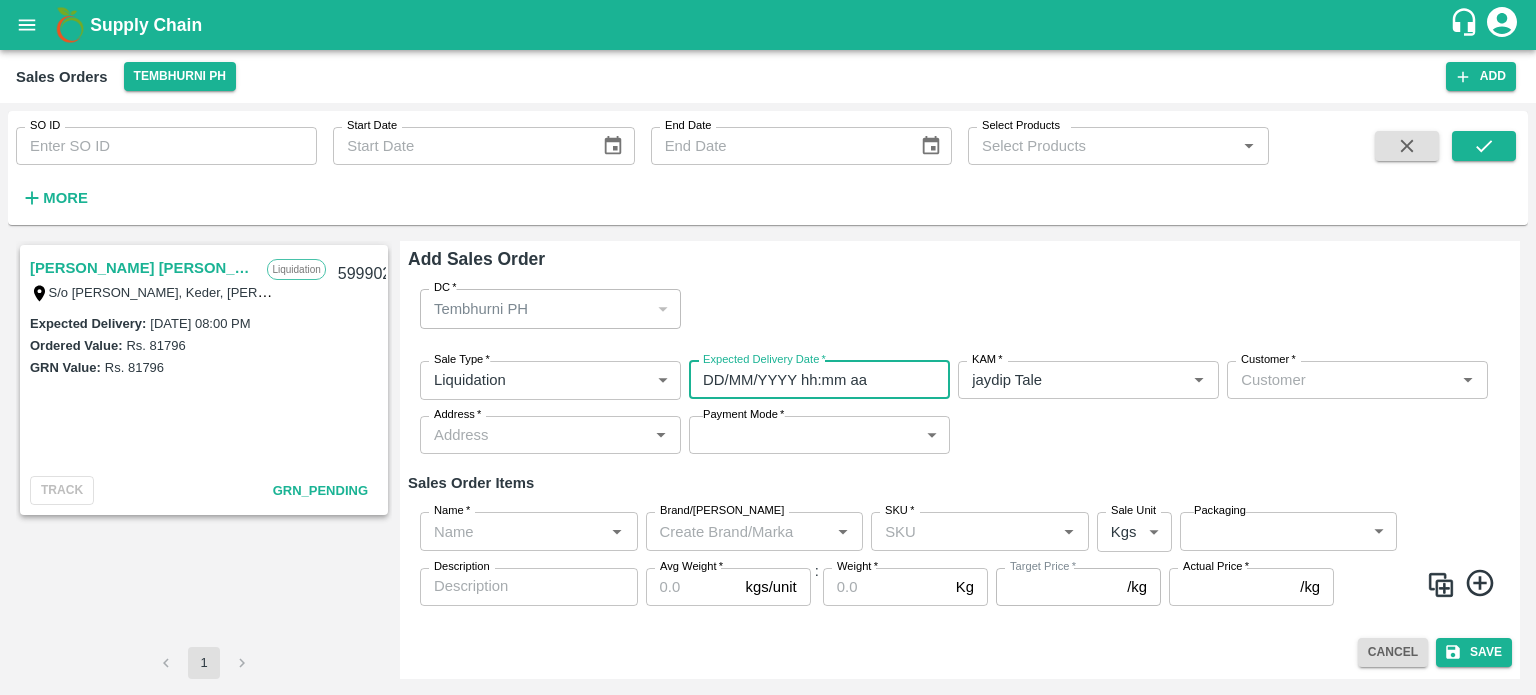 click on "DD/MM/YYYY hh:mm aa" at bounding box center (812, 380) 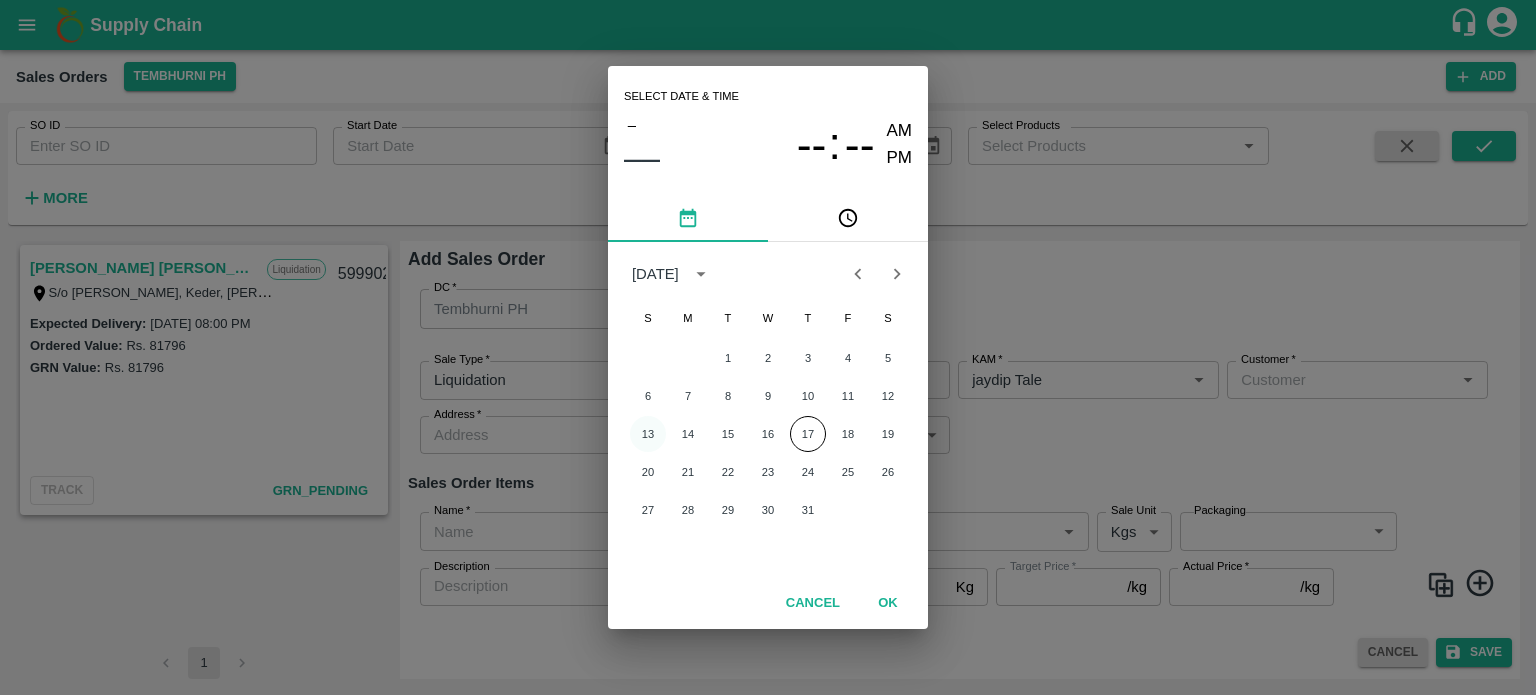 click on "13" at bounding box center [648, 434] 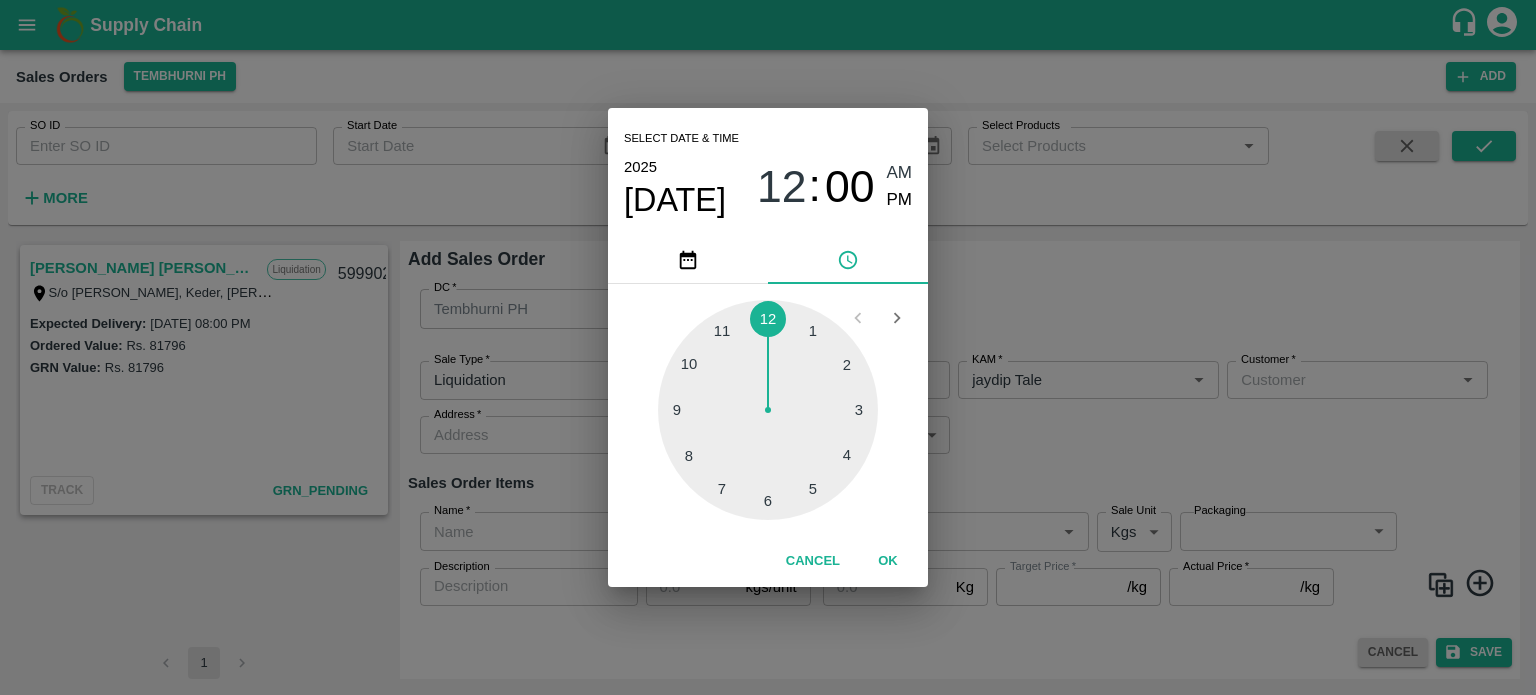 click at bounding box center [768, 410] 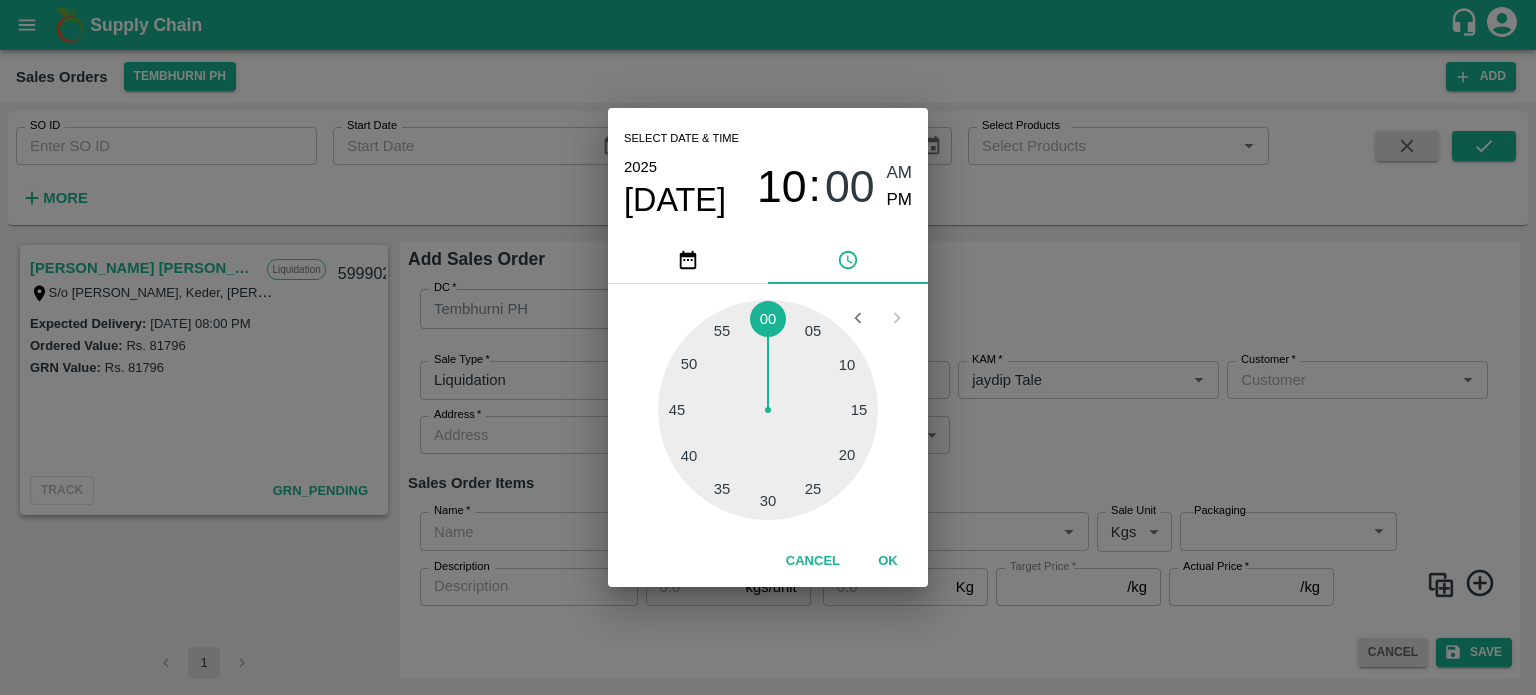 click on "PM" at bounding box center (900, 200) 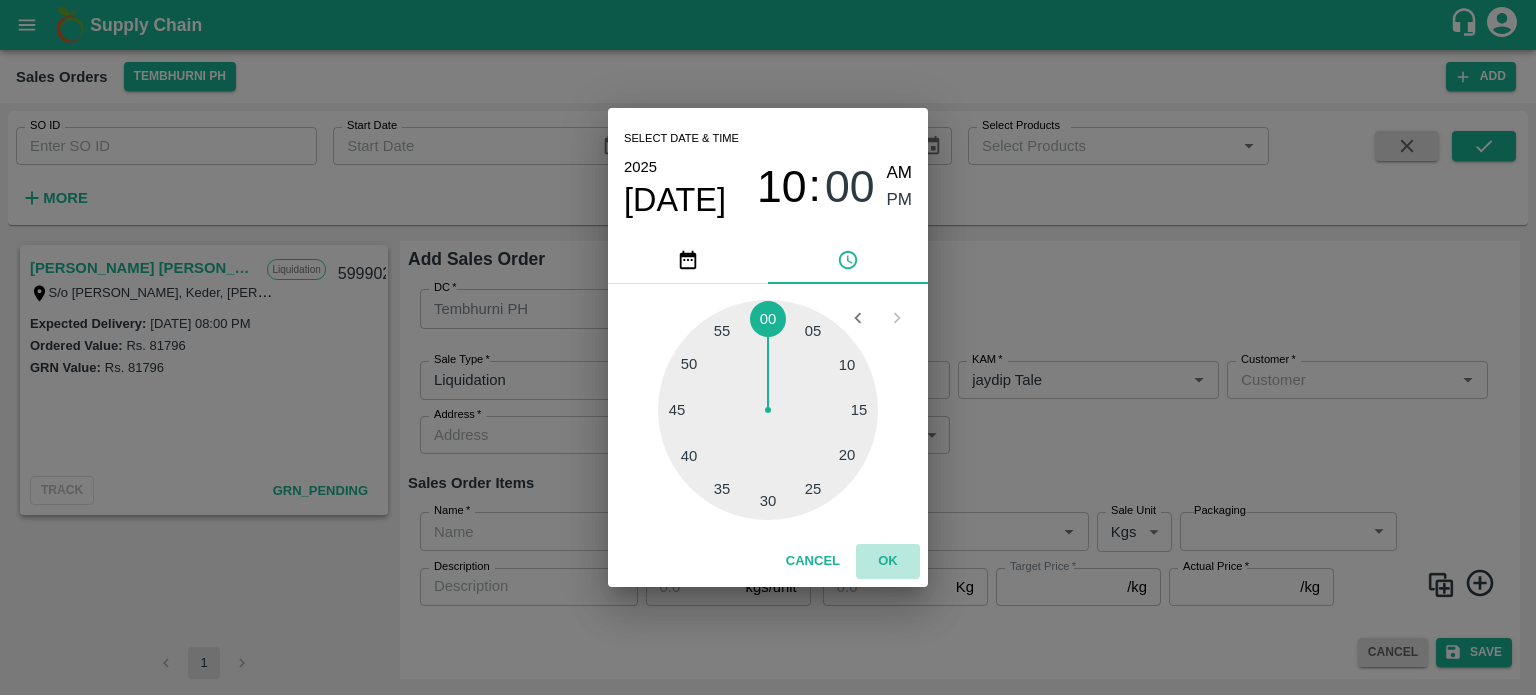 click on "OK" at bounding box center (888, 561) 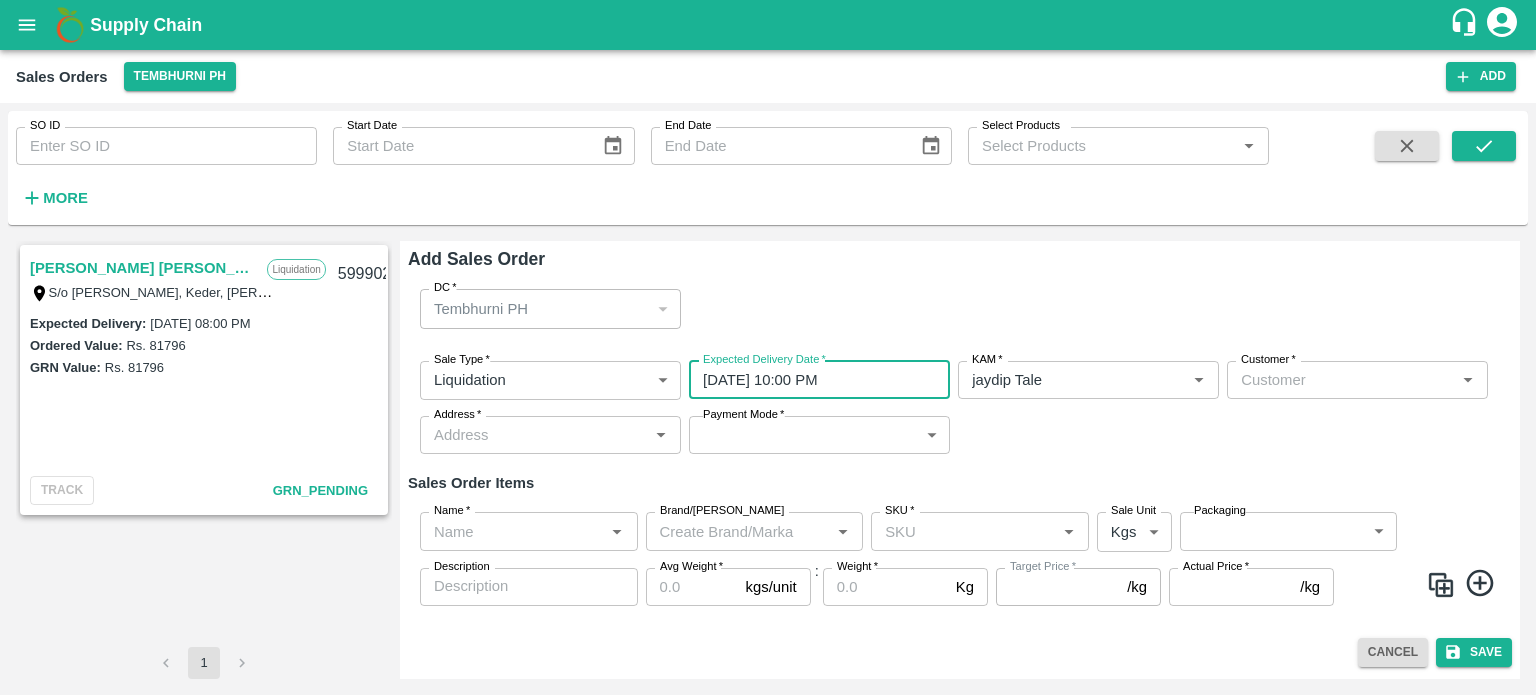 click on "Customer   *" at bounding box center [1341, 380] 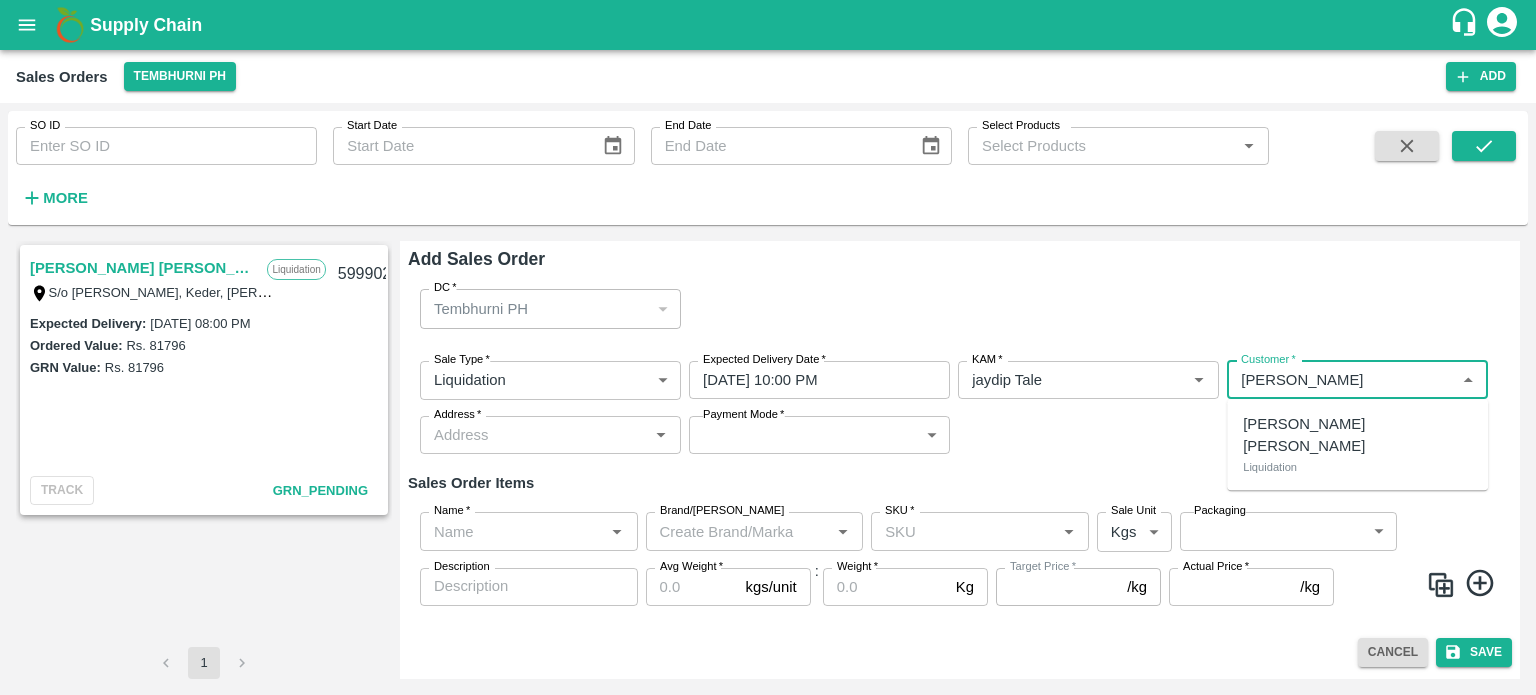 click on "[PERSON_NAME] [PERSON_NAME]" at bounding box center [1357, 435] 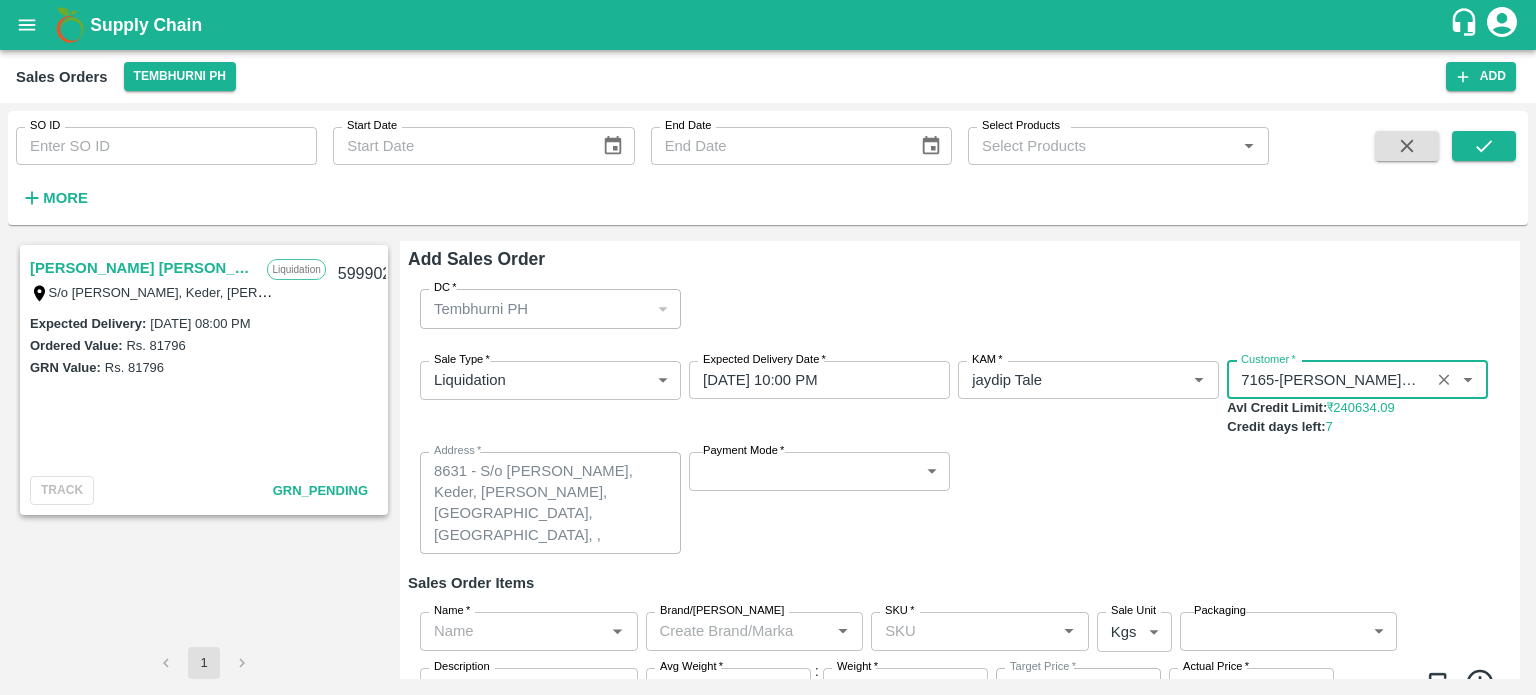 type on "7165-[PERSON_NAME] [PERSON_NAME]" 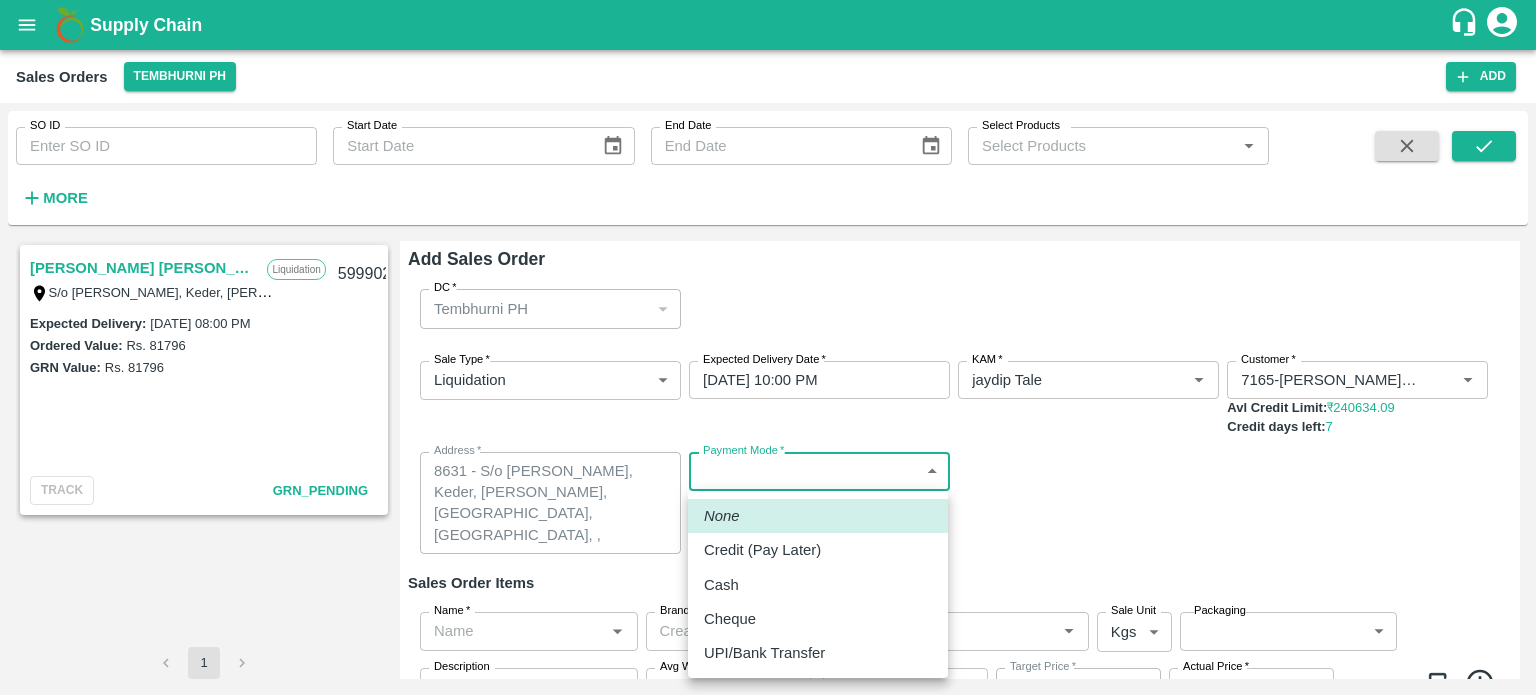 click on "Credit (Pay Later)" at bounding box center [762, 550] 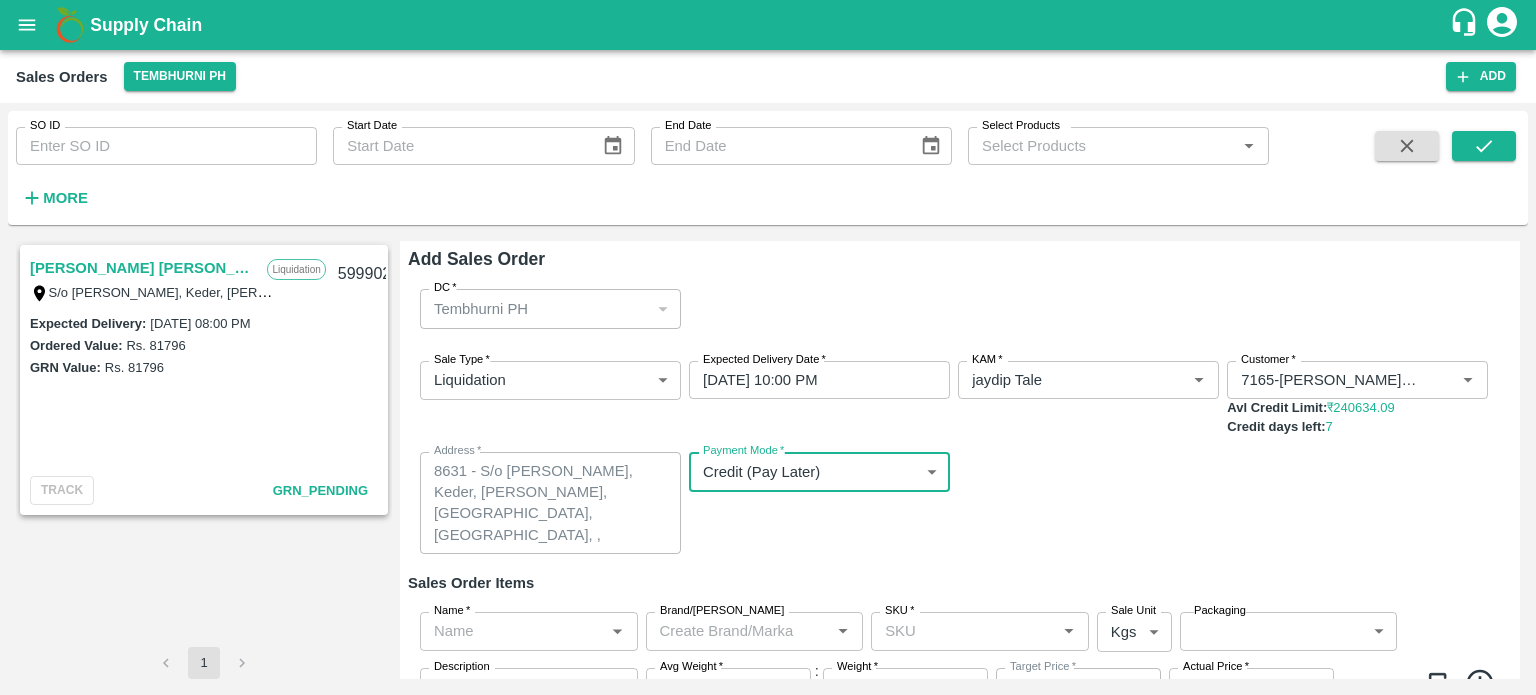 click on "Sale Type   * Liquidation 3 Sale Type Expected Delivery Date   * [DATE] 10:00 PM Expected Delivery Date KAM   * KAM   * Customer   * Customer   * Avl Credit Limit:  ₹ 240634.09 Credit days left:  7 Address   * [STREET_ADDRESS][GEOGRAPHIC_DATA][PERSON_NAME][PERSON_NAME][PERSON_NAME], [GEOGRAPHIC_DATA], , [GEOGRAPHIC_DATA], [GEOGRAPHIC_DATA] x Address Payment Mode   * Credit (Pay Later) credit Payment Mode" at bounding box center [960, 458] 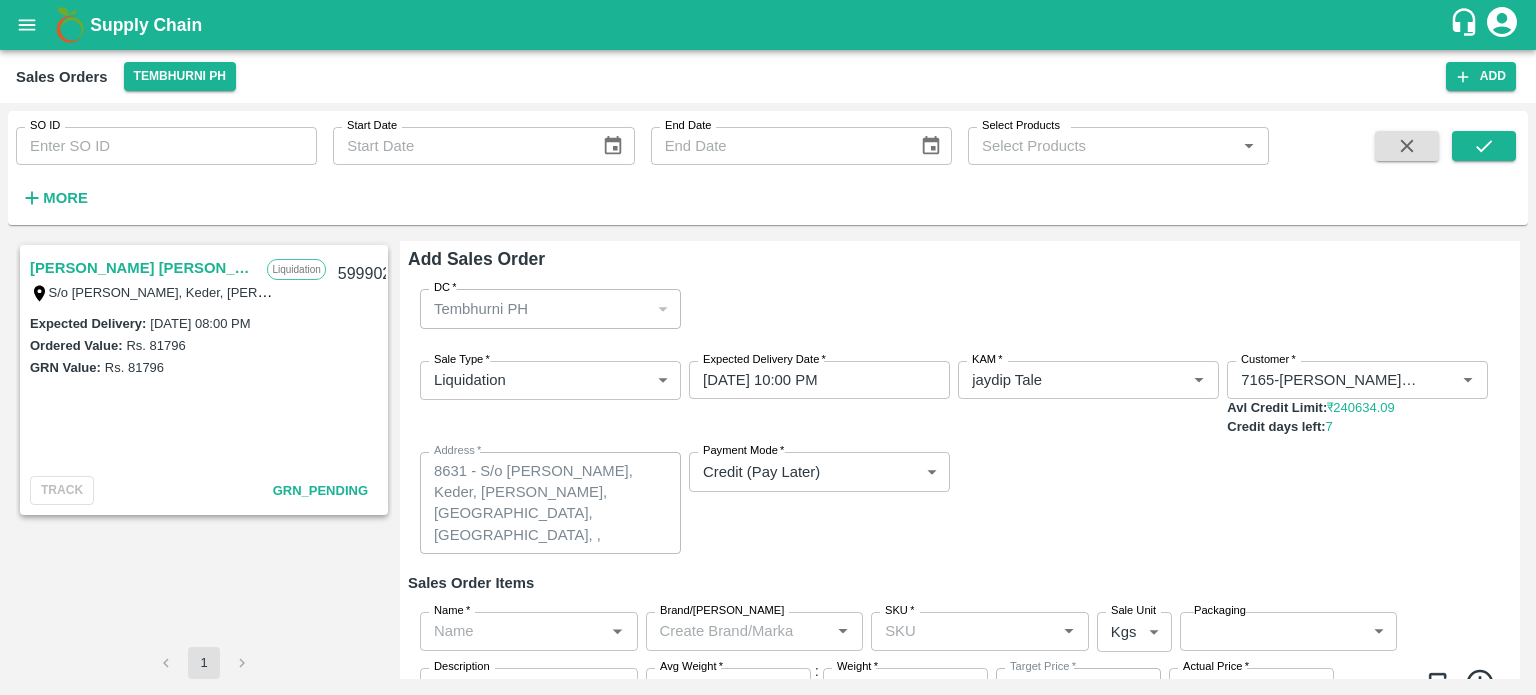 click on "Name   *" at bounding box center (512, 631) 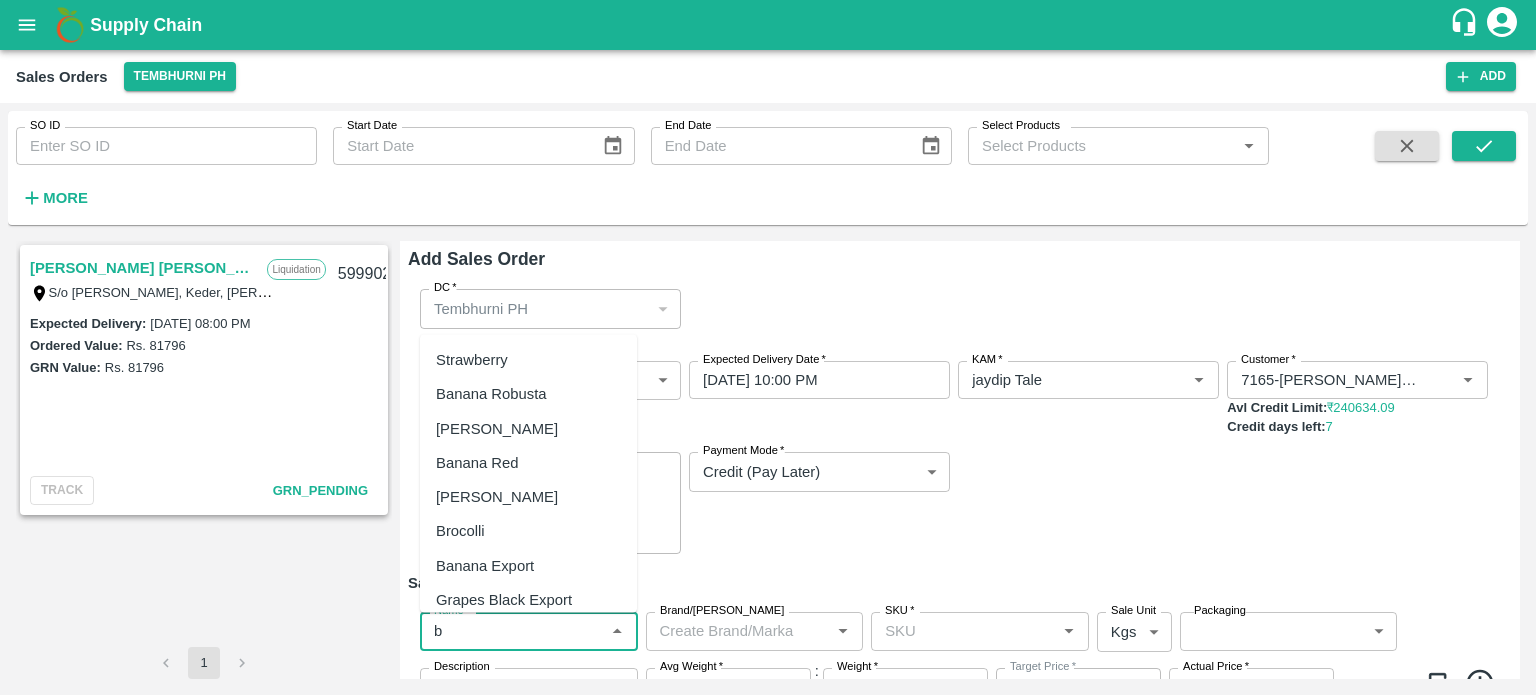 click on "Banana Export" at bounding box center [485, 565] 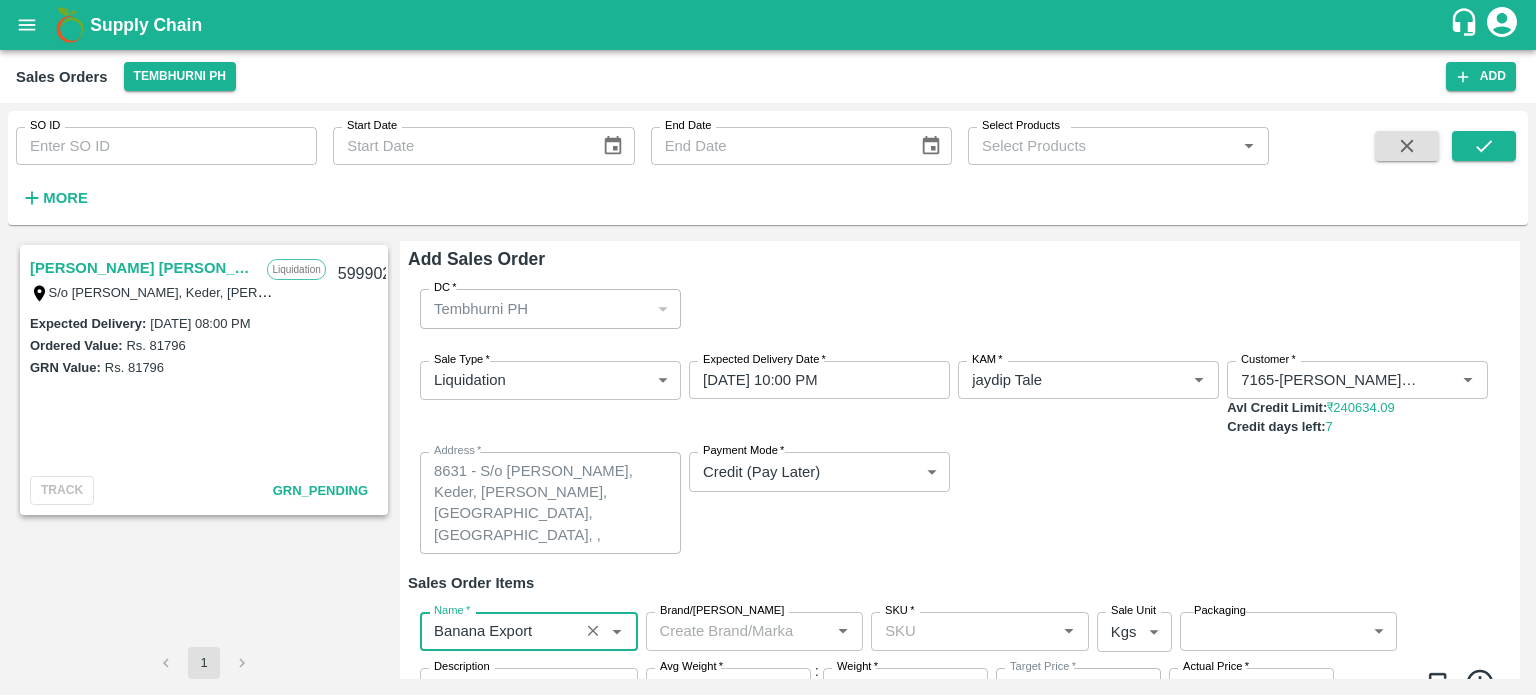 type on "Banana Export" 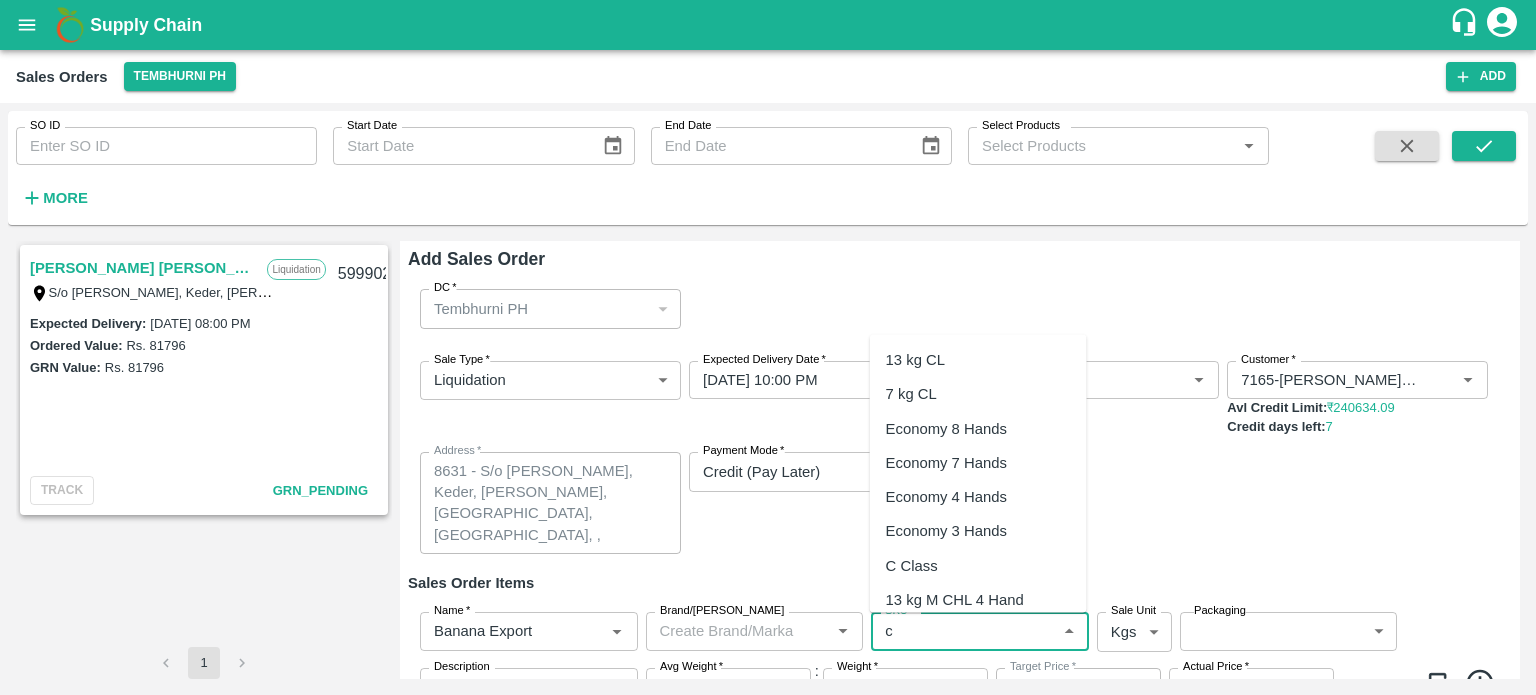 click on "C Class" at bounding box center (912, 565) 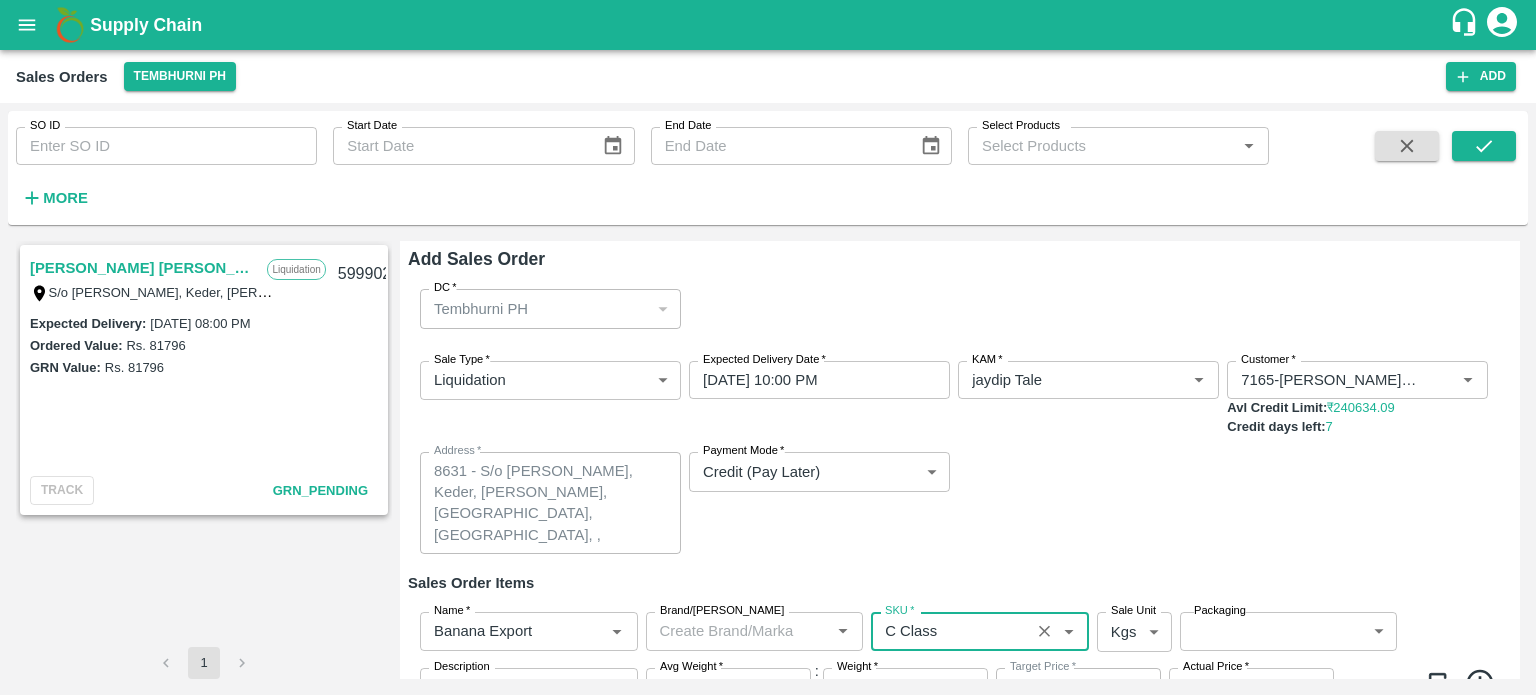 type on "NA" 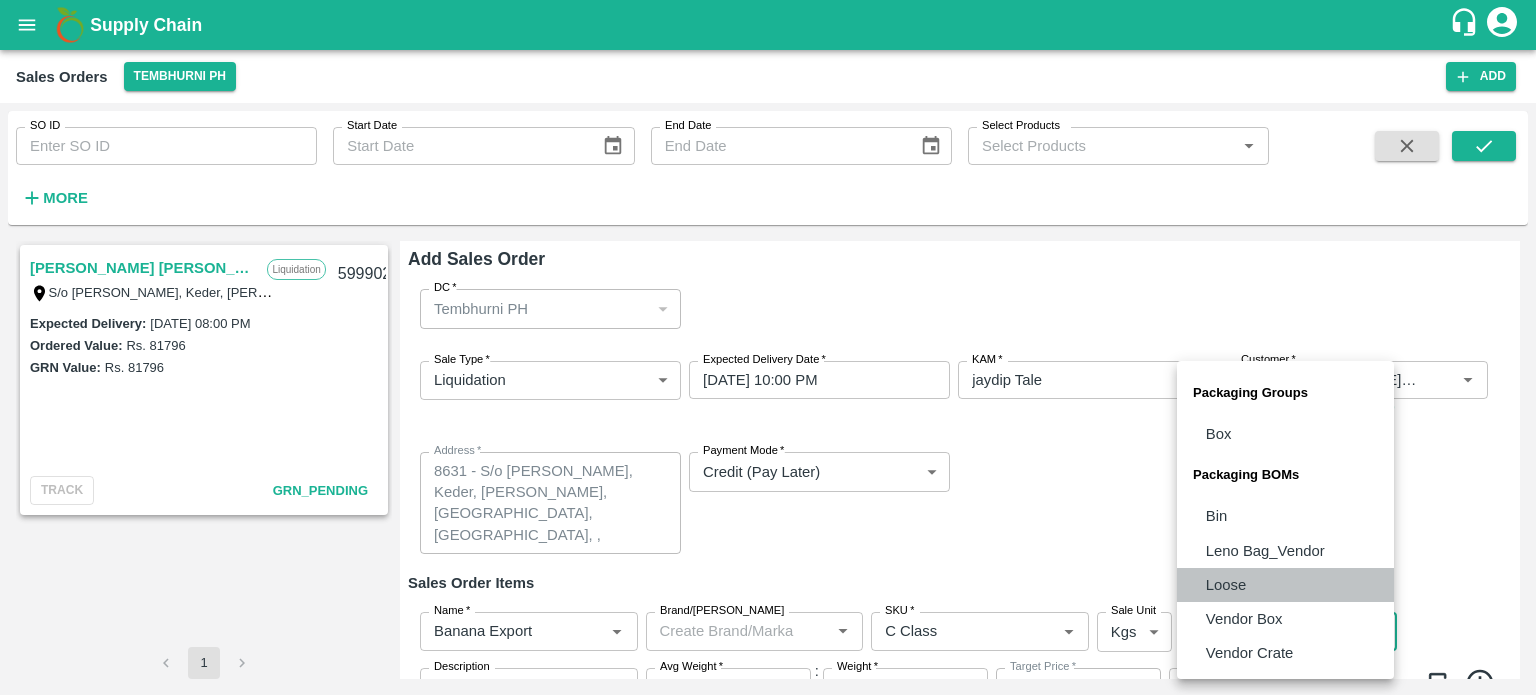 click on "Loose" at bounding box center (1285, 585) 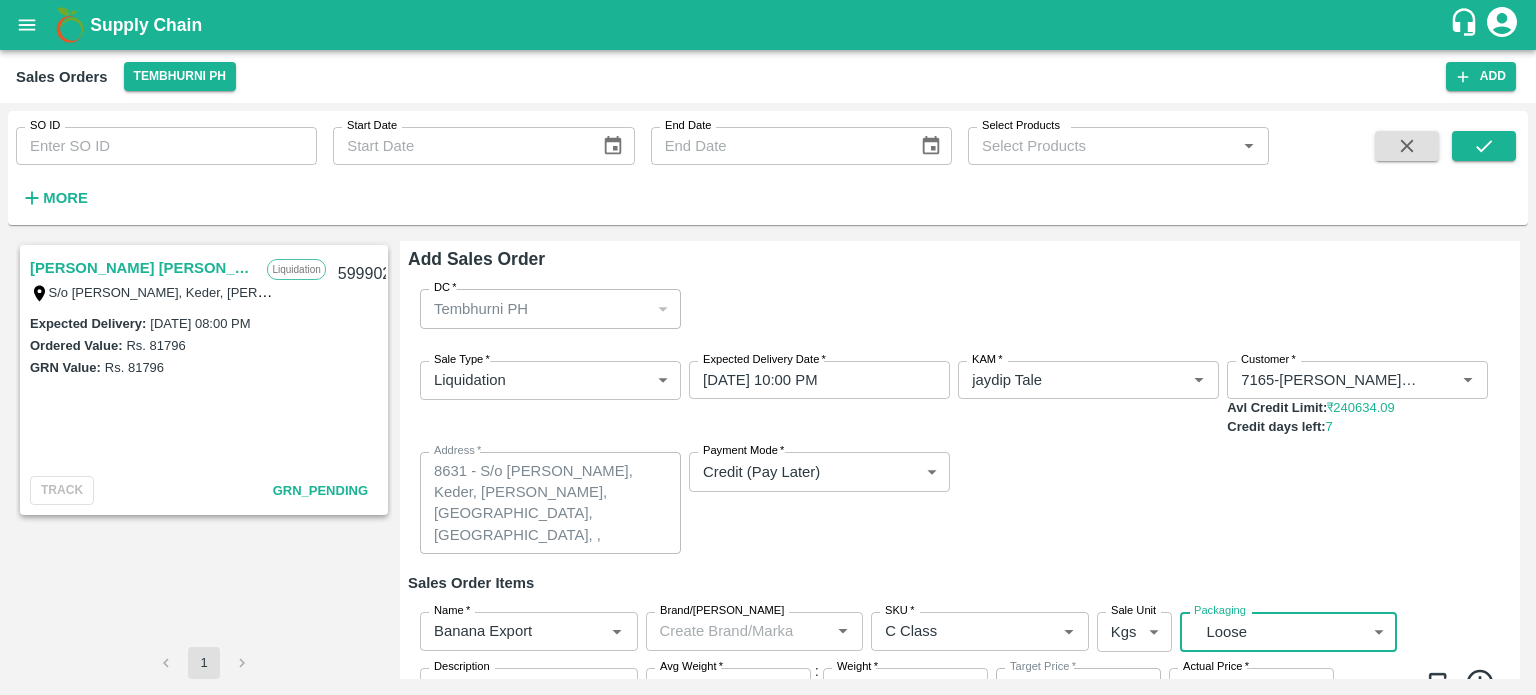 click on "Sale Type   * Liquidation 3 Sale Type Expected Delivery Date   * [DATE] 10:00 PM Expected Delivery Date KAM   * KAM   * Customer   * Customer   * Avl Credit Limit:  ₹ 240634.09 Credit days left:  7 Address   * [STREET_ADDRESS][GEOGRAPHIC_DATA][PERSON_NAME][PERSON_NAME][PERSON_NAME], [GEOGRAPHIC_DATA], , [GEOGRAPHIC_DATA], [GEOGRAPHIC_DATA] x Address Payment Mode   * Credit (Pay Later) credit Payment Mode" at bounding box center (960, 458) 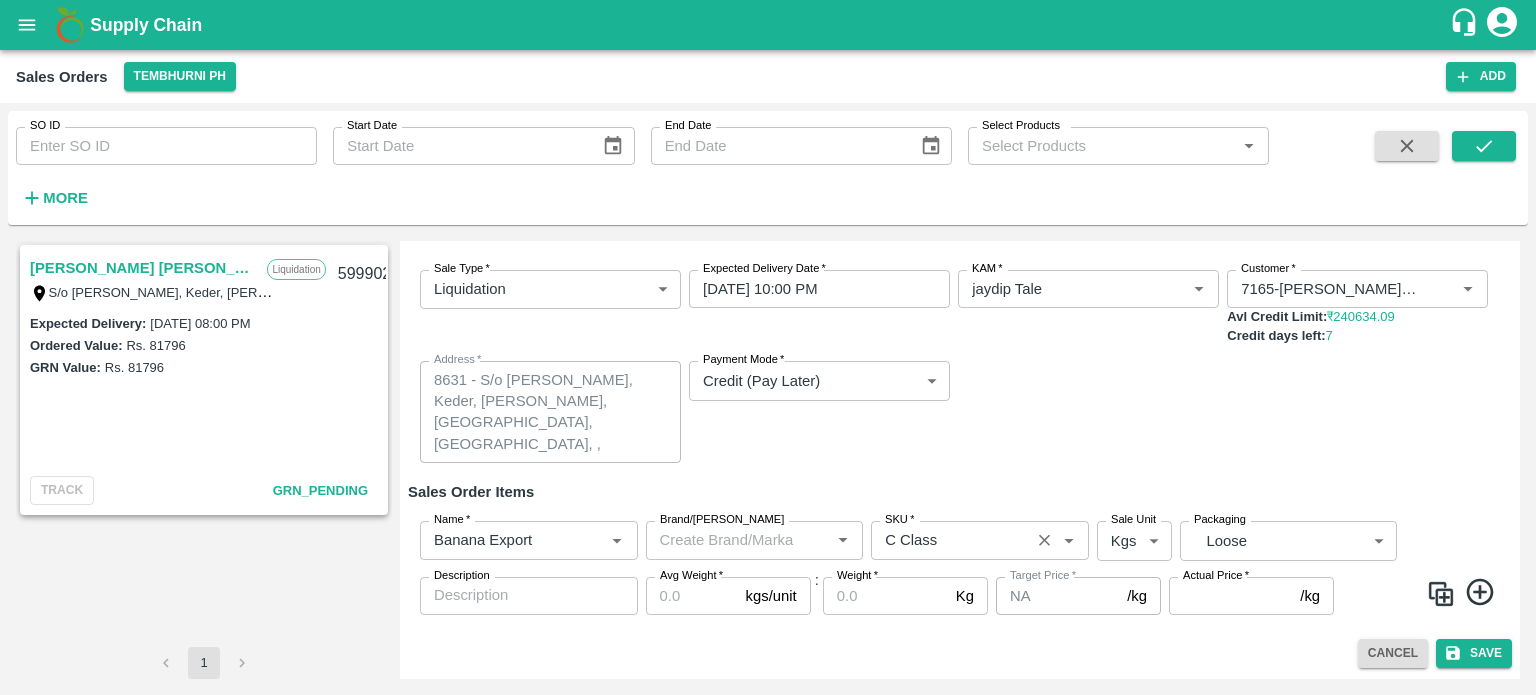 scroll, scrollTop: 92, scrollLeft: 0, axis: vertical 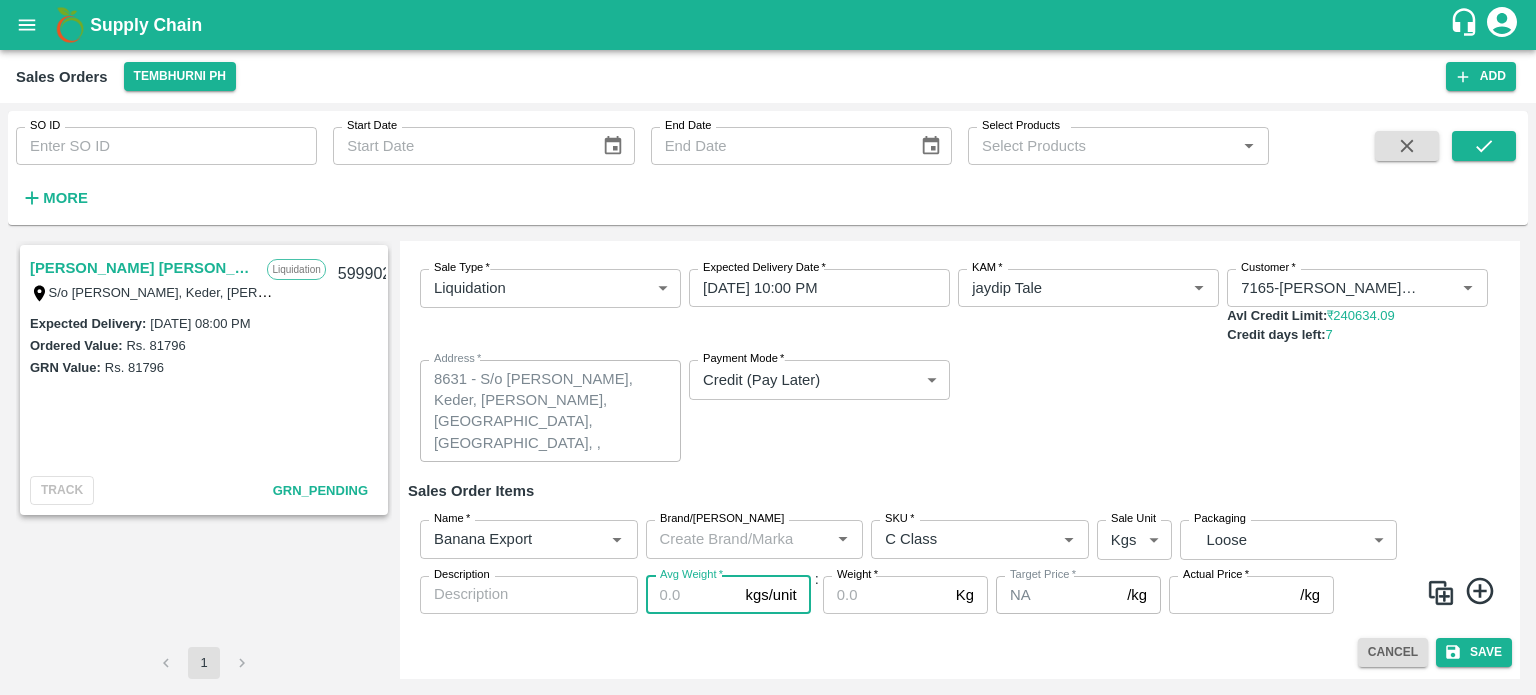 click on "Avg Weight   *" at bounding box center (692, 595) 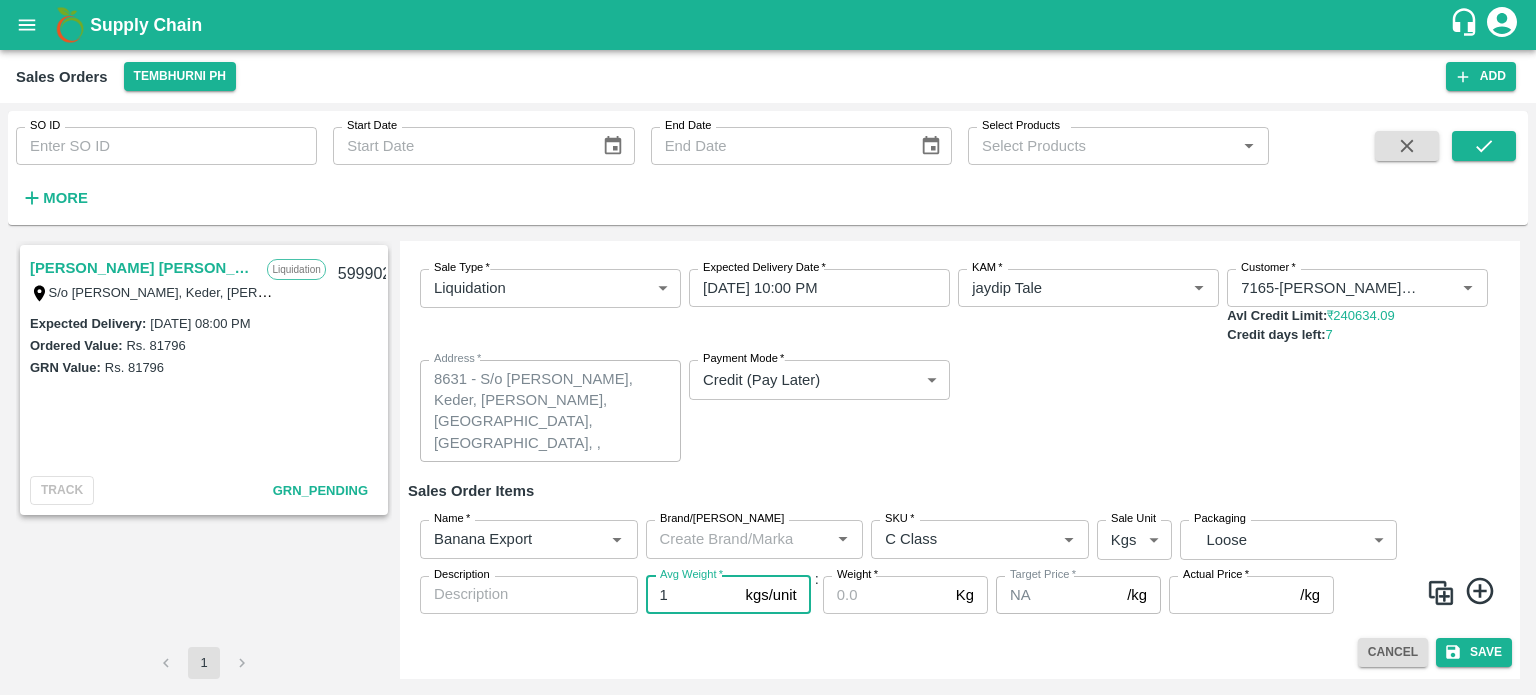 type on "1" 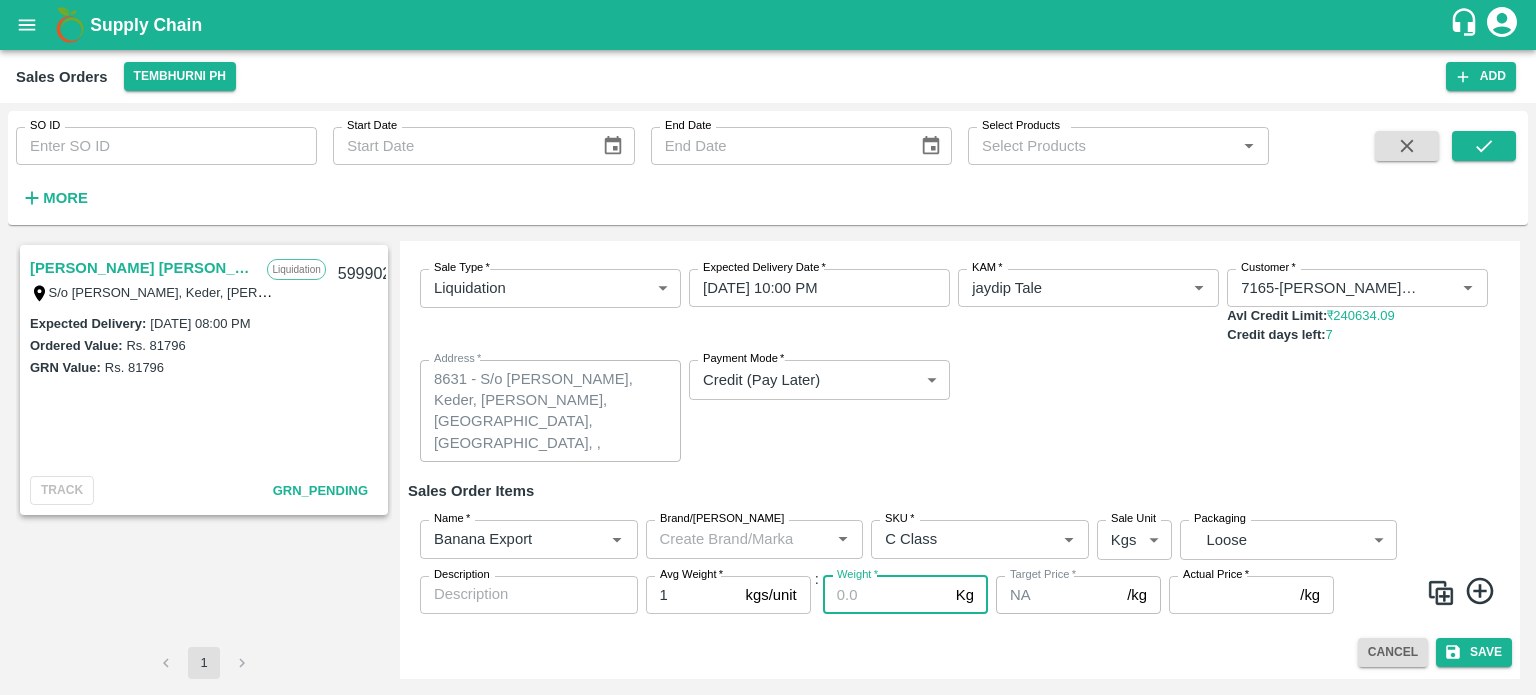 click on "Weight   *" at bounding box center (885, 595) 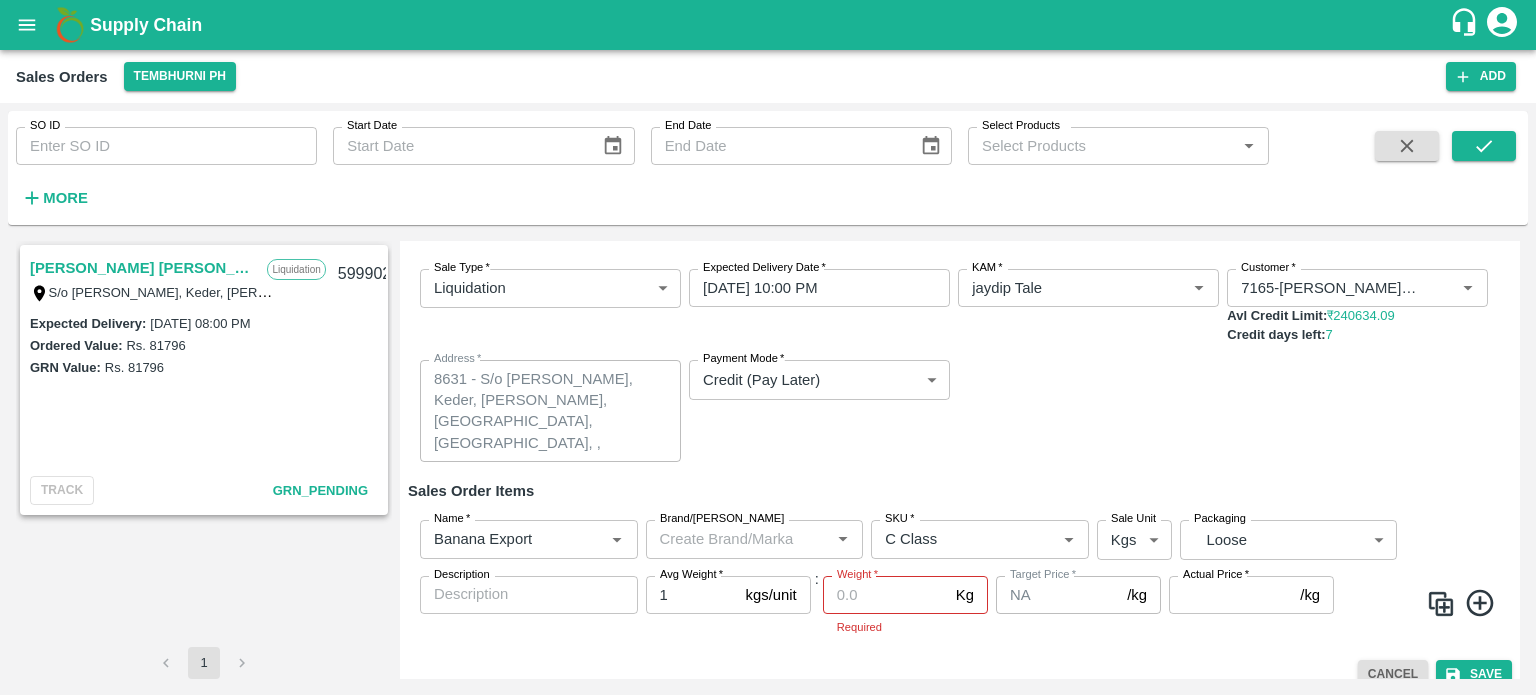 click on "Weight   *" at bounding box center (885, 595) 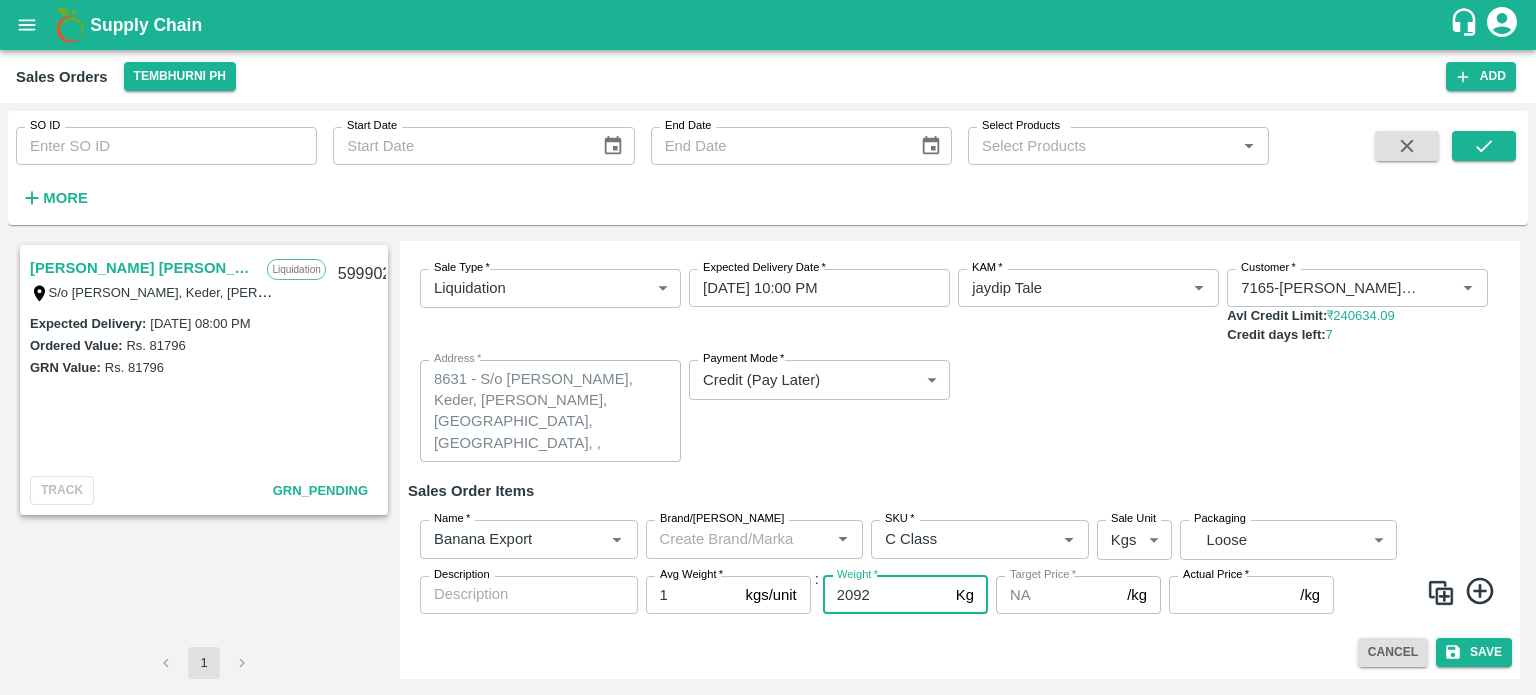 type on "2092" 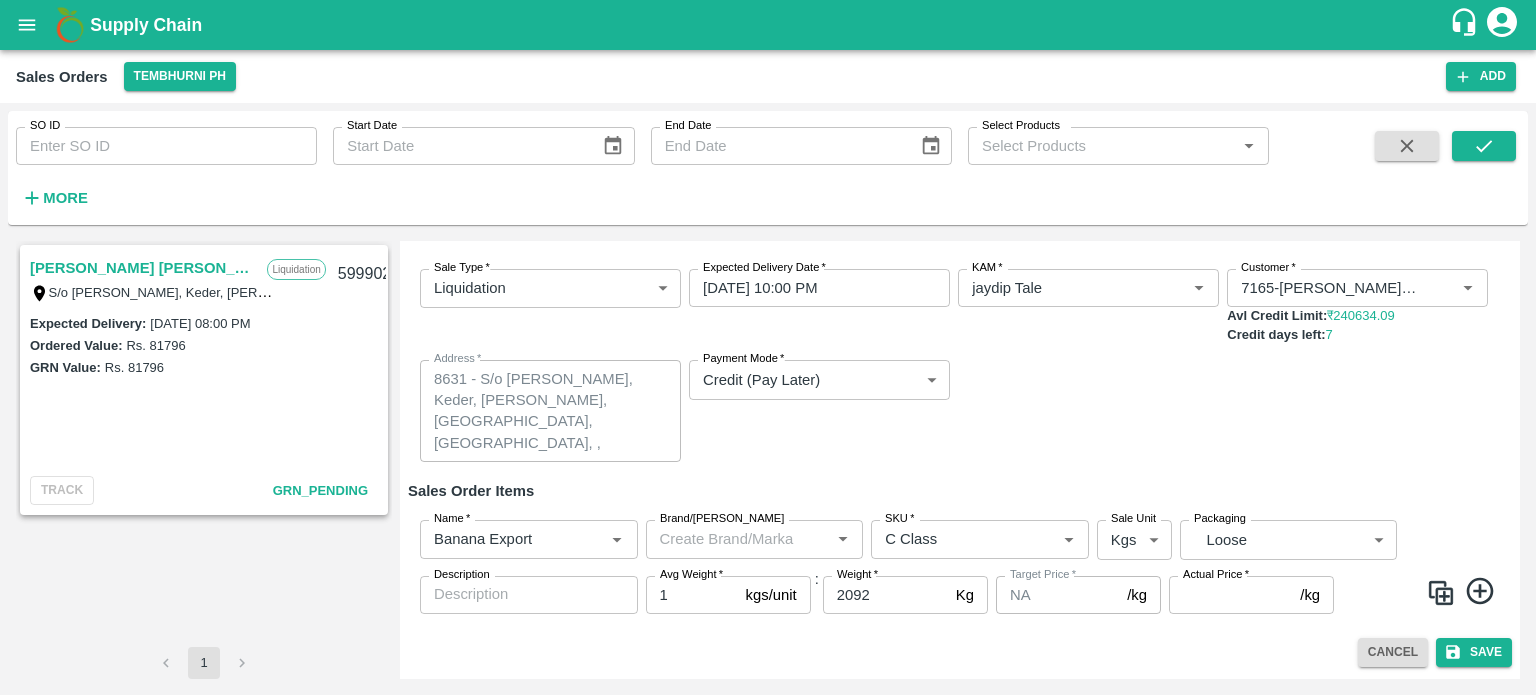 click on "Actual Price   *" at bounding box center [1216, 575] 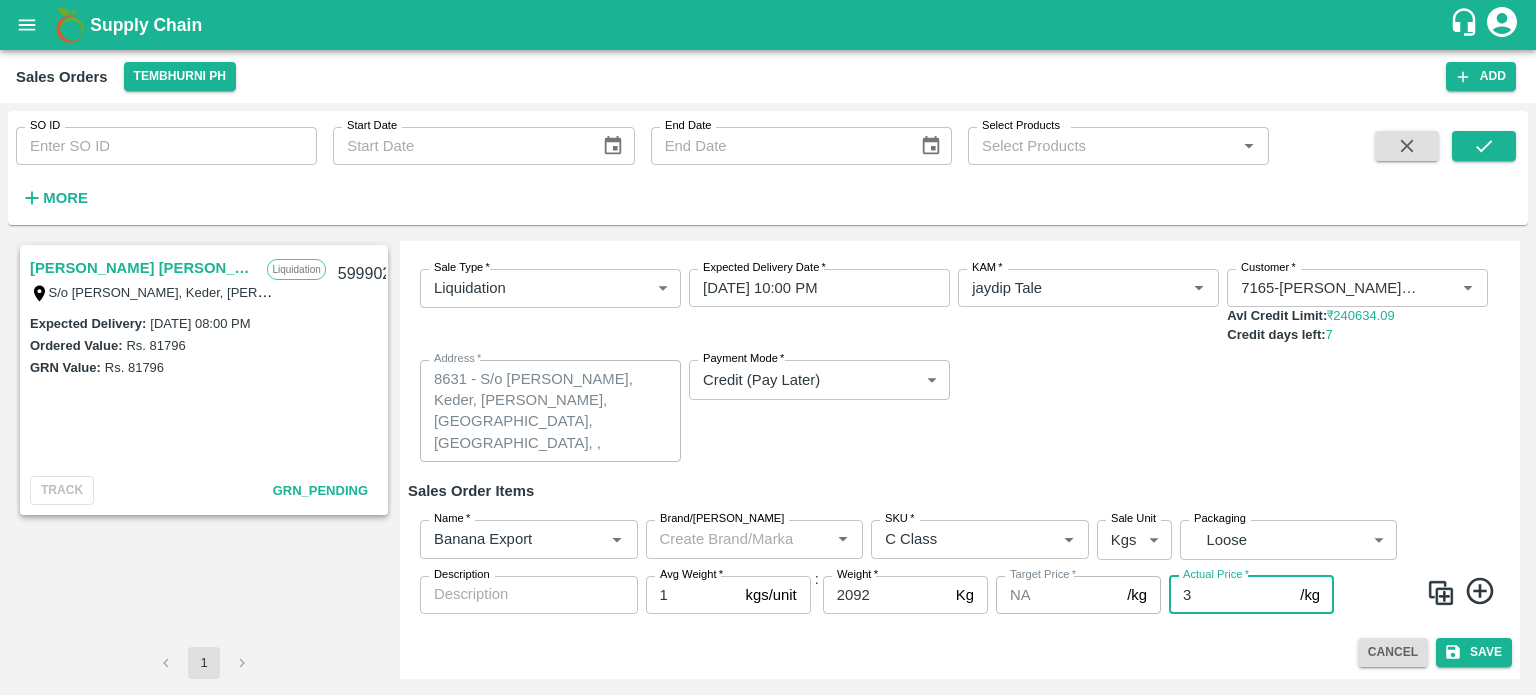 type on "3" 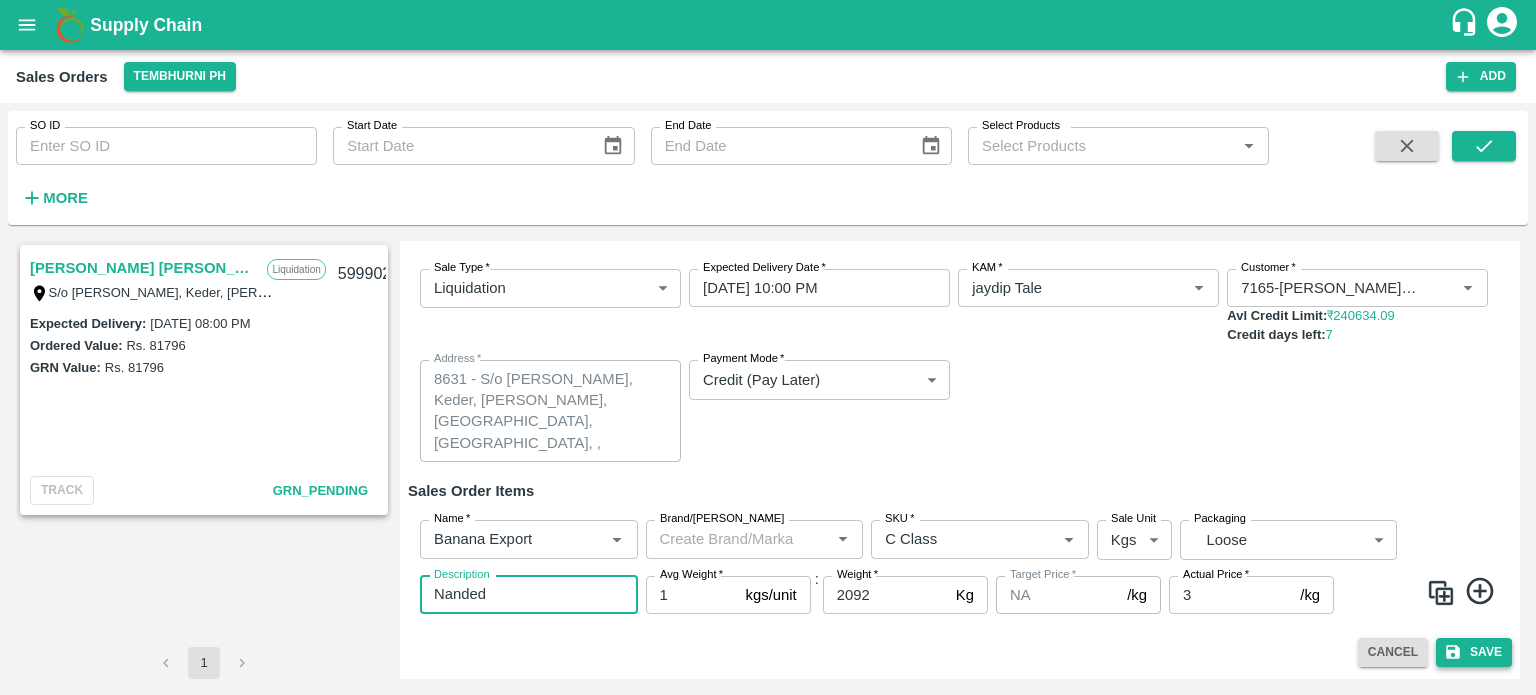 type on "Nanded" 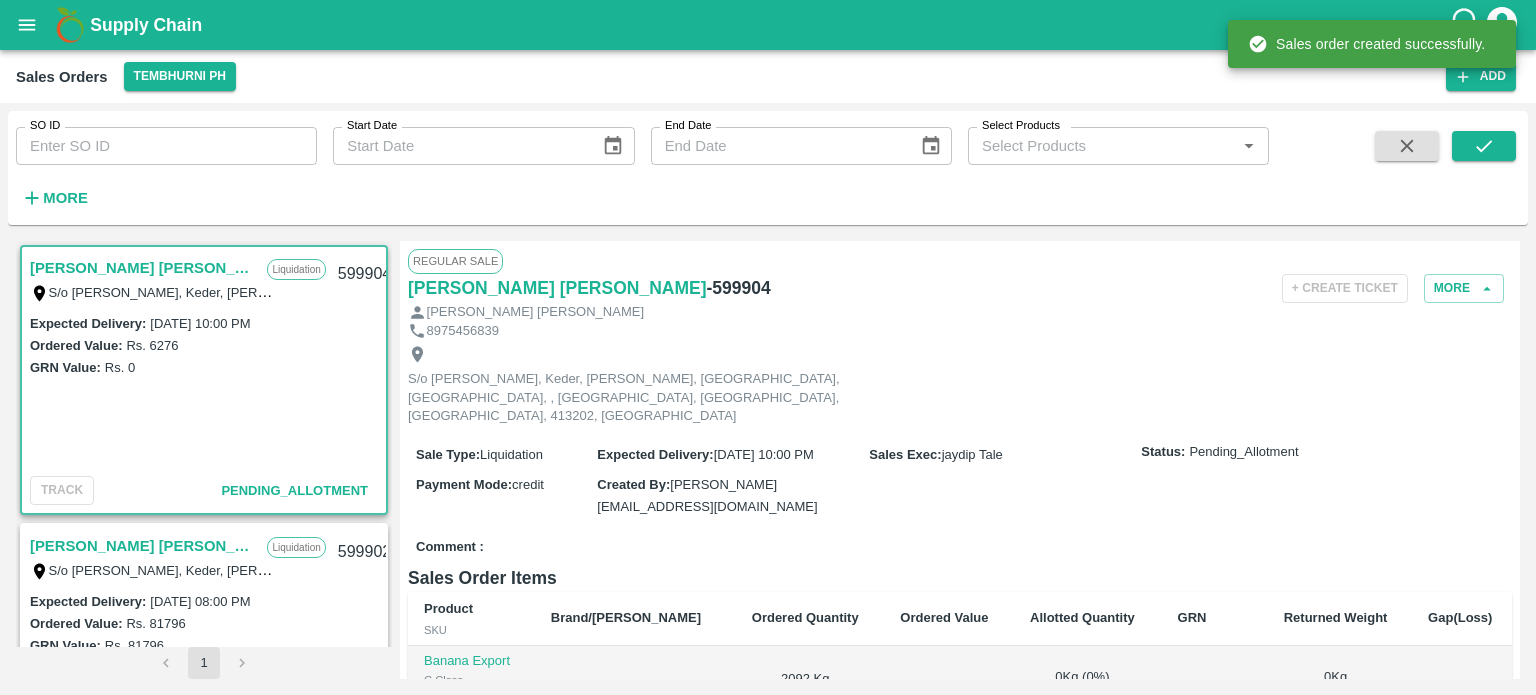 click on "Comment :" at bounding box center [960, 547] 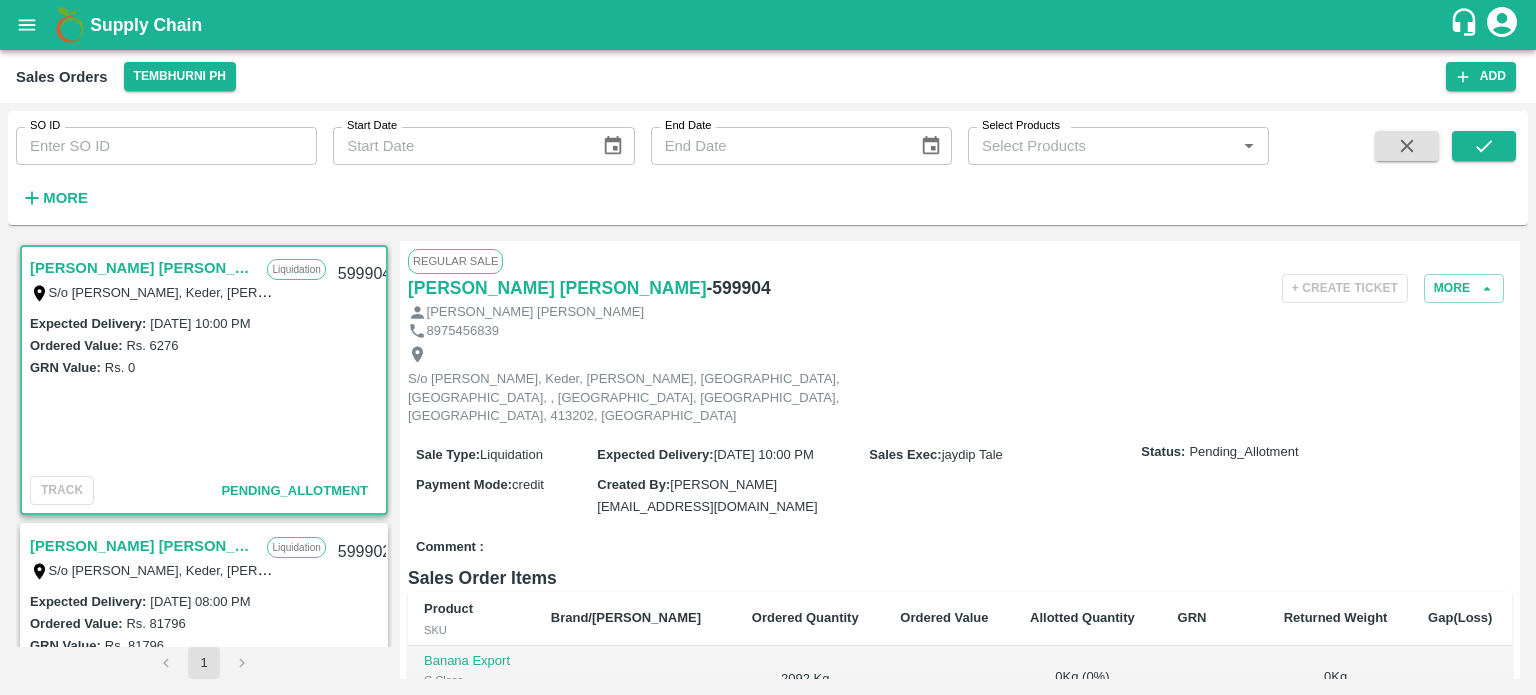 click on "Allot" at bounding box center (1082, 698) 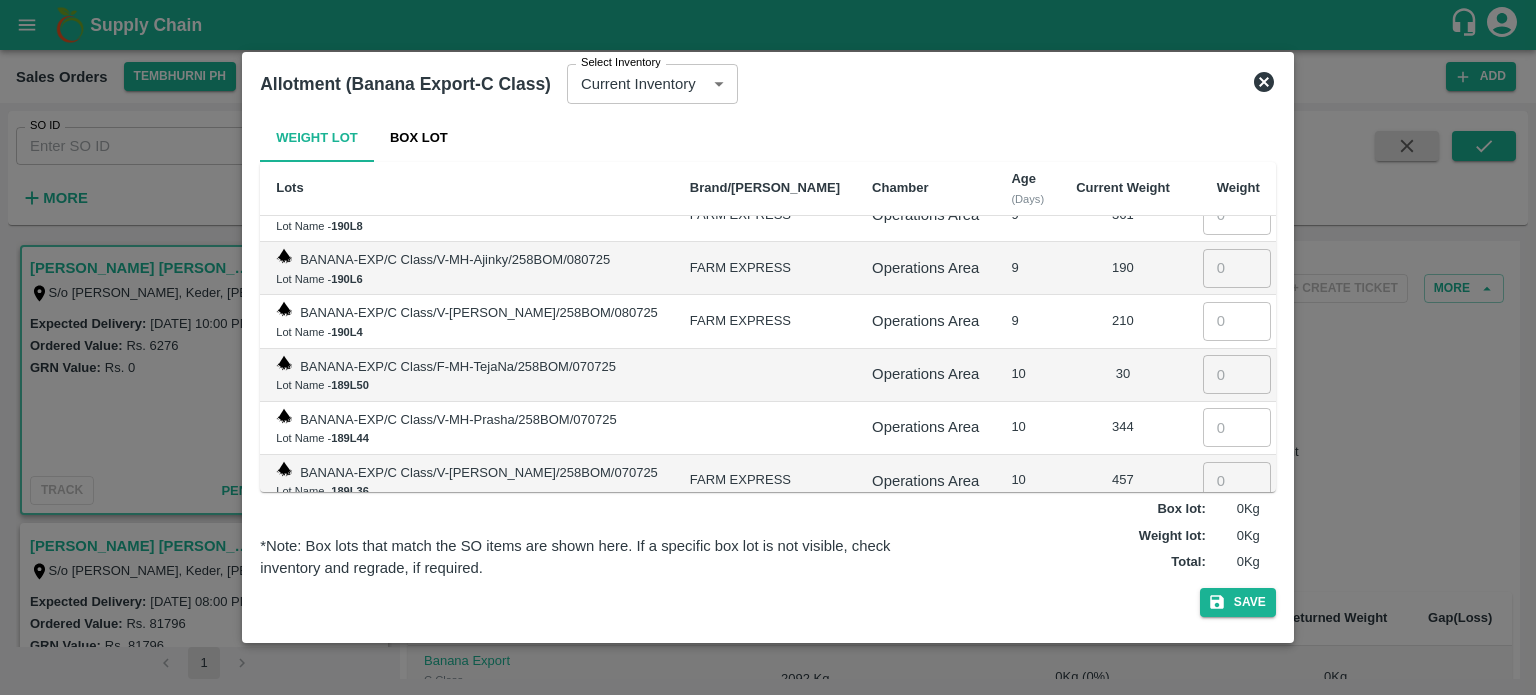 scroll, scrollTop: 5682, scrollLeft: 0, axis: vertical 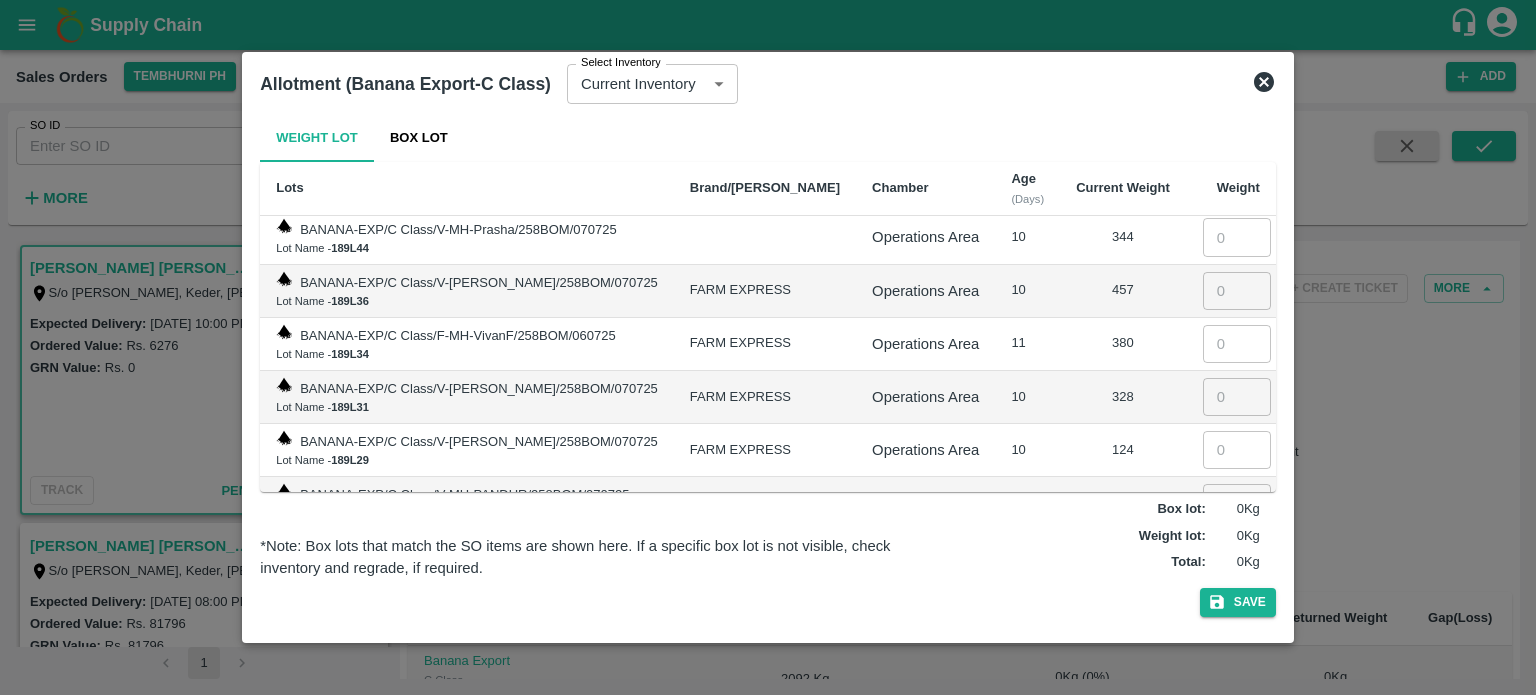 click on "BANANA-EXP/C Class/V-MH-PANDUR/258BOM/070725 Lot Name -  189L27" at bounding box center [467, 503] 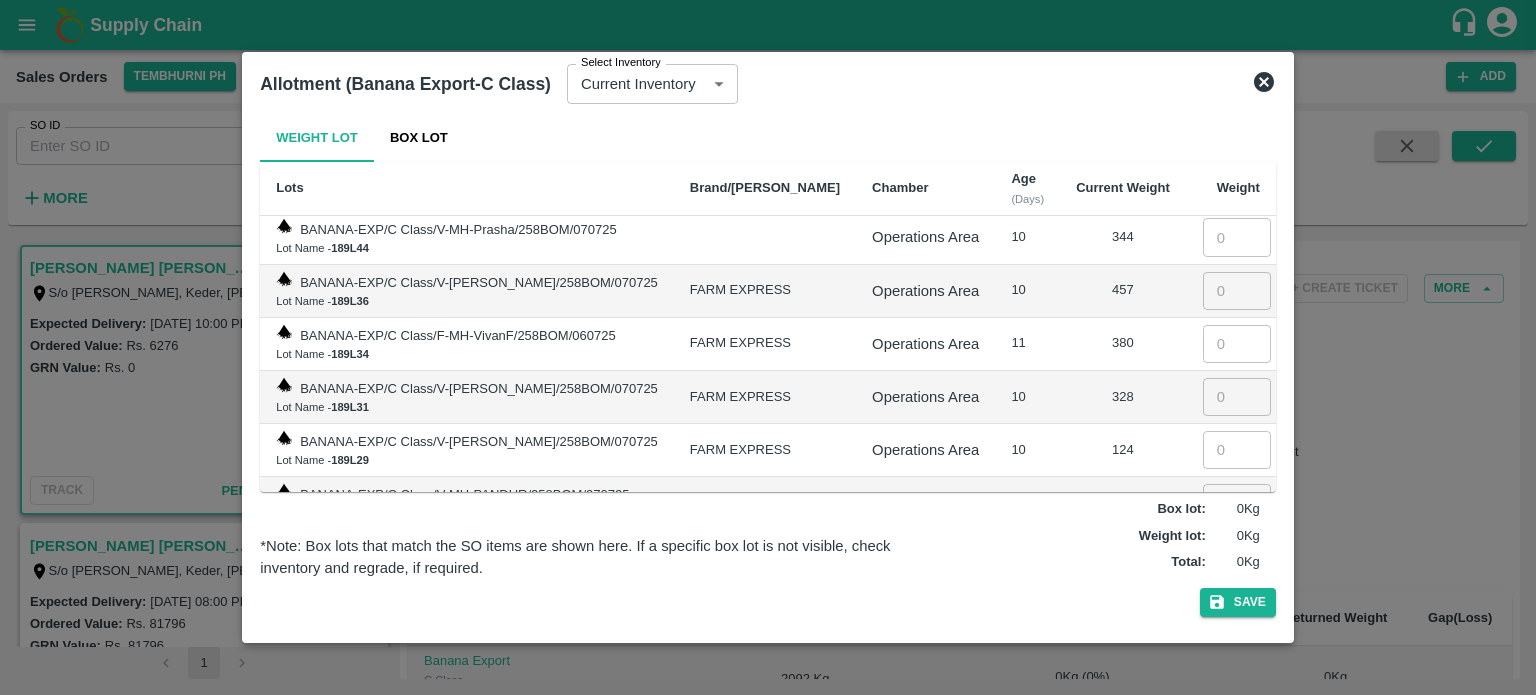 click on "BANANA-EXP/C Class/V-[PERSON_NAME]/258BOM/070725 Lot Name -  189L29" at bounding box center [467, 450] 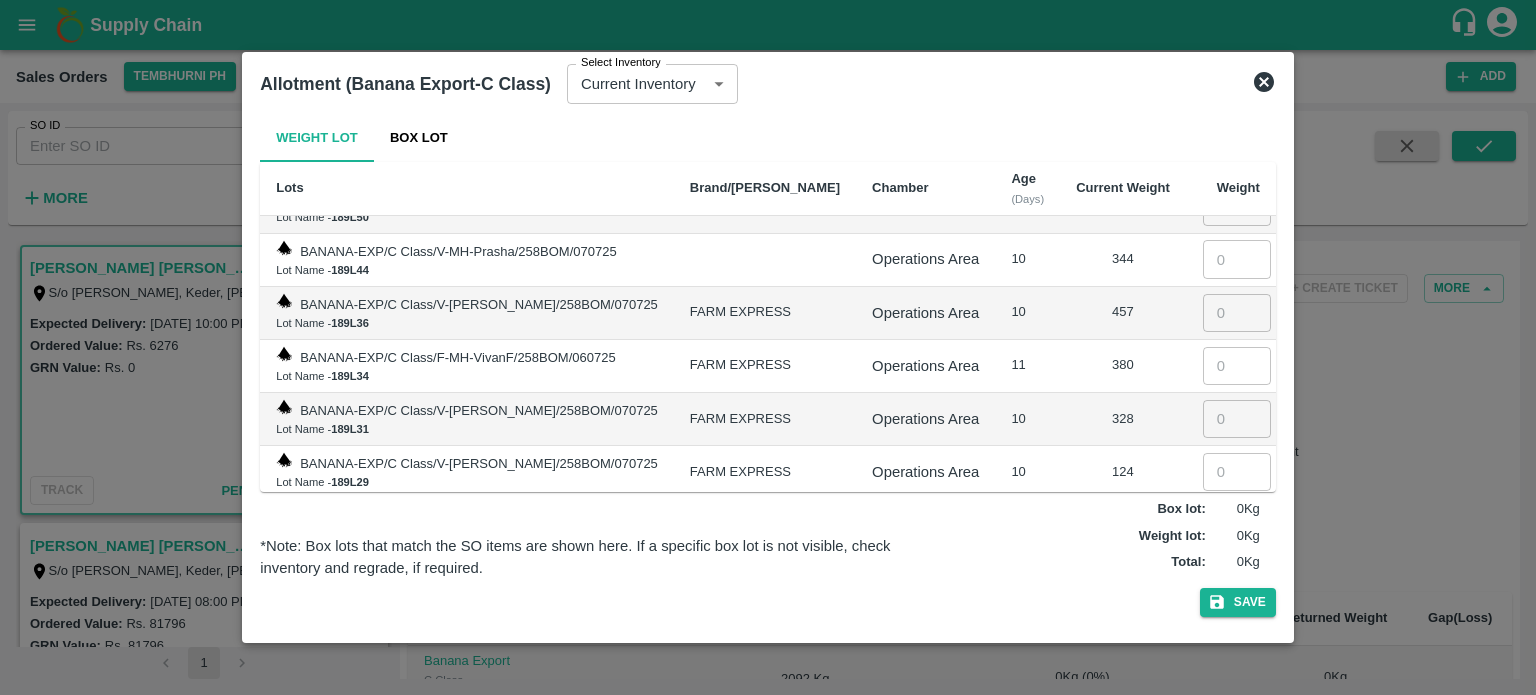 scroll, scrollTop: 5648, scrollLeft: 0, axis: vertical 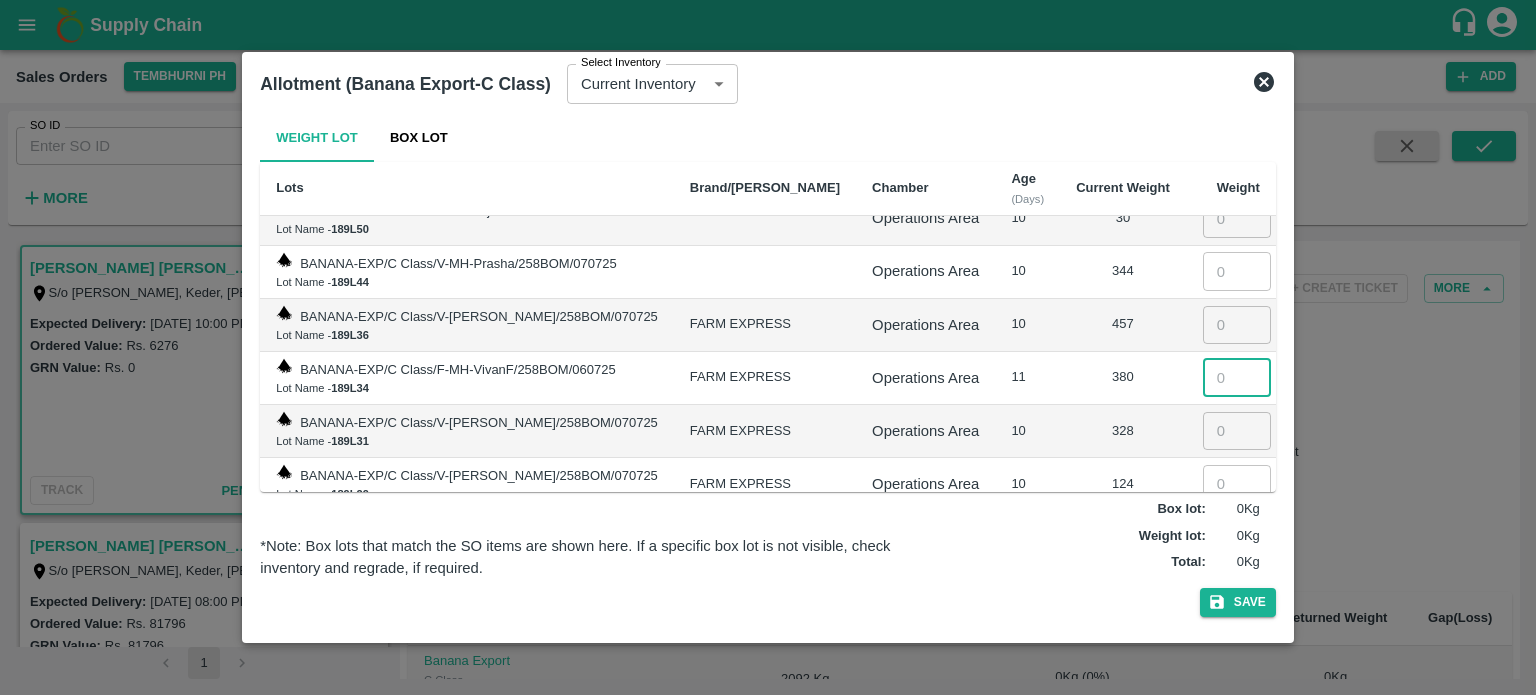 click at bounding box center [1237, 378] 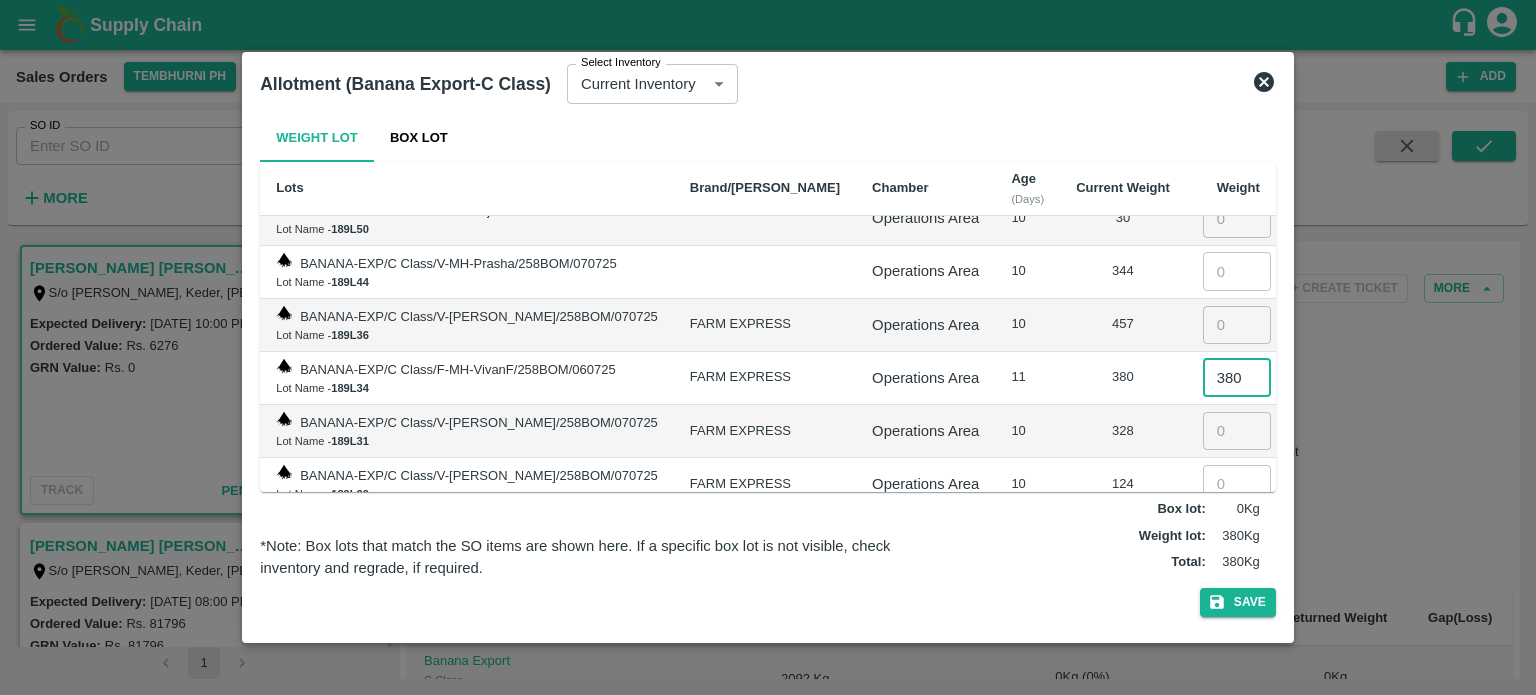 type on "380" 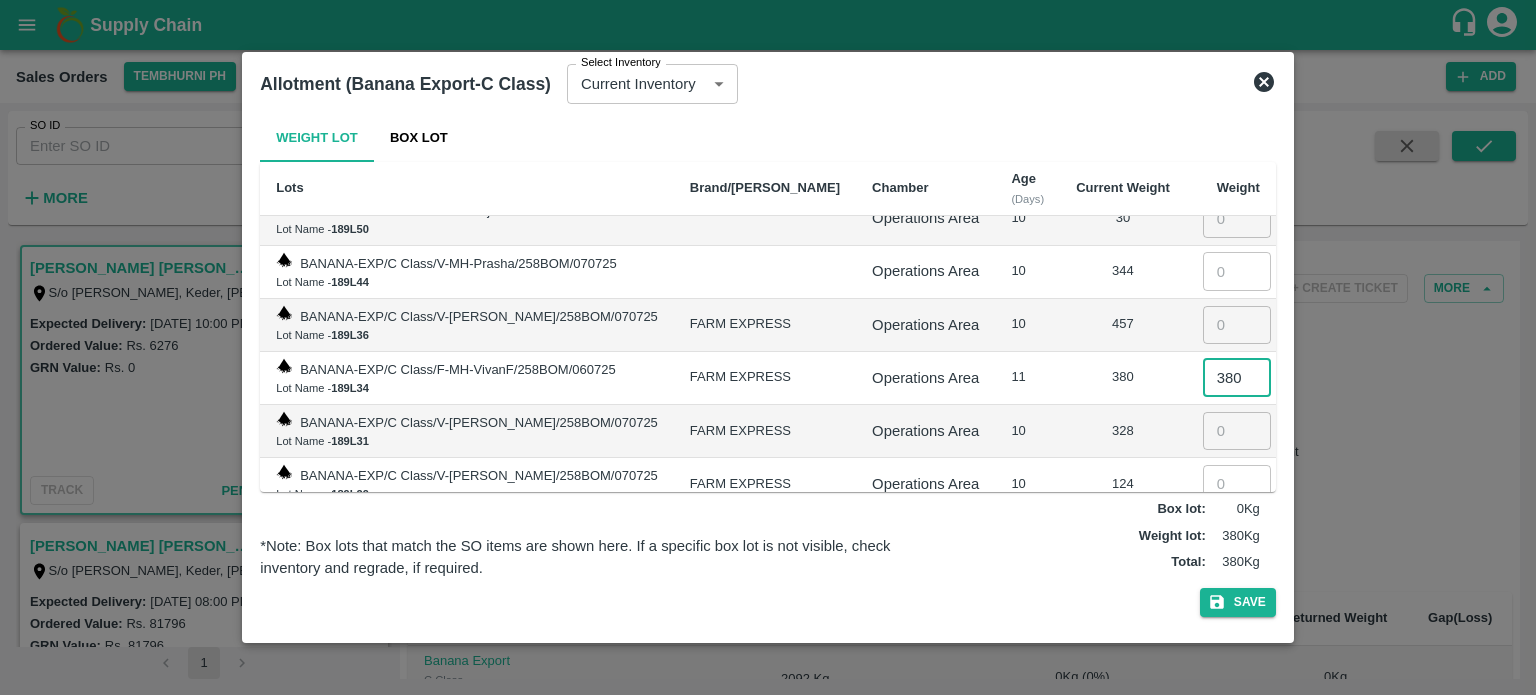 click on "FARM EXPRESS" at bounding box center (765, 431) 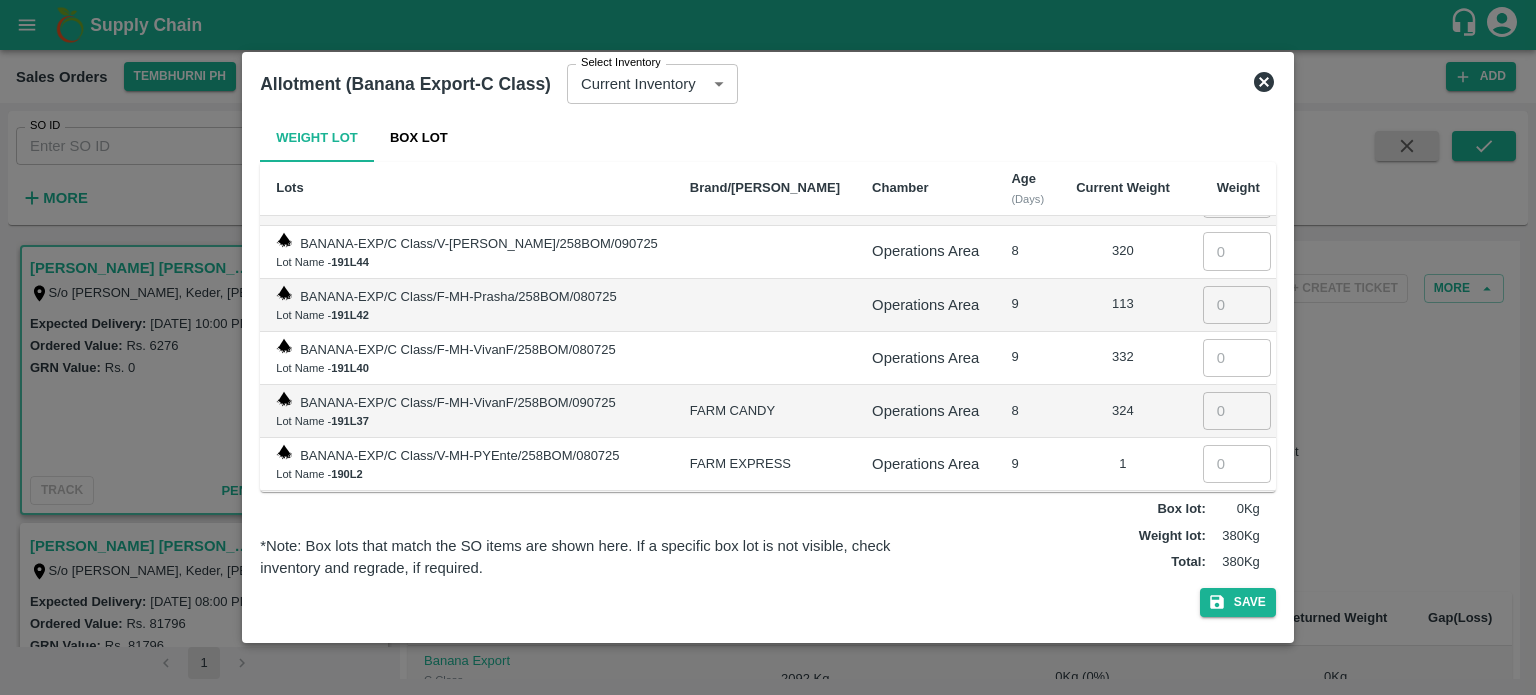 scroll, scrollTop: 4816, scrollLeft: 0, axis: vertical 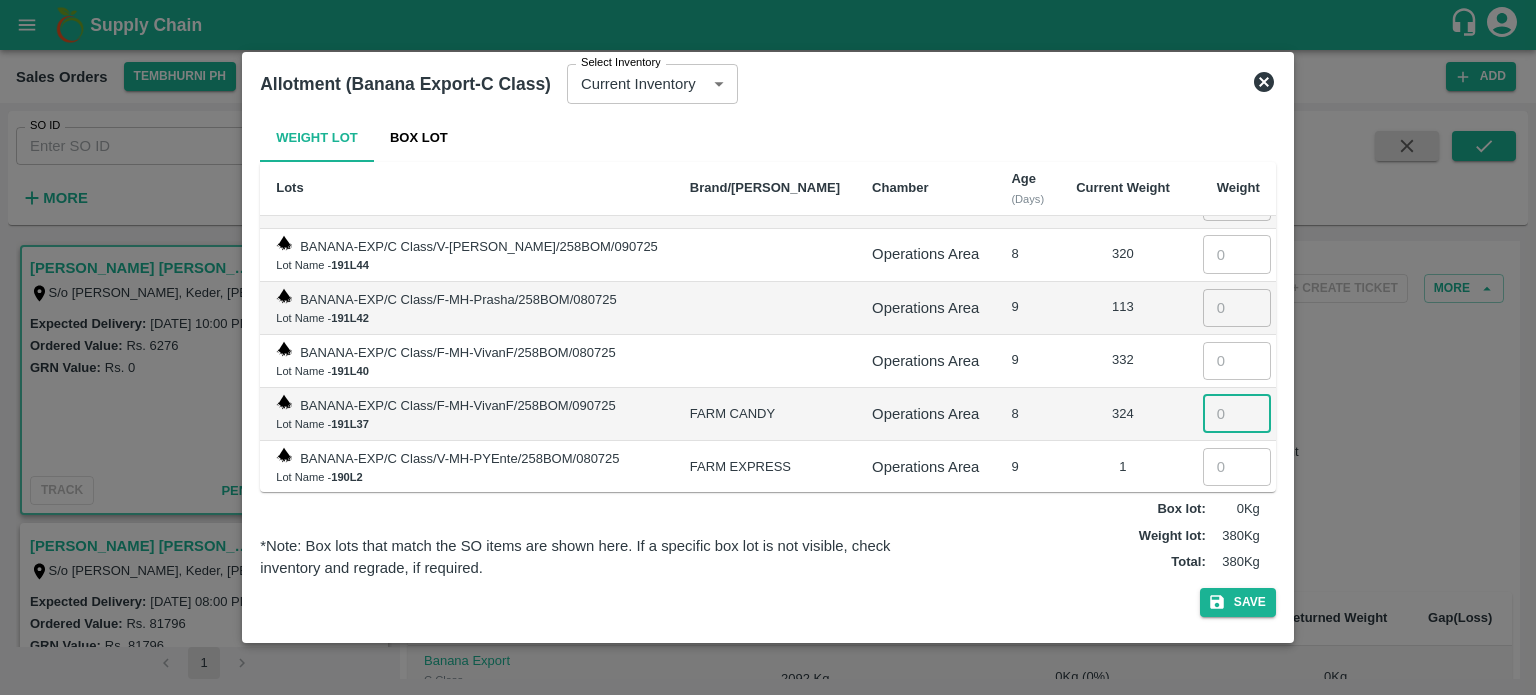 click at bounding box center [1237, 414] 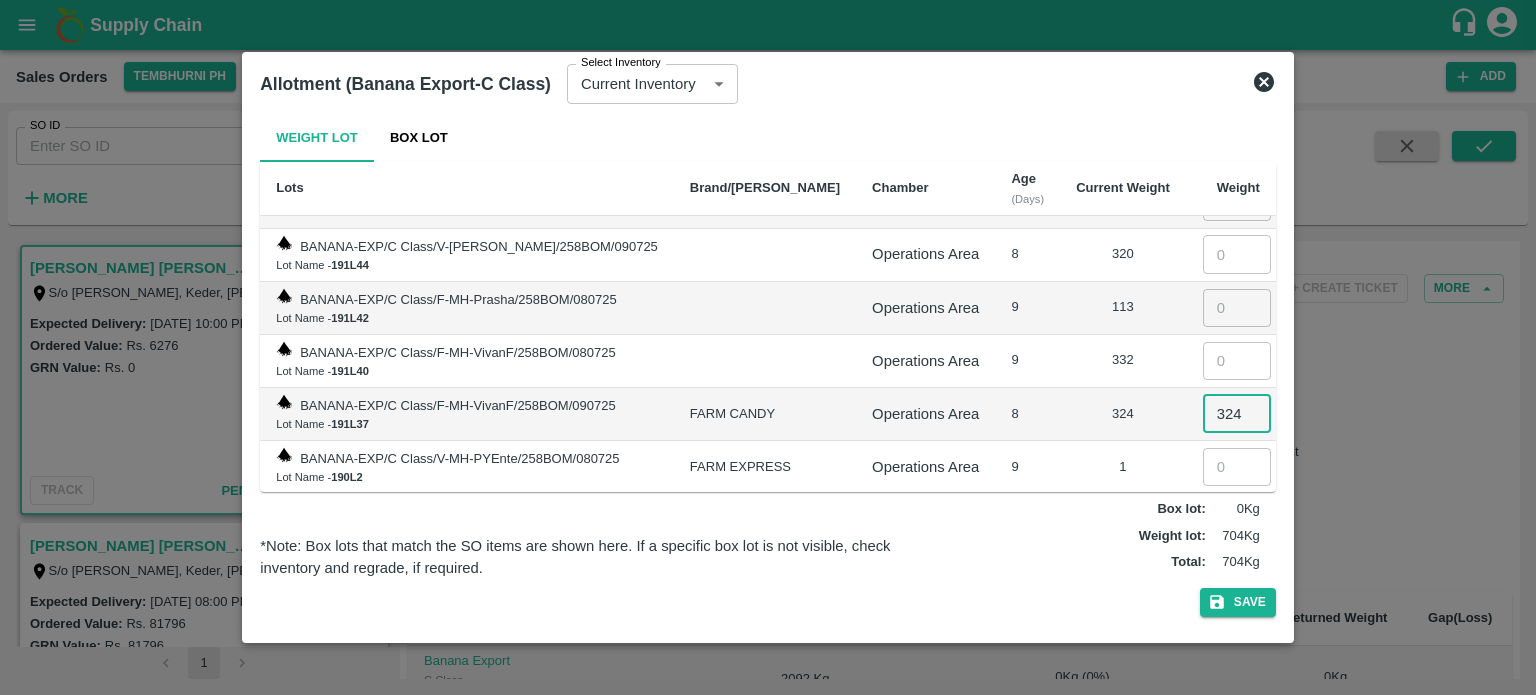 type on "324" 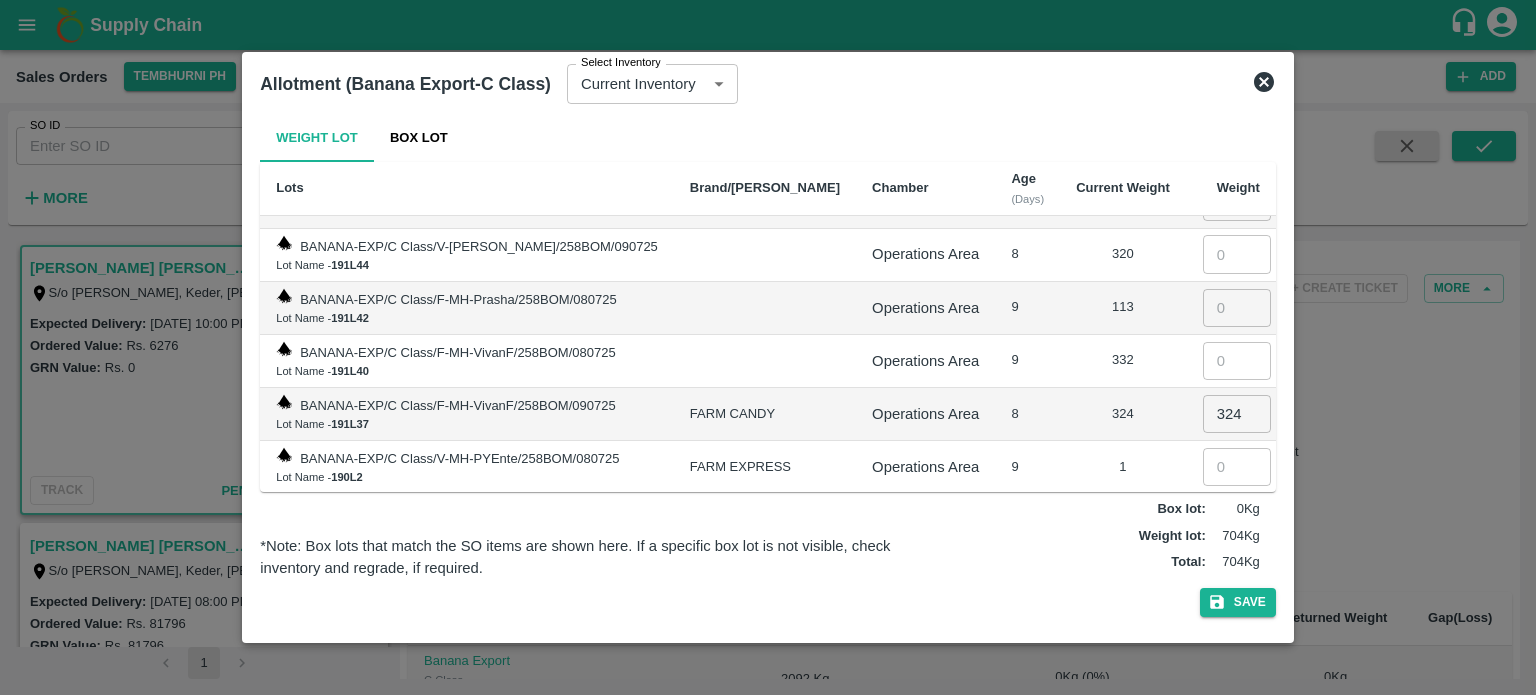 click on "BANANA-EXP/C Class/F-MH-VivanF/258BOM/090725 Lot Name -  191L37" at bounding box center [467, 414] 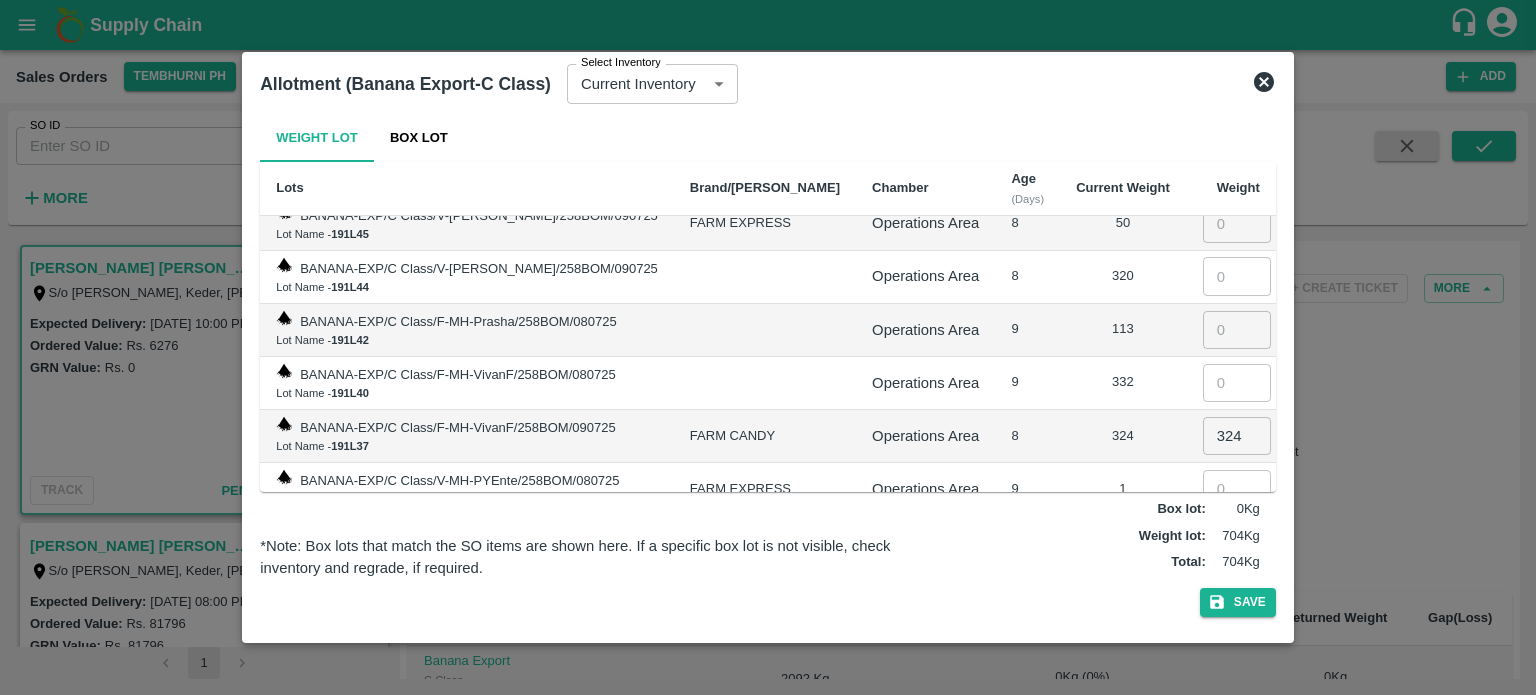 scroll, scrollTop: 4782, scrollLeft: 0, axis: vertical 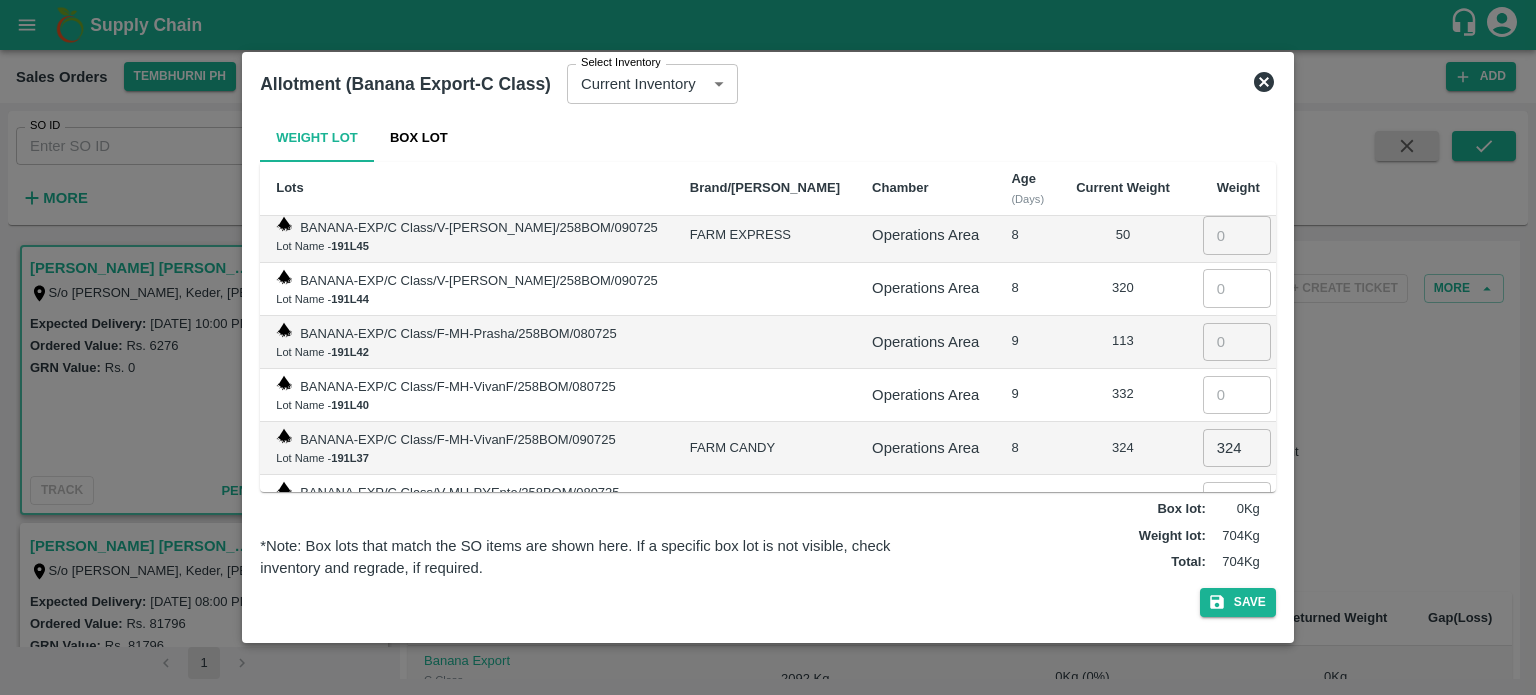 click at bounding box center [1237, 395] 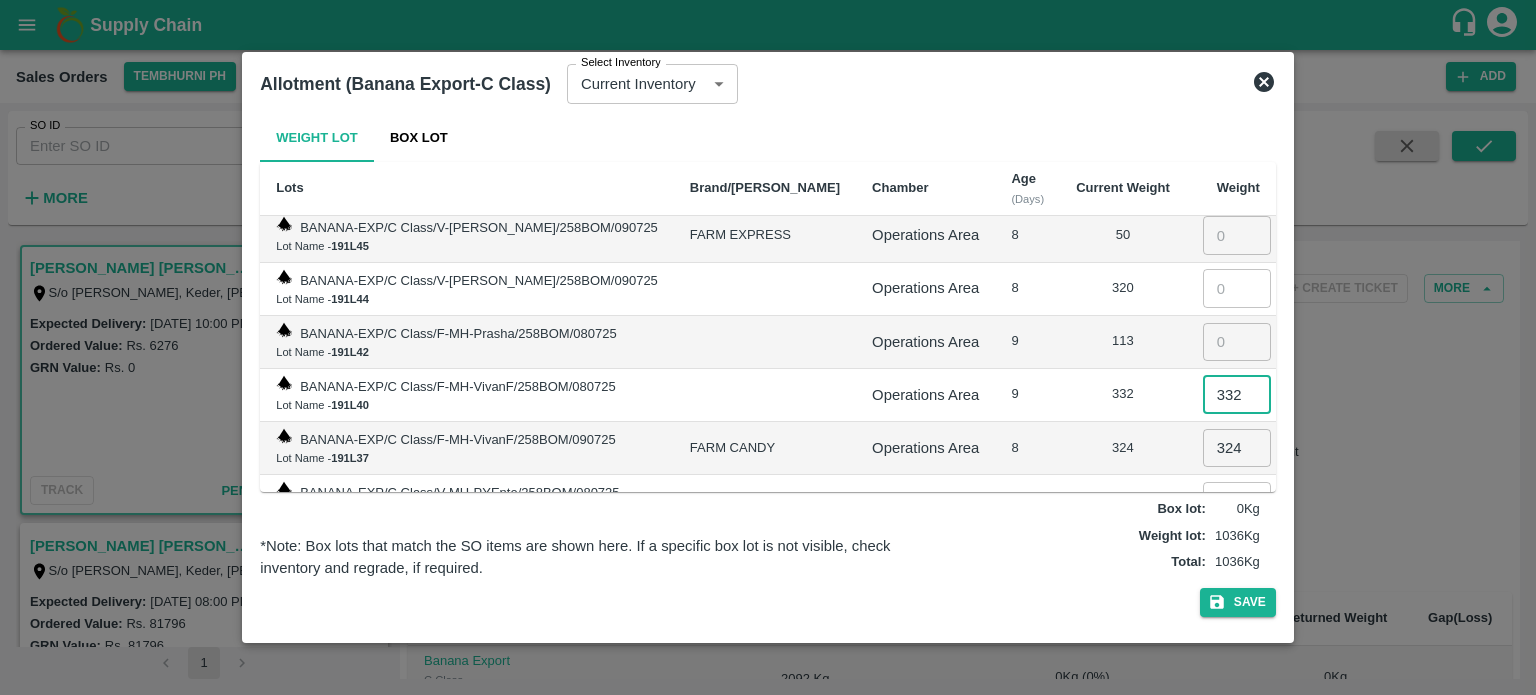 type on "332" 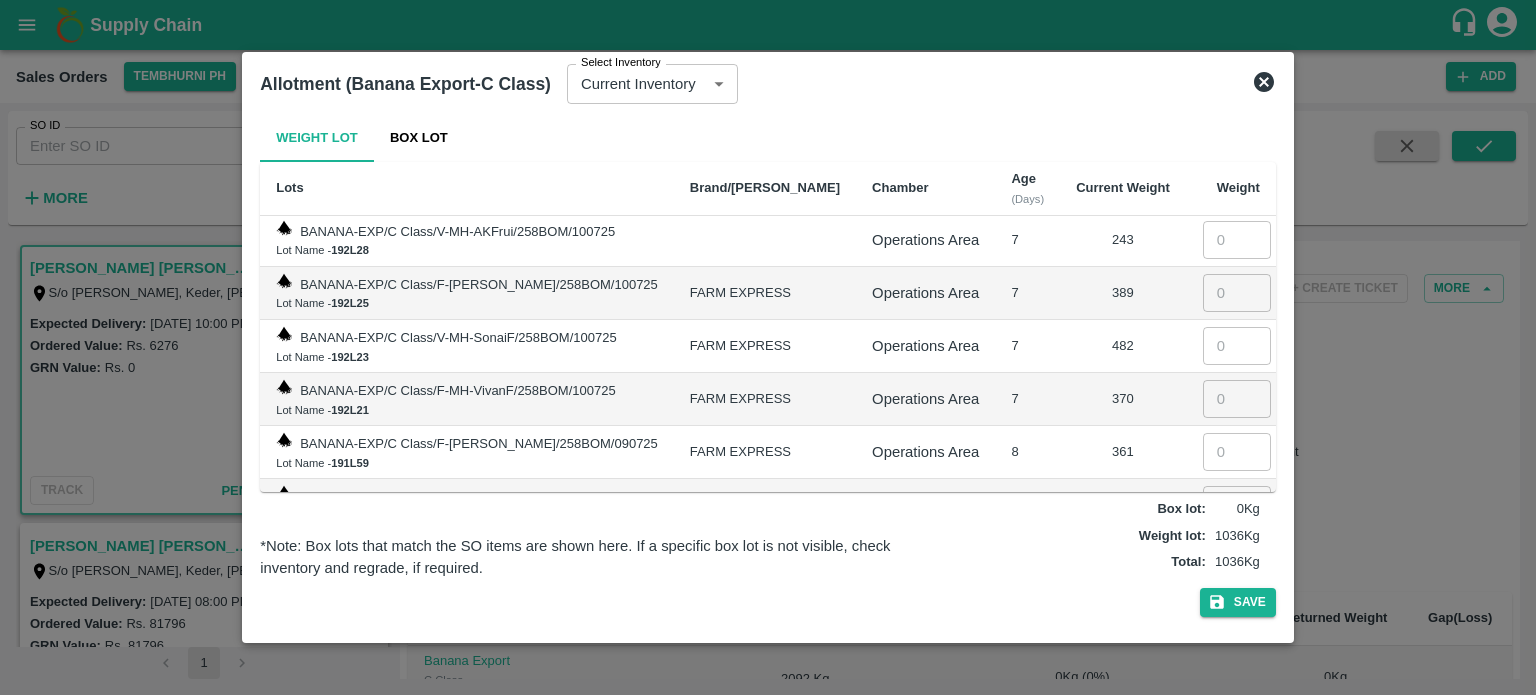scroll, scrollTop: 4182, scrollLeft: 0, axis: vertical 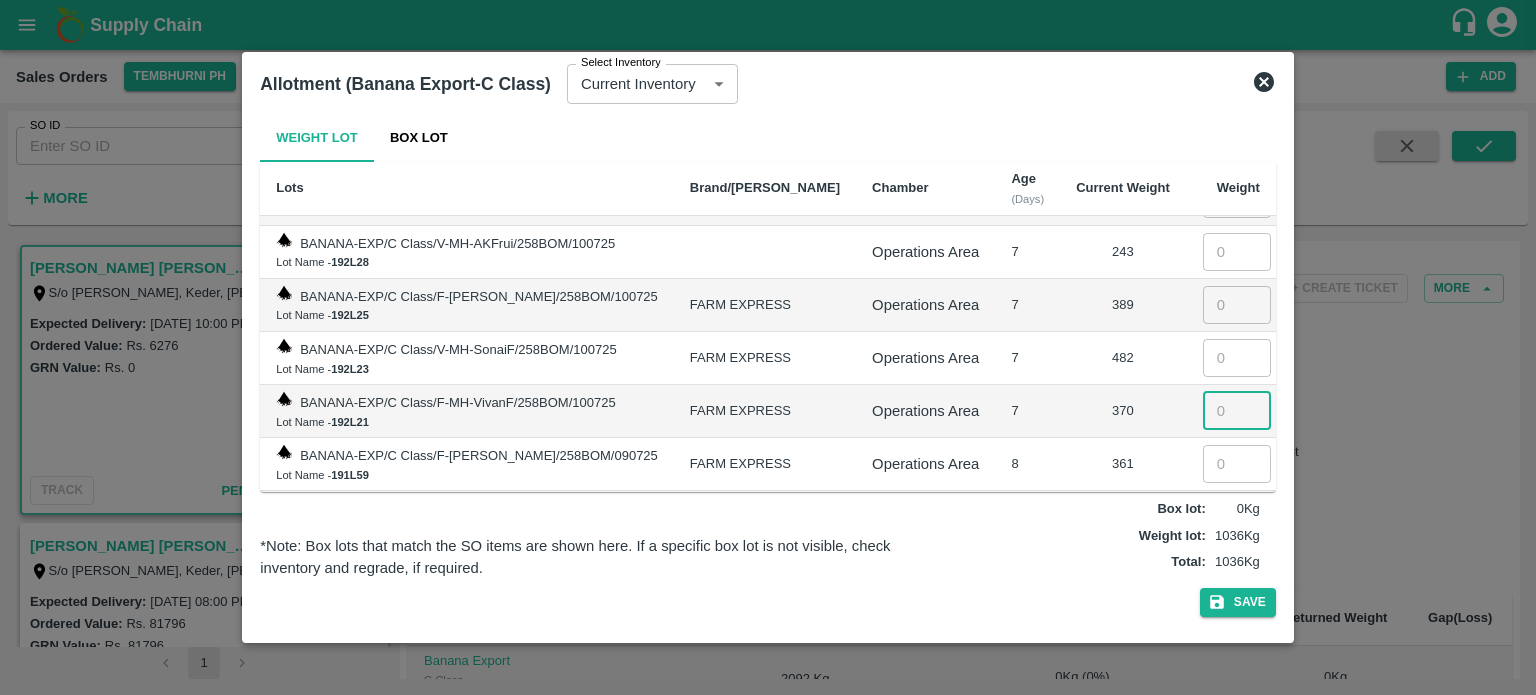 click at bounding box center (1237, 411) 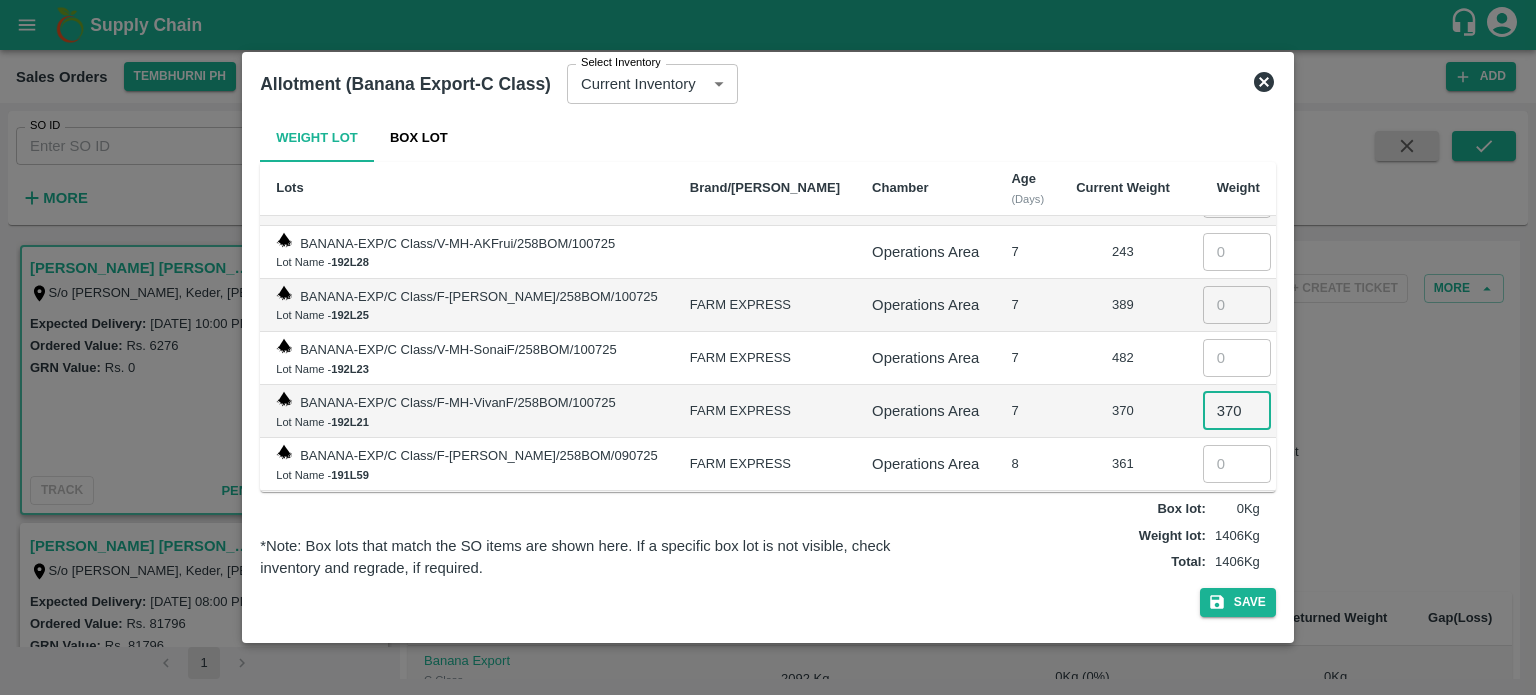 type on "370" 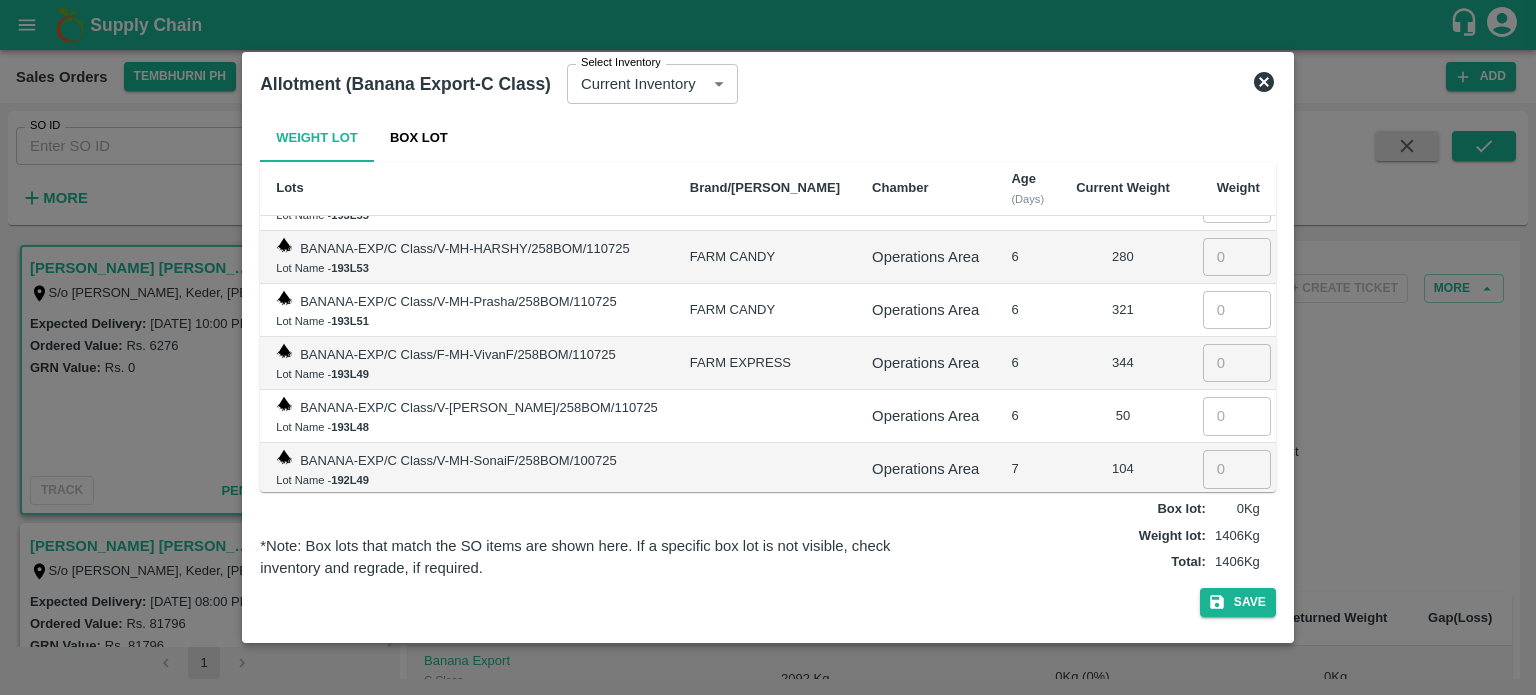 scroll, scrollTop: 3582, scrollLeft: 0, axis: vertical 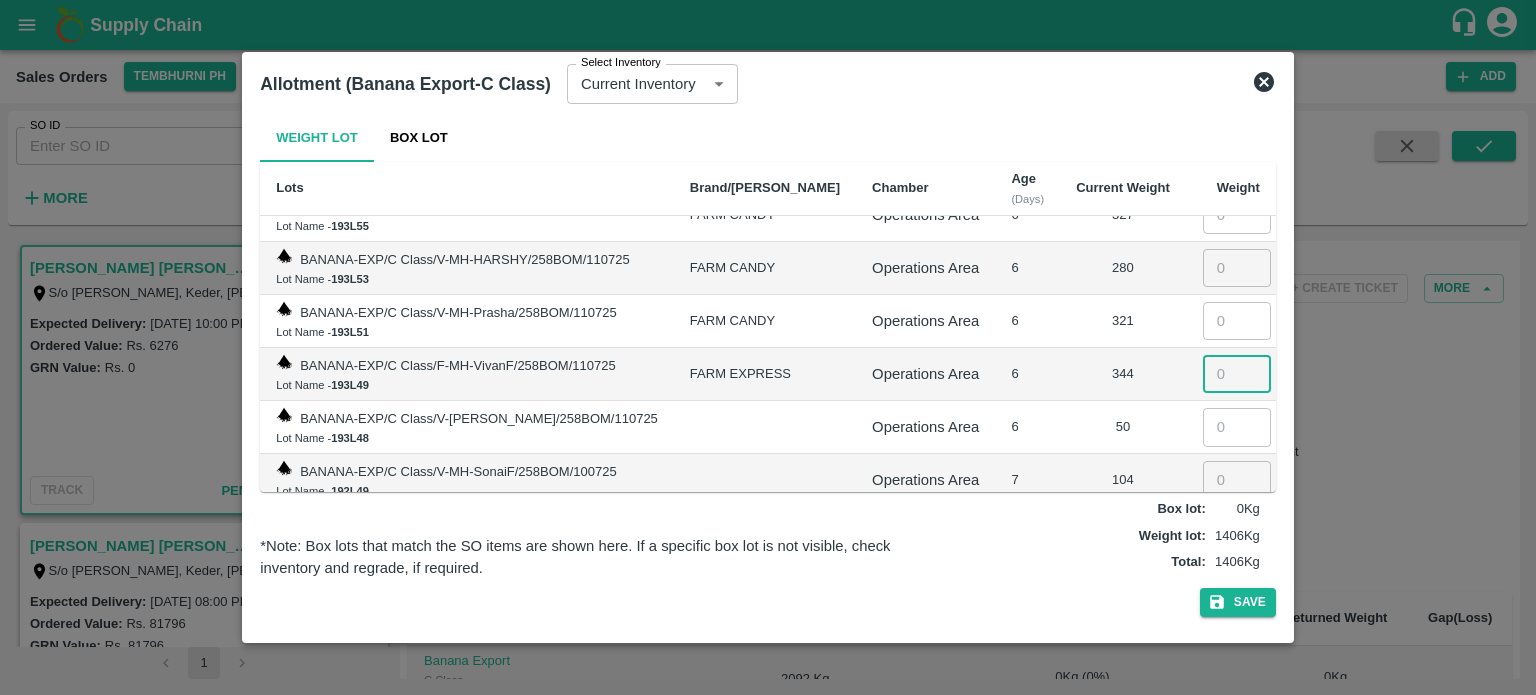 click at bounding box center [1237, 374] 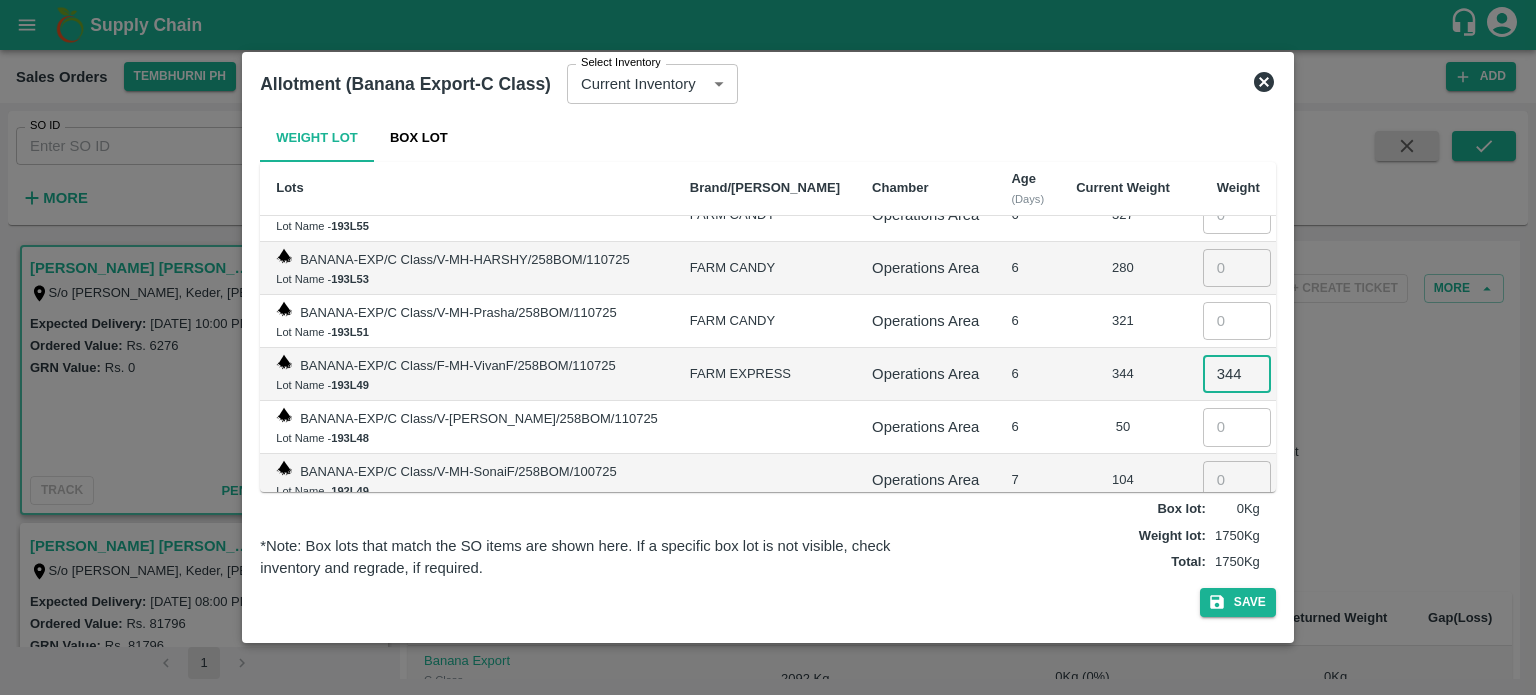 type on "344" 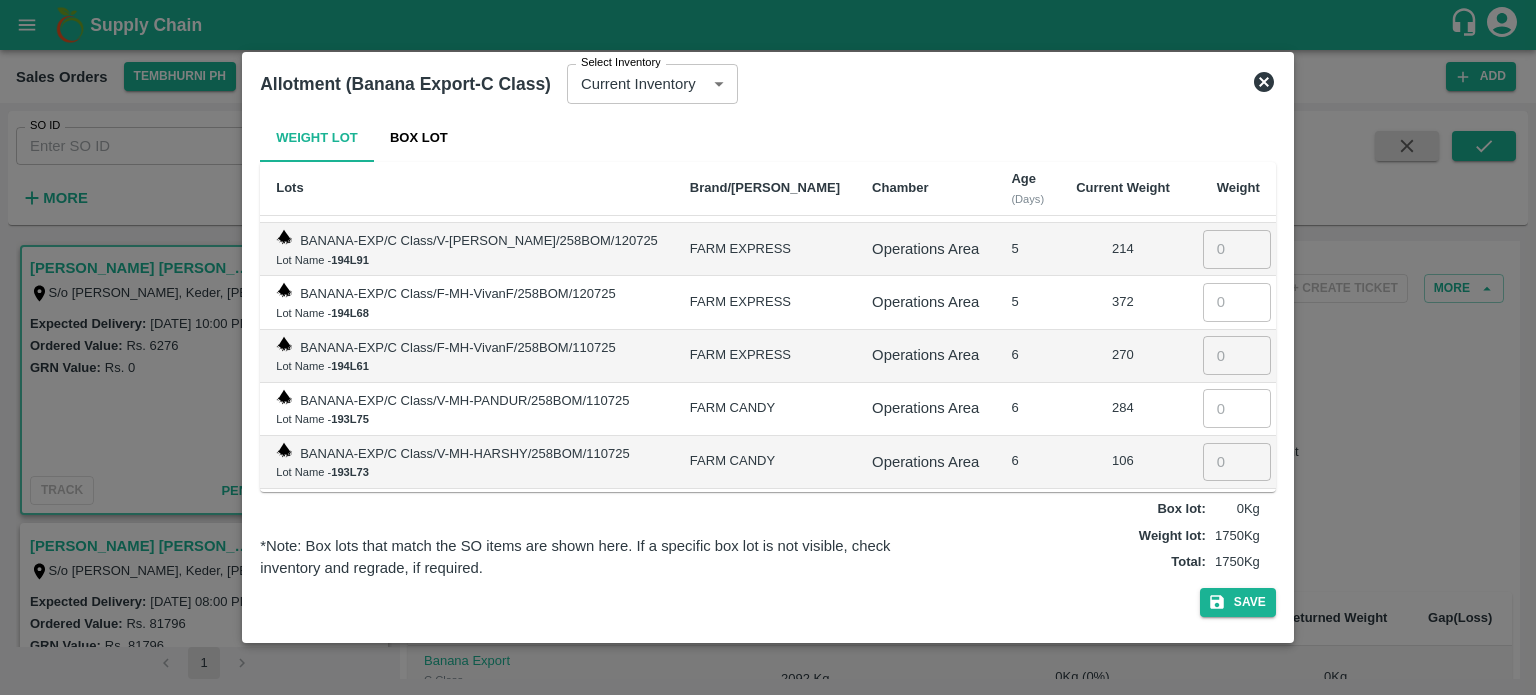 scroll, scrollTop: 2948, scrollLeft: 0, axis: vertical 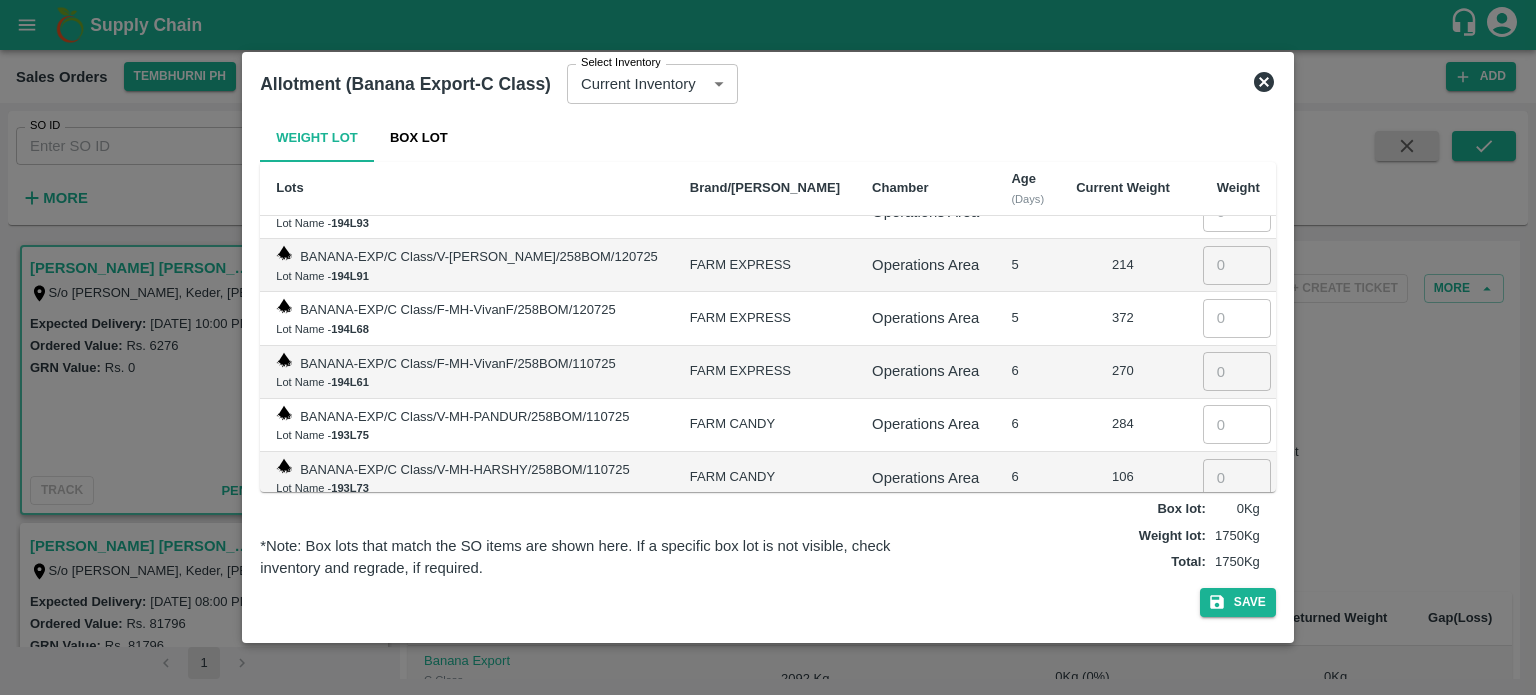 click at bounding box center (1237, 371) 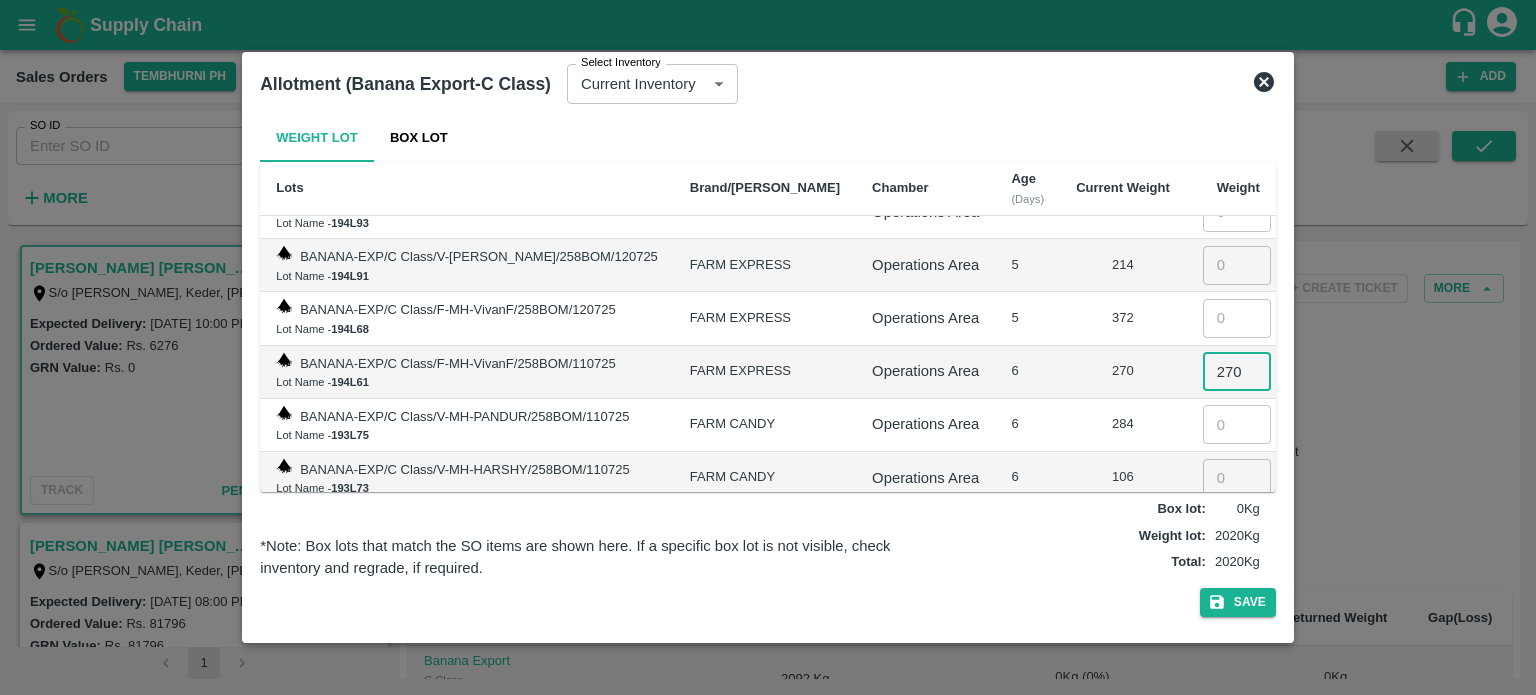 type on "270" 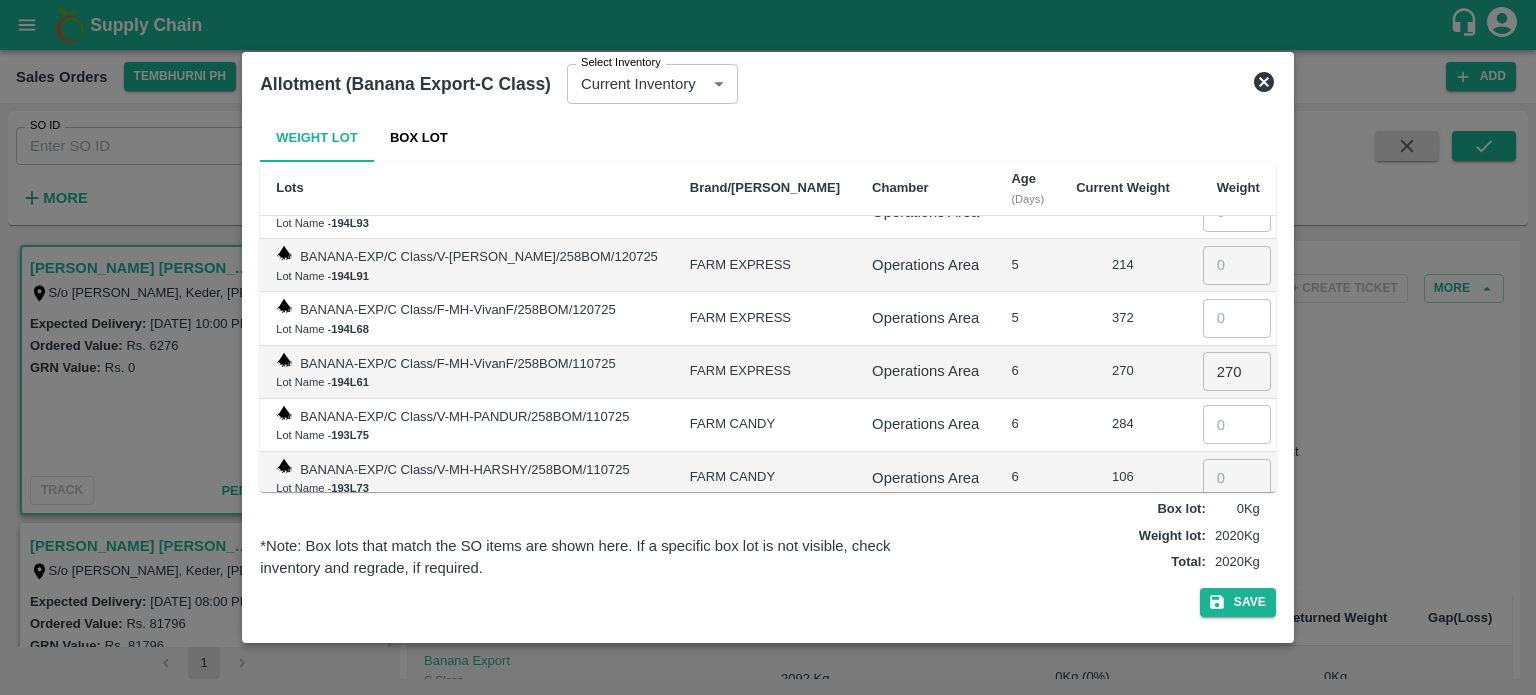 scroll, scrollTop: 2882, scrollLeft: 0, axis: vertical 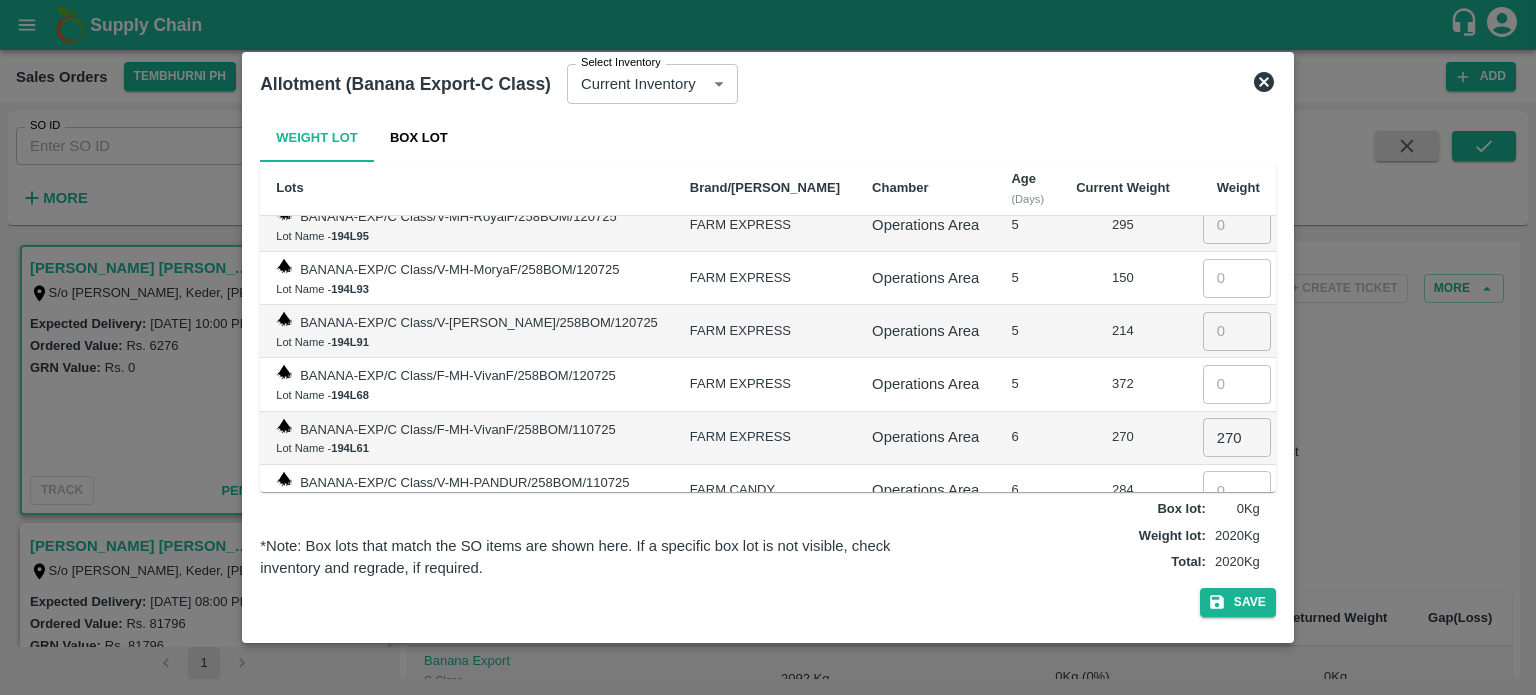 click at bounding box center (1237, 384) 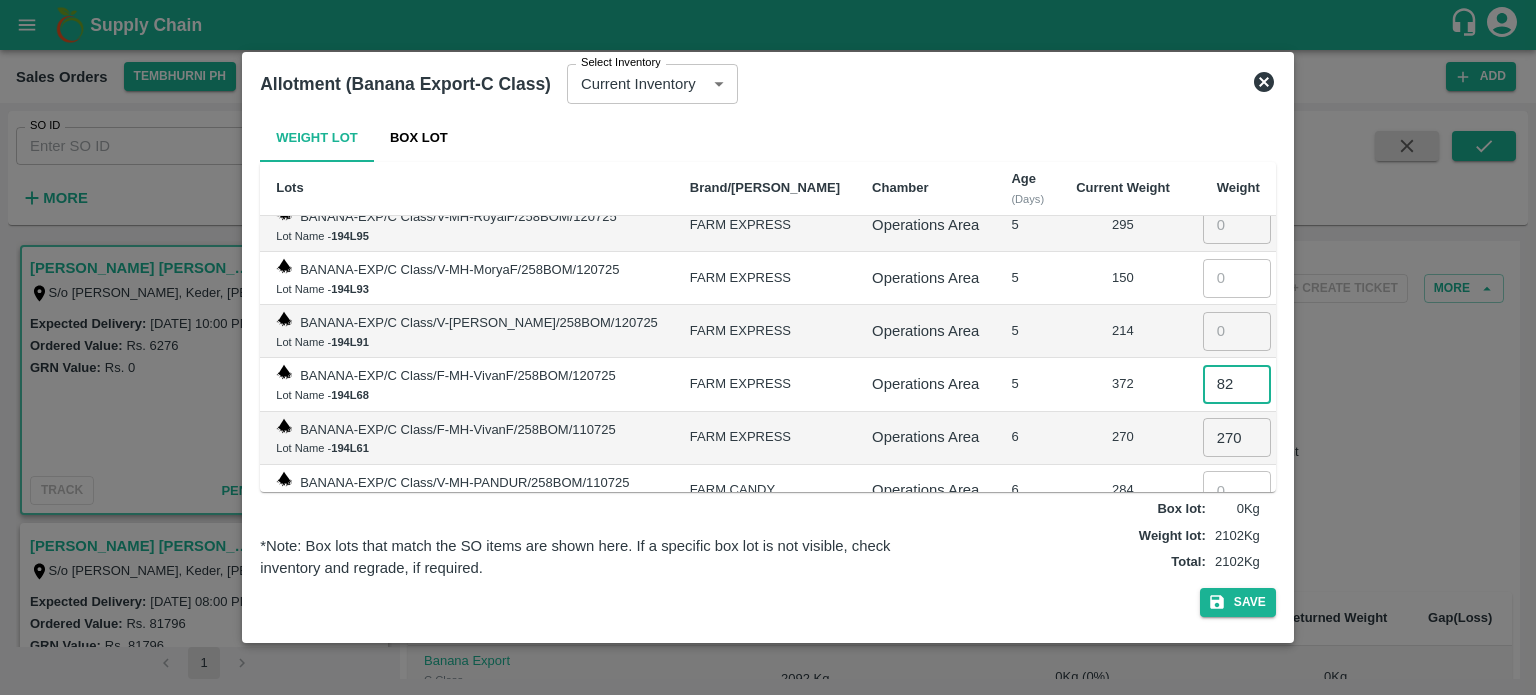 click on "82" at bounding box center (1237, 384) 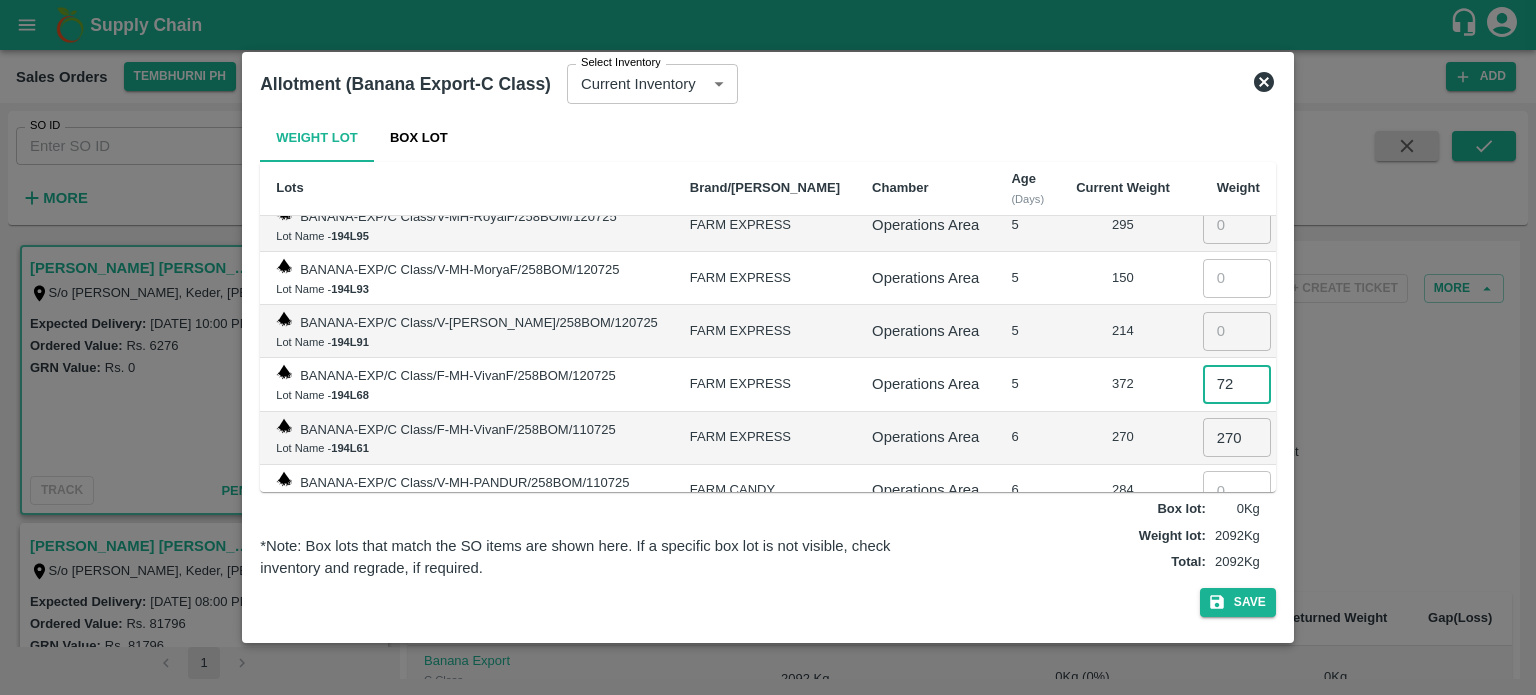 type on "72" 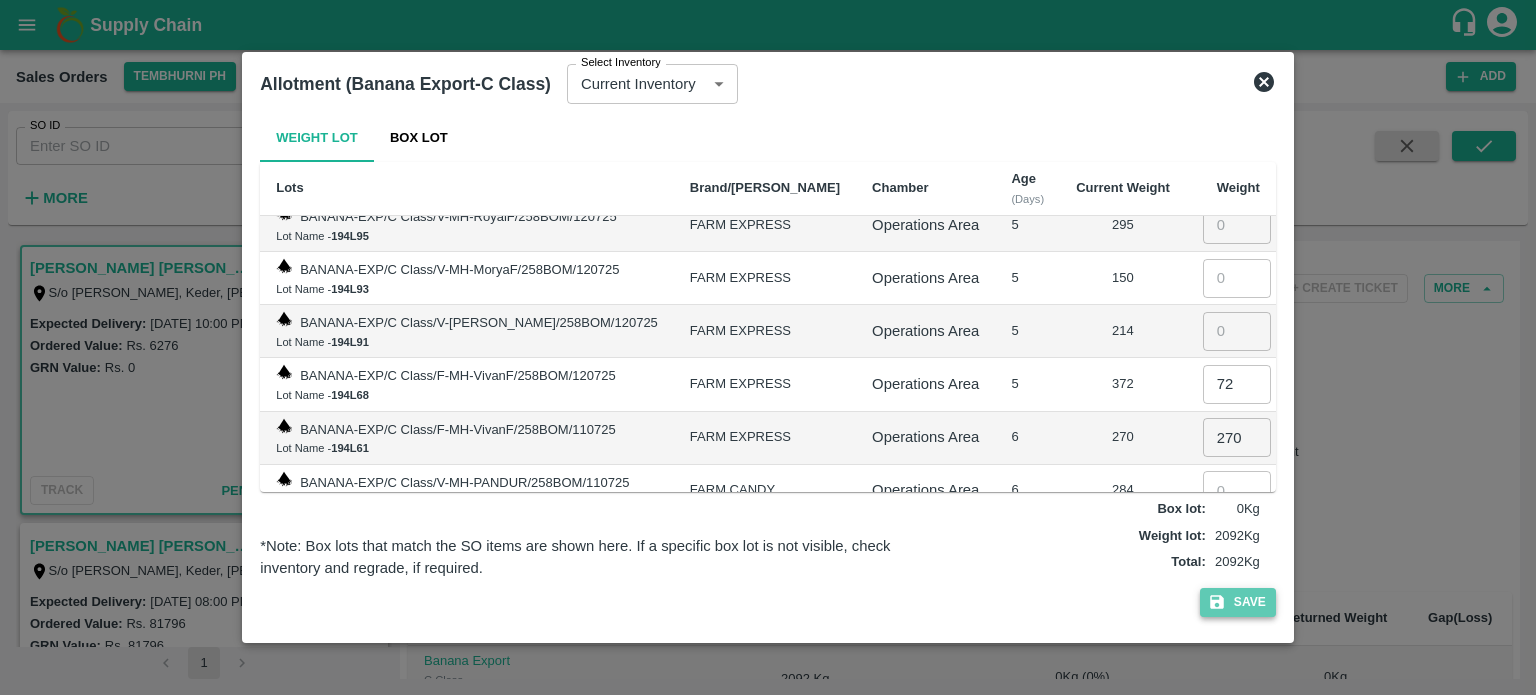 click on "Save" at bounding box center (1238, 602) 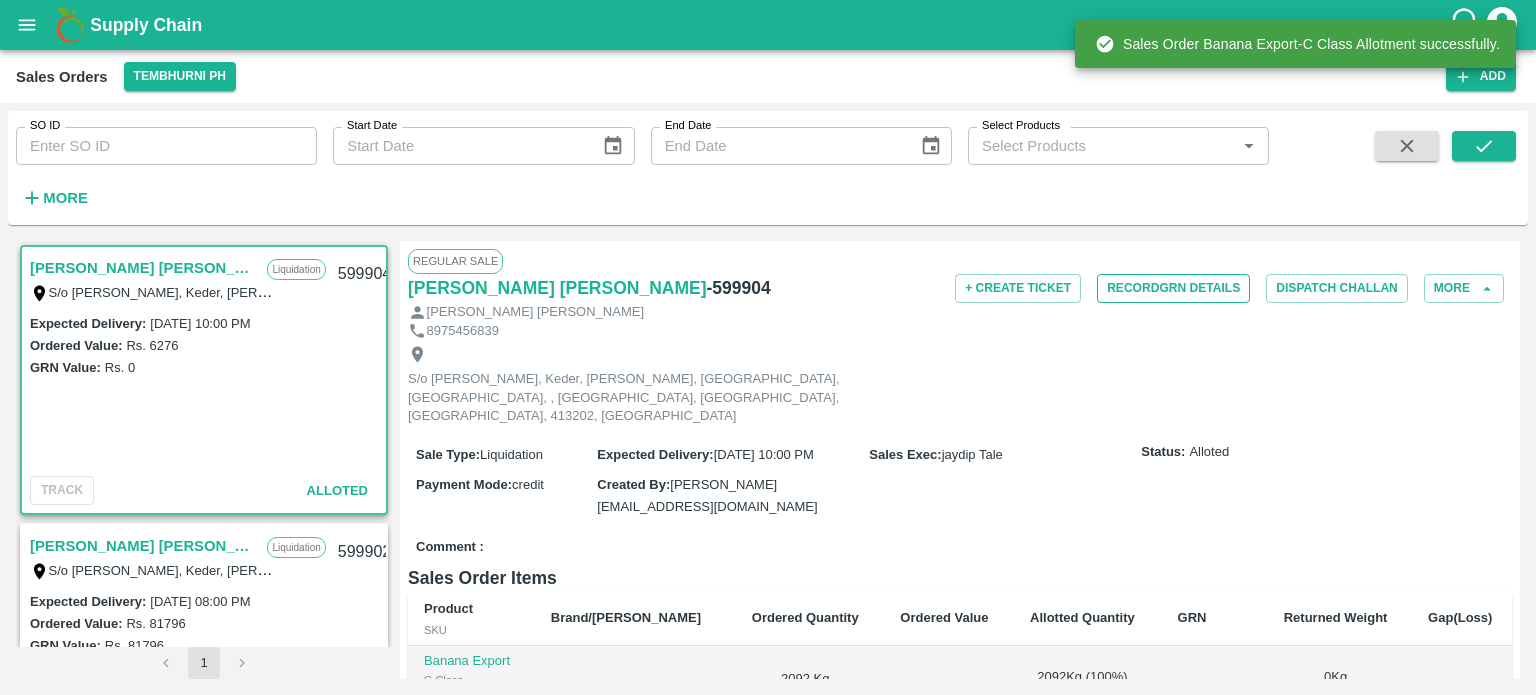 click on "Record  GRN Details" at bounding box center [1173, 288] 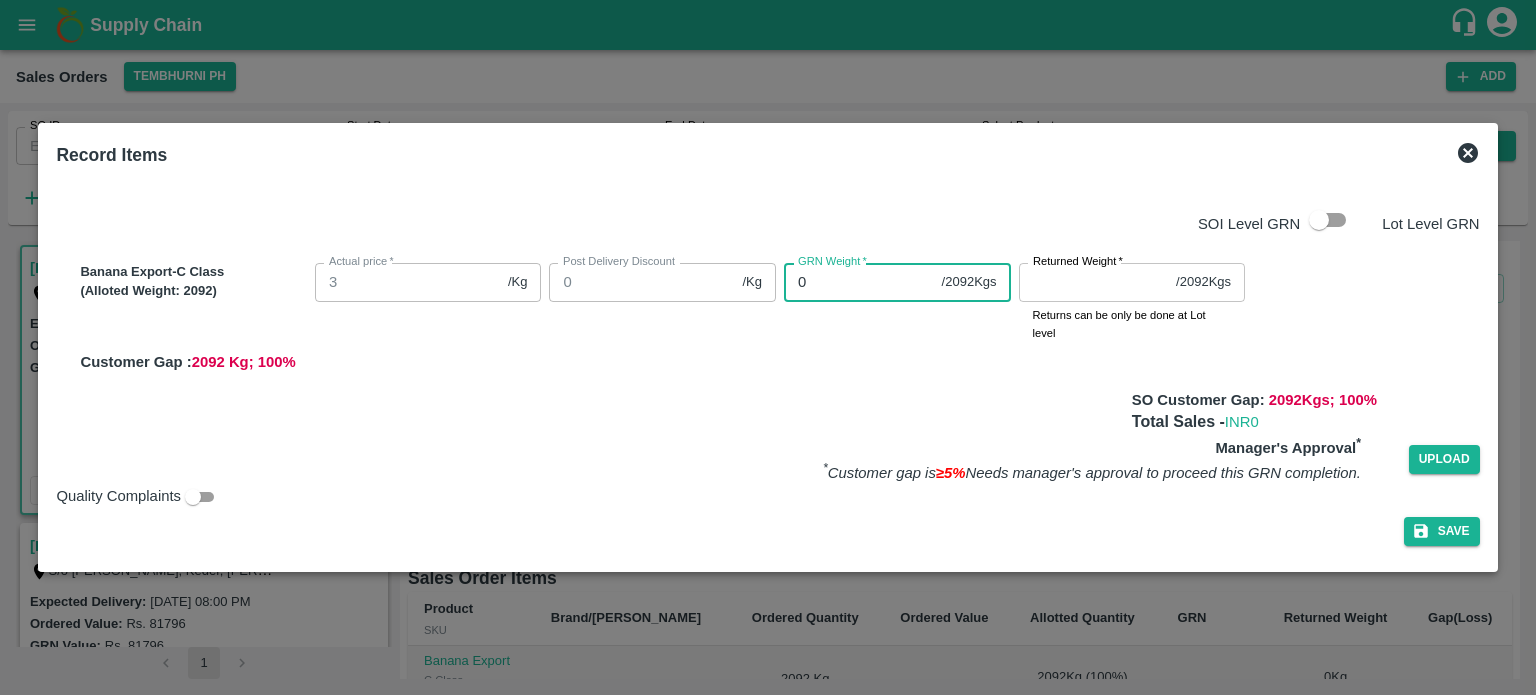 click on "Banana Export-C Class (Alloted   Weight: 2092 ) Actual price   * 3 /Kg Actual price Post Delivery Discount 0 /Kg Post Delivery Discount GRN Weight   * 0 /  2092  Kgs GRN Weight Returned Weight   * /  2092  Kgs Returned Weight Returns can be only be done at Lot level Customer Gap : 2092 Kg;   100 %" at bounding box center [775, 314] 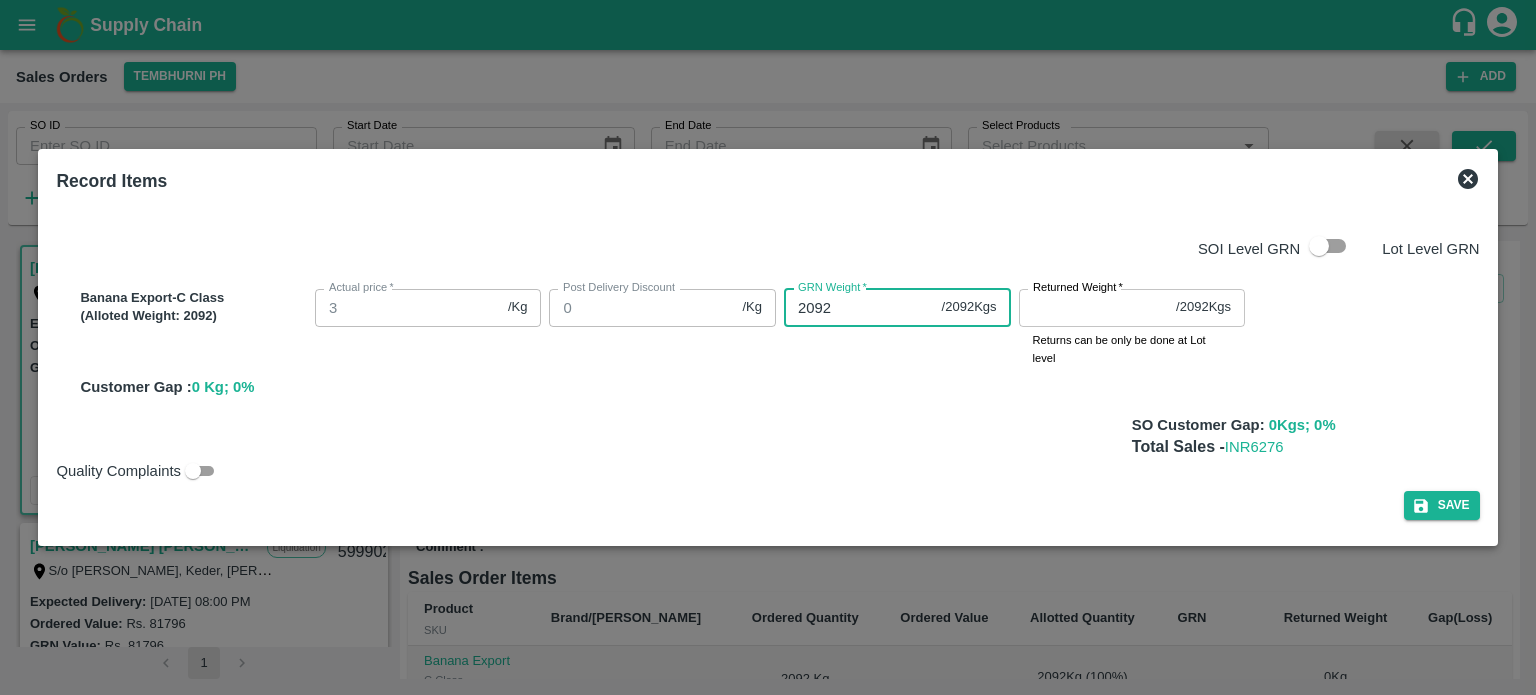 type on "2092" 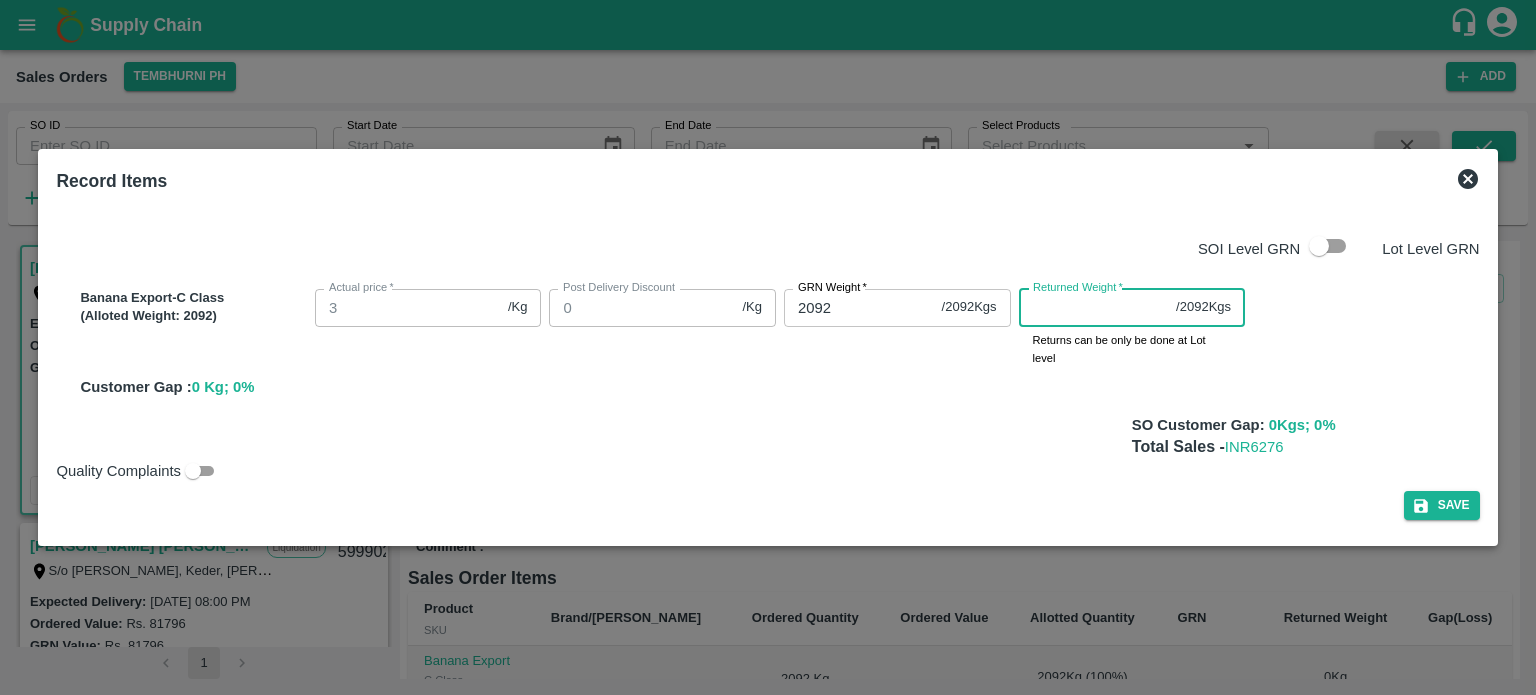 click on "Returned Weight   *" at bounding box center (1094, 308) 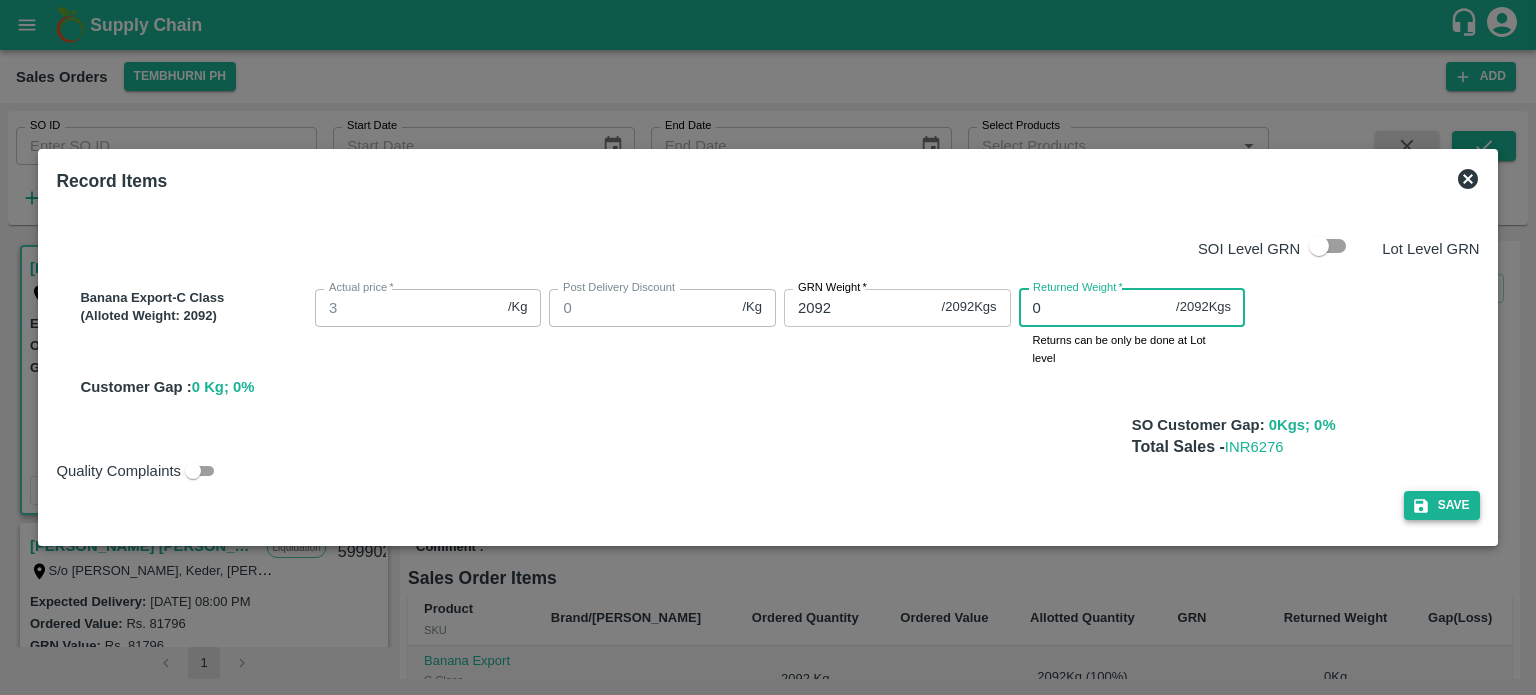type on "0" 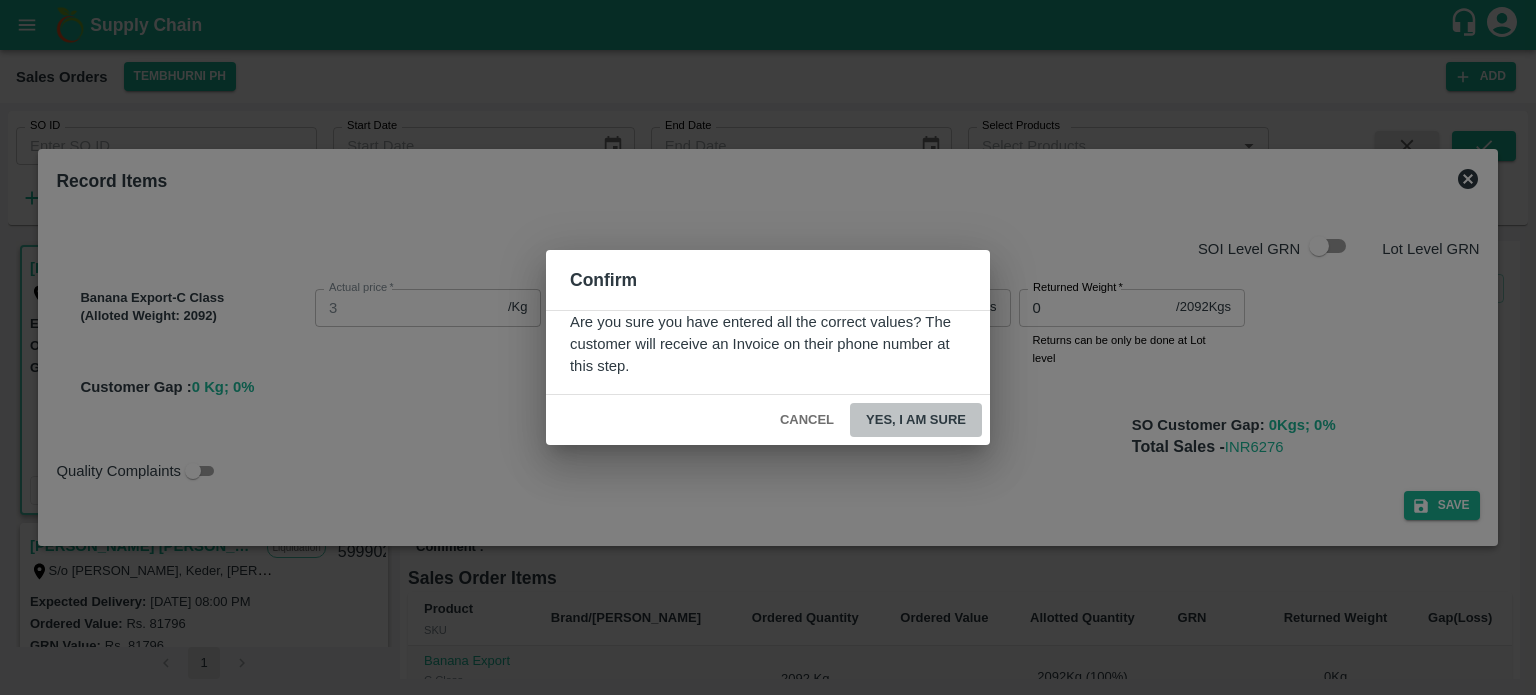 click on "Yes, I am sure" at bounding box center [916, 420] 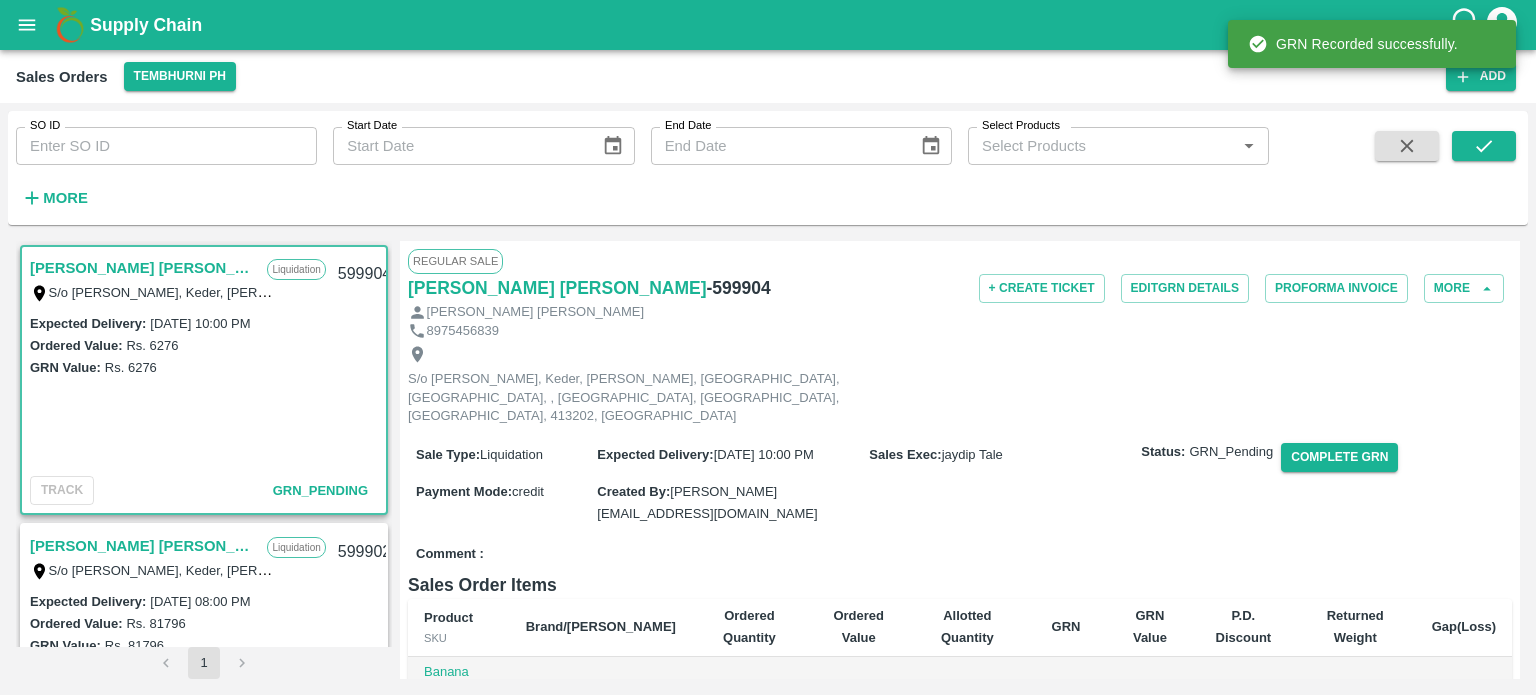 click on "Comment :" at bounding box center [960, 554] 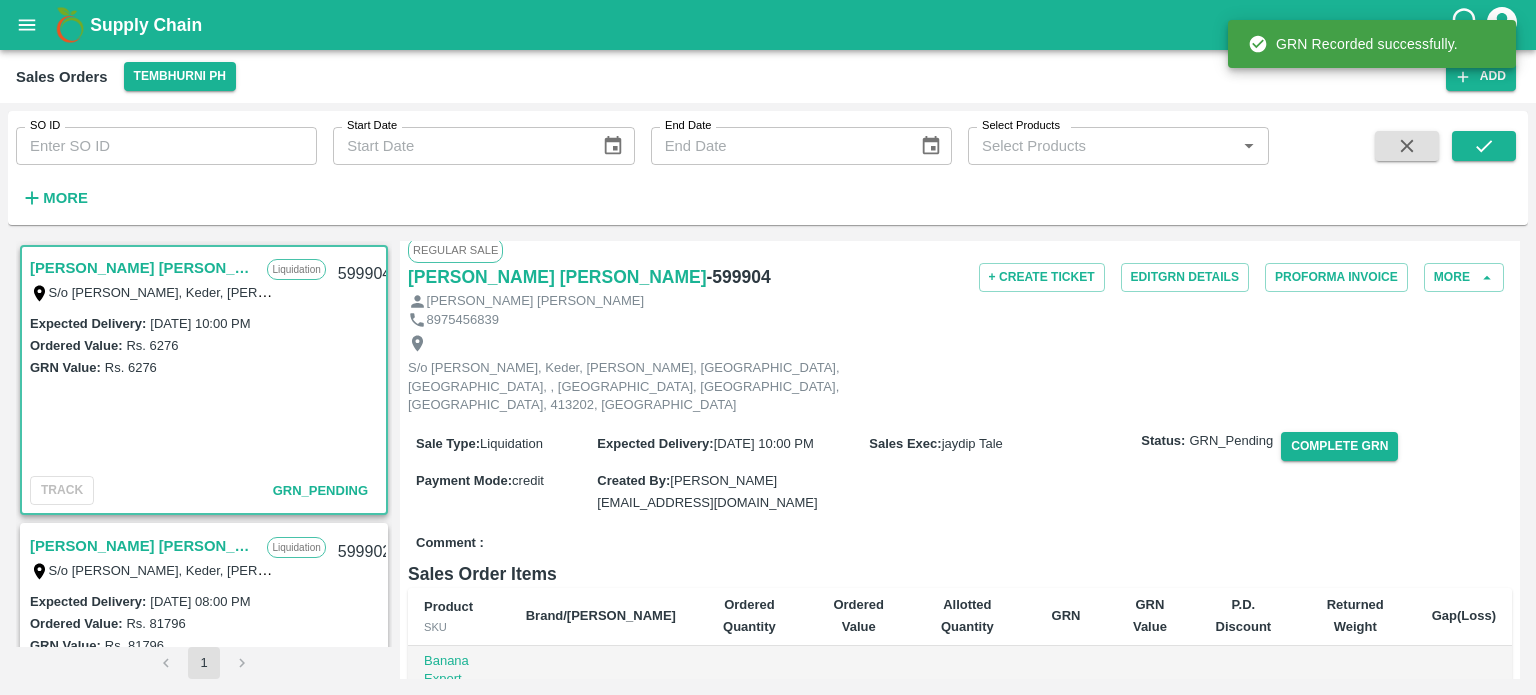 scroll, scrollTop: 0, scrollLeft: 0, axis: both 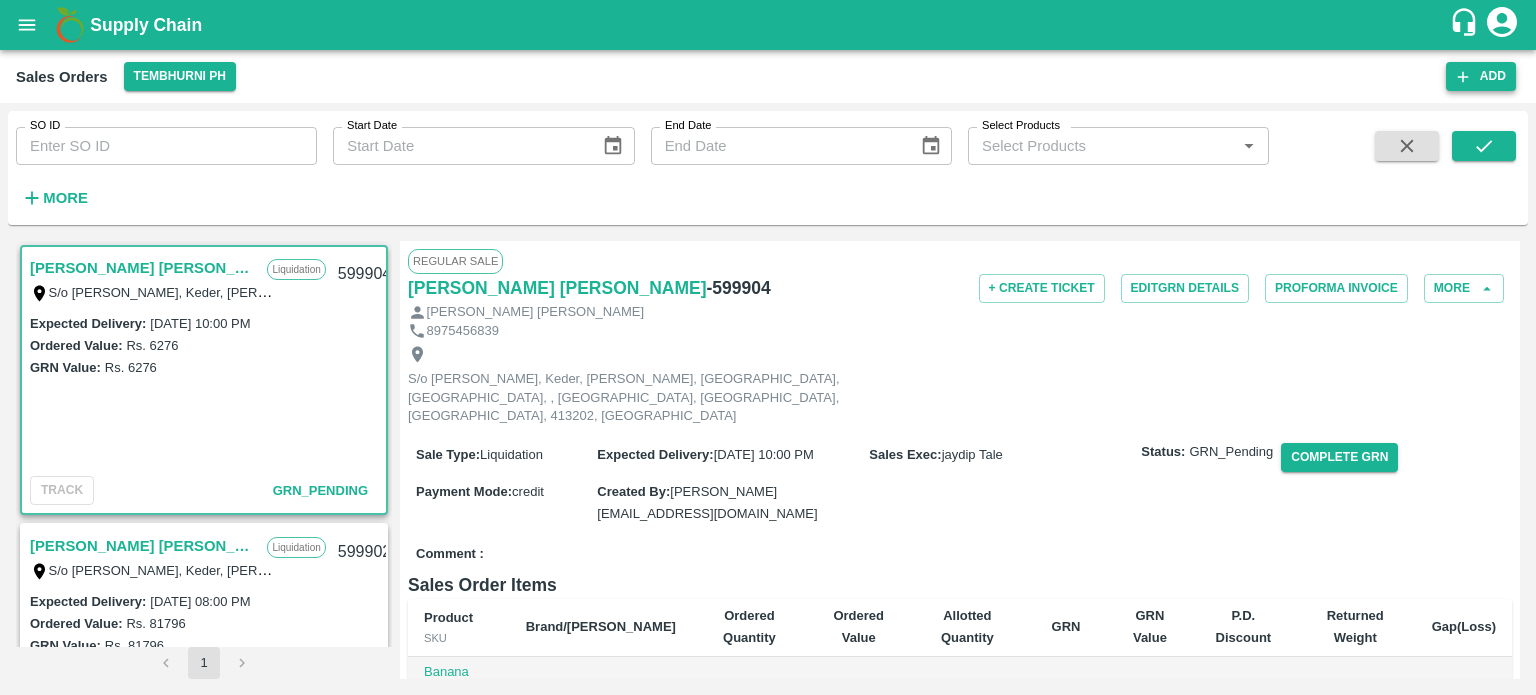 click 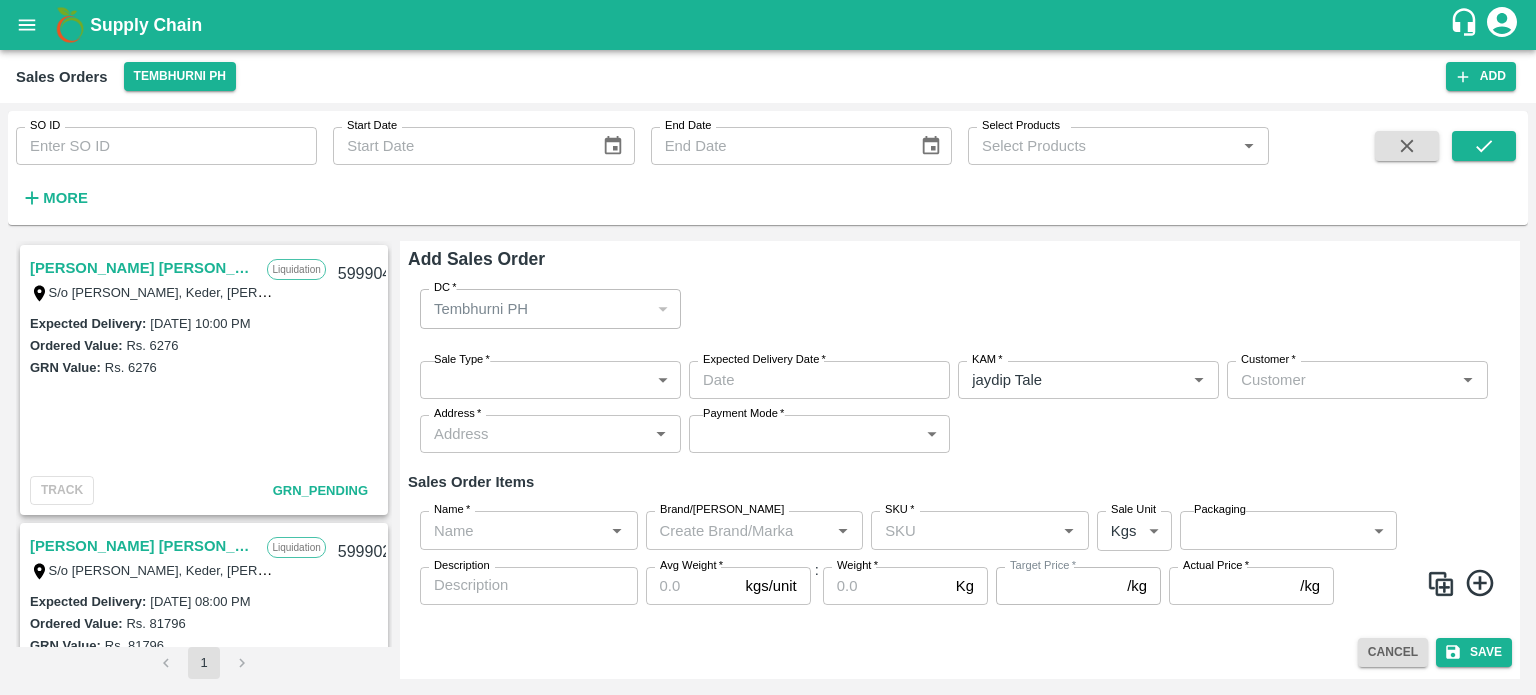 type on "jaydip Tale" 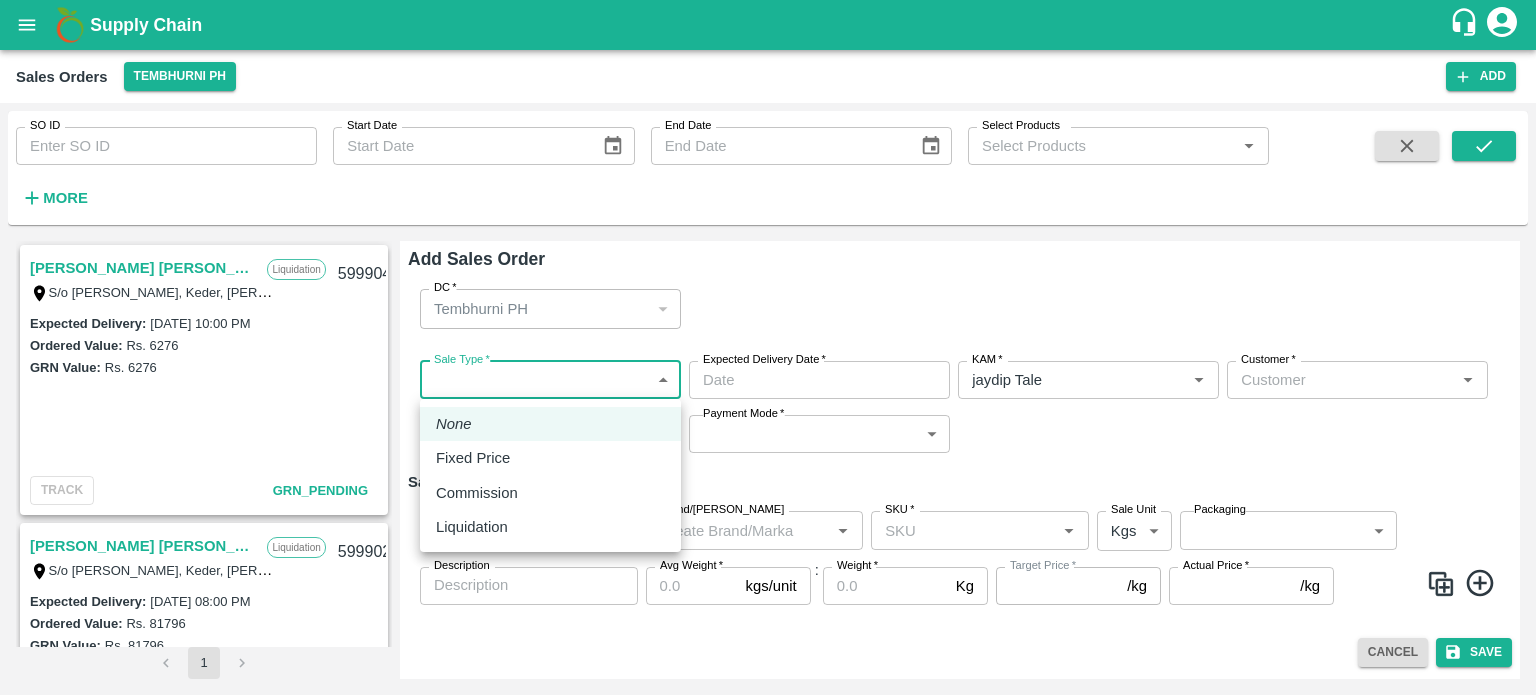 click on "Liquidation" at bounding box center [472, 527] 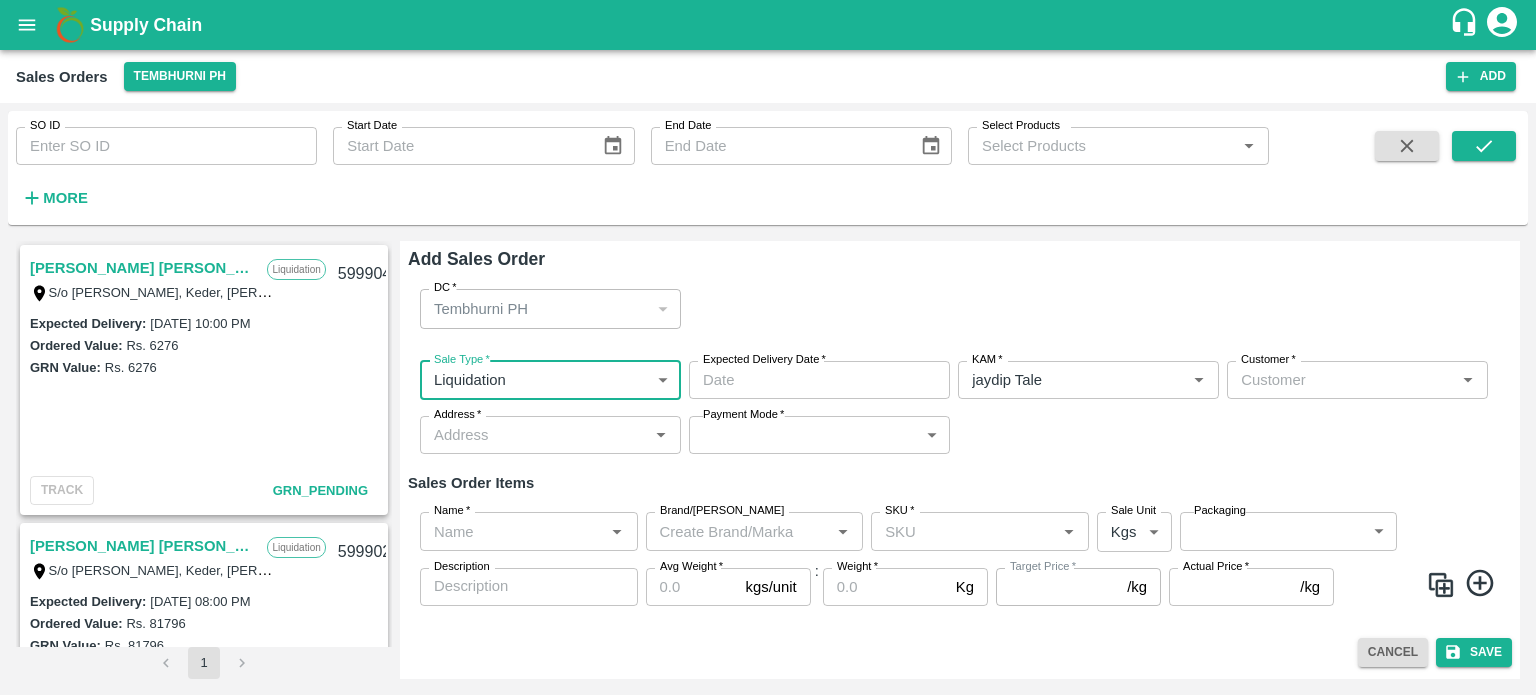 click on "Expected Delivery Date   *" at bounding box center (812, 380) 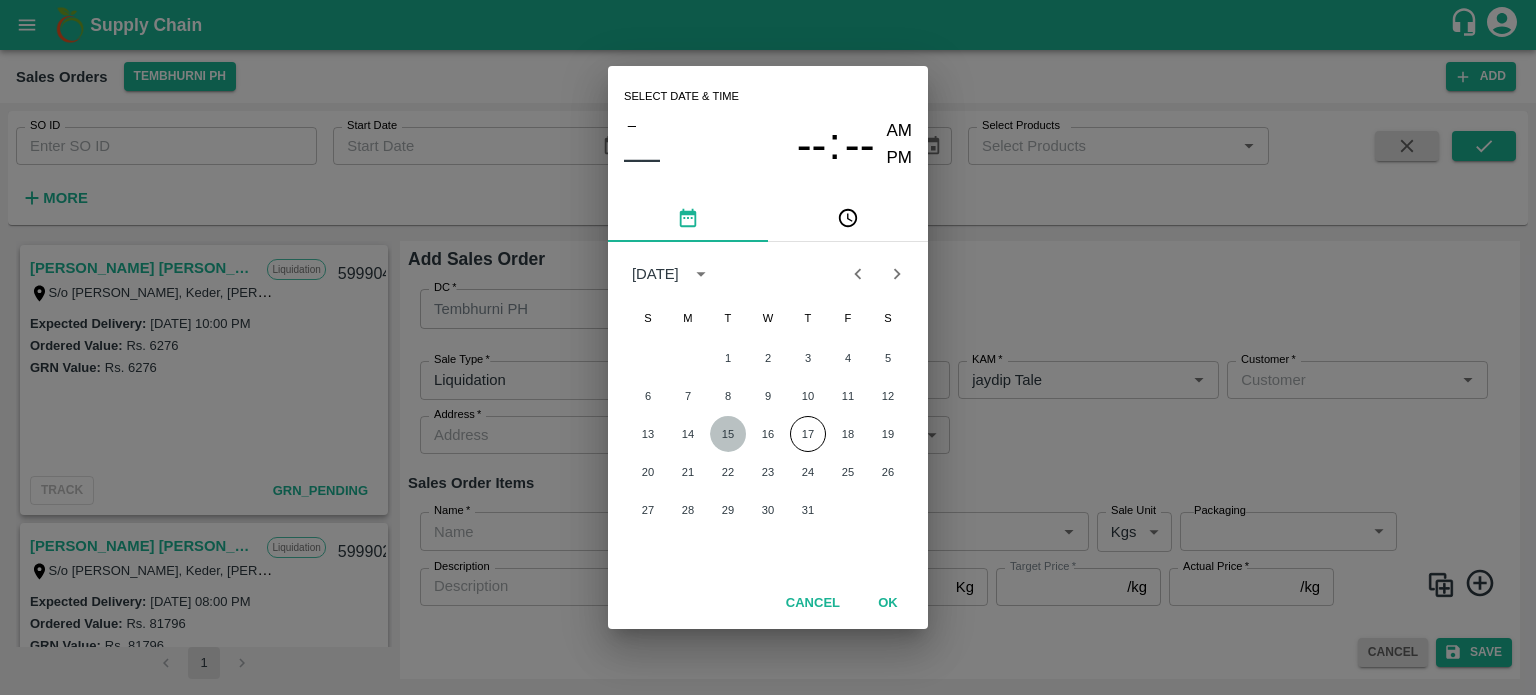 click on "15" at bounding box center [728, 434] 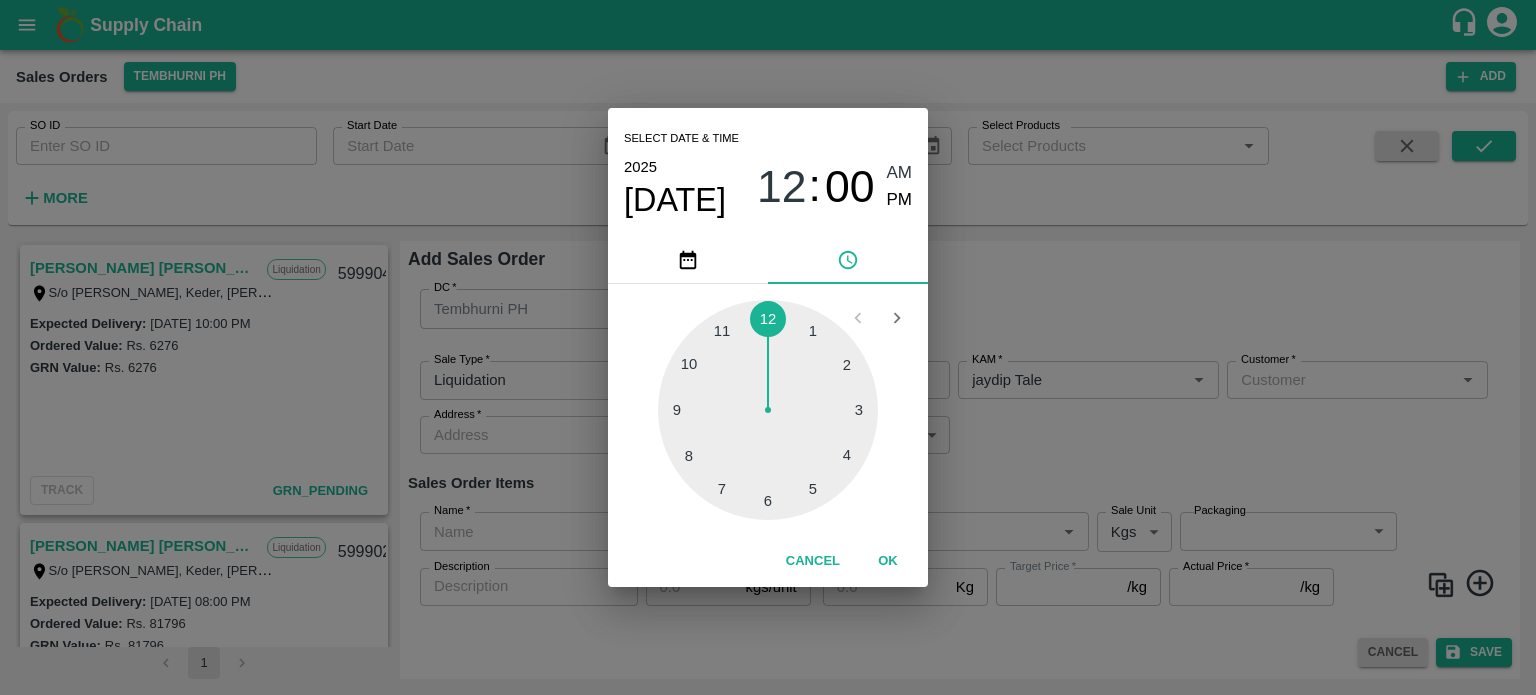 click at bounding box center [768, 410] 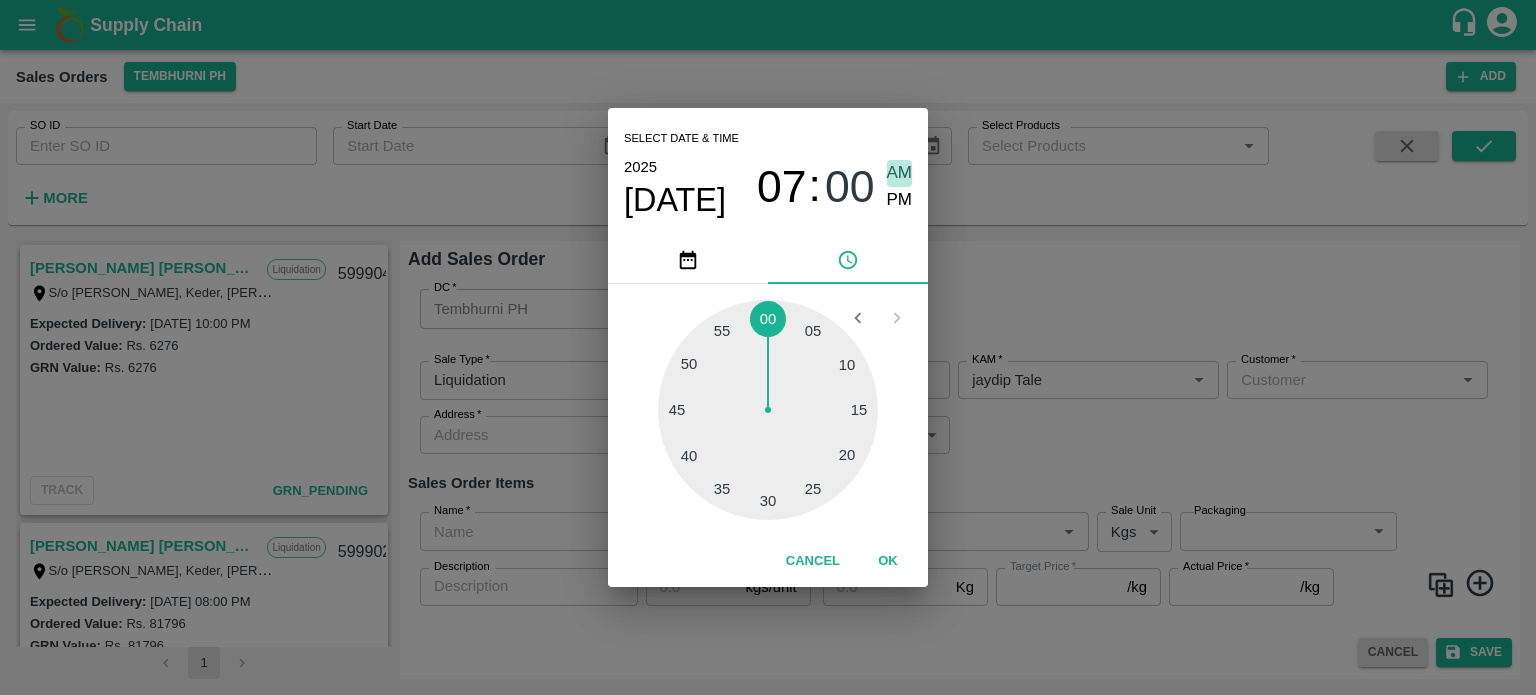click on "AM" at bounding box center [900, 173] 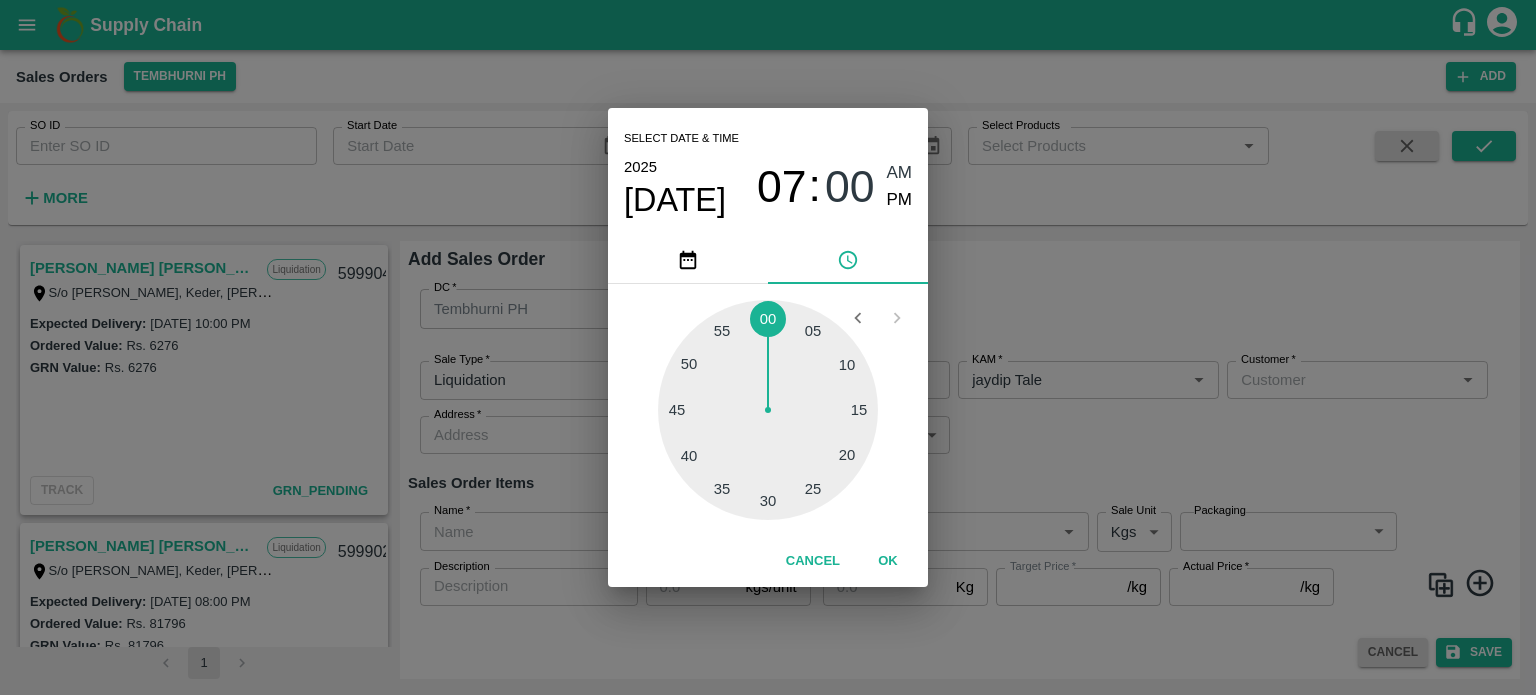click on "OK" at bounding box center (888, 561) 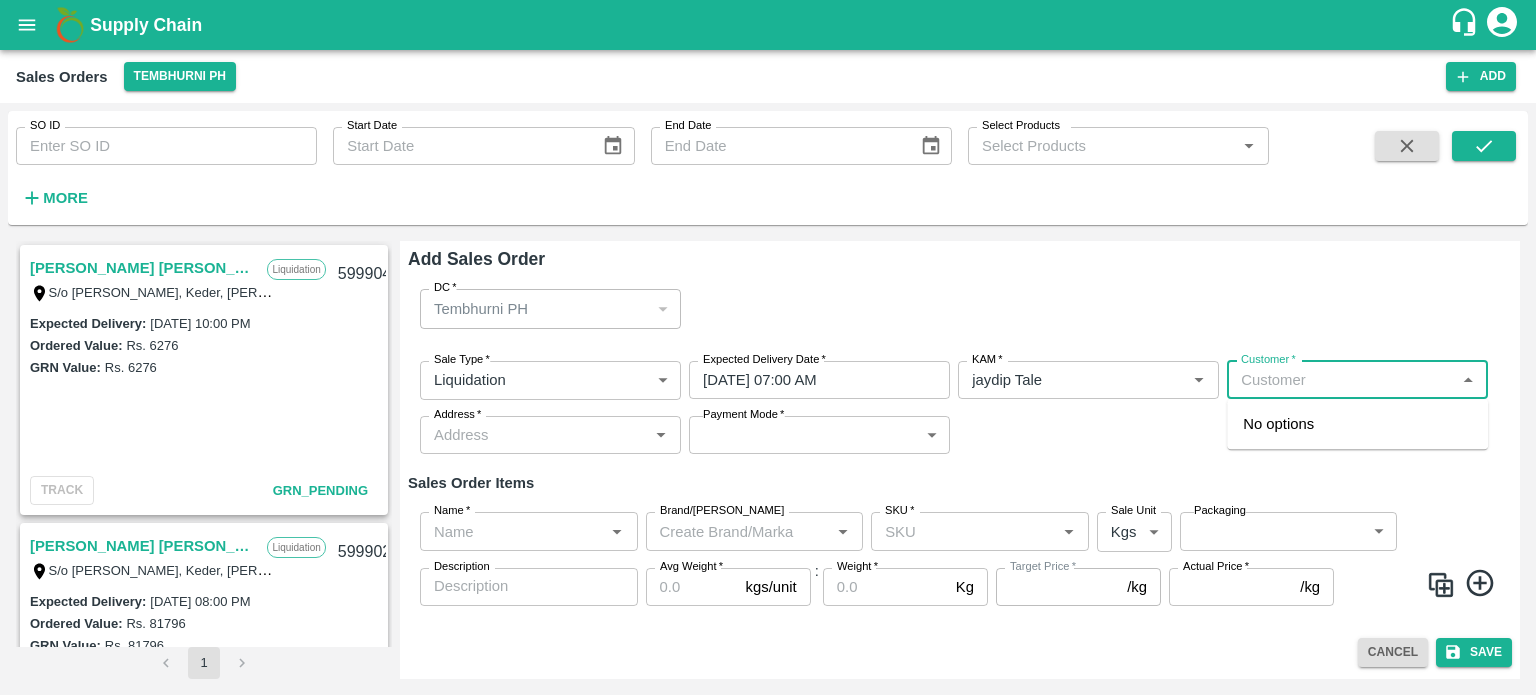 click on "Customer   *" at bounding box center [1341, 380] 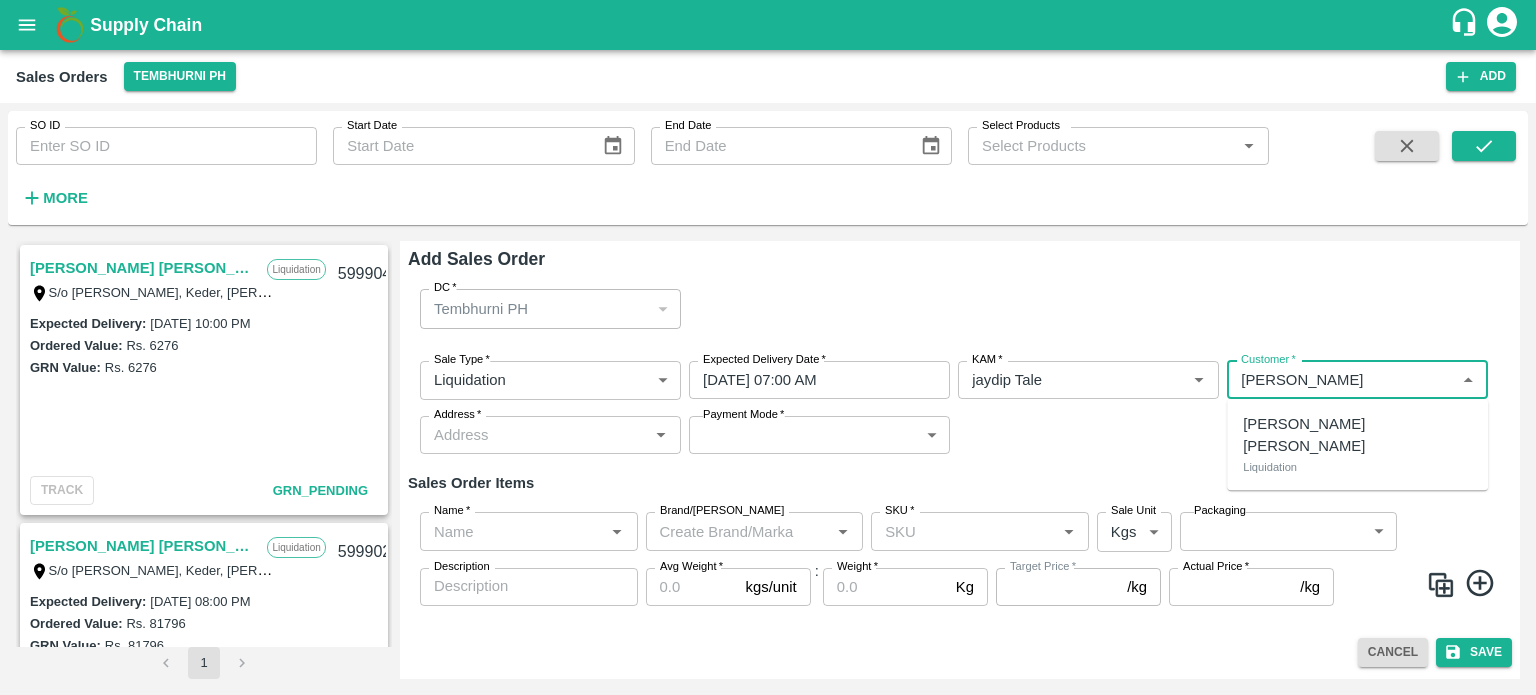 click on "[PERSON_NAME] [PERSON_NAME]" at bounding box center (1357, 435) 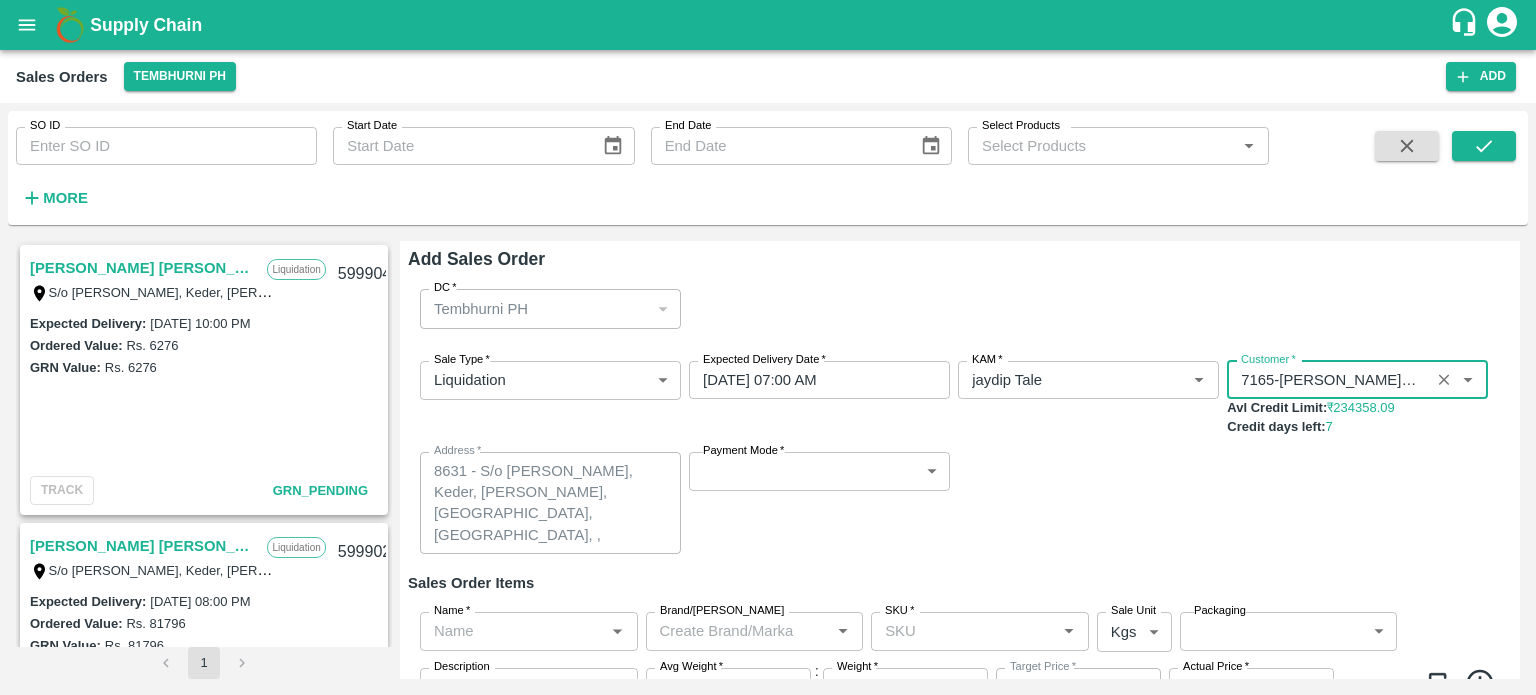 type on "7165-[PERSON_NAME] [PERSON_NAME]" 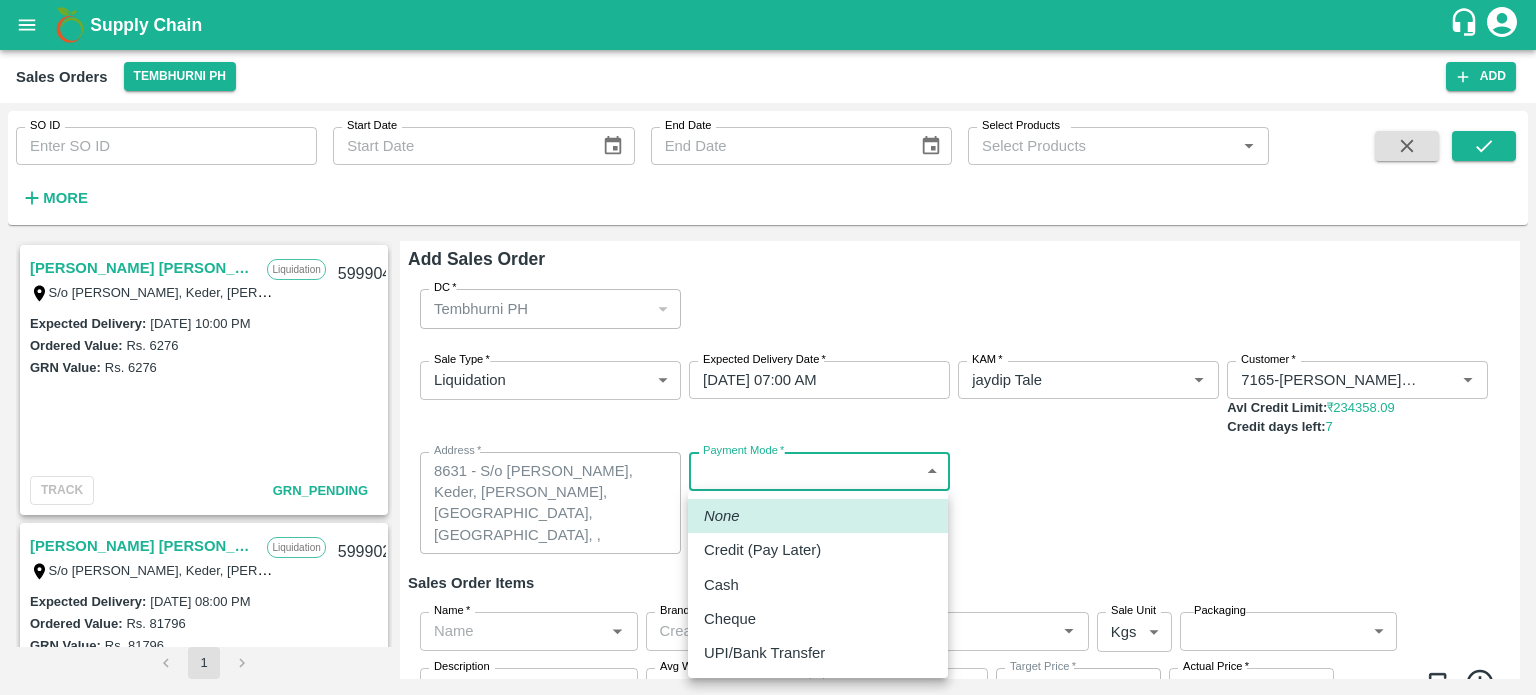 click on "Credit (Pay Later)" at bounding box center (762, 550) 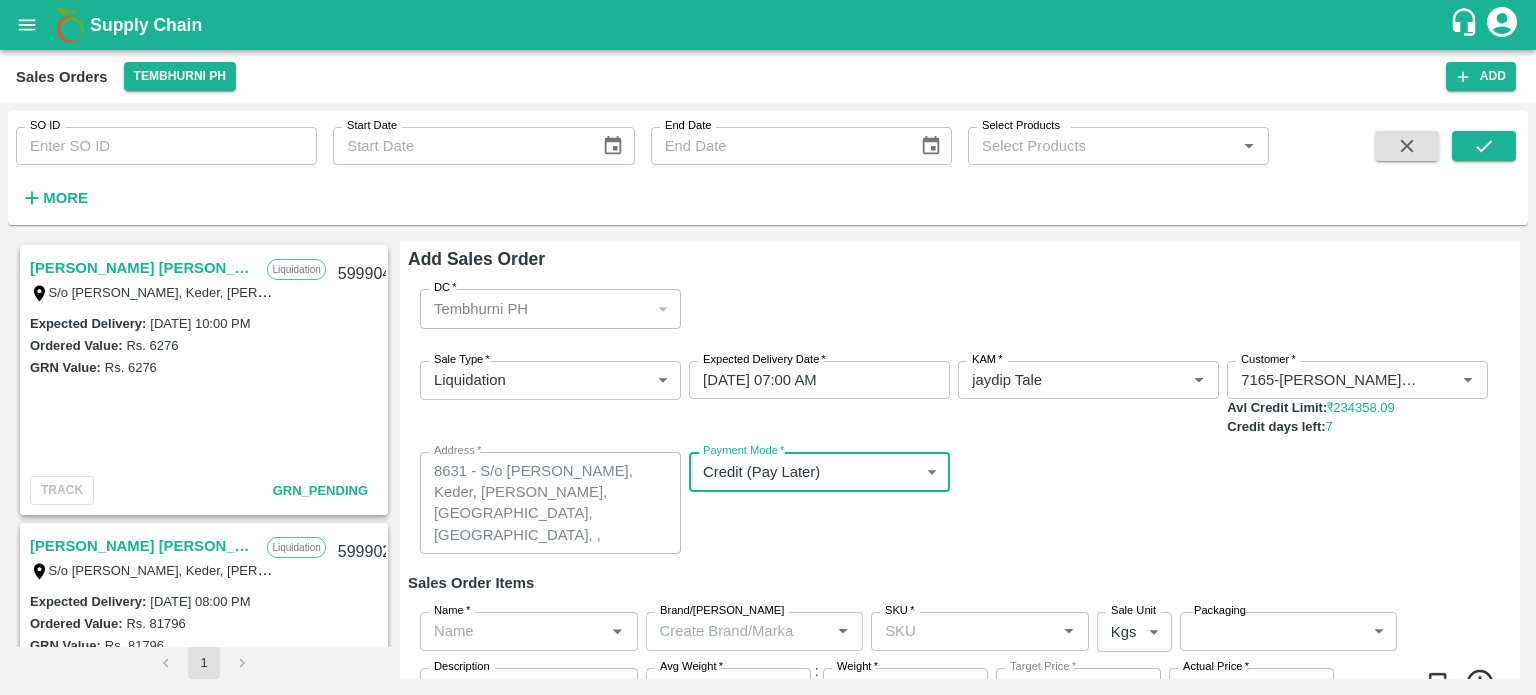 click on "Sale Type   * Liquidation 3 Sale Type Expected Delivery Date   * [DATE] 07:00 AM Expected Delivery Date KAM   * KAM   * Customer   * Customer   * Avl Credit Limit:  ₹ 234358.09 Credit days left:  7 Address   * [STREET_ADDRESS][GEOGRAPHIC_DATA][PERSON_NAME][PERSON_NAME], [GEOGRAPHIC_DATA], [GEOGRAPHIC_DATA], , [GEOGRAPHIC_DATA], [GEOGRAPHIC_DATA] x Address Payment Mode   * Credit (Pay Later) credit Payment Mode" at bounding box center [960, 458] 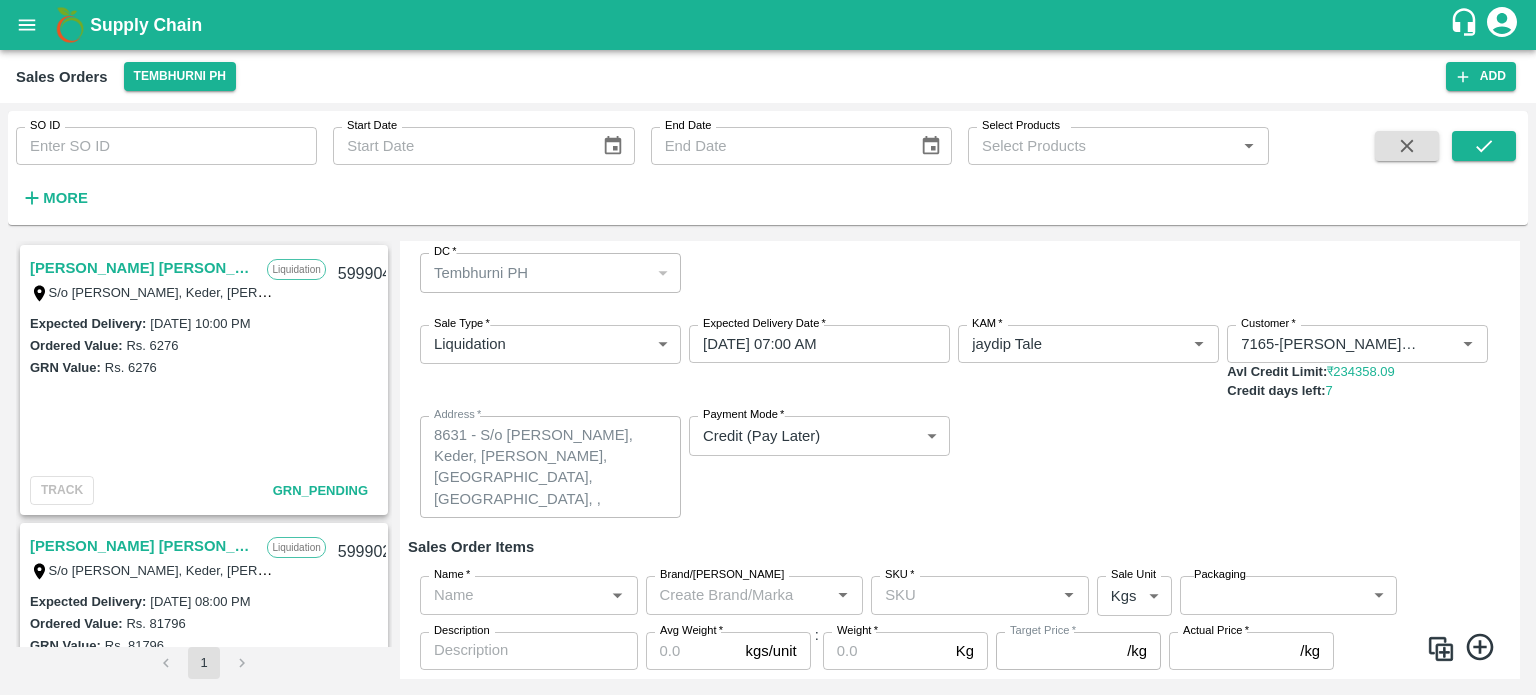 scroll, scrollTop: 92, scrollLeft: 0, axis: vertical 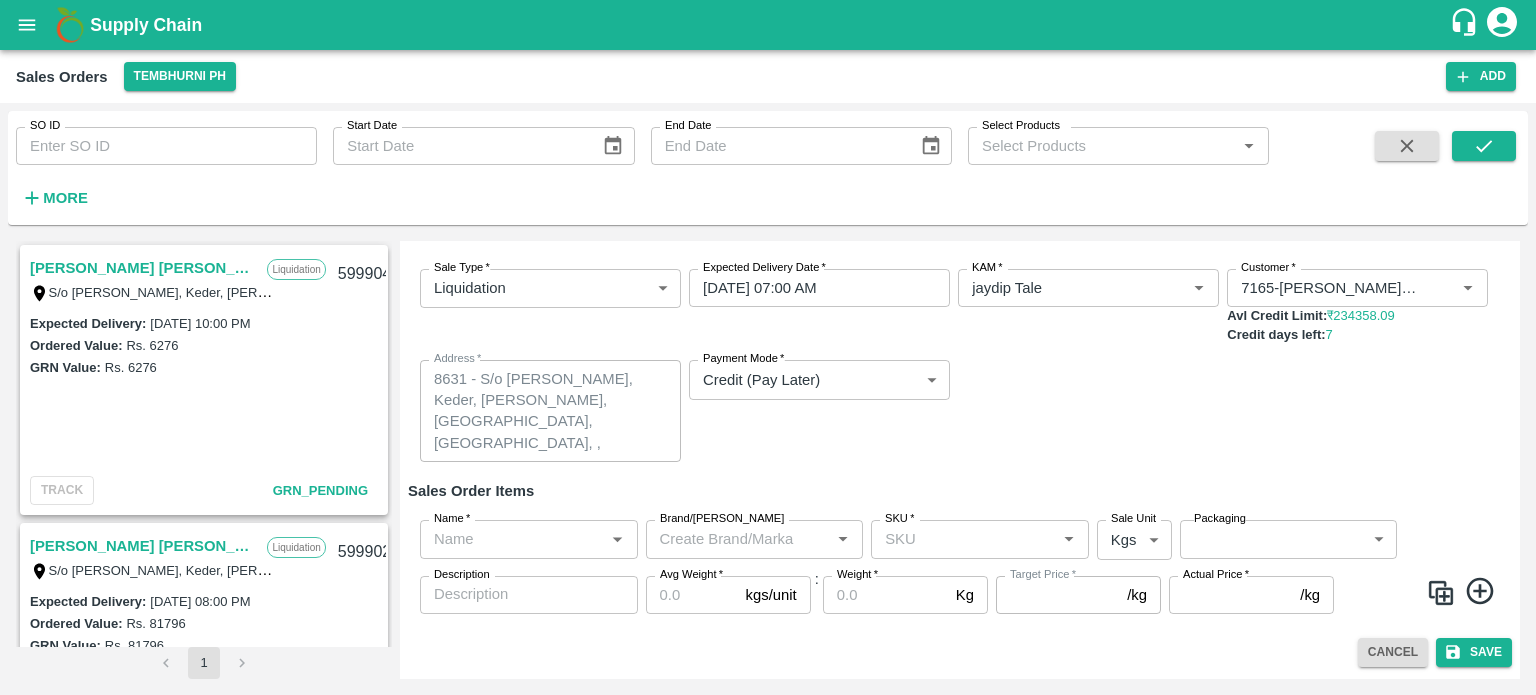 click on "Name   *" at bounding box center [512, 539] 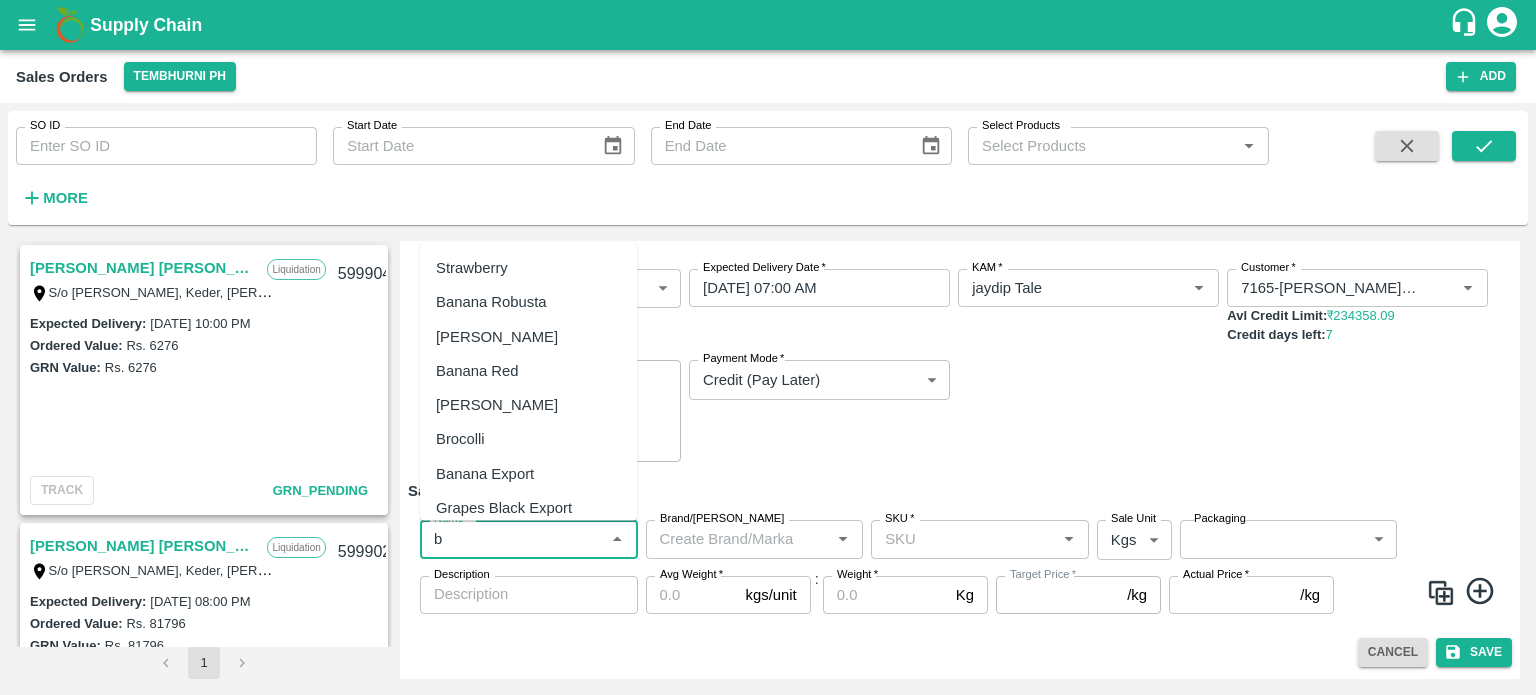 click on "Banana Export" at bounding box center (528, 473) 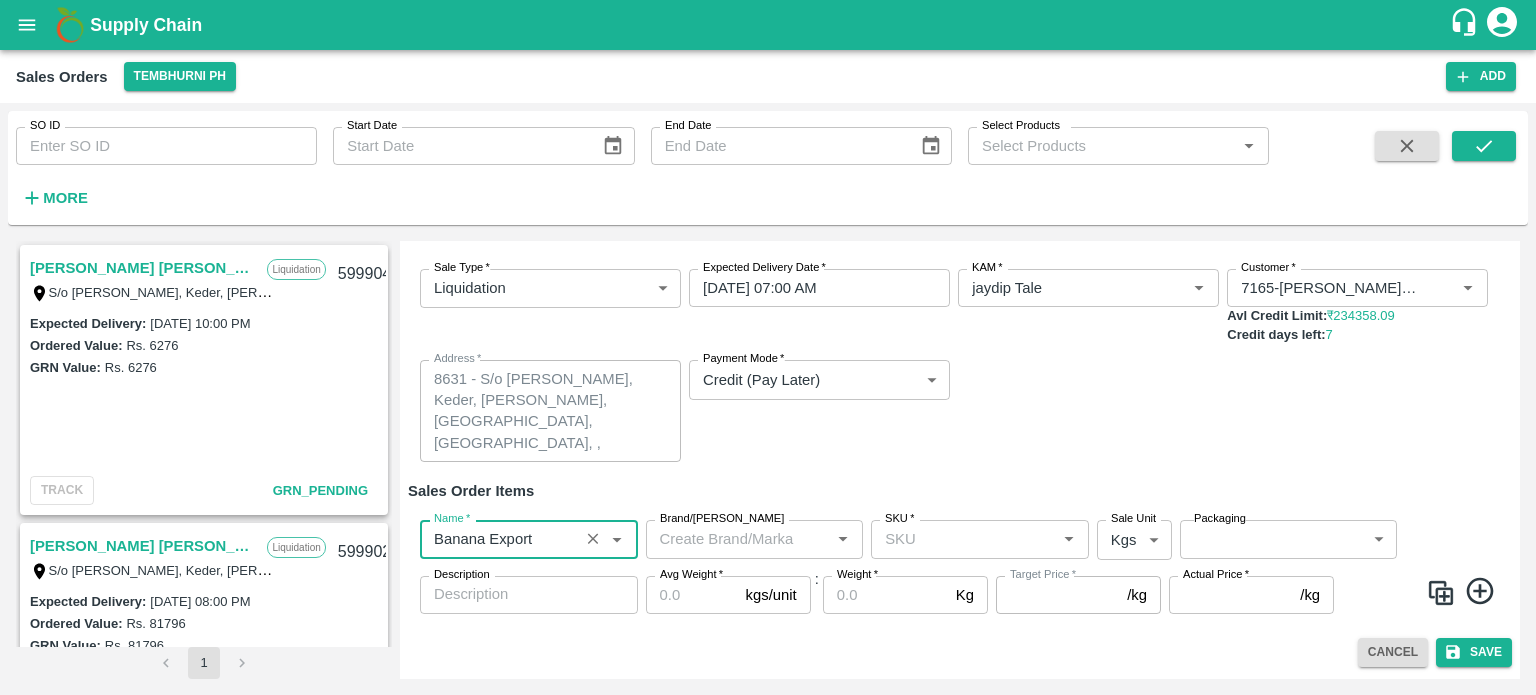 type on "Banana Export" 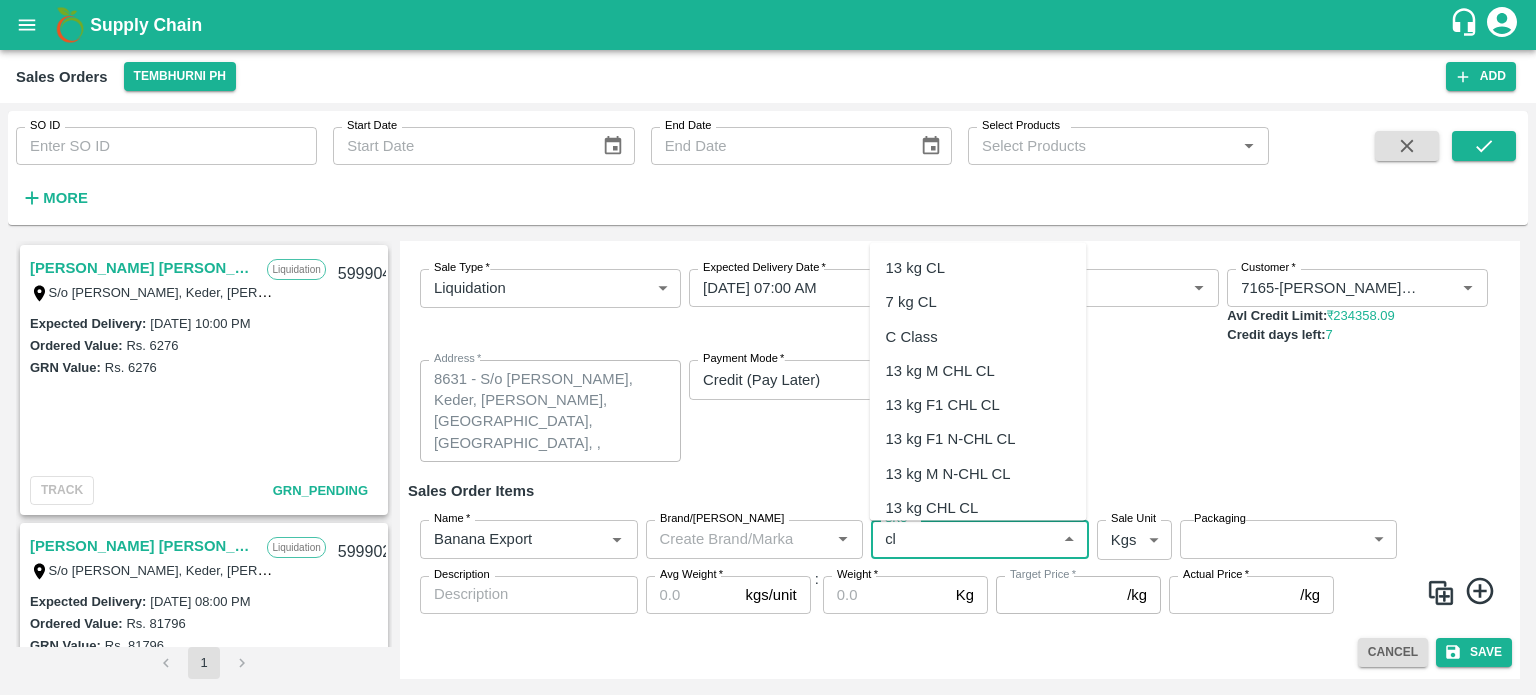 click on "C Class" at bounding box center [912, 336] 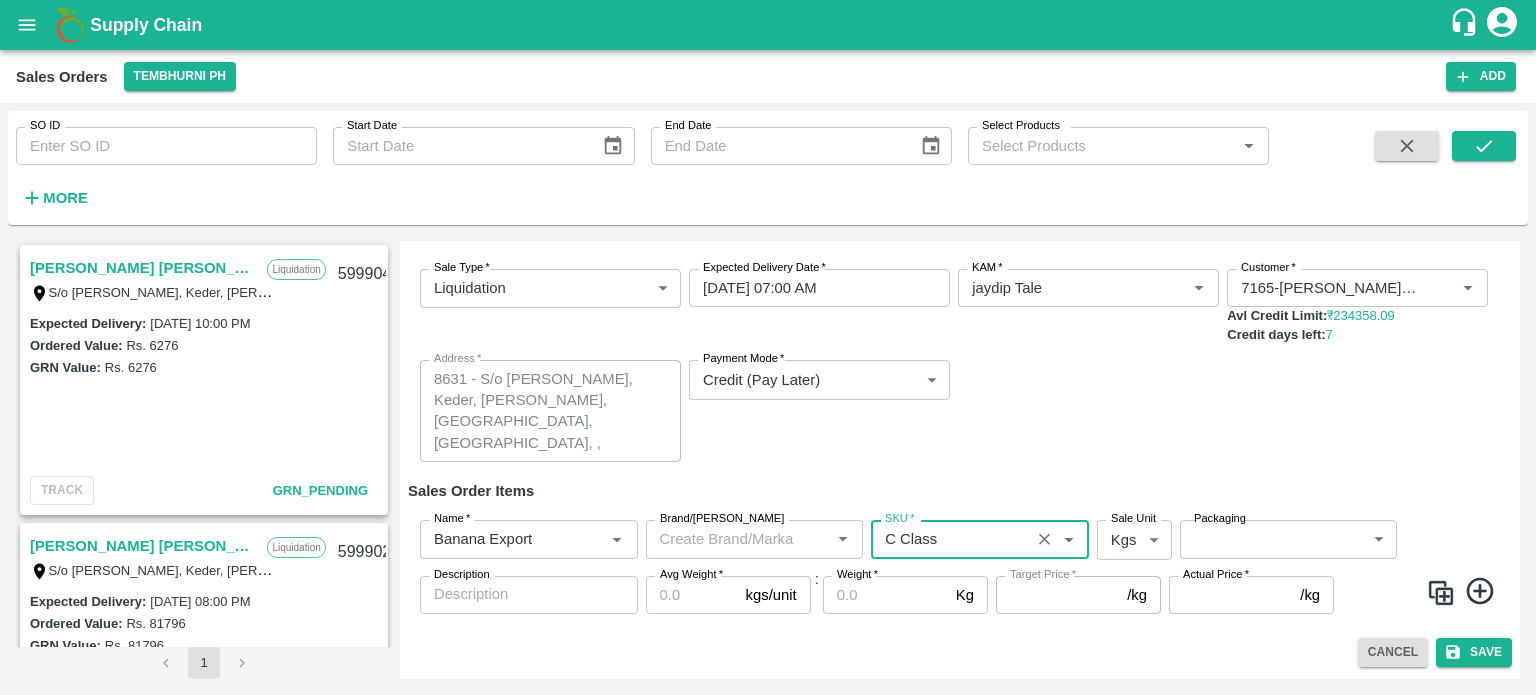 type on "NA" 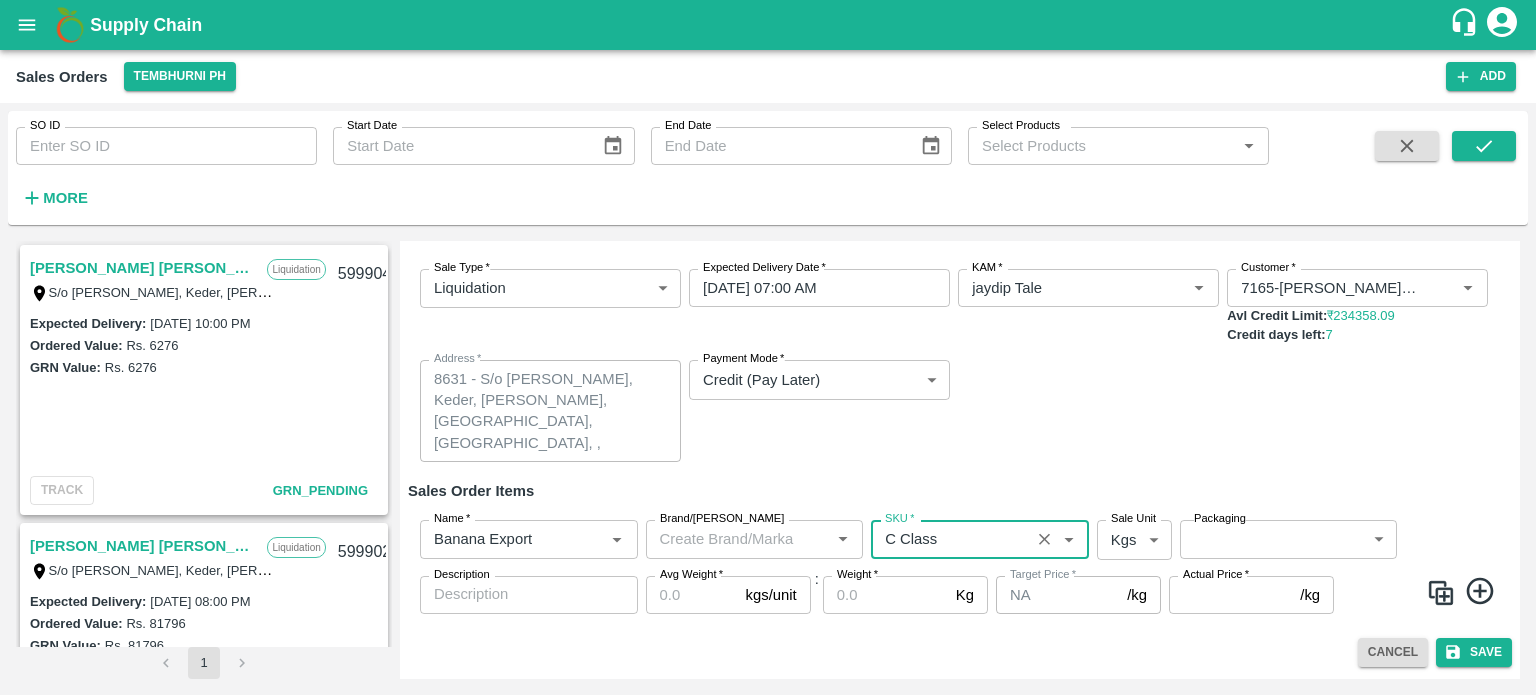 type on "C Class" 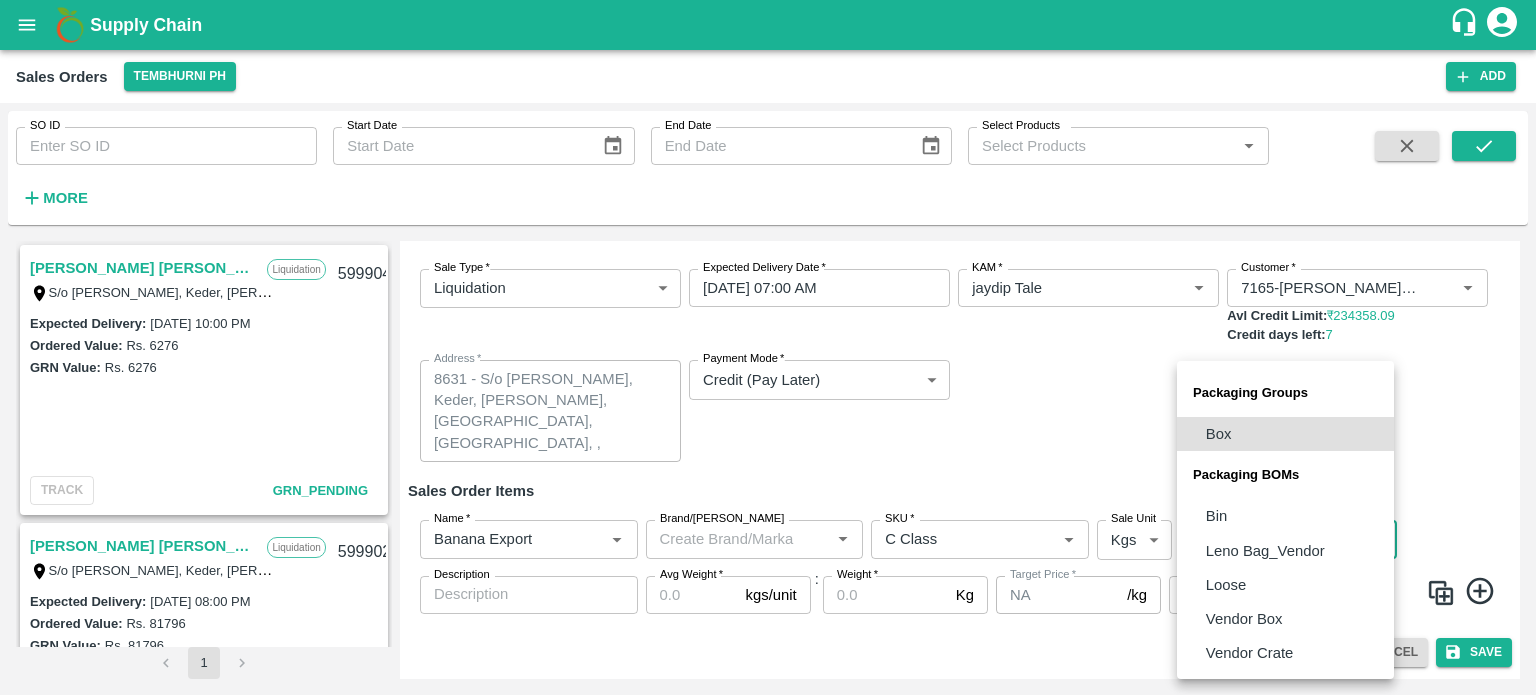 click on "Loose" at bounding box center [1285, 585] 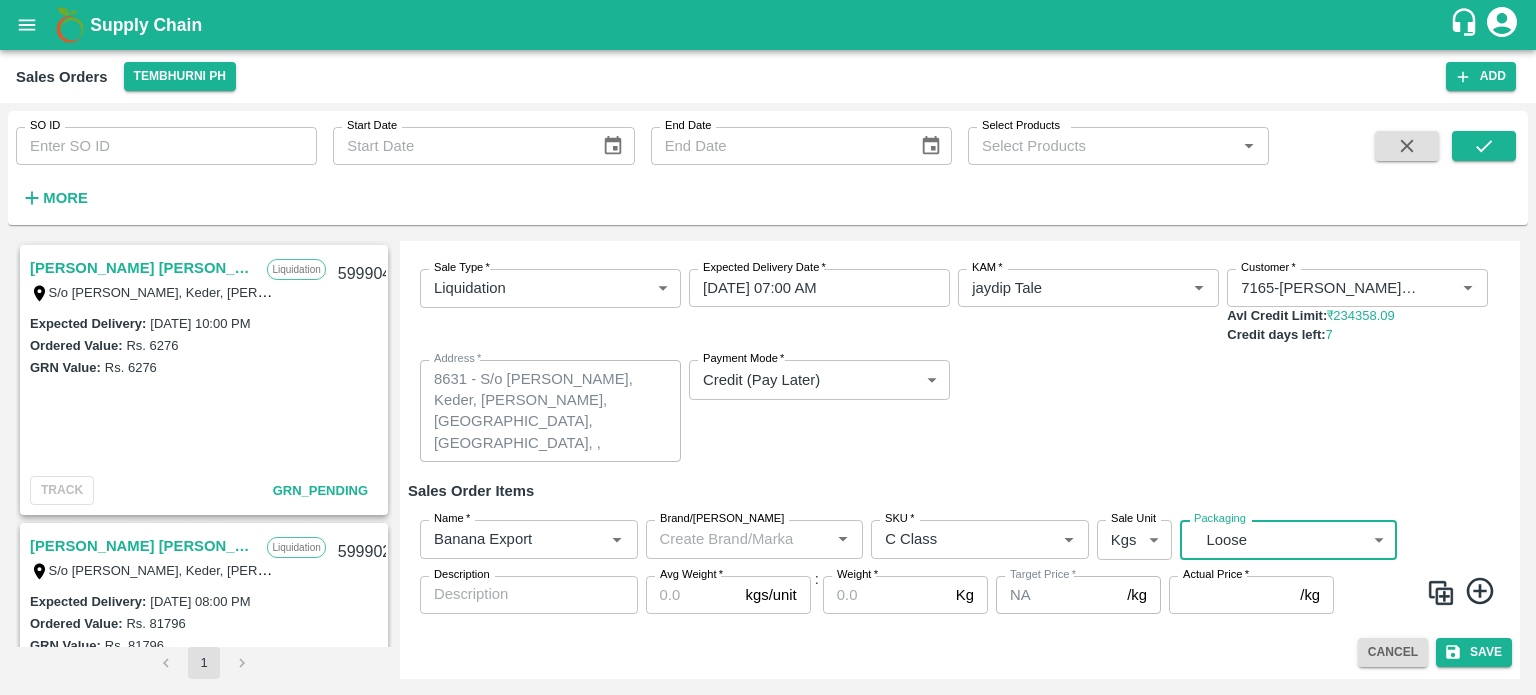 click on "Avg Weight   *" at bounding box center [692, 595] 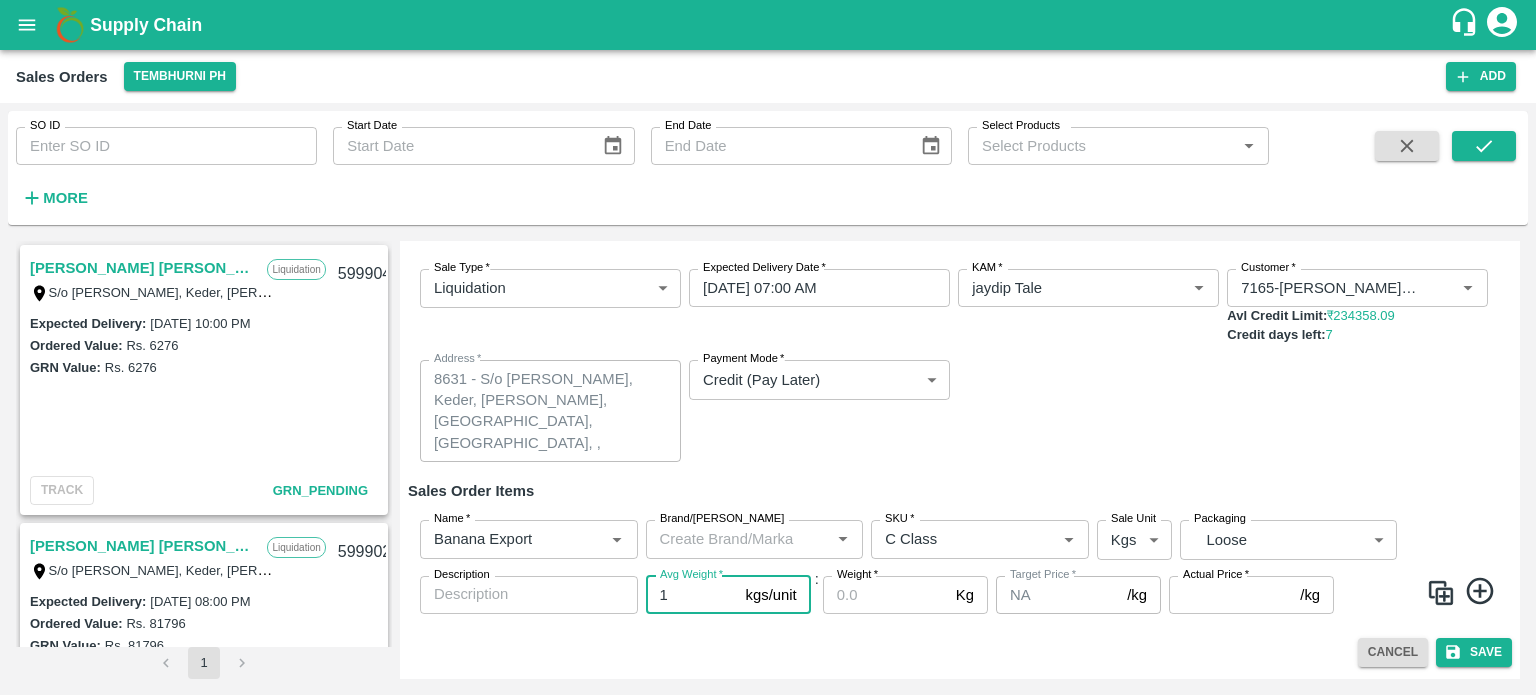 type on "1" 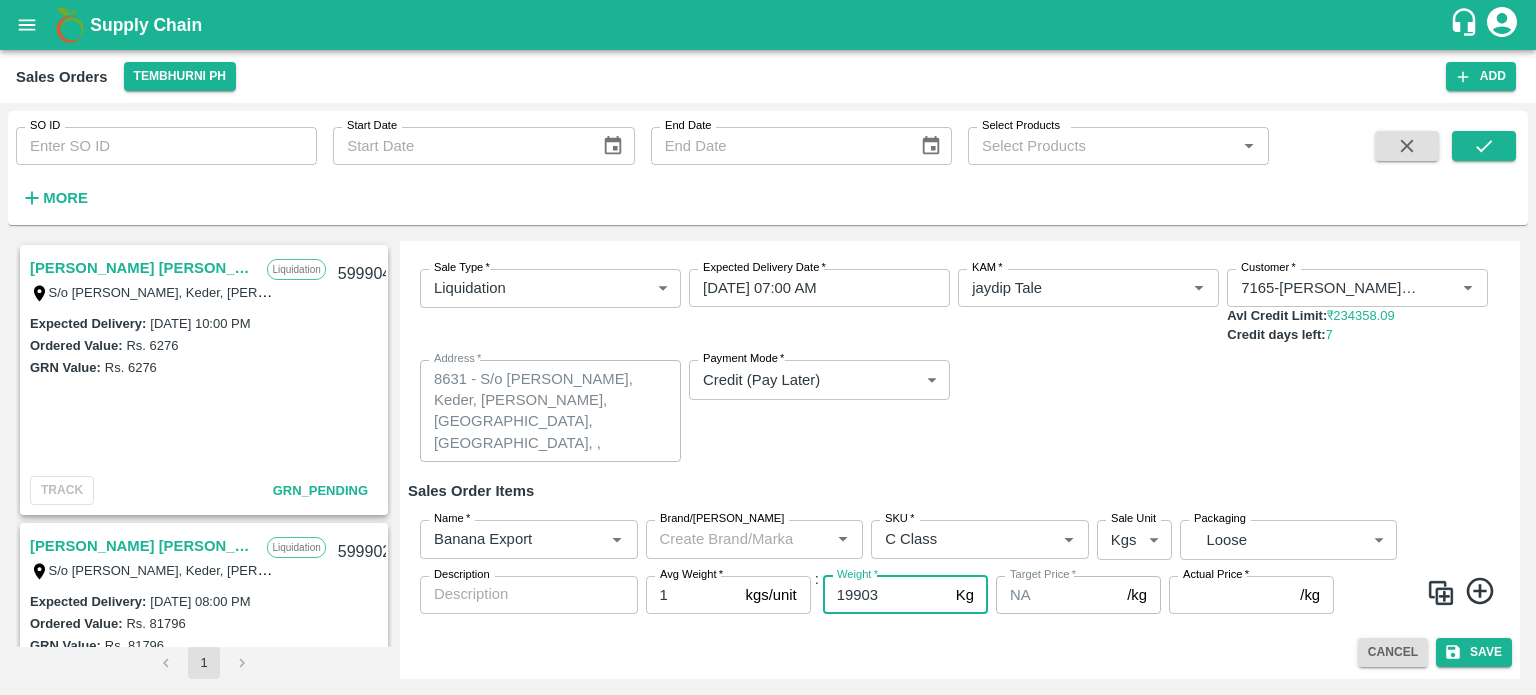 type on "19903" 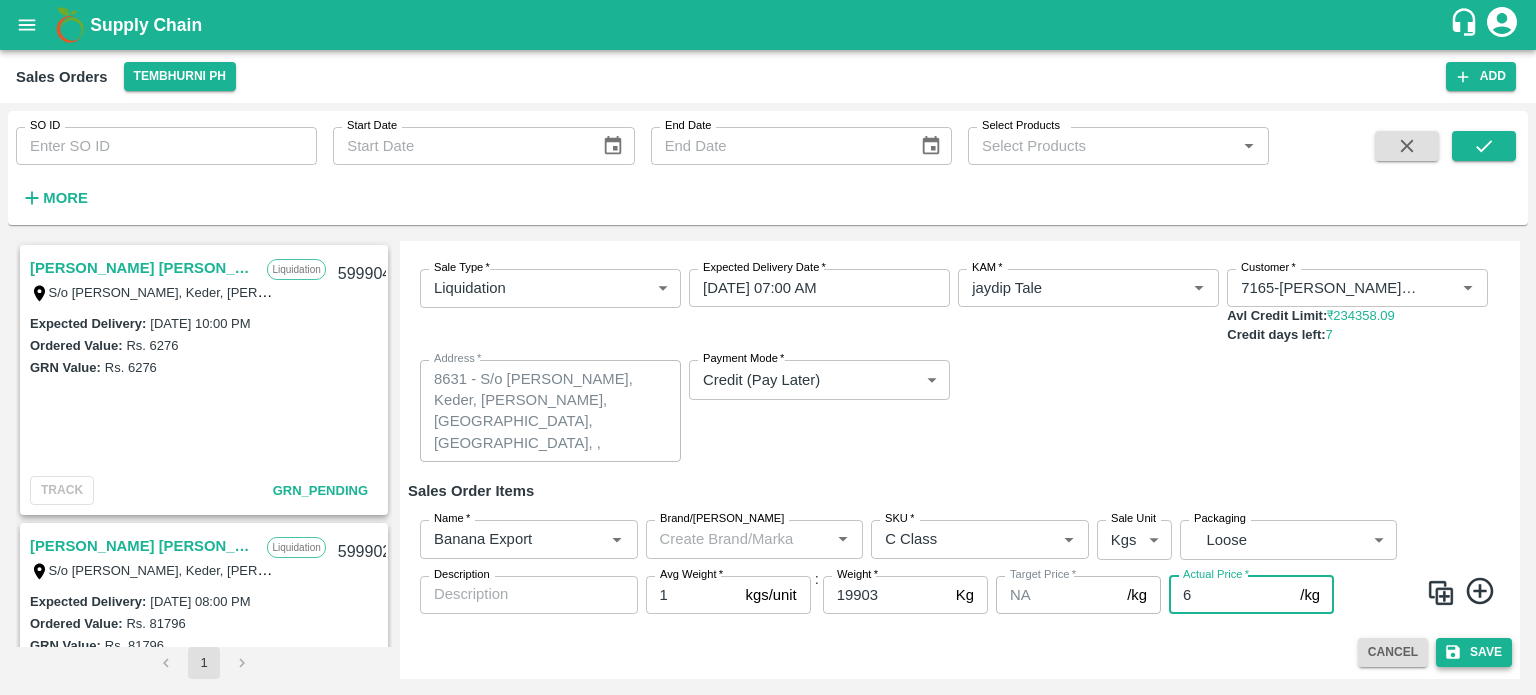 type on "6" 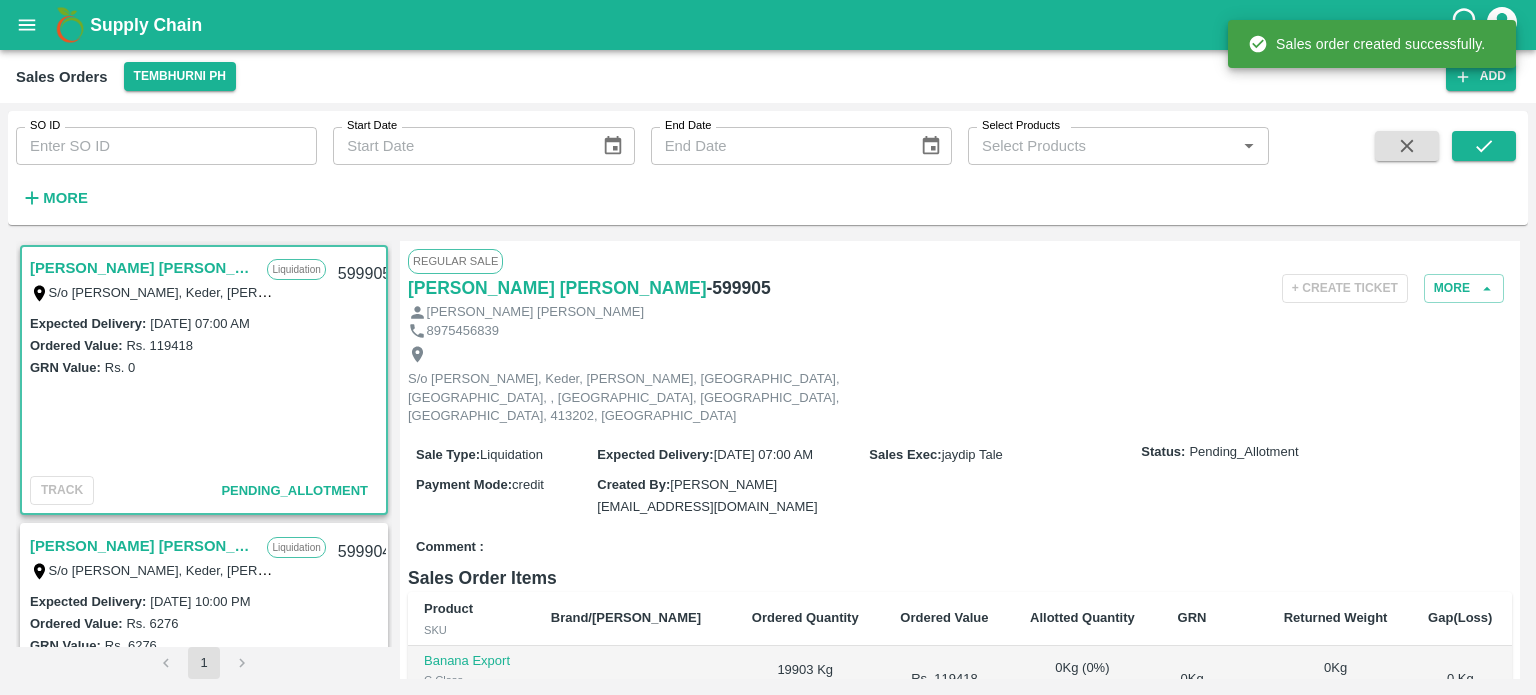 click on "Comment :" at bounding box center (960, 547) 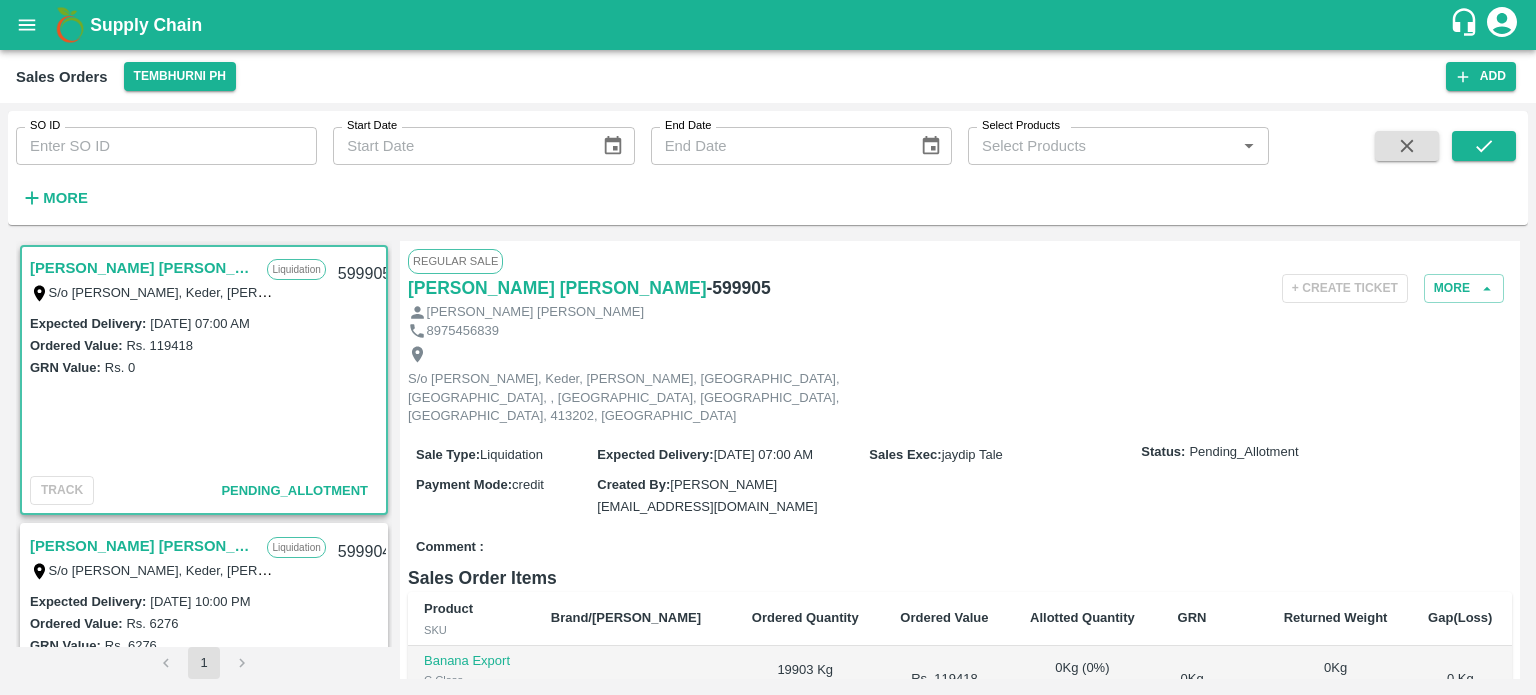 click on "Comment :" at bounding box center (960, 547) 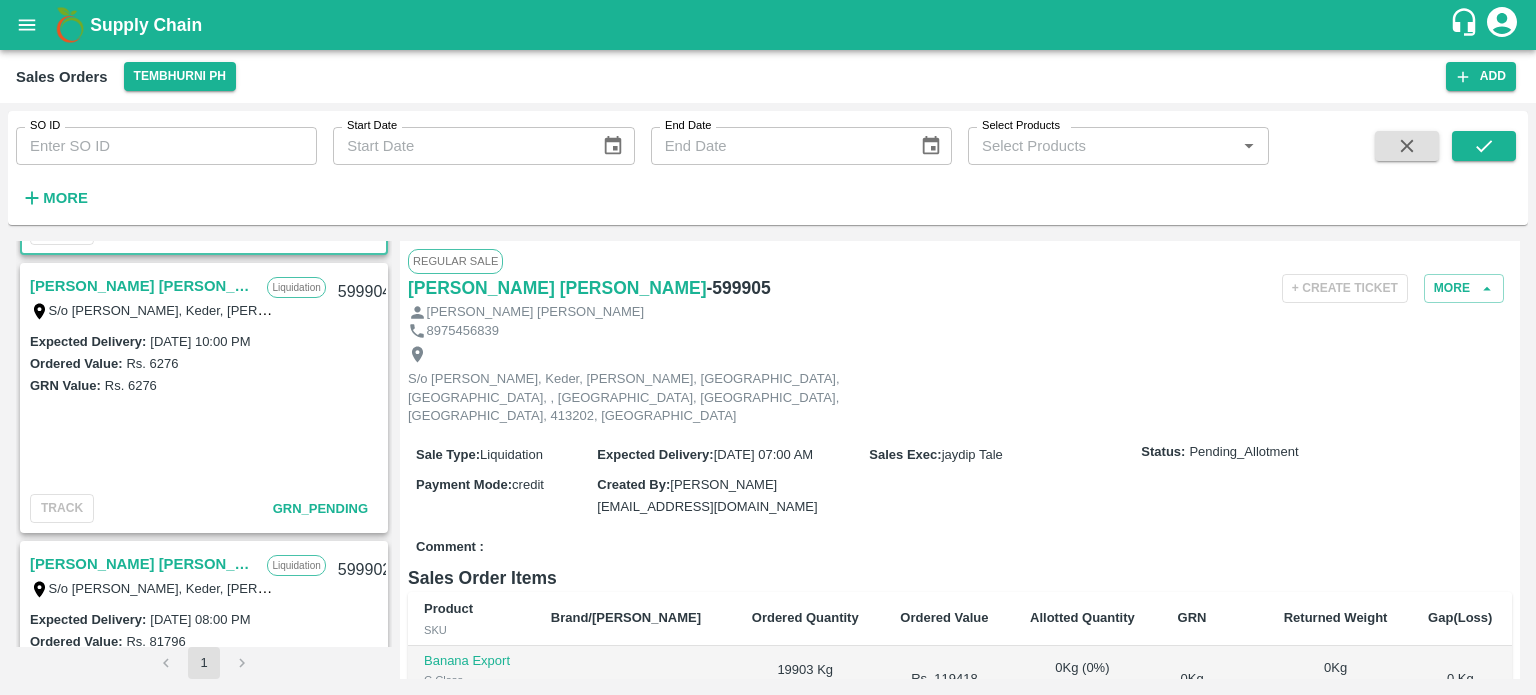 scroll, scrollTop: 366, scrollLeft: 0, axis: vertical 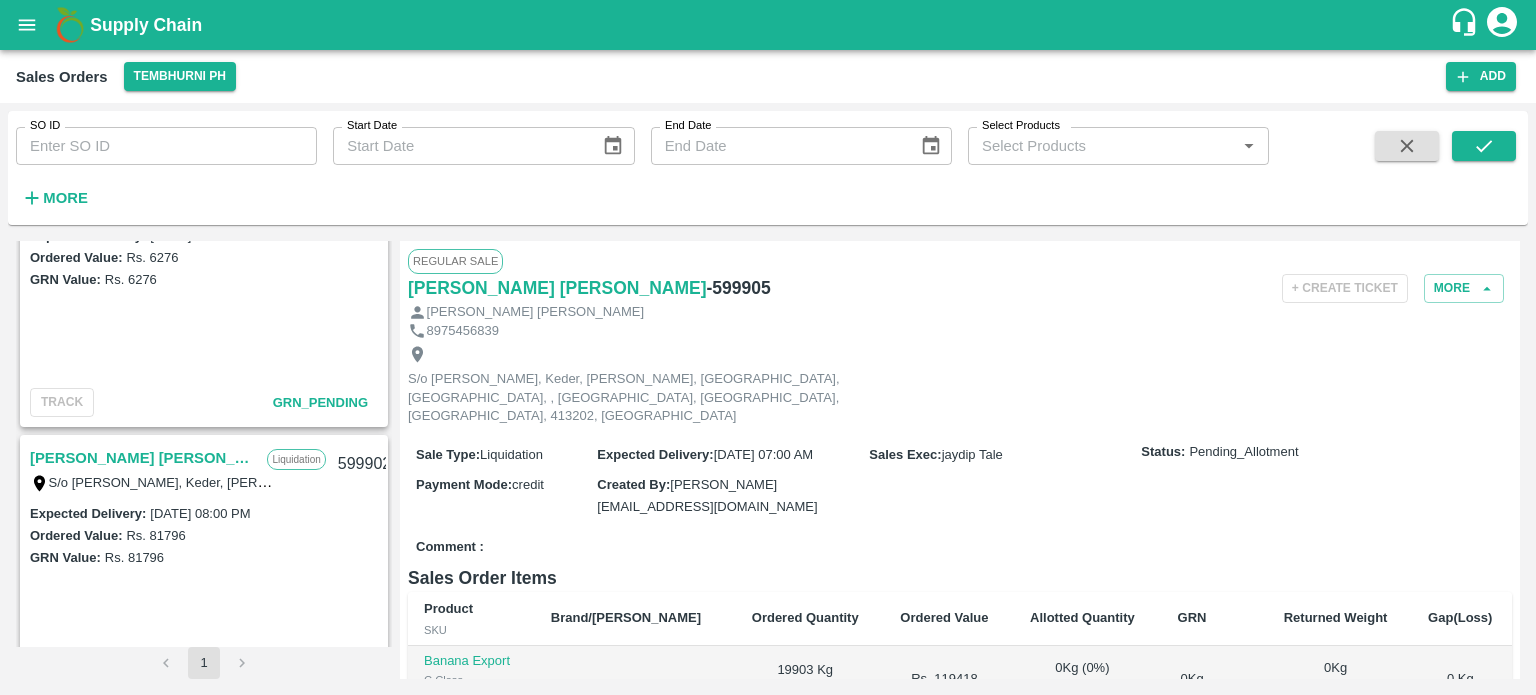 click on "[PERSON_NAME] [PERSON_NAME]" at bounding box center (143, 458) 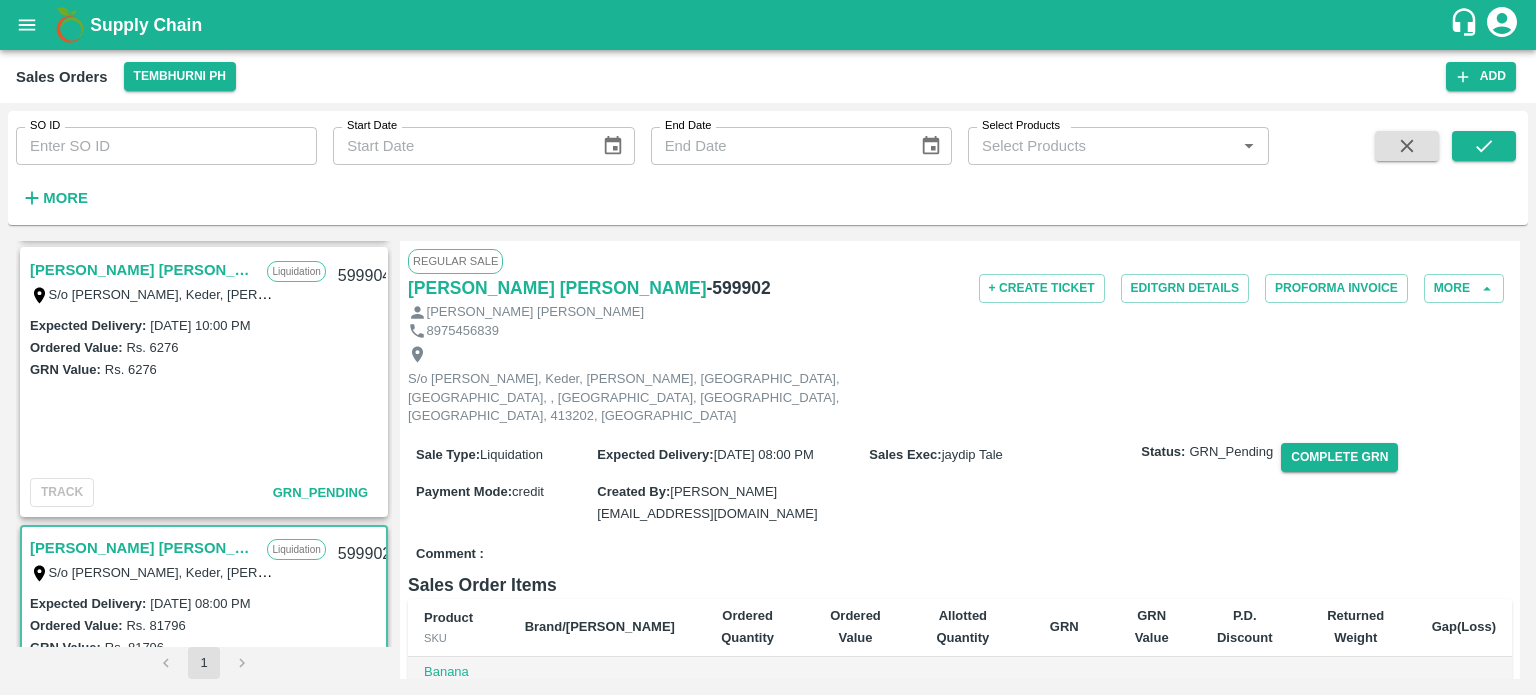 scroll, scrollTop: 266, scrollLeft: 0, axis: vertical 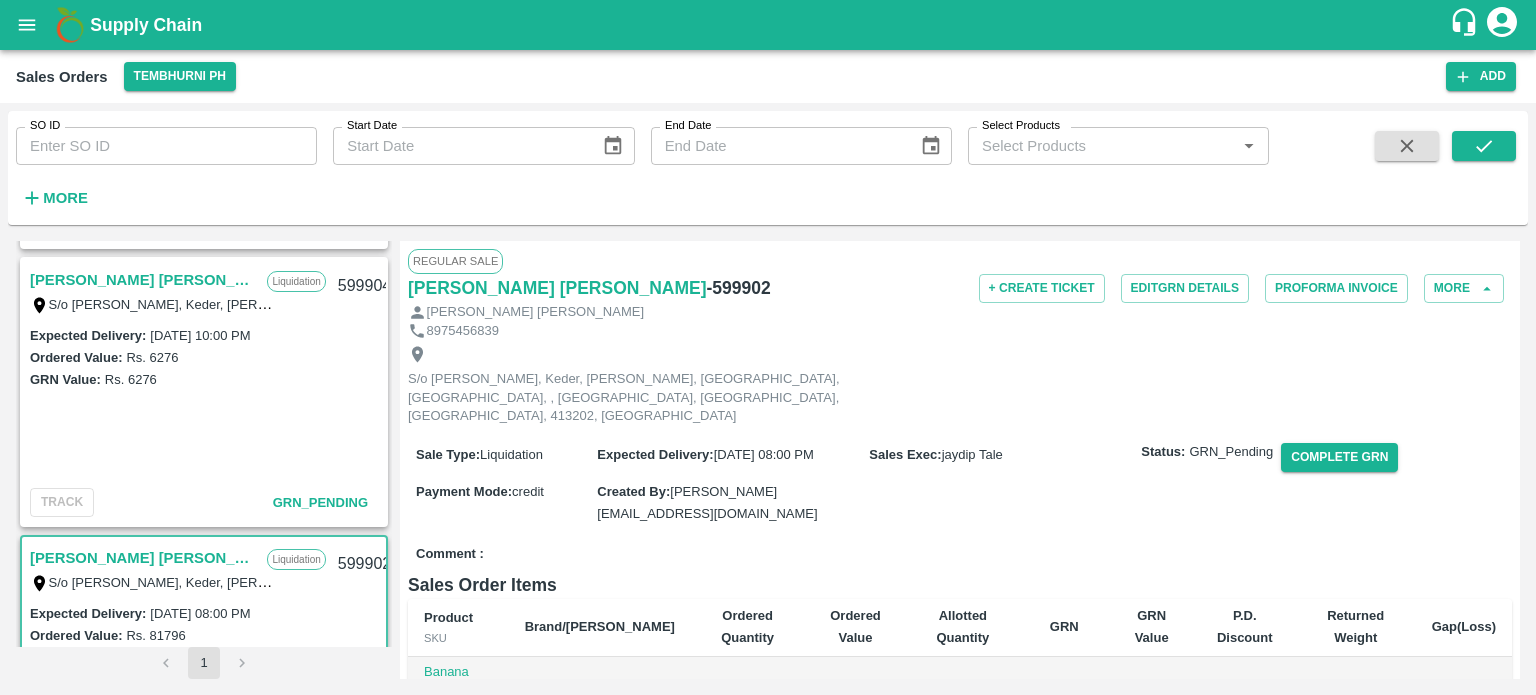 click on "[PERSON_NAME] [PERSON_NAME]" at bounding box center [143, 280] 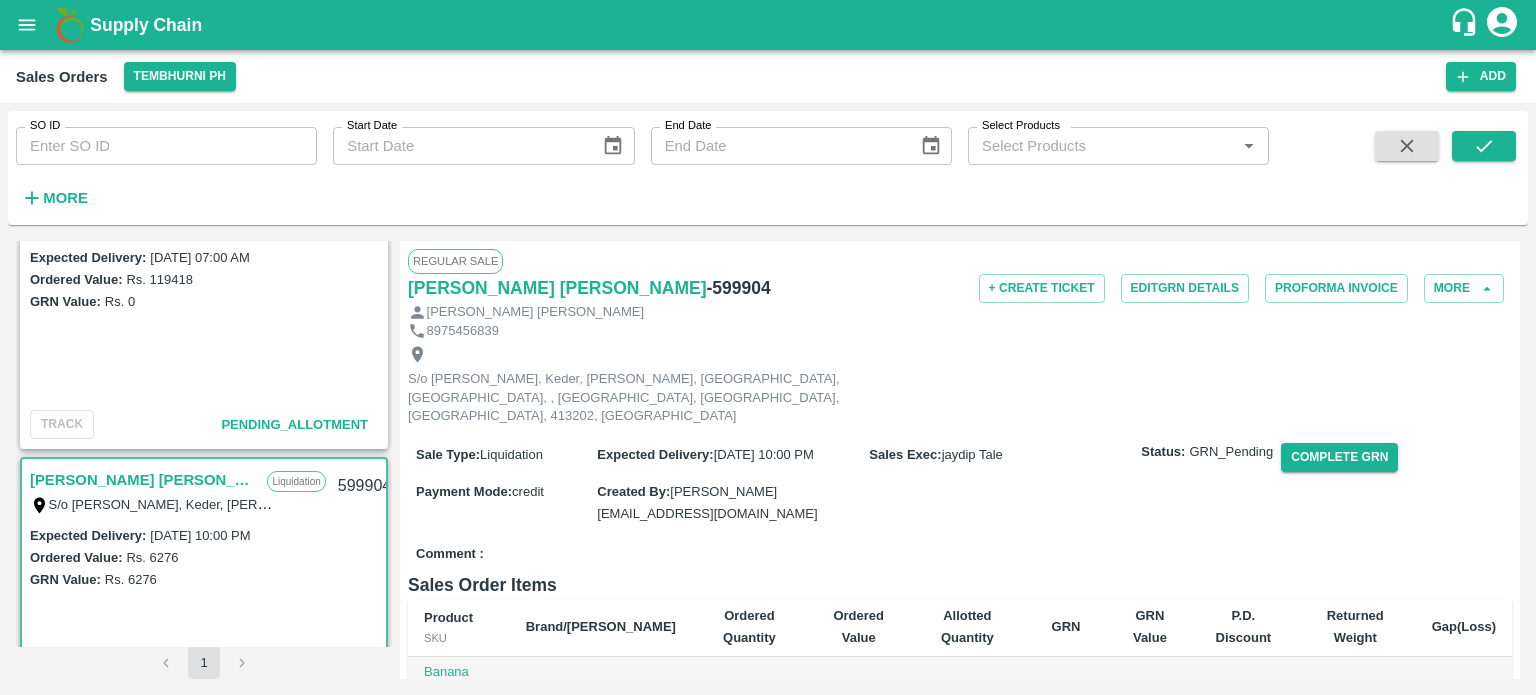 scroll, scrollTop: 0, scrollLeft: 0, axis: both 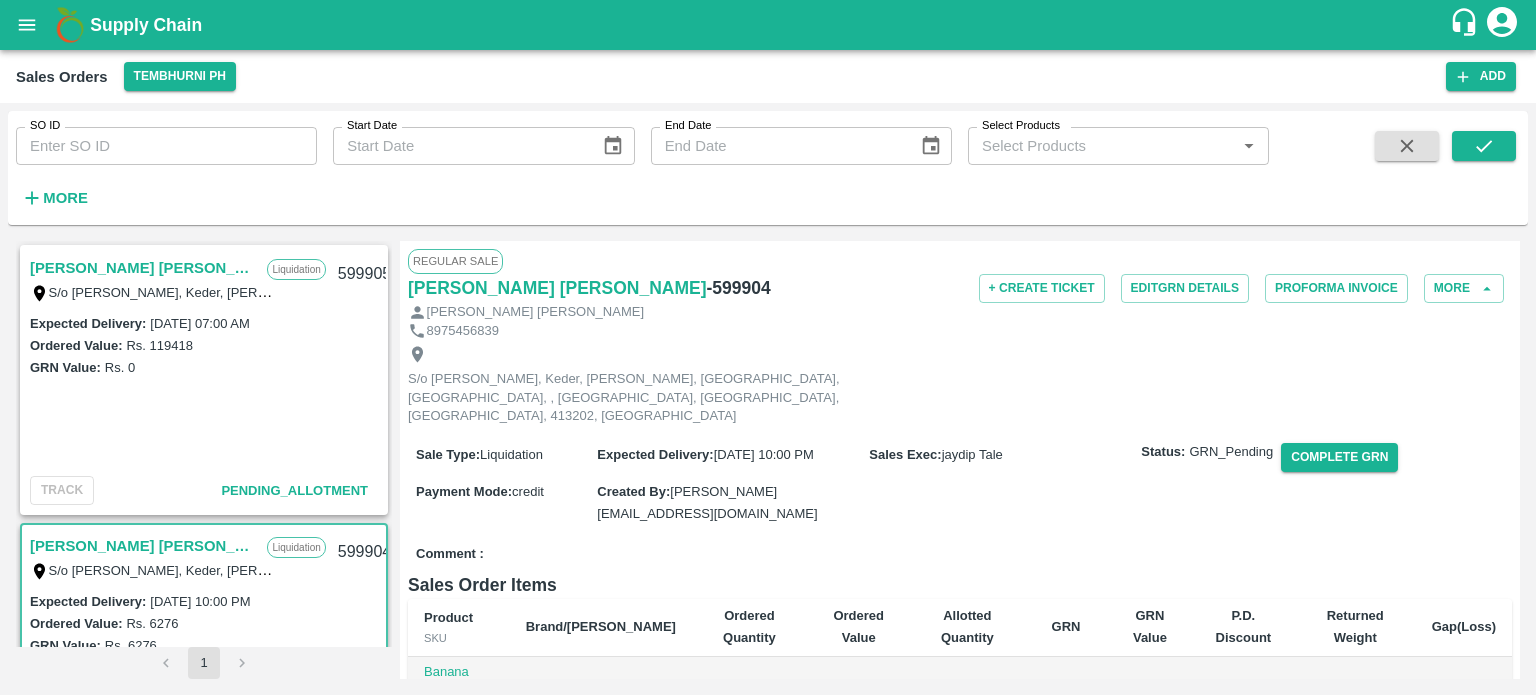 click on "[PERSON_NAME] [PERSON_NAME]" at bounding box center (143, 268) 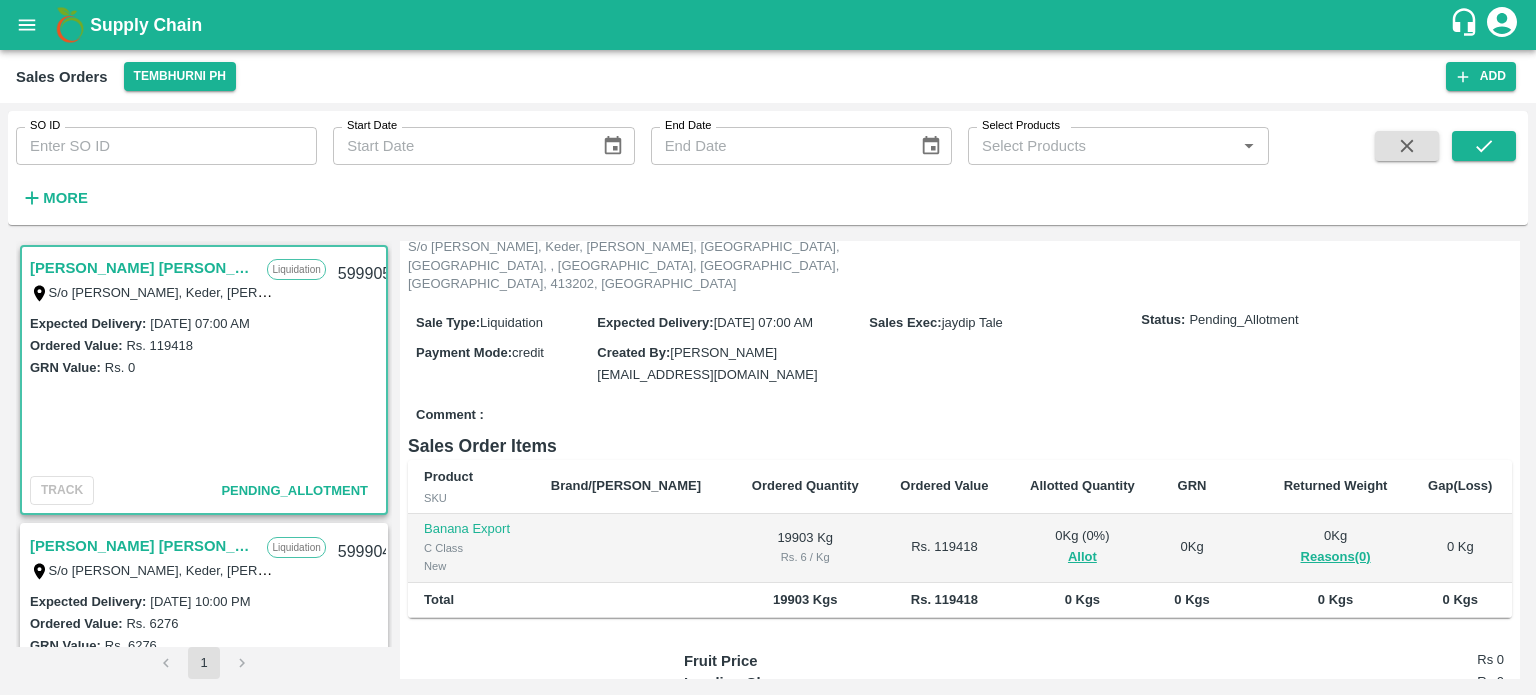 scroll, scrollTop: 133, scrollLeft: 0, axis: vertical 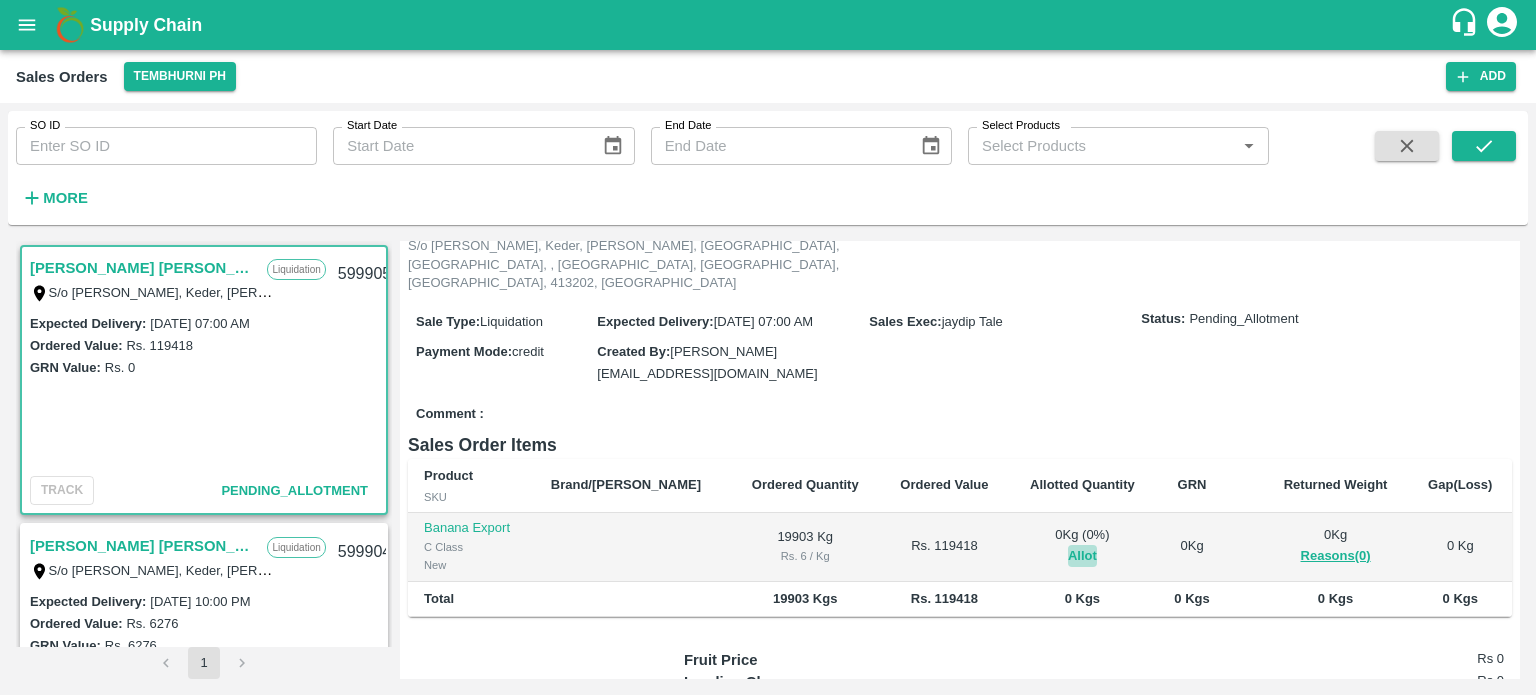 click on "Allot" at bounding box center [1082, 556] 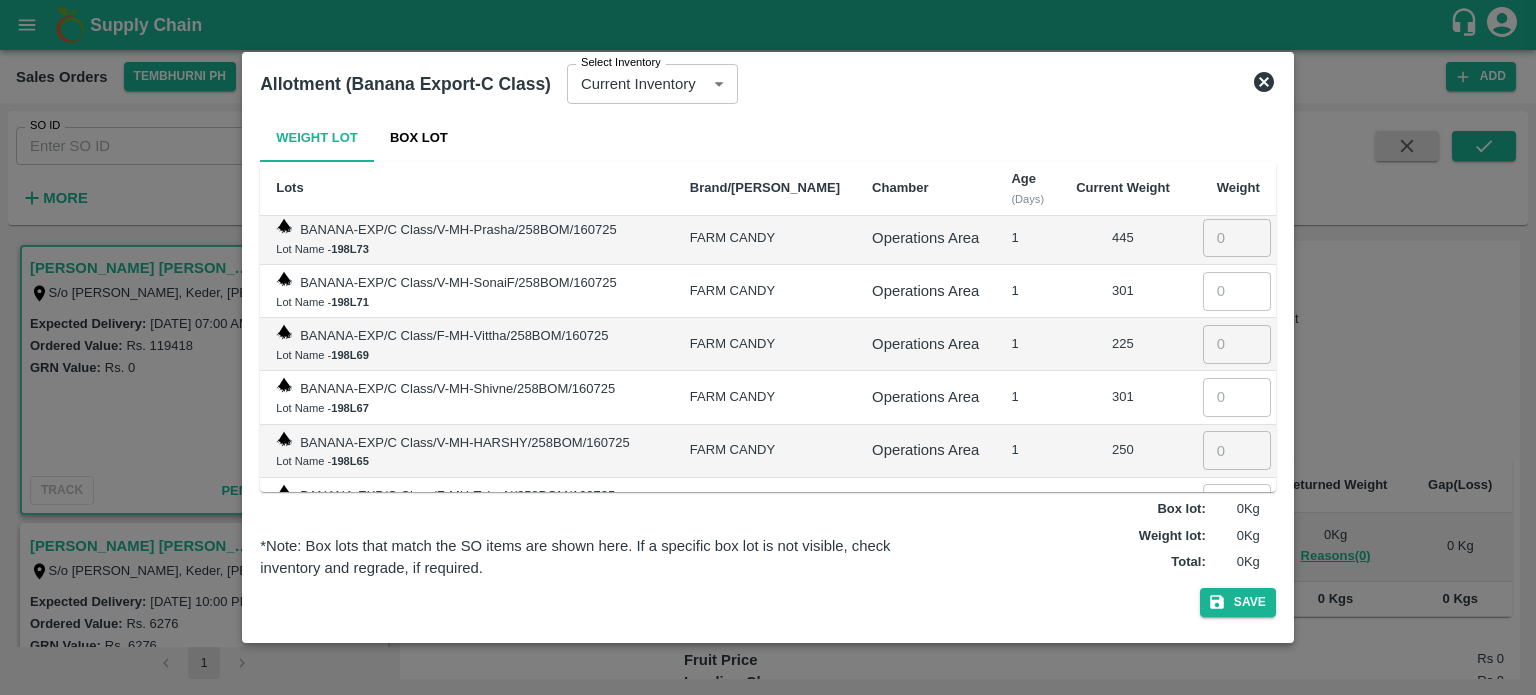 scroll, scrollTop: 500, scrollLeft: 0, axis: vertical 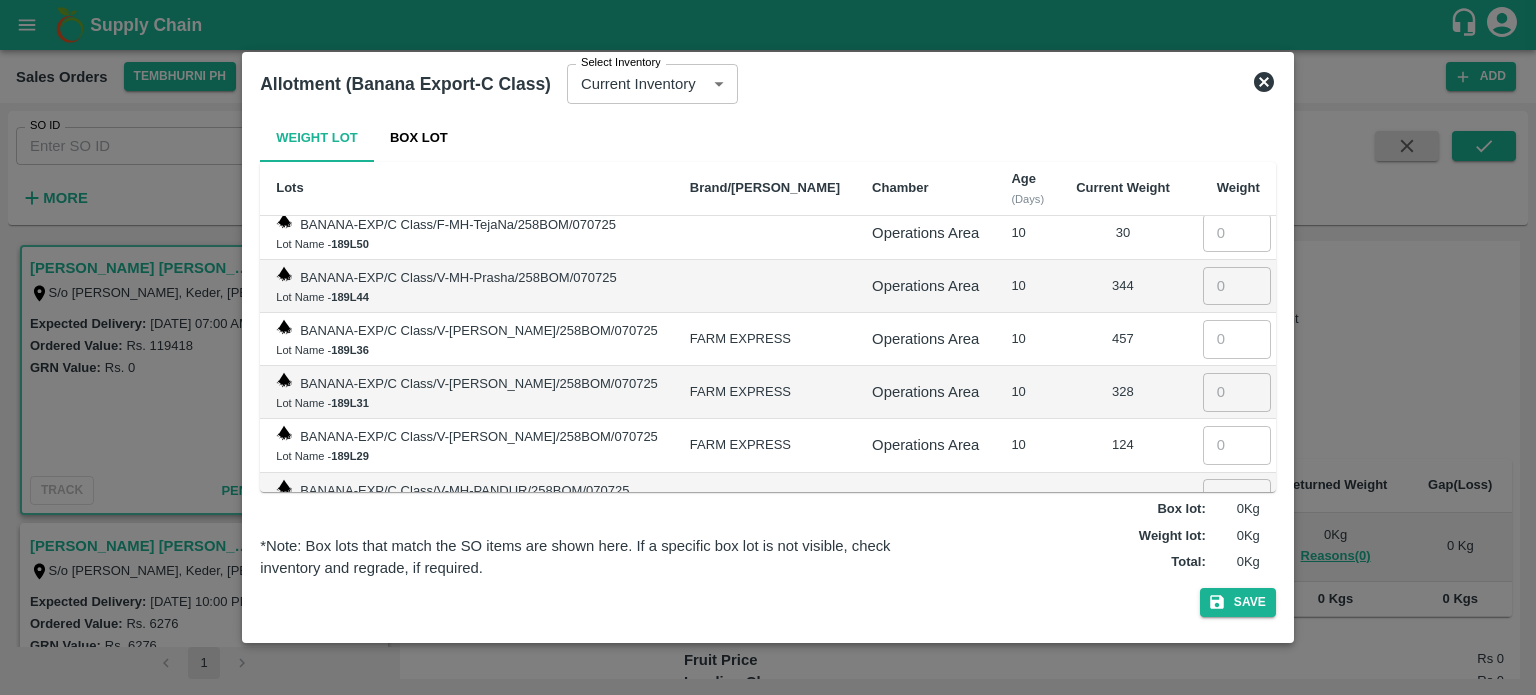 click at bounding box center (1237, 551) 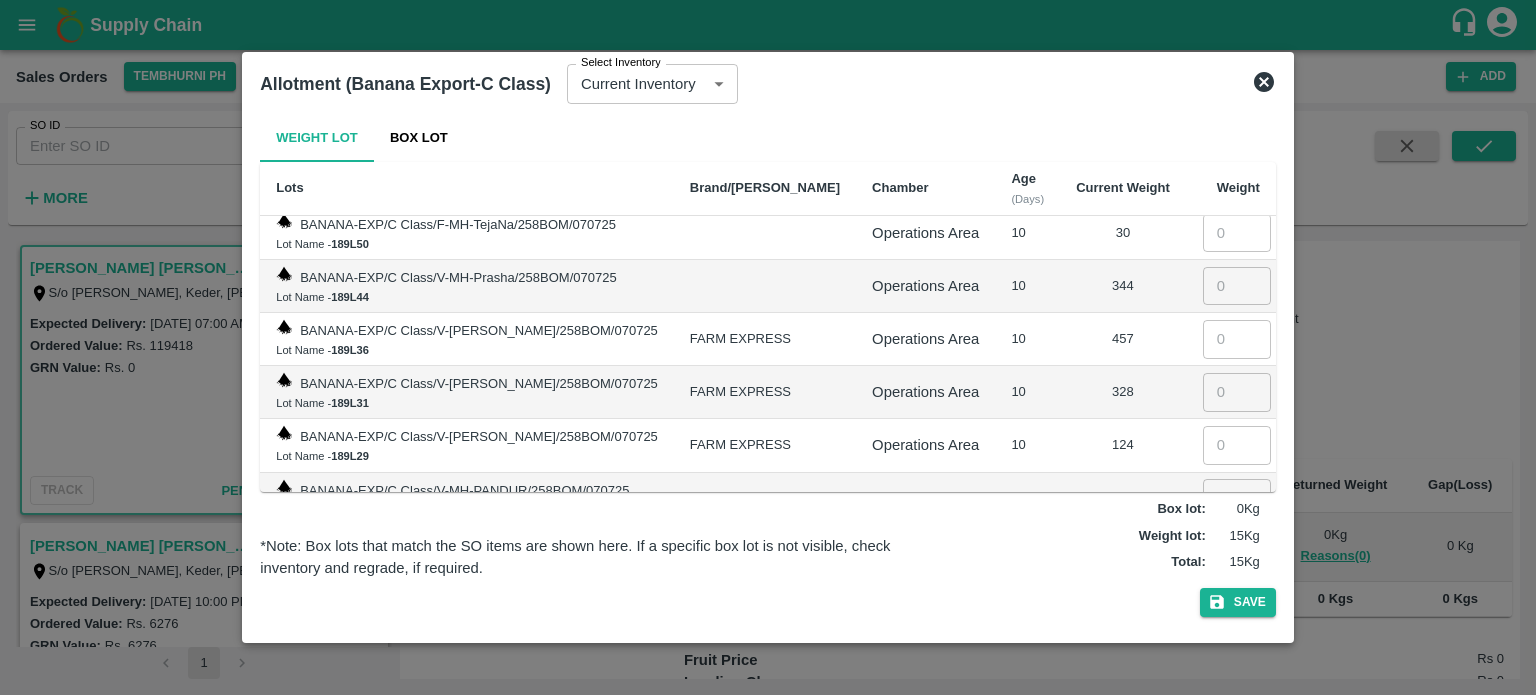type on "15" 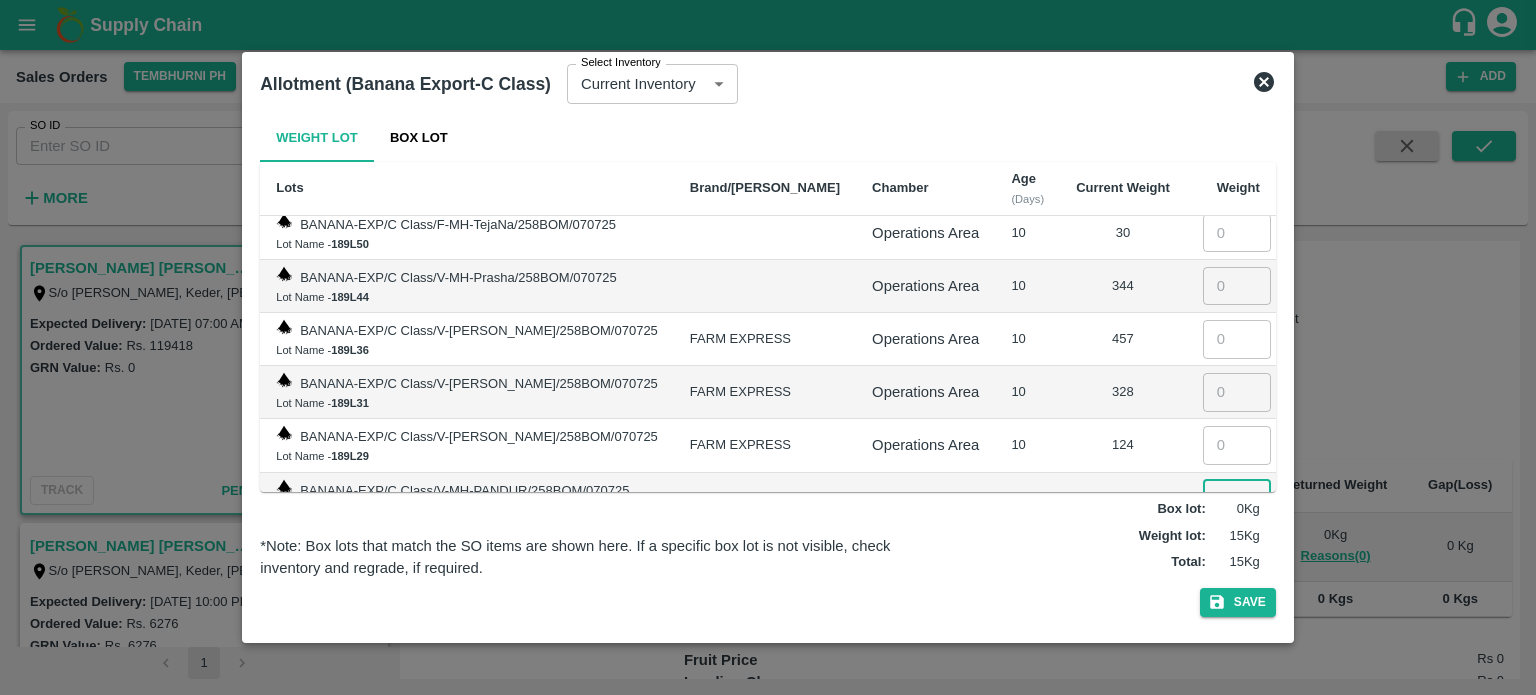 click at bounding box center [1237, 498] 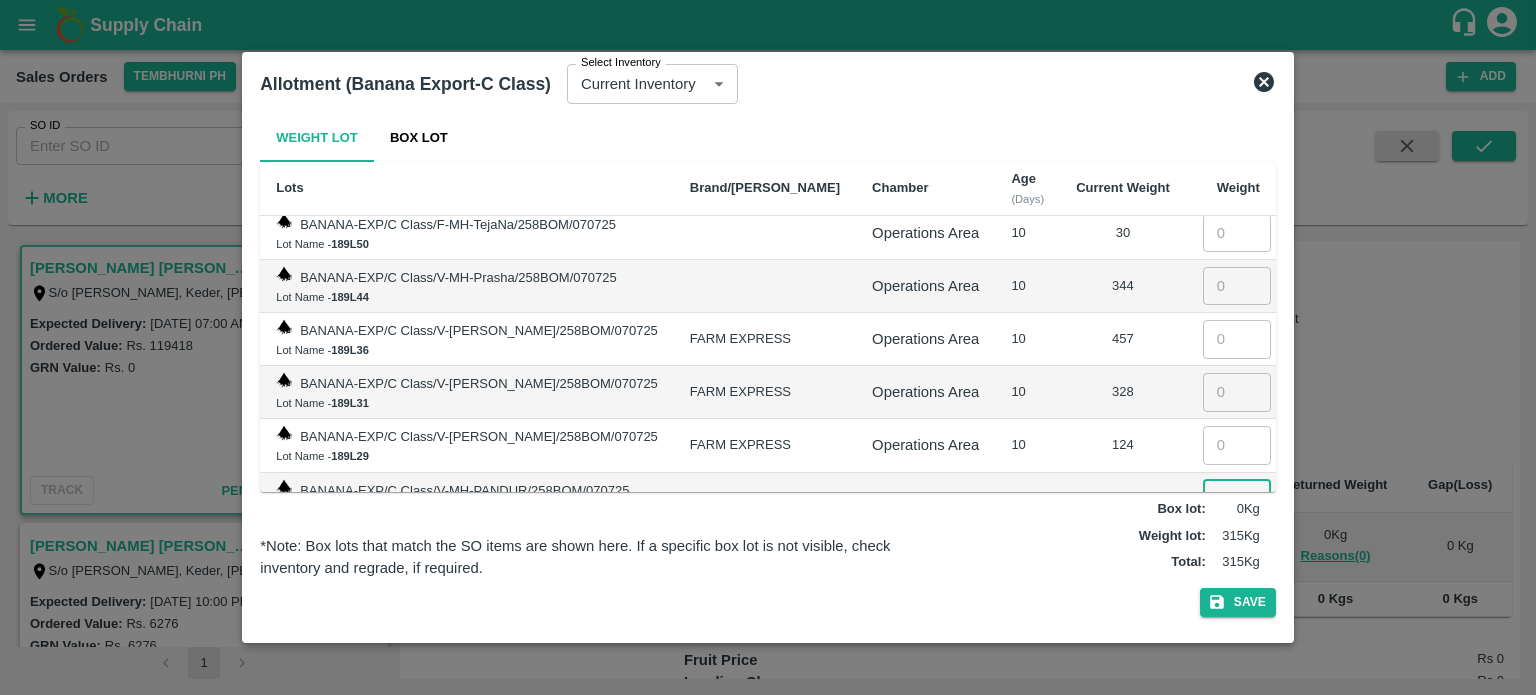 type on "300" 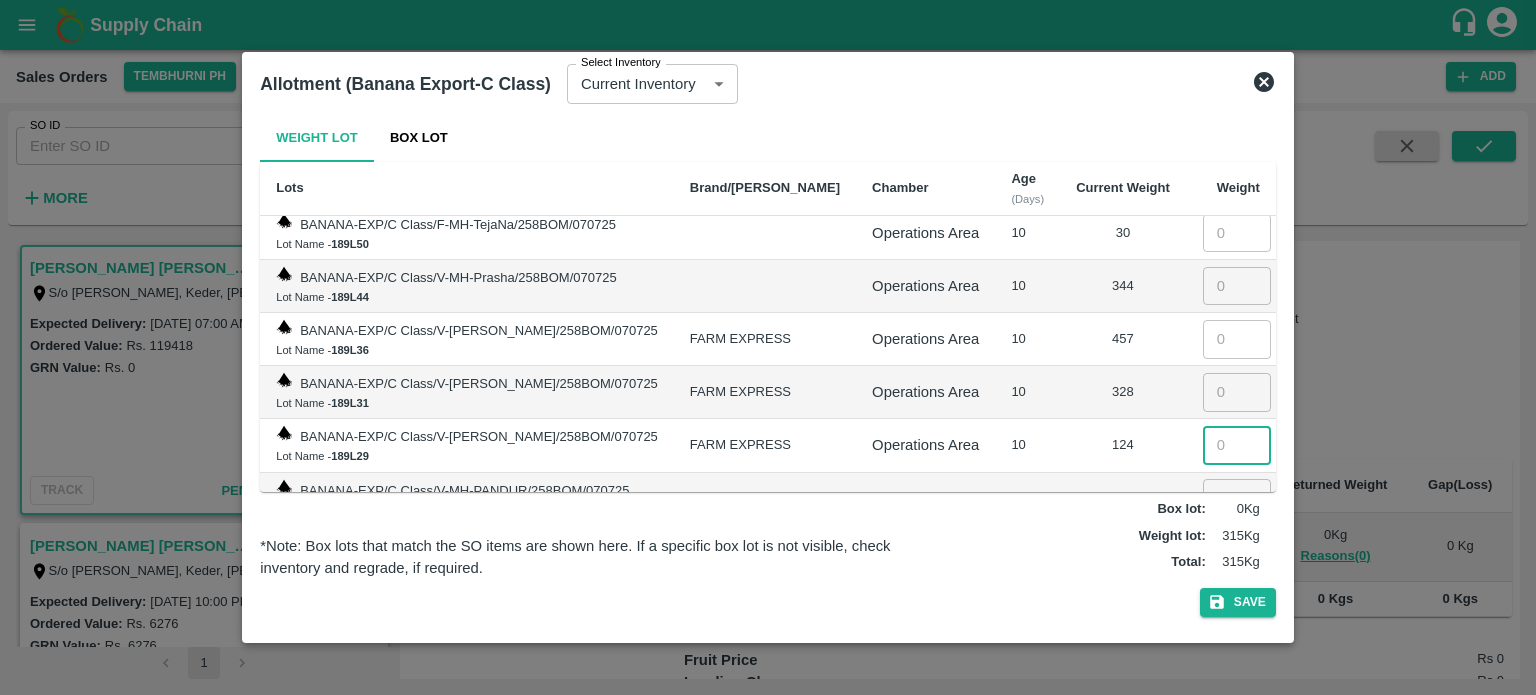 click at bounding box center [1237, 445] 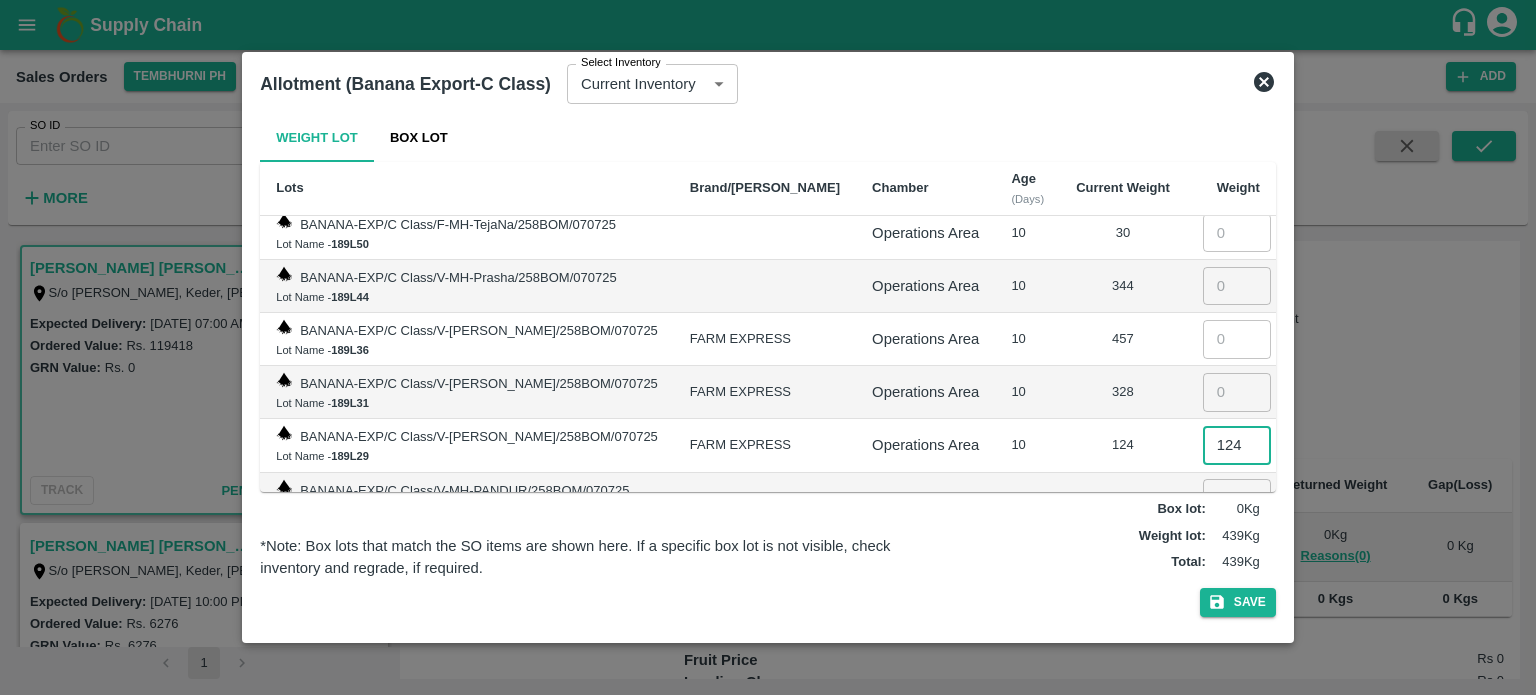 type on "124" 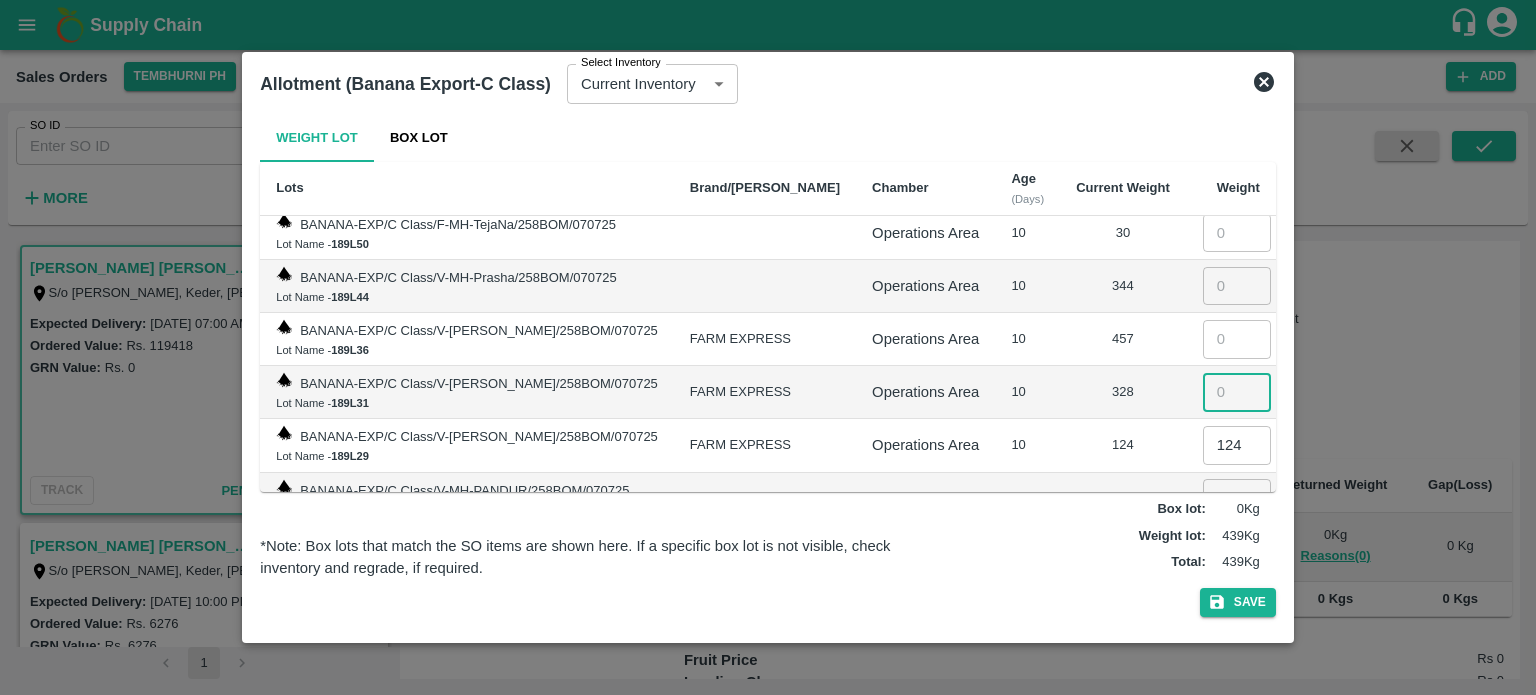 click at bounding box center [1237, 392] 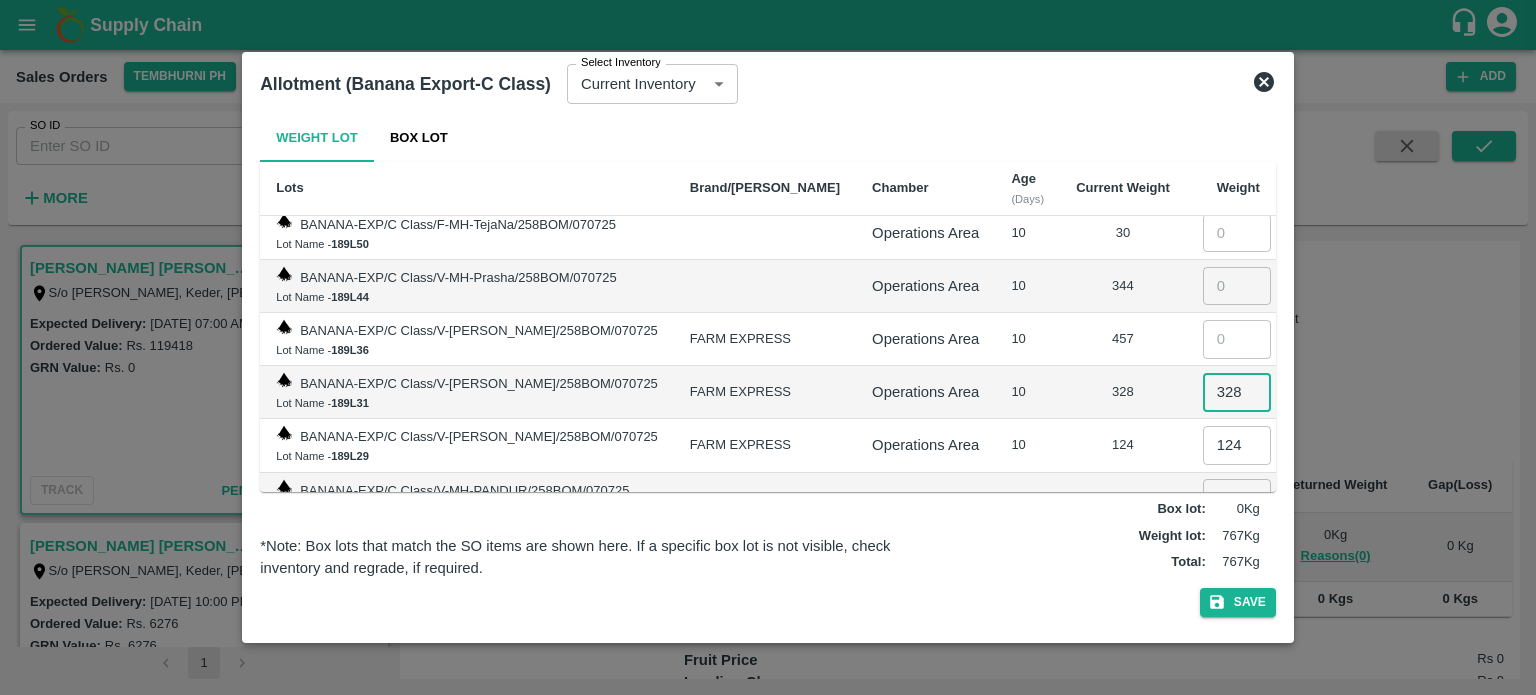 type on "328" 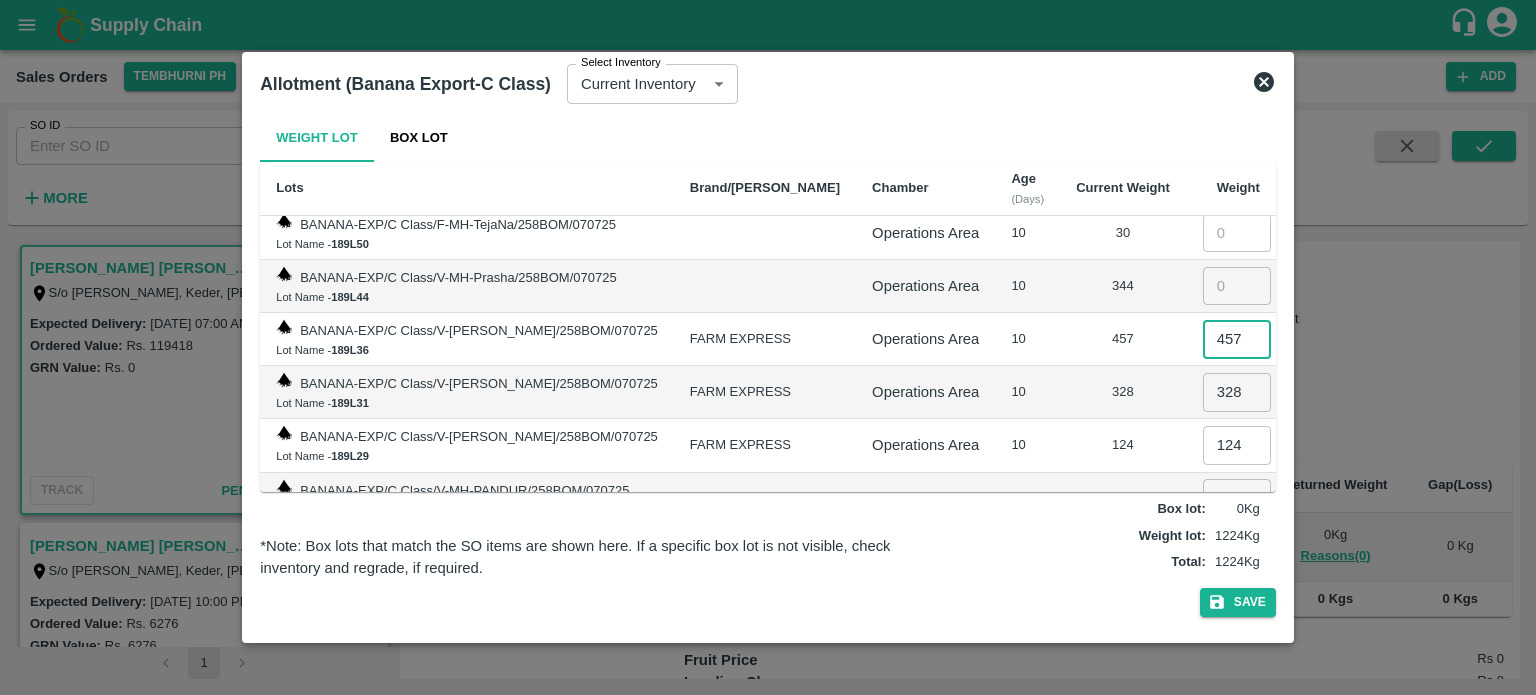 type on "457" 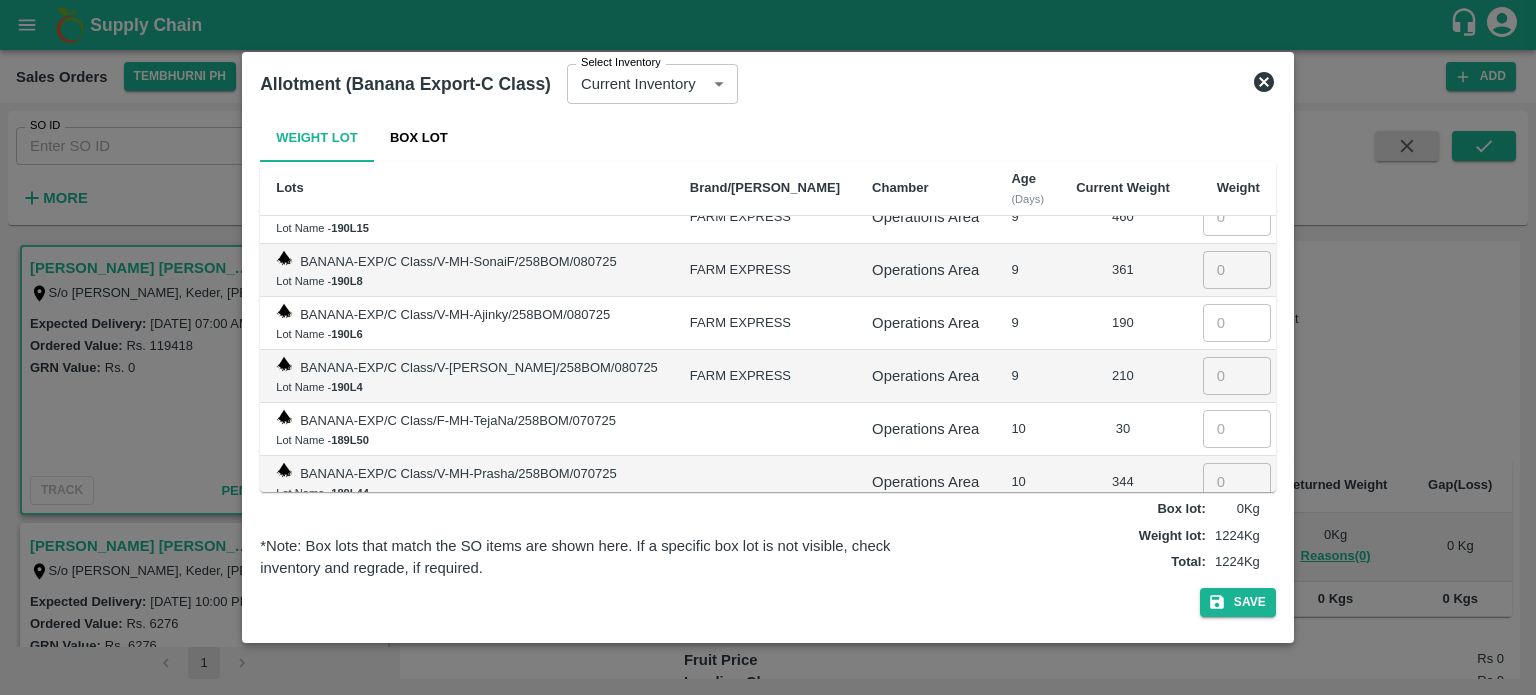 scroll, scrollTop: 5168, scrollLeft: 0, axis: vertical 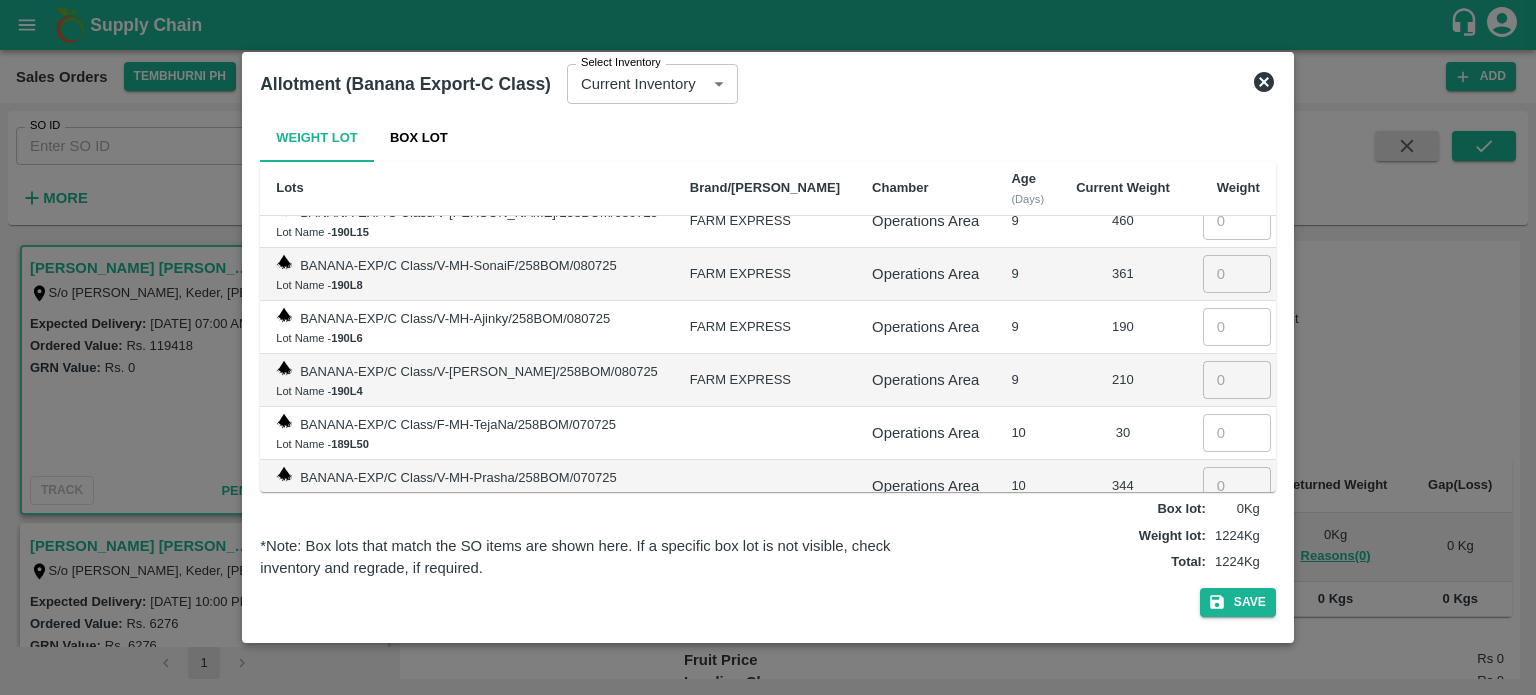click at bounding box center [1237, 486] 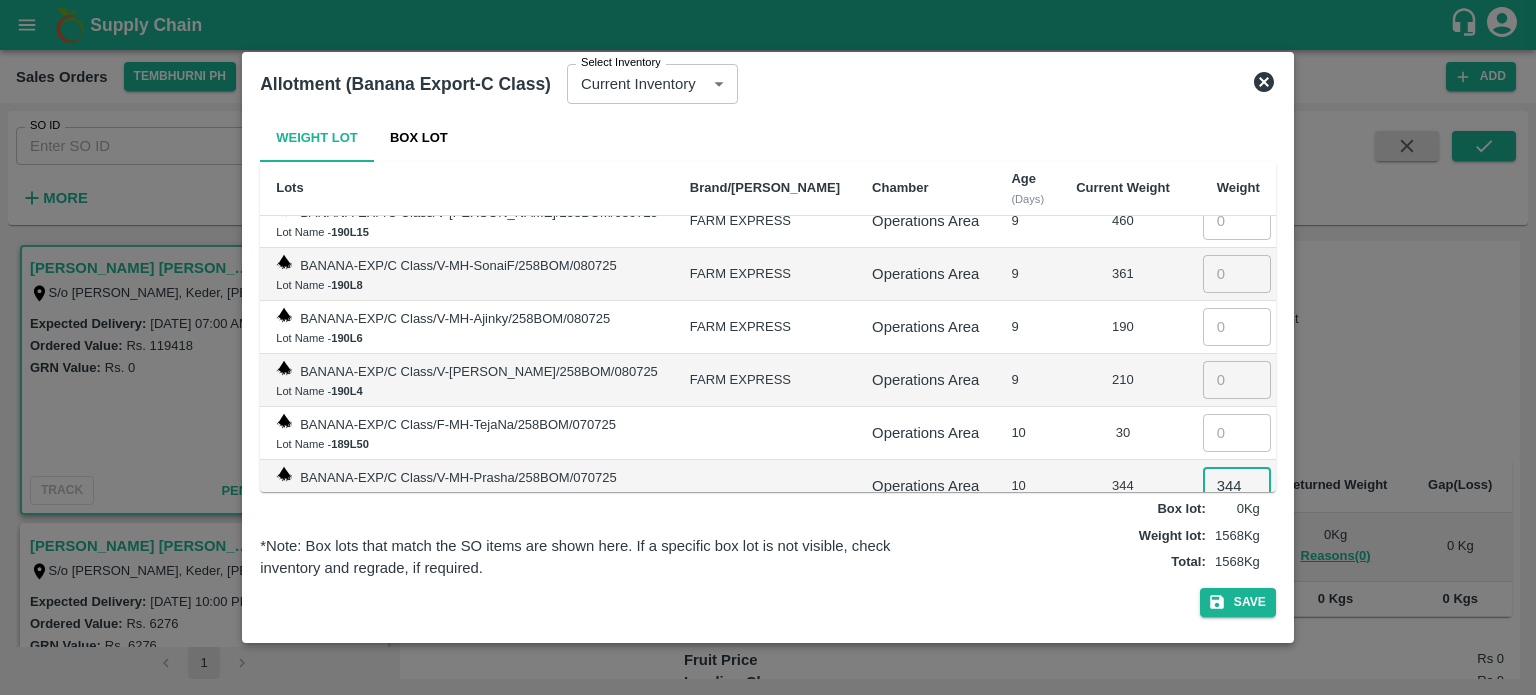 type on "344" 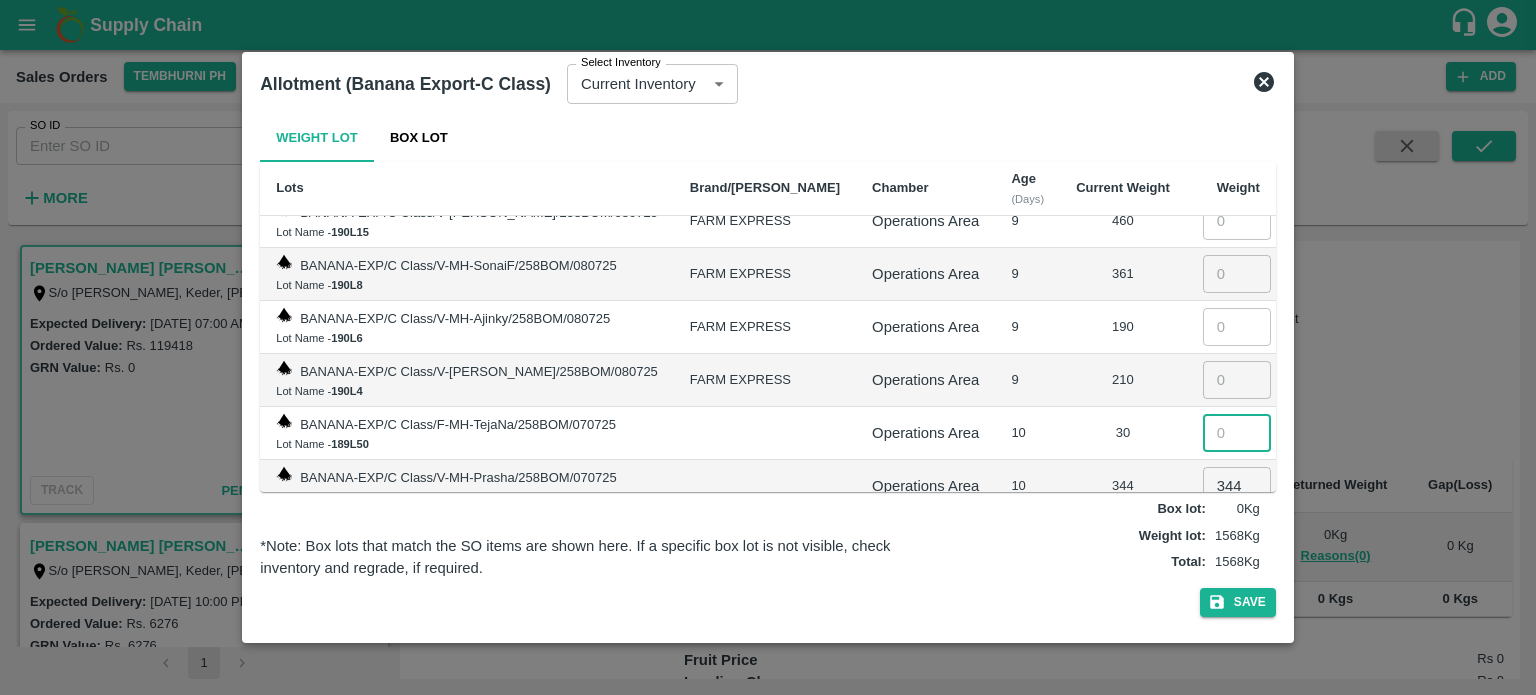 click at bounding box center [1237, 433] 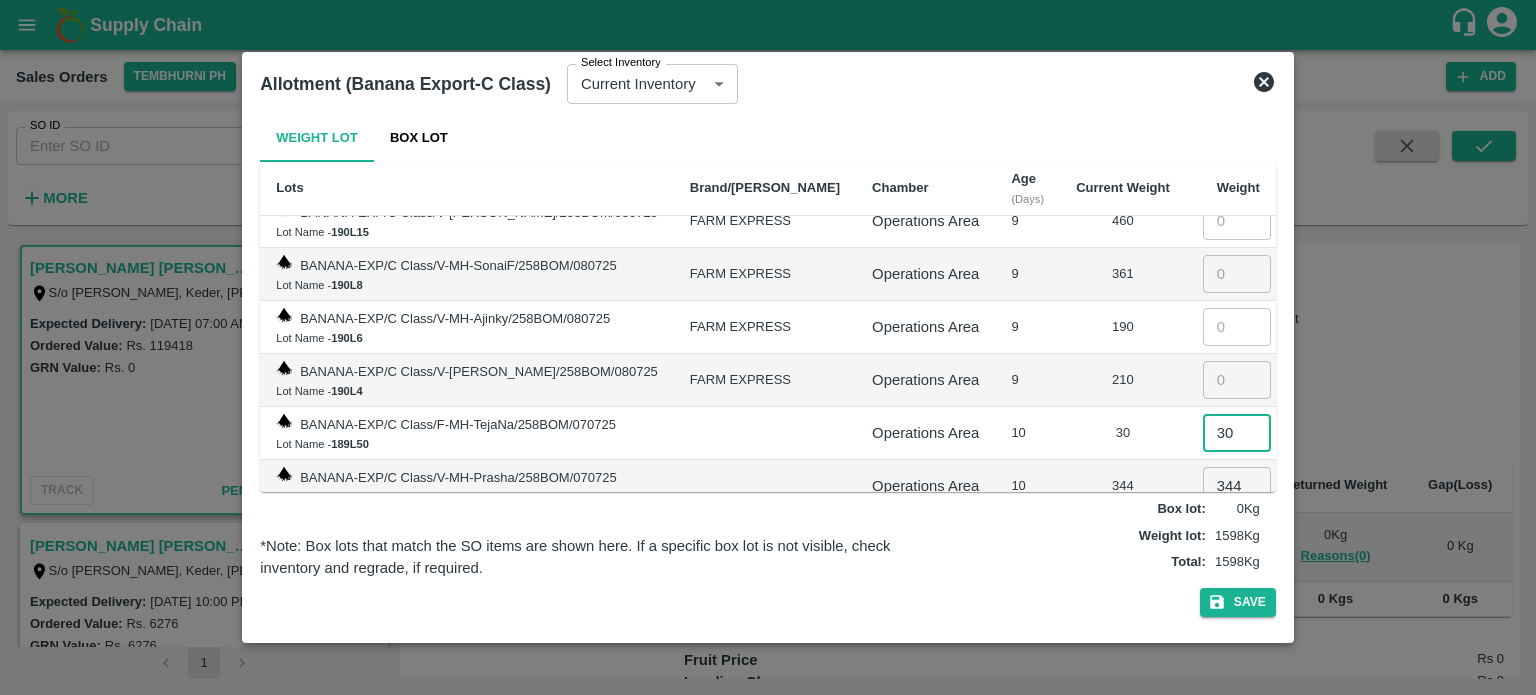 type on "30" 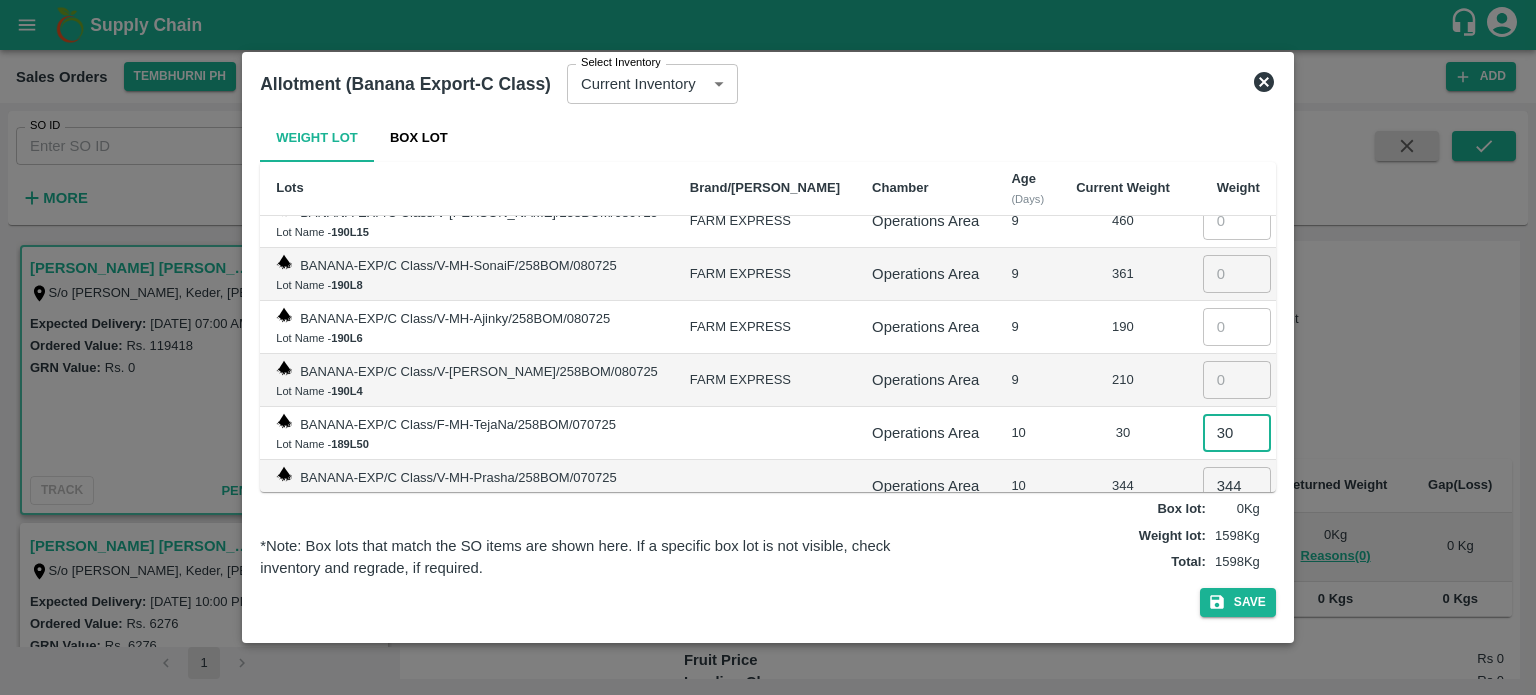 click at bounding box center (1237, 380) 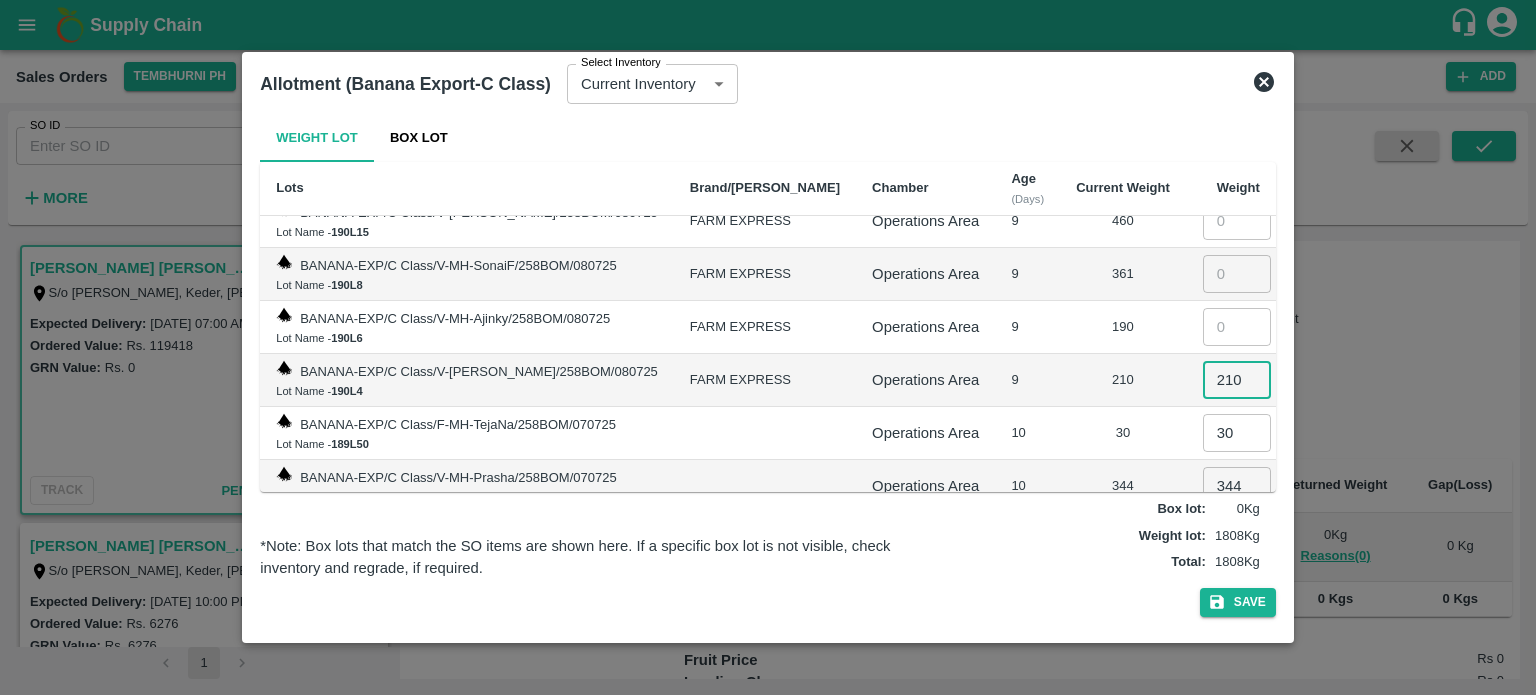 type on "210" 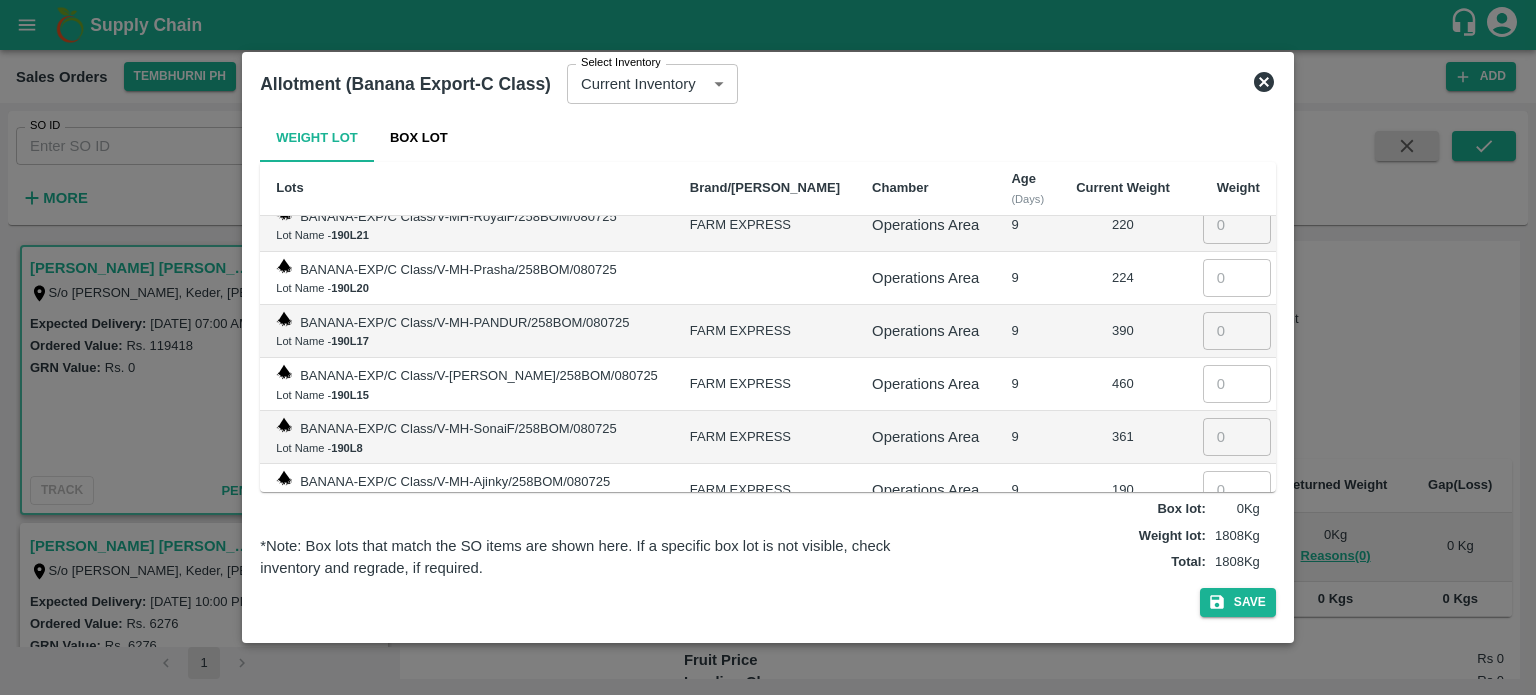 scroll, scrollTop: 5002, scrollLeft: 0, axis: vertical 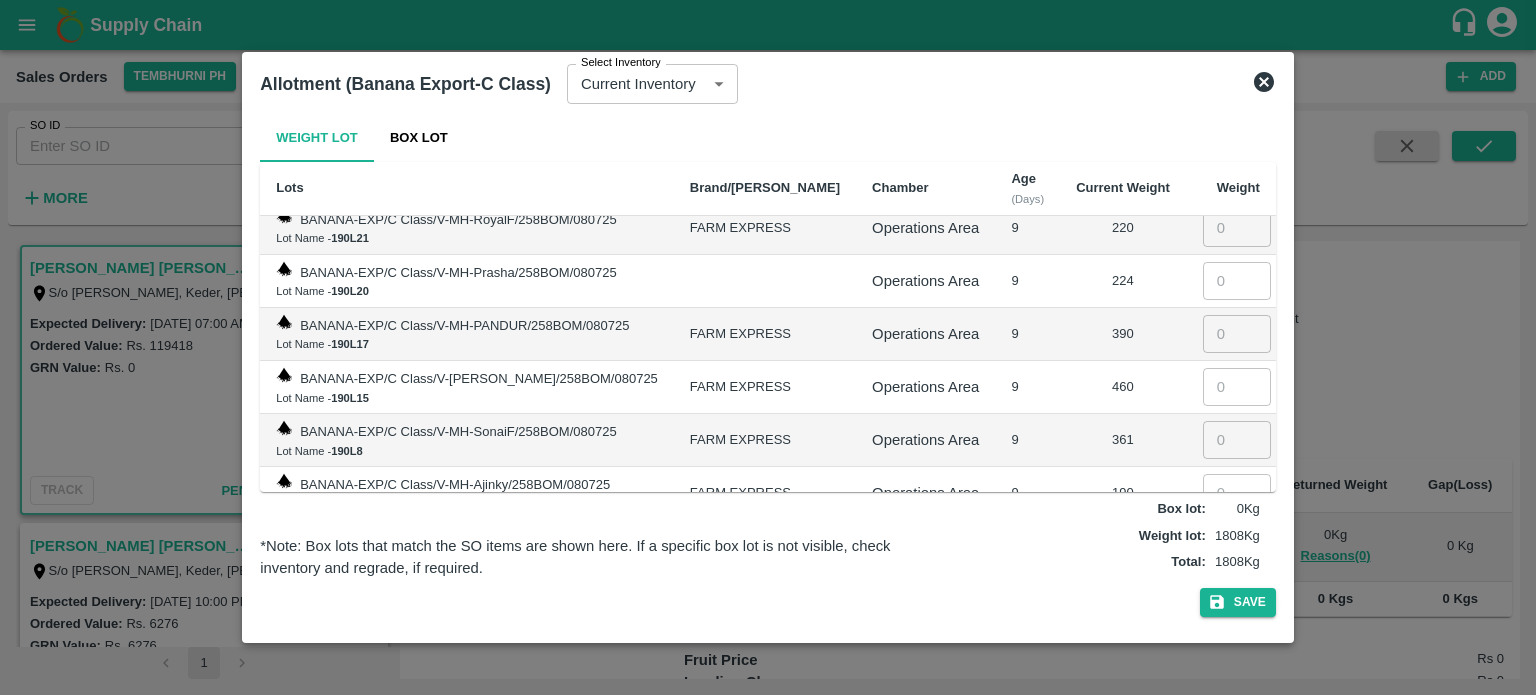 click at bounding box center (1237, 493) 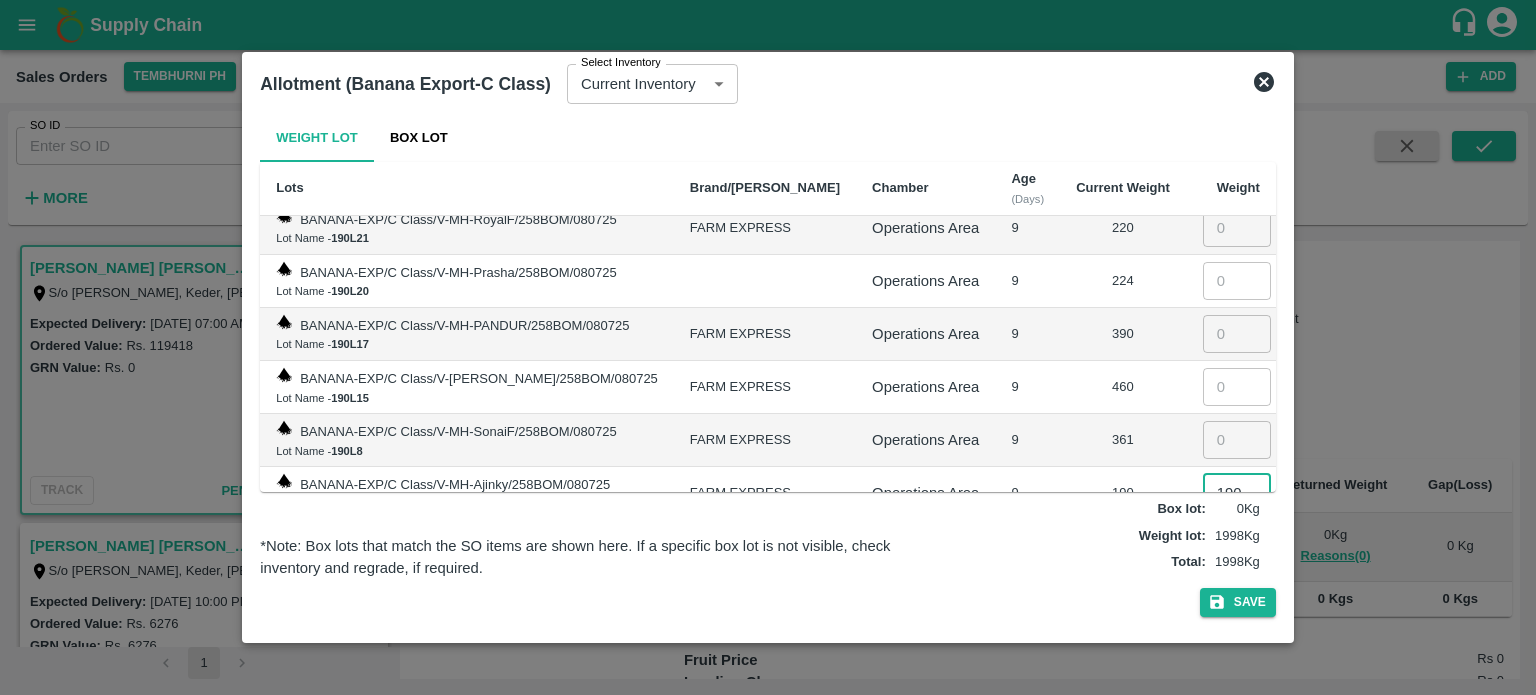 type on "190" 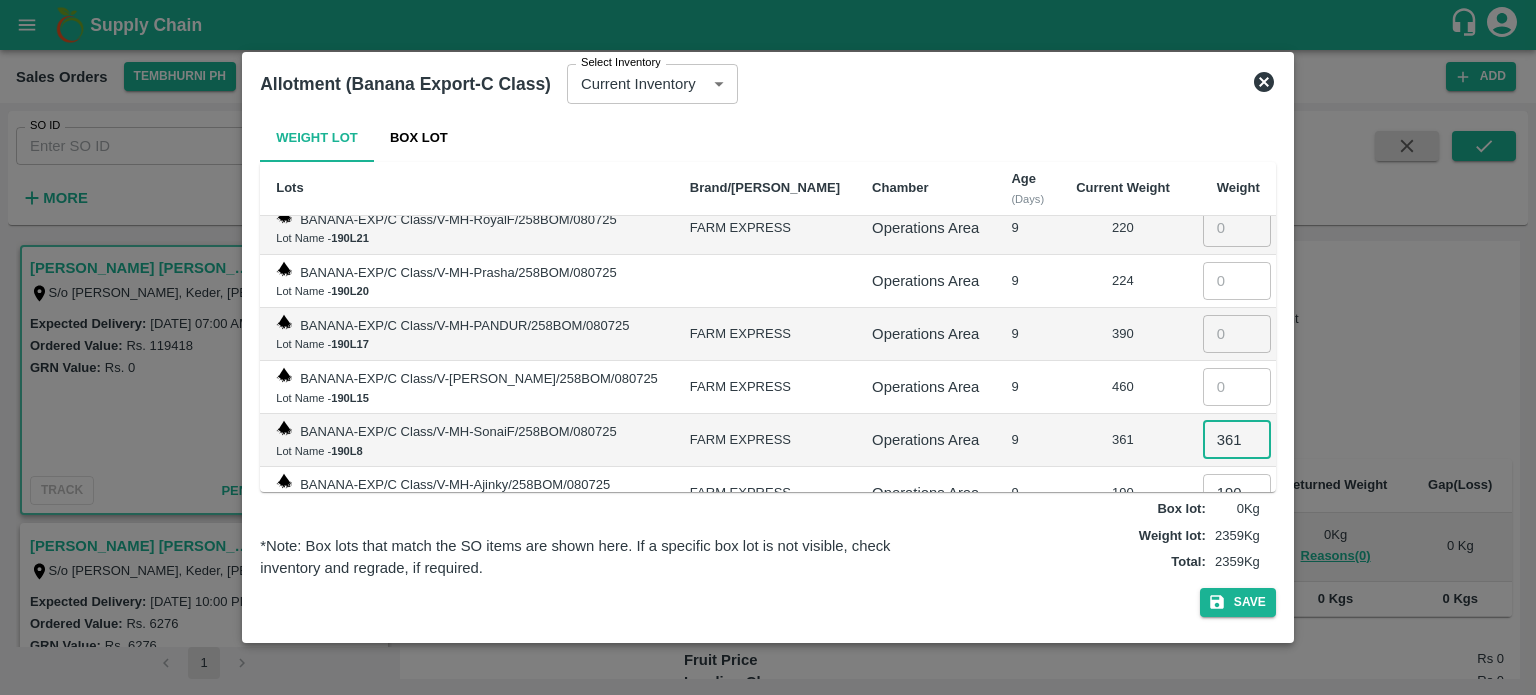 type on "361" 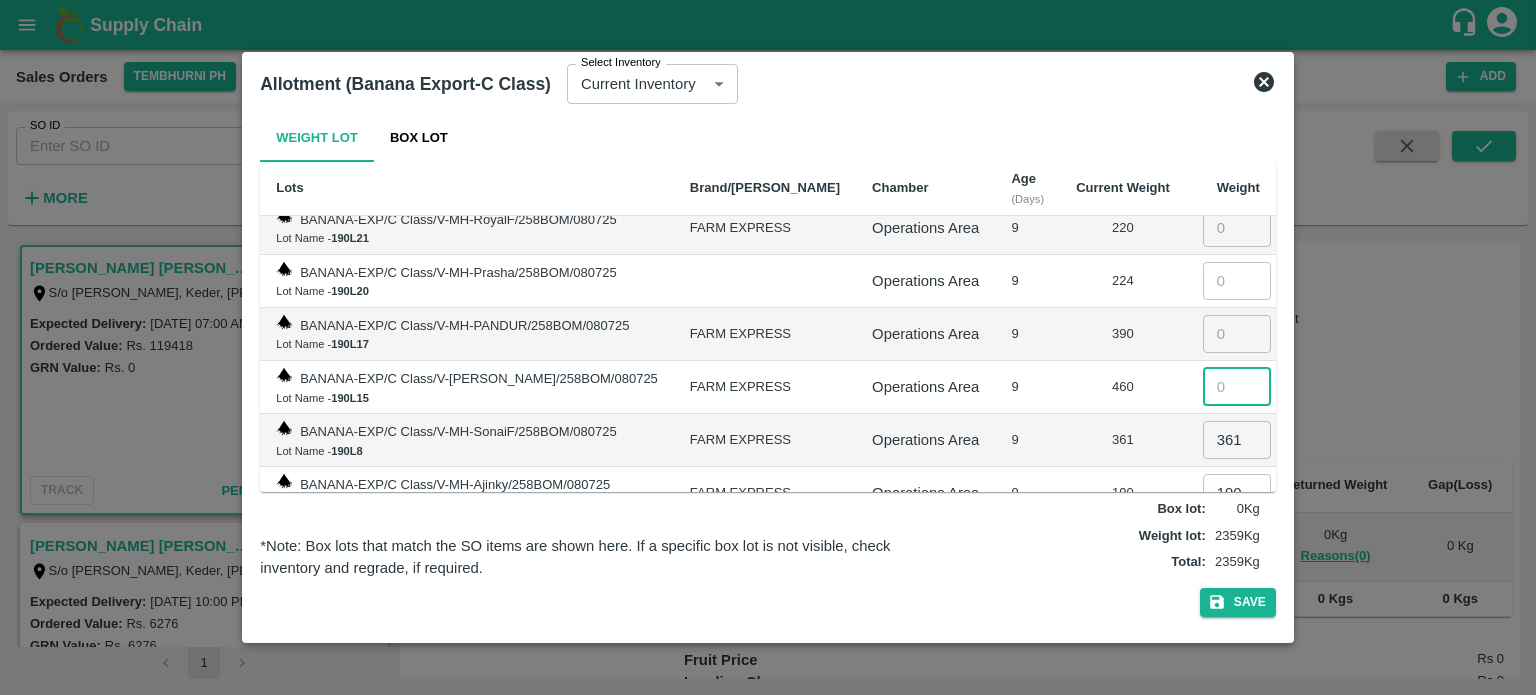 click at bounding box center (1237, 387) 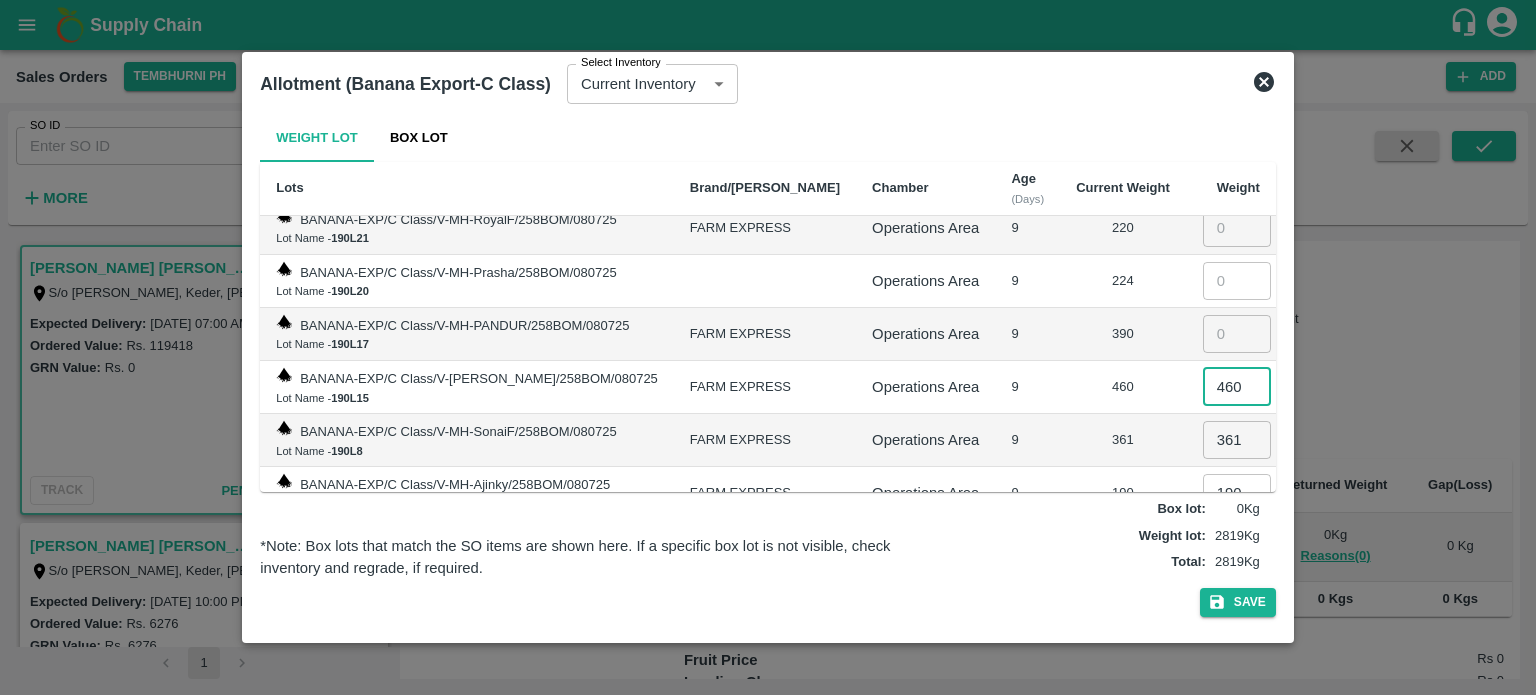 type on "460" 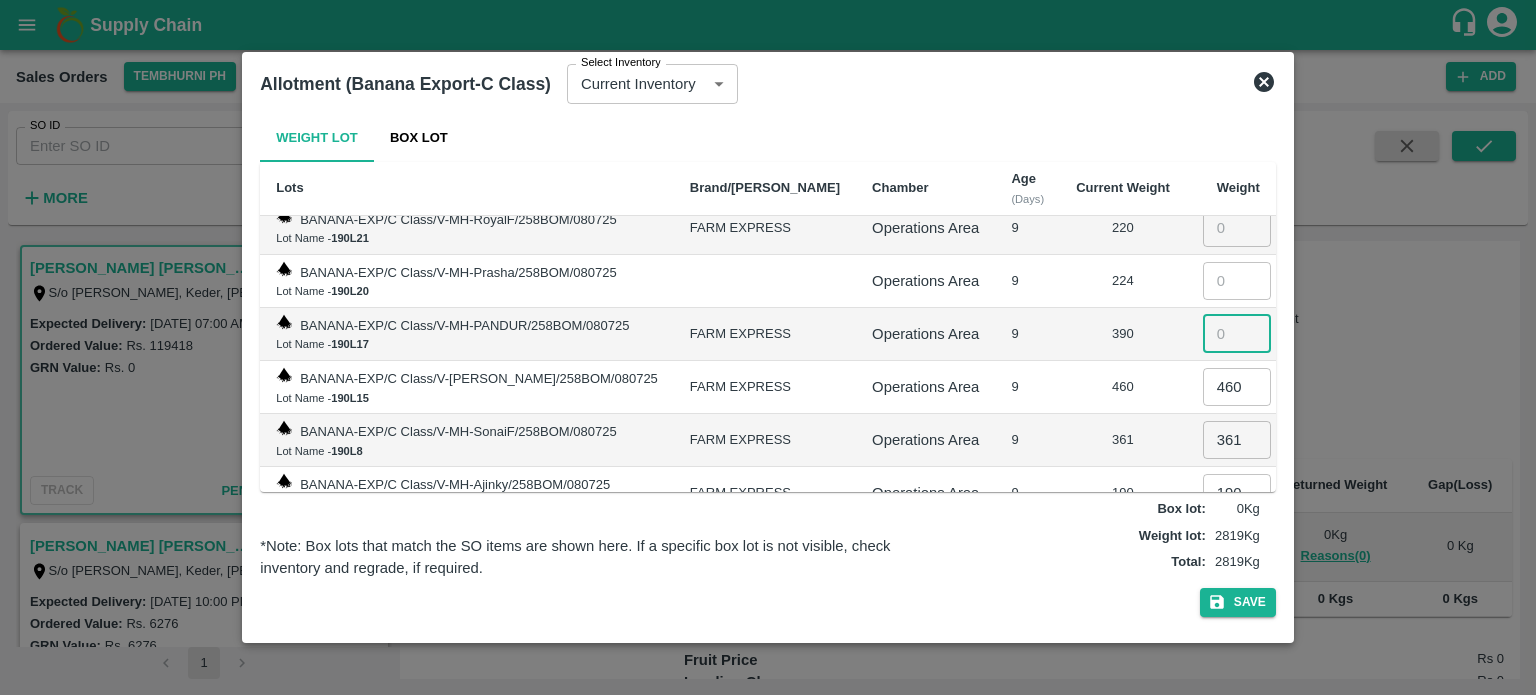 click at bounding box center (1237, 334) 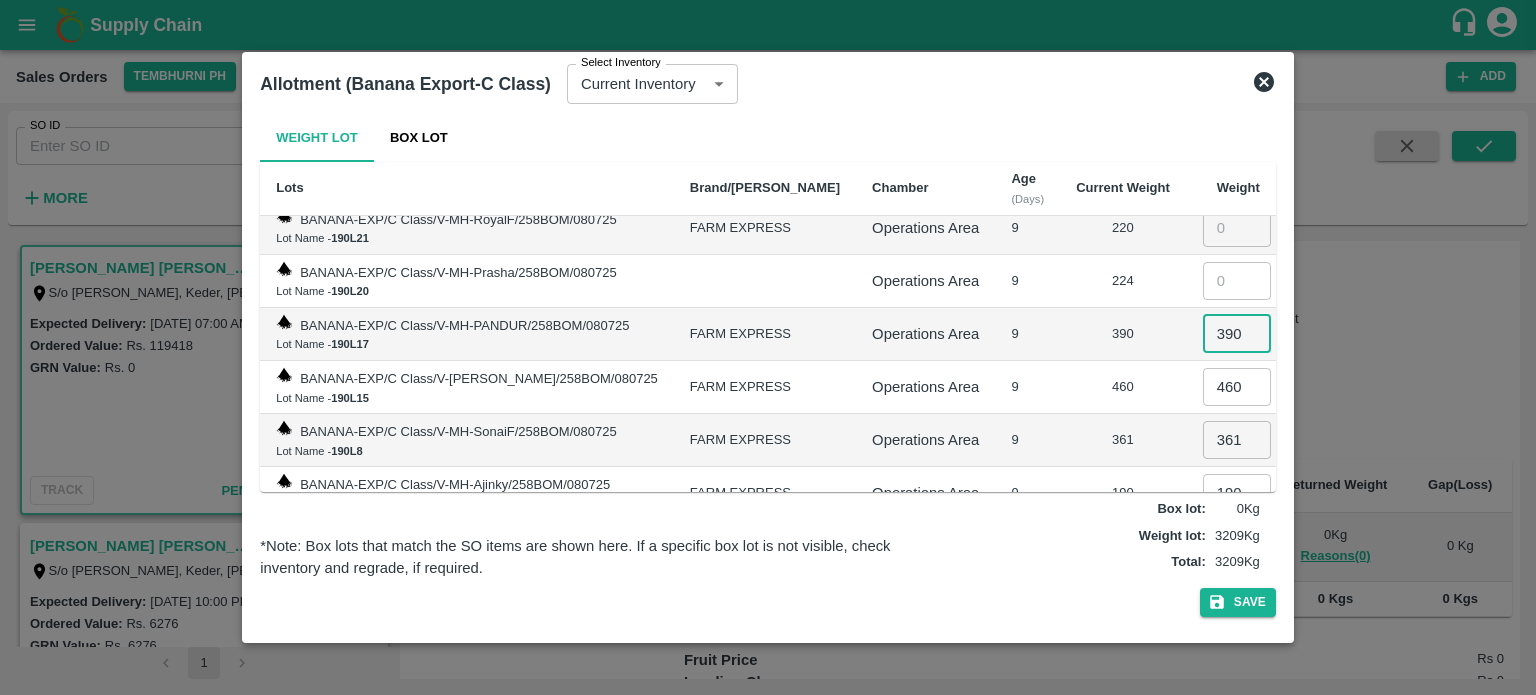 type on "390" 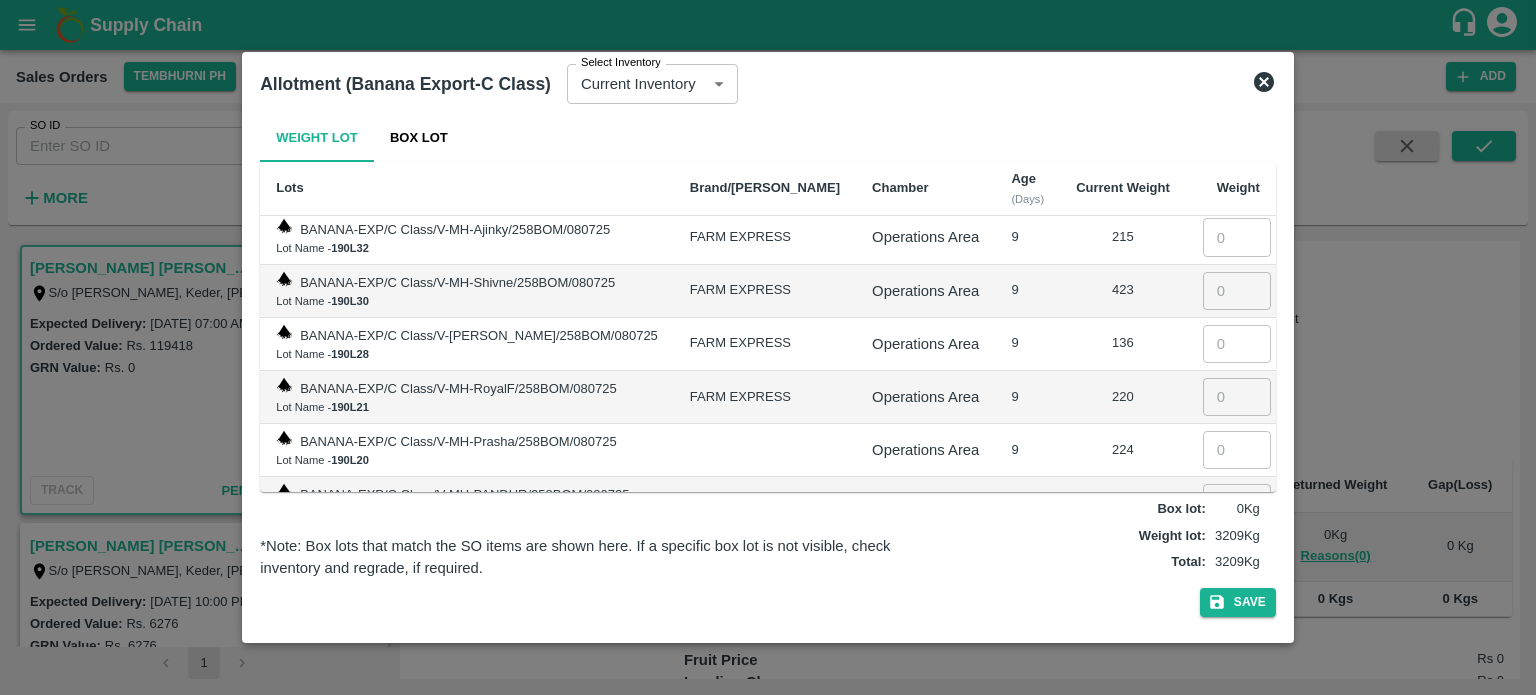 scroll, scrollTop: 4802, scrollLeft: 0, axis: vertical 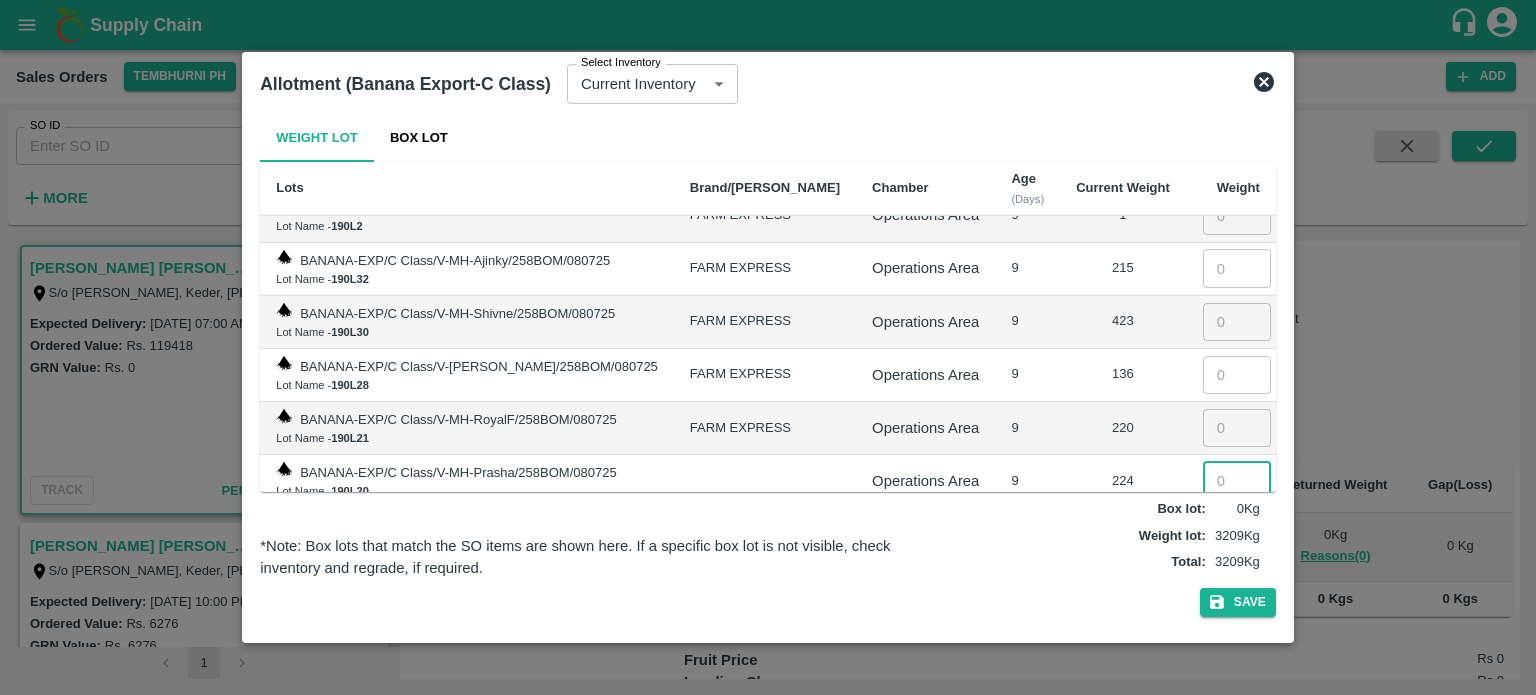 click at bounding box center (1237, 481) 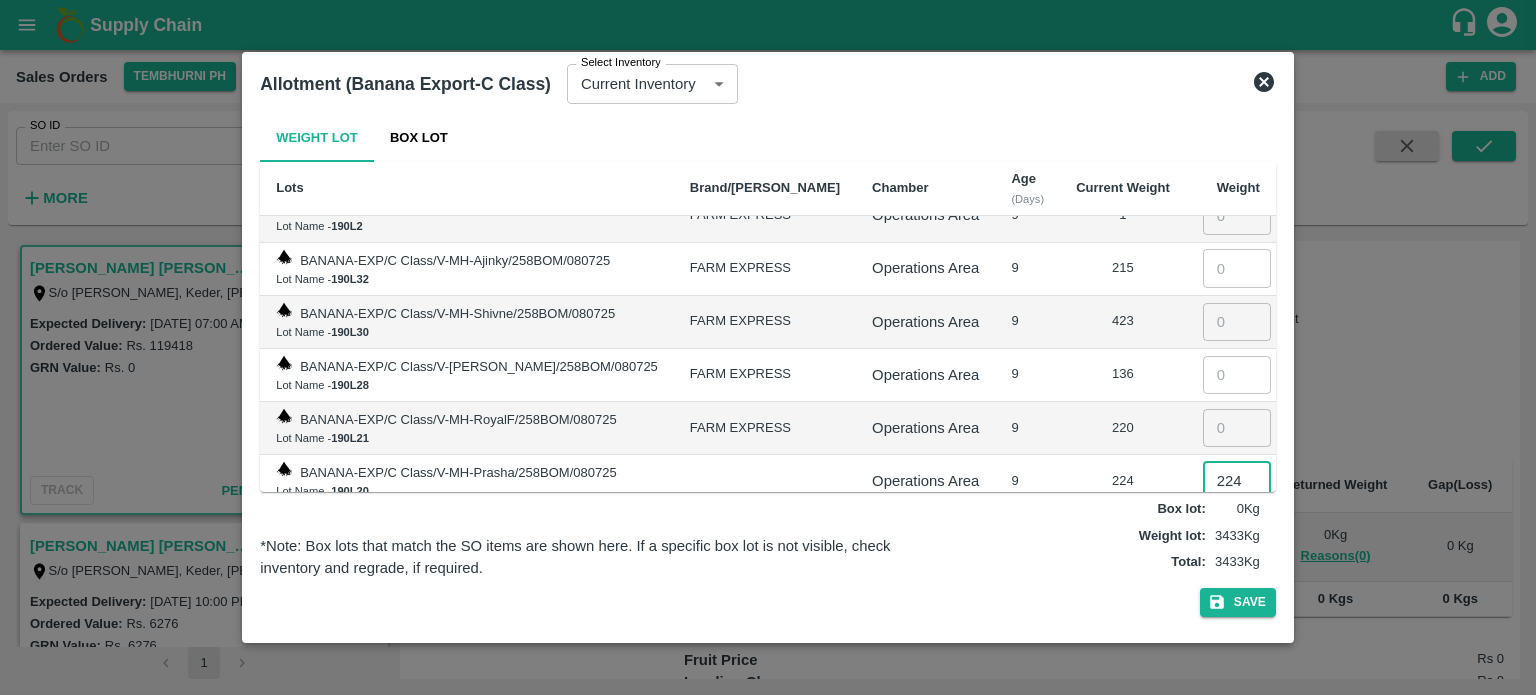 type on "224" 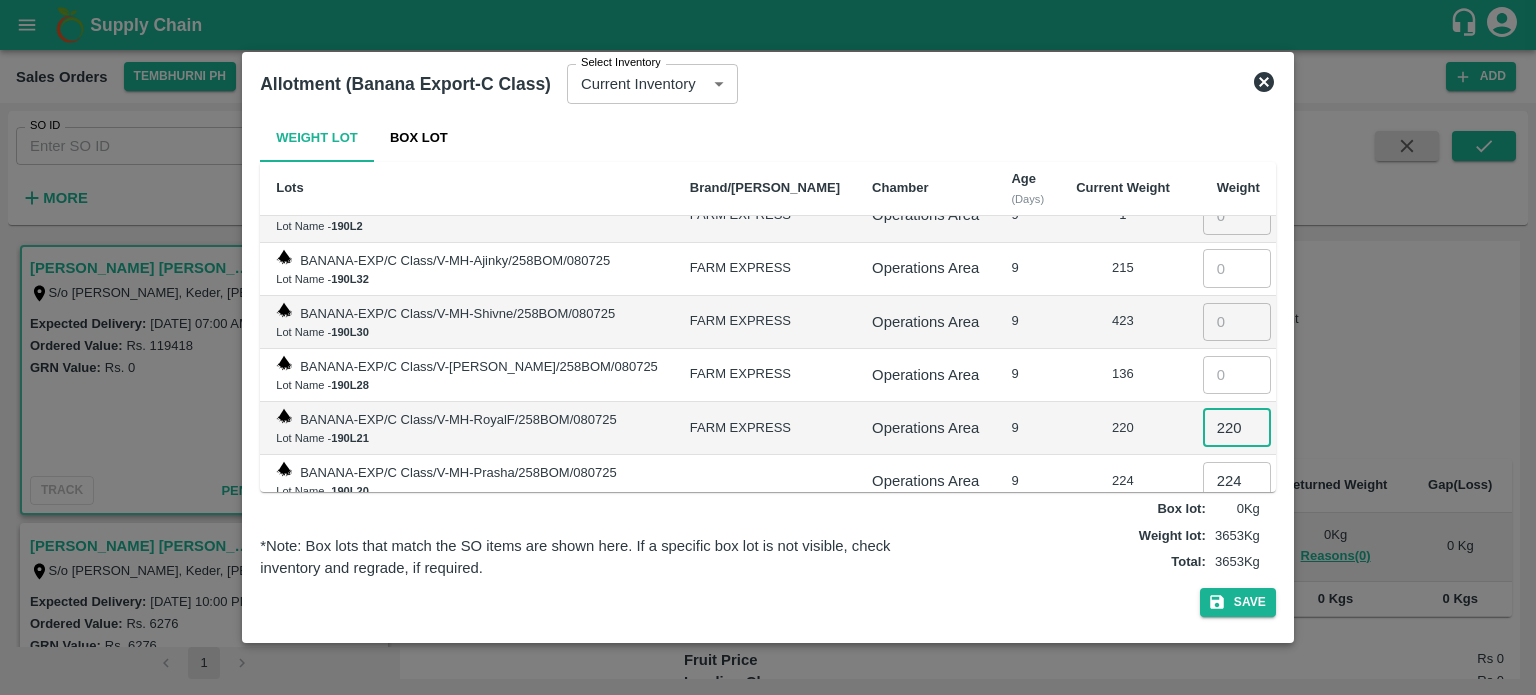 type on "220" 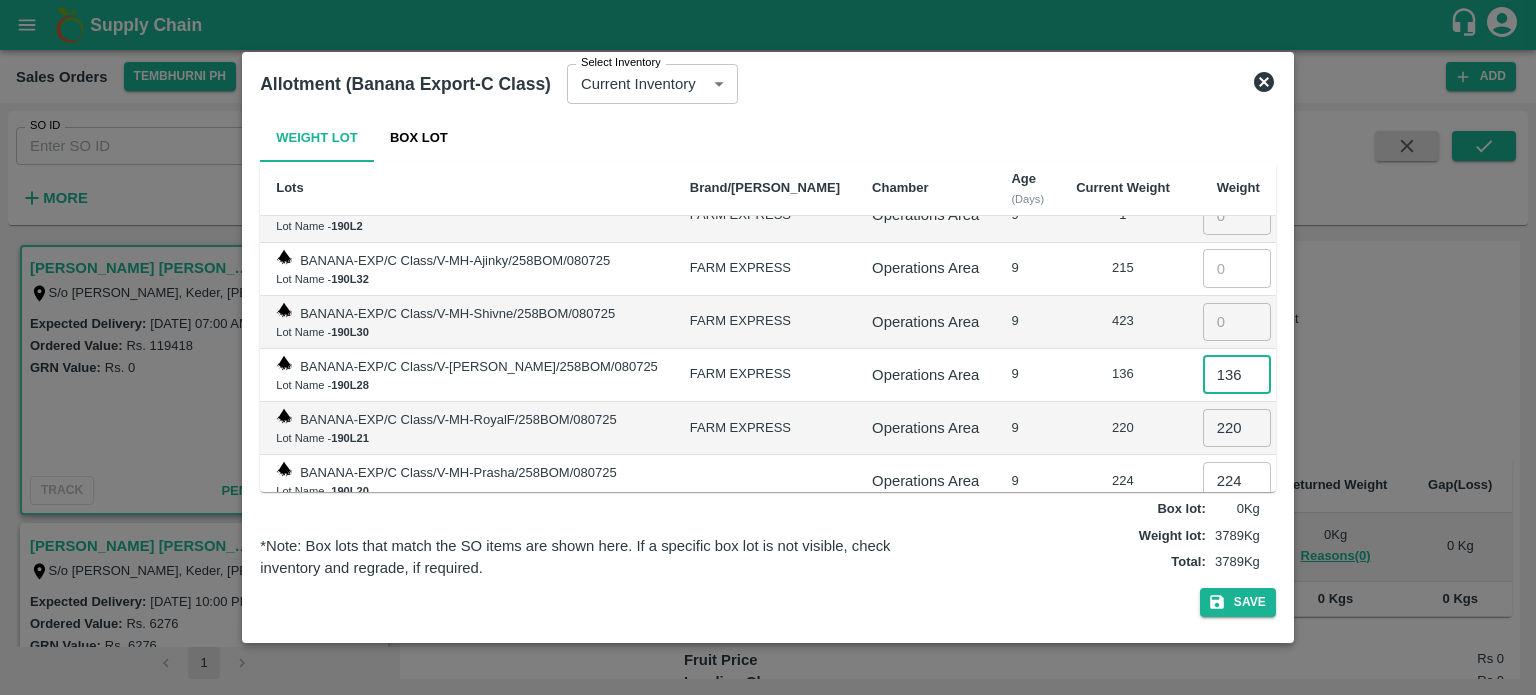 type on "136" 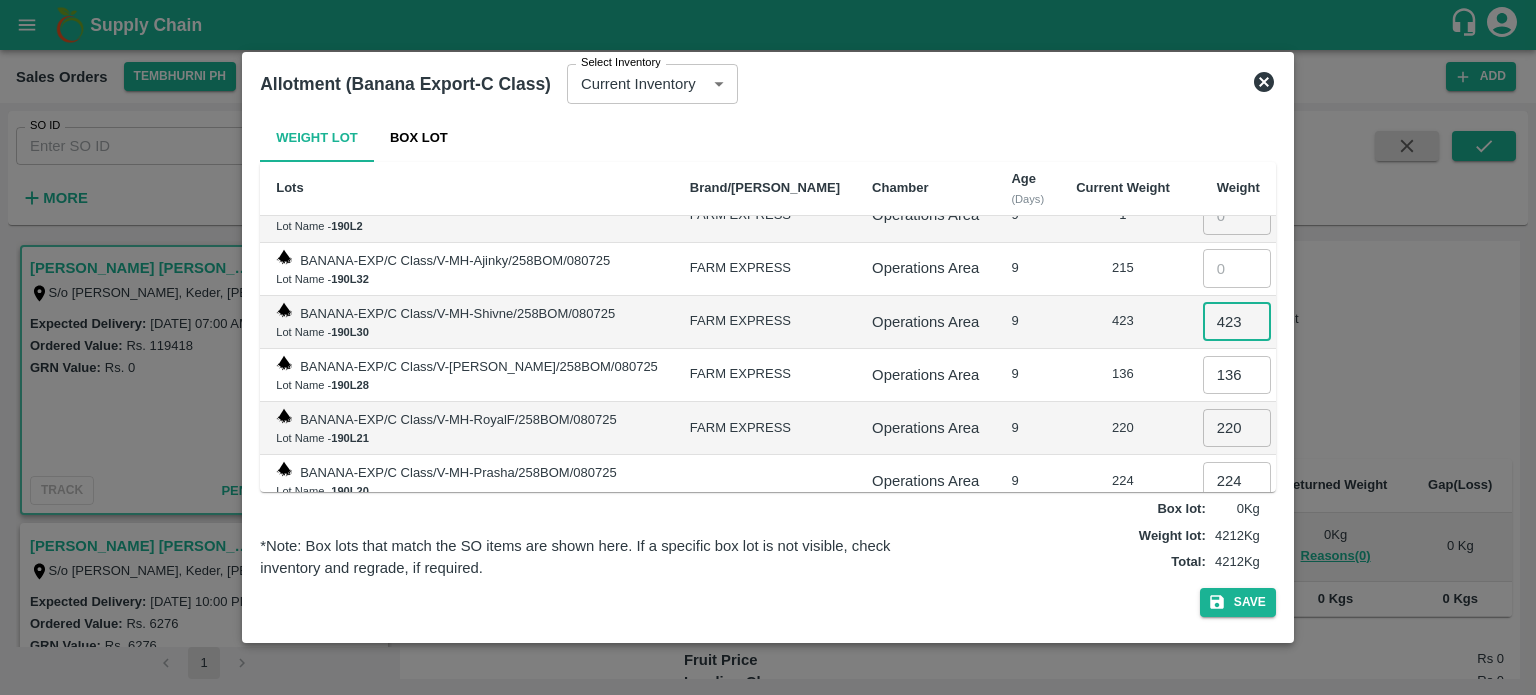 type on "423" 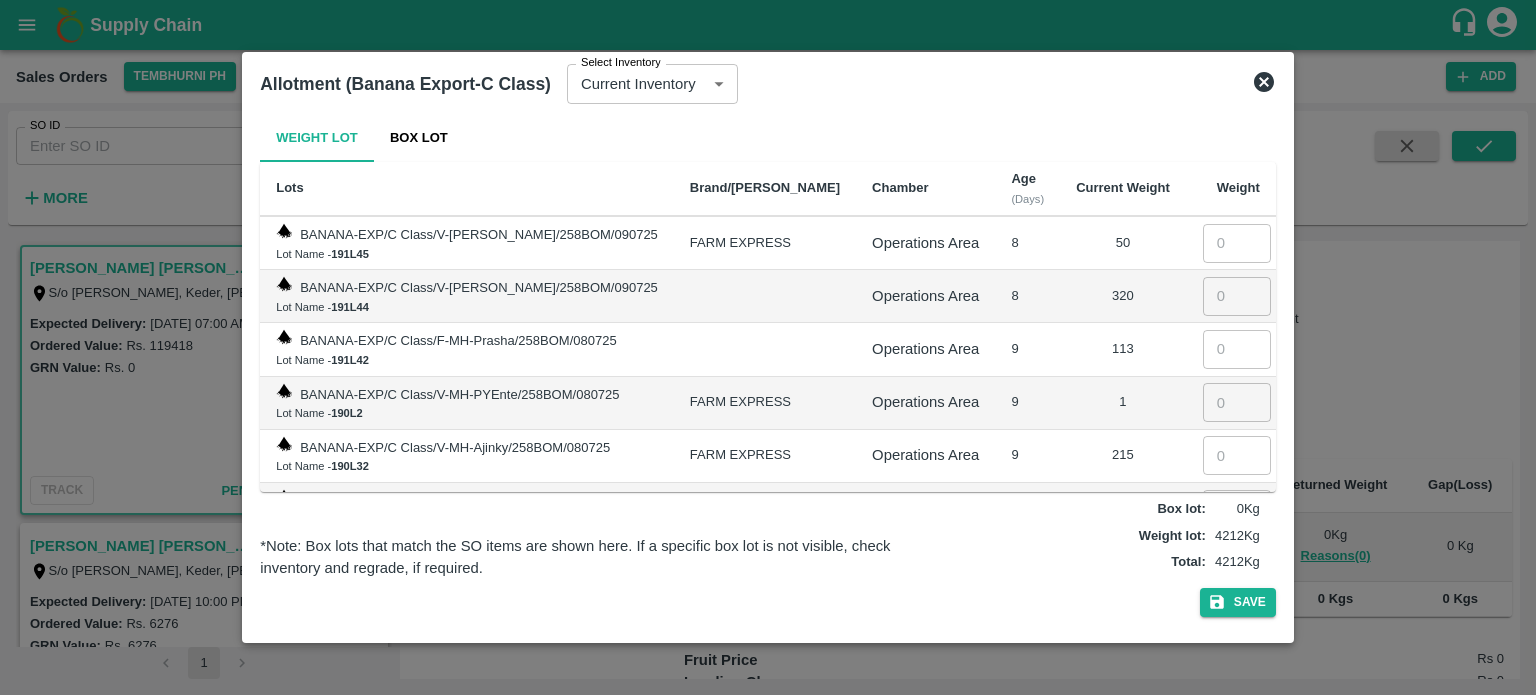scroll, scrollTop: 4602, scrollLeft: 0, axis: vertical 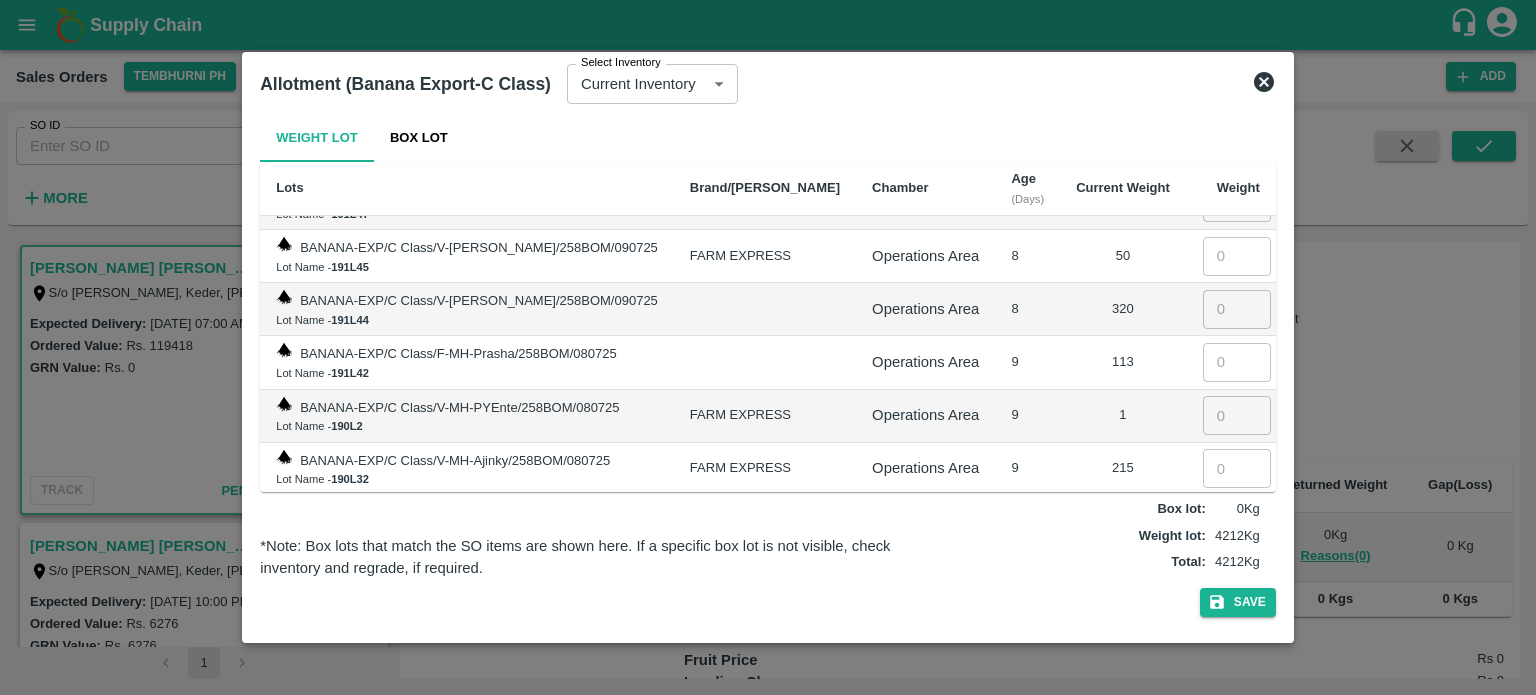 click at bounding box center (1237, 468) 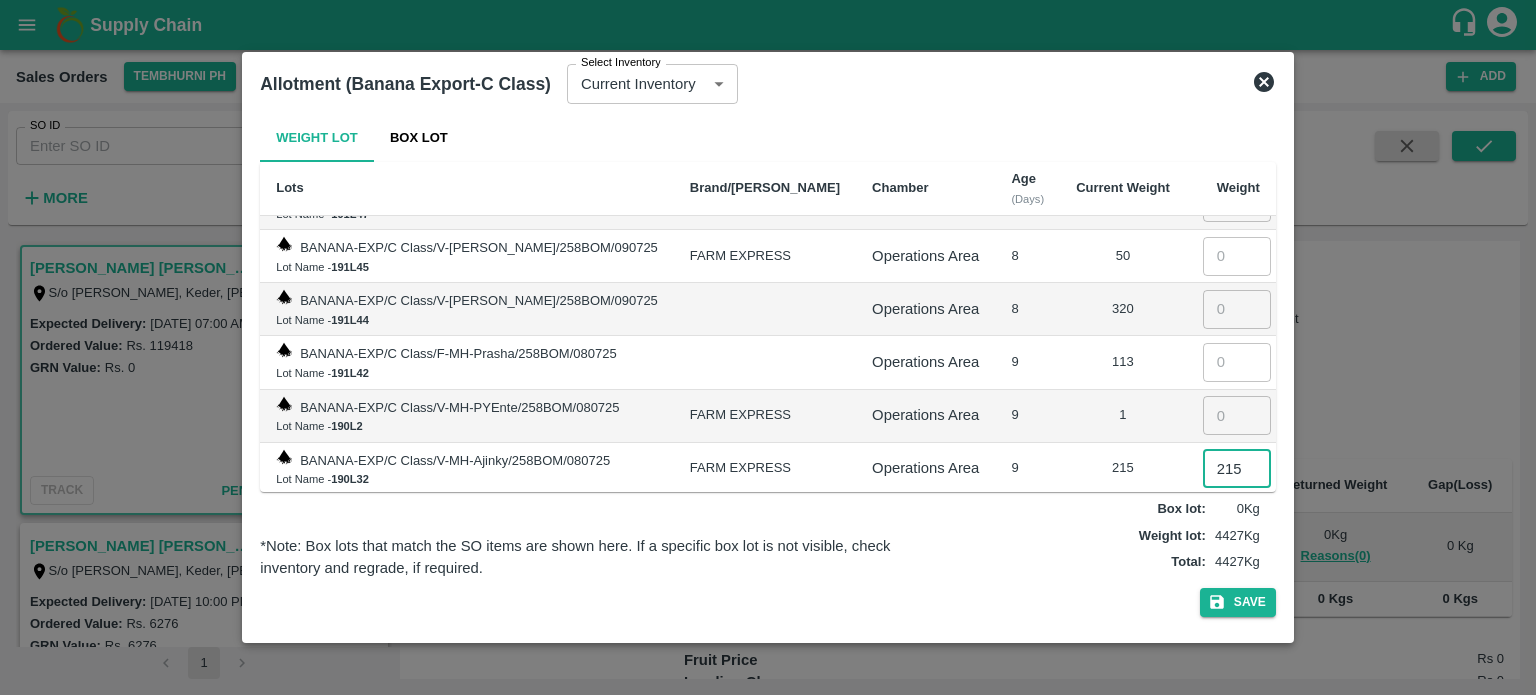 type on "215" 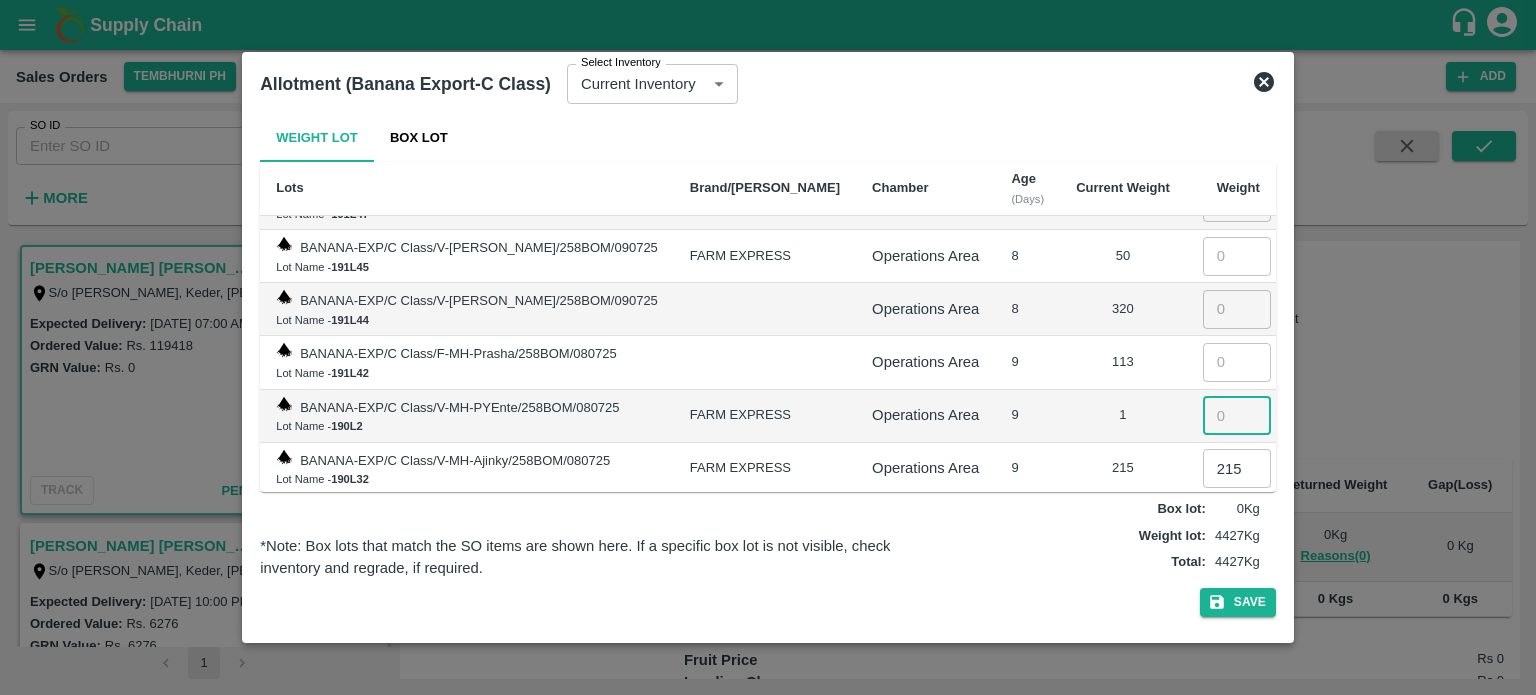 click at bounding box center [1237, 415] 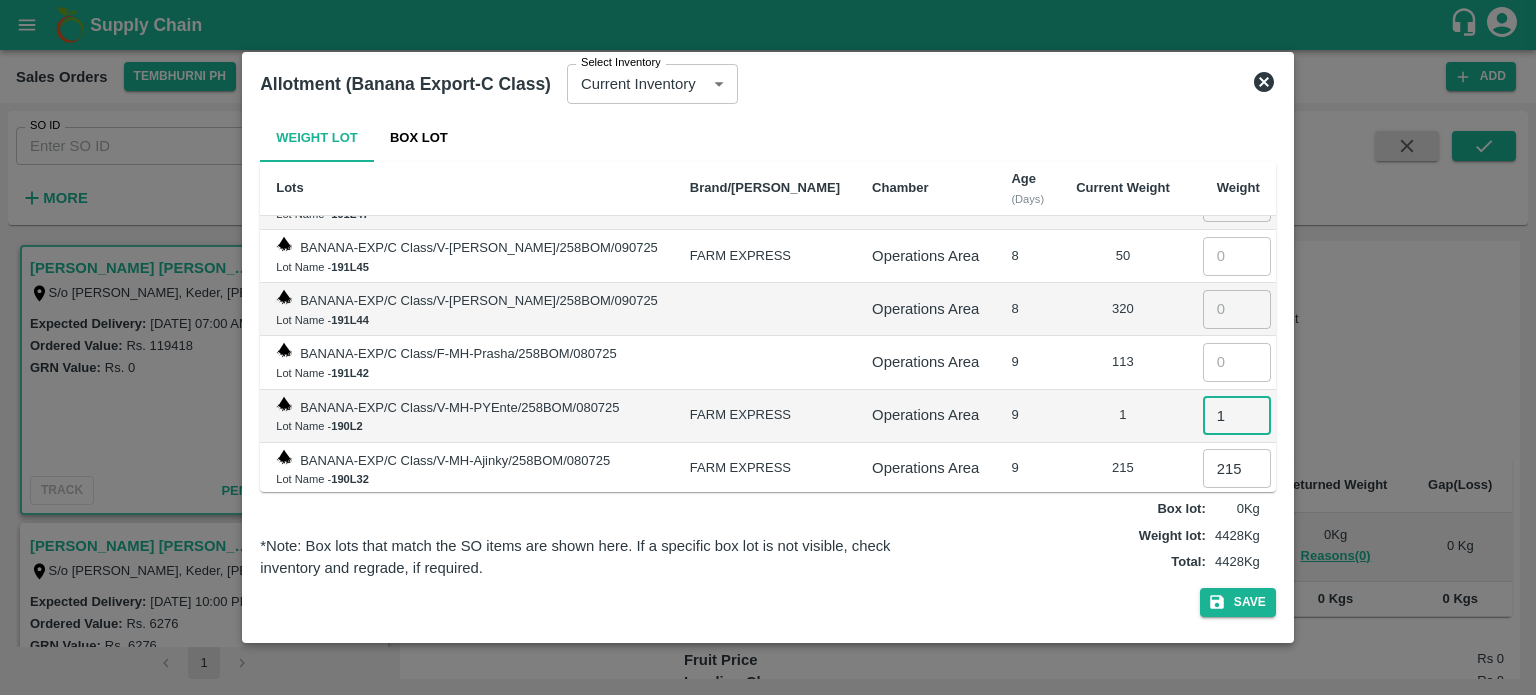 type on "1" 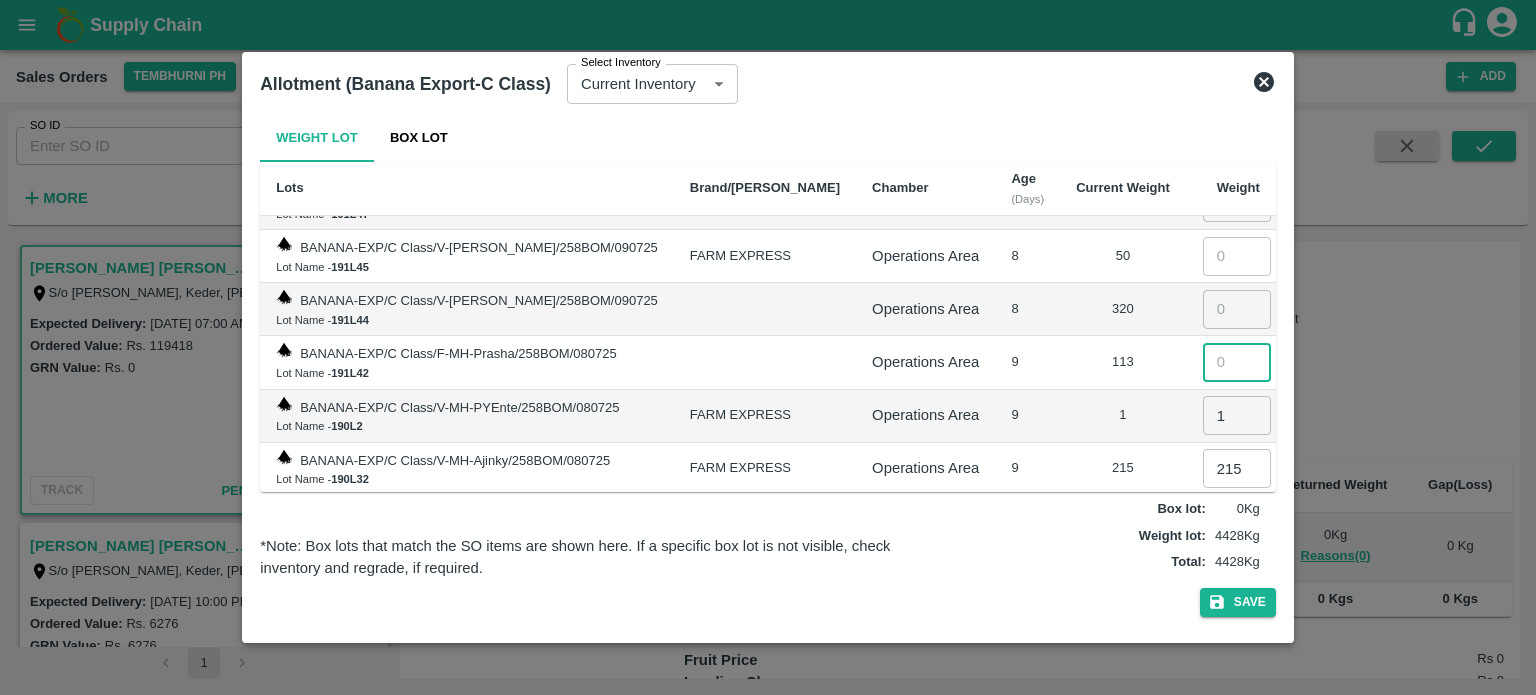 click at bounding box center (1237, 362) 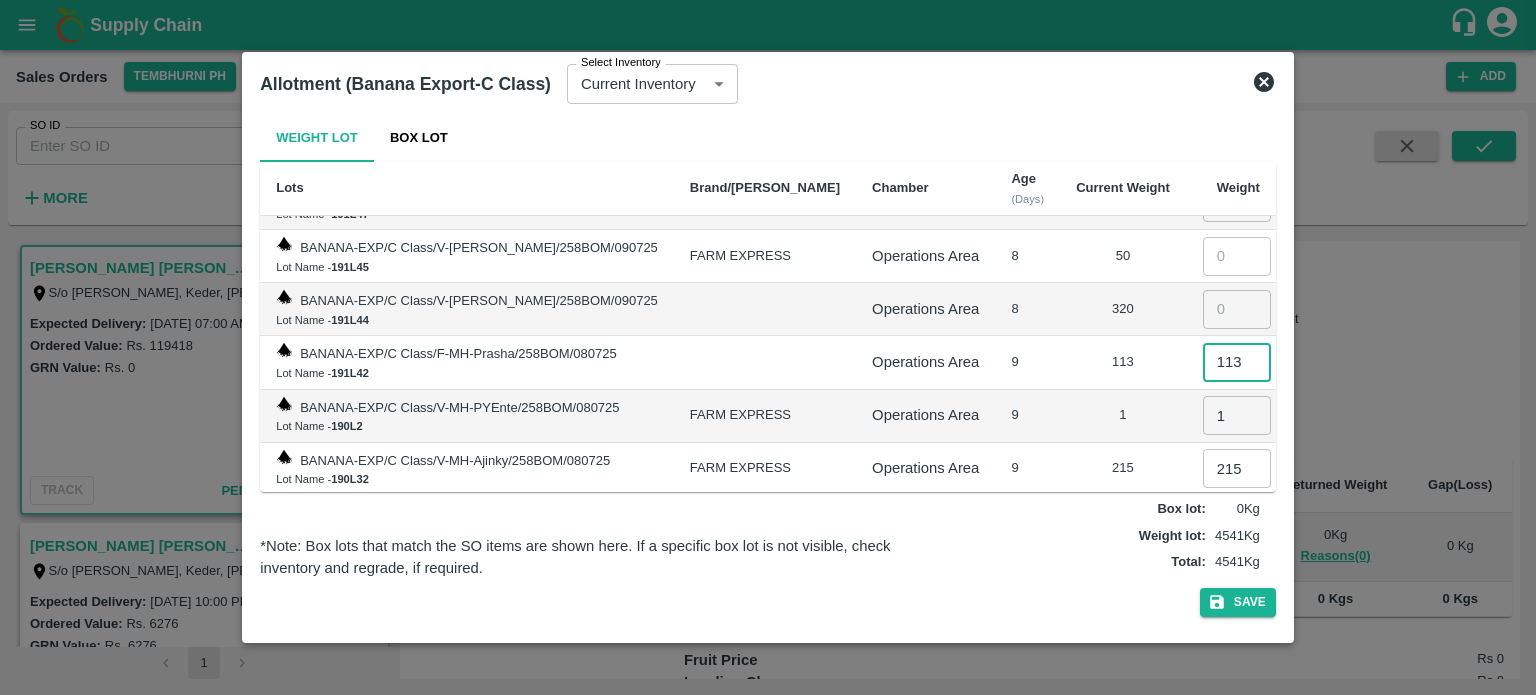 type on "113" 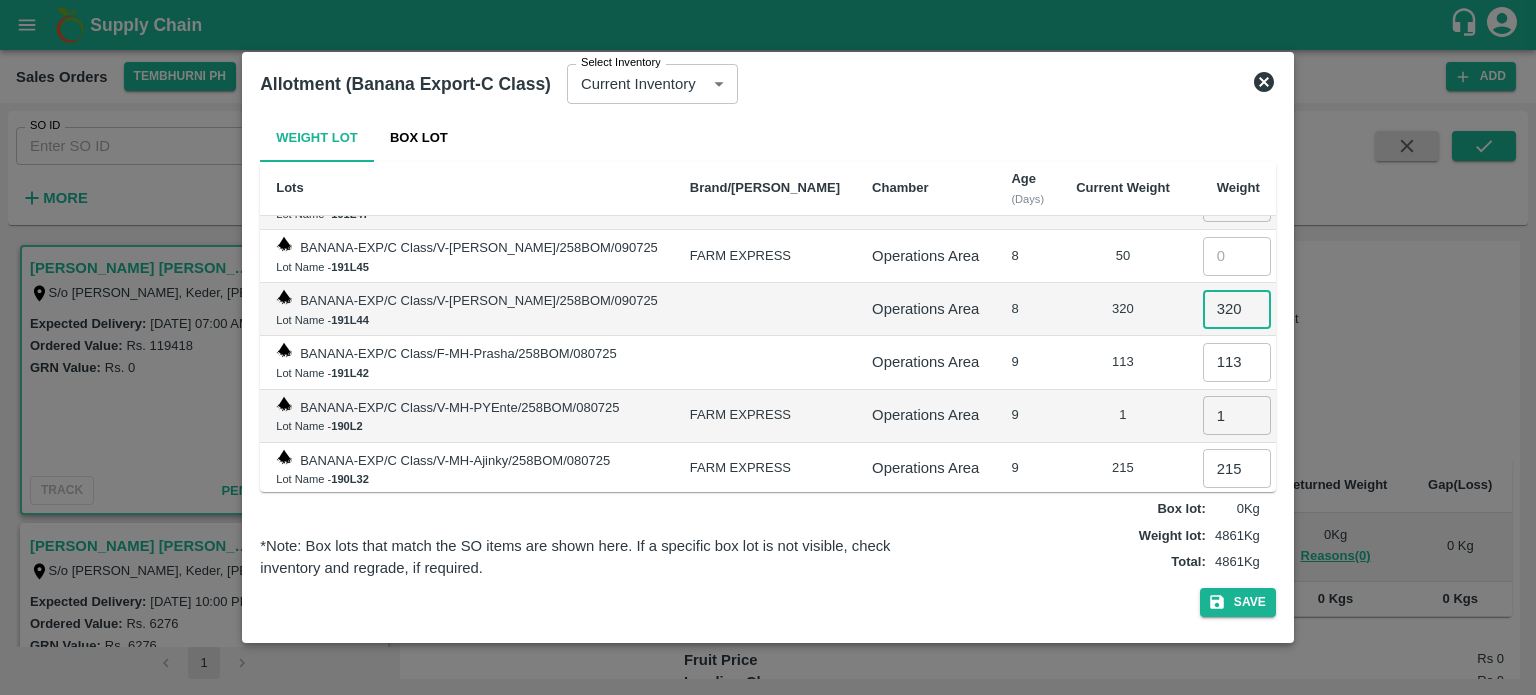 type on "320" 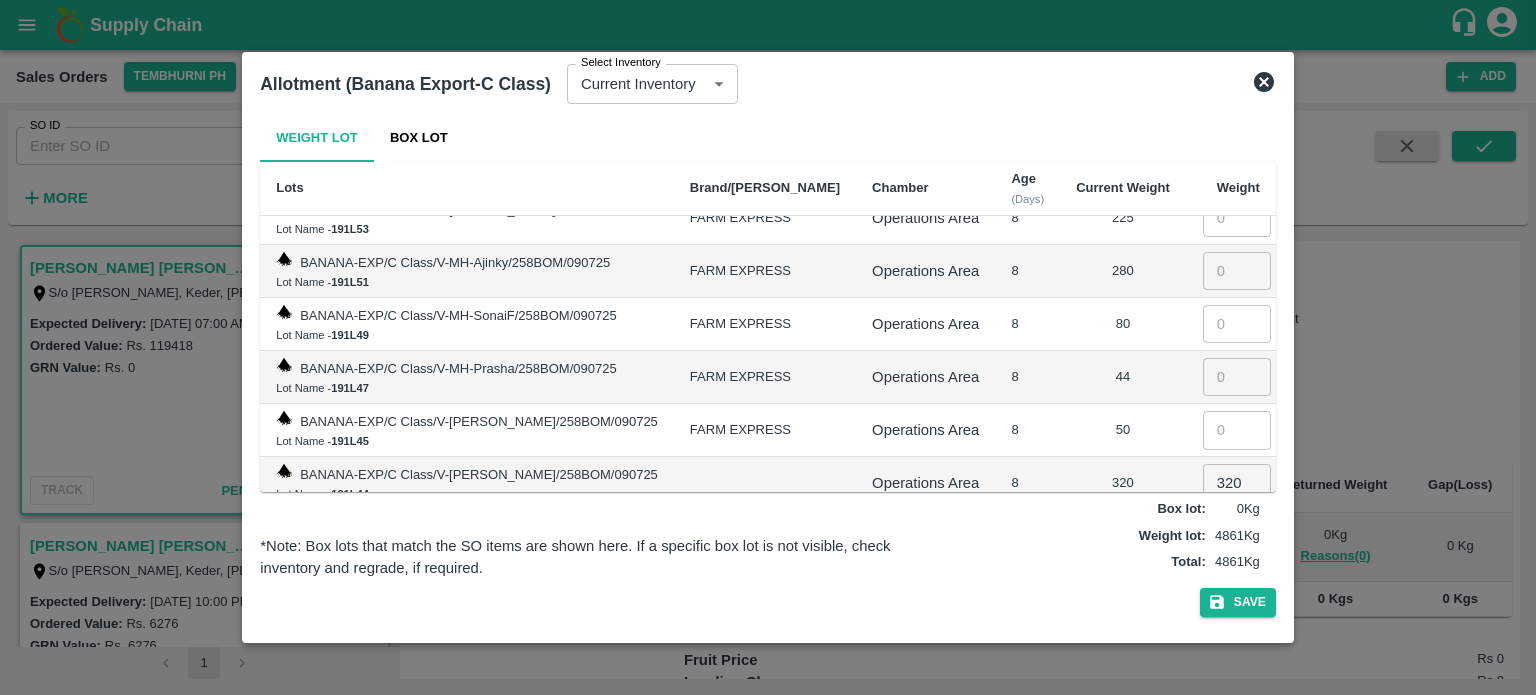 scroll, scrollTop: 4402, scrollLeft: 0, axis: vertical 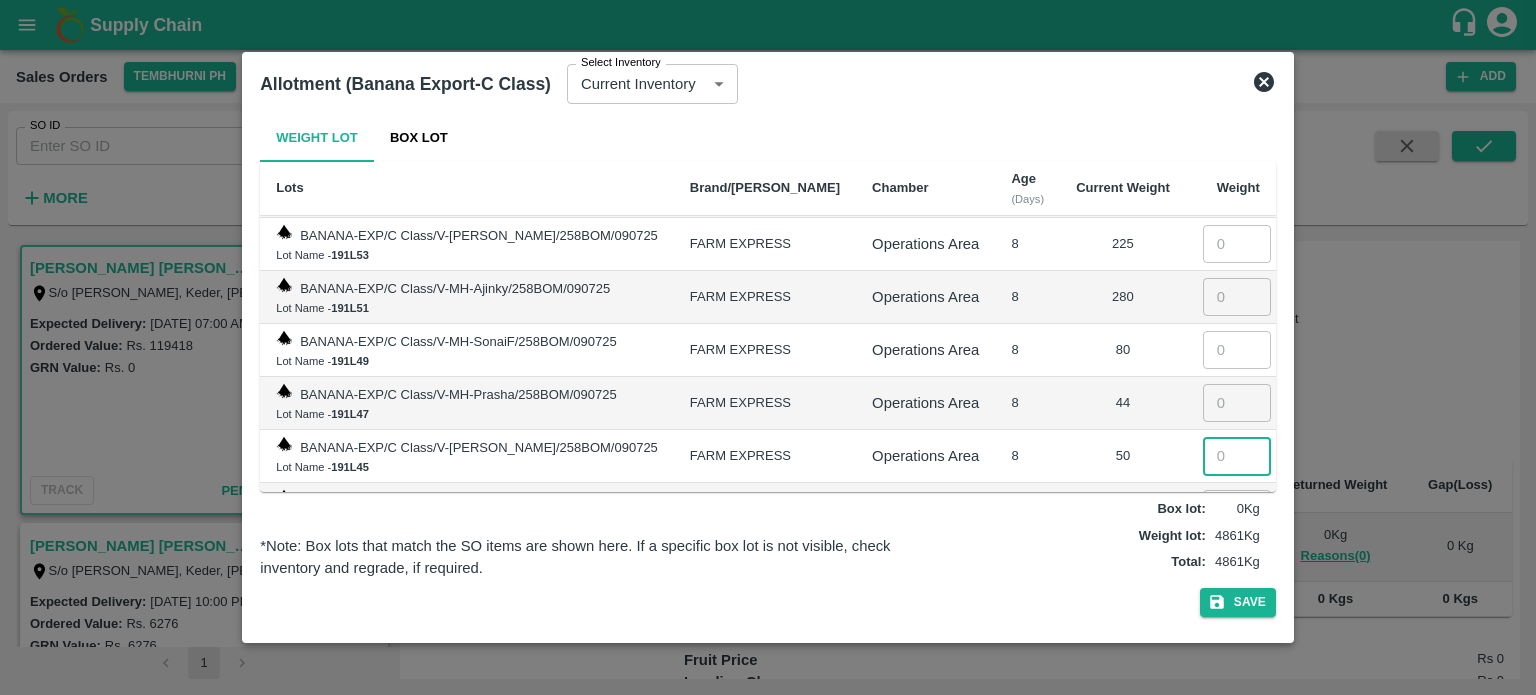 click at bounding box center (1237, 456) 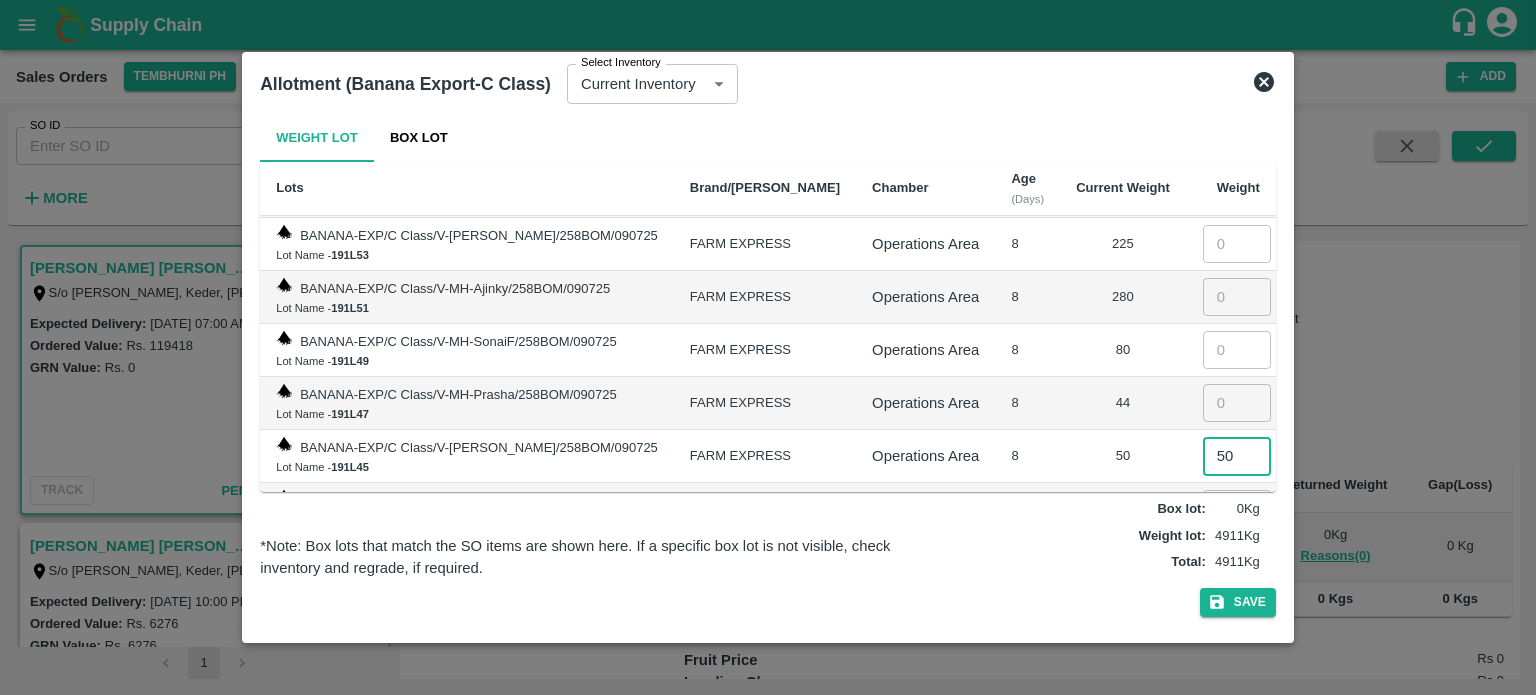 type on "50" 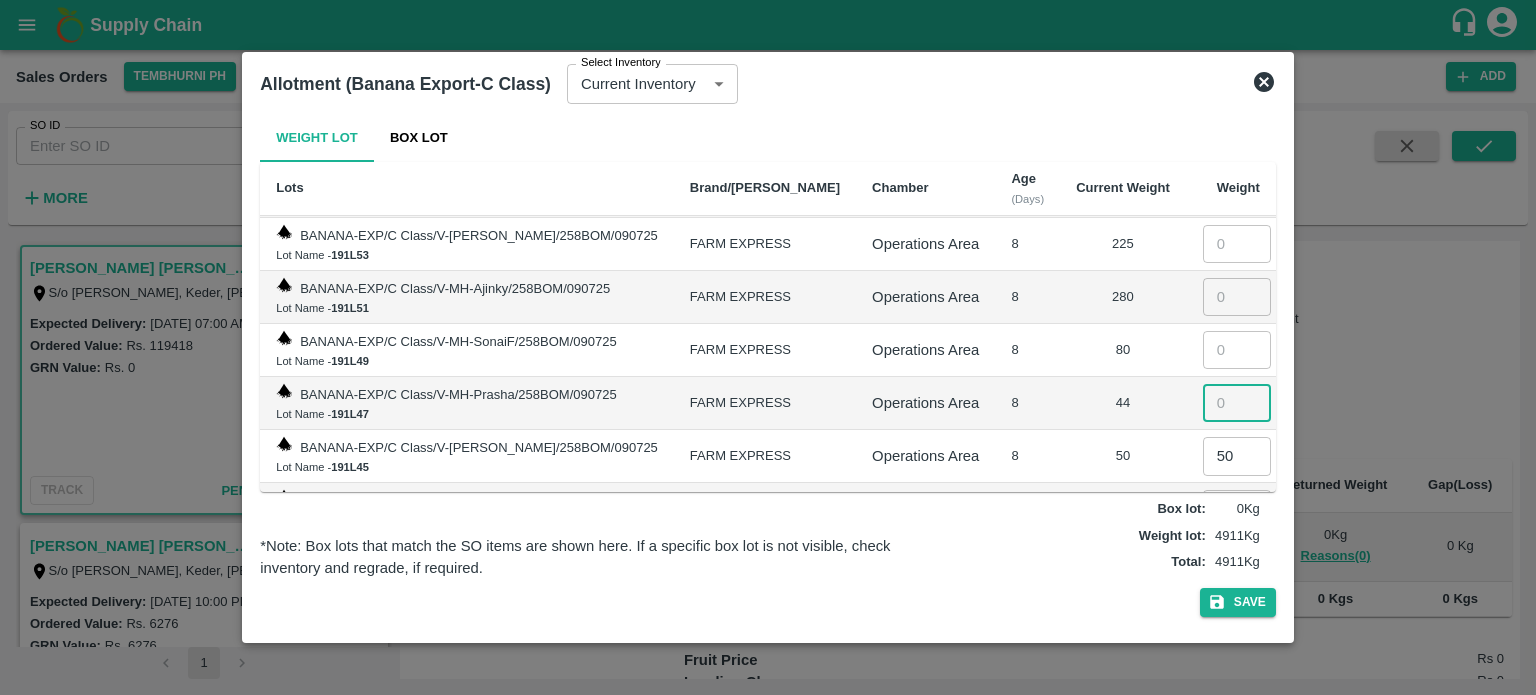 click at bounding box center [1237, 403] 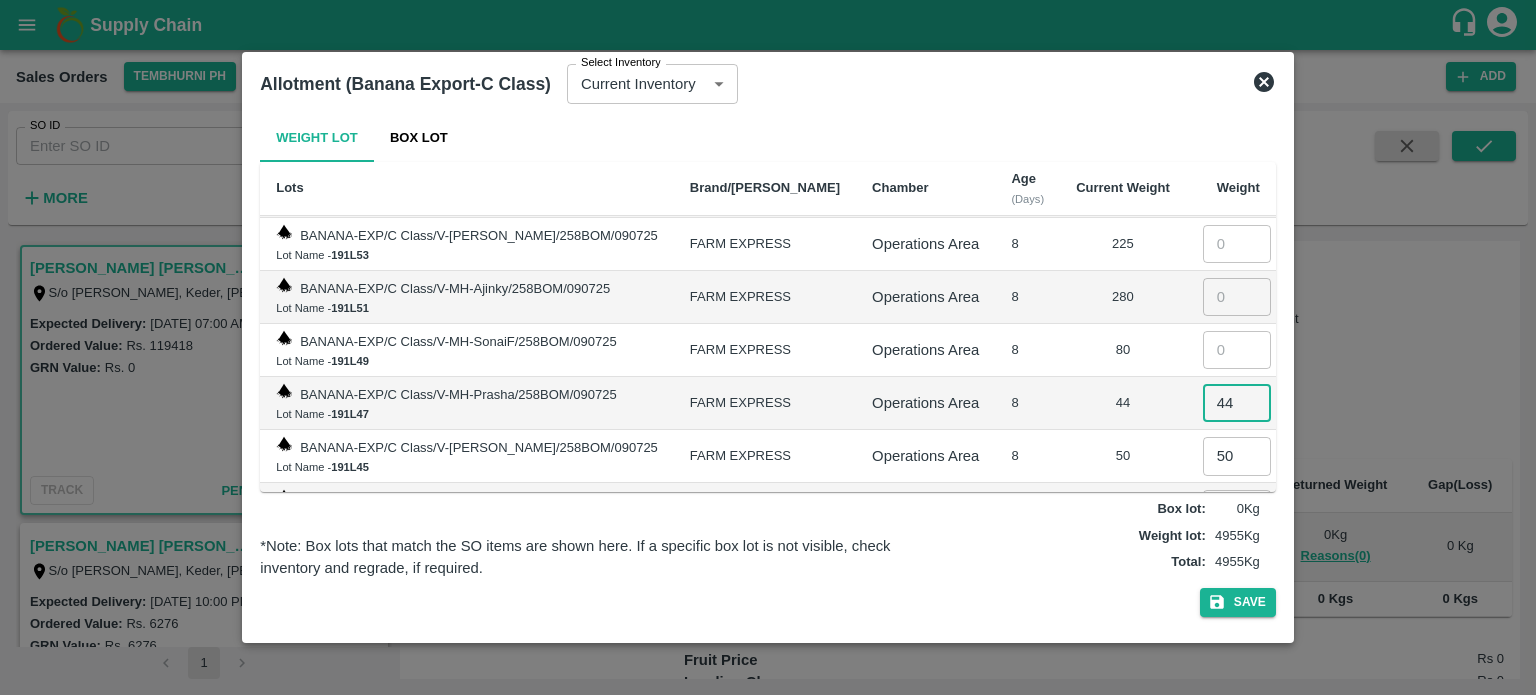 type on "44" 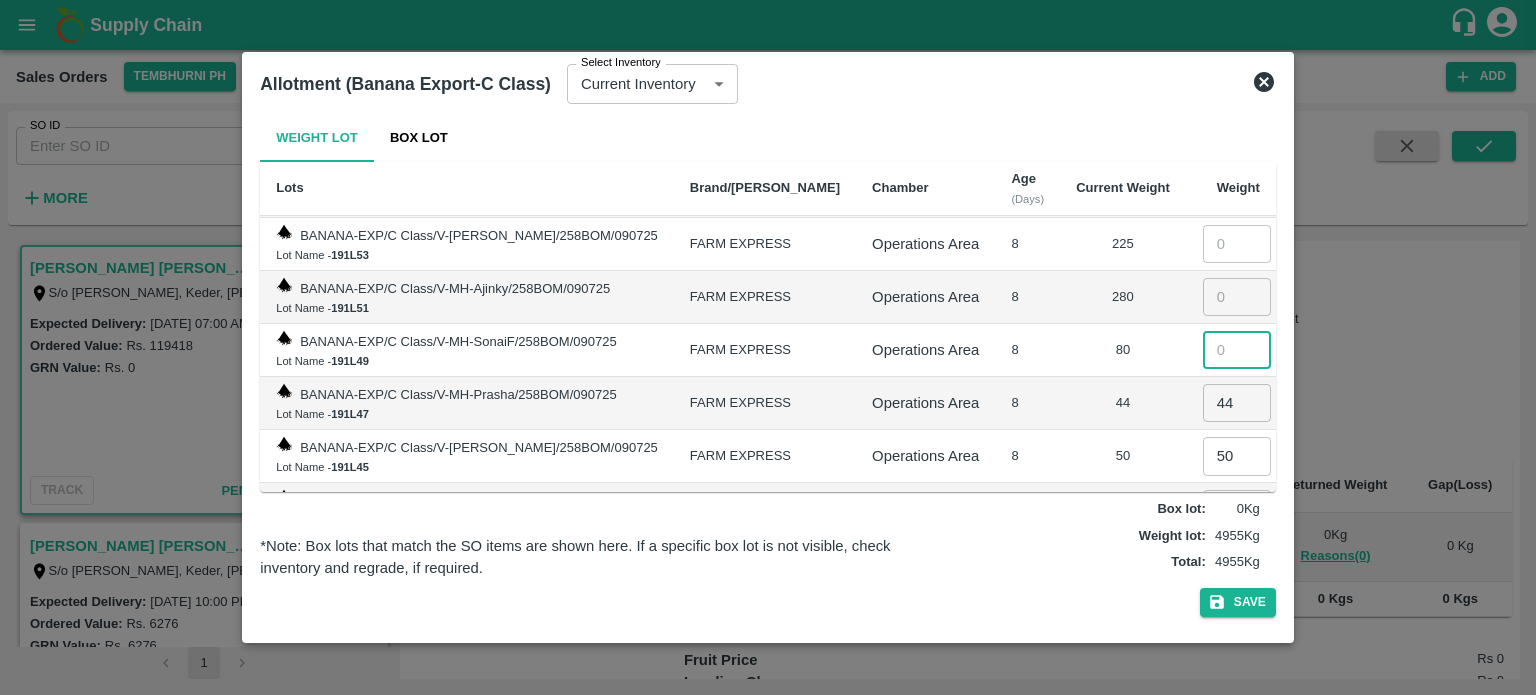 click at bounding box center (1237, 350) 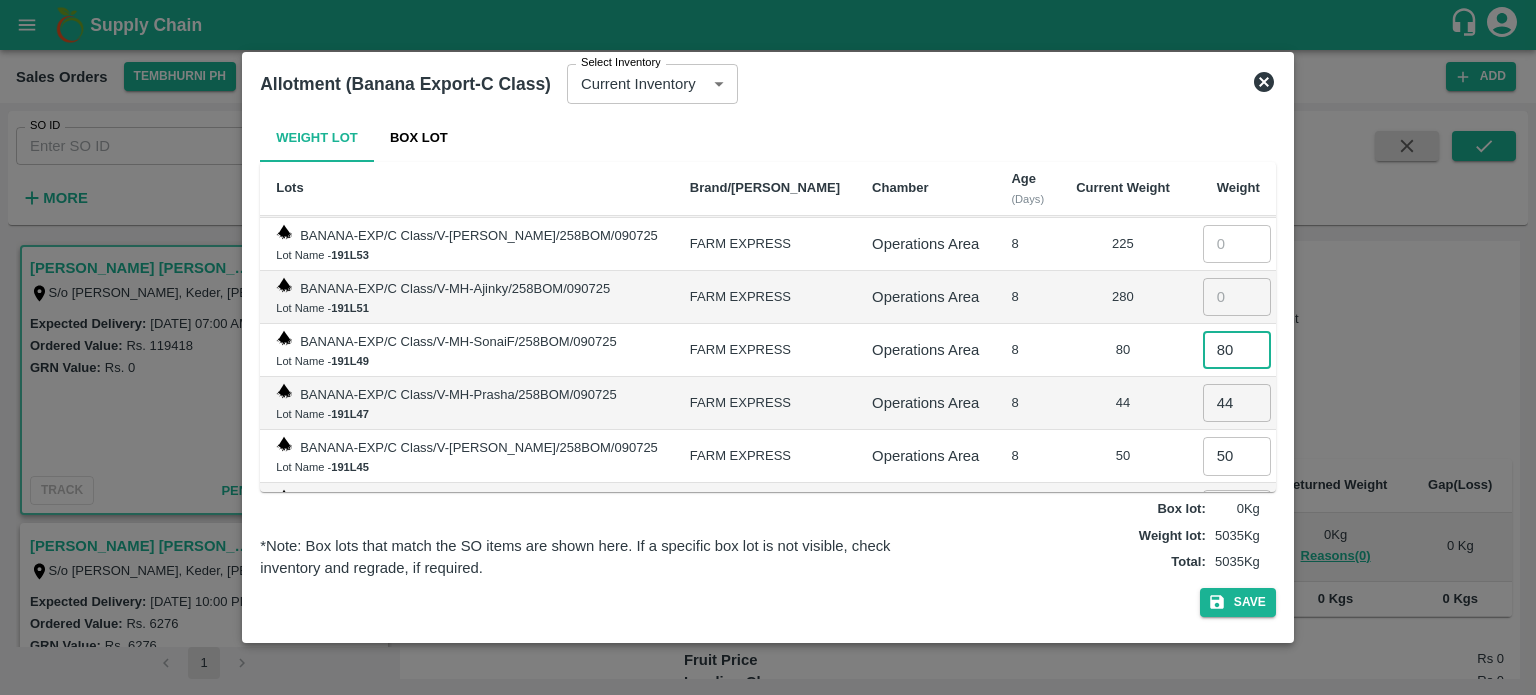 type on "80" 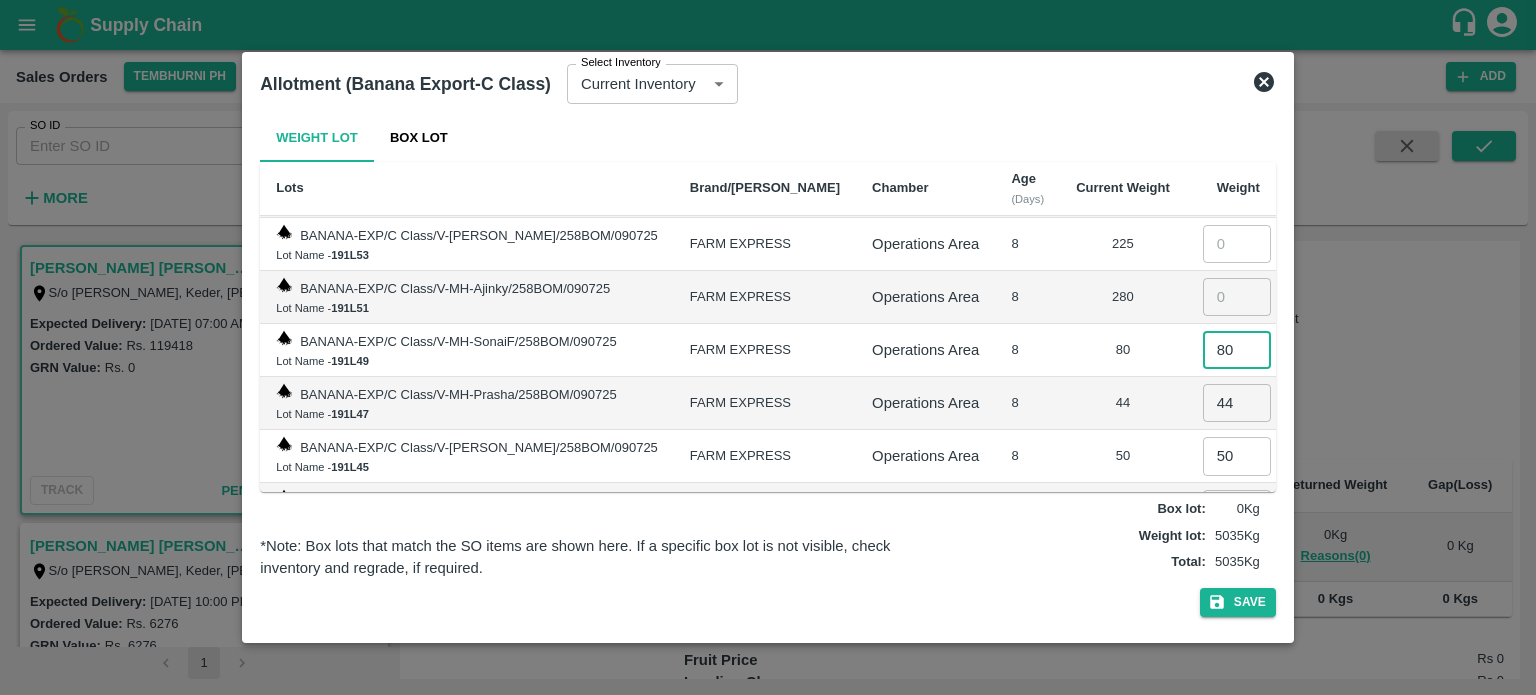click at bounding box center [1237, 297] 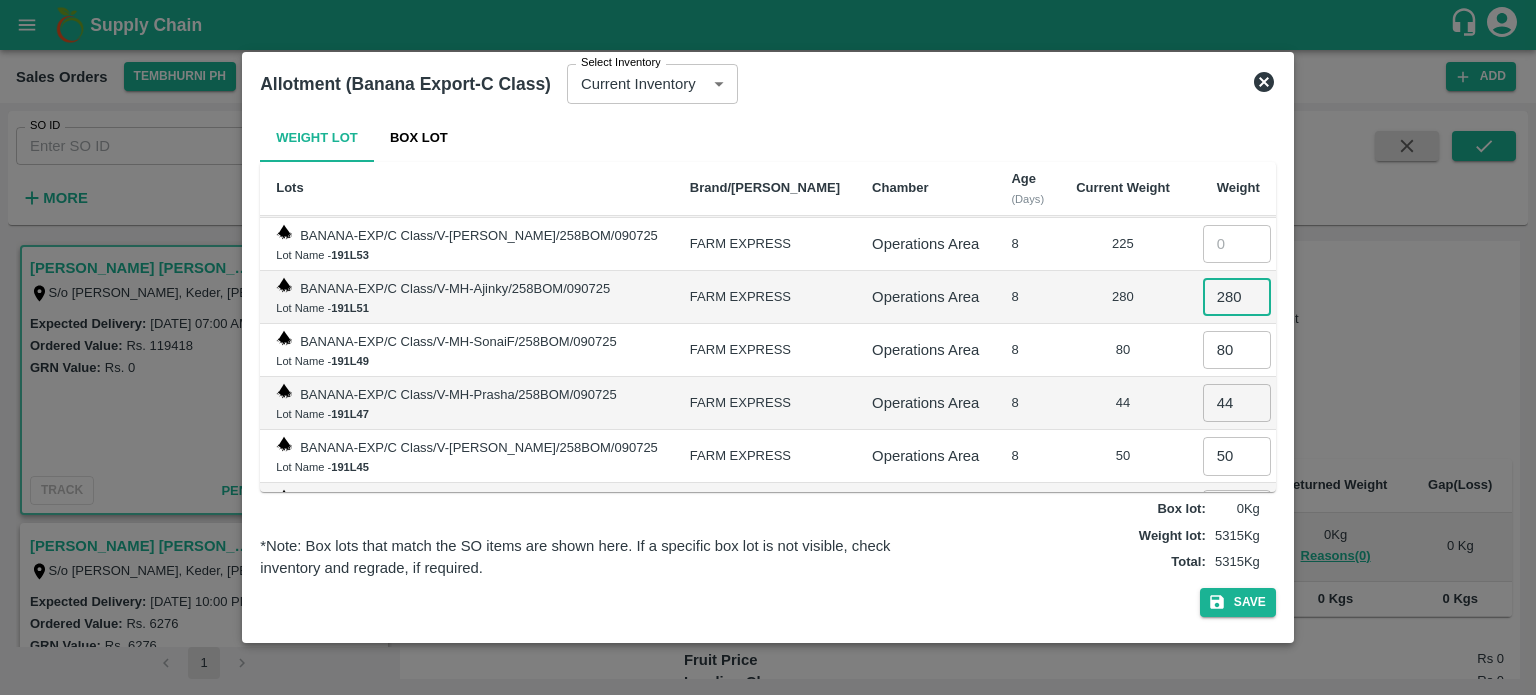 type on "280" 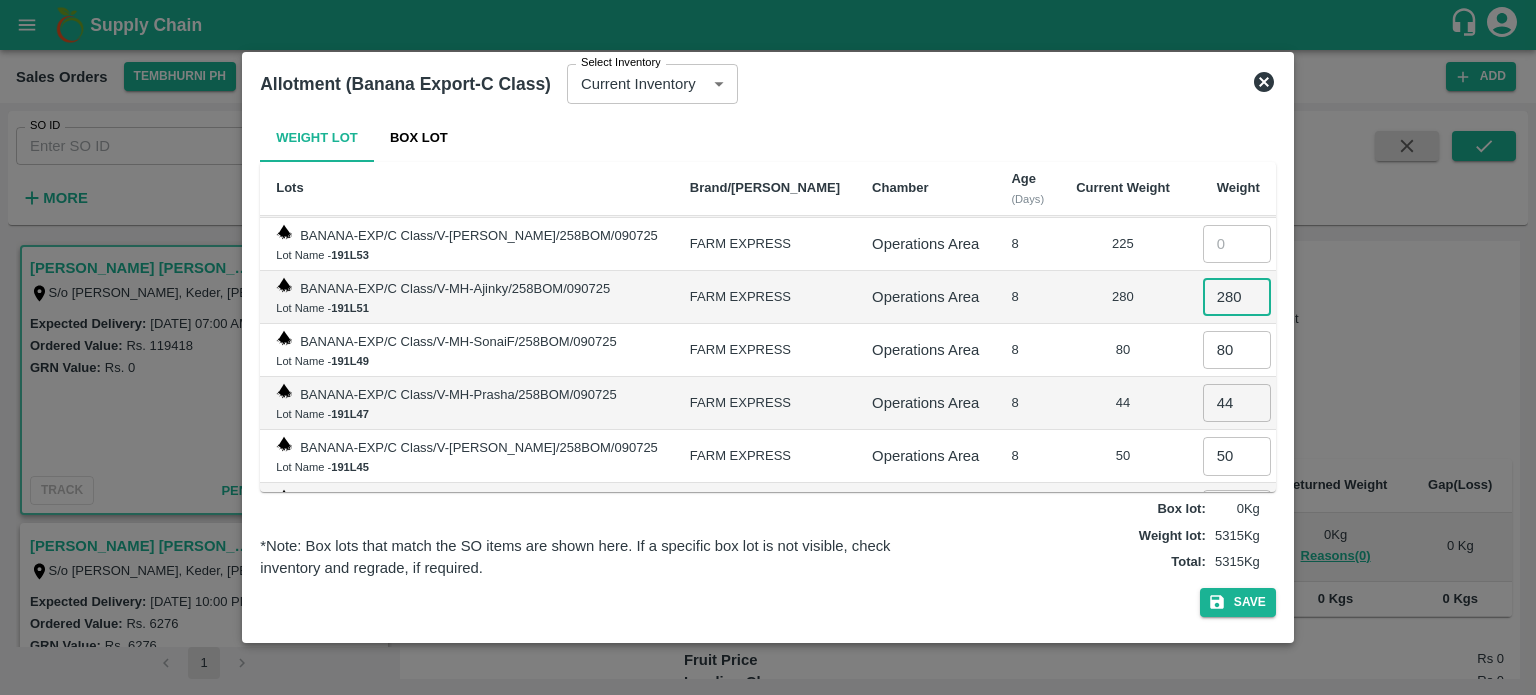 click on "8" at bounding box center [1027, 456] 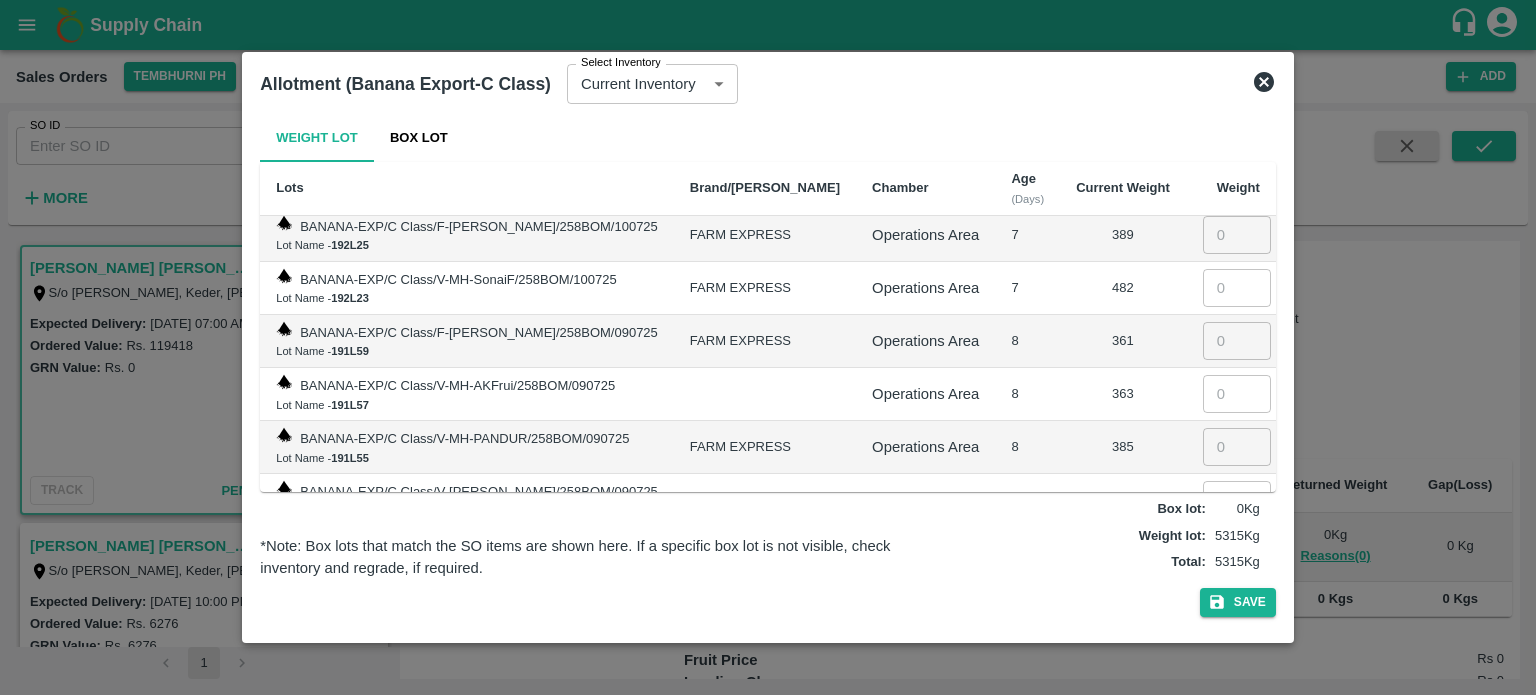 scroll, scrollTop: 4135, scrollLeft: 0, axis: vertical 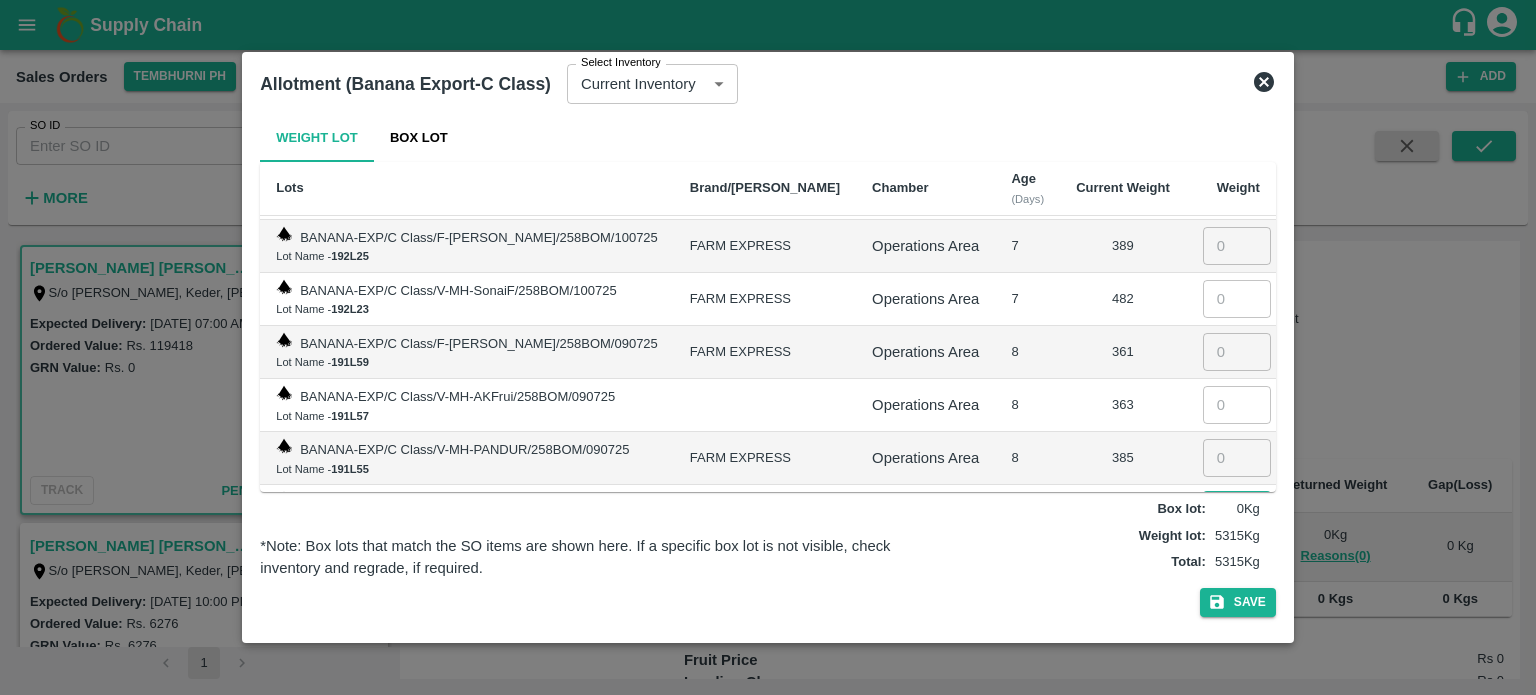 click at bounding box center (1237, 511) 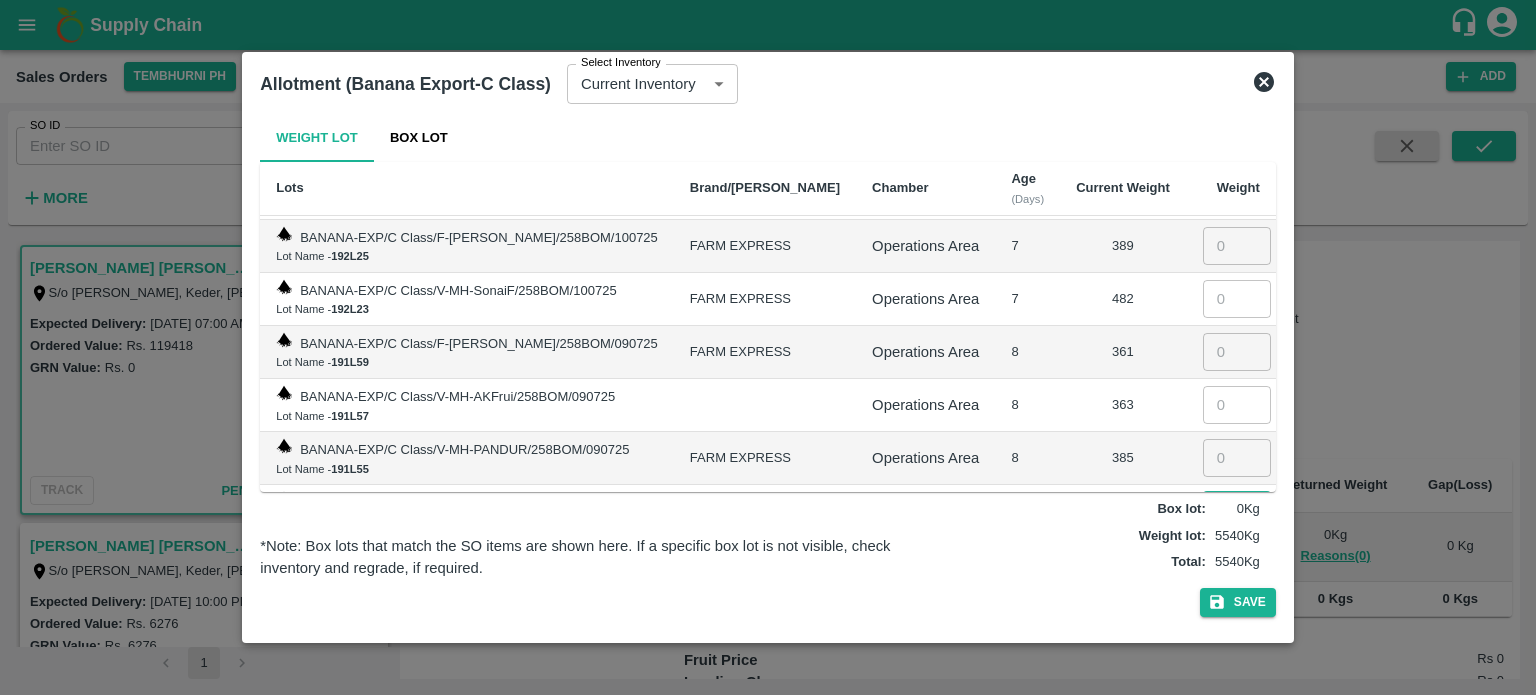 type on "225" 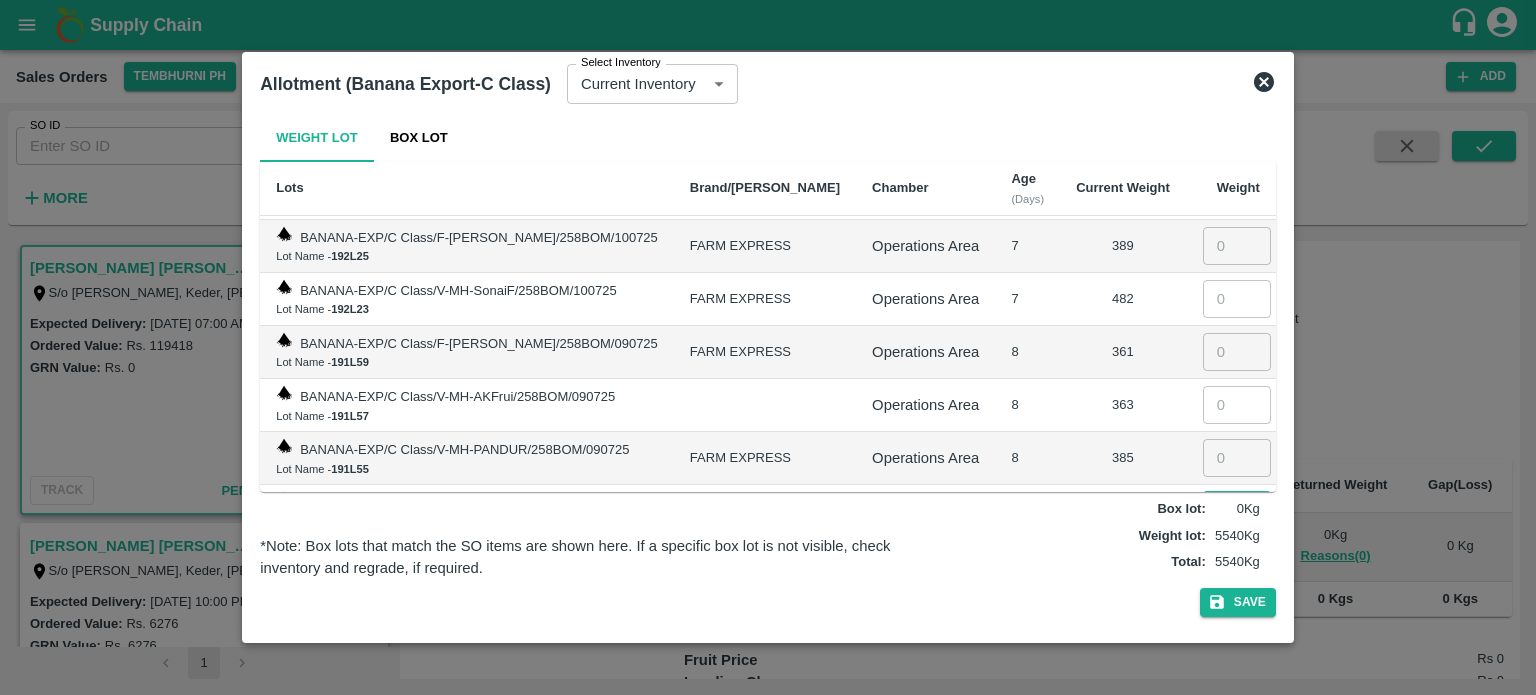 click at bounding box center [1237, 458] 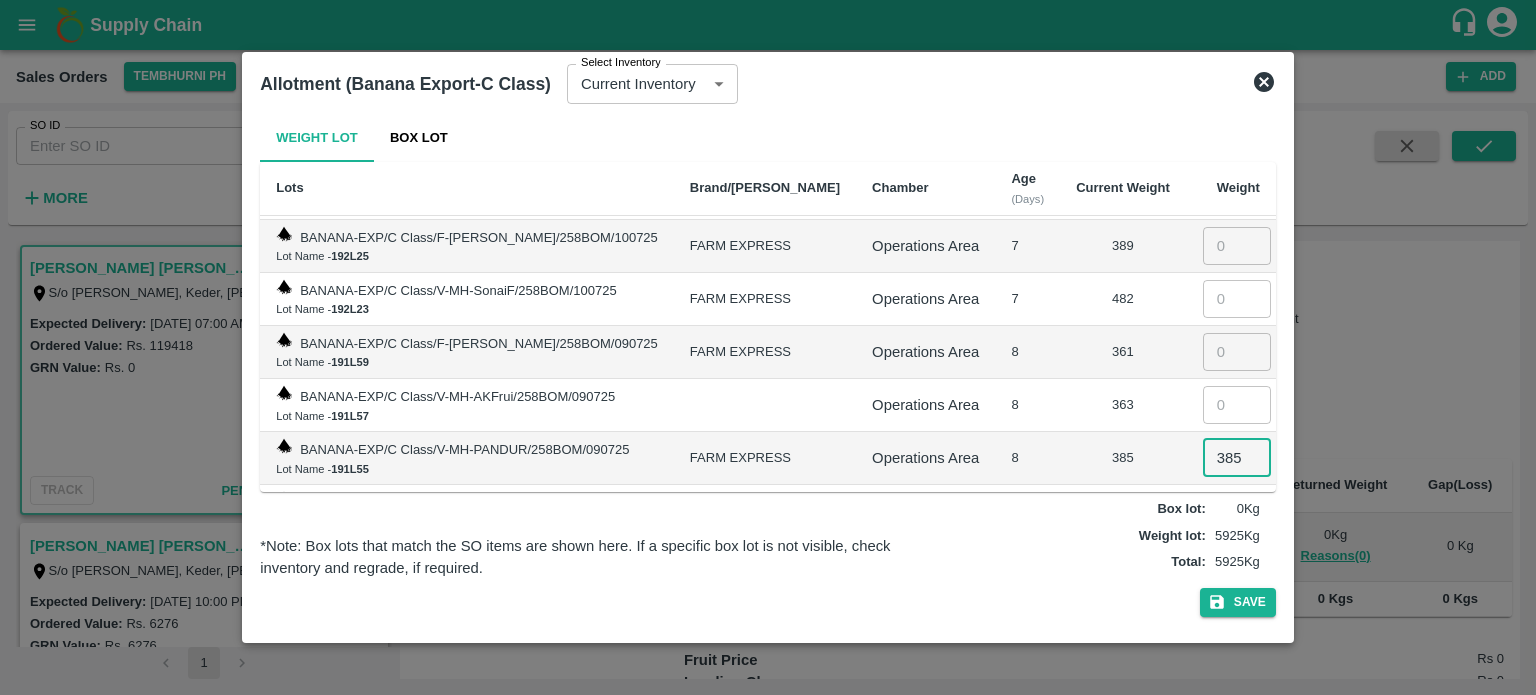 type on "385" 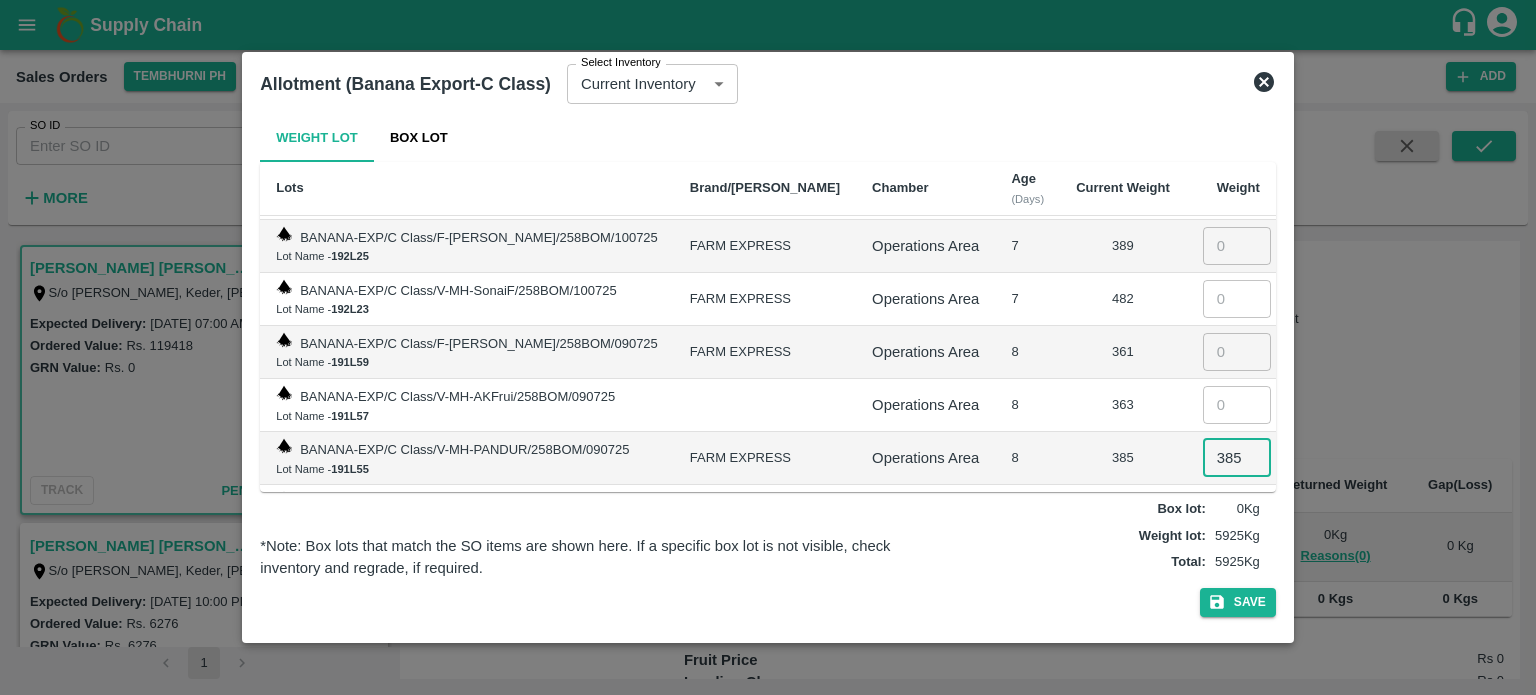 click at bounding box center (1237, 405) 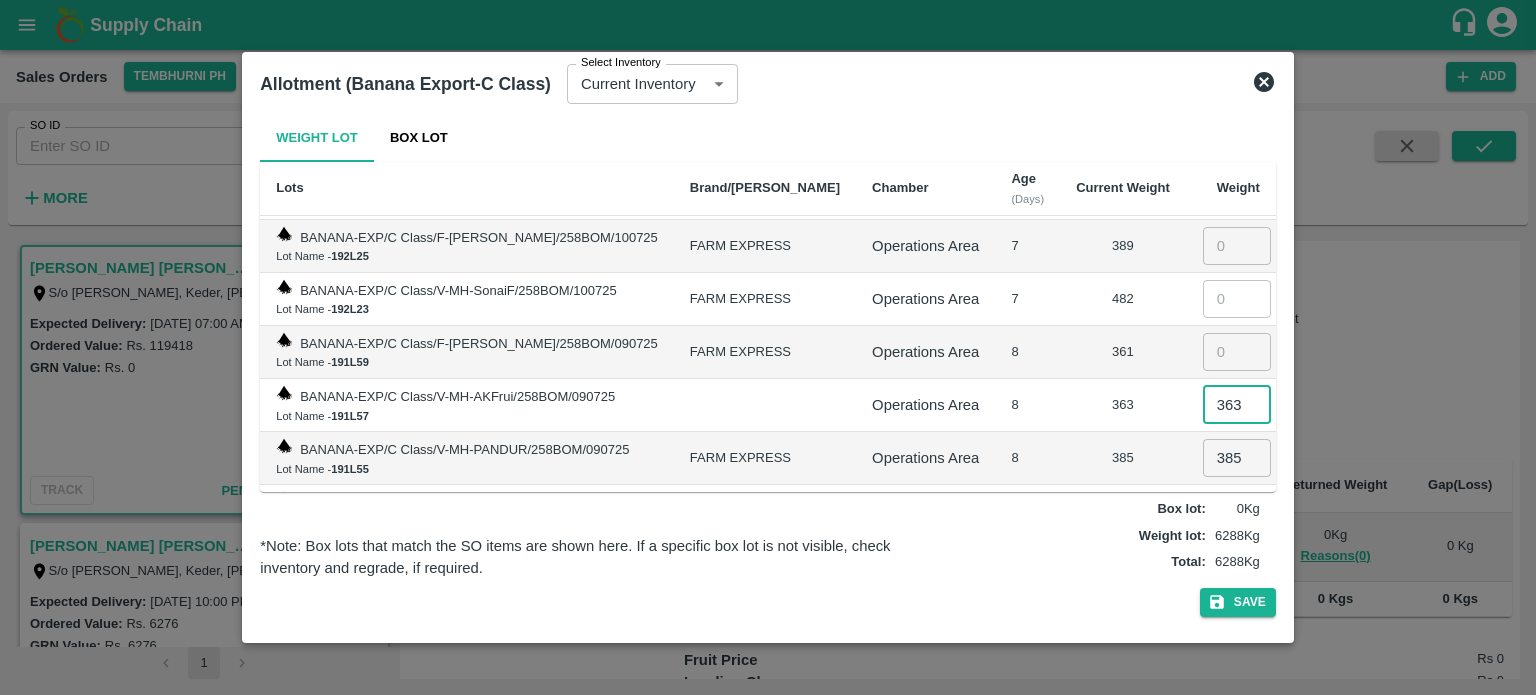 type on "363" 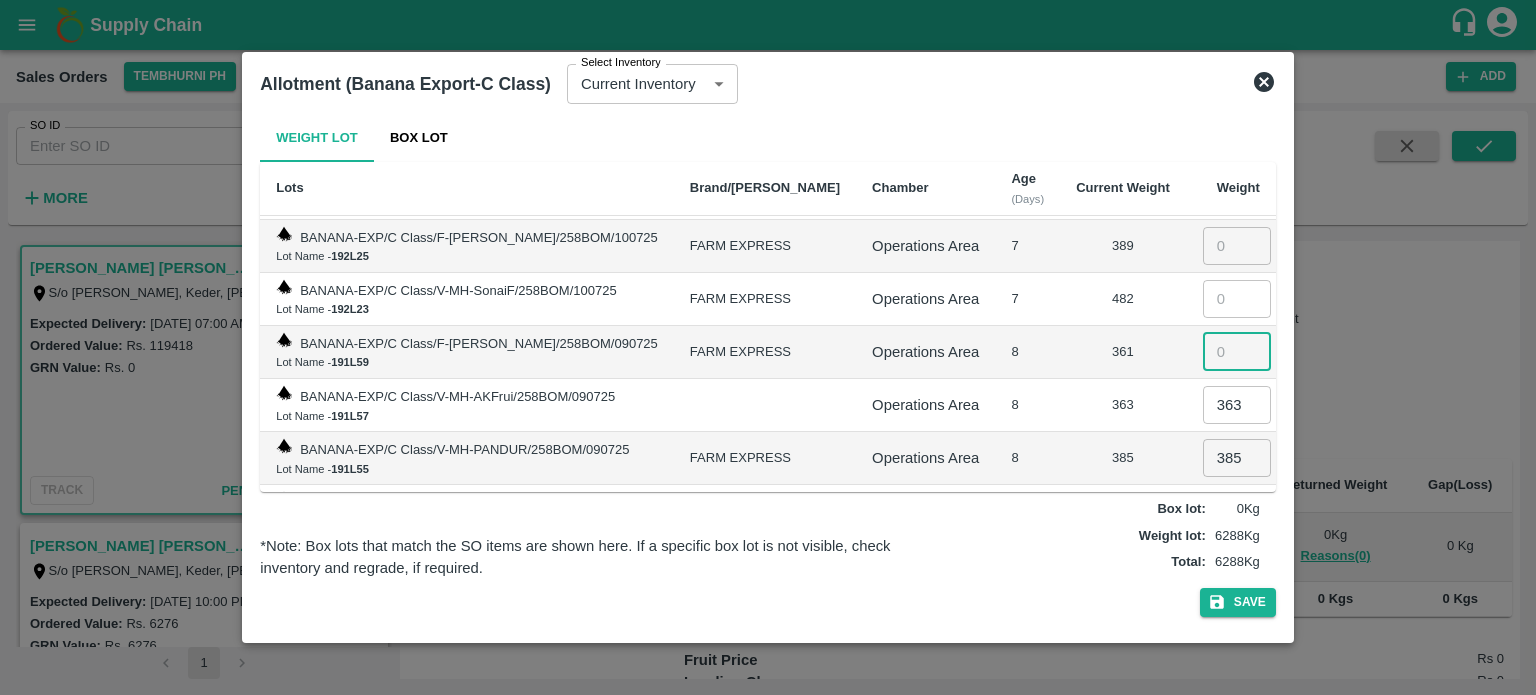 click at bounding box center (1237, 352) 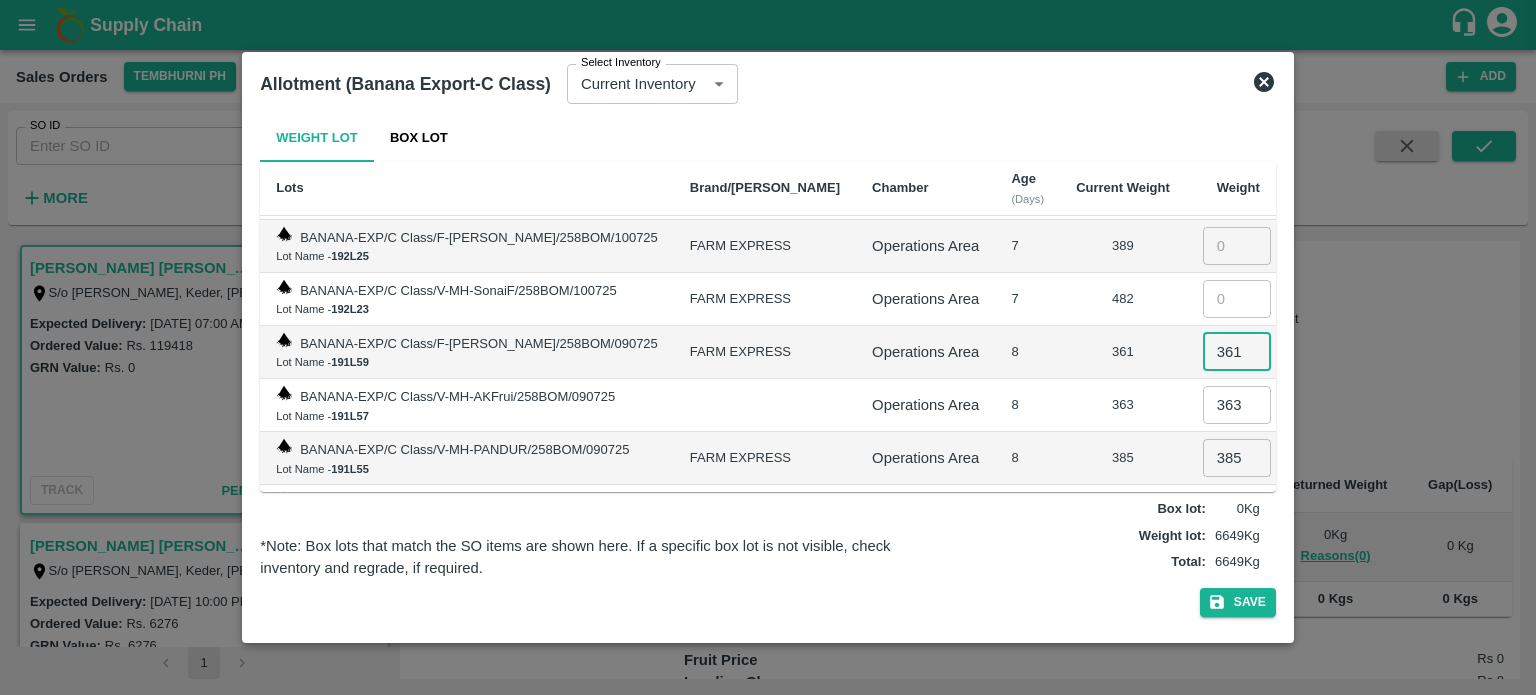 type on "361" 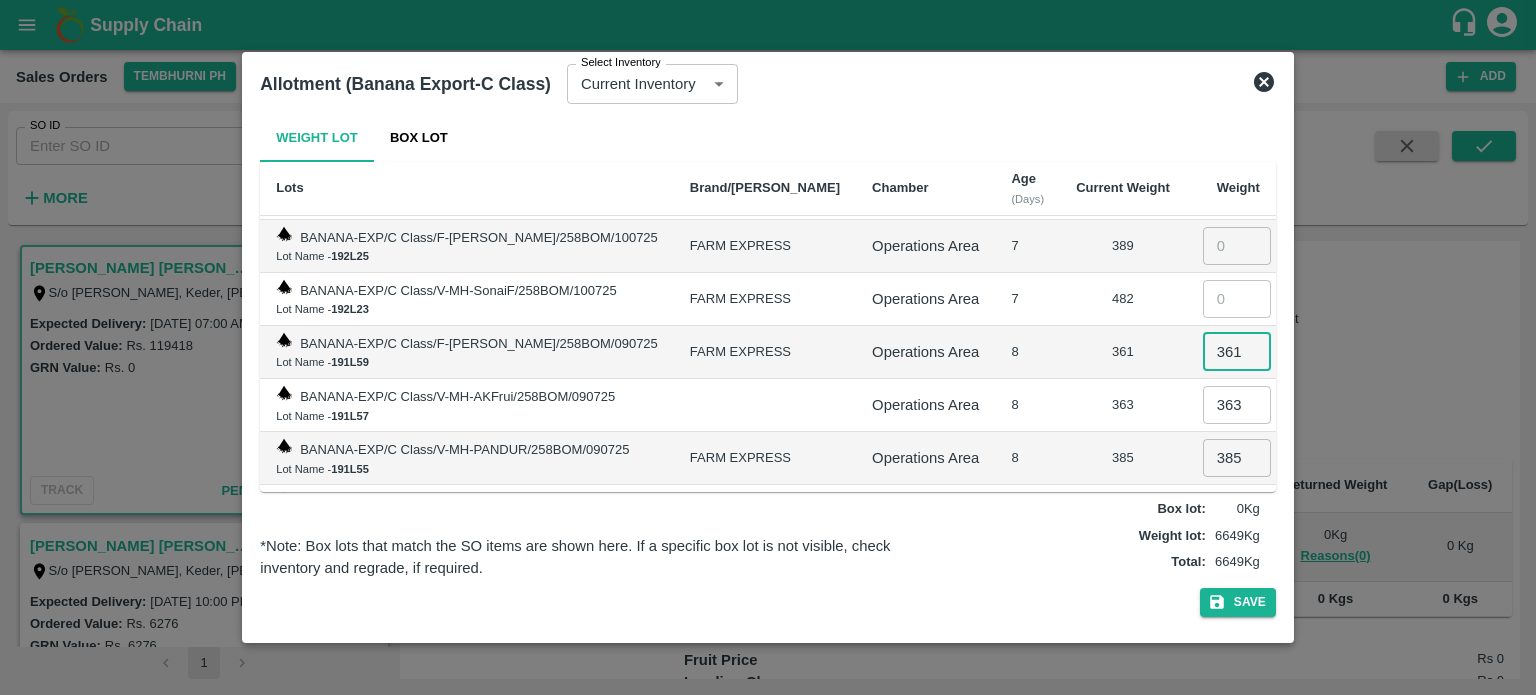 click at bounding box center [1237, 299] 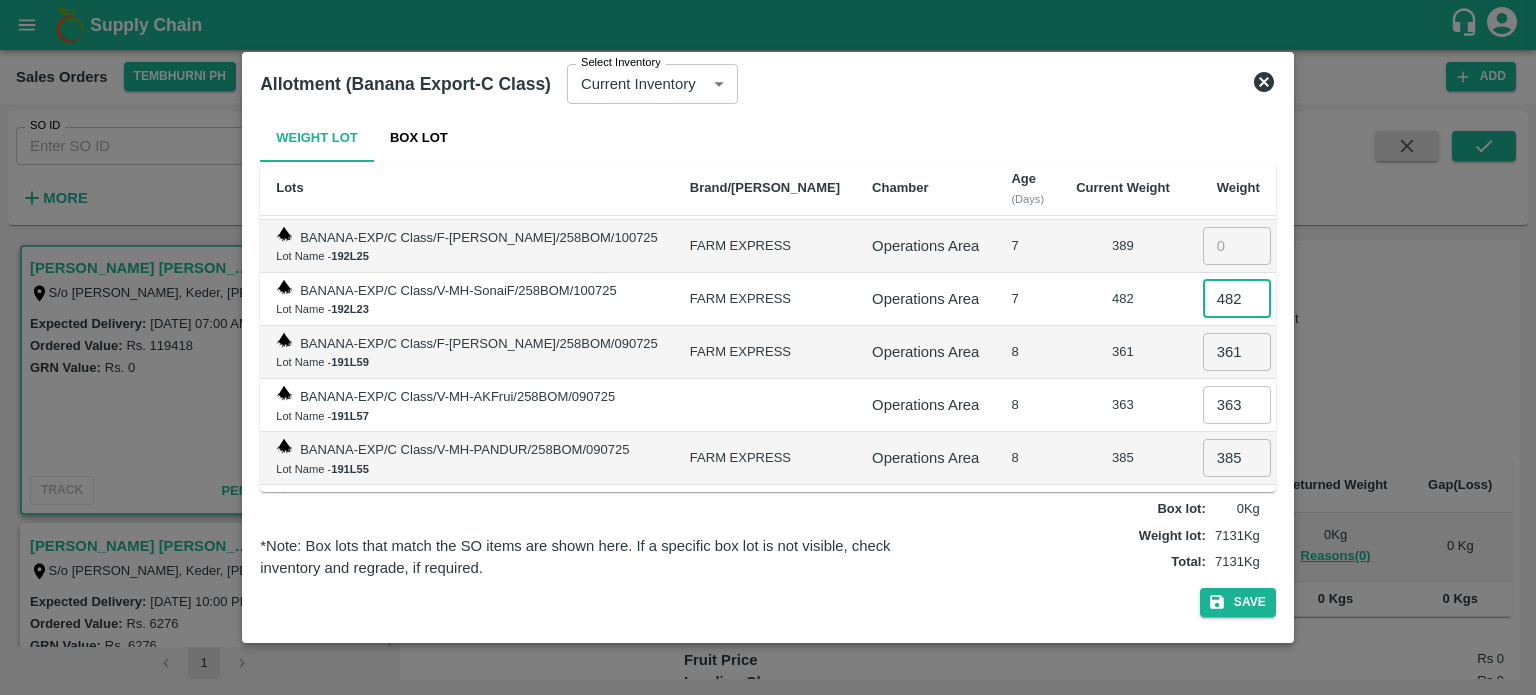 type on "482" 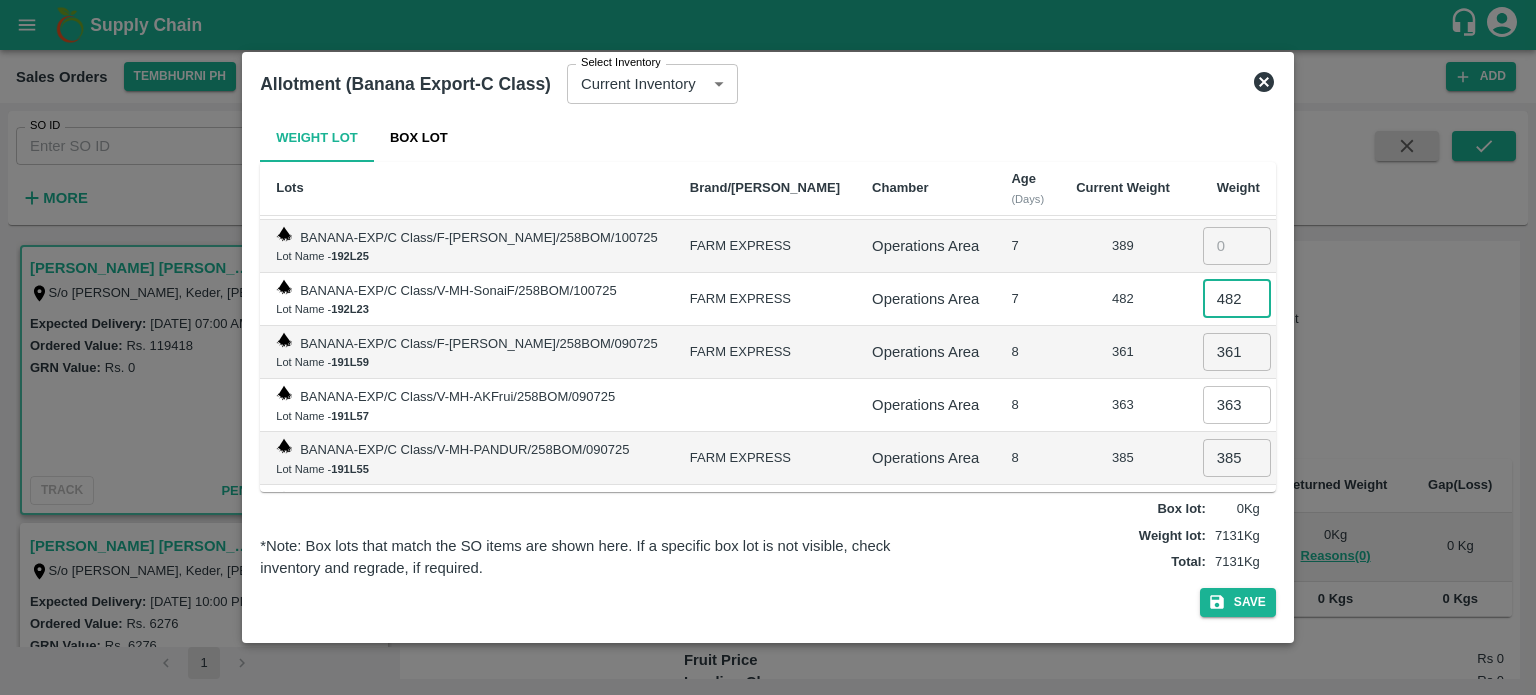 click on "8" at bounding box center (1027, 405) 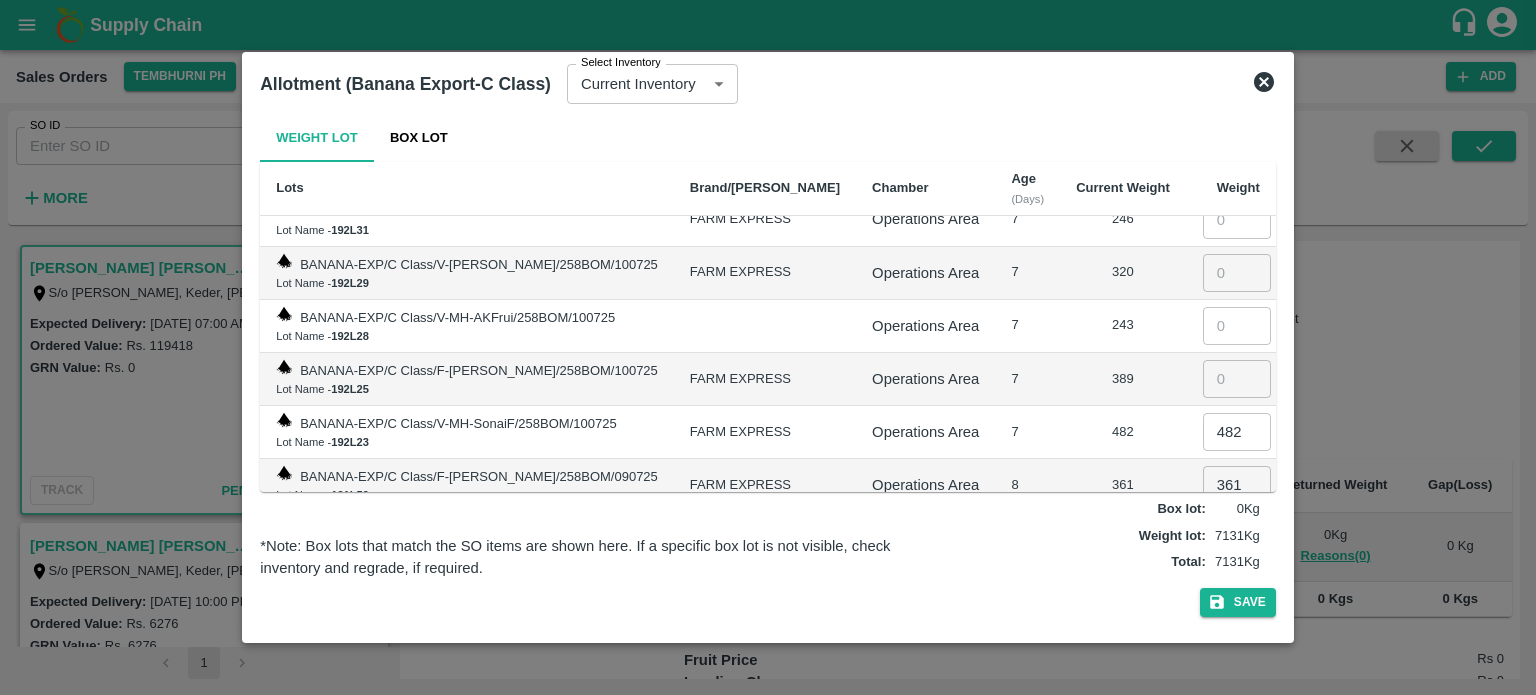 scroll, scrollTop: 3902, scrollLeft: 0, axis: vertical 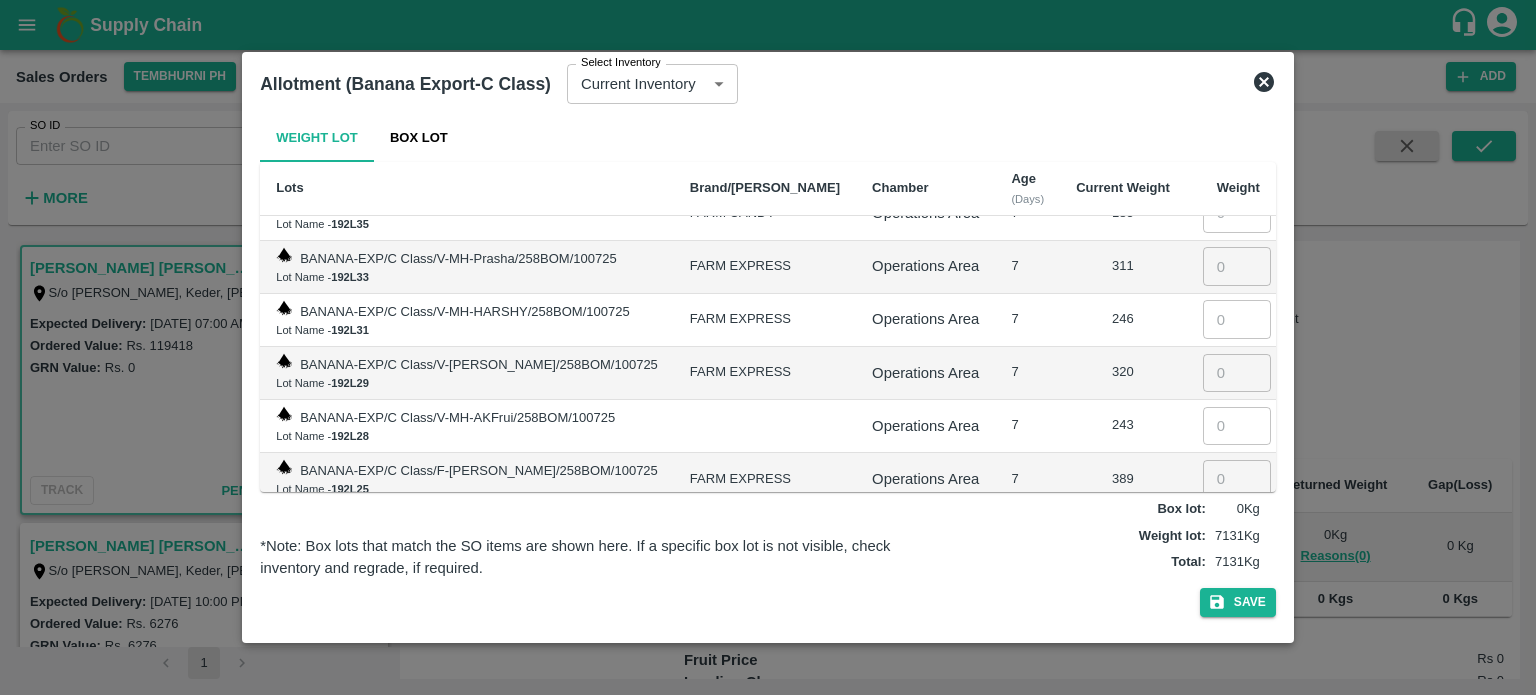 click at bounding box center (1237, 479) 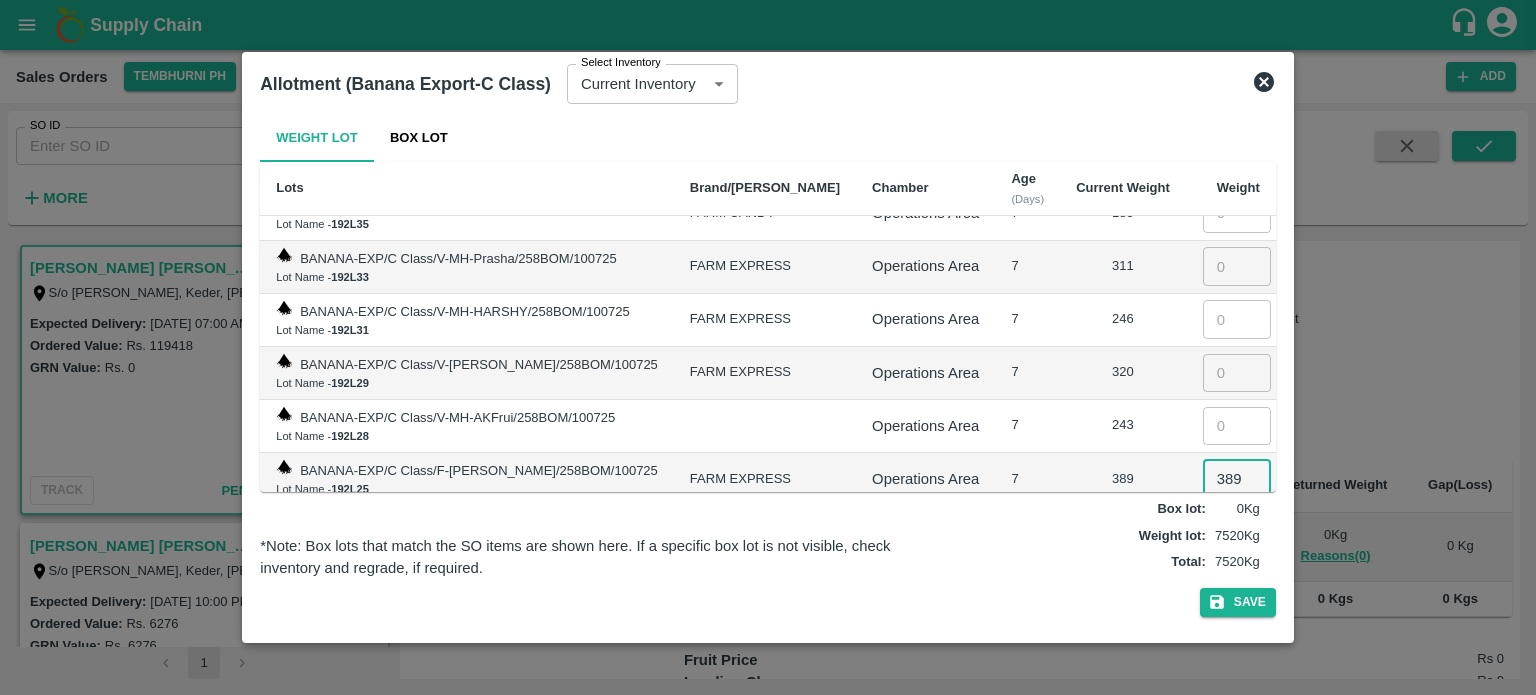 type on "389" 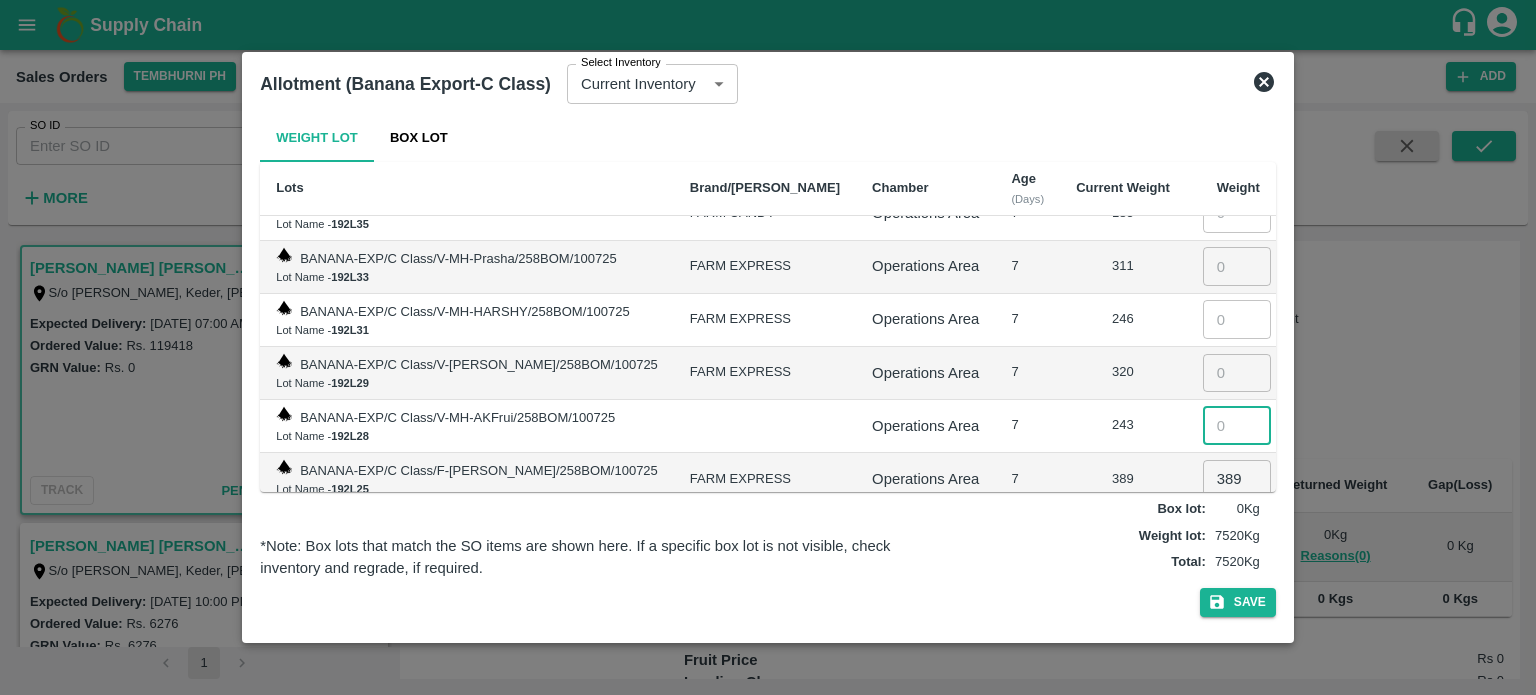 click at bounding box center [1237, 426] 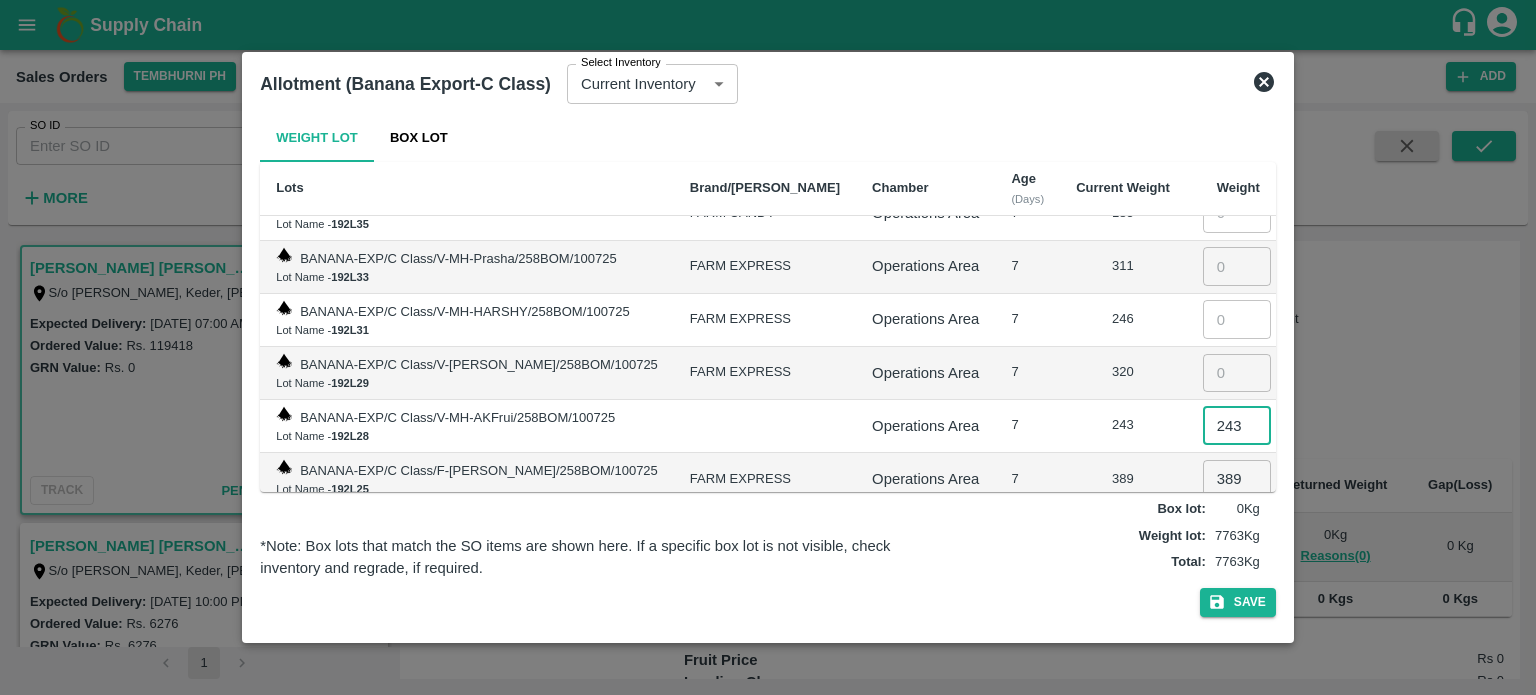 type on "243" 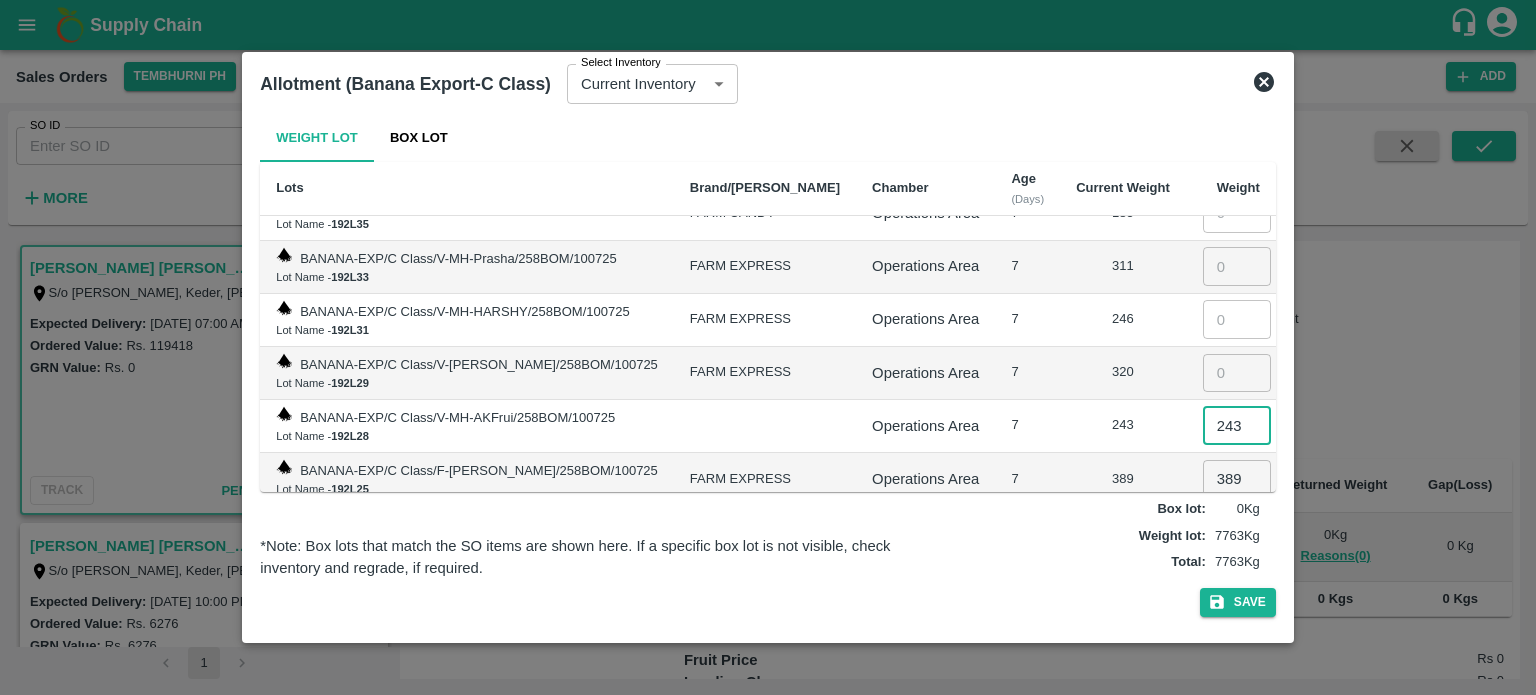 click at bounding box center [1237, 373] 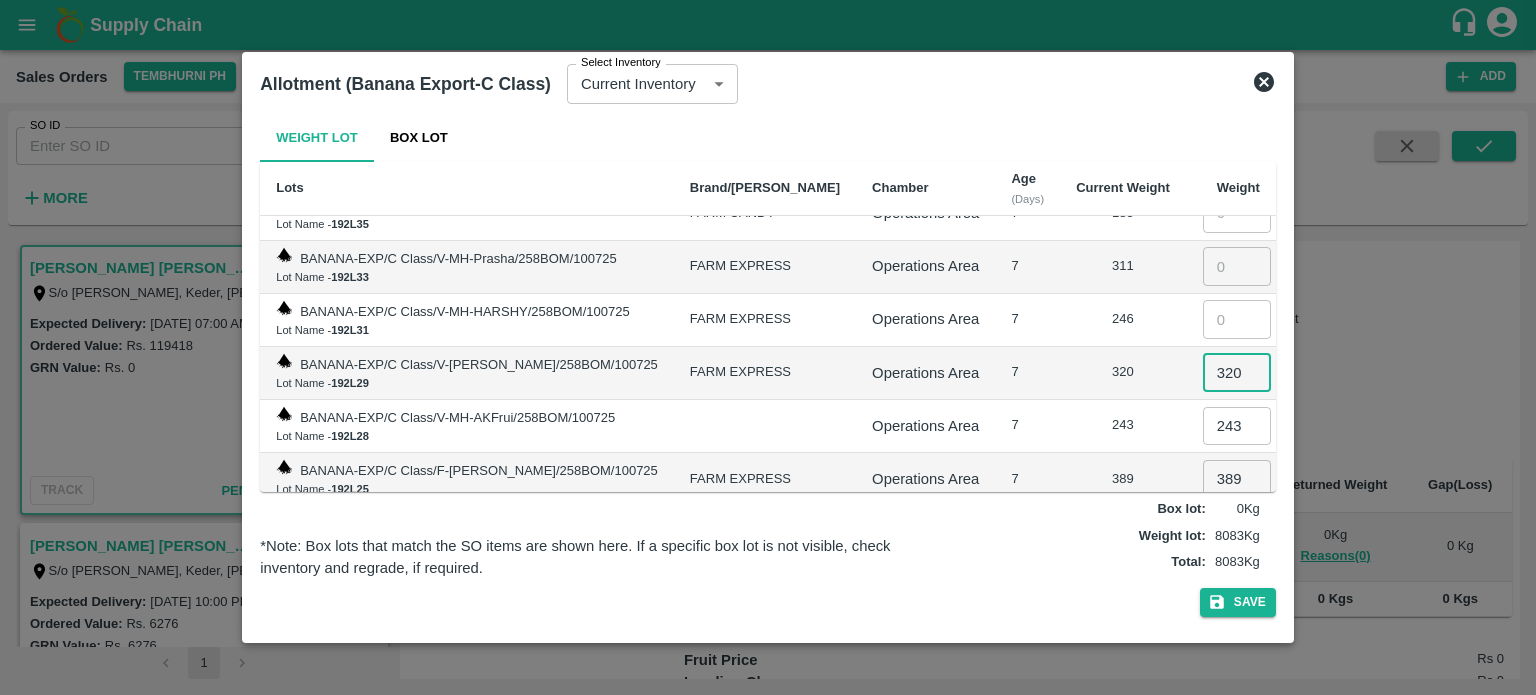 type on "320" 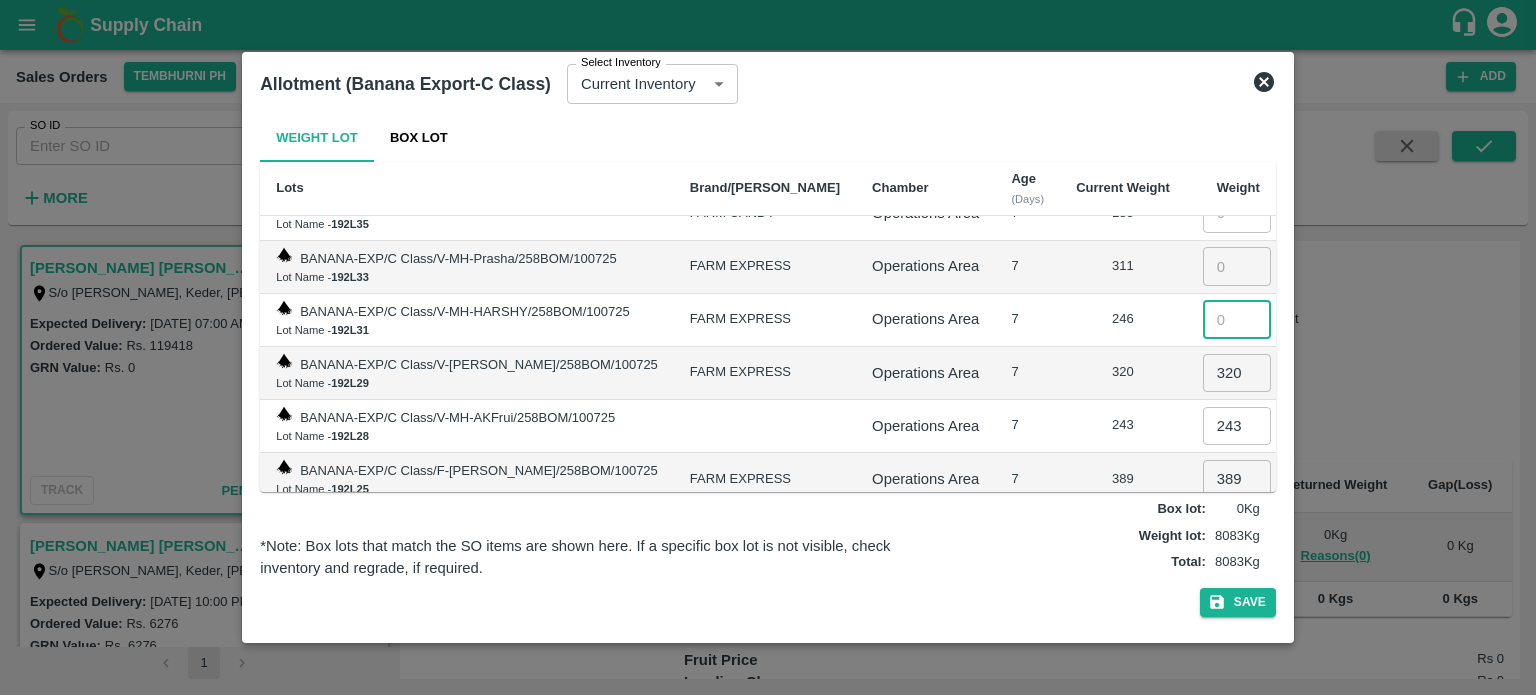 click at bounding box center [1237, 319] 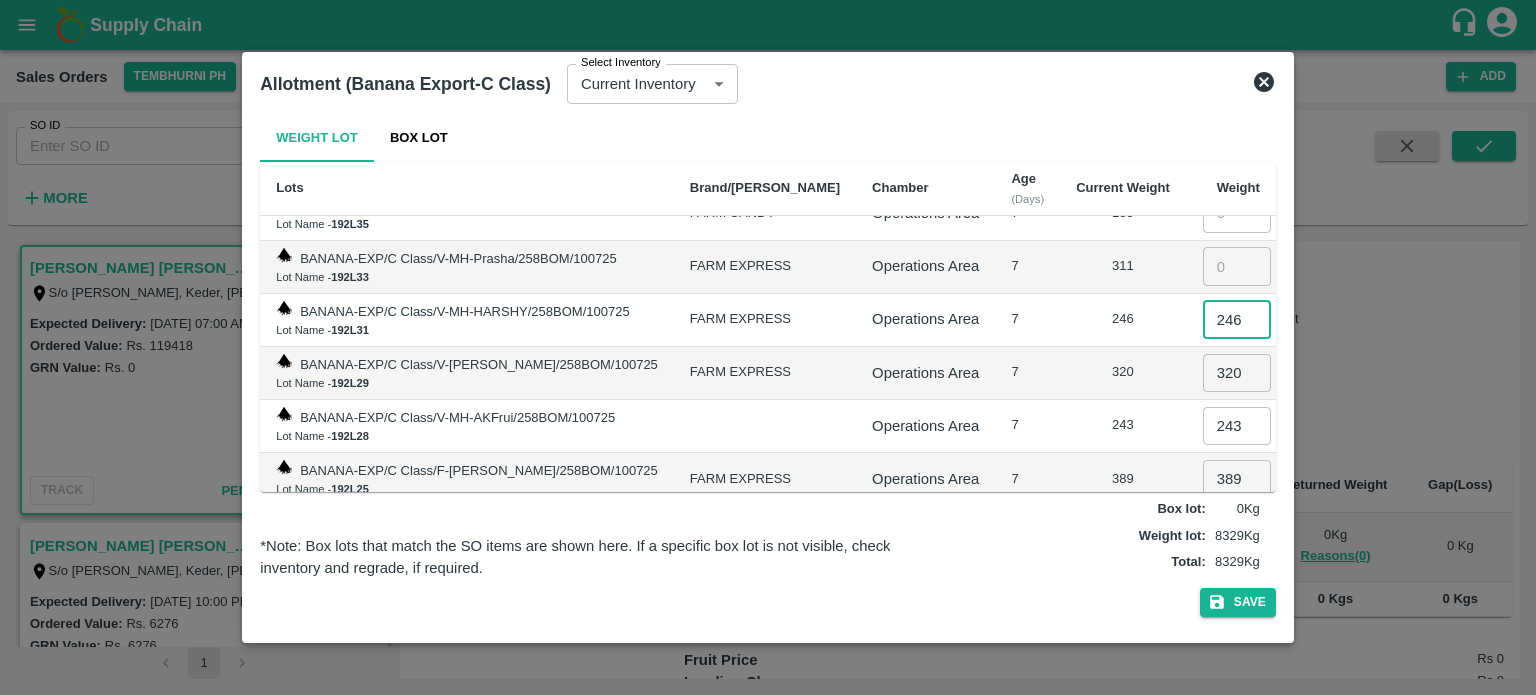 type on "246" 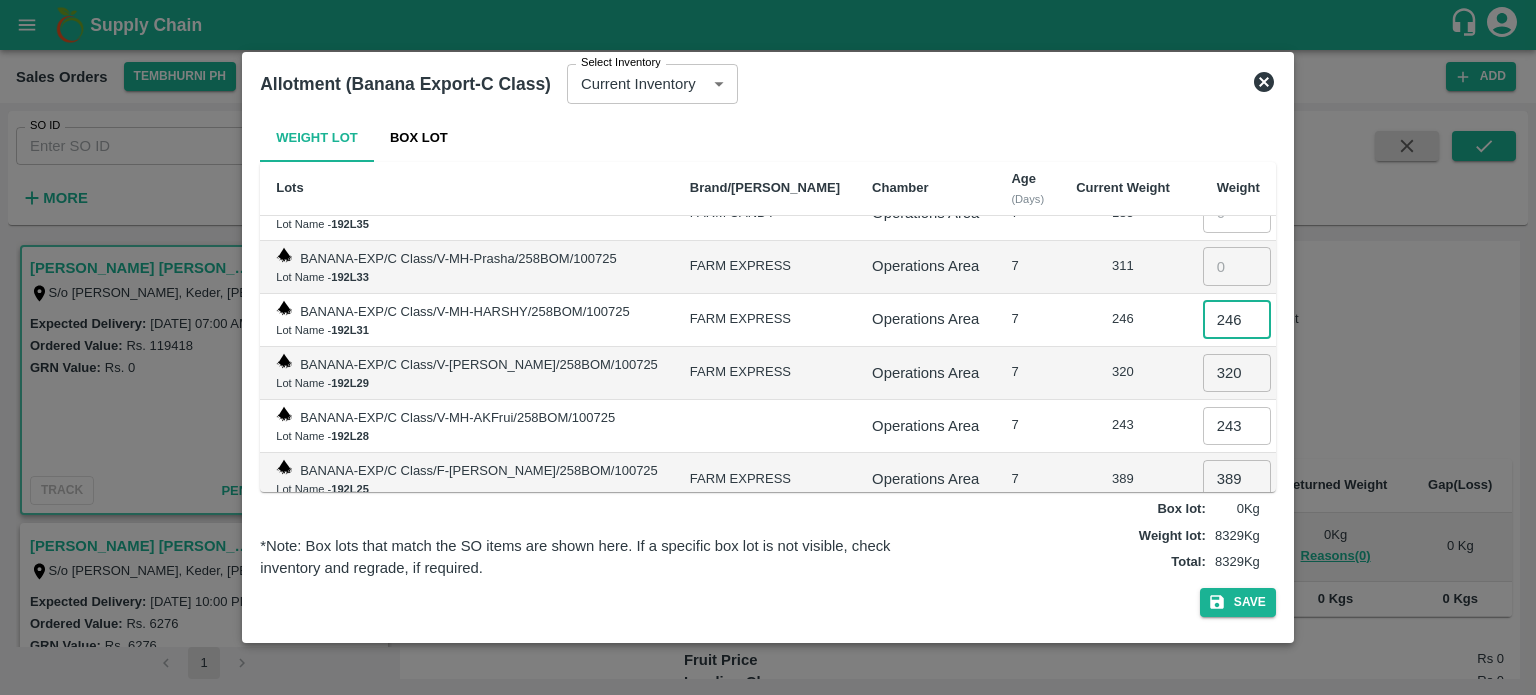 click on "320" at bounding box center (1123, 372) 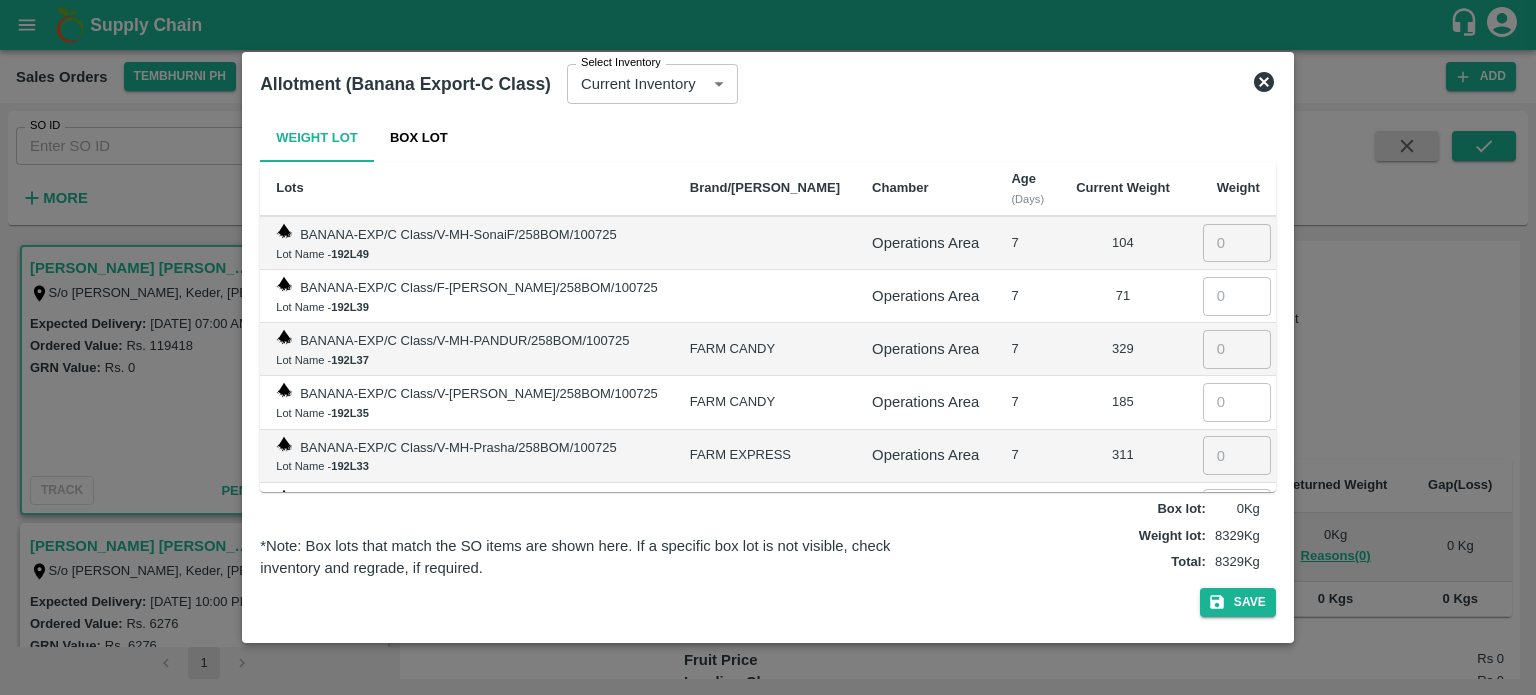 scroll, scrollTop: 3702, scrollLeft: 0, axis: vertical 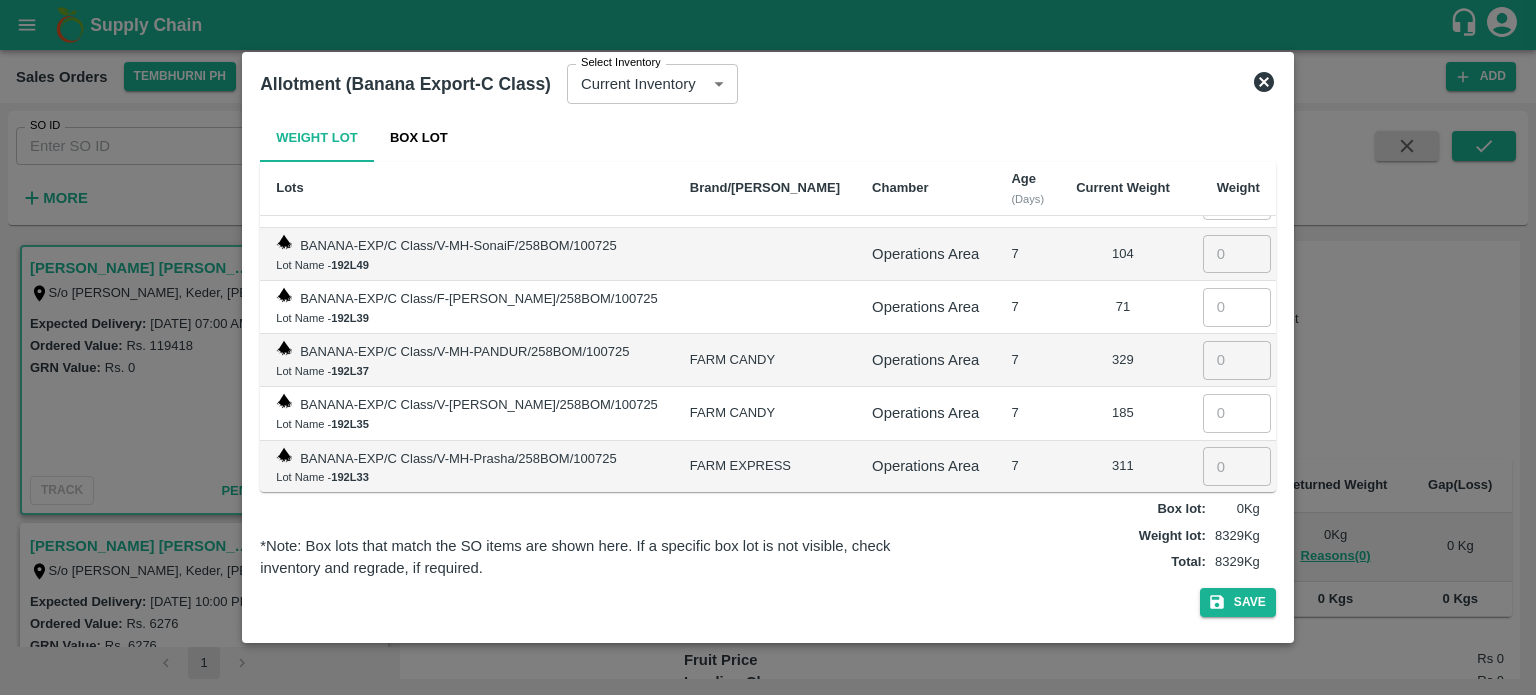 click at bounding box center (1237, 466) 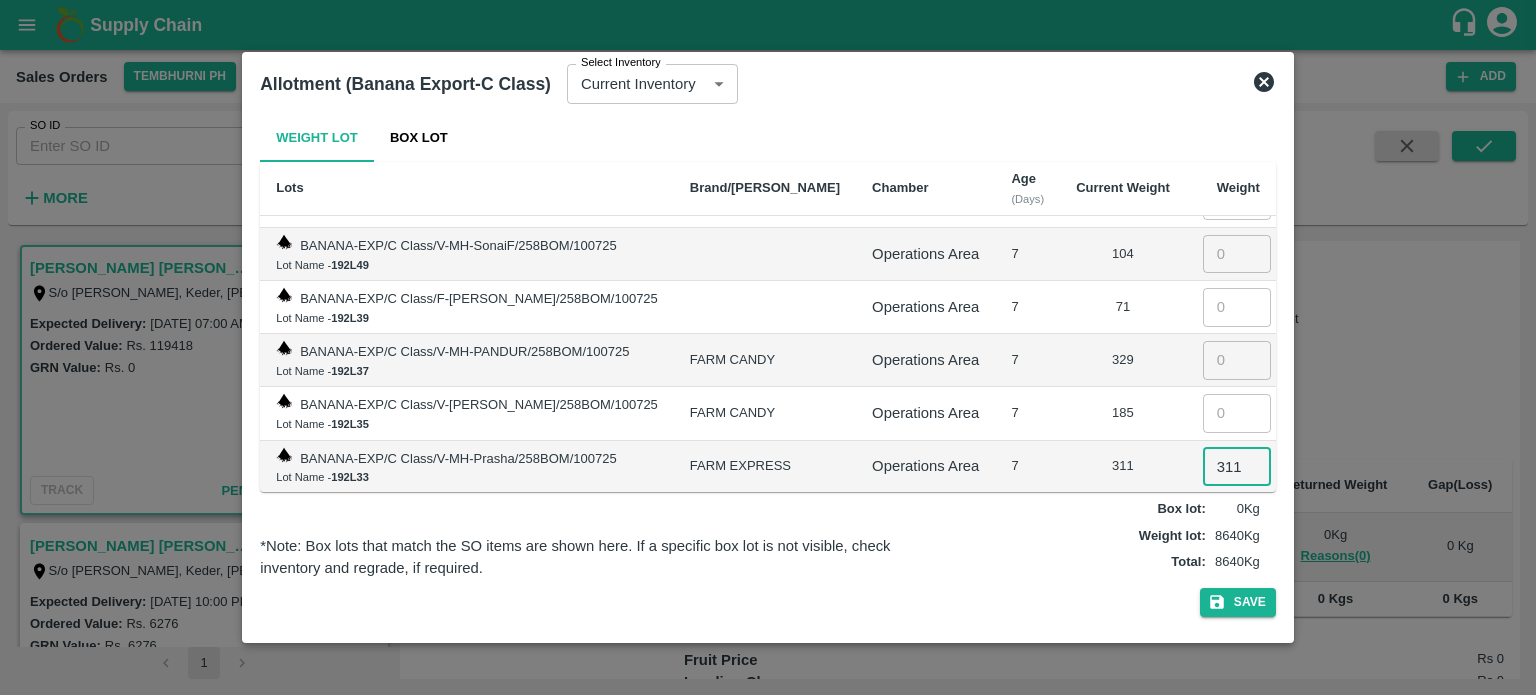 type on "311" 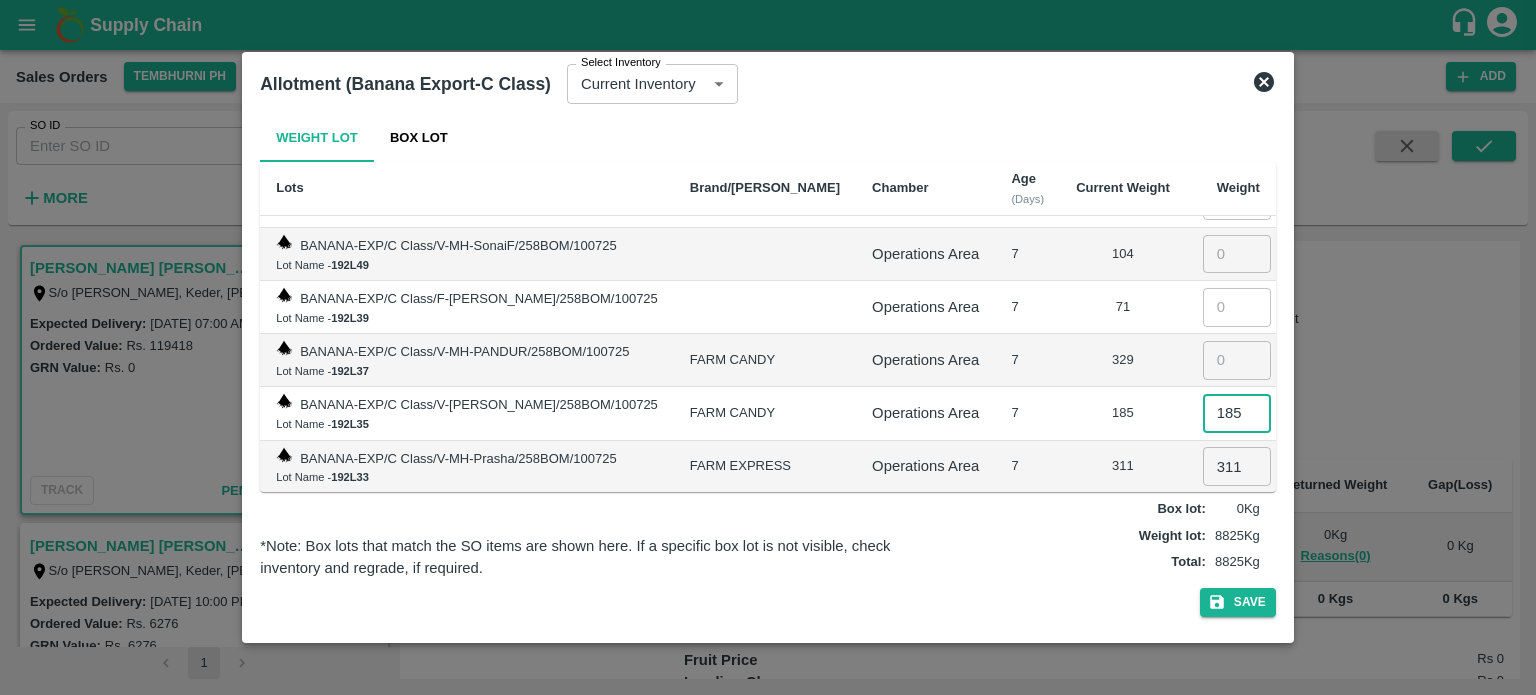 type on "185" 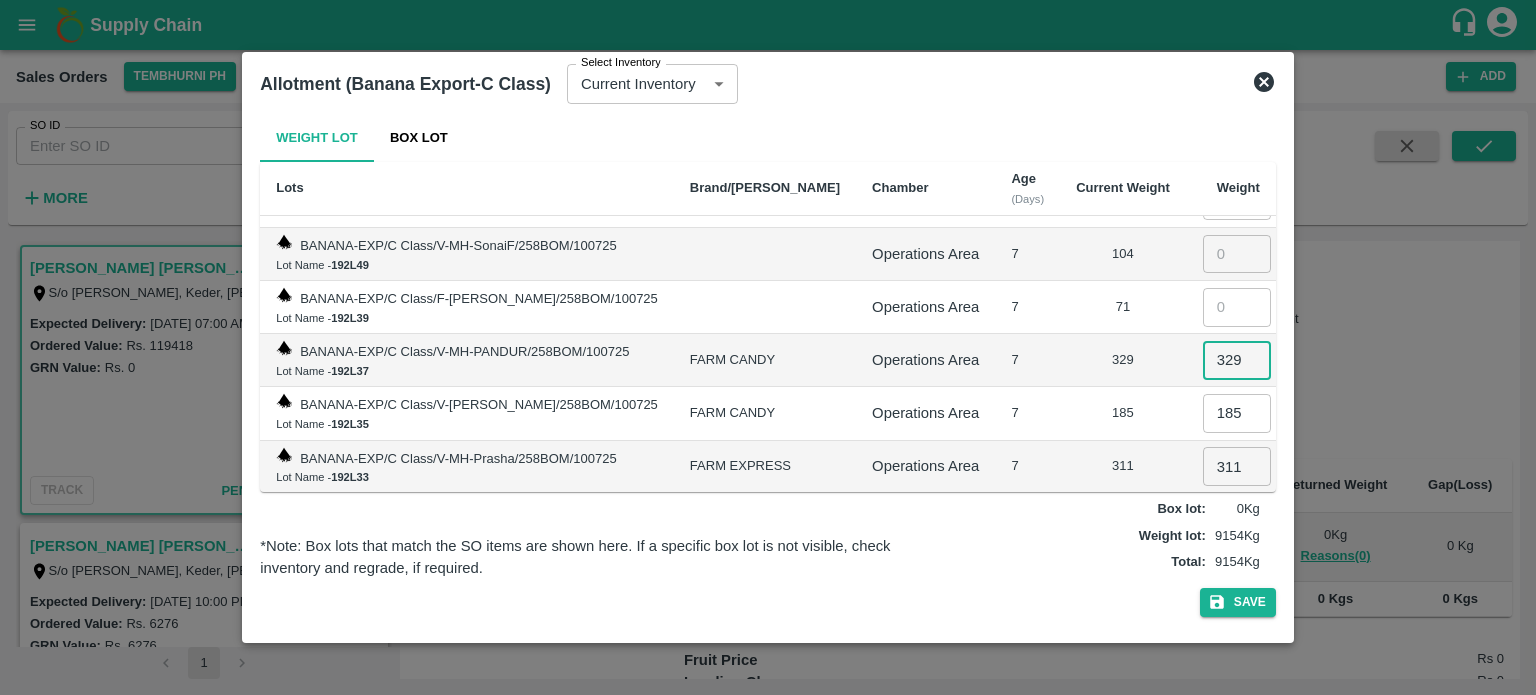 type on "329" 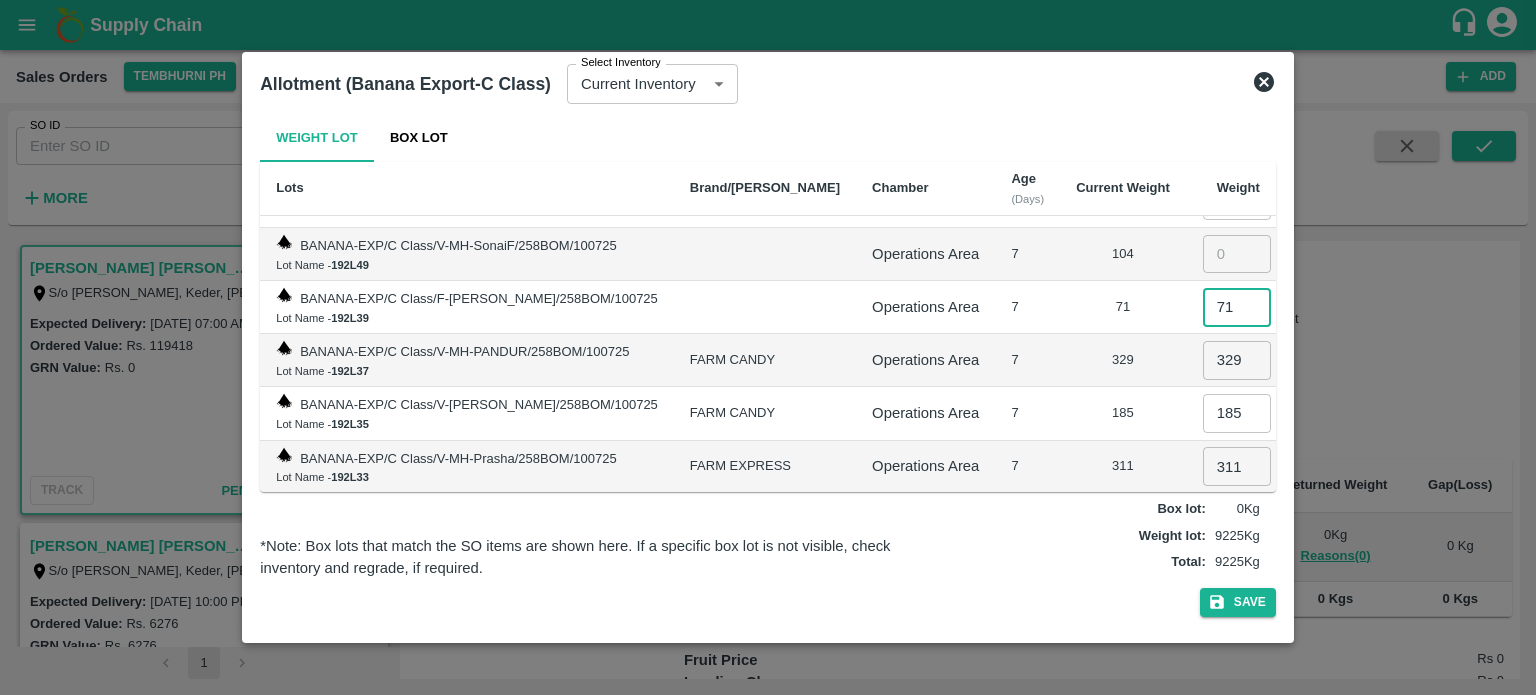 type on "71" 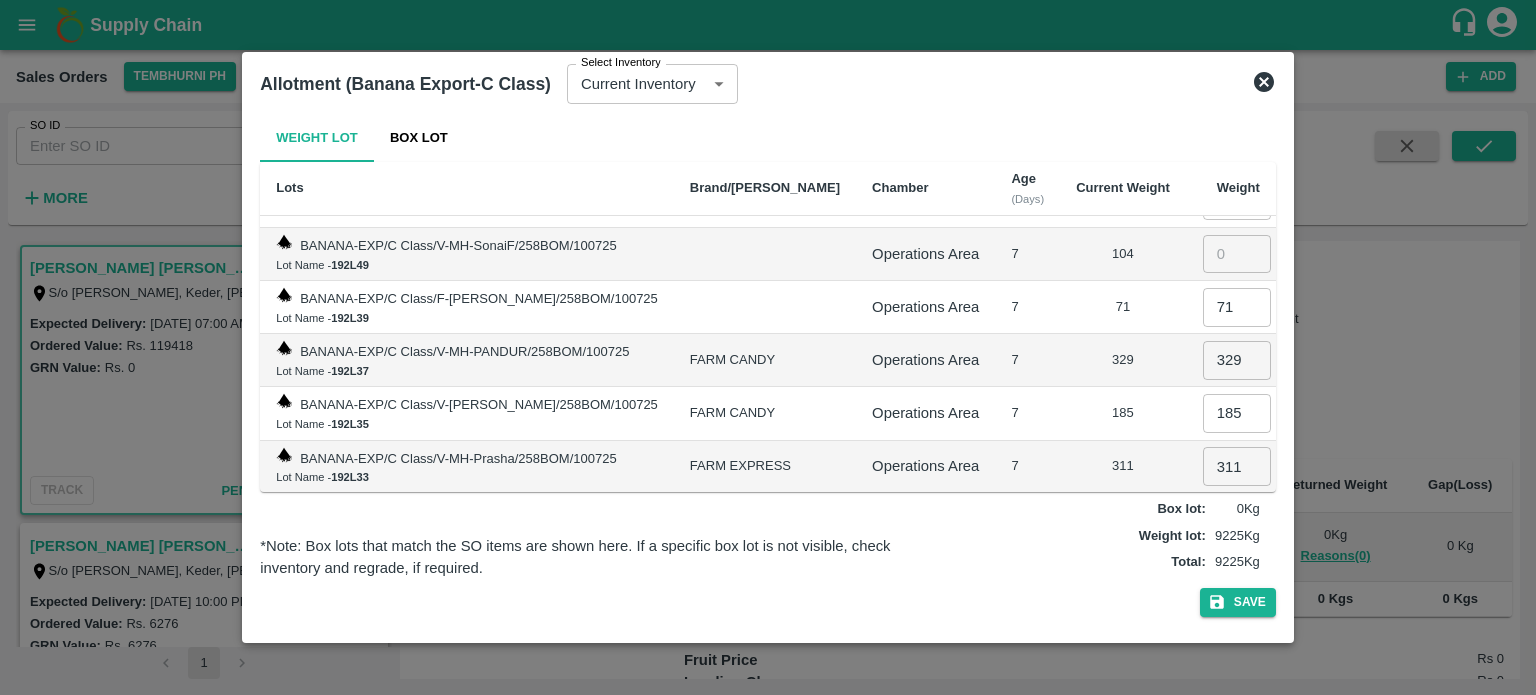 click on "7" at bounding box center [1027, 467] 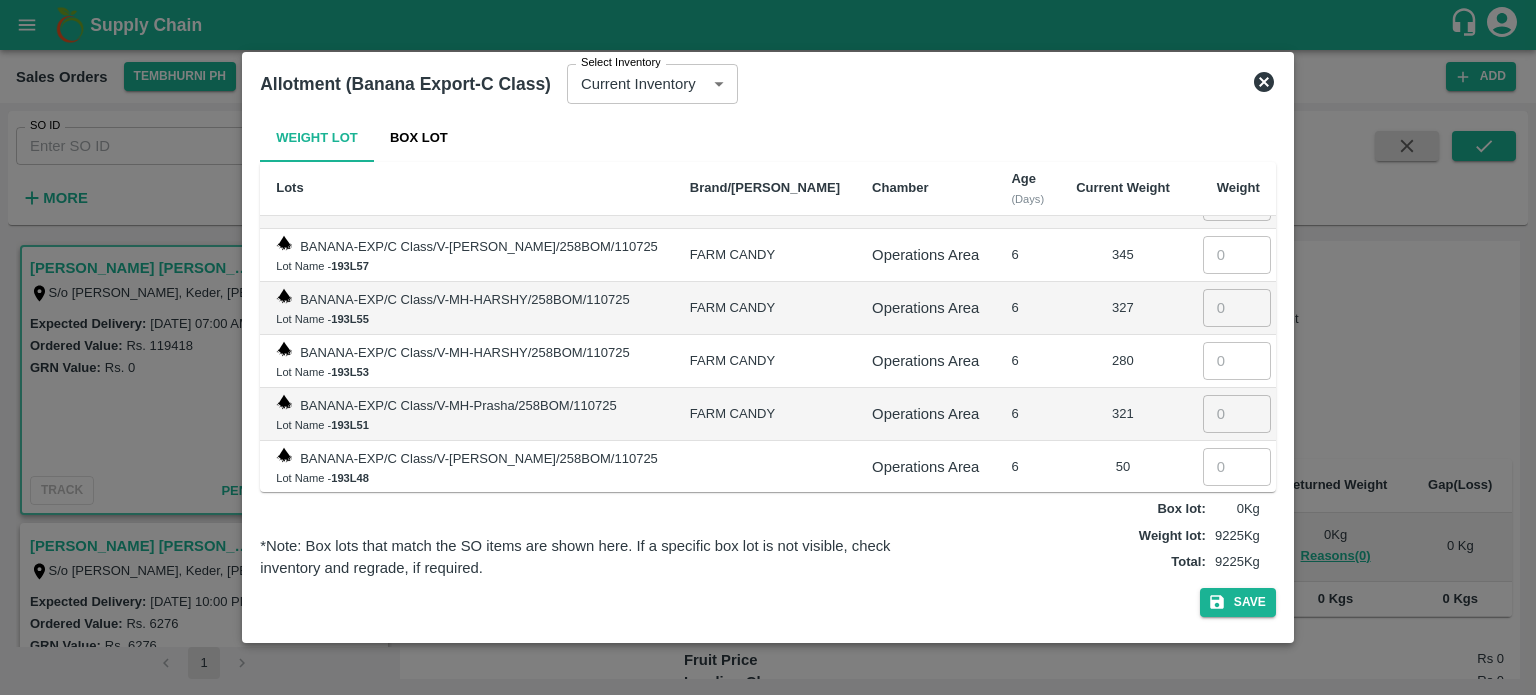 scroll, scrollTop: 3435, scrollLeft: 0, axis: vertical 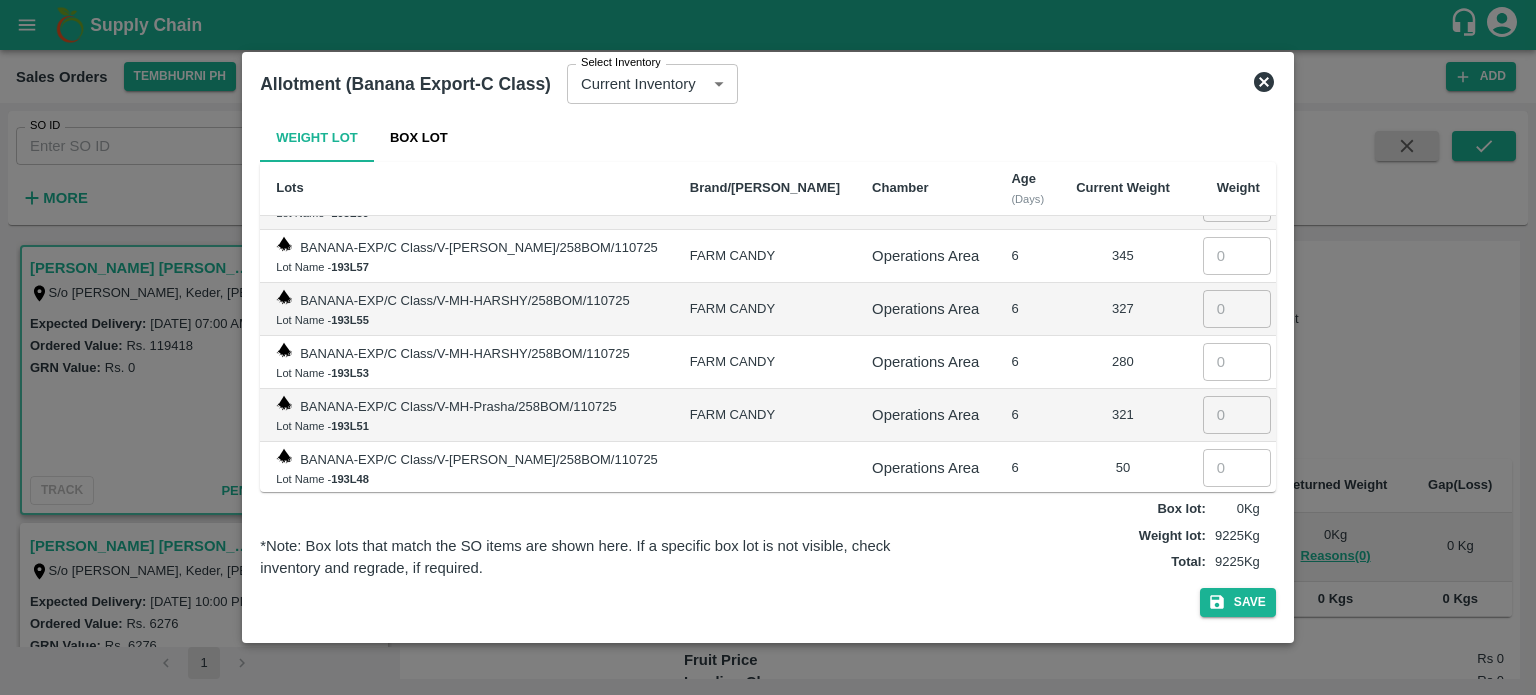 click at bounding box center [1237, 521] 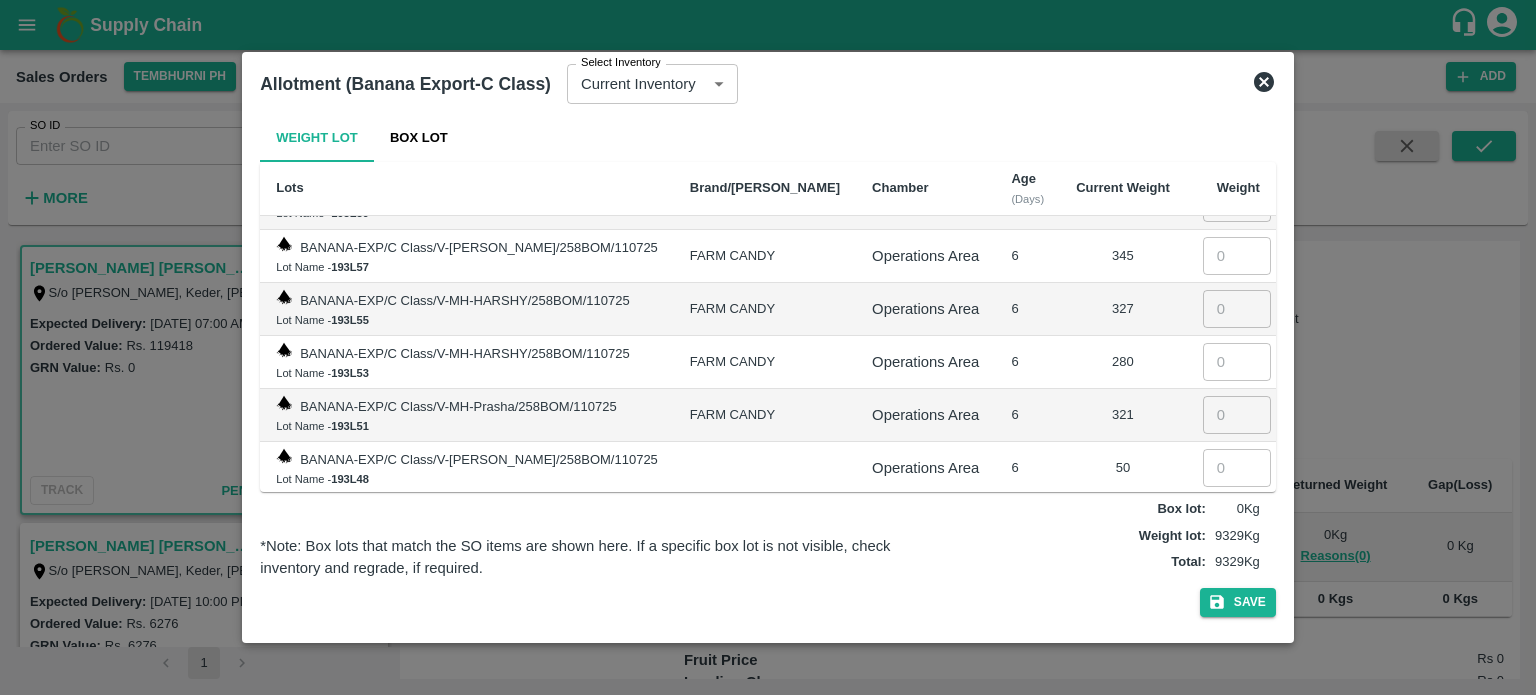 type on "104" 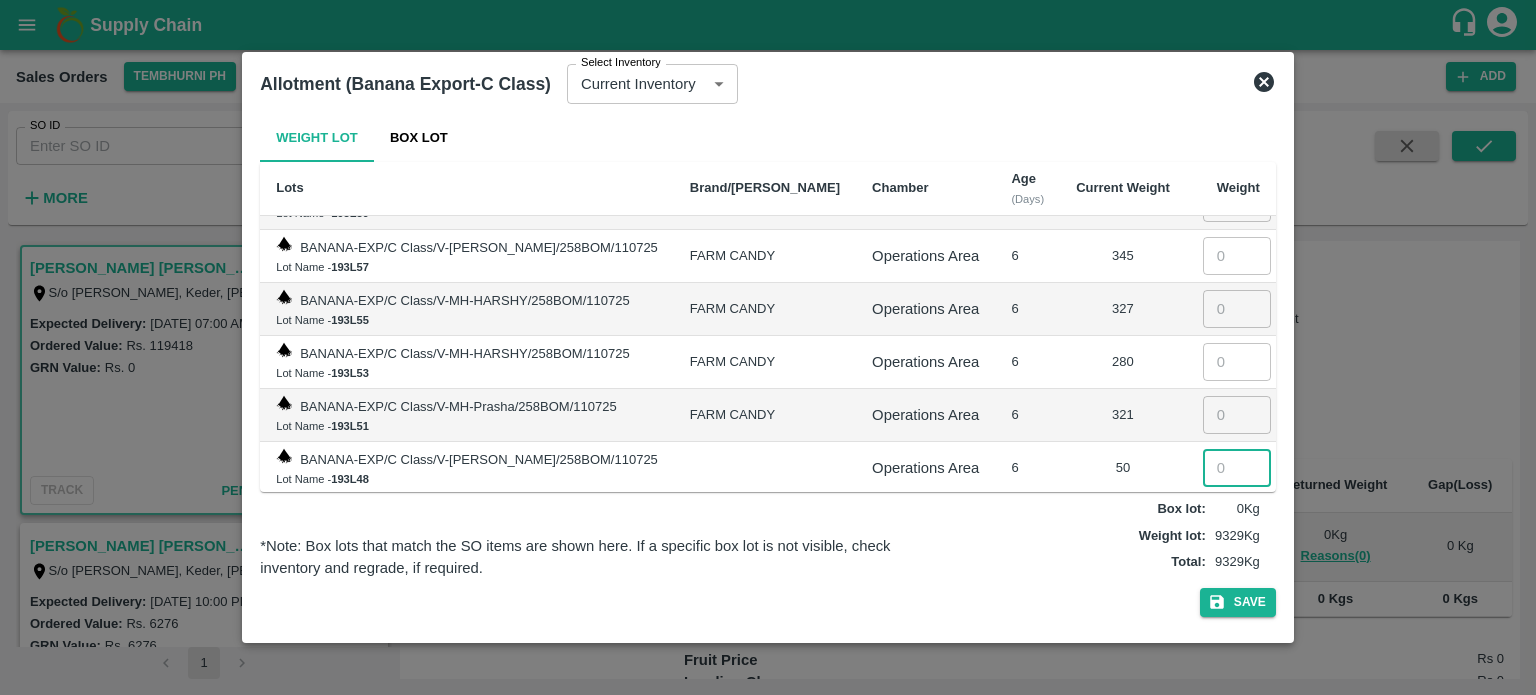 click at bounding box center (1237, 468) 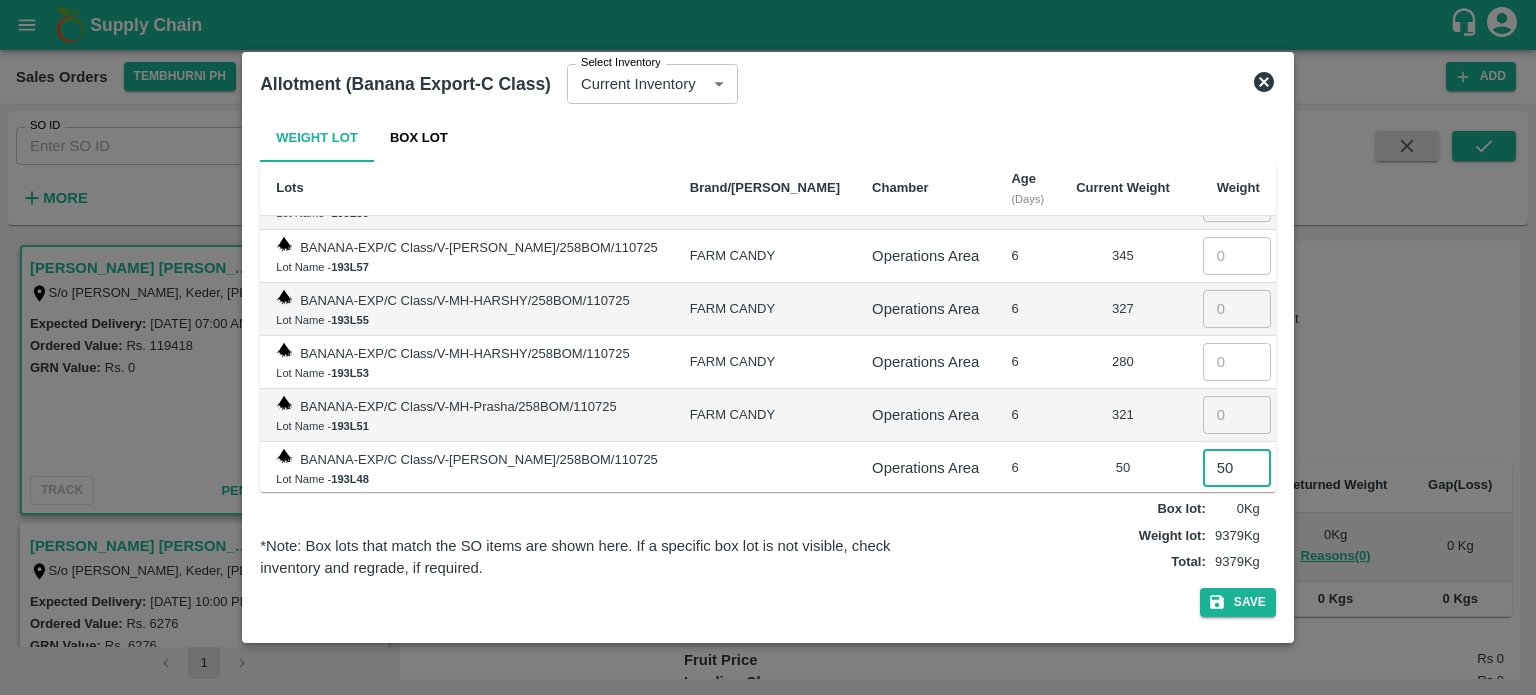 type on "50" 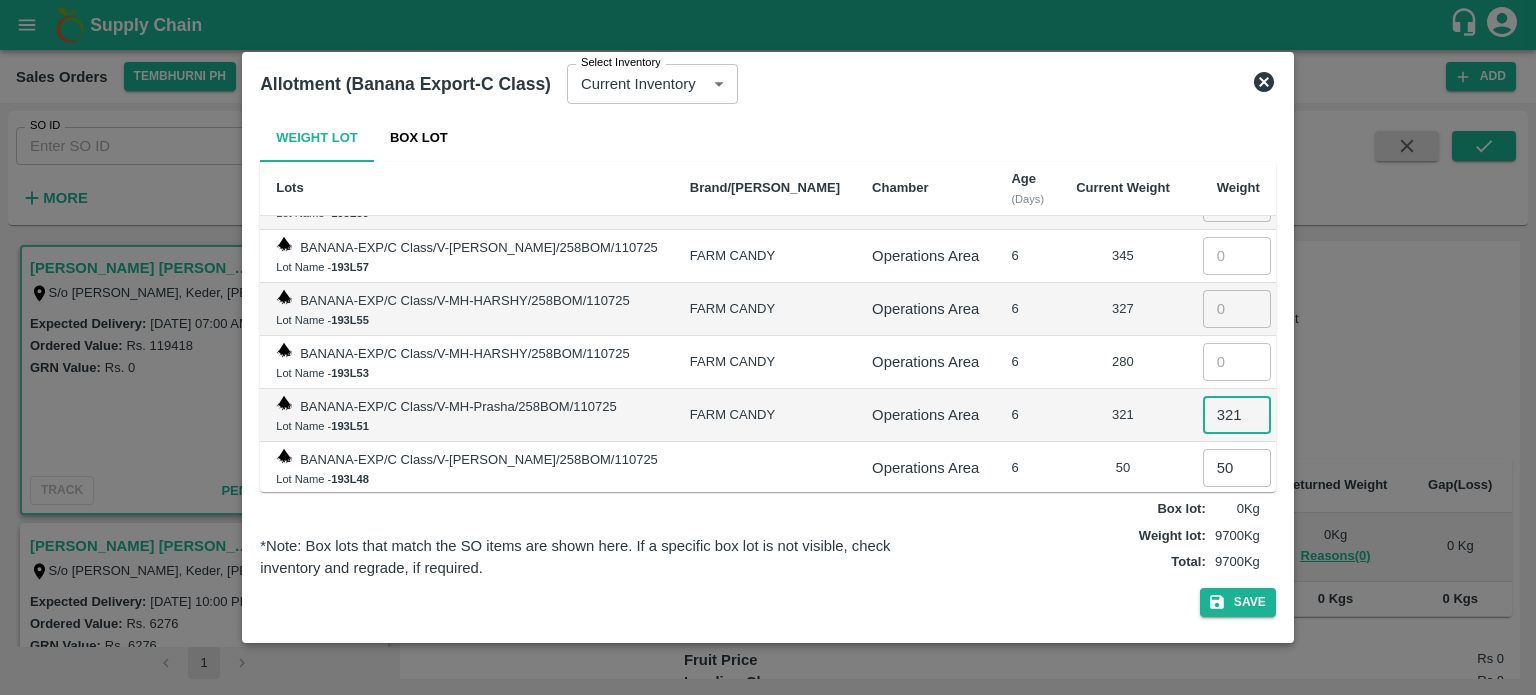 type on "321" 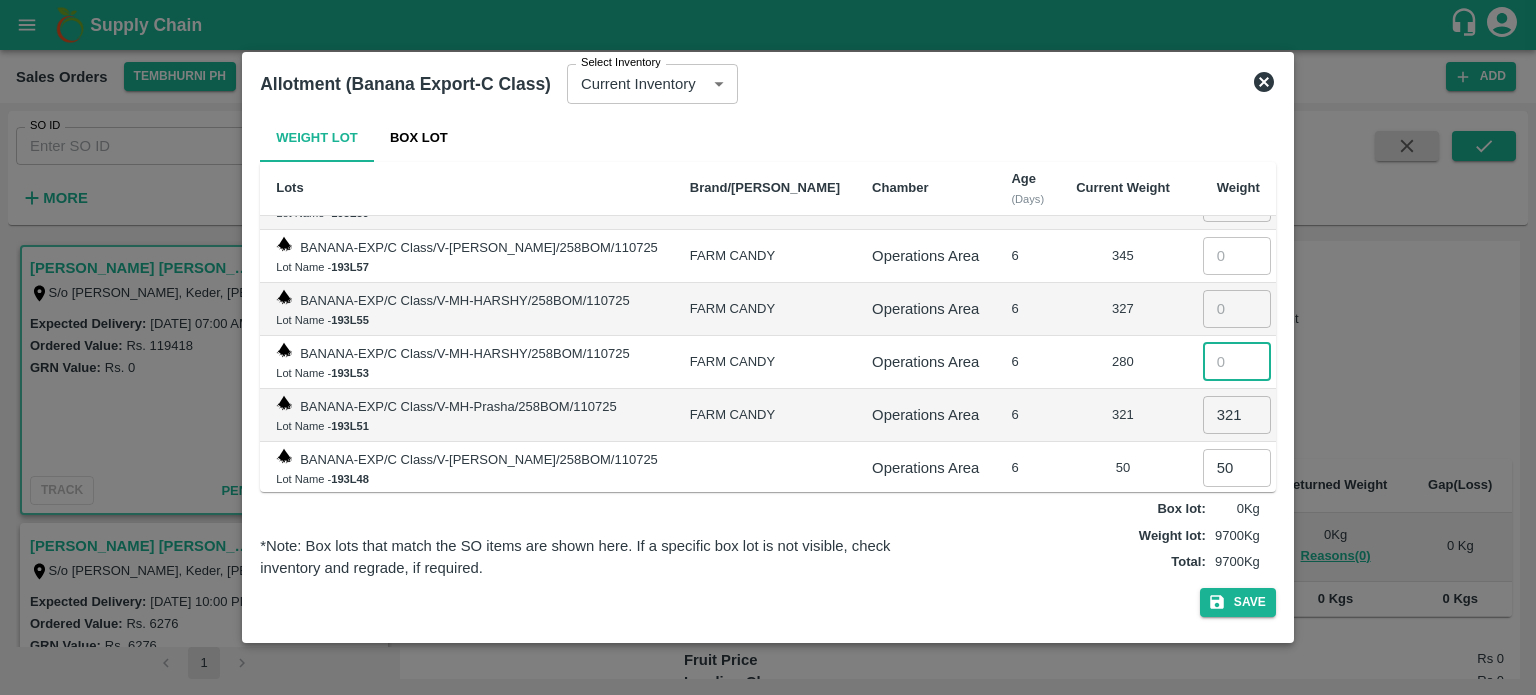 click at bounding box center [1237, 362] 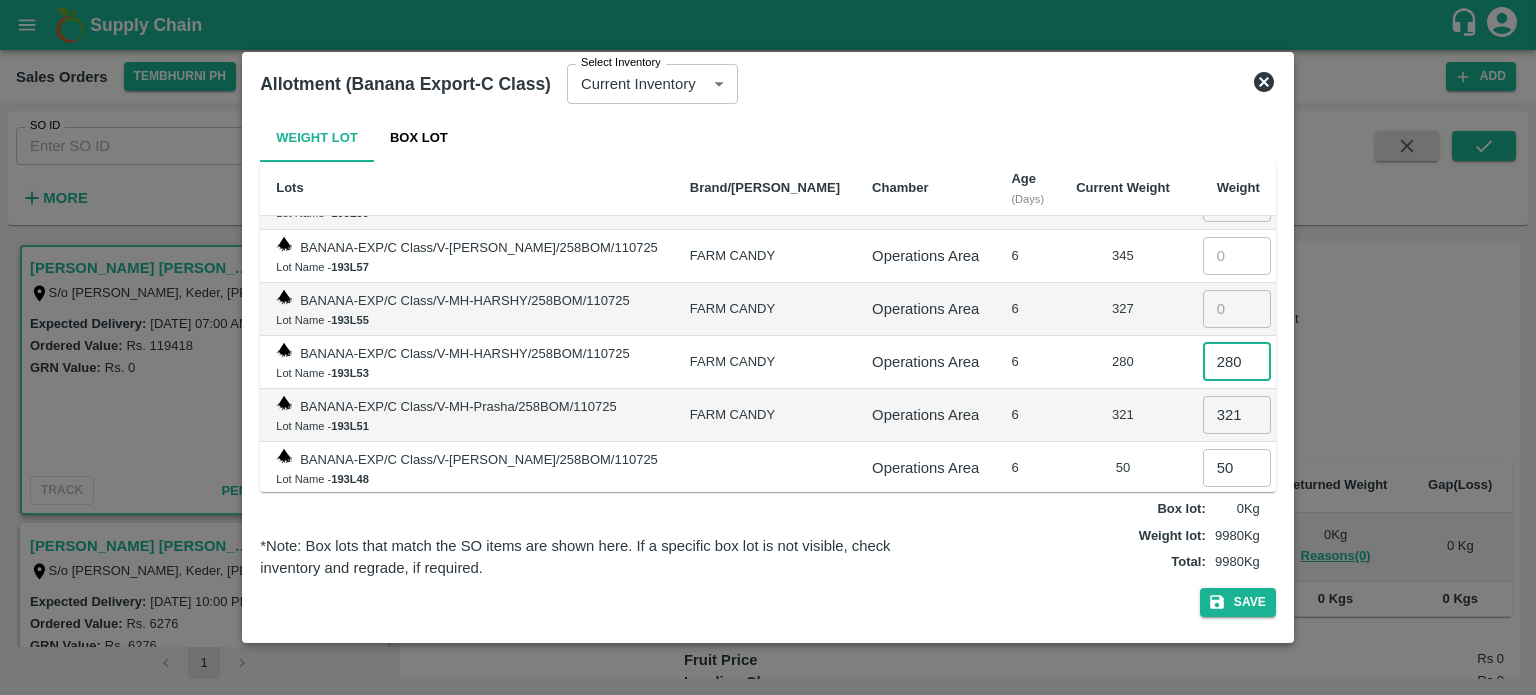 type 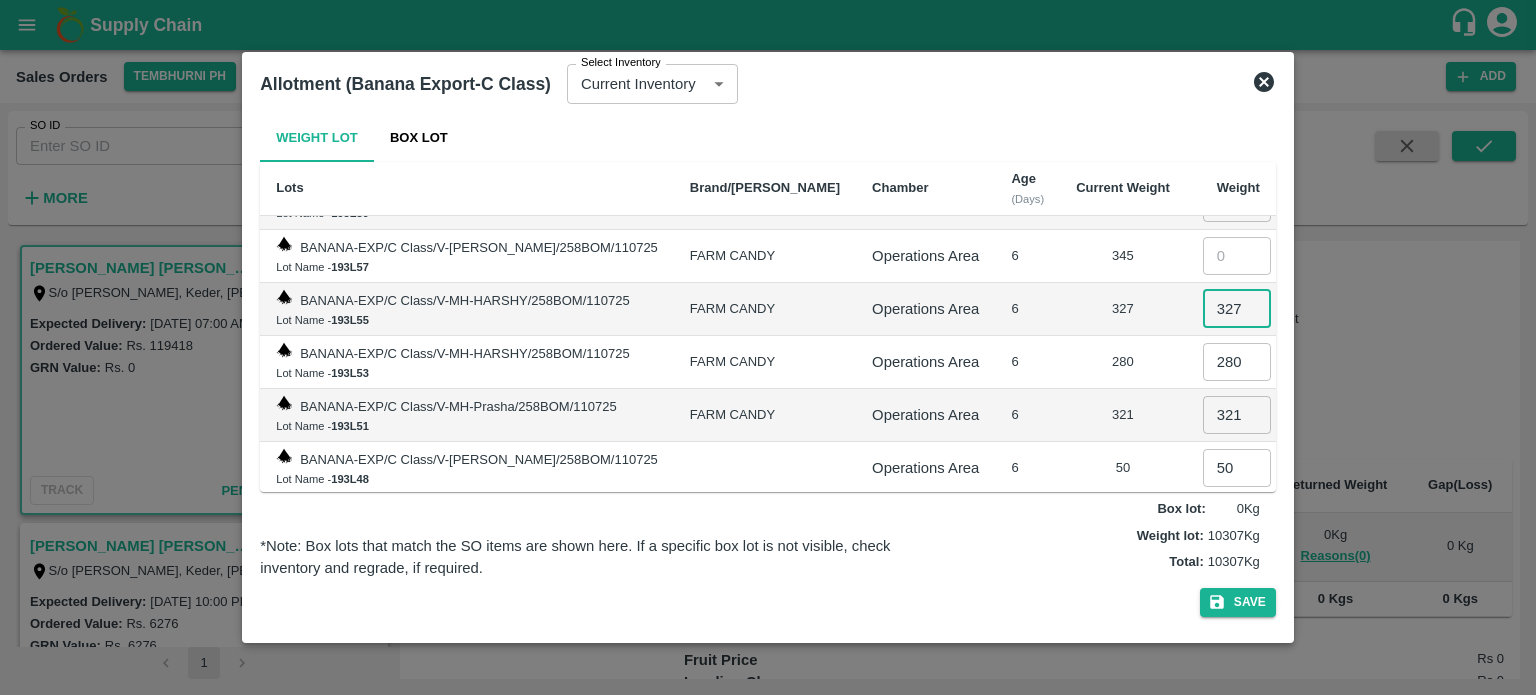 click on "321" at bounding box center (1123, 415) 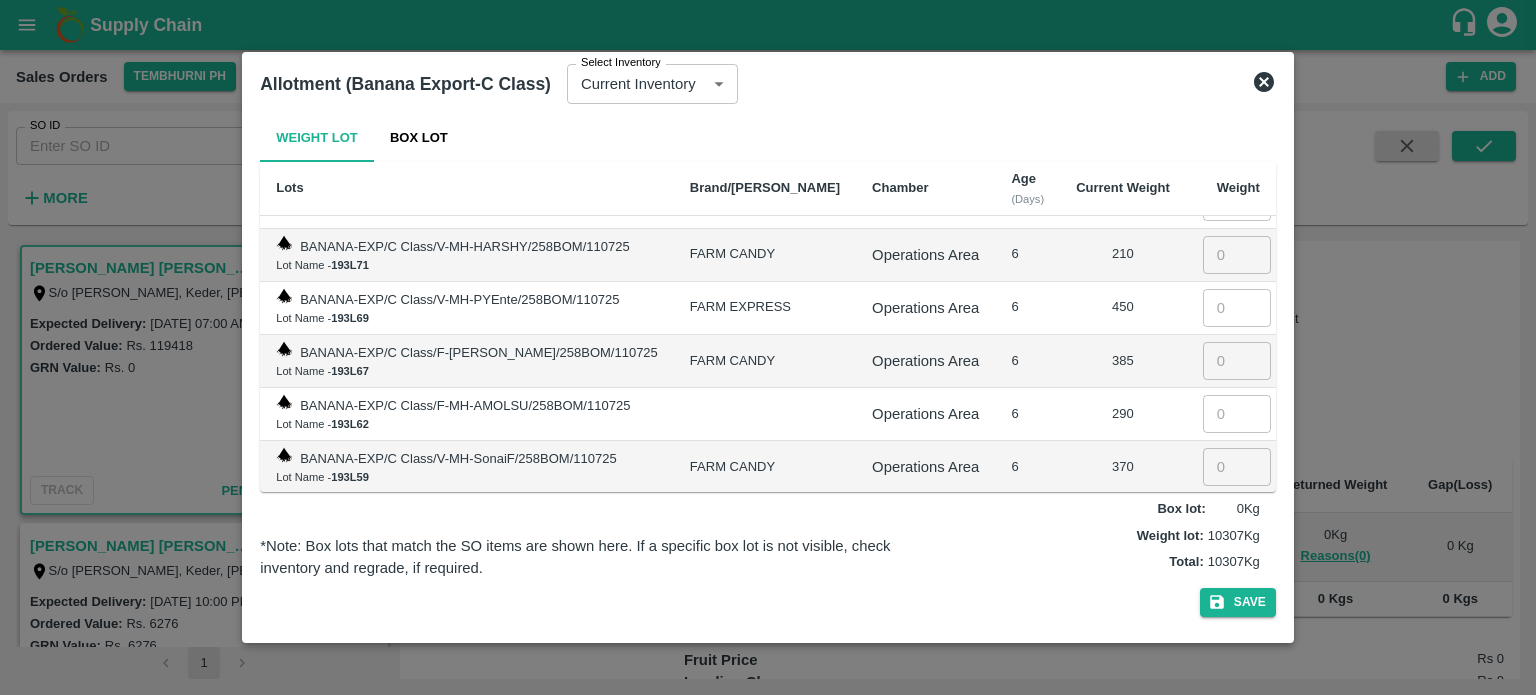 scroll, scrollTop: 3168, scrollLeft: 0, axis: vertical 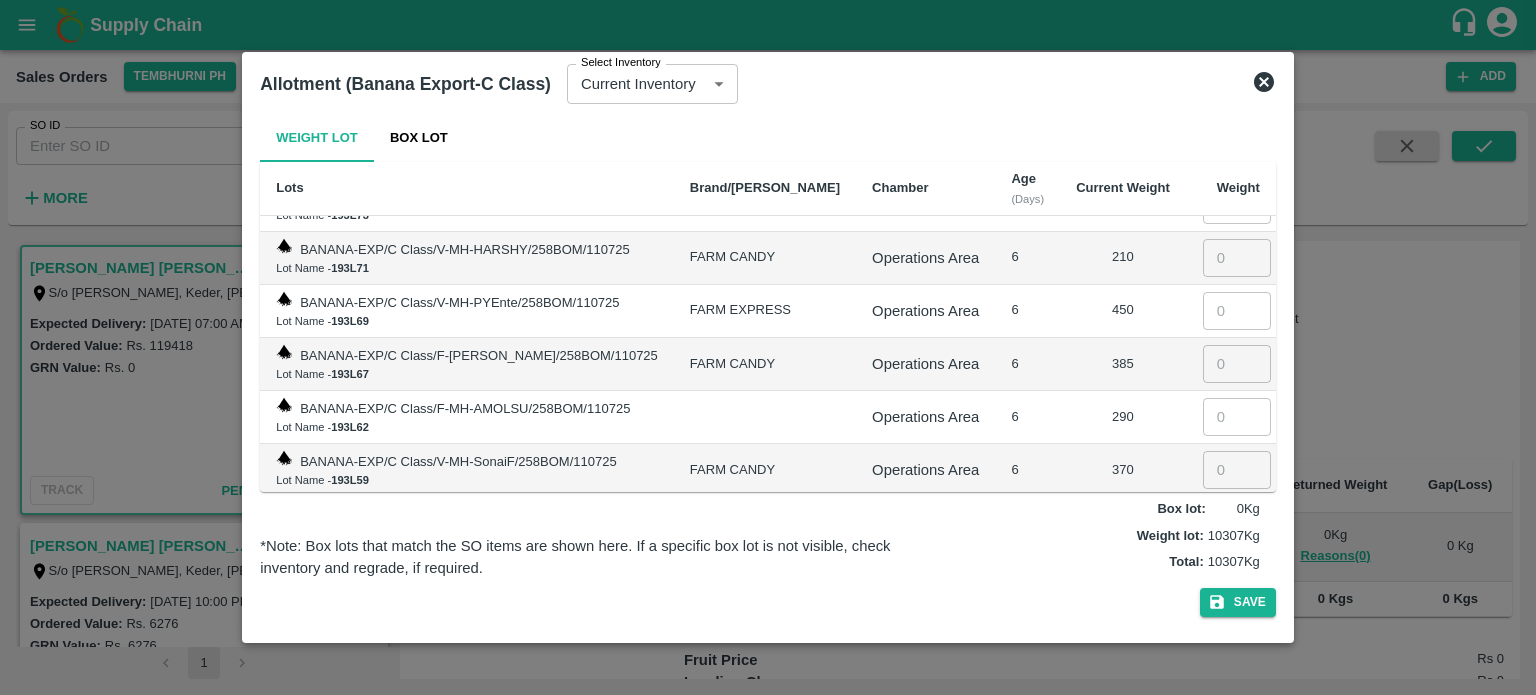 click at bounding box center (1237, 523) 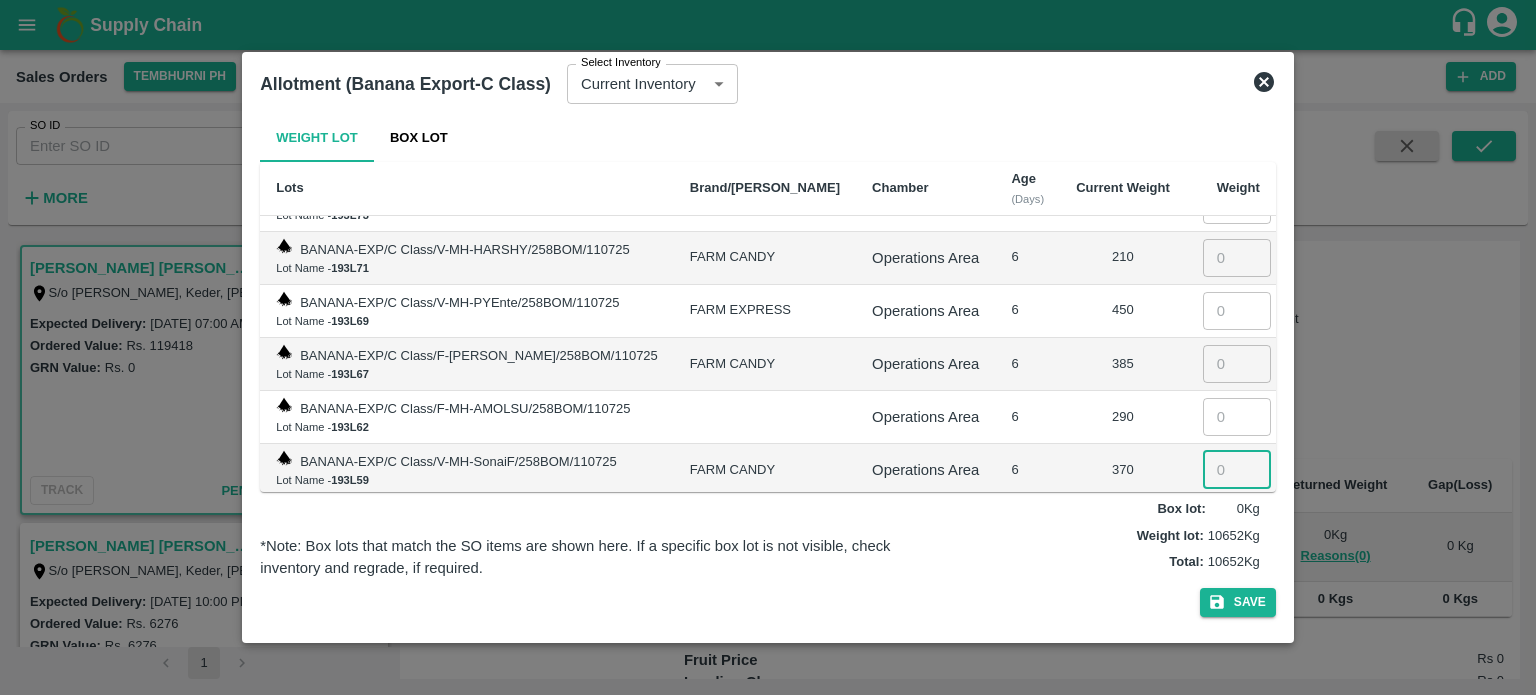 click at bounding box center (1237, 470) 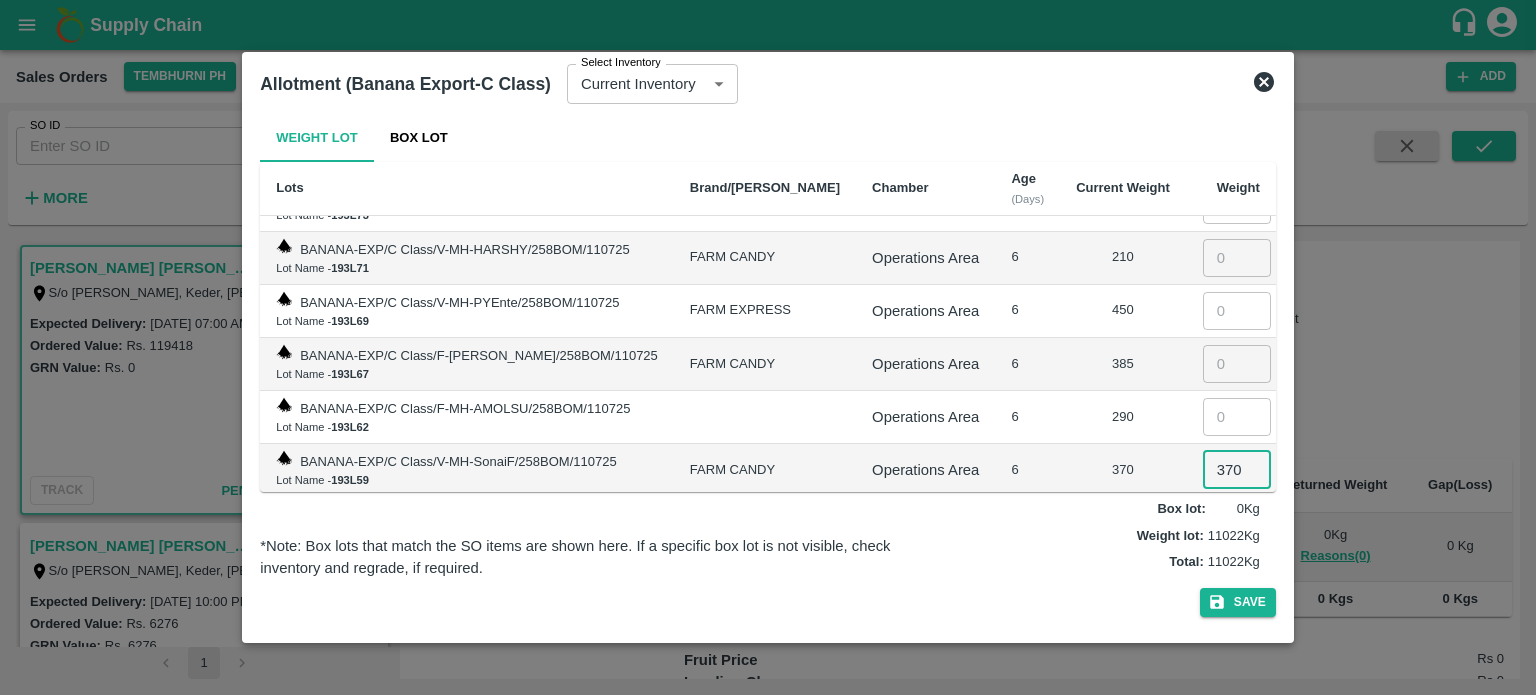click at bounding box center [1237, 417] 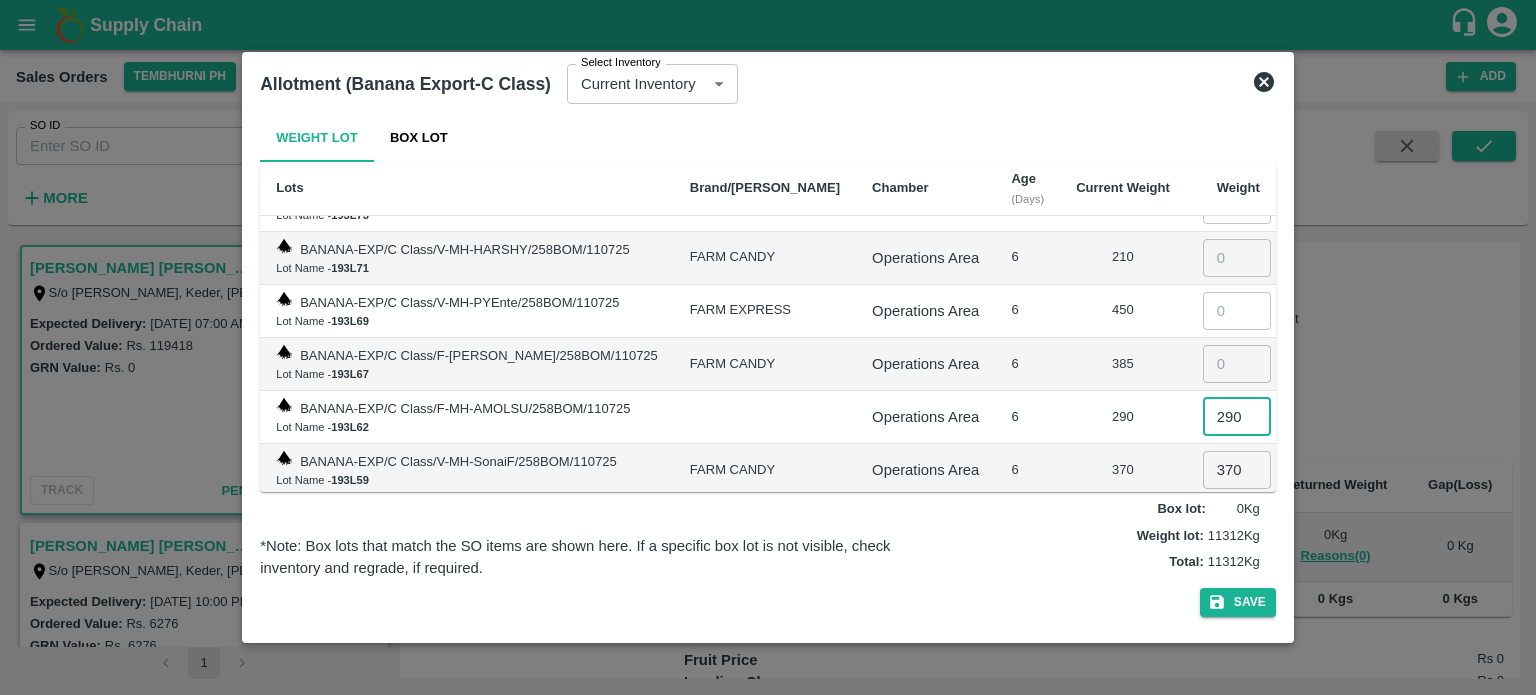 click at bounding box center [1237, 364] 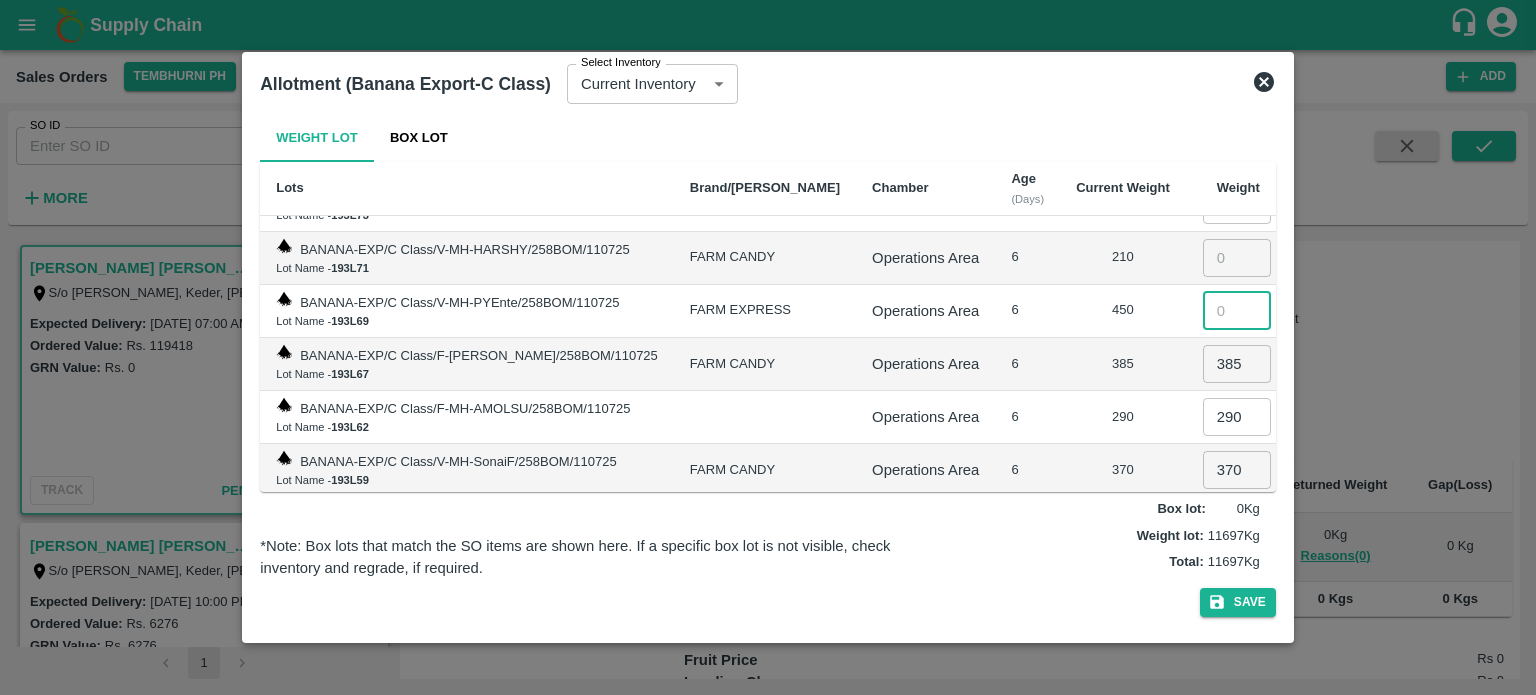 click at bounding box center [1237, 311] 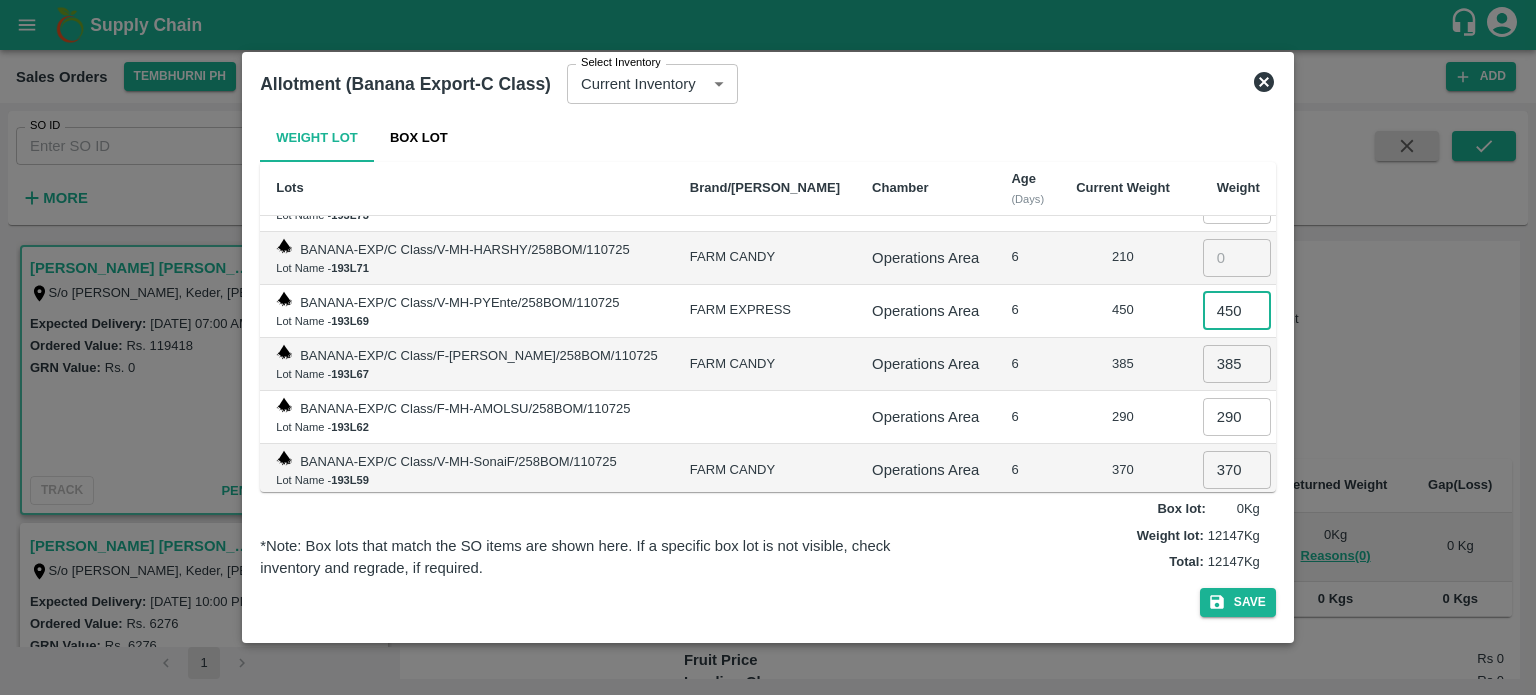 click on "385" at bounding box center (1123, 364) 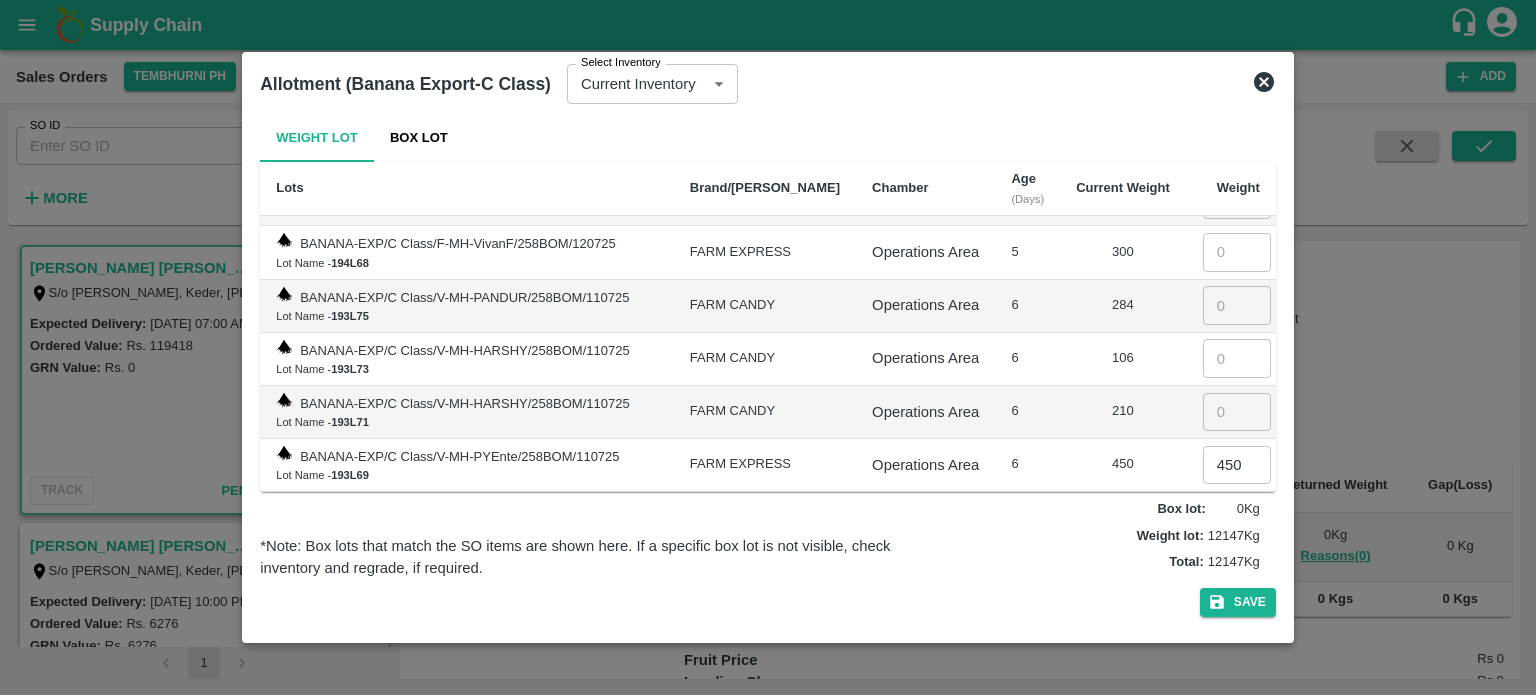 scroll, scrollTop: 3002, scrollLeft: 0, axis: vertical 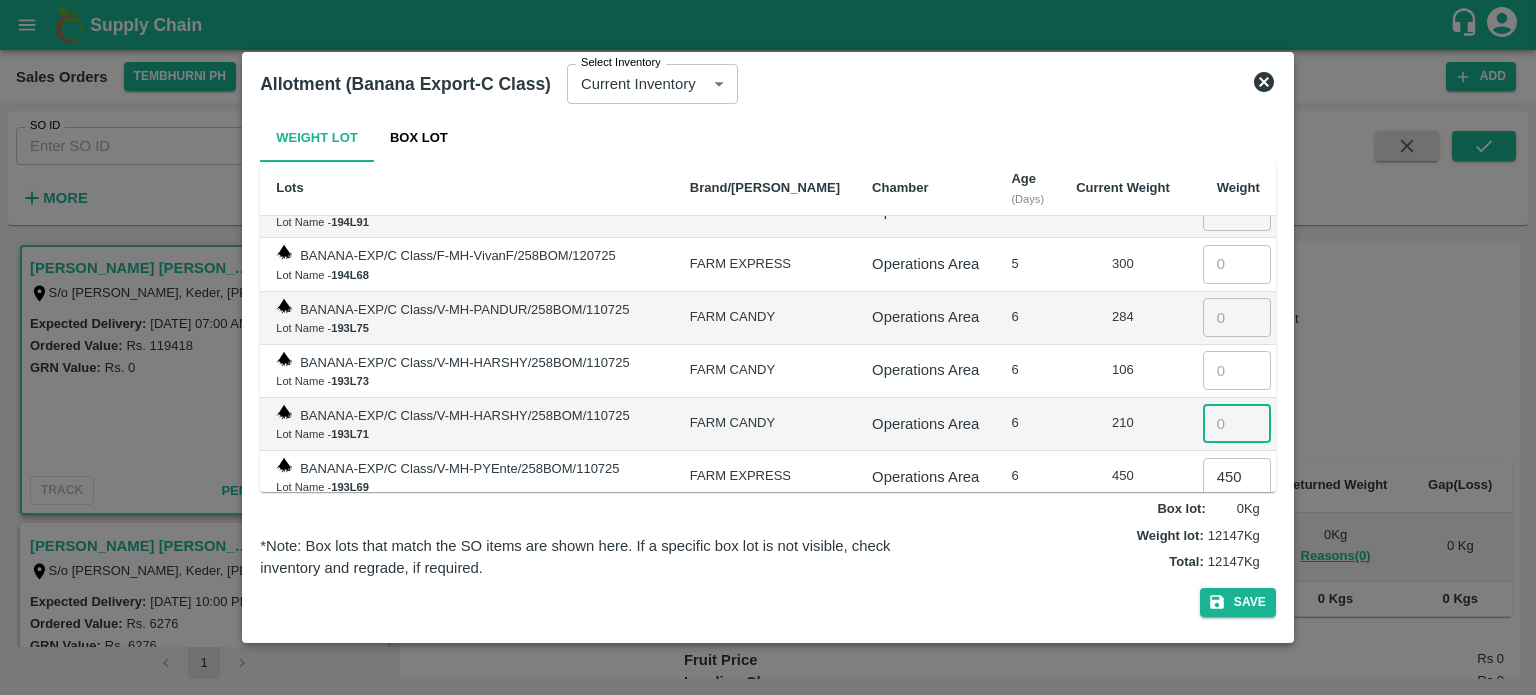 click at bounding box center (1237, 424) 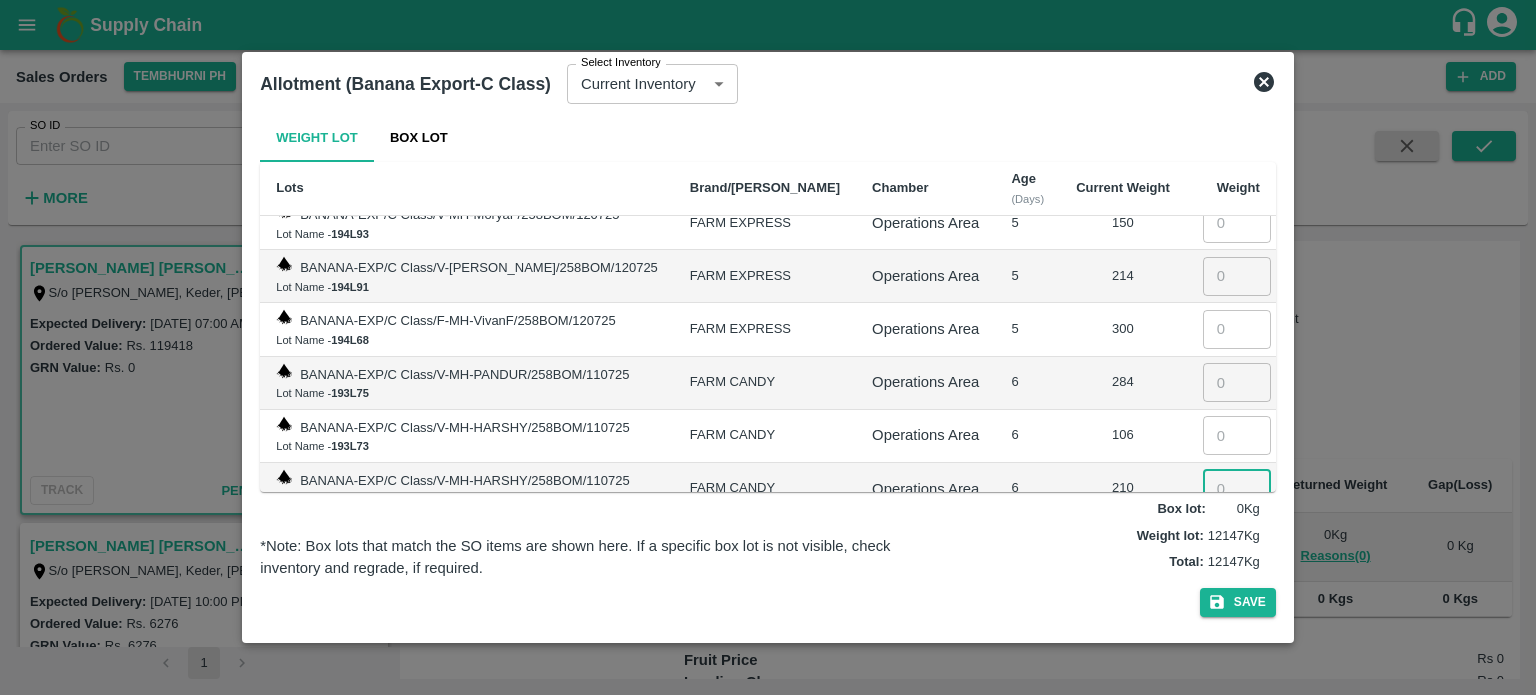 scroll, scrollTop: 2935, scrollLeft: 0, axis: vertical 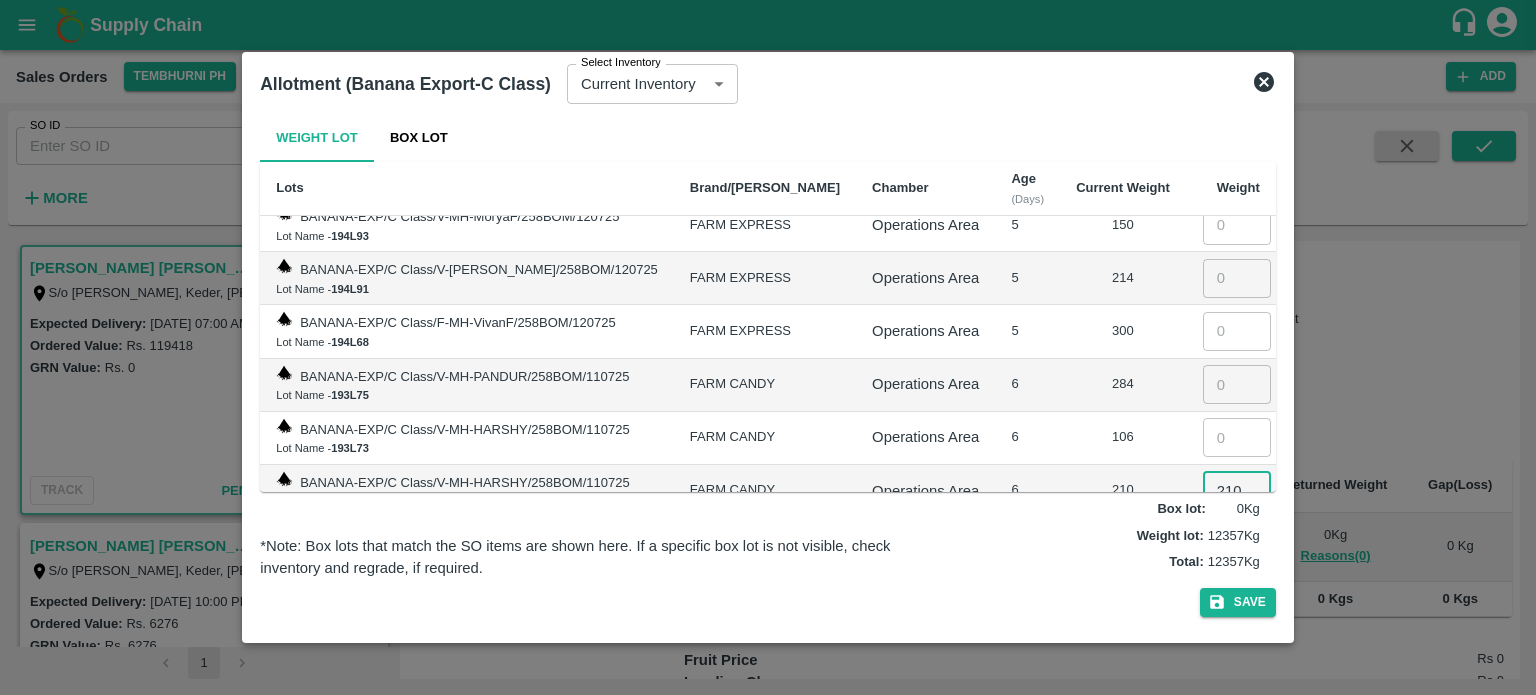 click at bounding box center (1237, 437) 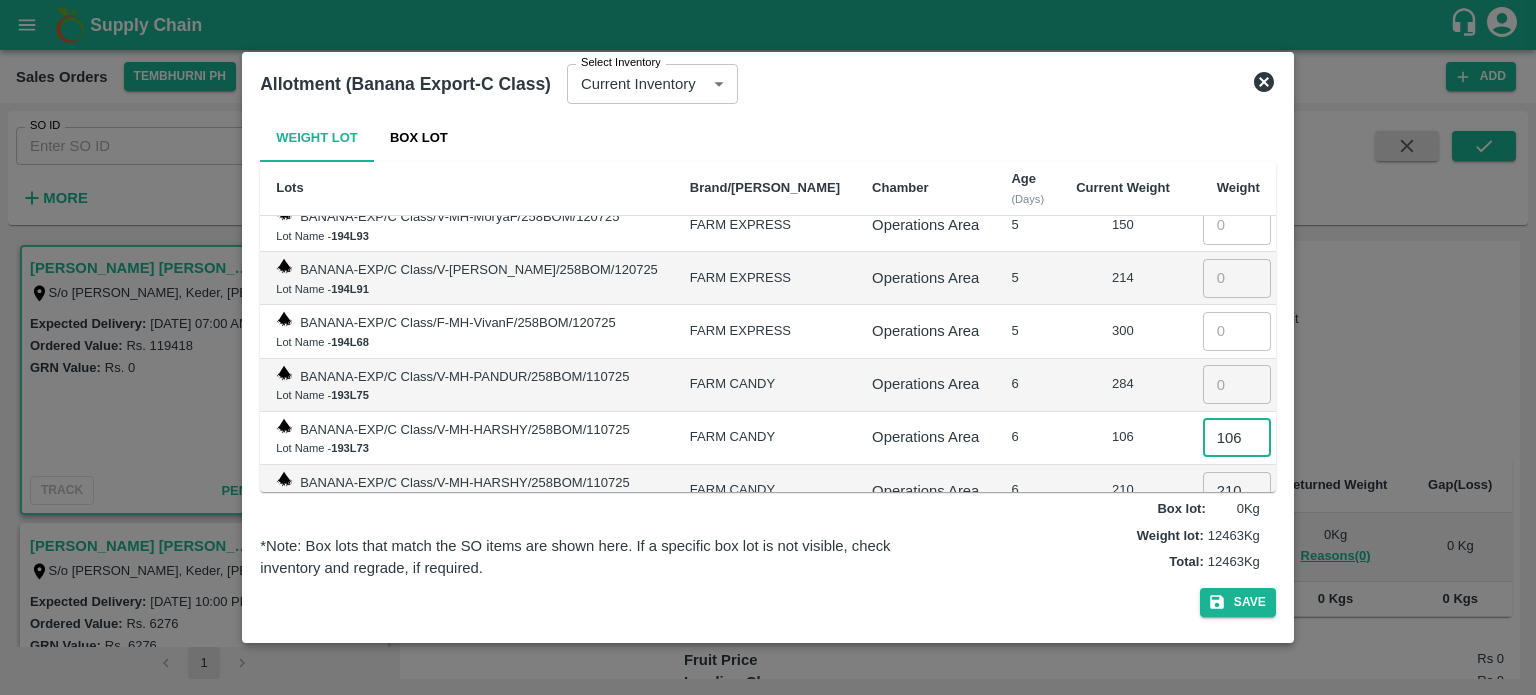click at bounding box center (1237, 384) 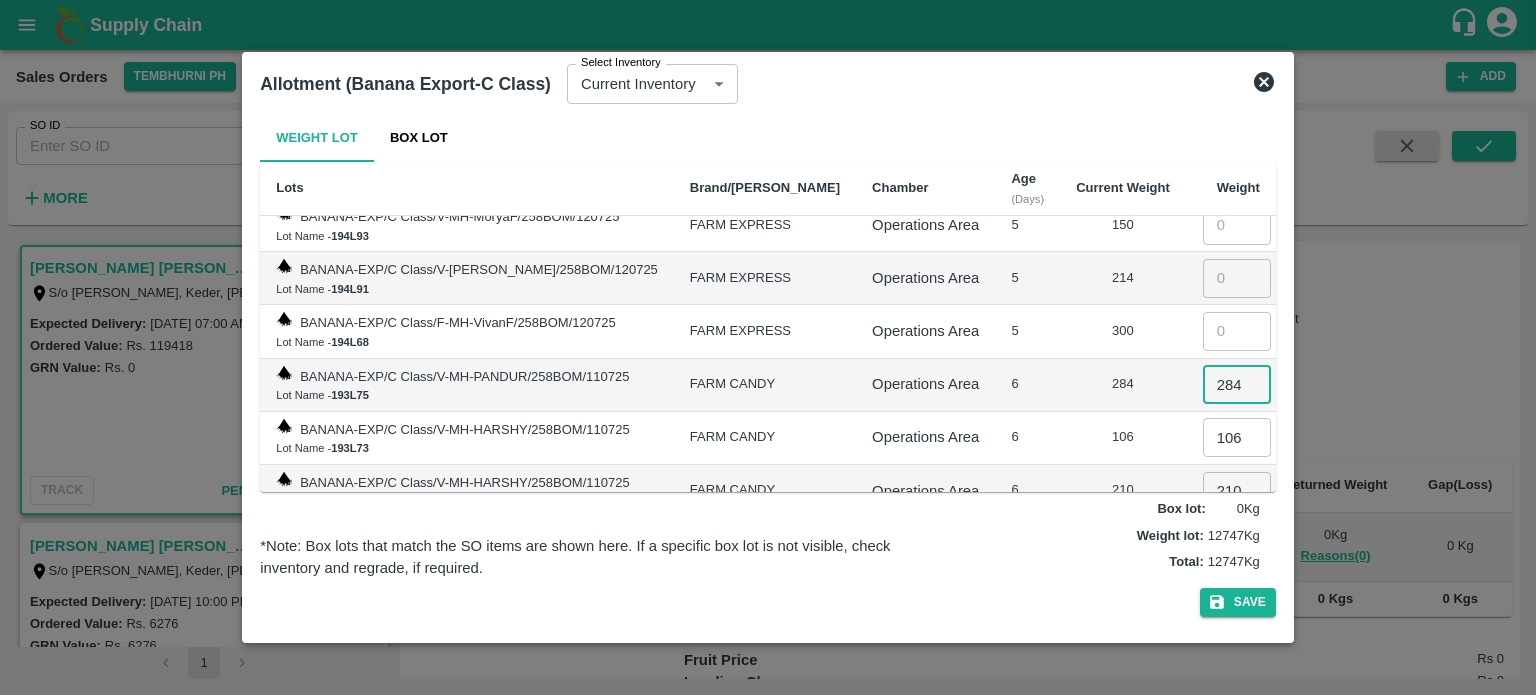 click at bounding box center (1237, 331) 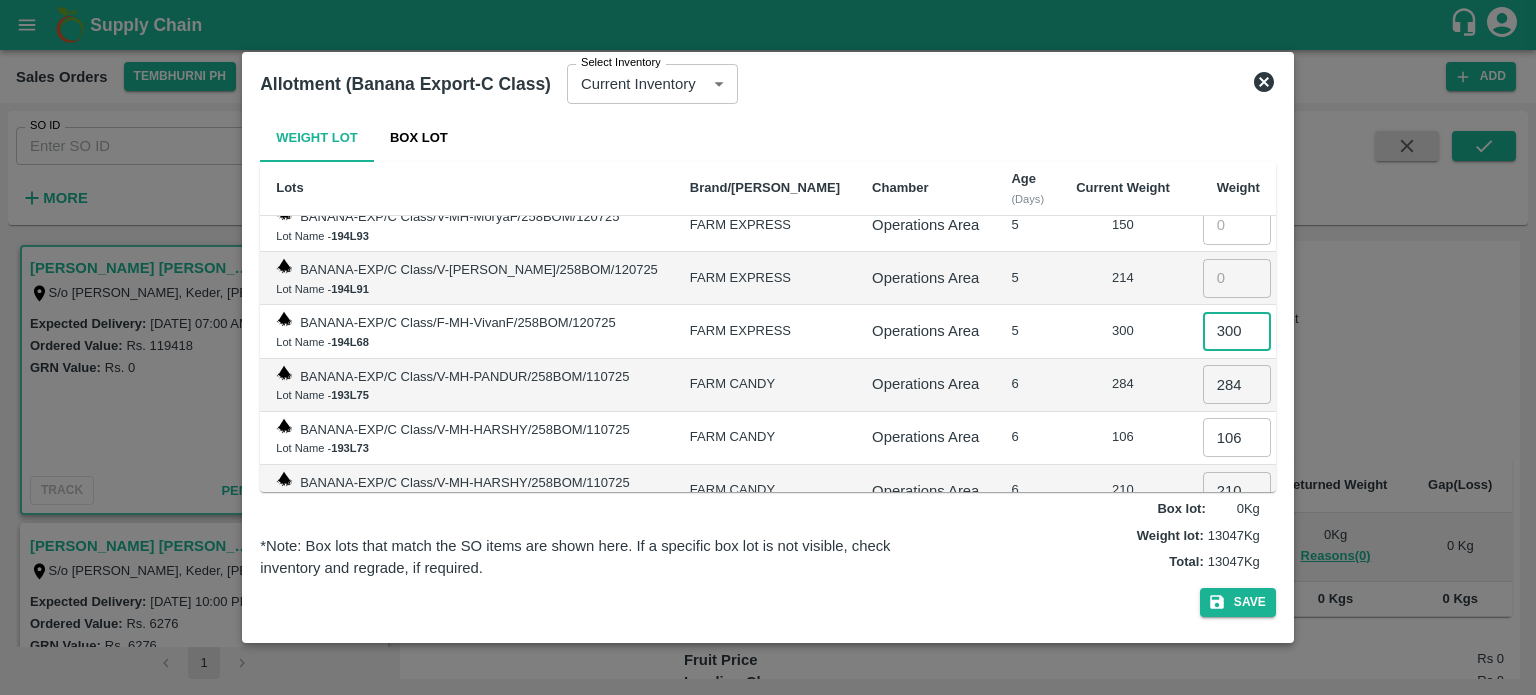 click at bounding box center [1237, 278] 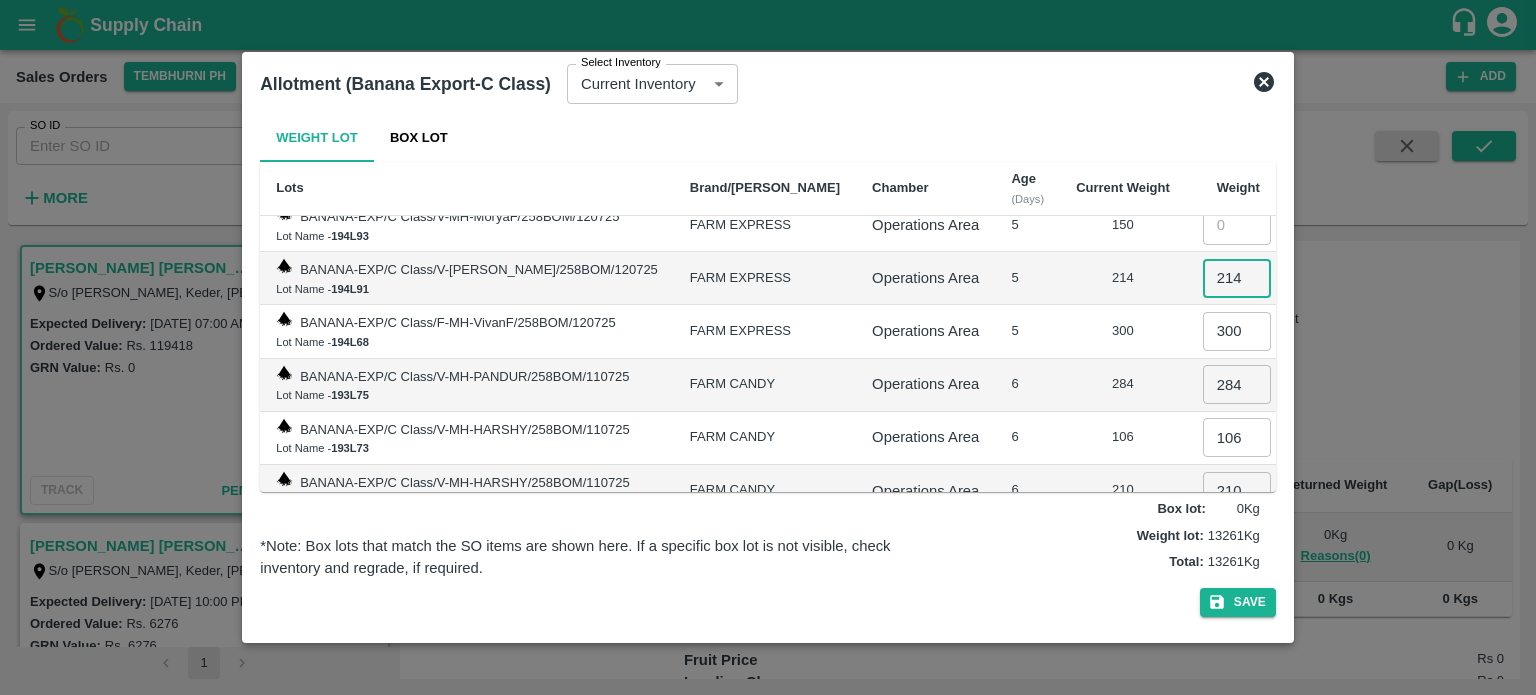 click on "284" at bounding box center [1123, 384] 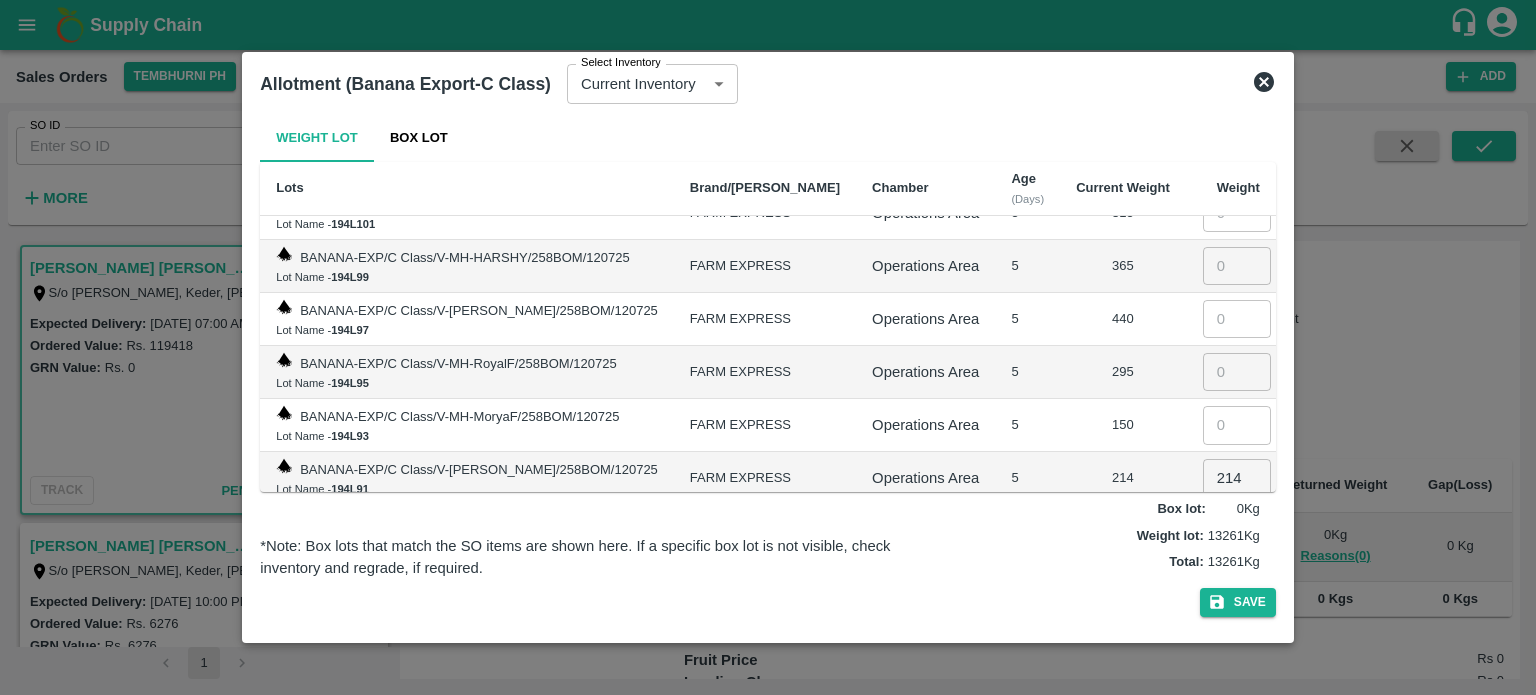 scroll, scrollTop: 2702, scrollLeft: 0, axis: vertical 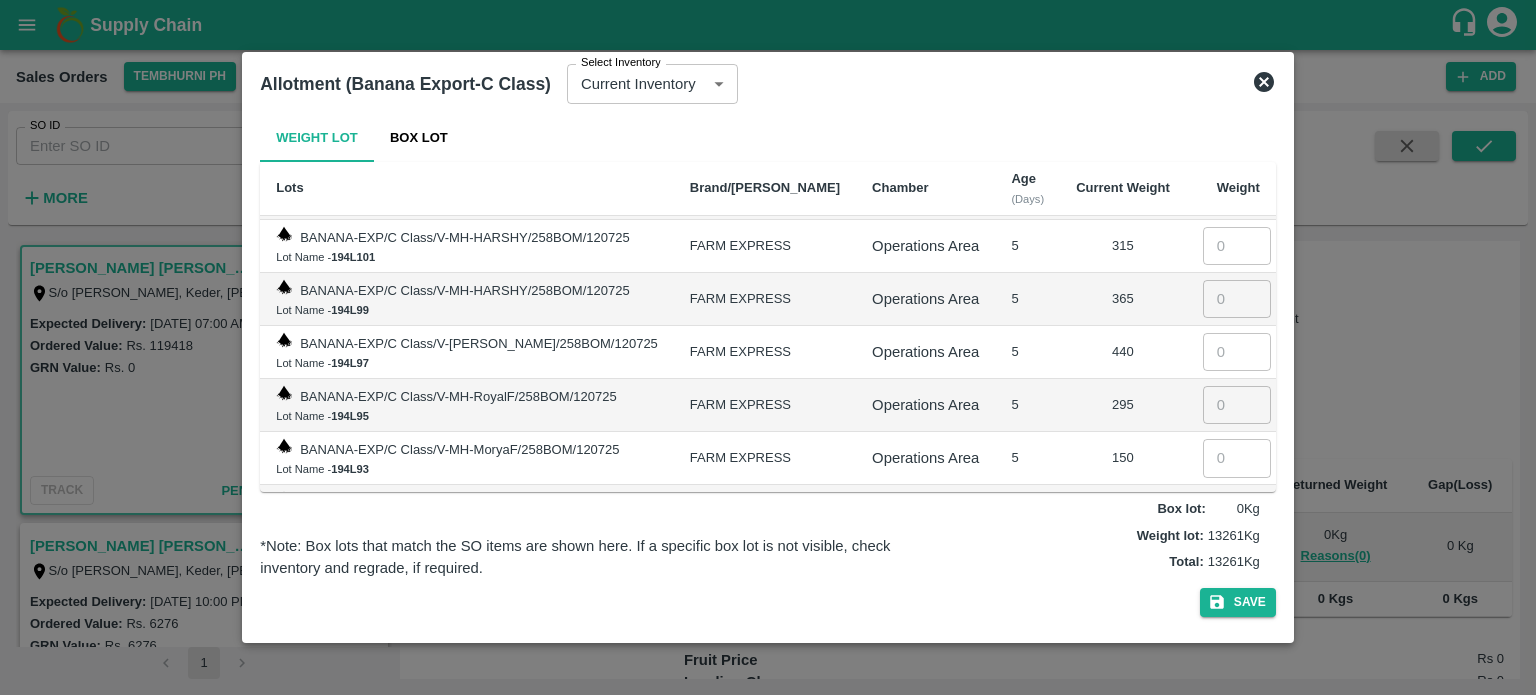 click at bounding box center (1237, 458) 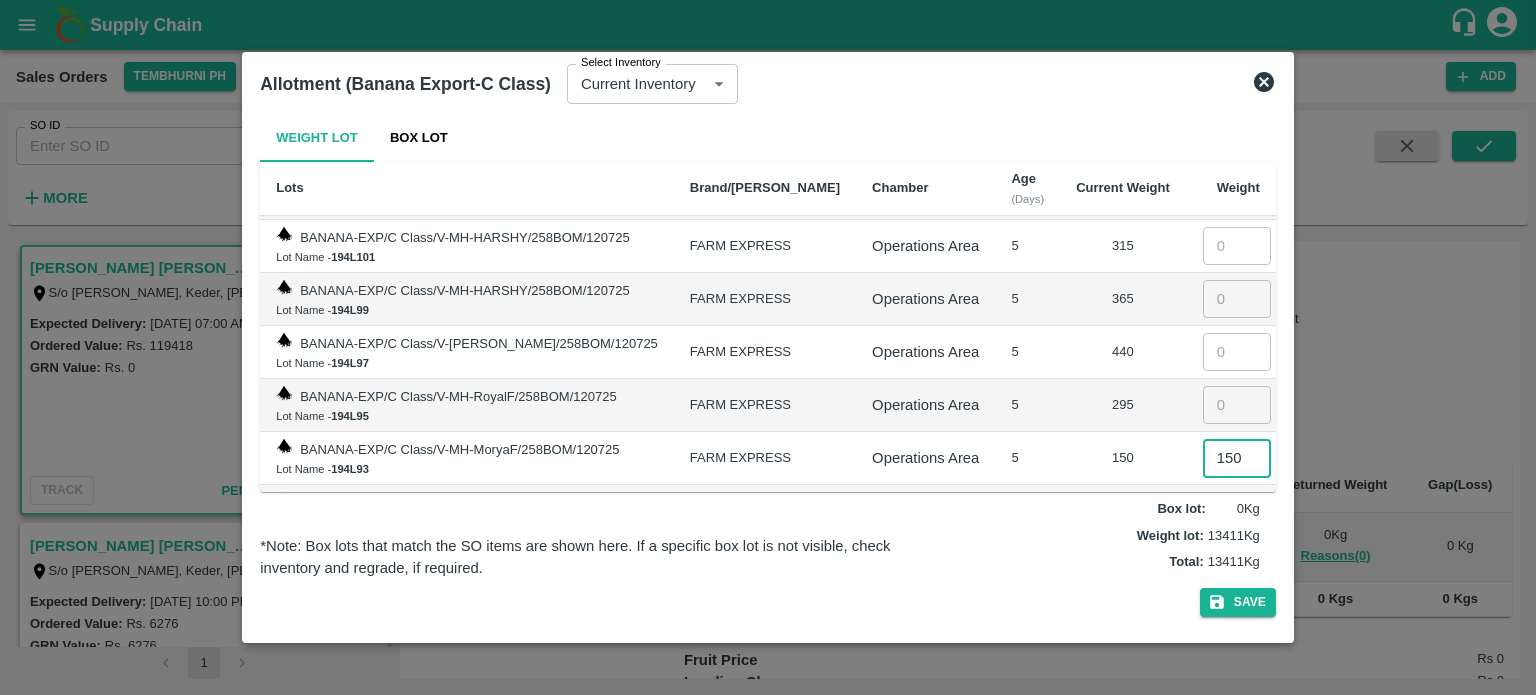 click at bounding box center (1237, 405) 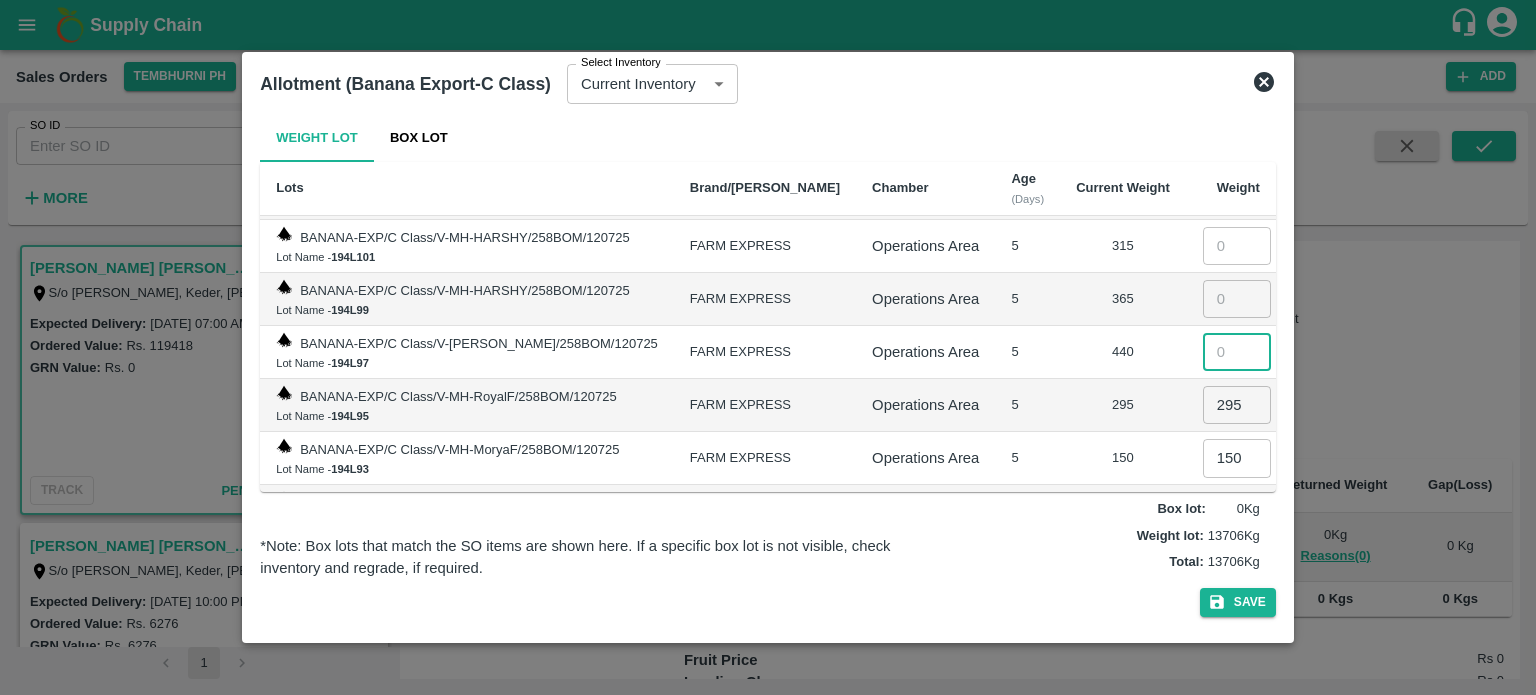click at bounding box center [1237, 352] 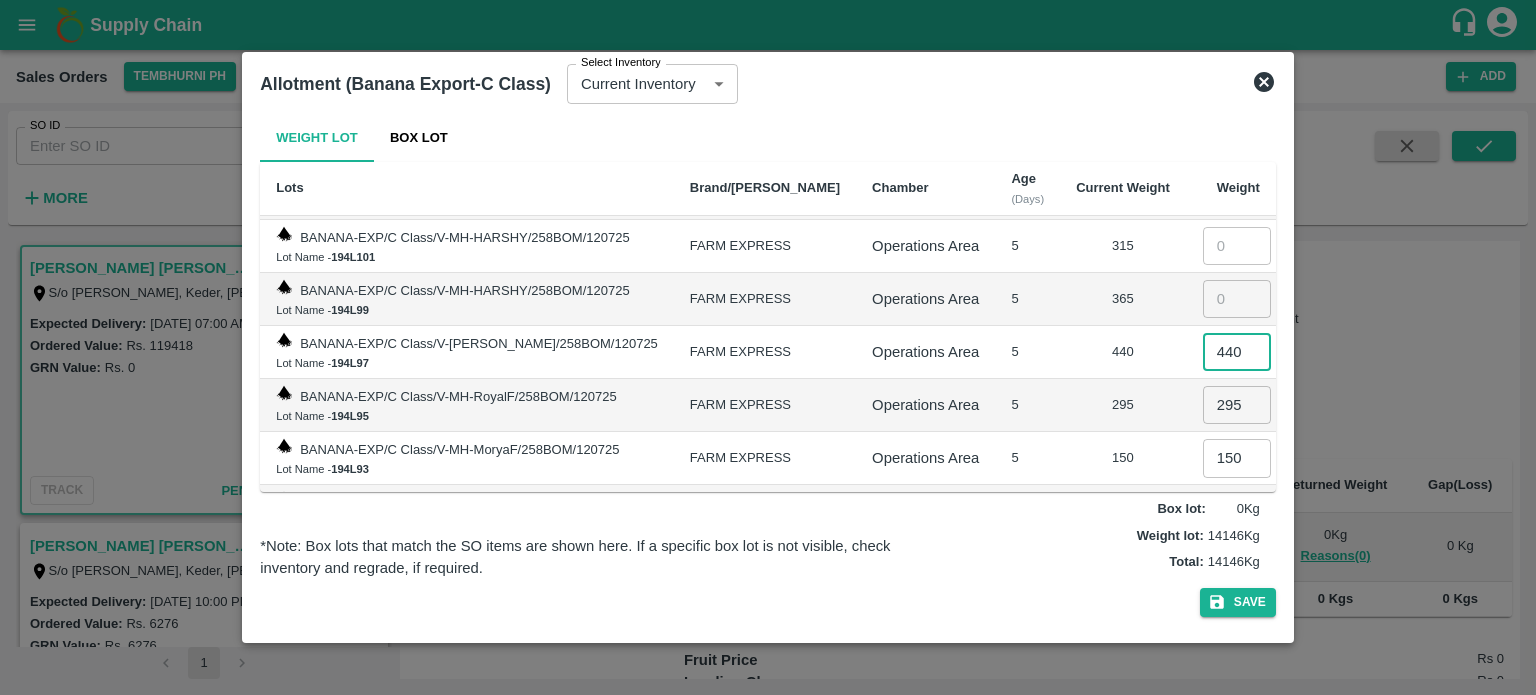 click at bounding box center (1237, 299) 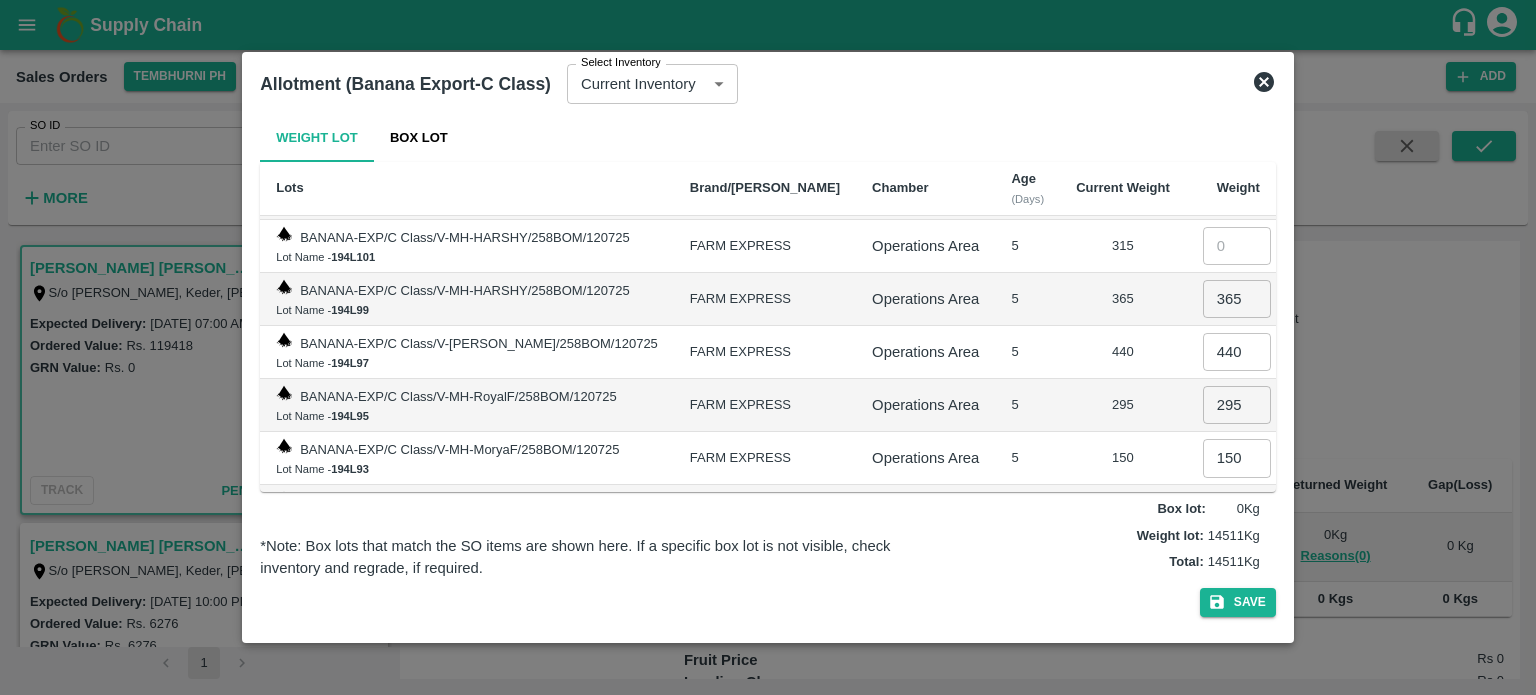 click on "5" at bounding box center (1027, 458) 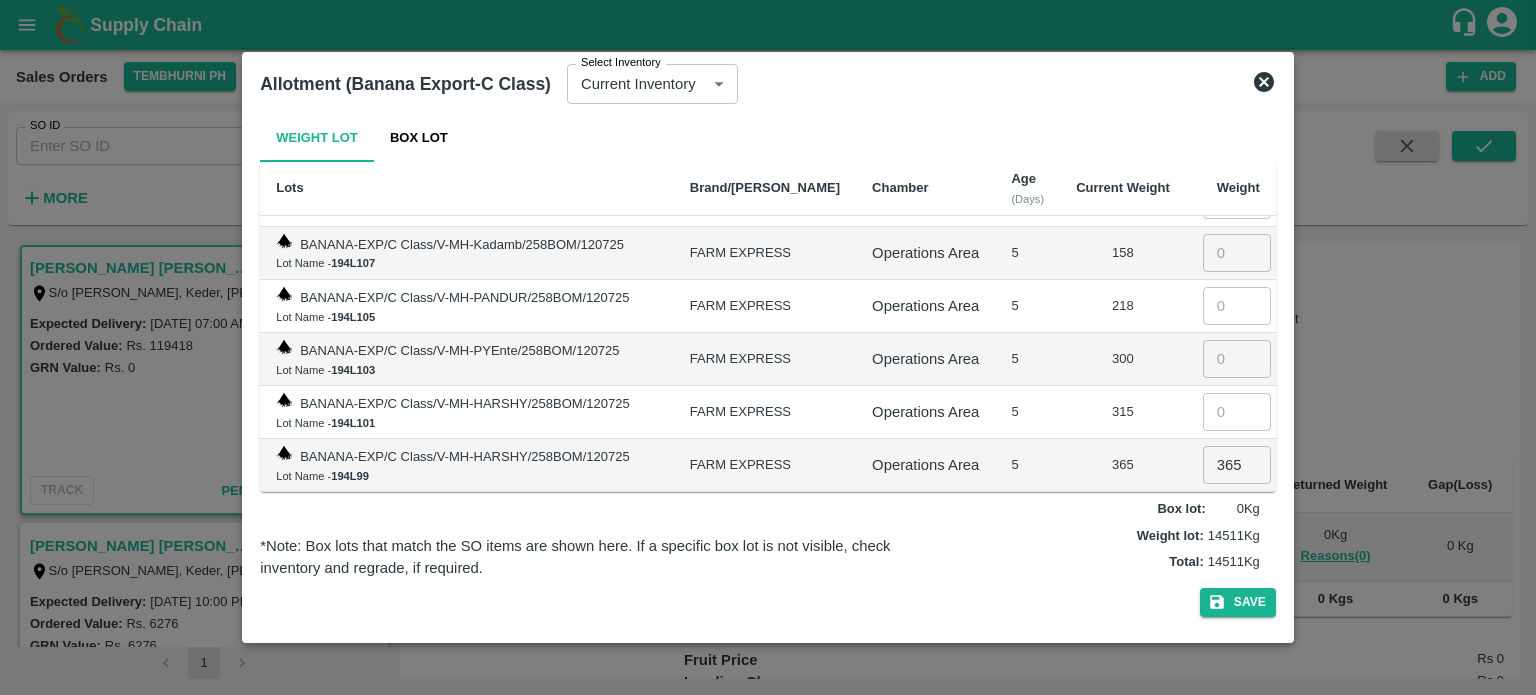 scroll, scrollTop: 2502, scrollLeft: 0, axis: vertical 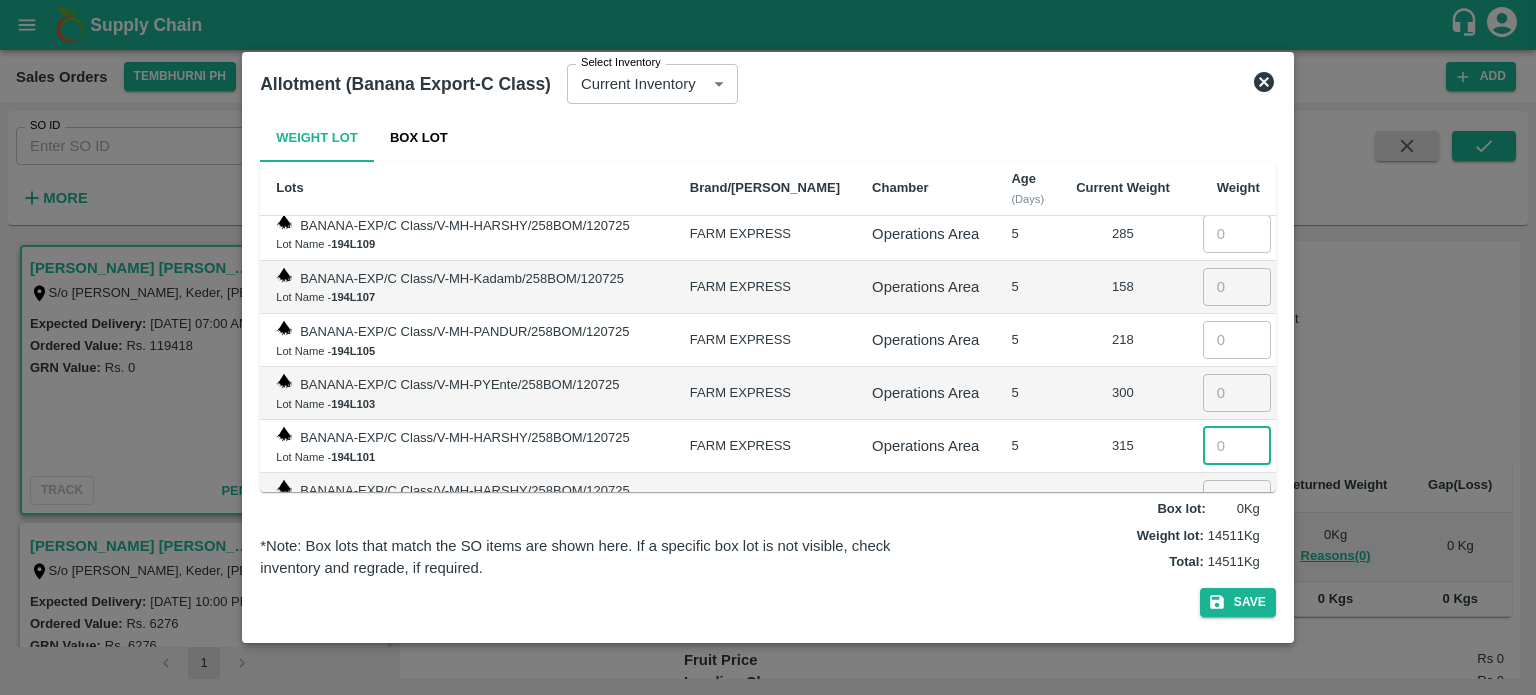 click at bounding box center [1237, 446] 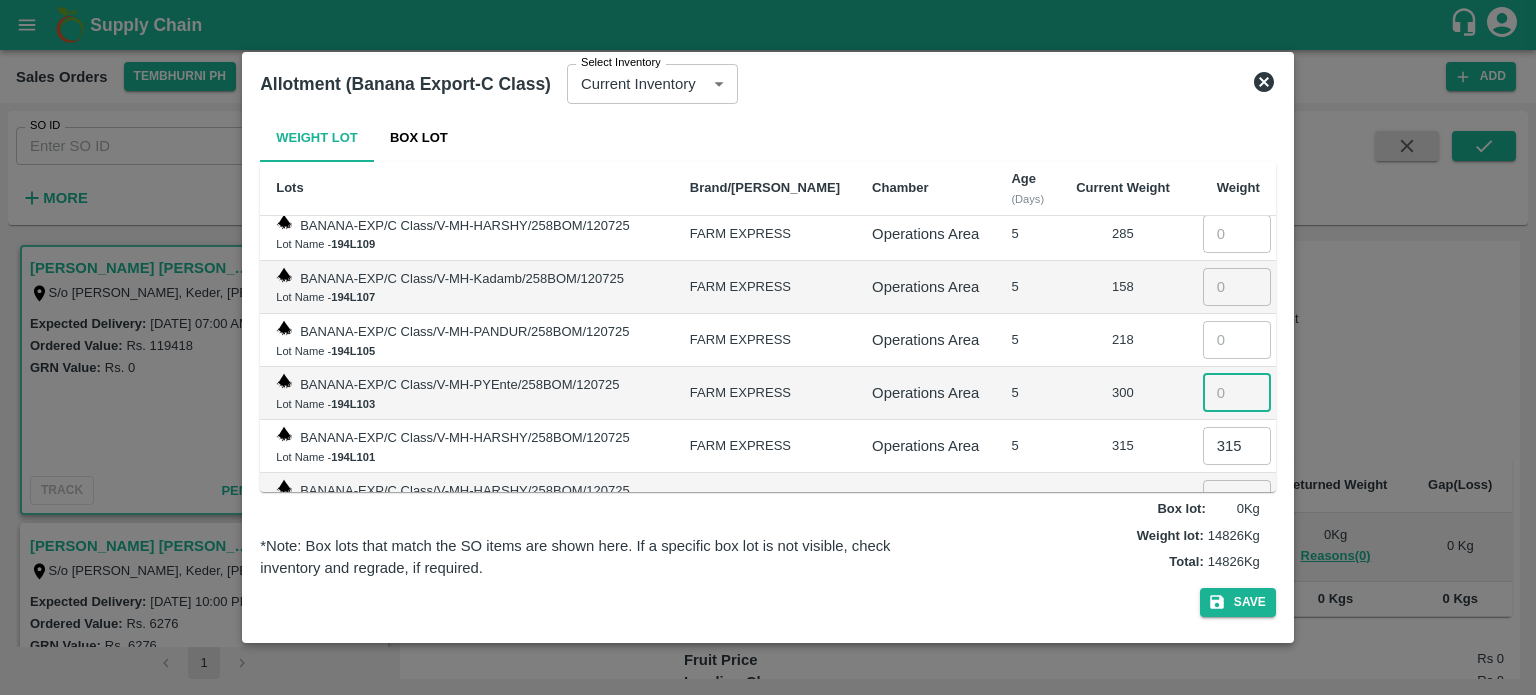 click at bounding box center (1237, 393) 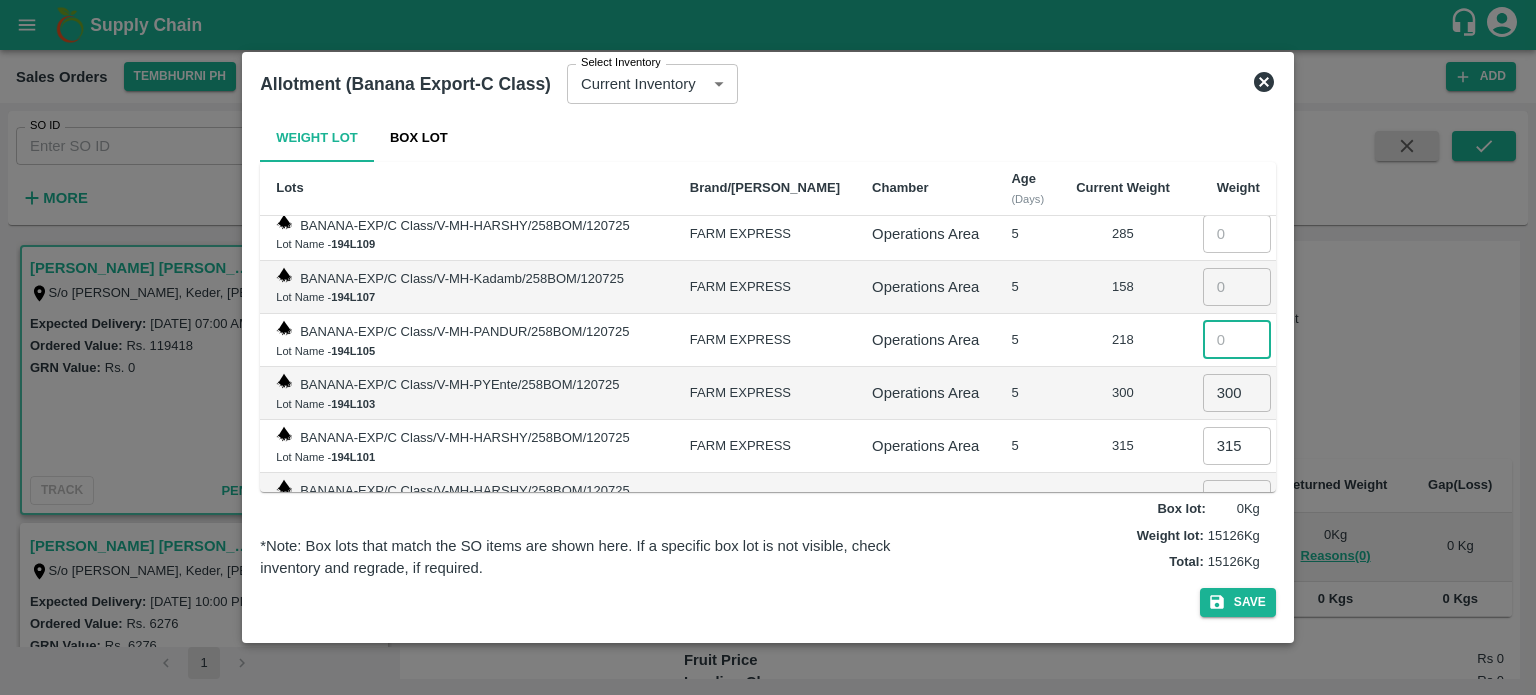 click at bounding box center (1237, 340) 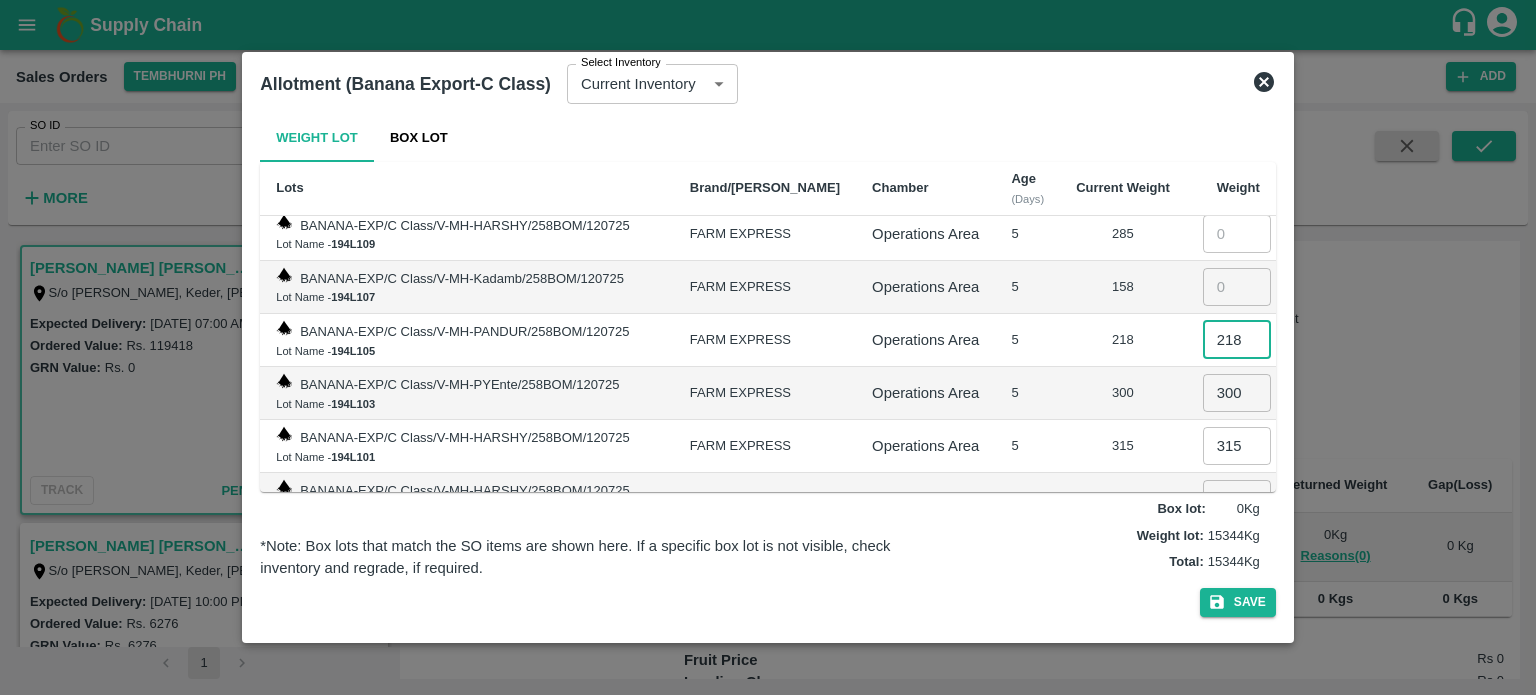 click at bounding box center (1237, 287) 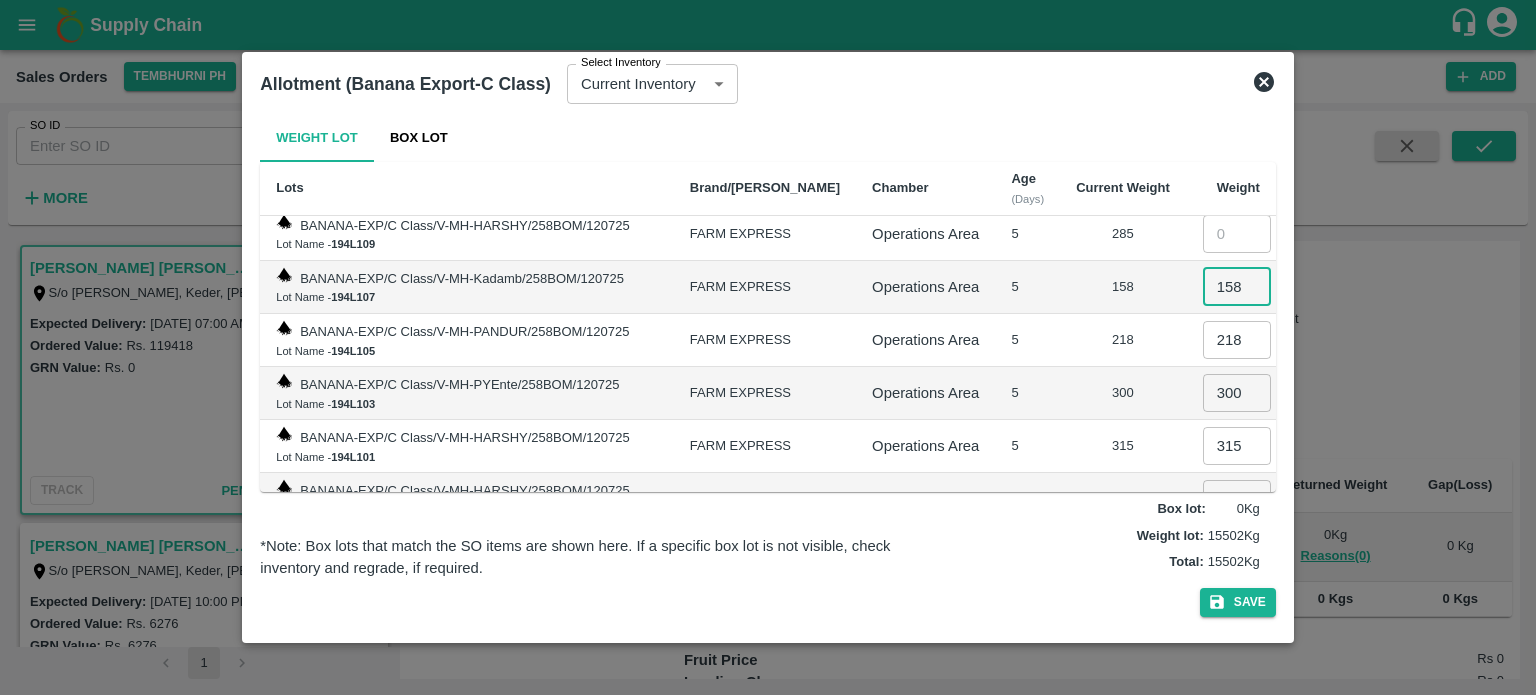 click on "5" at bounding box center (1027, 393) 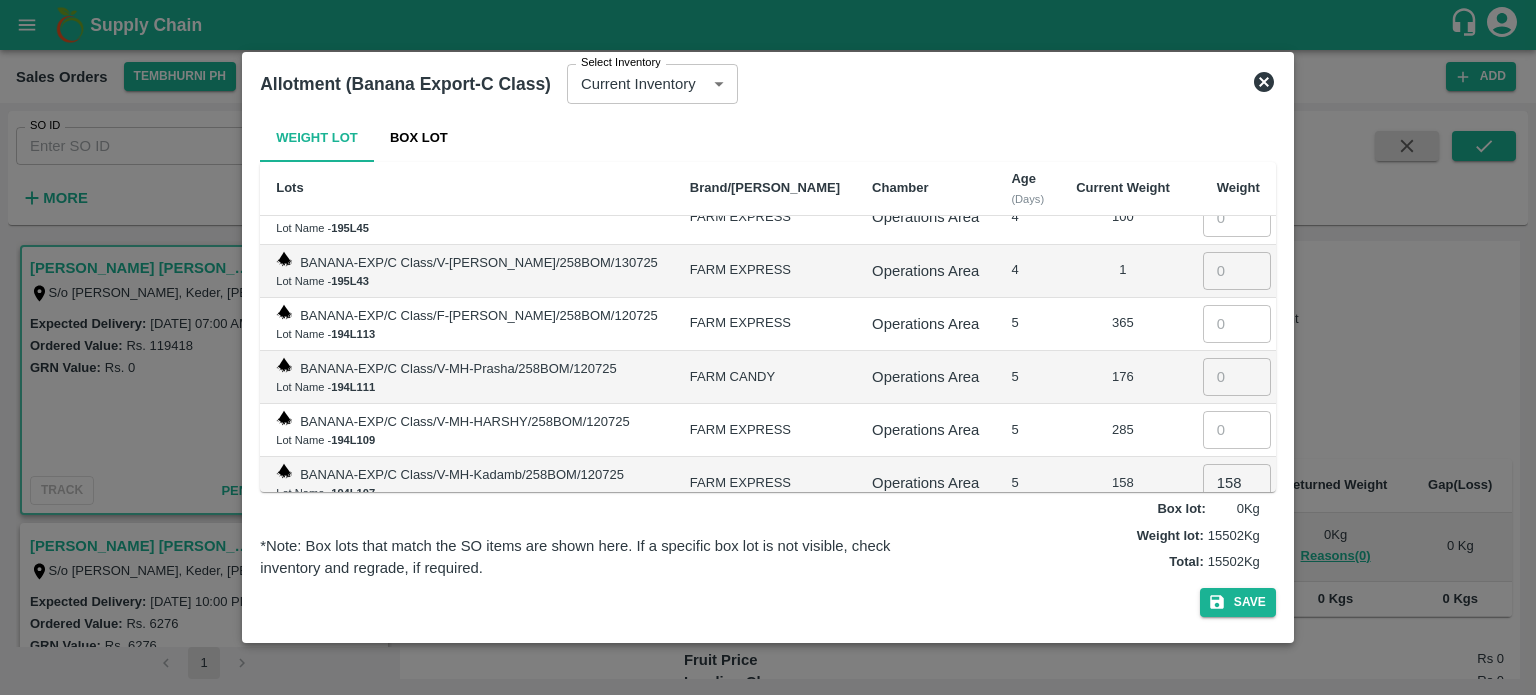 scroll, scrollTop: 2302, scrollLeft: 0, axis: vertical 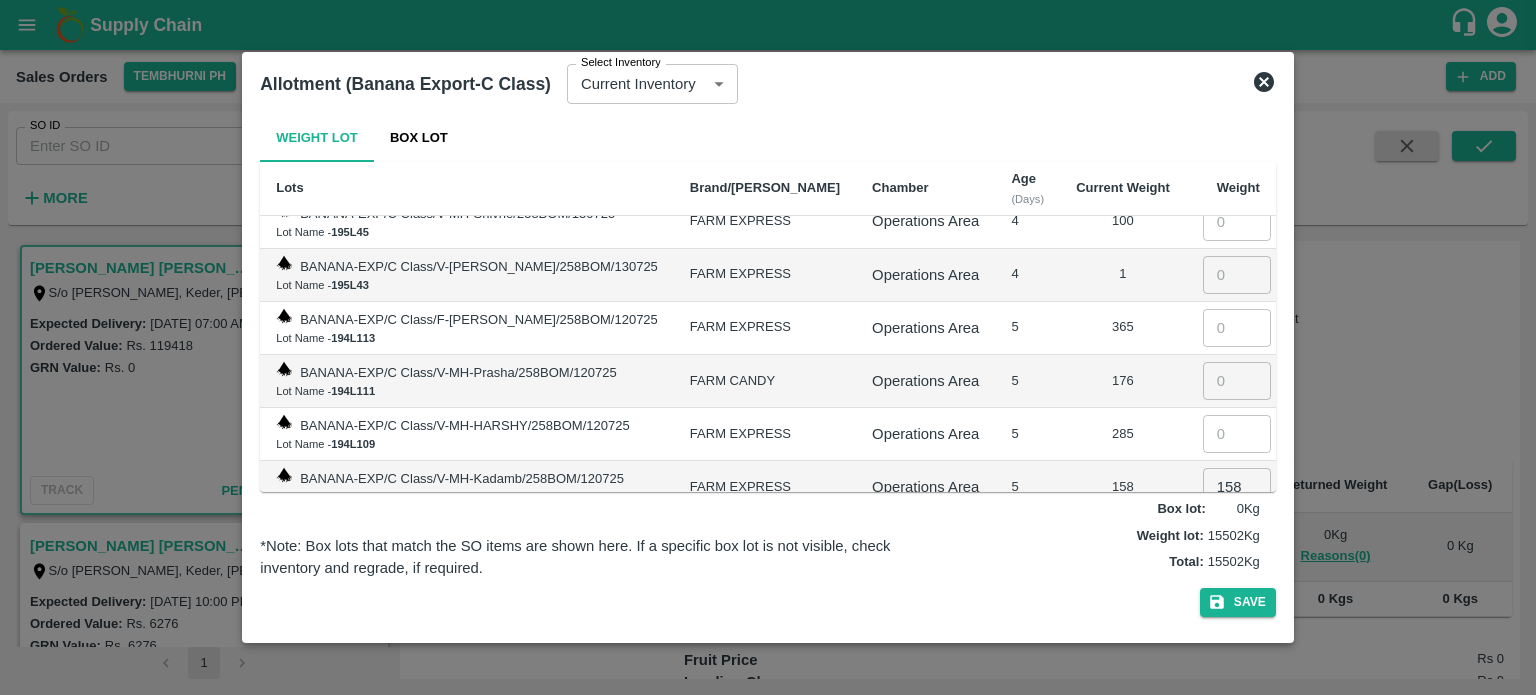 click at bounding box center (1237, 434) 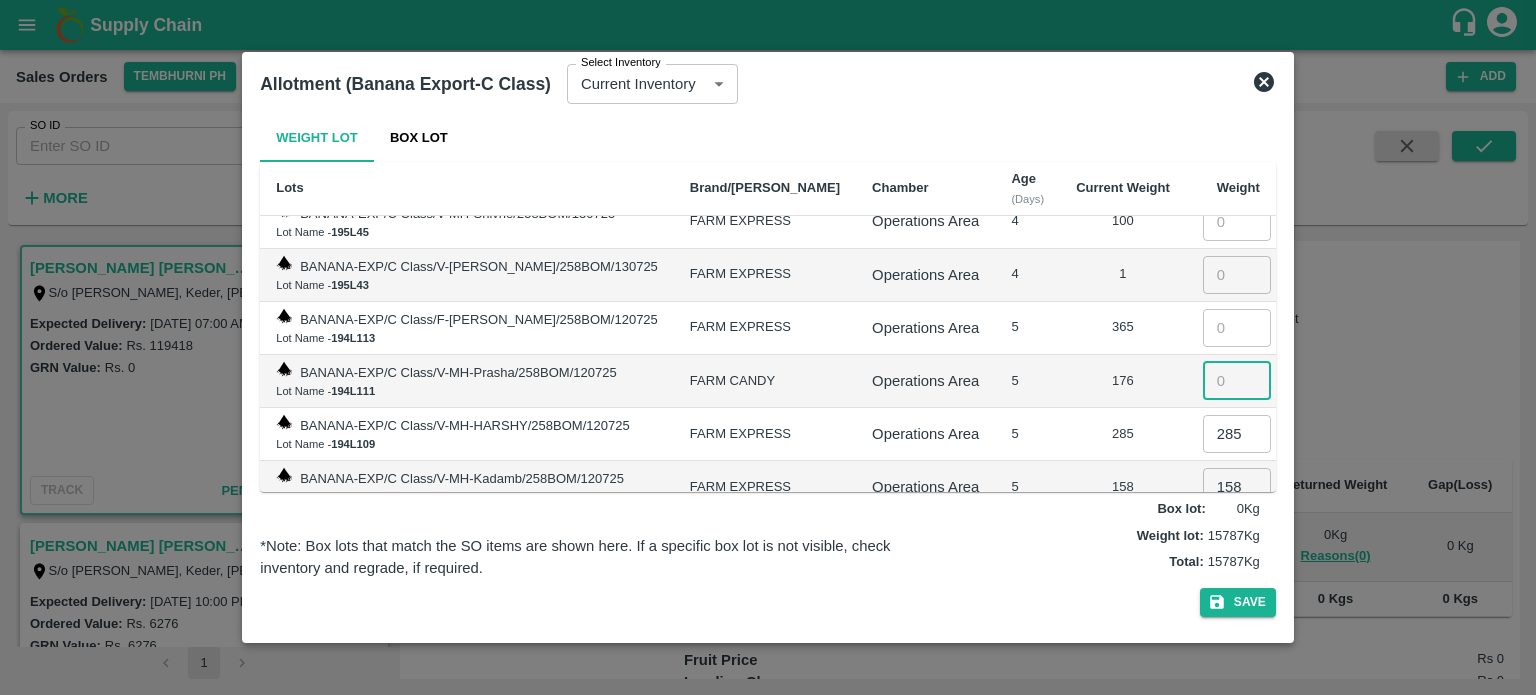 click at bounding box center [1237, 381] 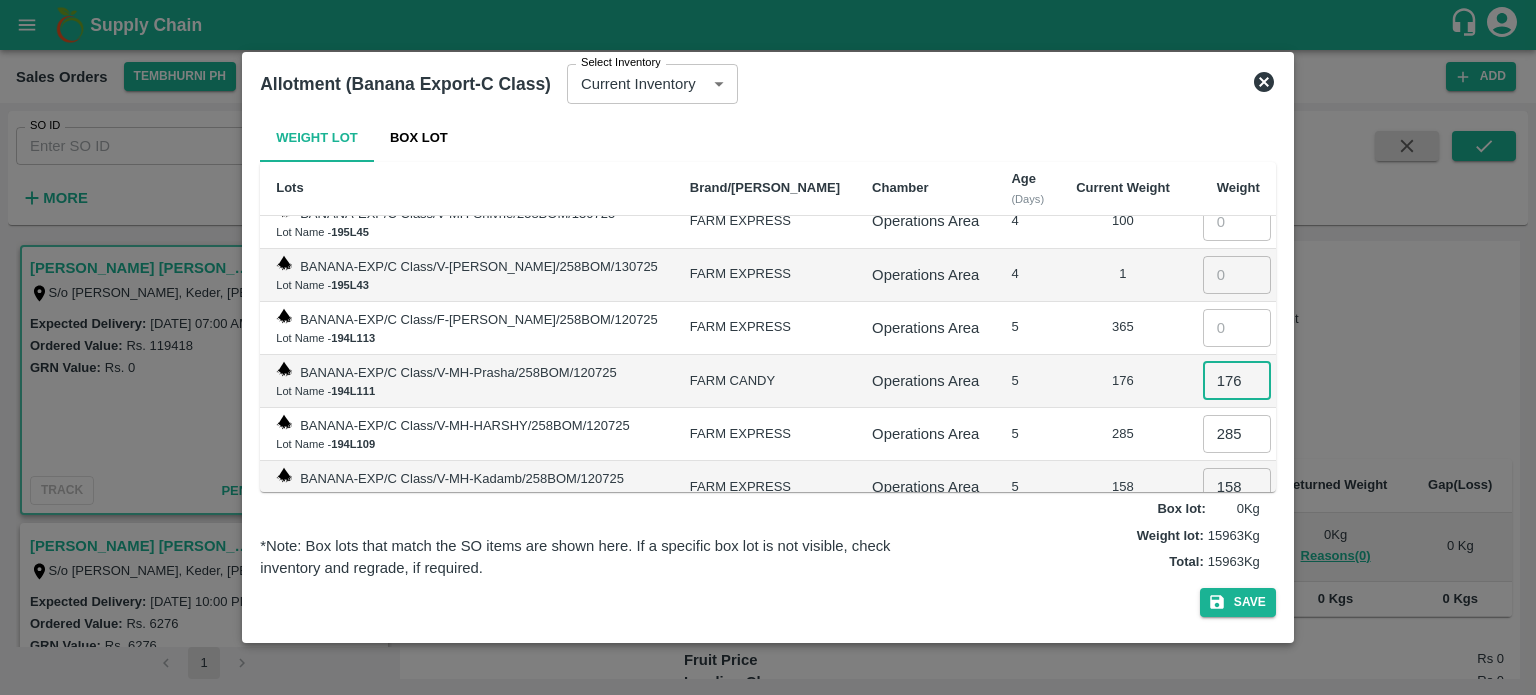 click at bounding box center (1237, 328) 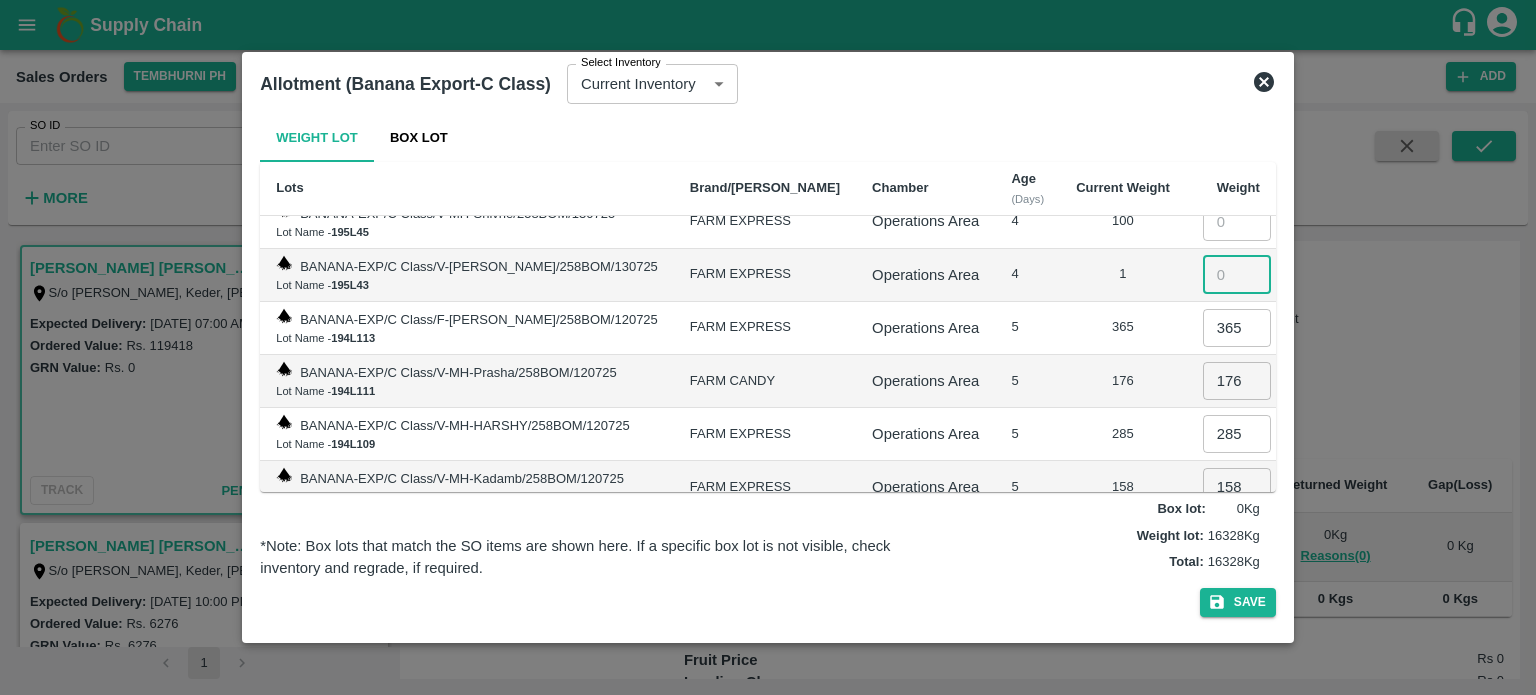 click at bounding box center [1237, 275] 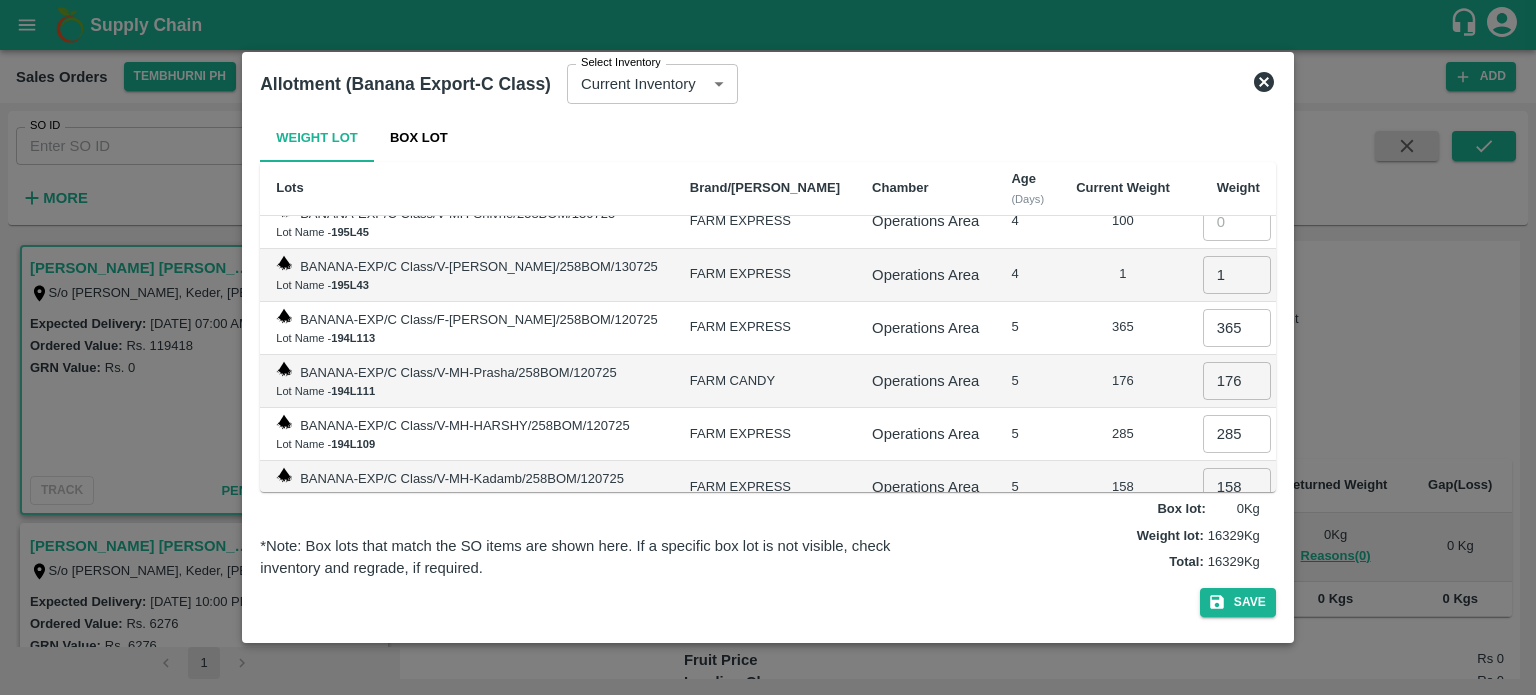 click on "5" at bounding box center [1027, 328] 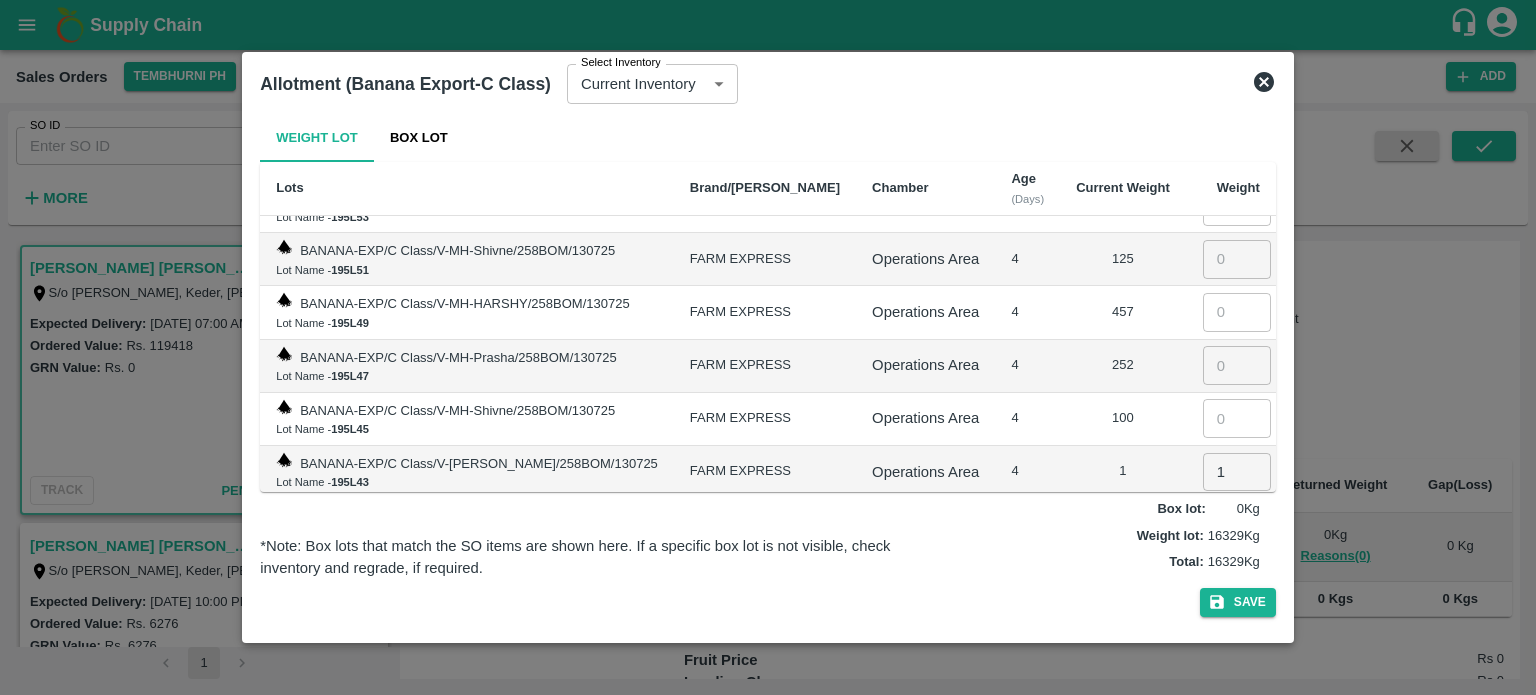 scroll, scrollTop: 2102, scrollLeft: 0, axis: vertical 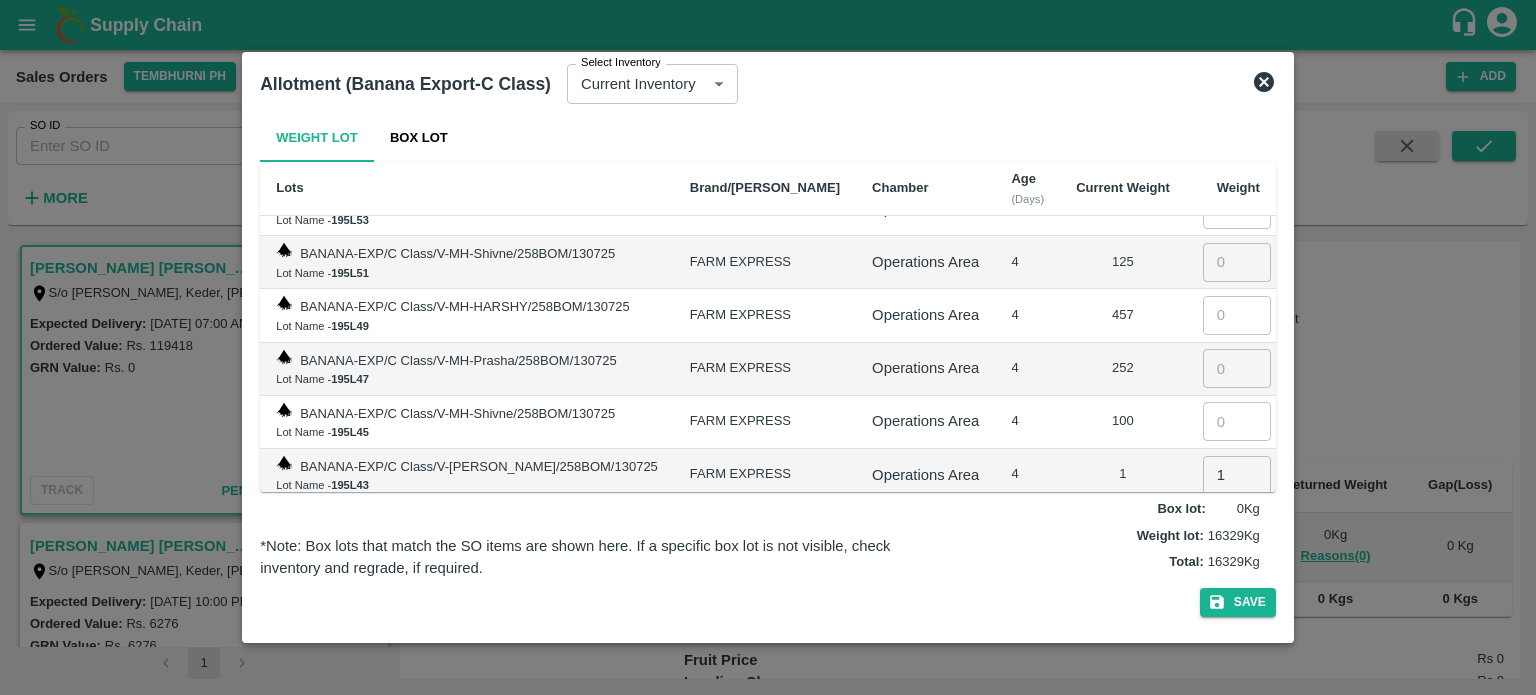 click at bounding box center [1237, 421] 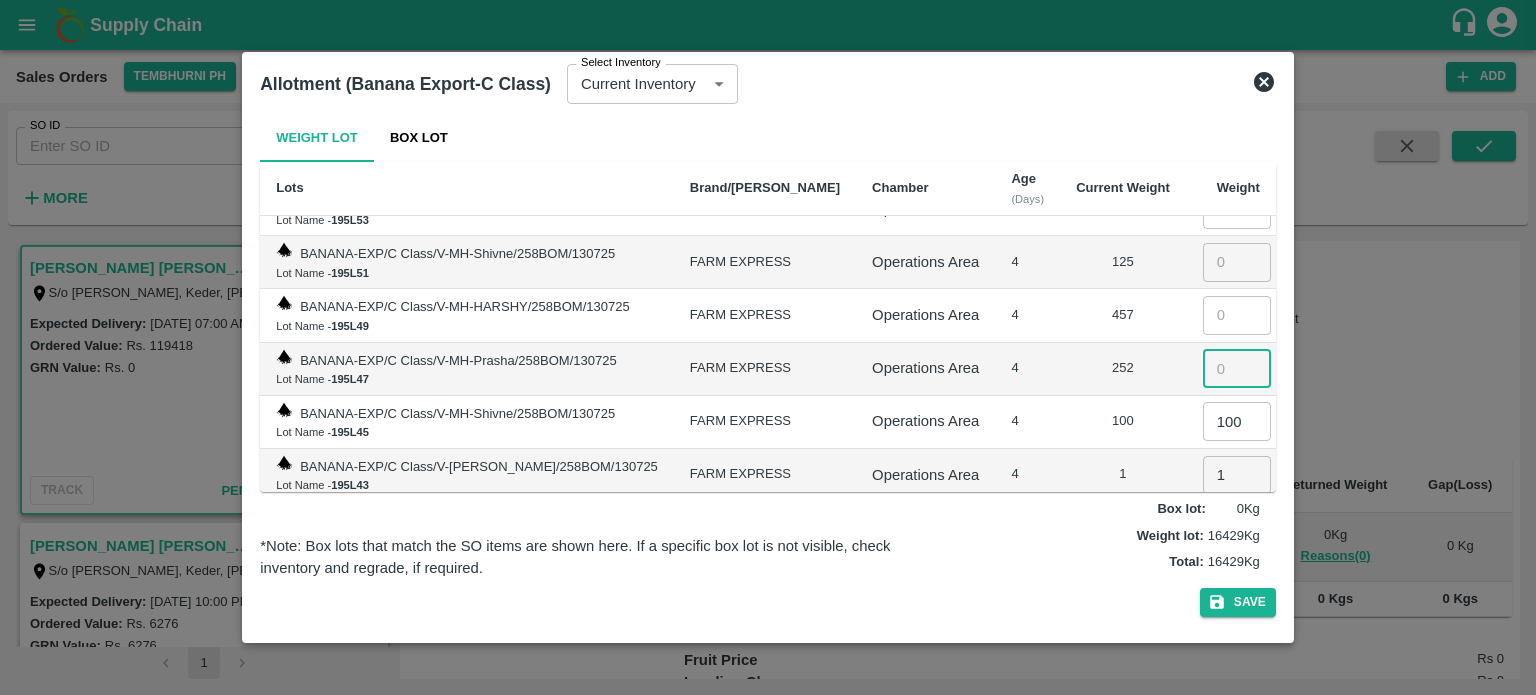 click at bounding box center [1237, 368] 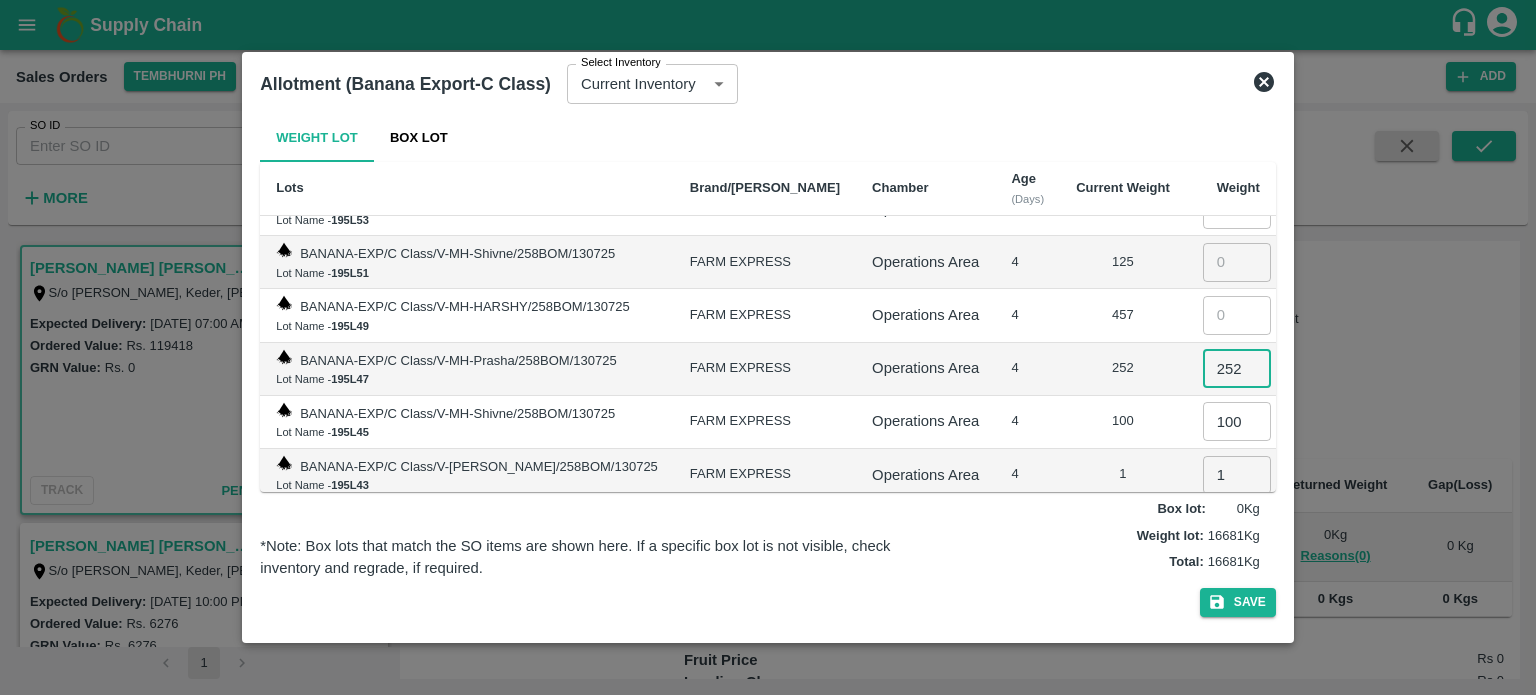 click at bounding box center [1237, 315] 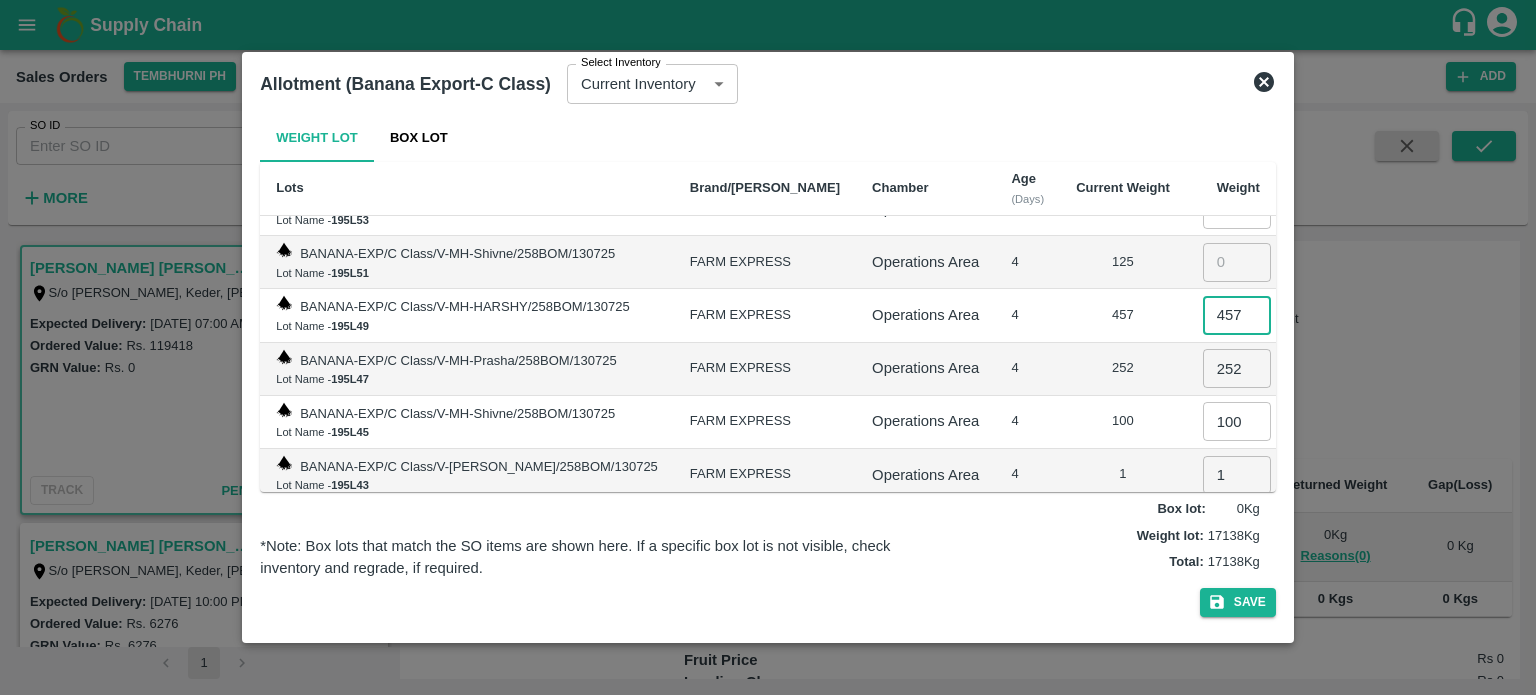 click at bounding box center [1237, 262] 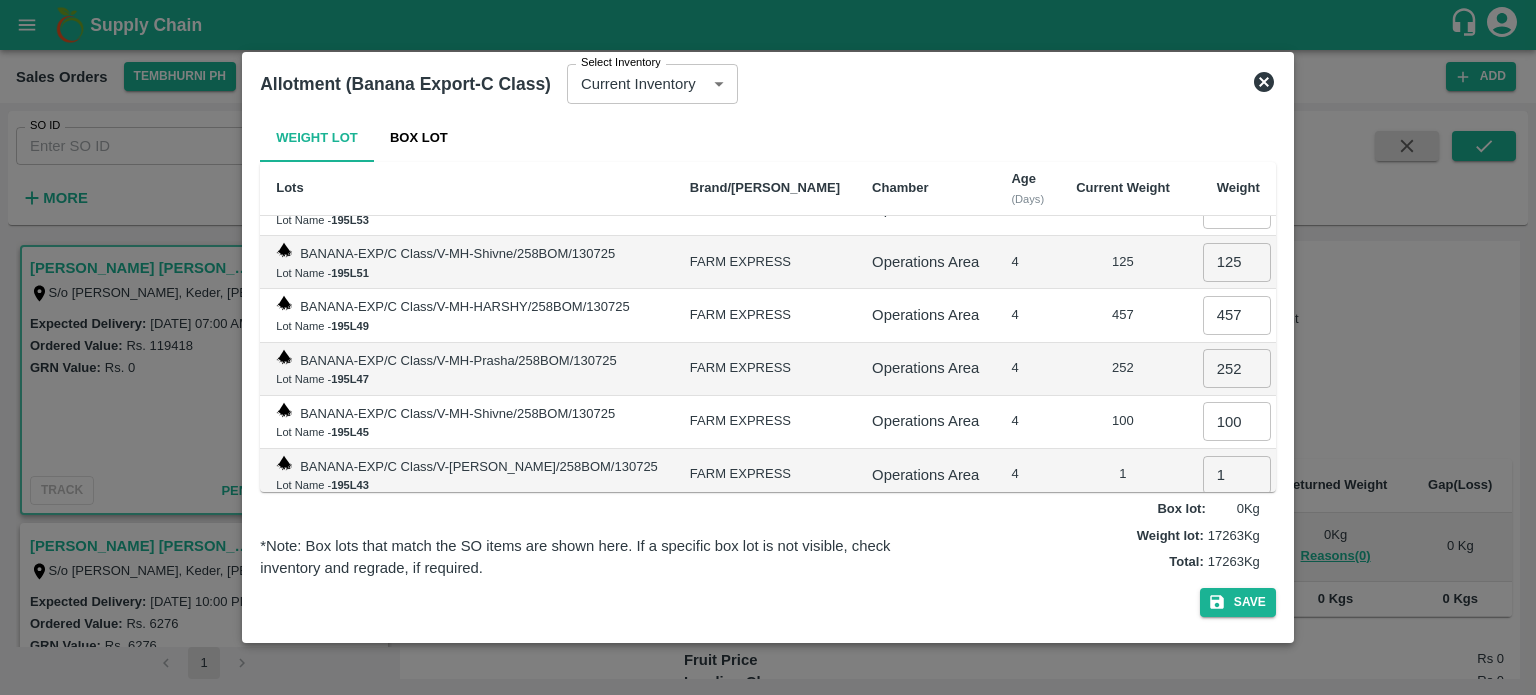 click on "252" at bounding box center [1123, 369] 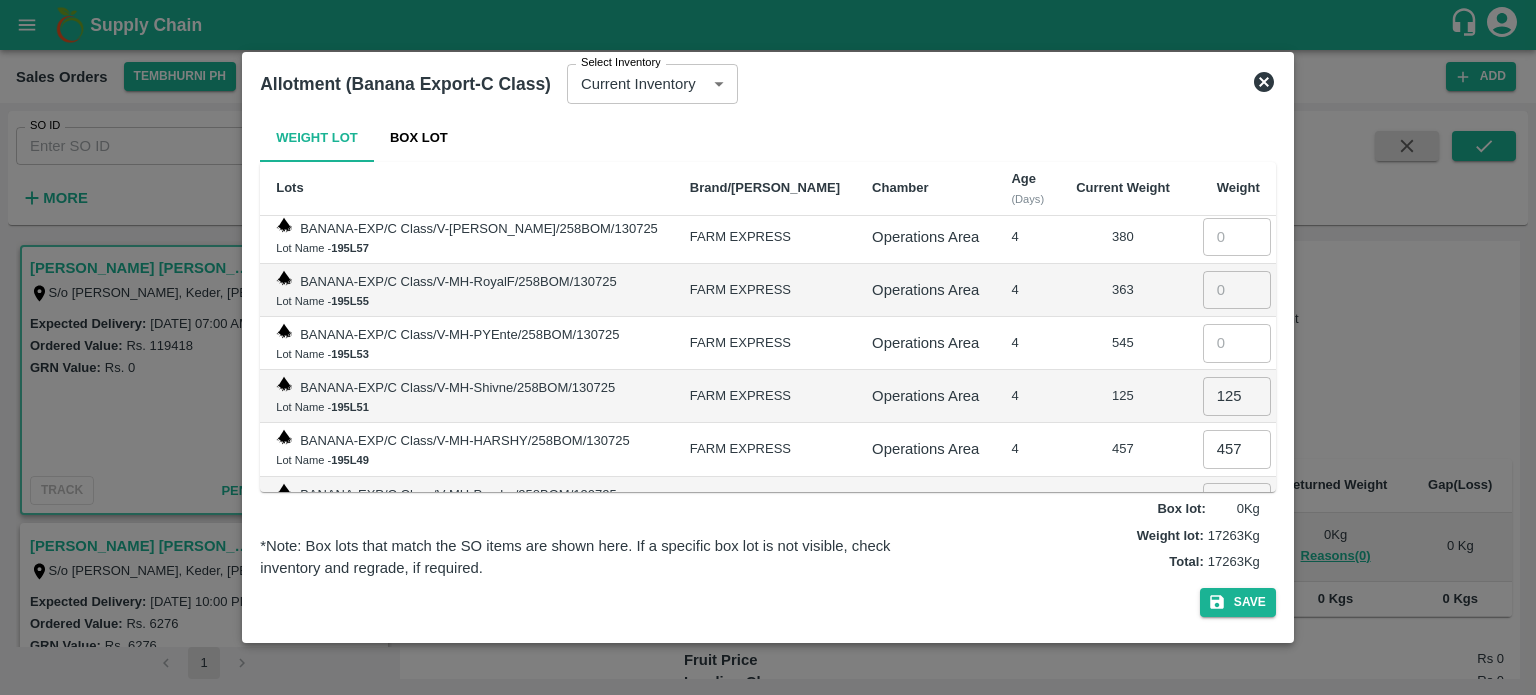 scroll, scrollTop: 1902, scrollLeft: 0, axis: vertical 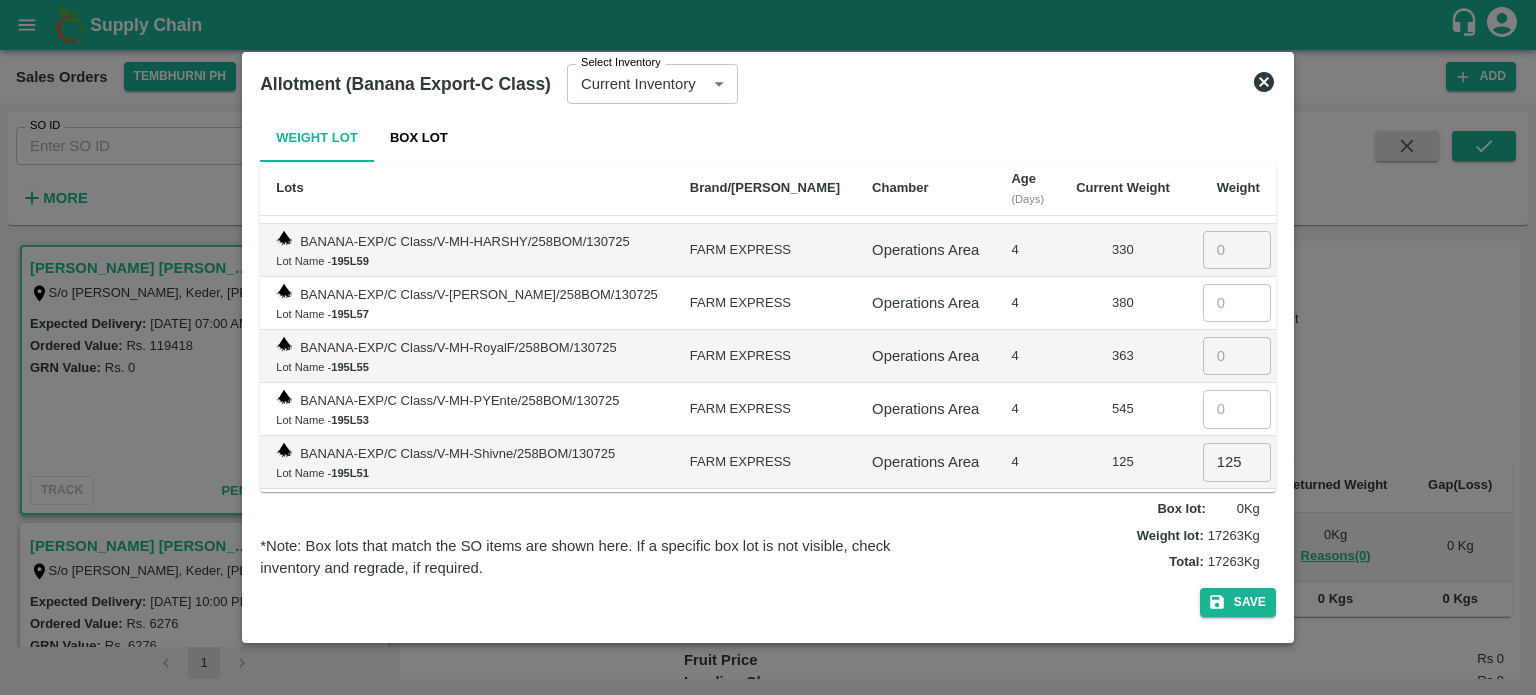 click at bounding box center (1237, 409) 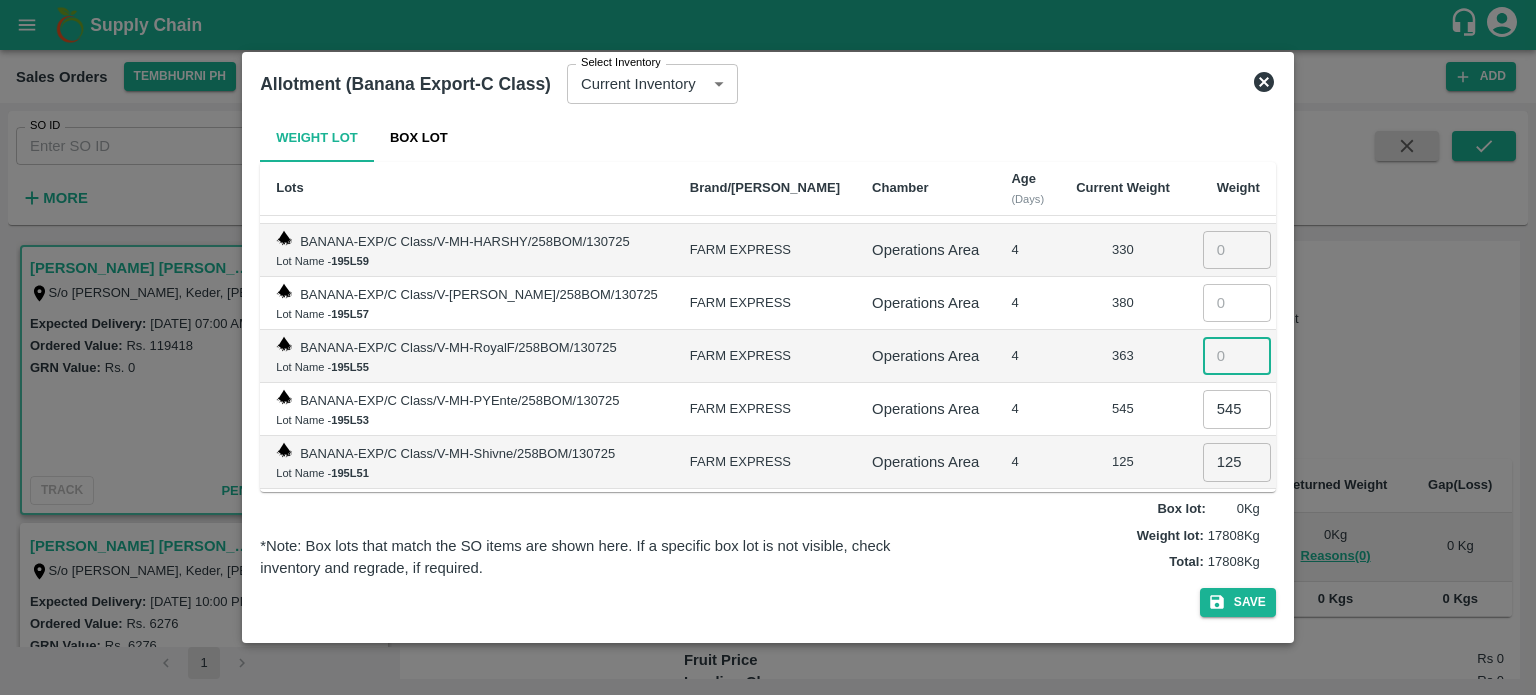 click at bounding box center [1237, 356] 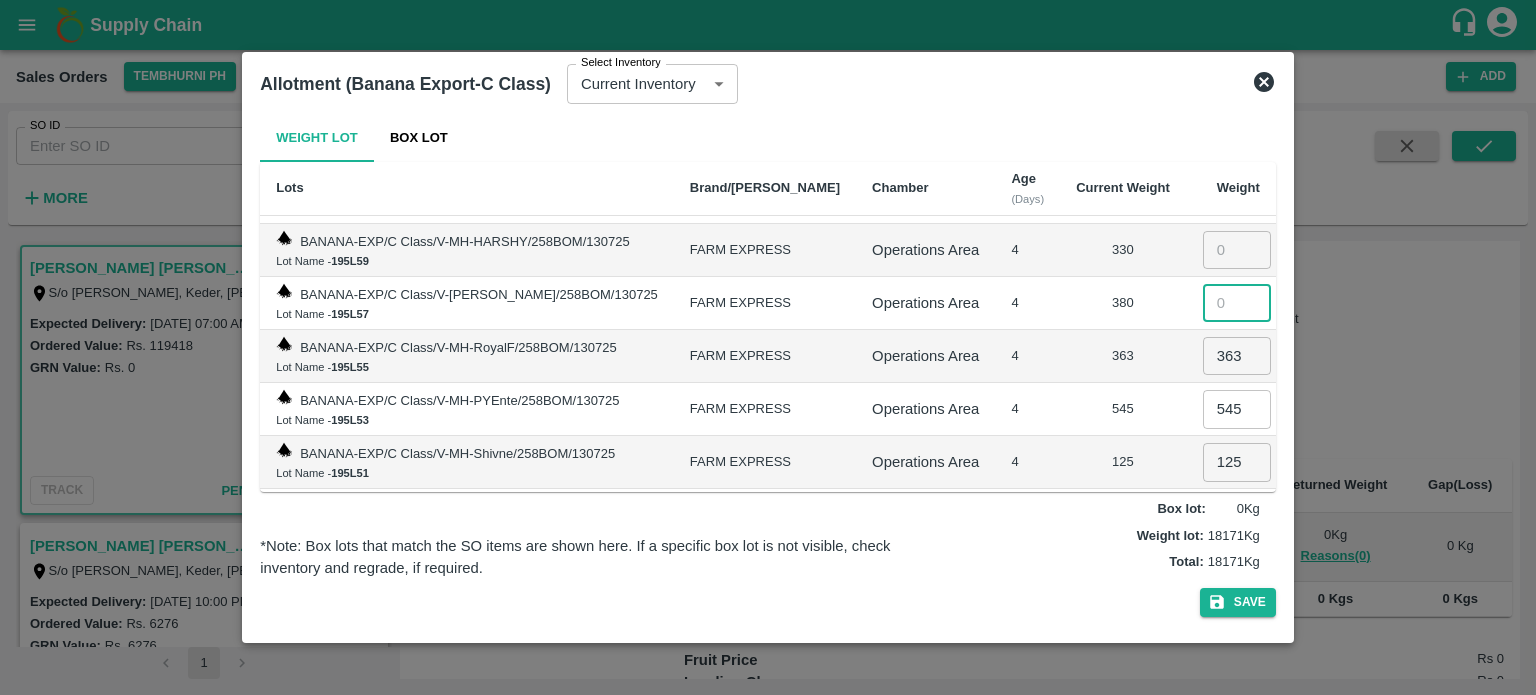 click at bounding box center [1237, 303] 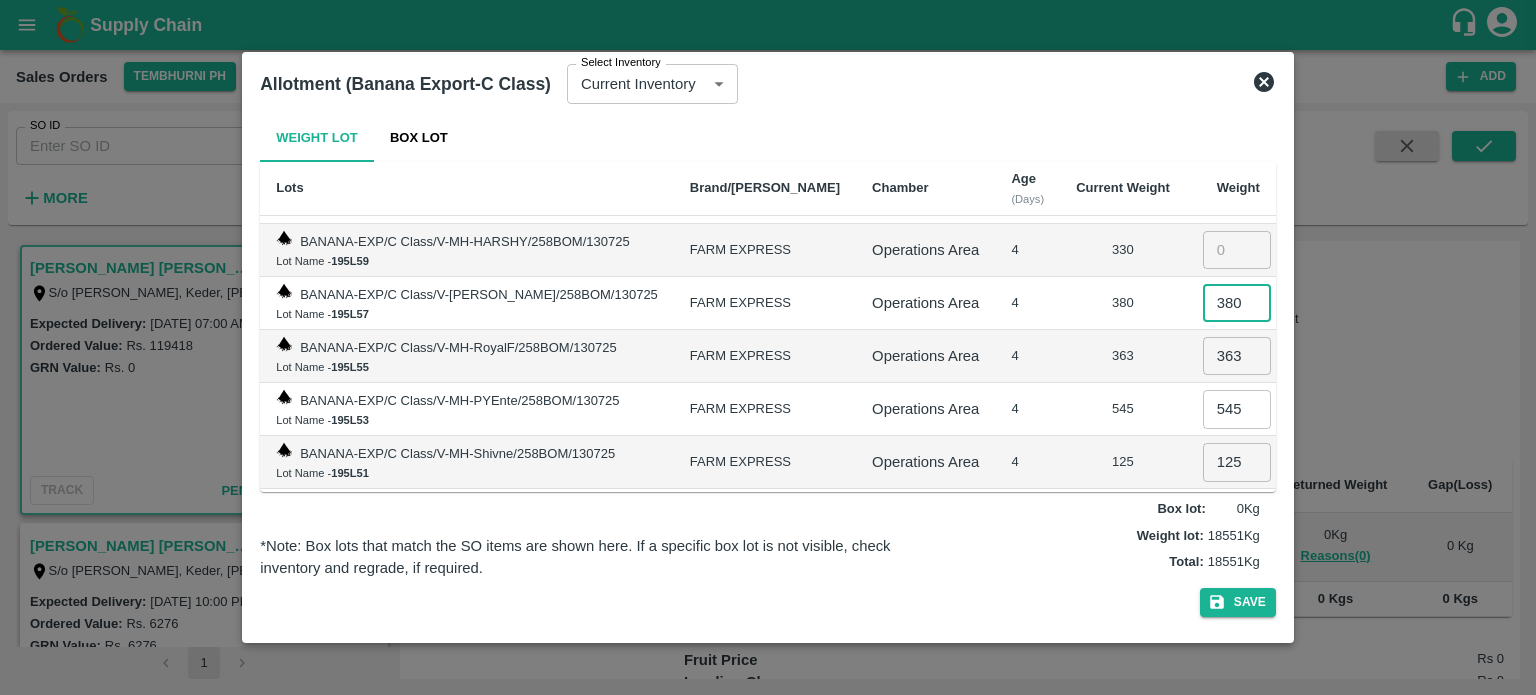 click at bounding box center (1237, 250) 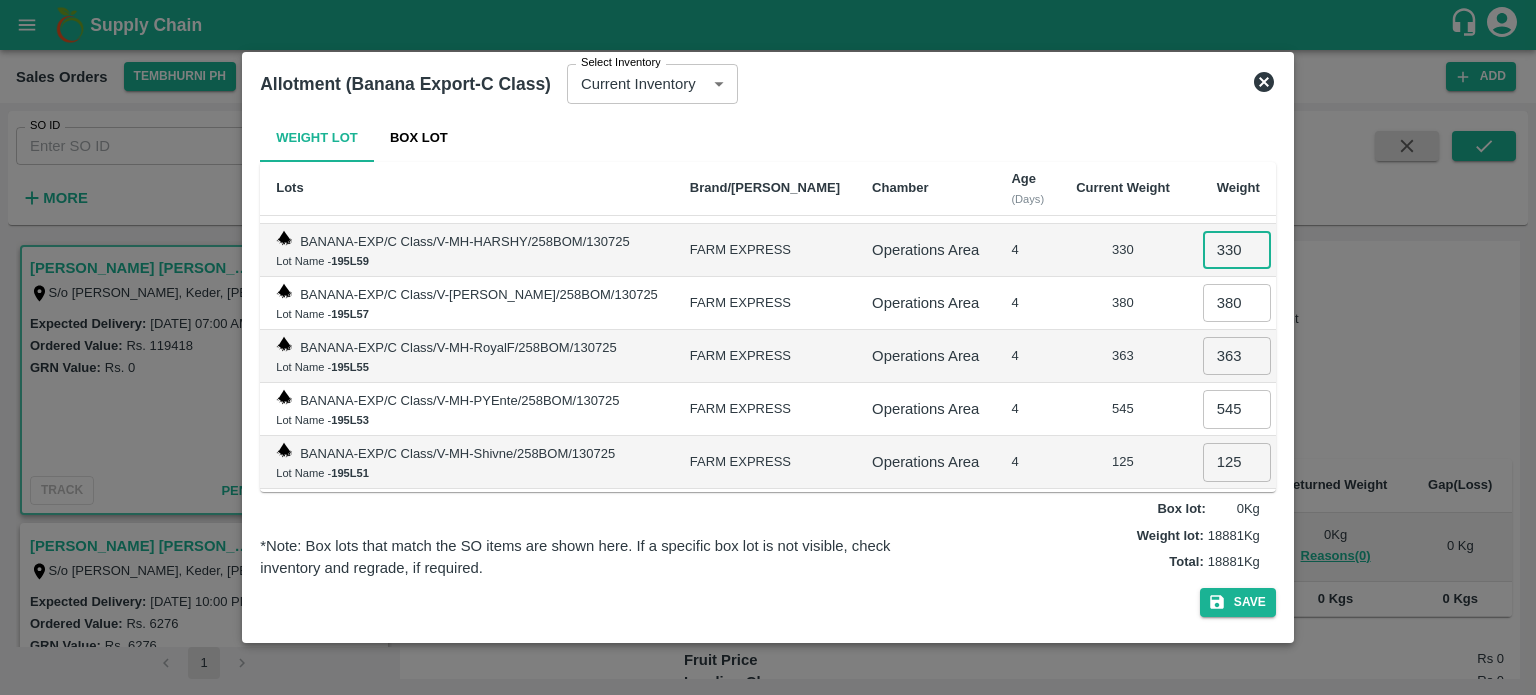click on "4" at bounding box center (1027, 356) 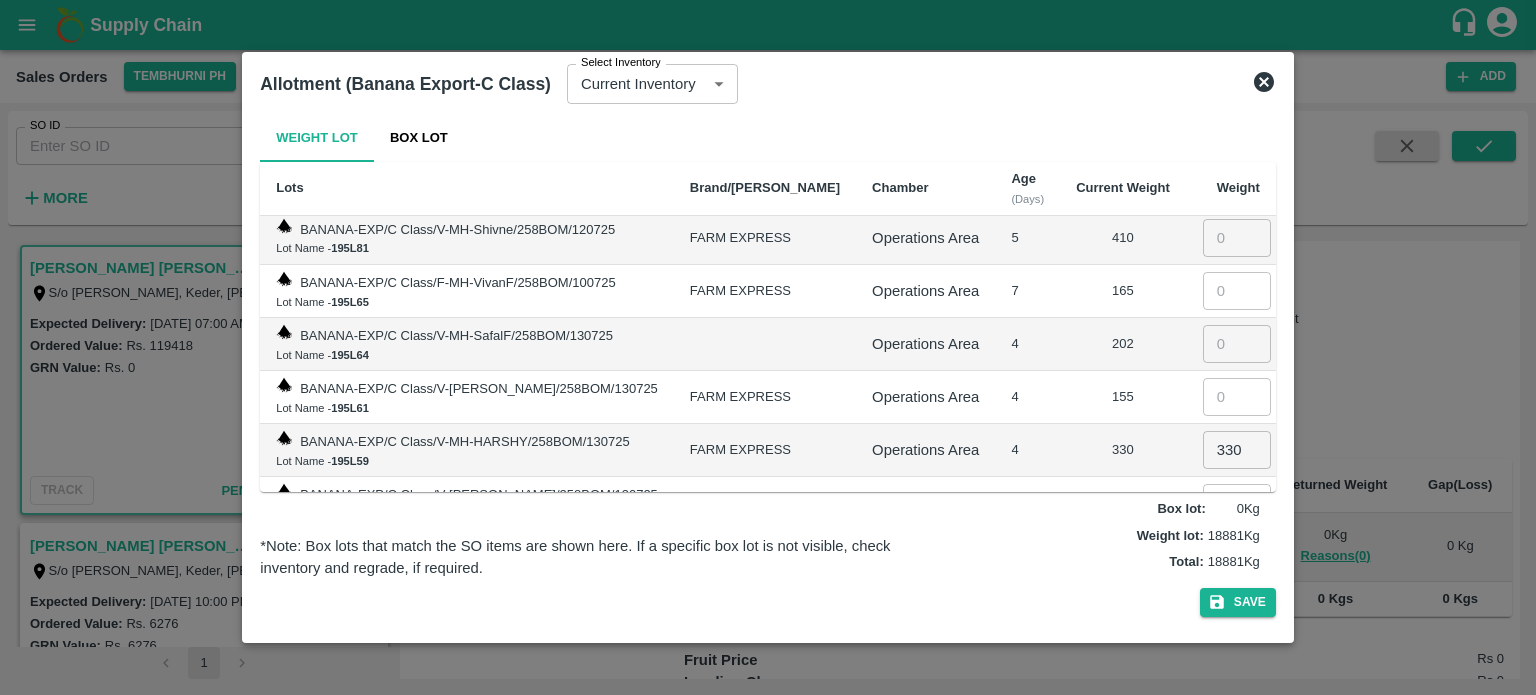 scroll, scrollTop: 1668, scrollLeft: 0, axis: vertical 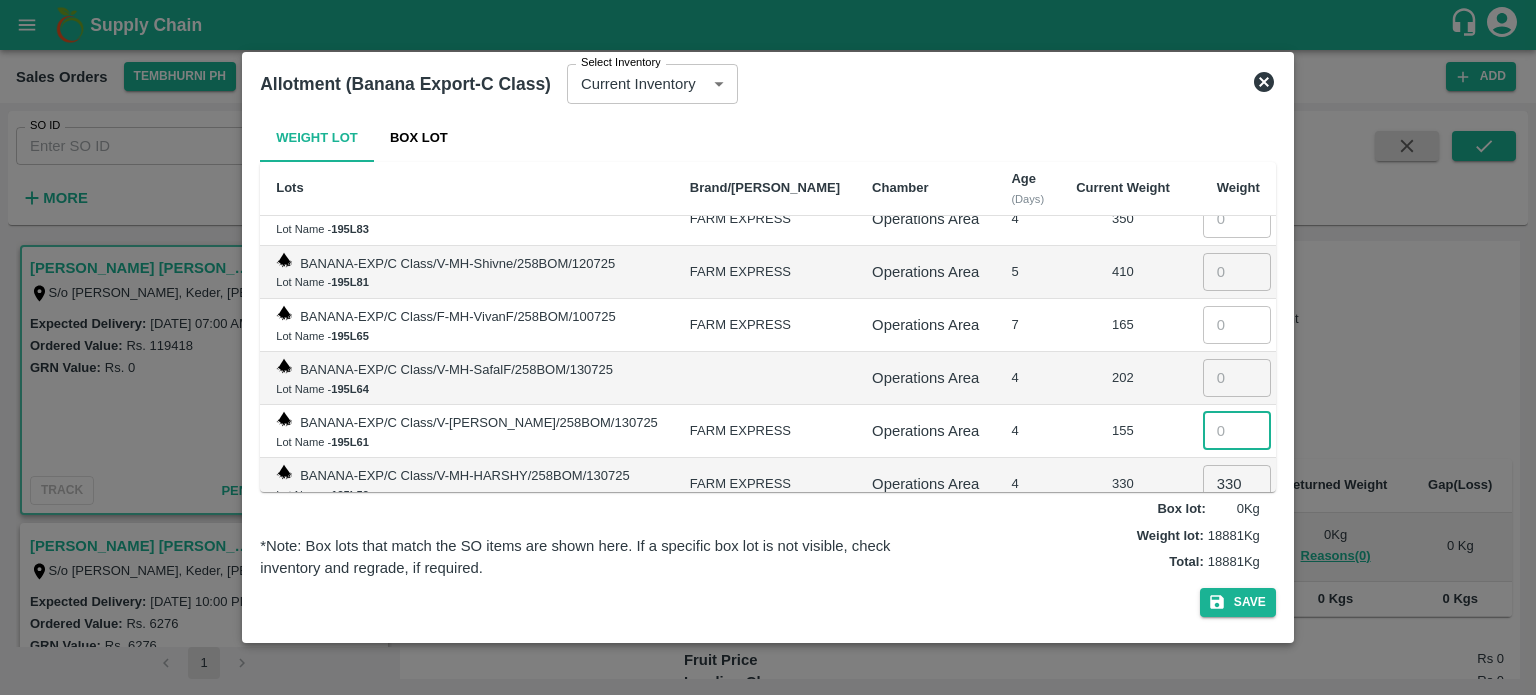 click at bounding box center (1237, 431) 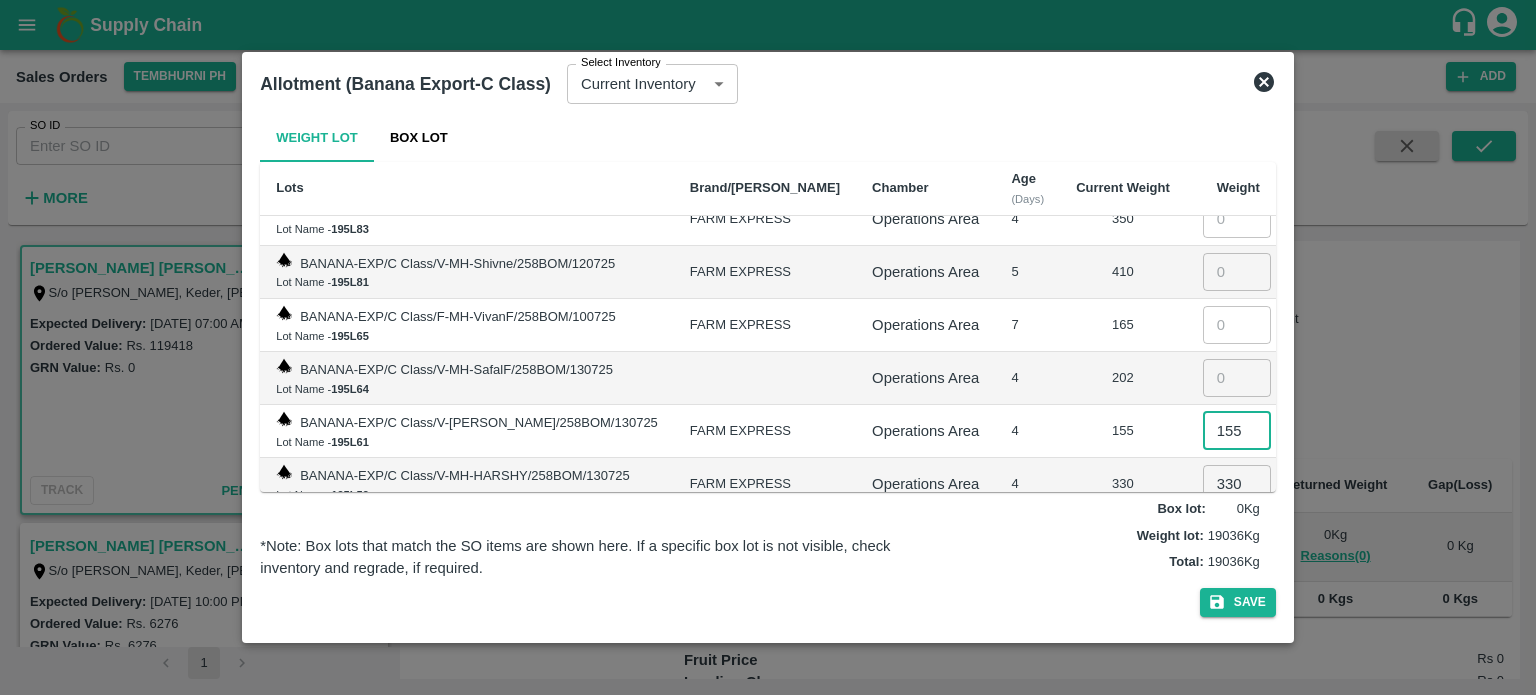 click at bounding box center (1237, 378) 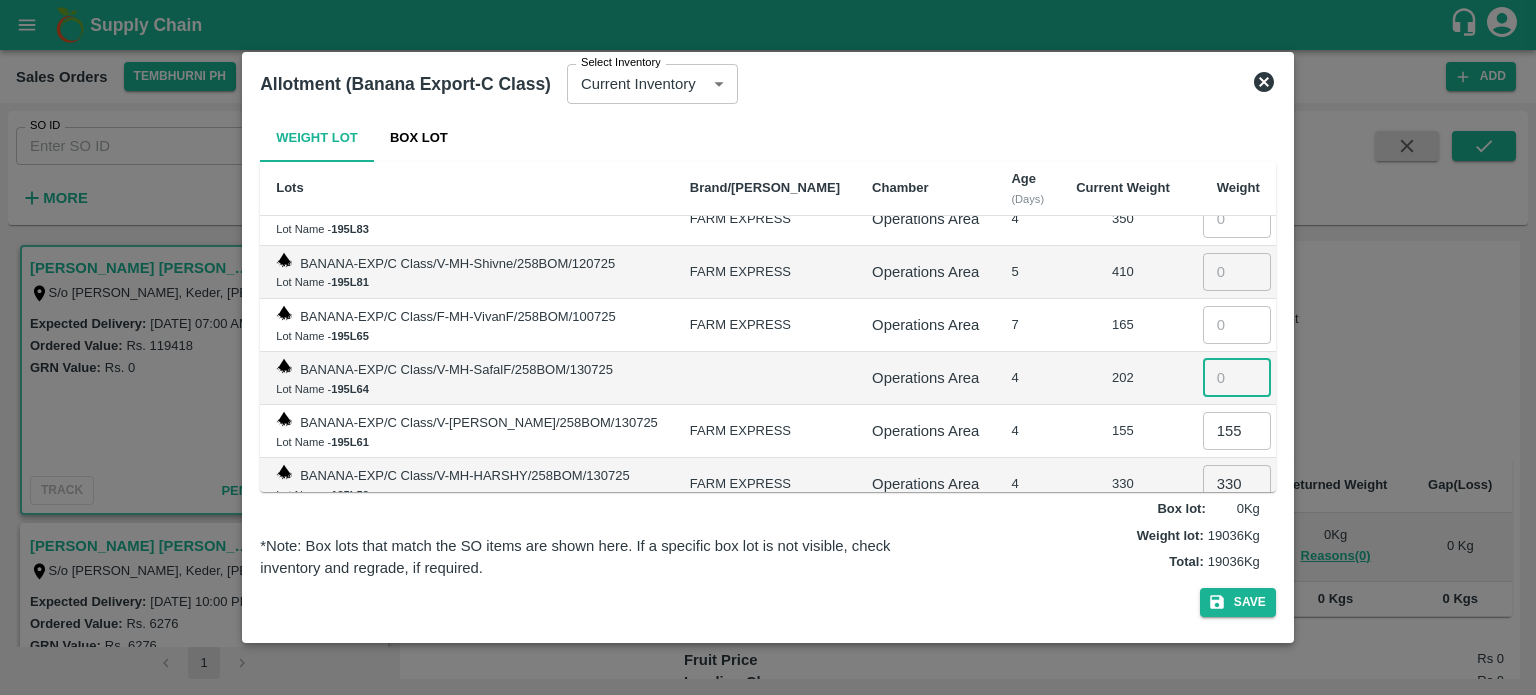 click at bounding box center (1237, 325) 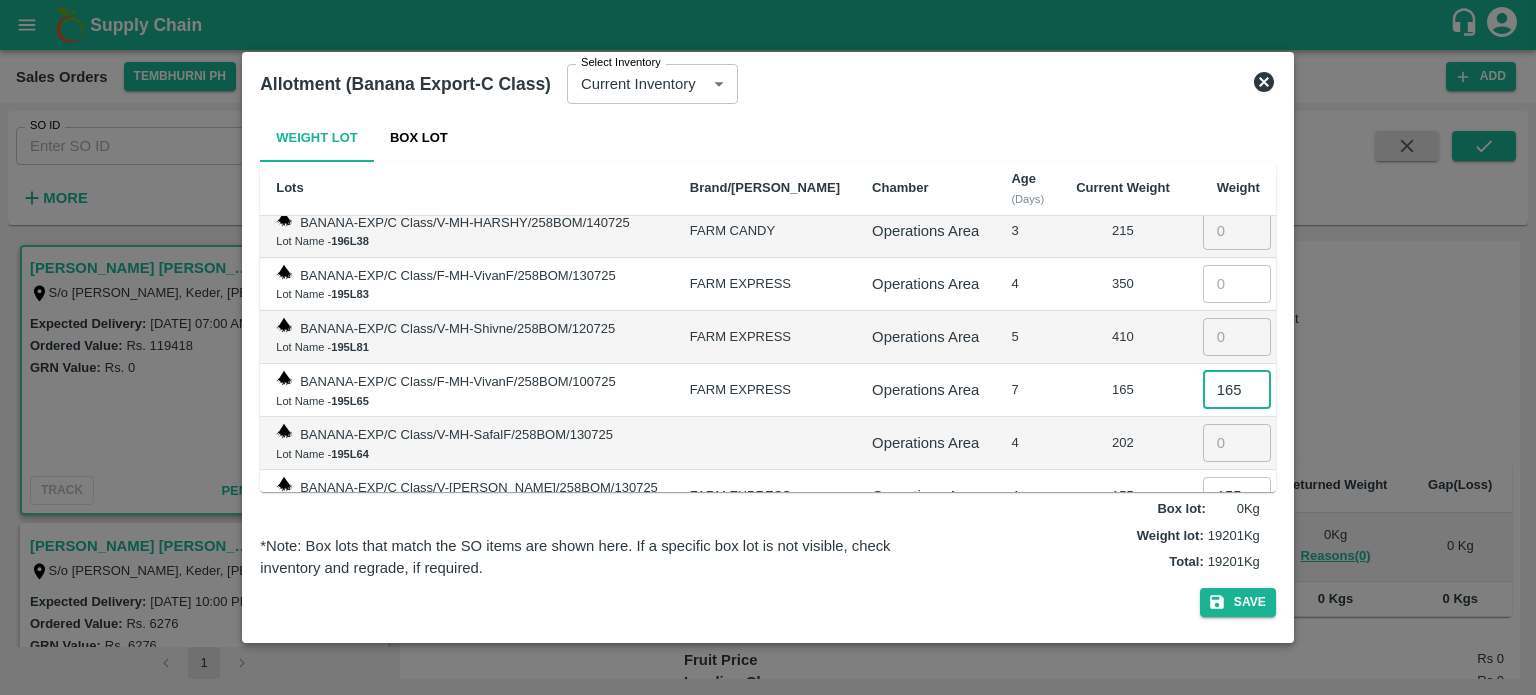 scroll, scrollTop: 1602, scrollLeft: 0, axis: vertical 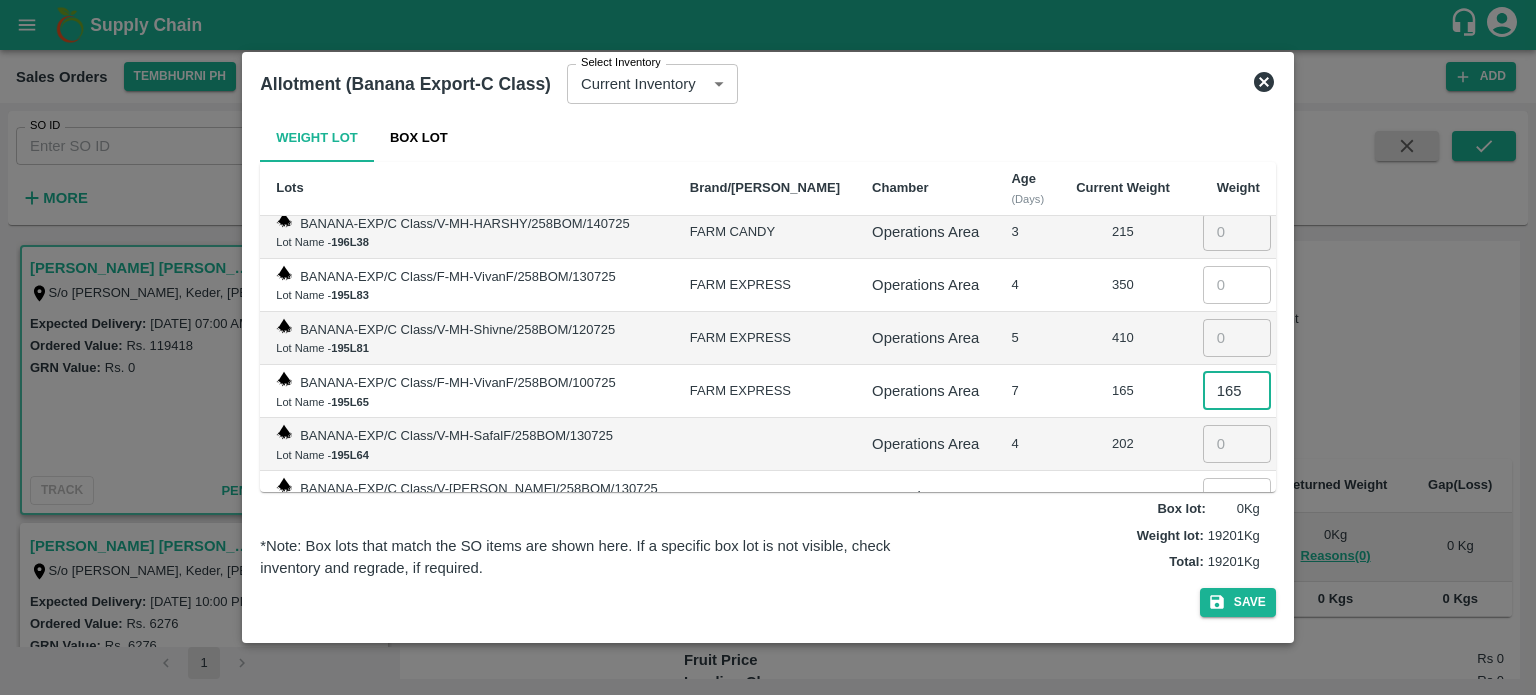 click at bounding box center (1237, 338) 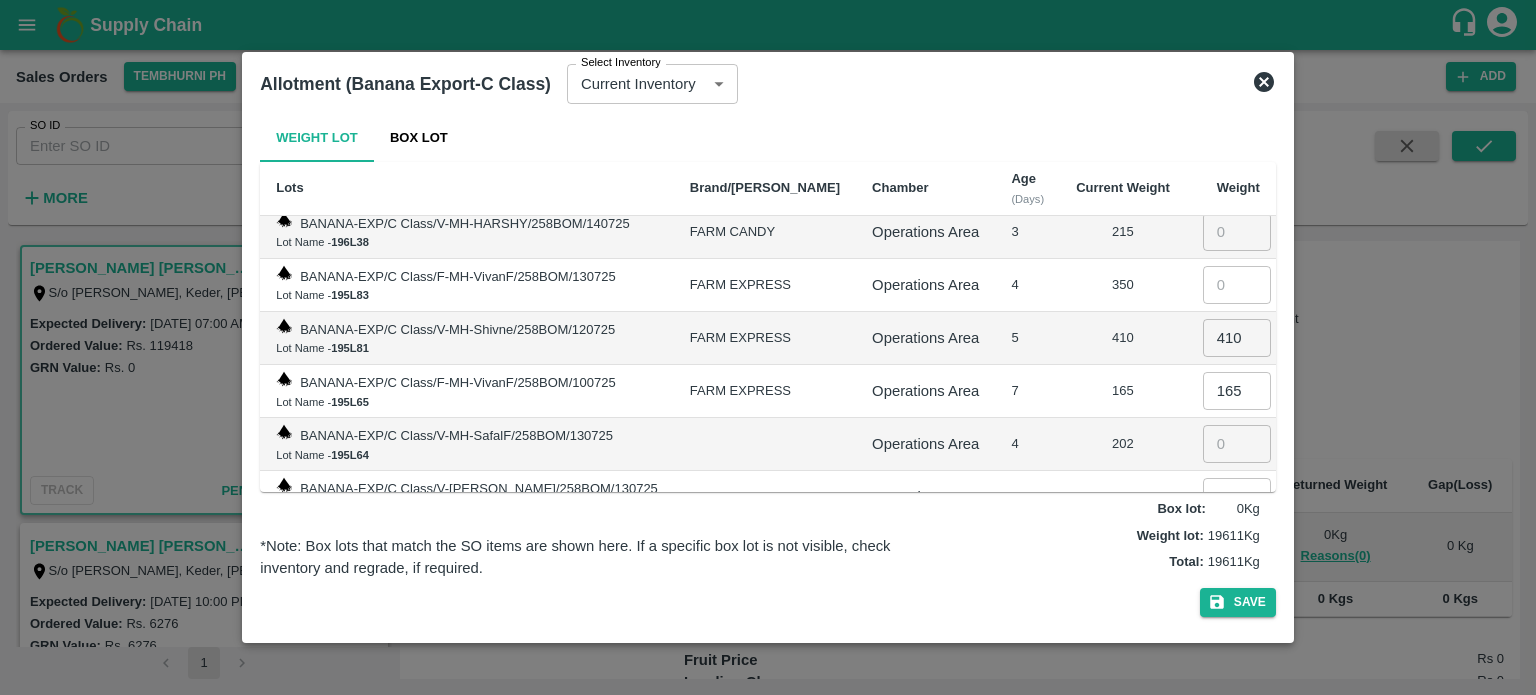 click on "4" at bounding box center (1027, 444) 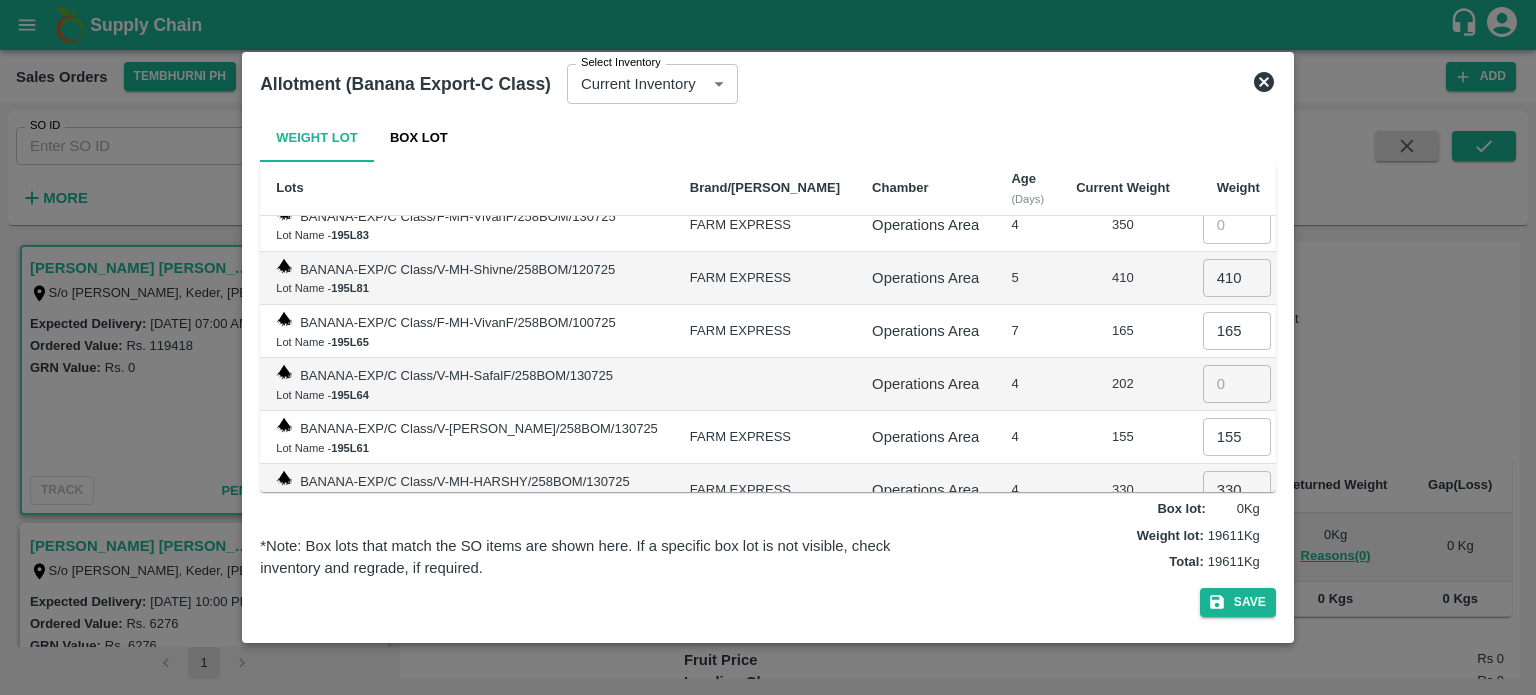 scroll, scrollTop: 1668, scrollLeft: 0, axis: vertical 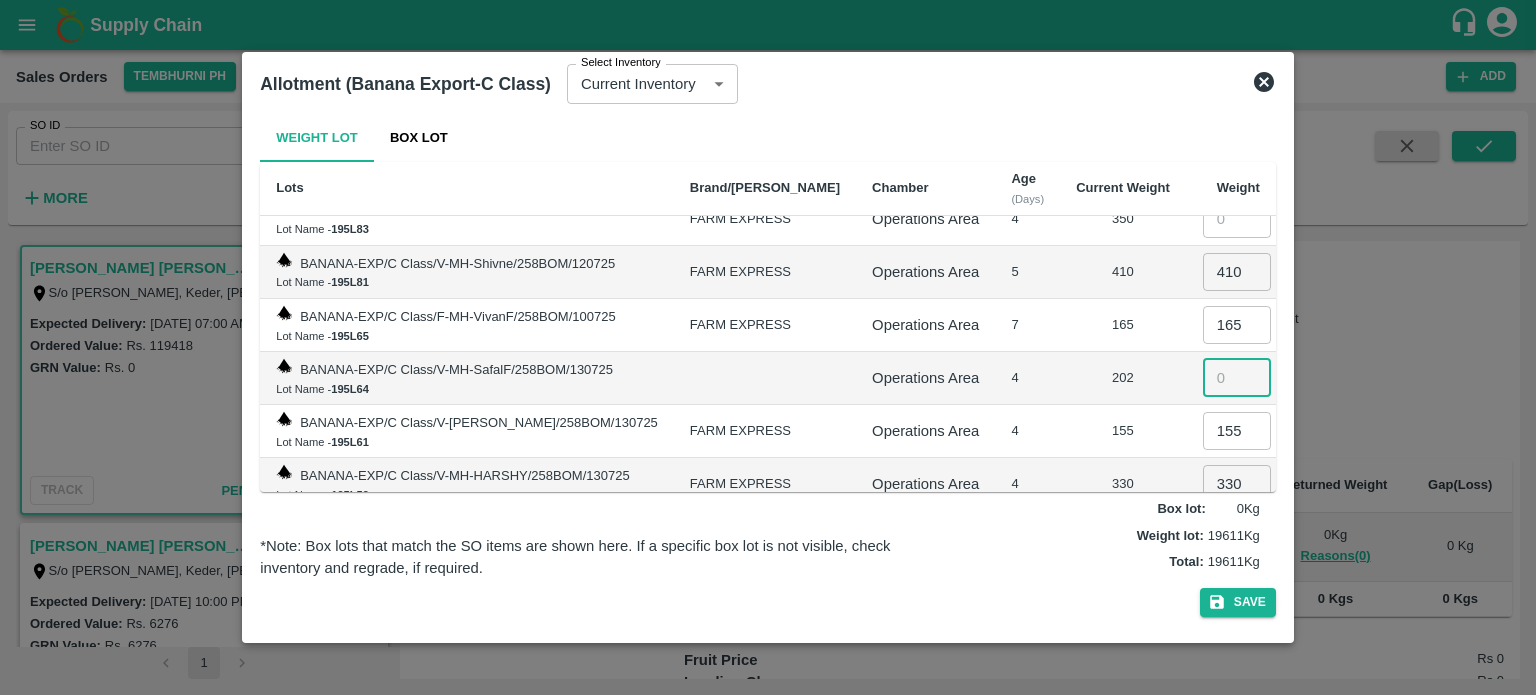 click at bounding box center (1237, 378) 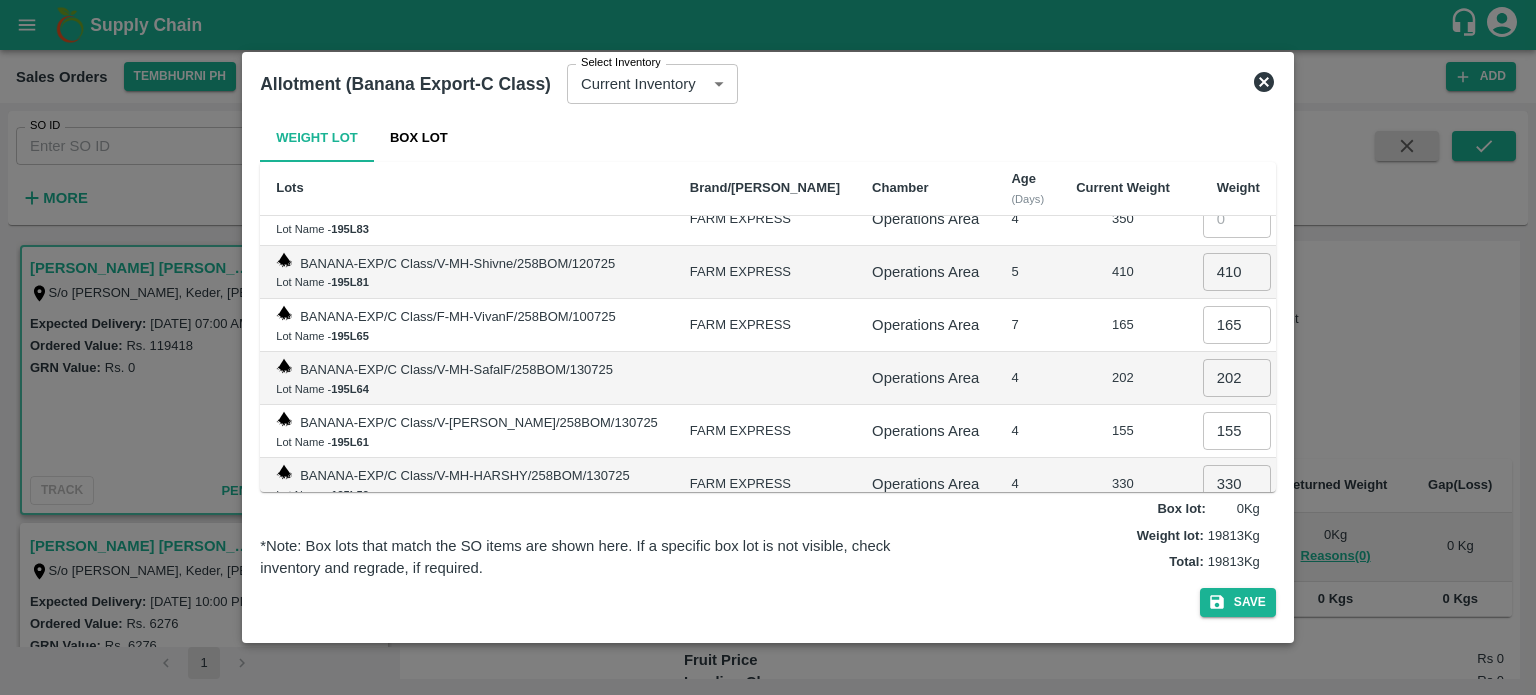 click on "4" at bounding box center [1027, 378] 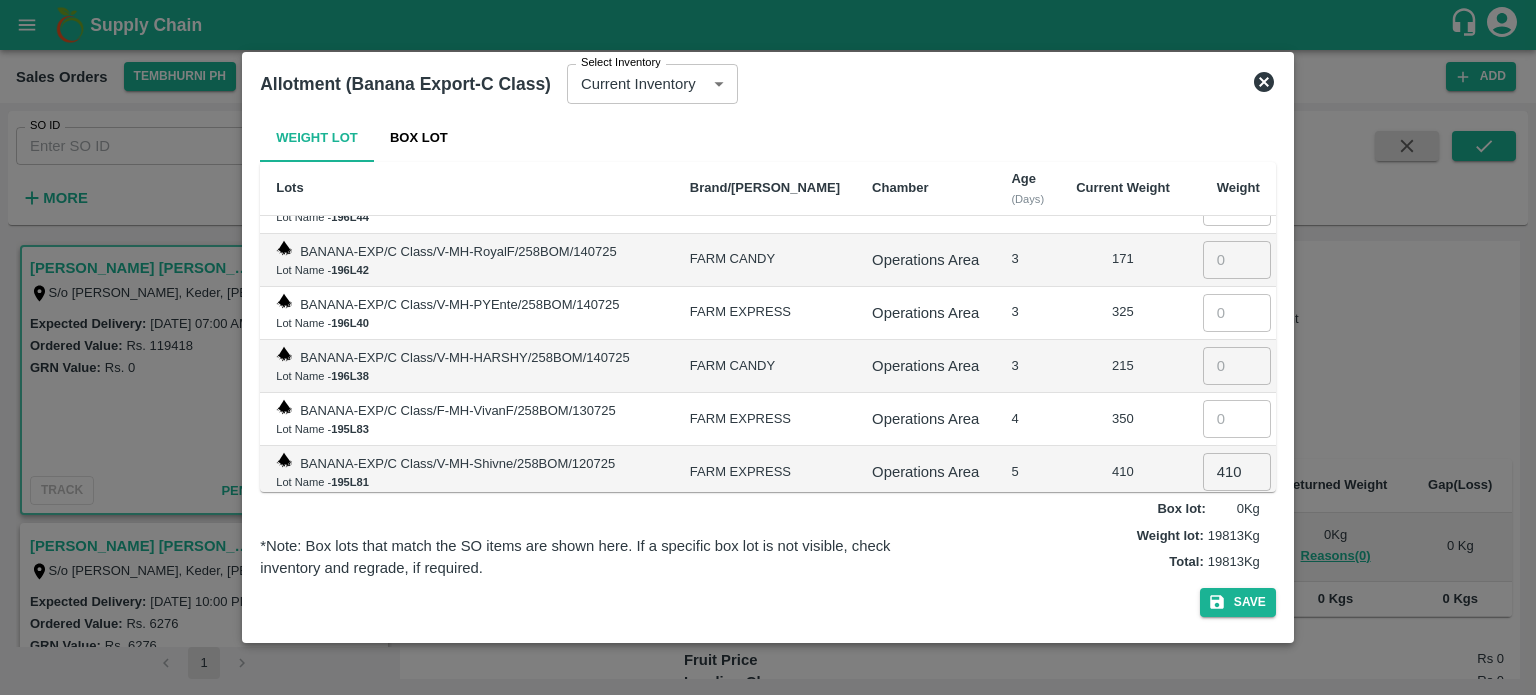 scroll, scrollTop: 1435, scrollLeft: 0, axis: vertical 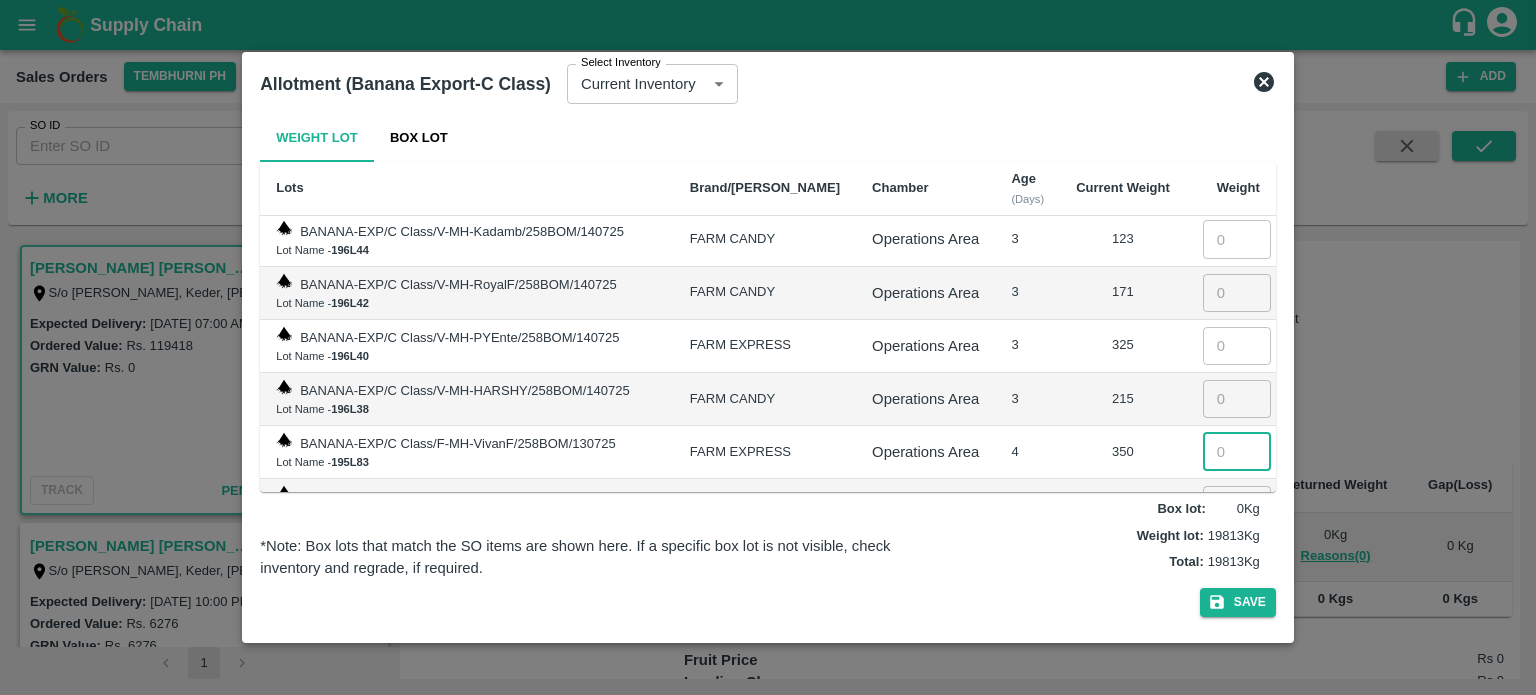 click at bounding box center (1237, 452) 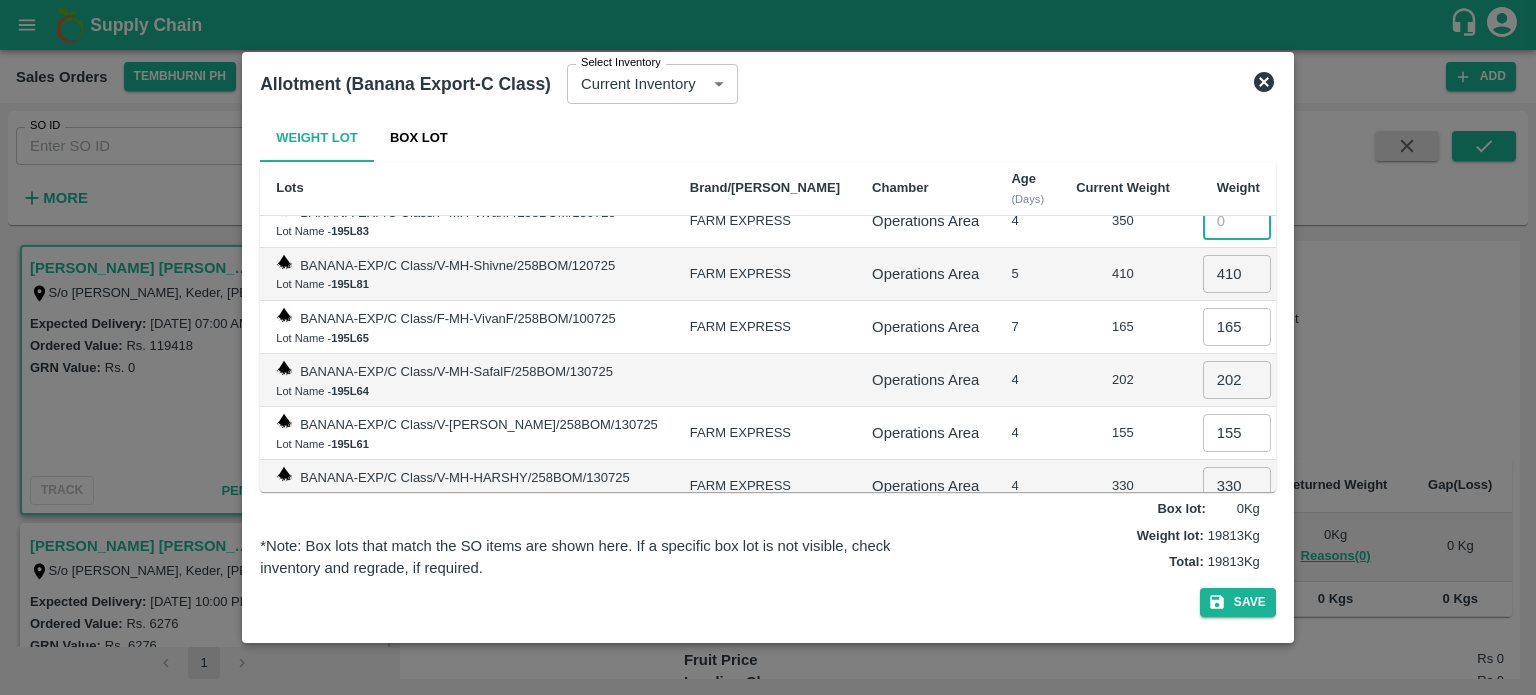 scroll, scrollTop: 1533, scrollLeft: 0, axis: vertical 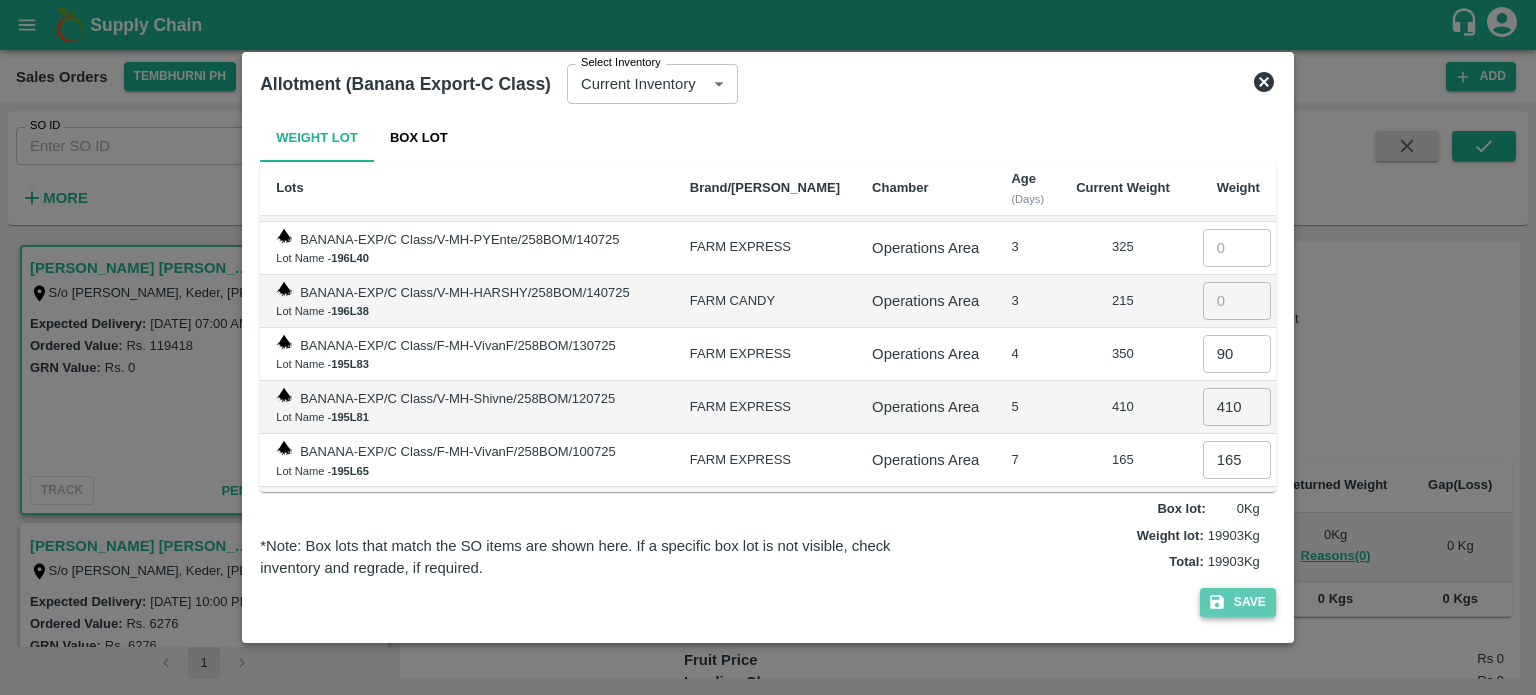 click on "Save" at bounding box center (1238, 602) 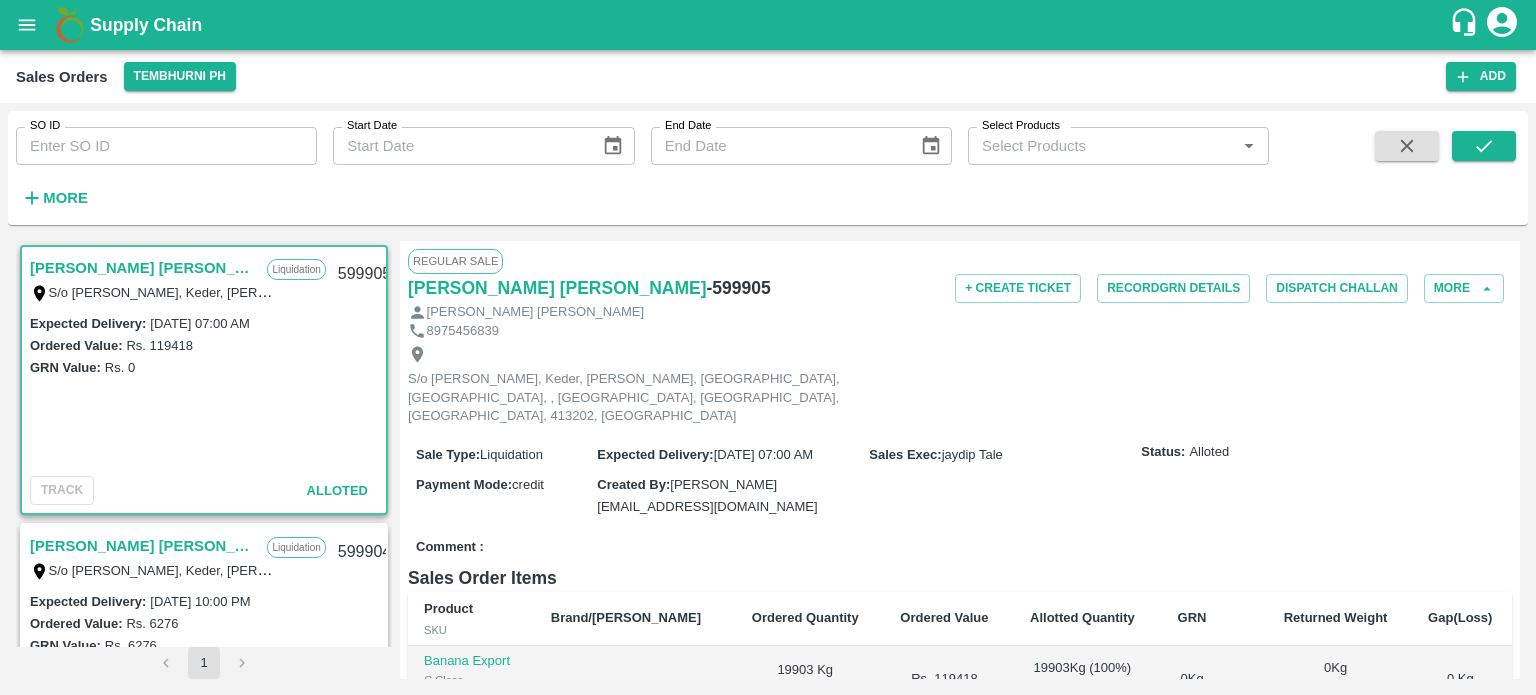 click on "Sale Type :  Liquidation Expected Delivery :  [DATE] 07:00 AM Sales Exec :  [PERSON_NAME] Tale Status: Alloted Payment Mode :  credit Created By :  [PERSON_NAME][EMAIL_ADDRESS][DOMAIN_NAME]" at bounding box center [960, 480] 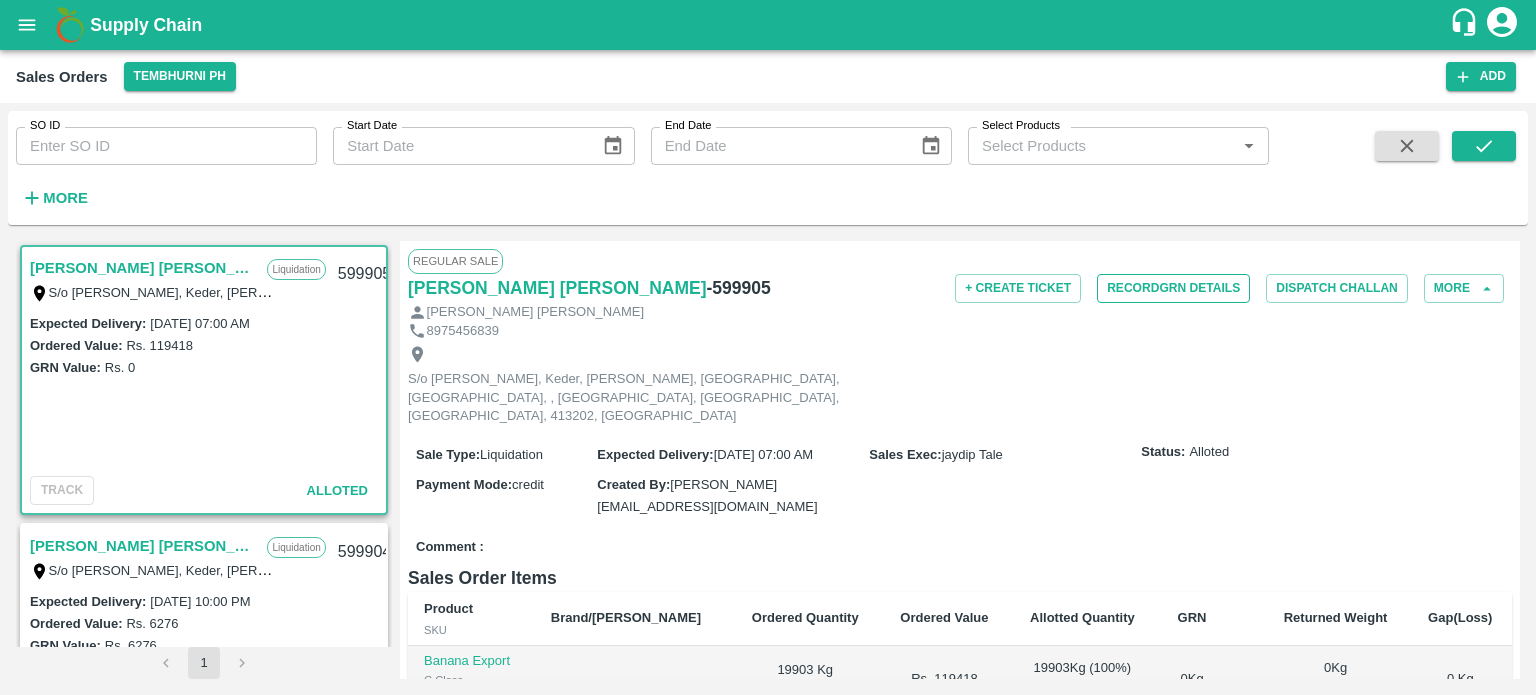 click on "Record  GRN Details" at bounding box center [1173, 288] 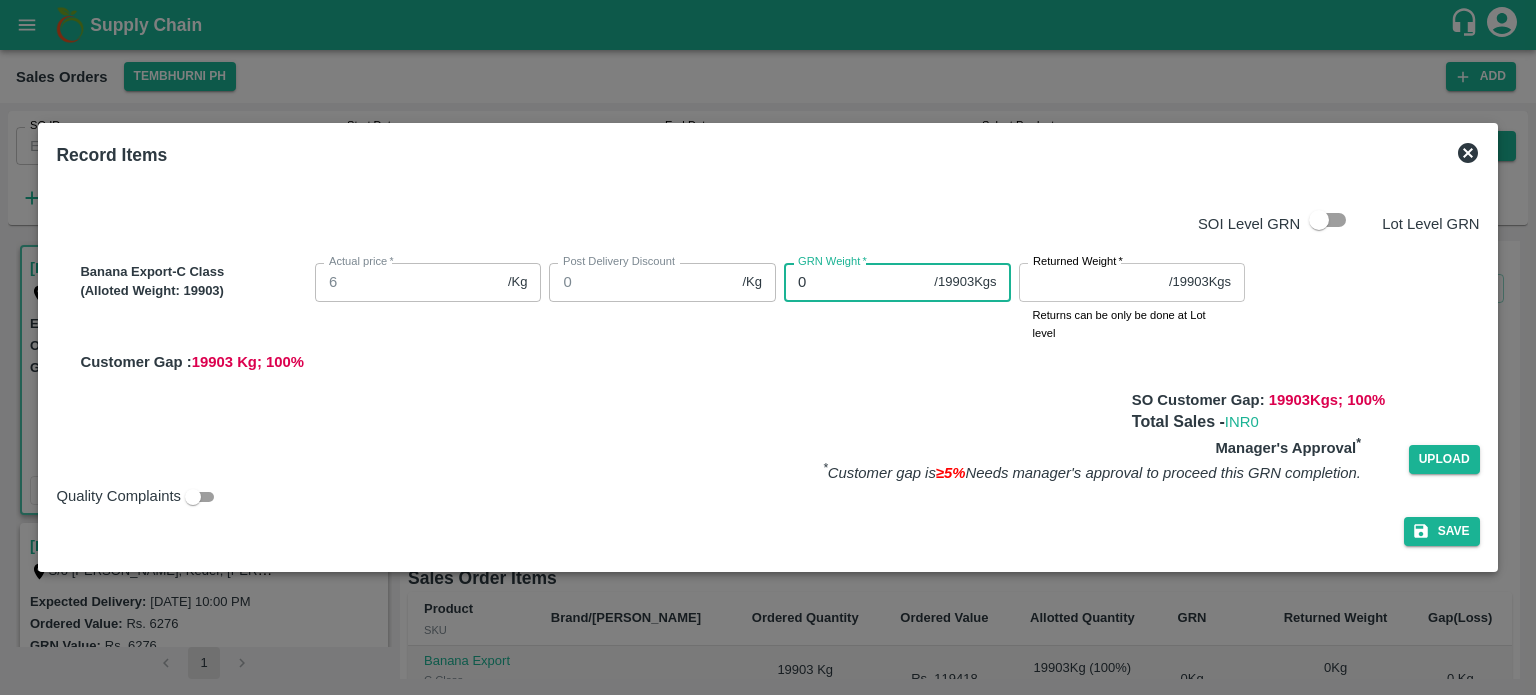click on "Banana Export-C Class (Alloted   Weight: 19903 ) Actual price   * 6 /Kg Actual price Post Delivery Discount 0 /Kg Post Delivery Discount GRN Weight   * 0 /  19903  Kgs GRN Weight Returned Weight   * /  19903  Kgs Returned Weight Returns can be only be done at Lot level Customer Gap : 19903 Kg;   100 %" at bounding box center [775, 314] 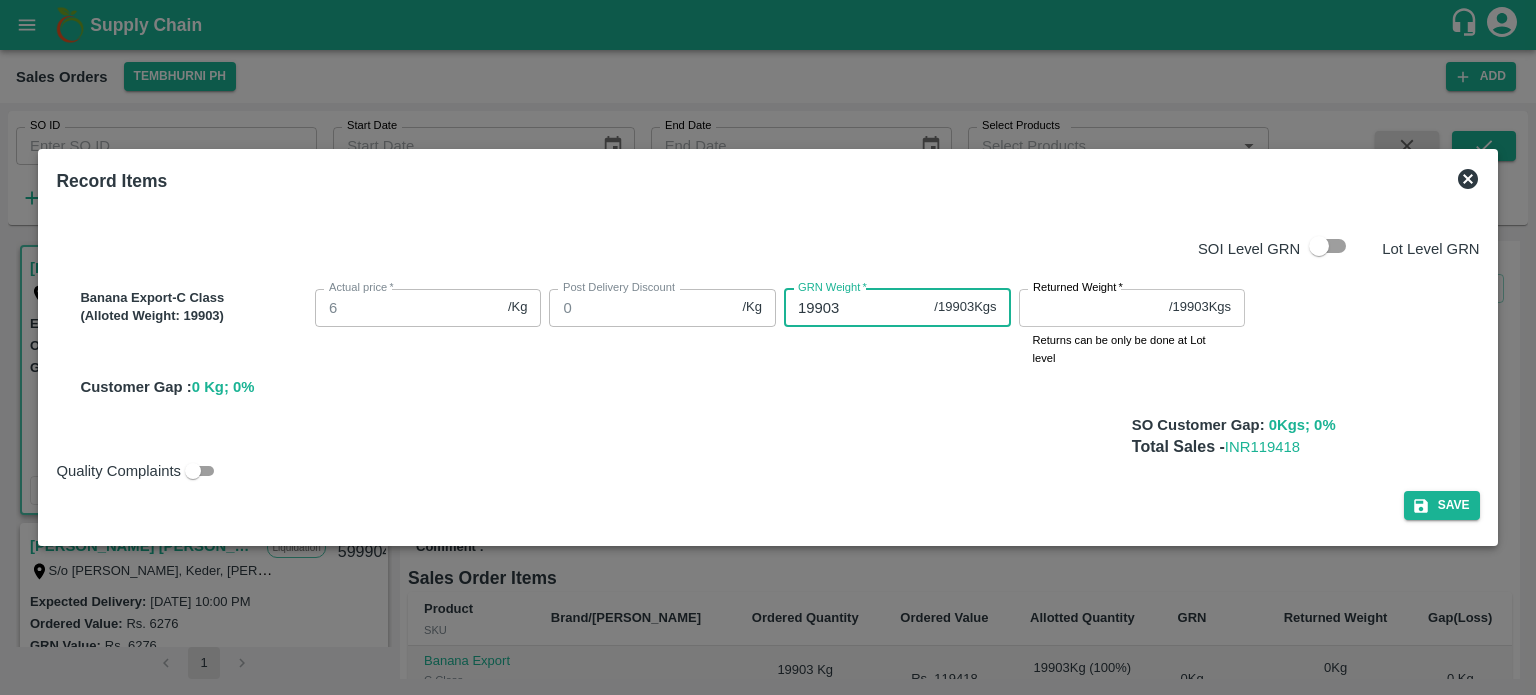 click on "Returned Weight   *" at bounding box center [1090, 308] 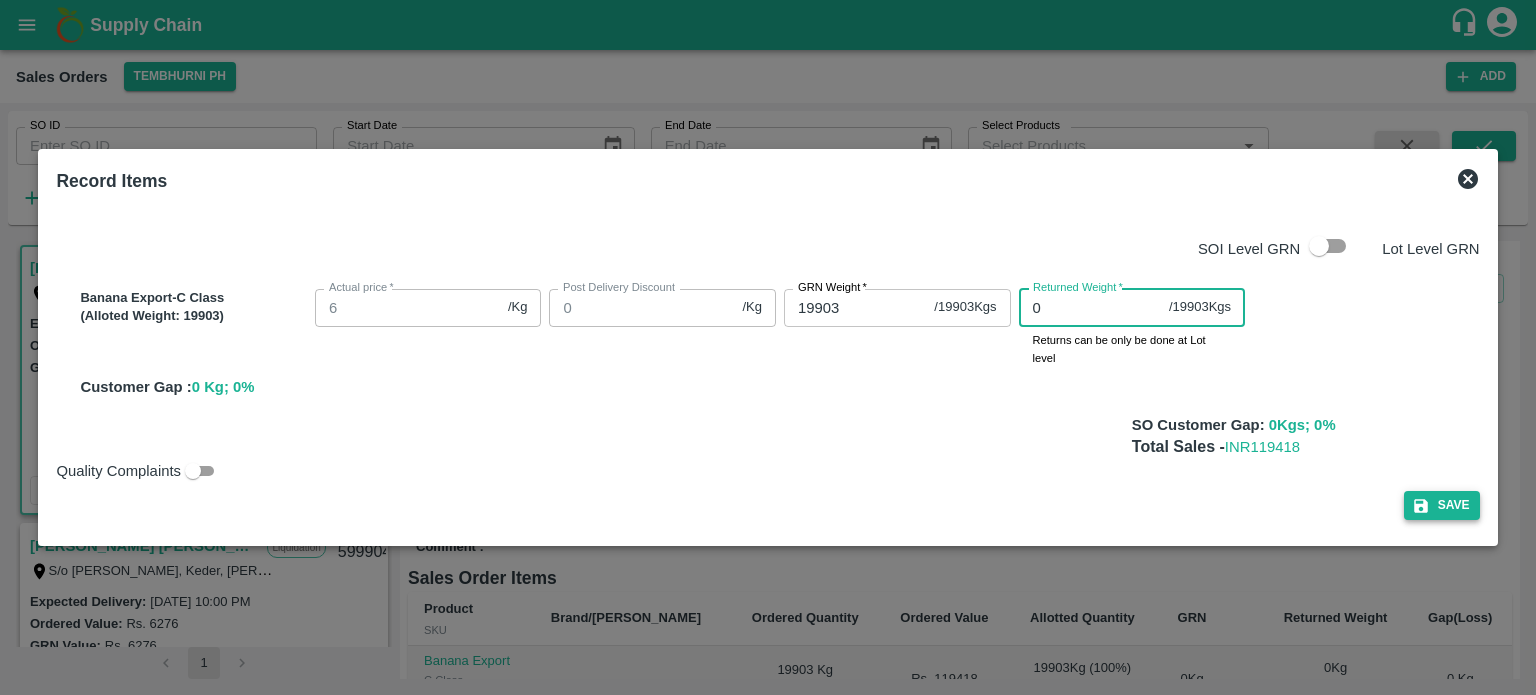 click on "Save" at bounding box center [1442, 505] 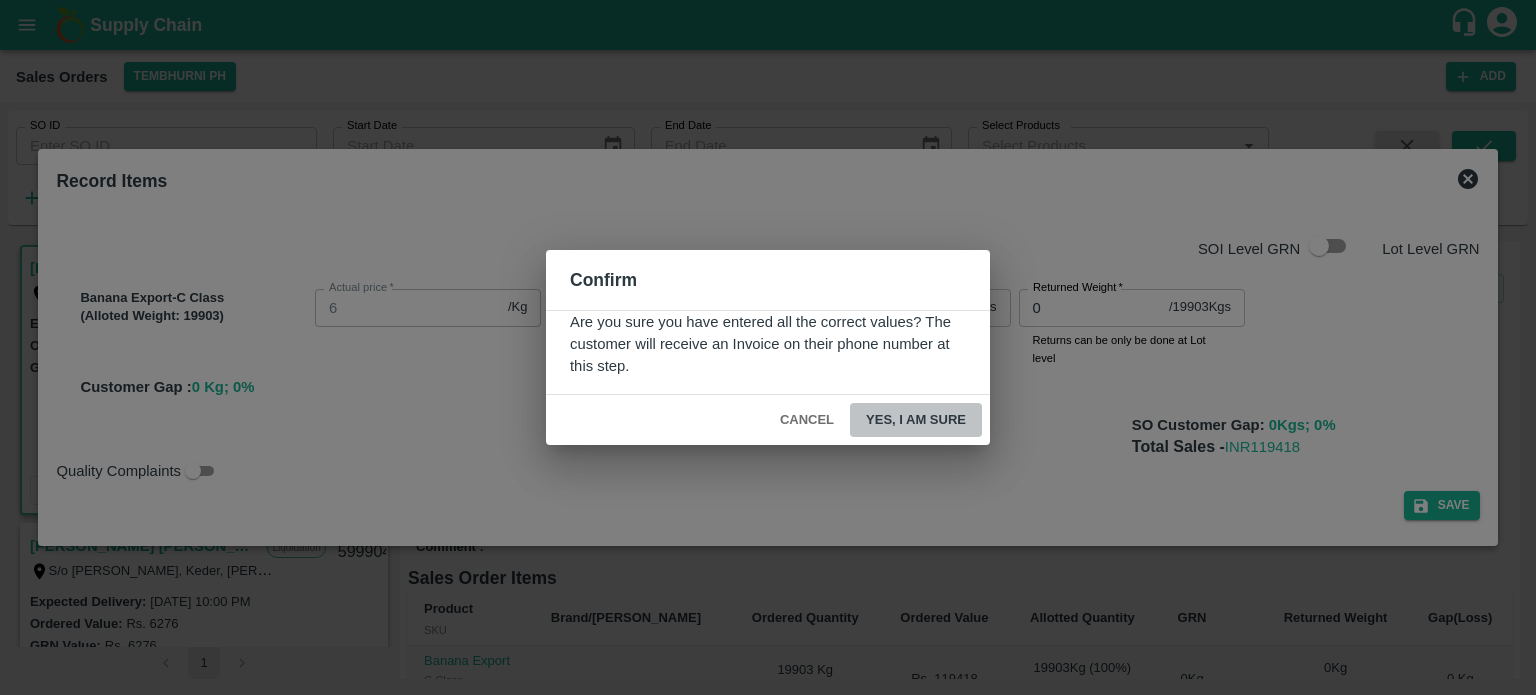 click on "Yes, I am sure" at bounding box center [916, 420] 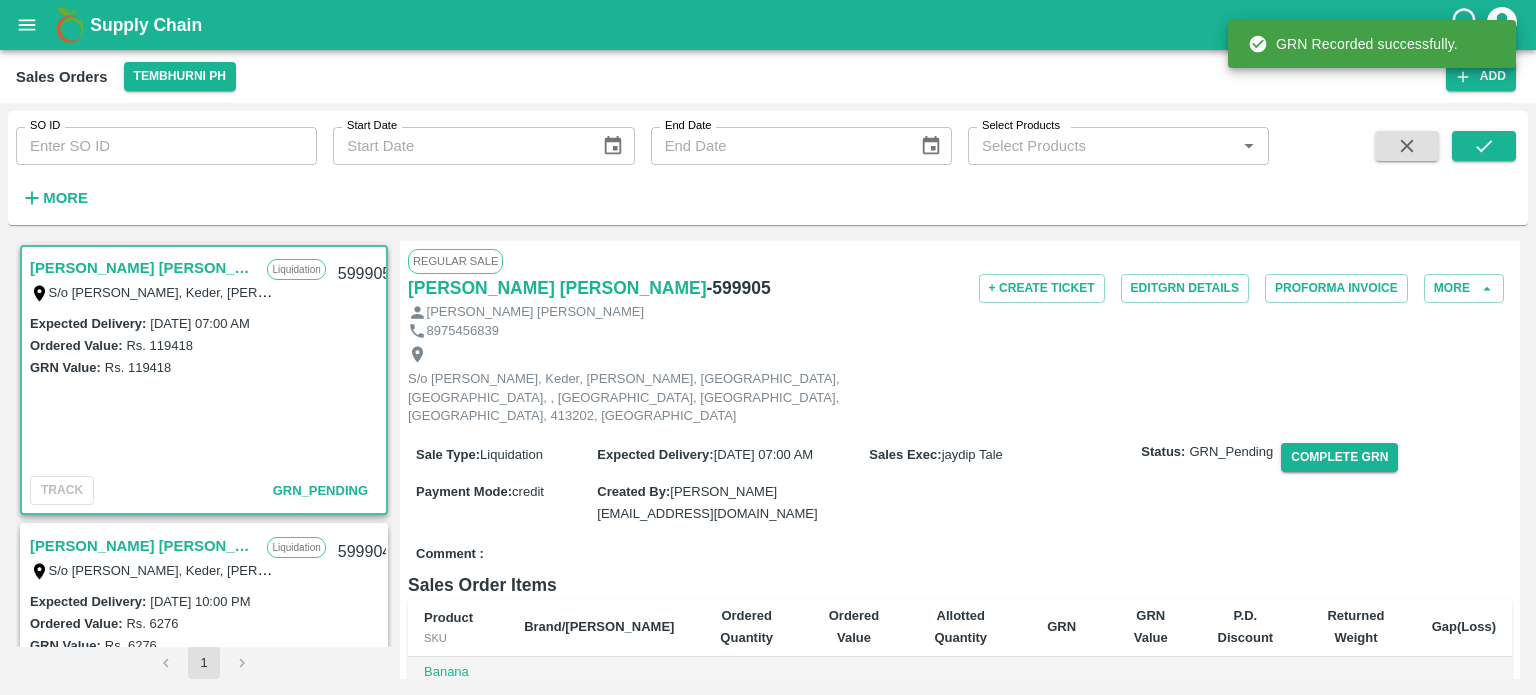 click on "Comment :" at bounding box center [960, 554] 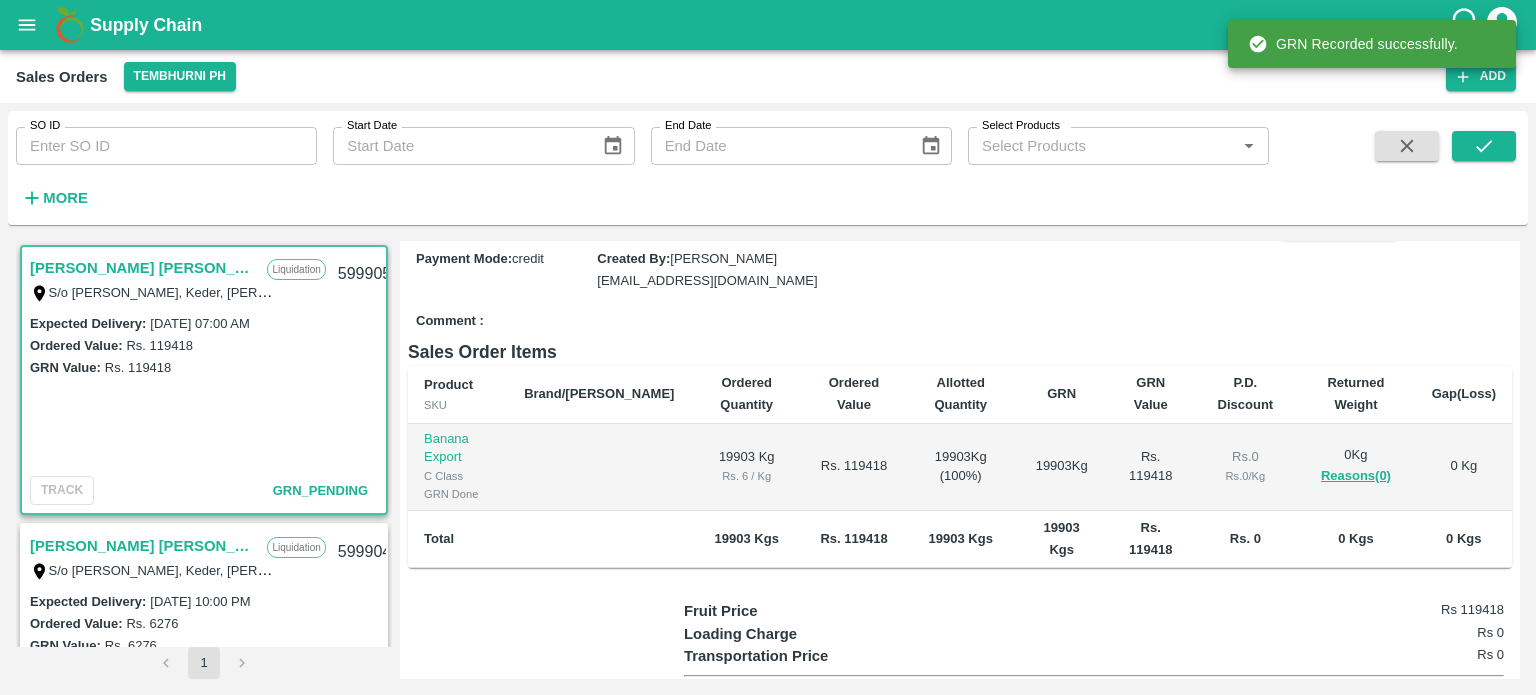 scroll, scrollTop: 0, scrollLeft: 0, axis: both 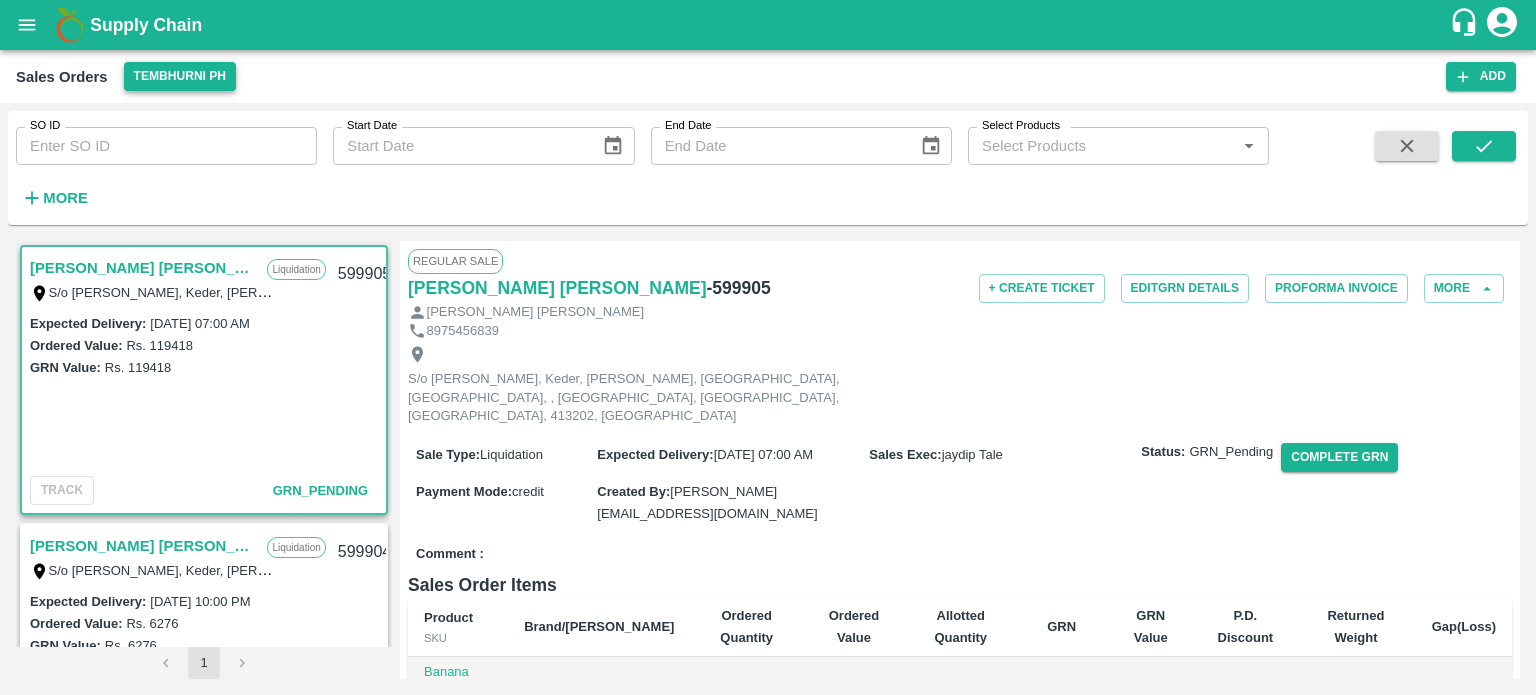 click on "Tembhurni PH" at bounding box center [180, 76] 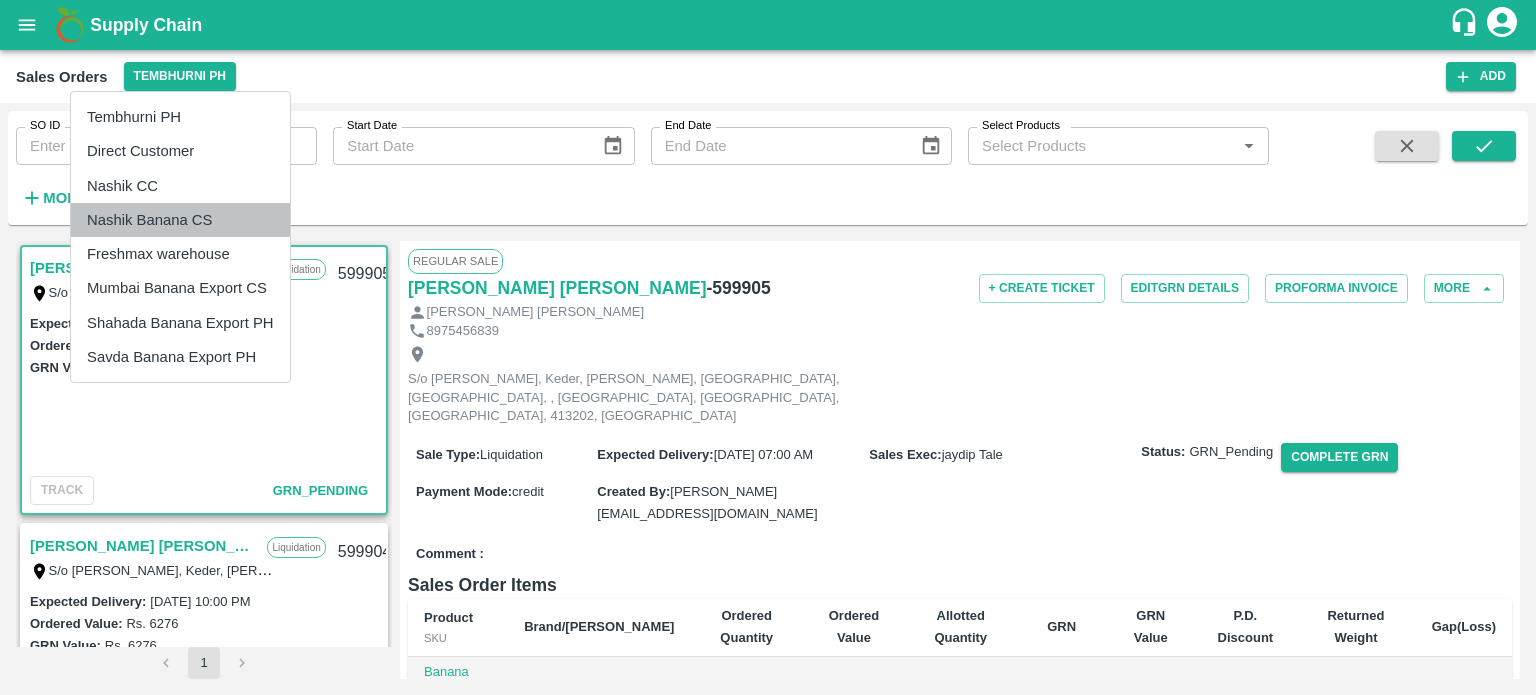 click on "Nashik Banana CS" at bounding box center [180, 220] 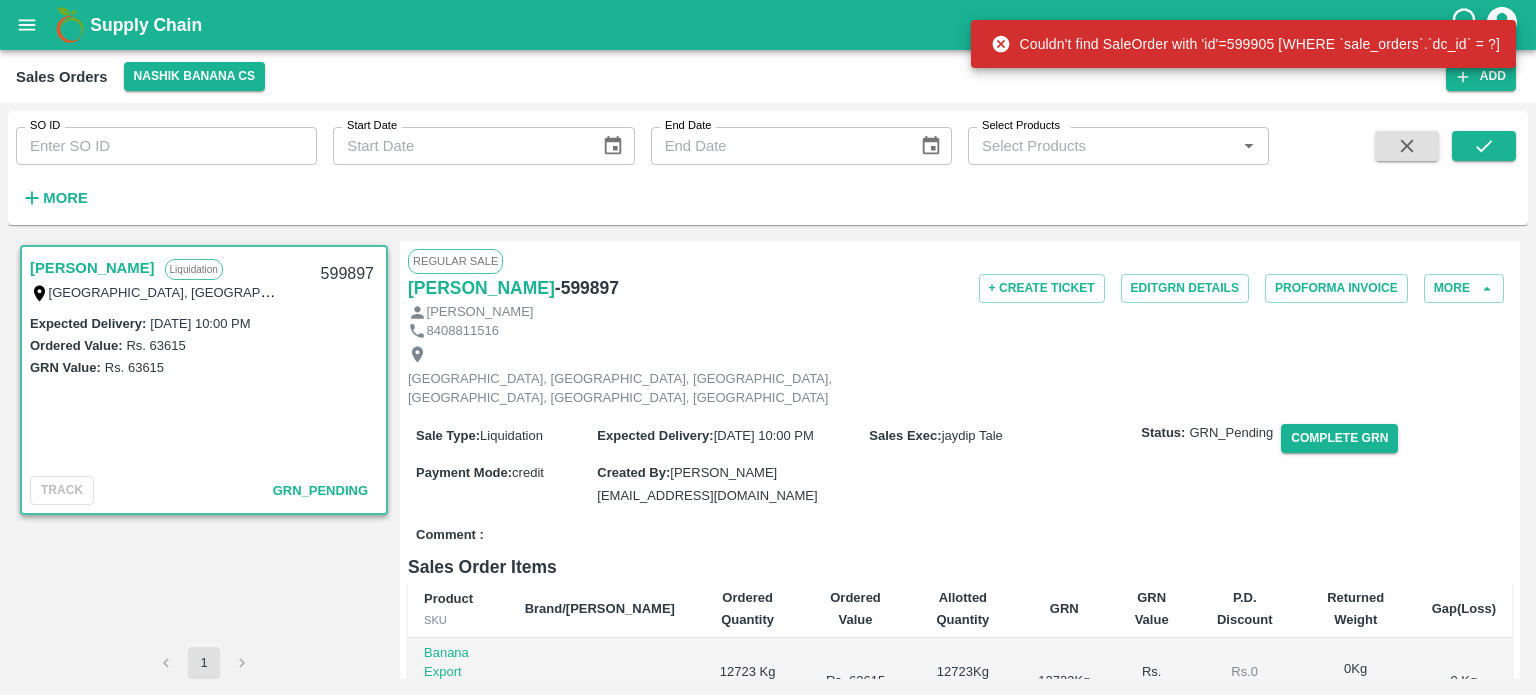 click on "[PERSON_NAME]" at bounding box center [92, 268] 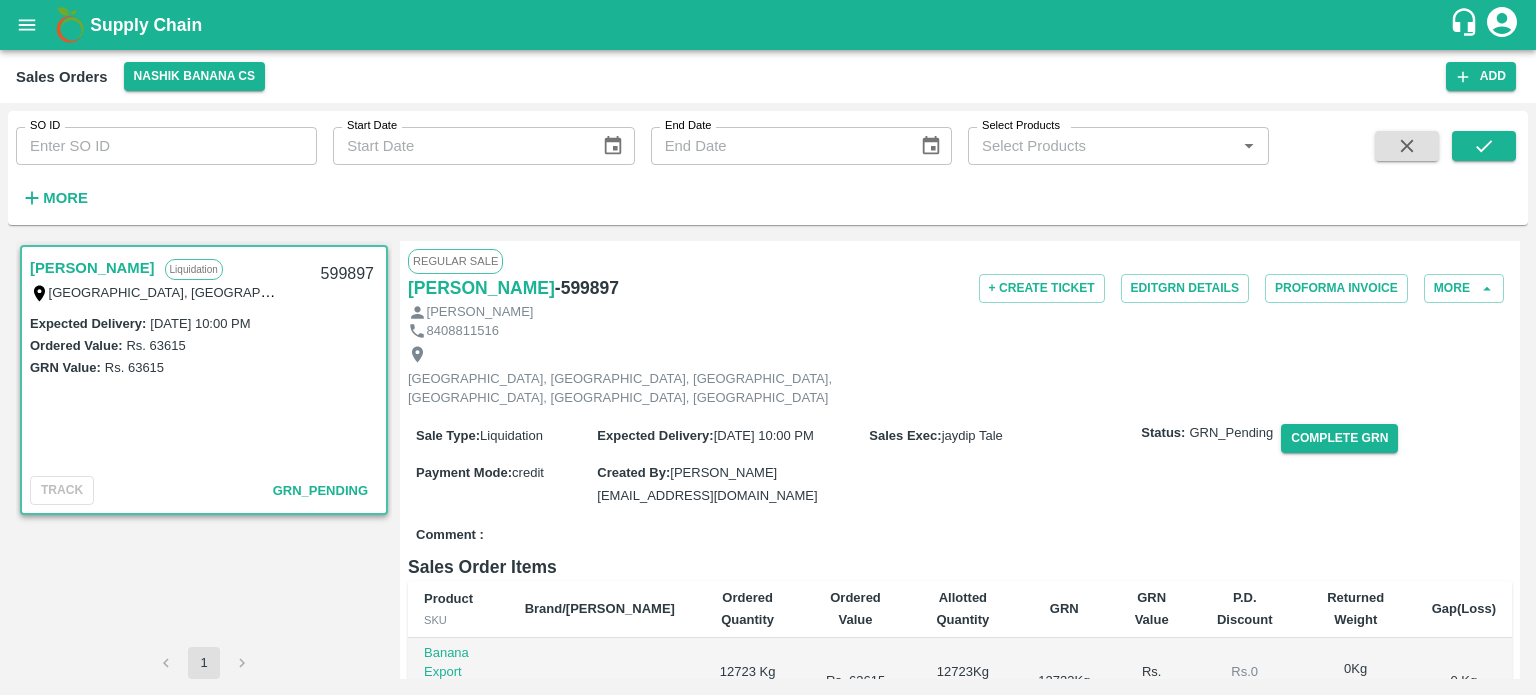 click on "Comment :" at bounding box center (960, 535) 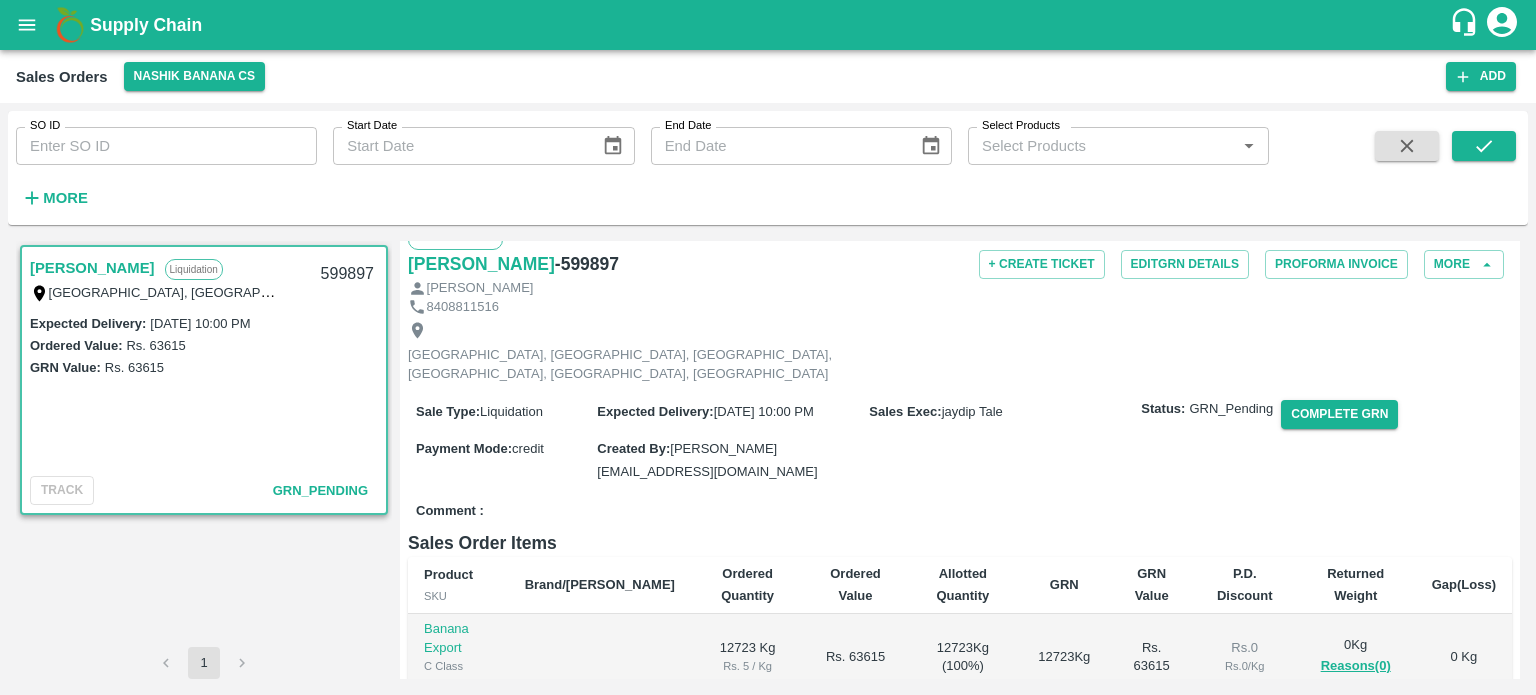 scroll, scrollTop: 0, scrollLeft: 0, axis: both 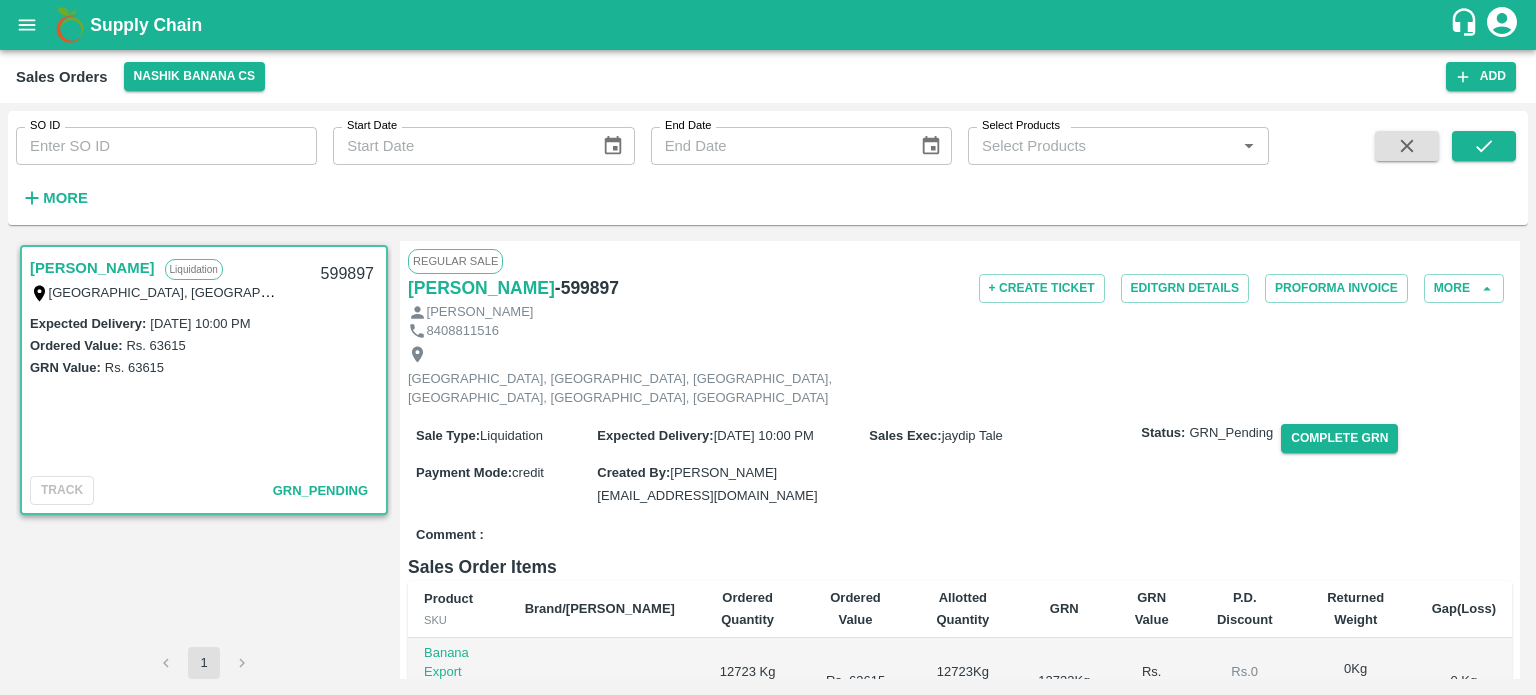 click on "Comment :" at bounding box center (960, 535) 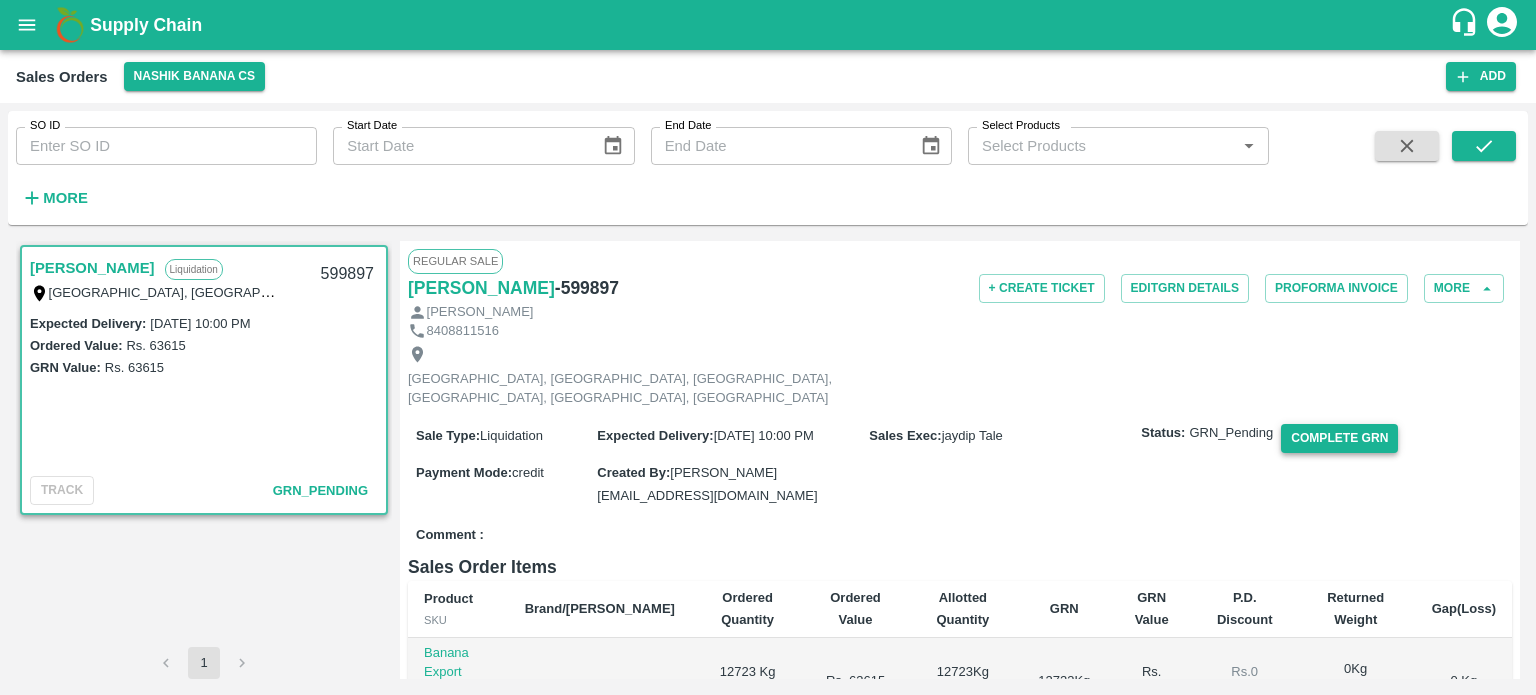 click on "Complete GRN" at bounding box center [1339, 438] 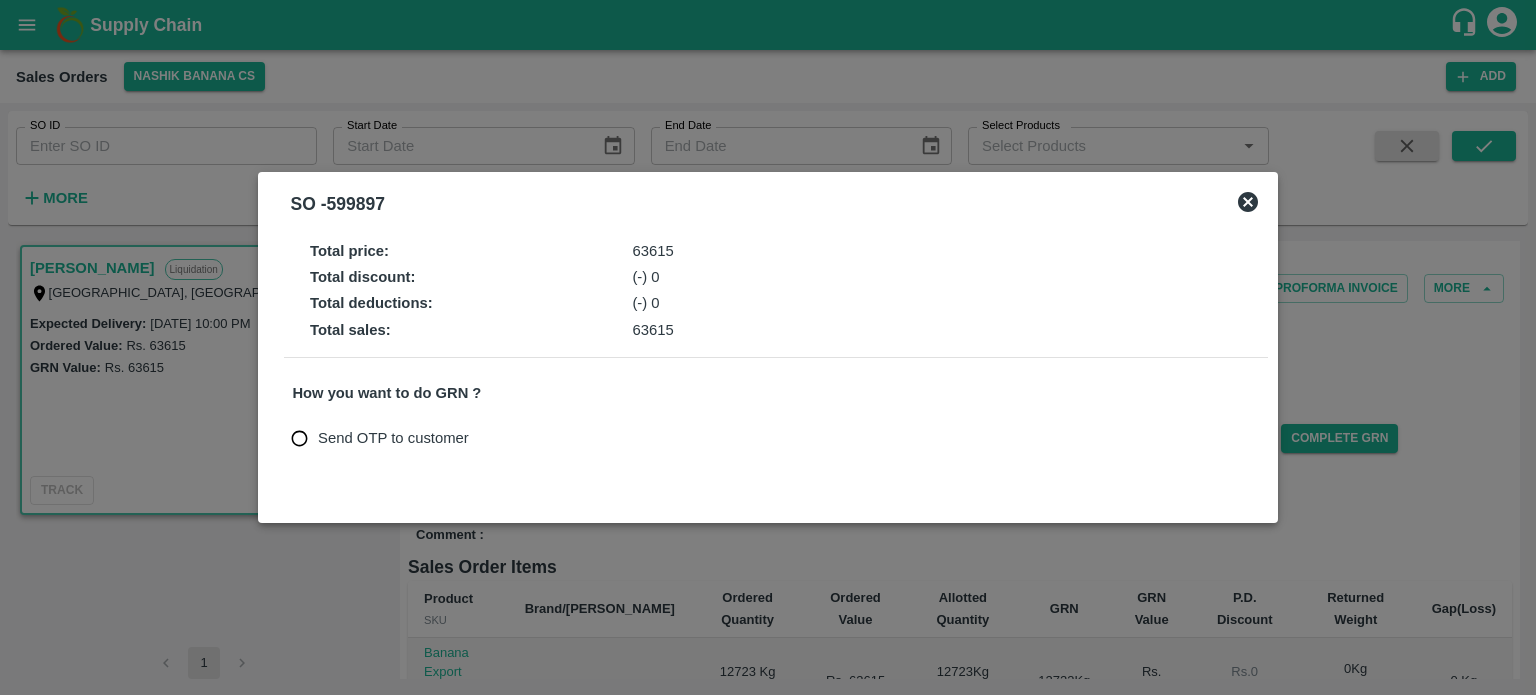 click on "Send OTP to customer" at bounding box center (393, 438) 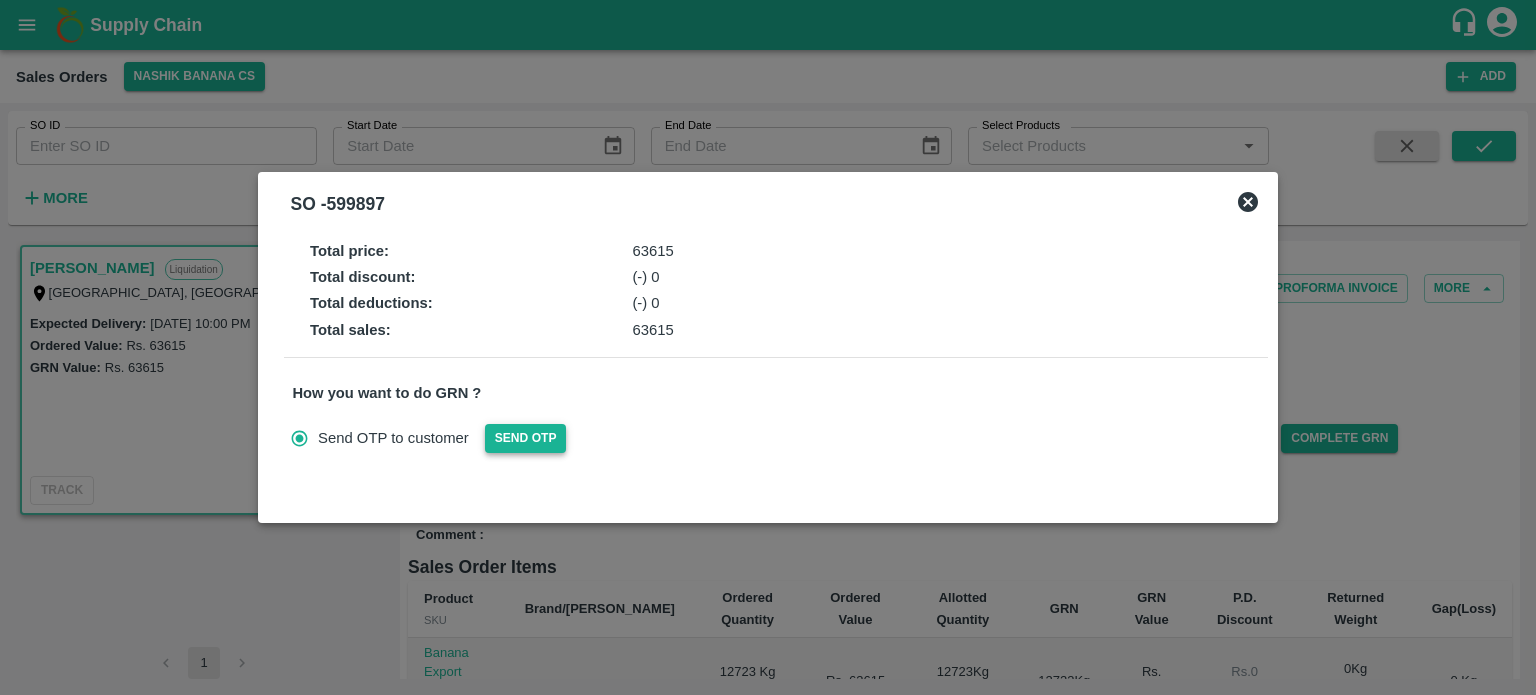 click on "Send OTP" at bounding box center [526, 438] 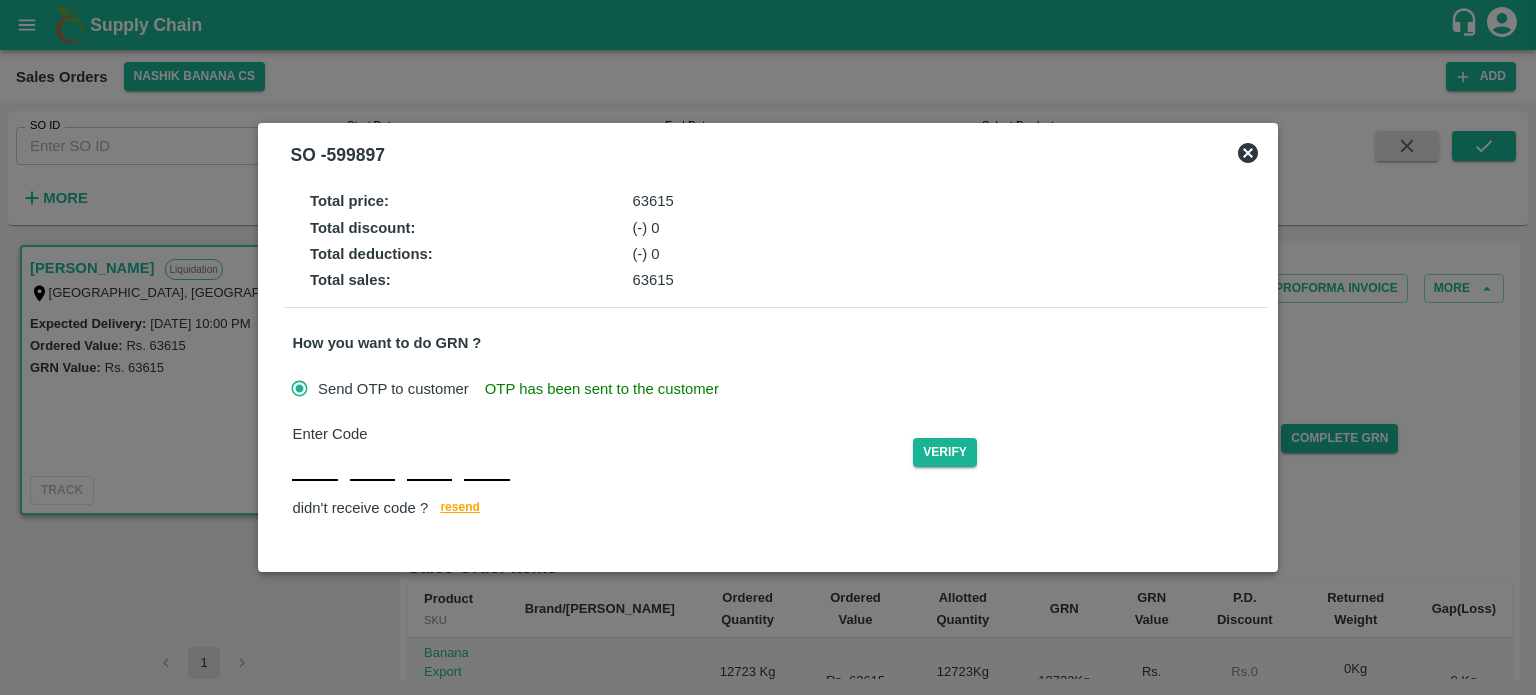 click at bounding box center (314, 463) 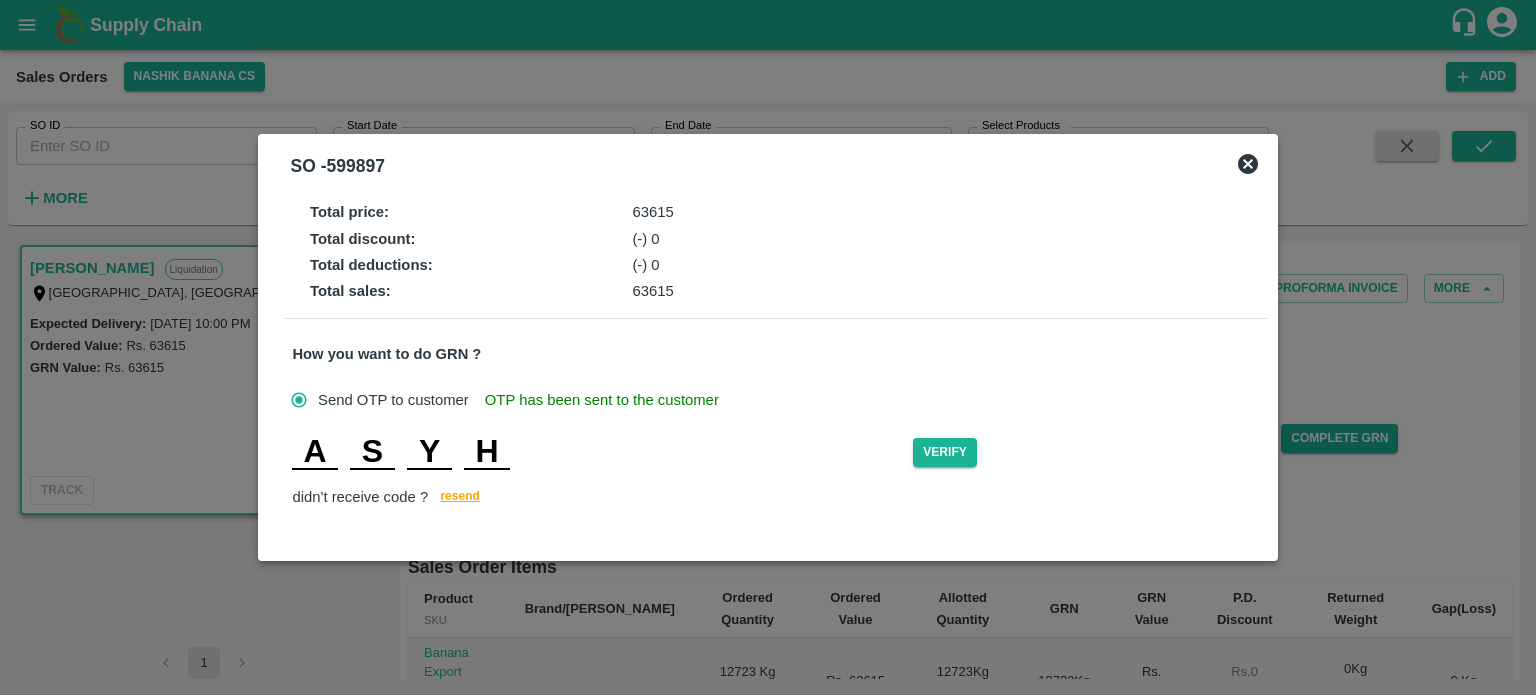 click on "A" at bounding box center (314, 452) 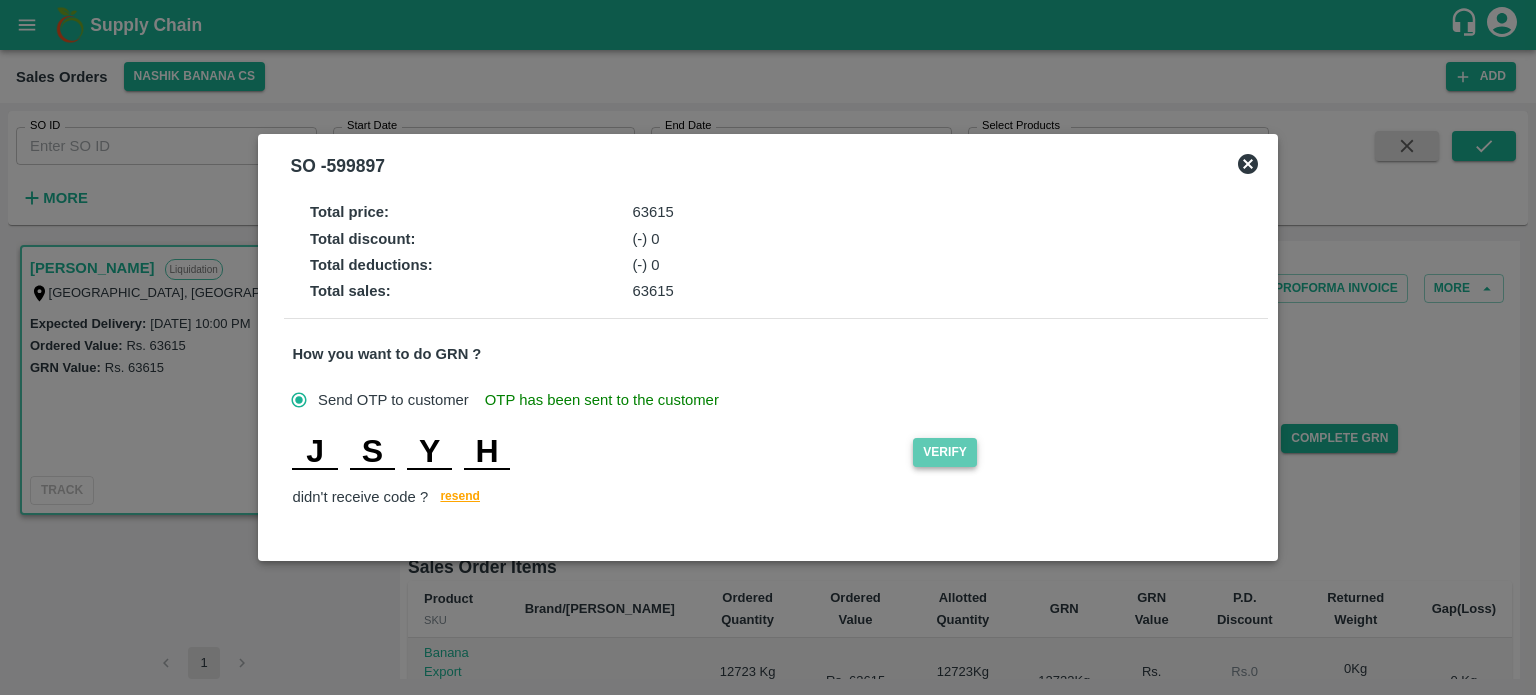 click on "Verify" at bounding box center (945, 452) 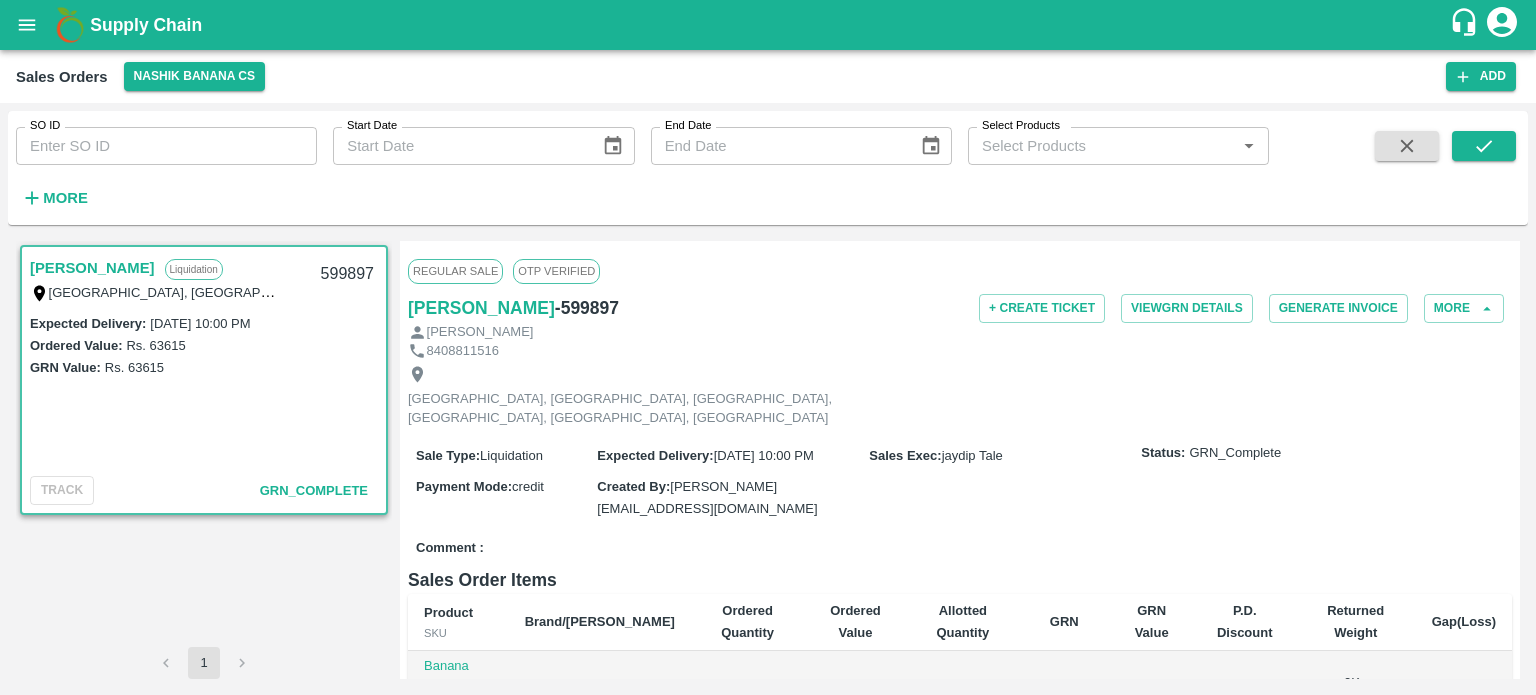 click on "Comment :" at bounding box center [960, 548] 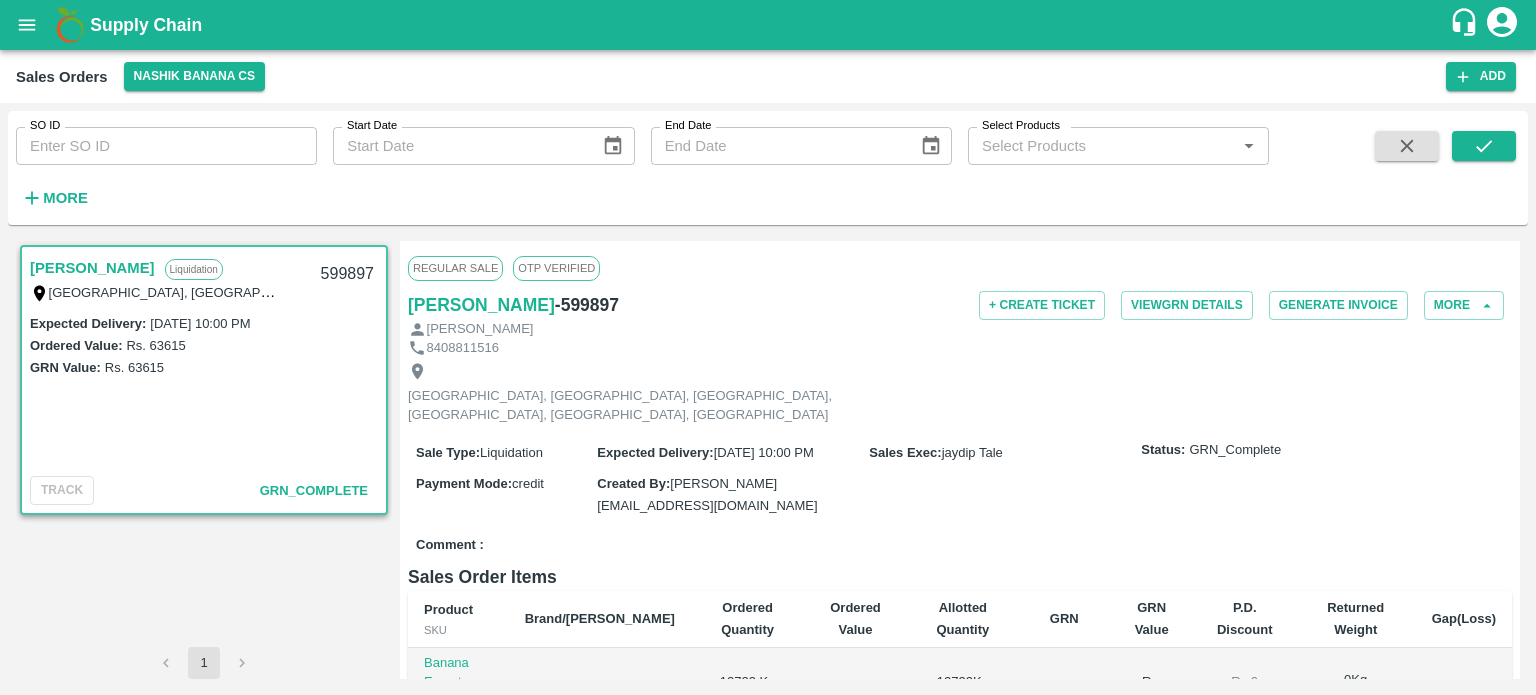 scroll, scrollTop: 0, scrollLeft: 0, axis: both 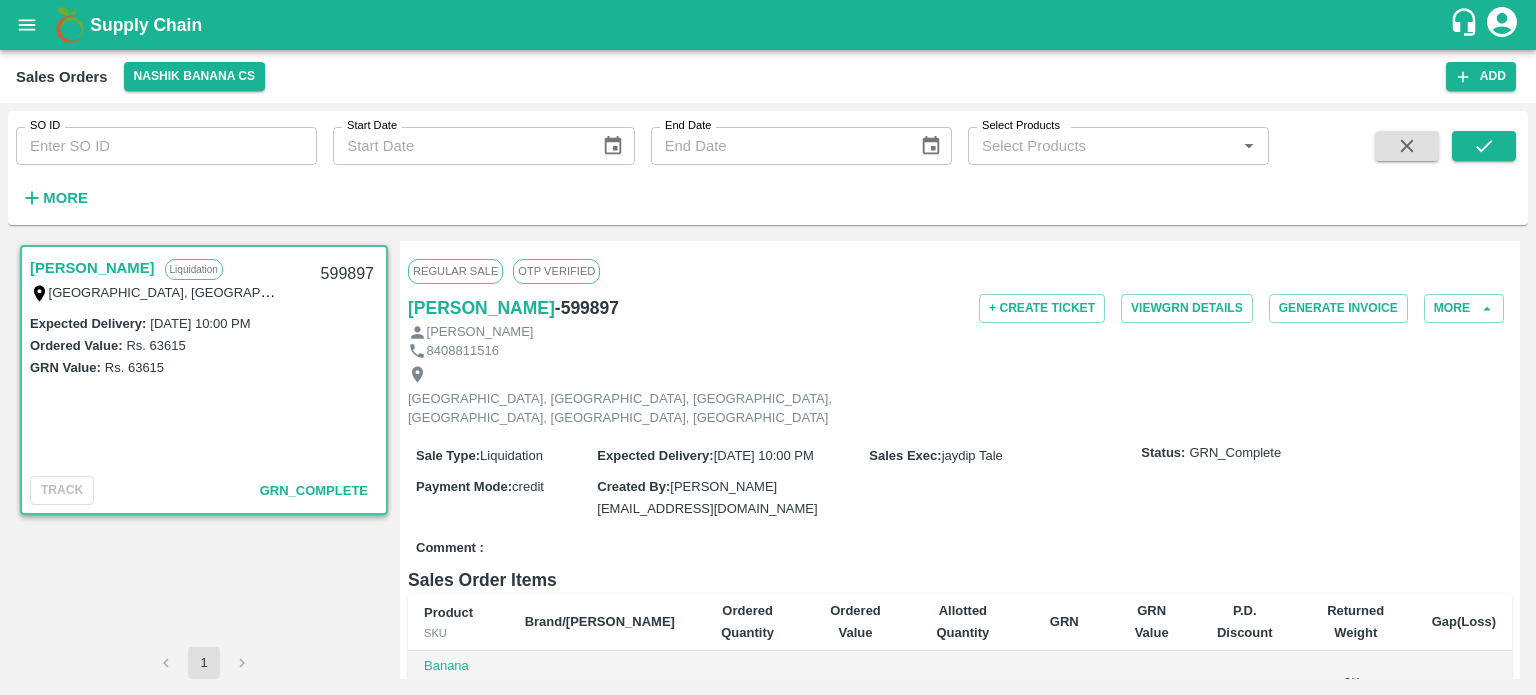 click on "[GEOGRAPHIC_DATA], [GEOGRAPHIC_DATA], [GEOGRAPHIC_DATA], [GEOGRAPHIC_DATA], [GEOGRAPHIC_DATA], [GEOGRAPHIC_DATA]" at bounding box center (960, 396) 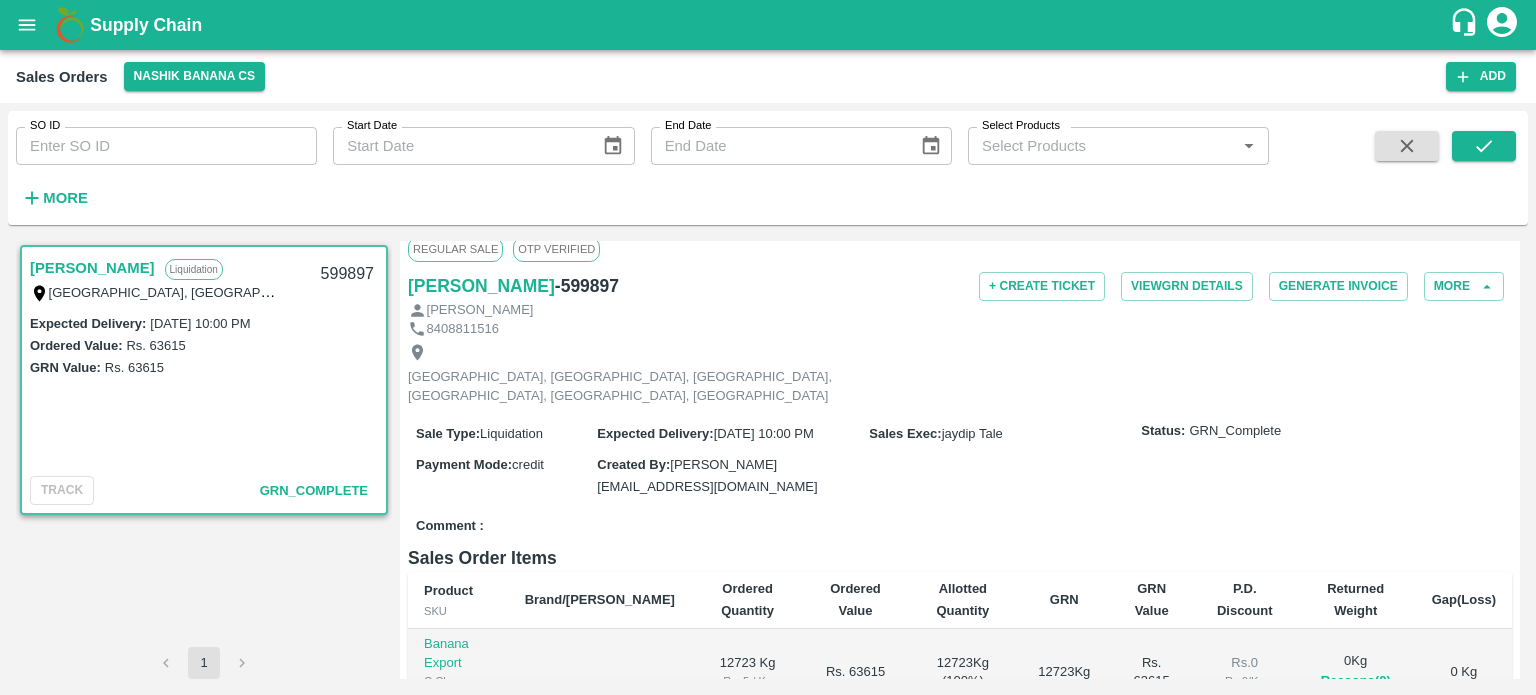 scroll, scrollTop: 0, scrollLeft: 0, axis: both 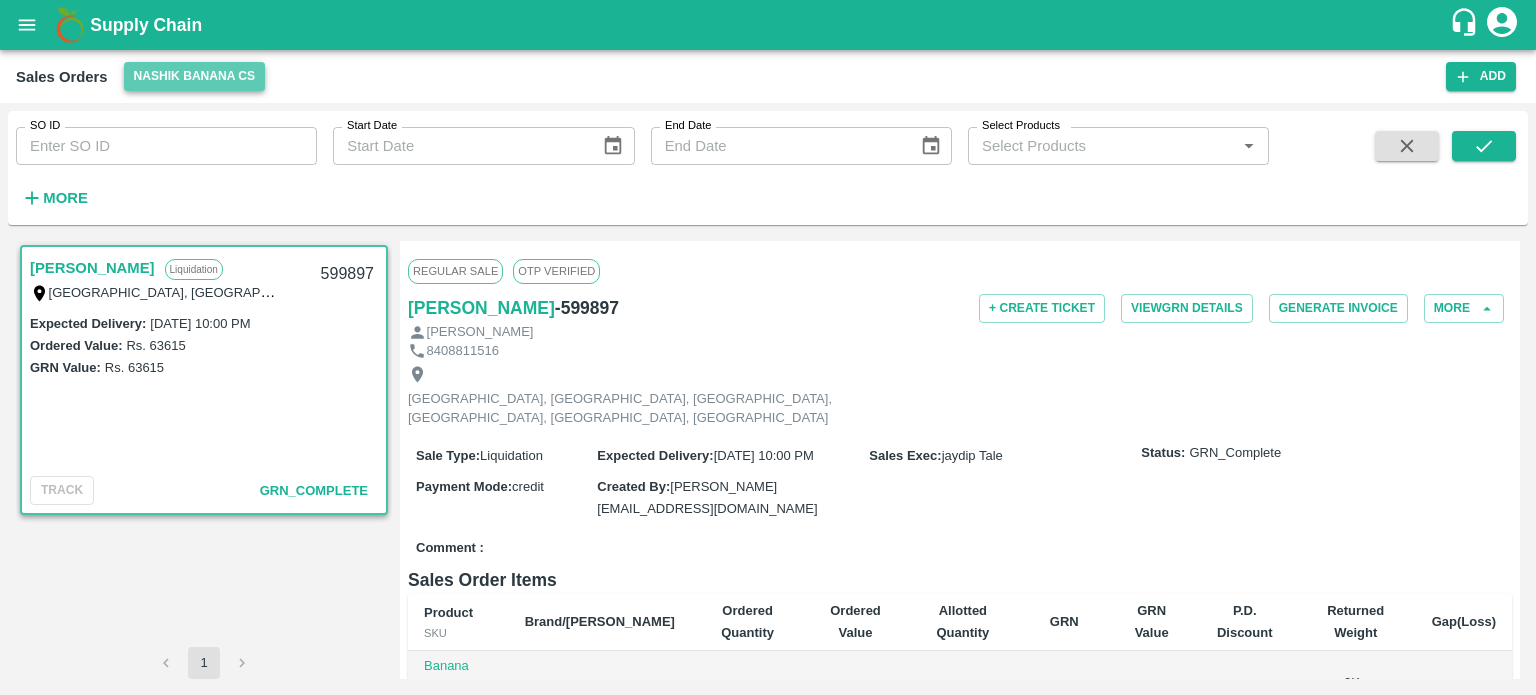 click on "Nashik Banana CS" at bounding box center [195, 76] 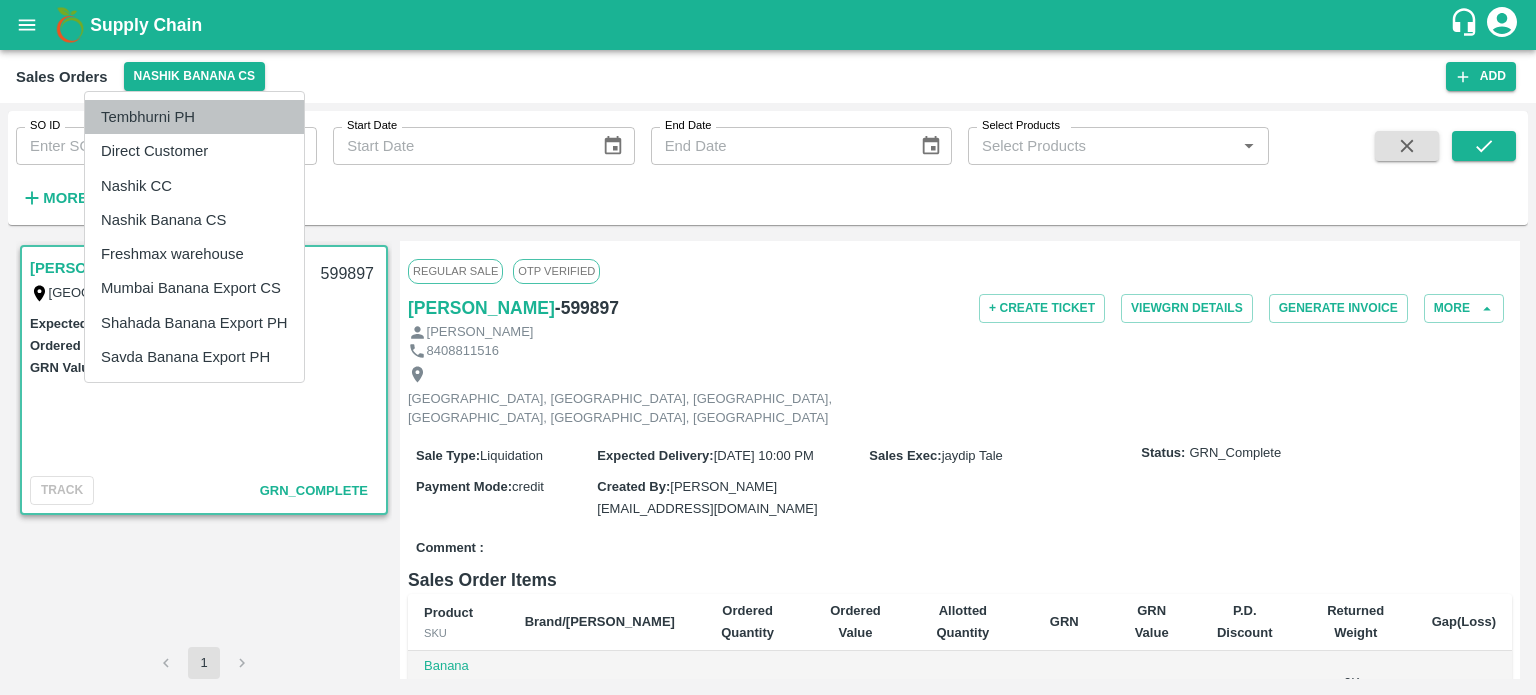 click on "Tembhurni PH" at bounding box center (194, 117) 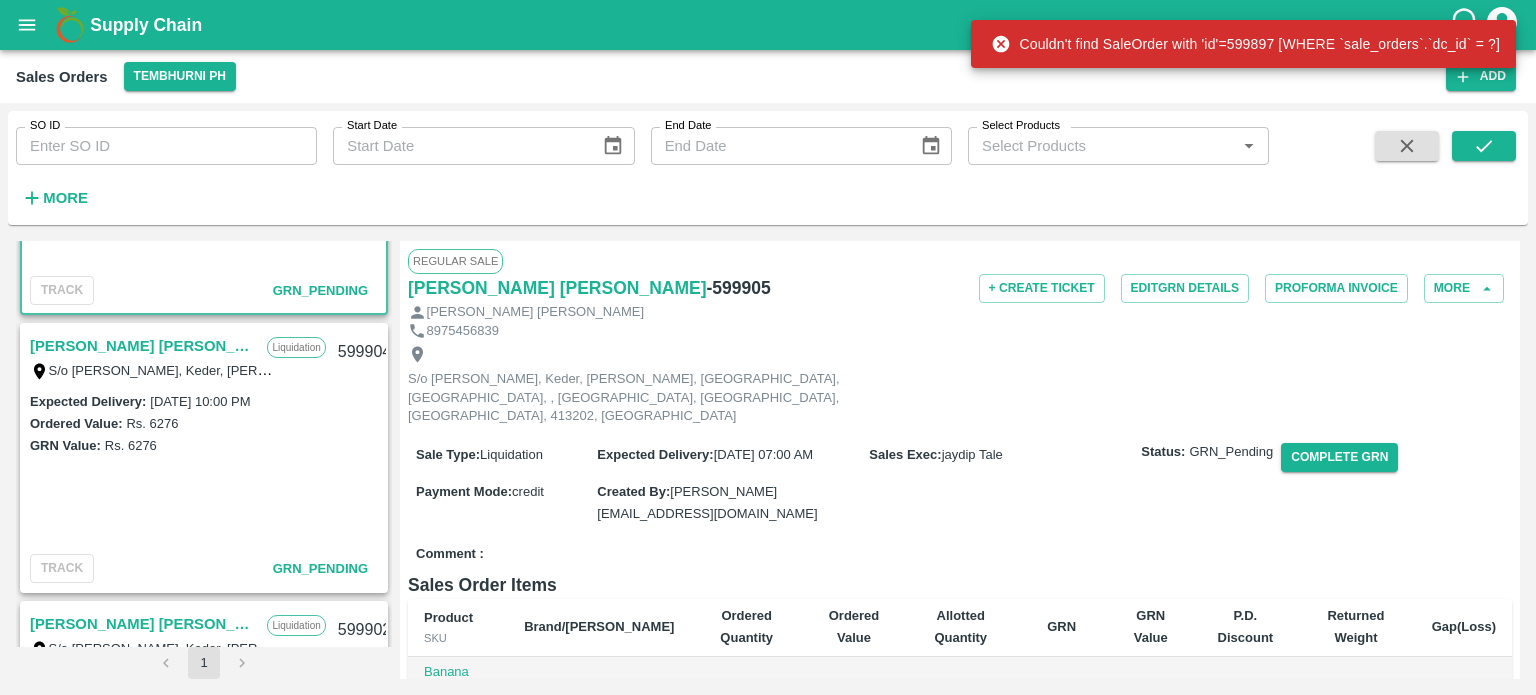 scroll, scrollTop: 428, scrollLeft: 0, axis: vertical 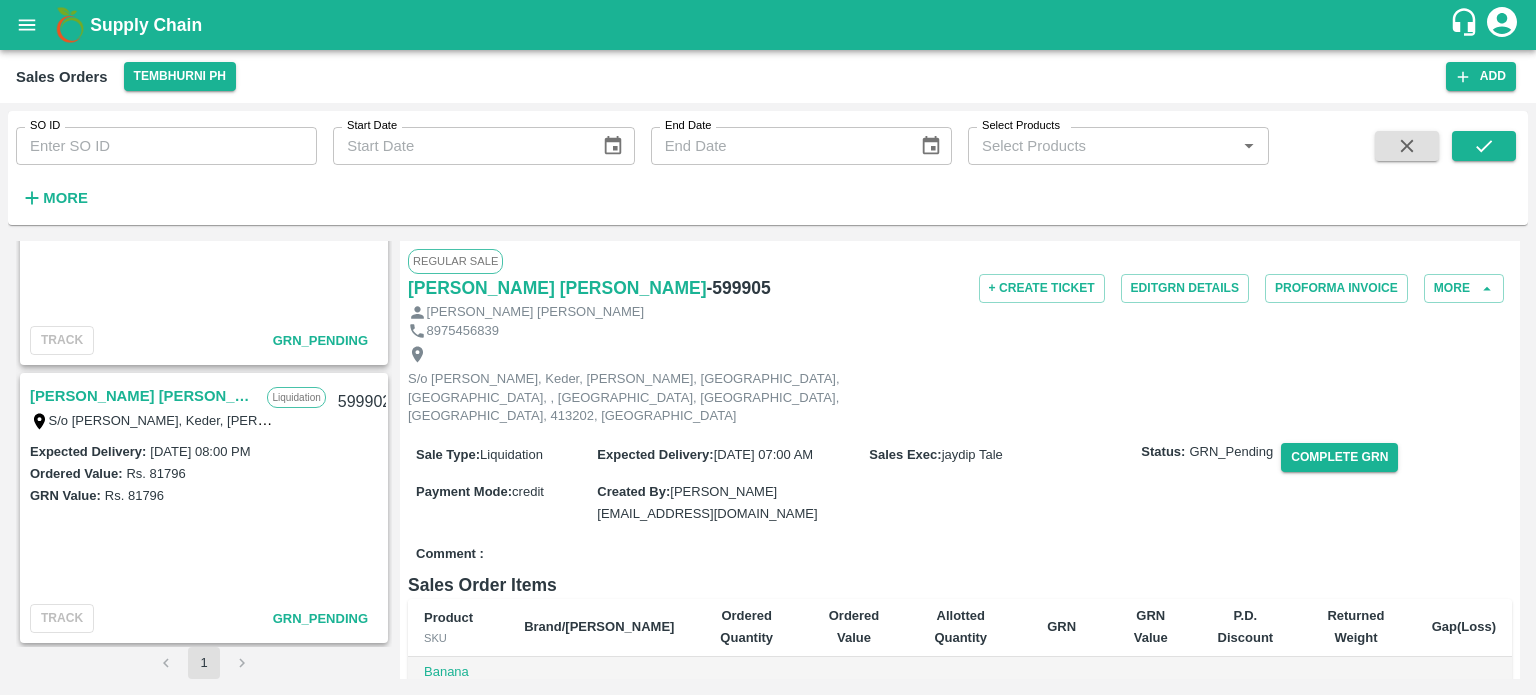 click on "[PERSON_NAME] [PERSON_NAME]" at bounding box center [143, 396] 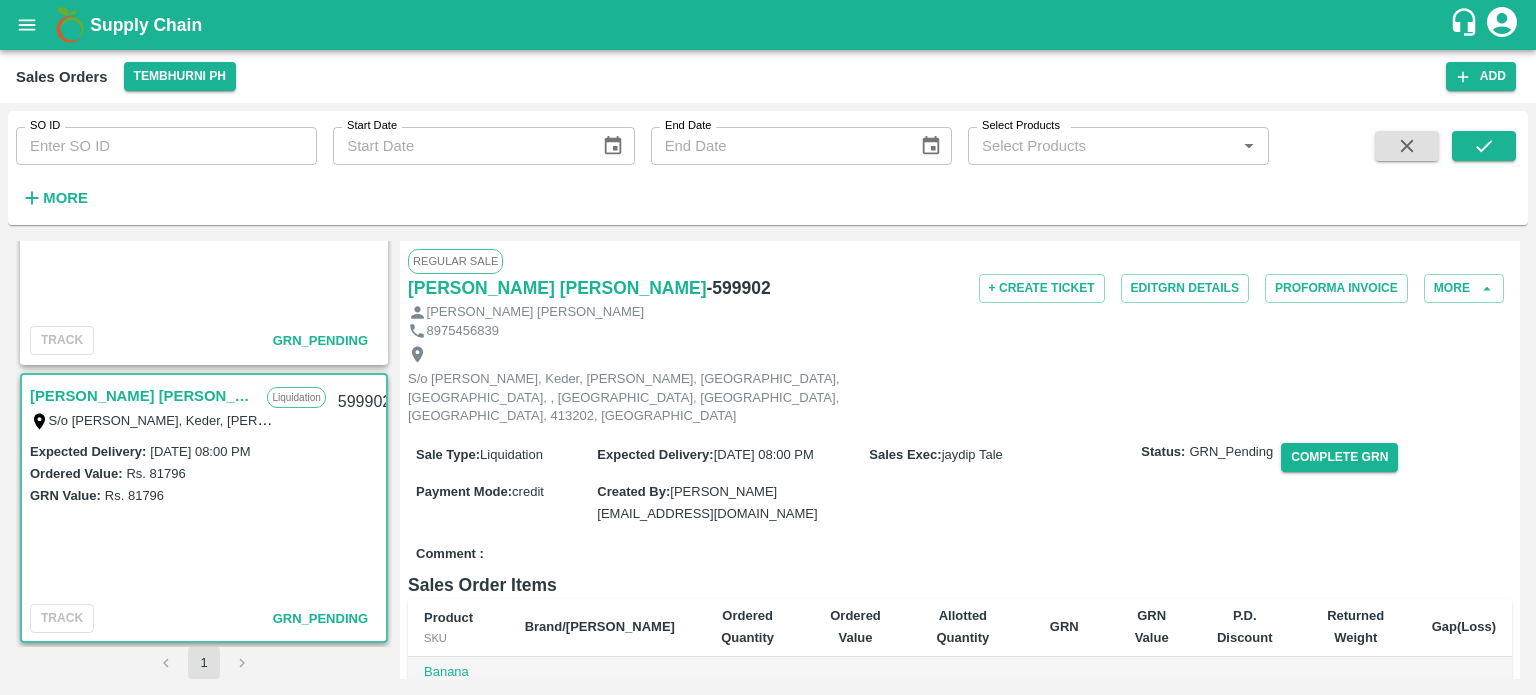 click on "Sale Type :  Liquidation Expected Delivery :  [DATE] 08:00 PM Sales Exec :  [PERSON_NAME] Tale Status: GRN_Pending Complete GRN Payment Mode :  credit Created By :  [PERSON_NAME][EMAIL_ADDRESS][DOMAIN_NAME]" at bounding box center (960, 484) 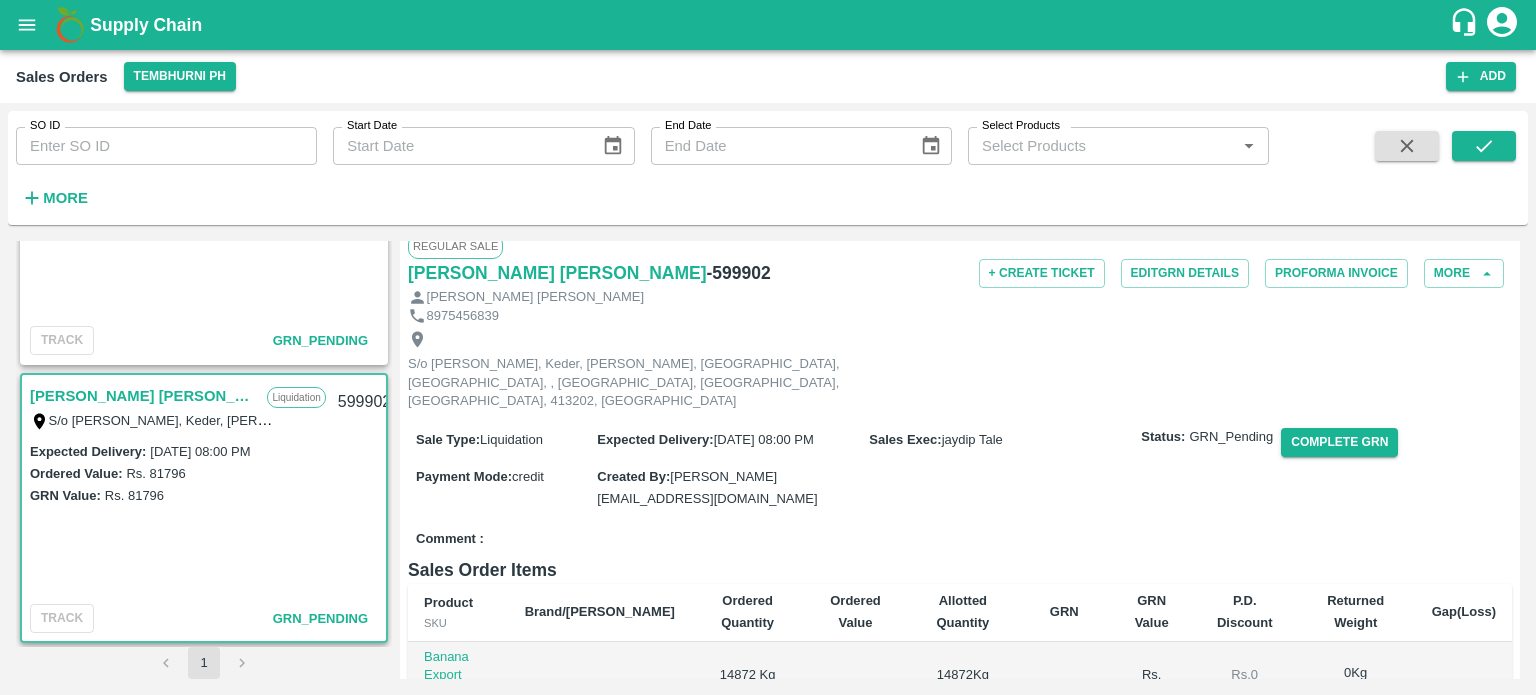 scroll, scrollTop: 8, scrollLeft: 0, axis: vertical 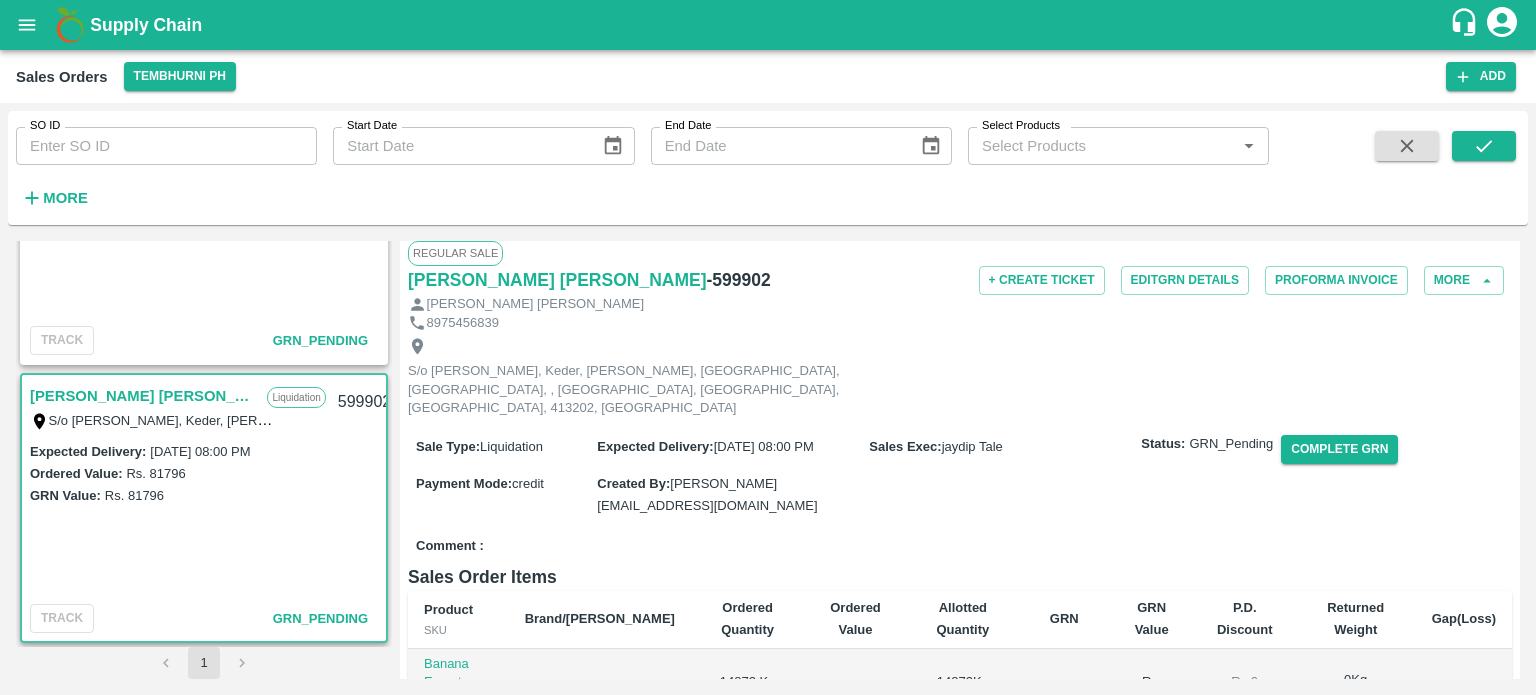 click on "Sales Order Items" at bounding box center (960, 577) 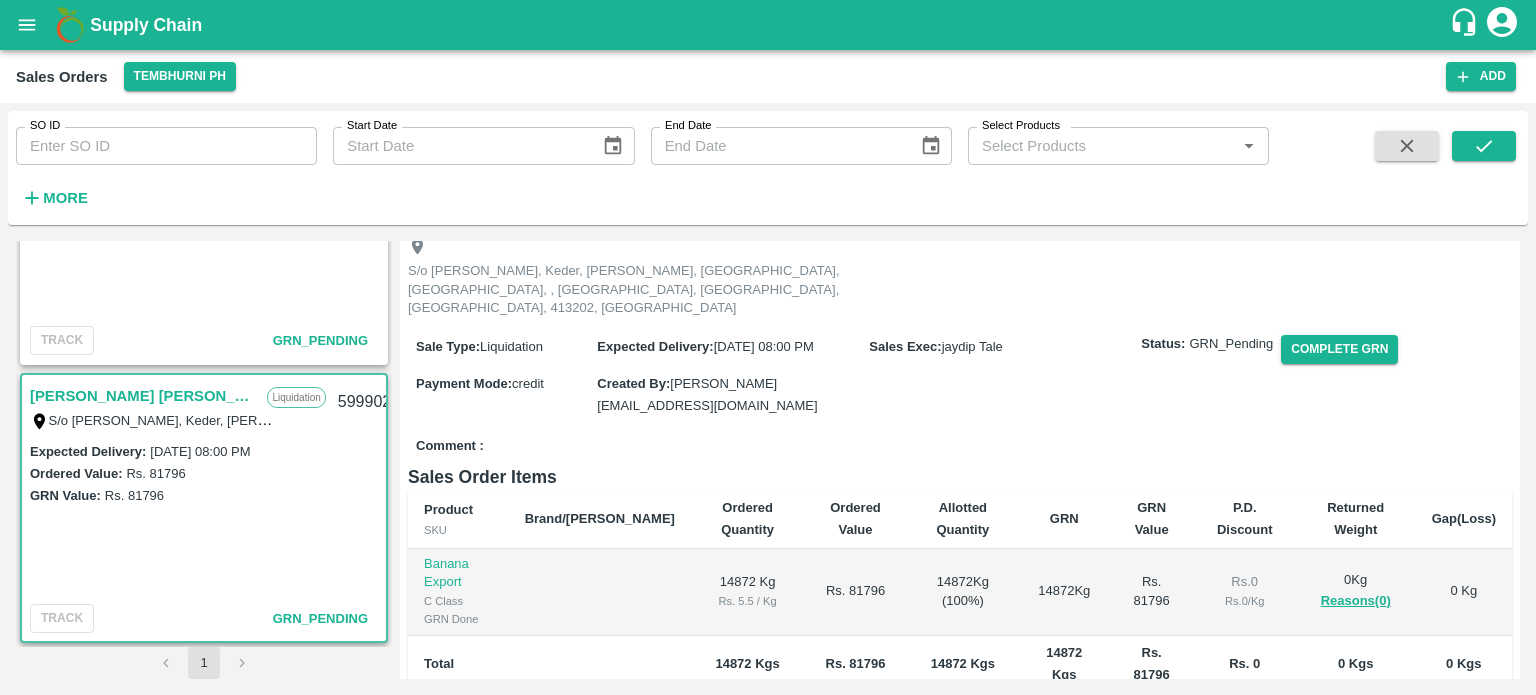 scroll, scrollTop: 75, scrollLeft: 0, axis: vertical 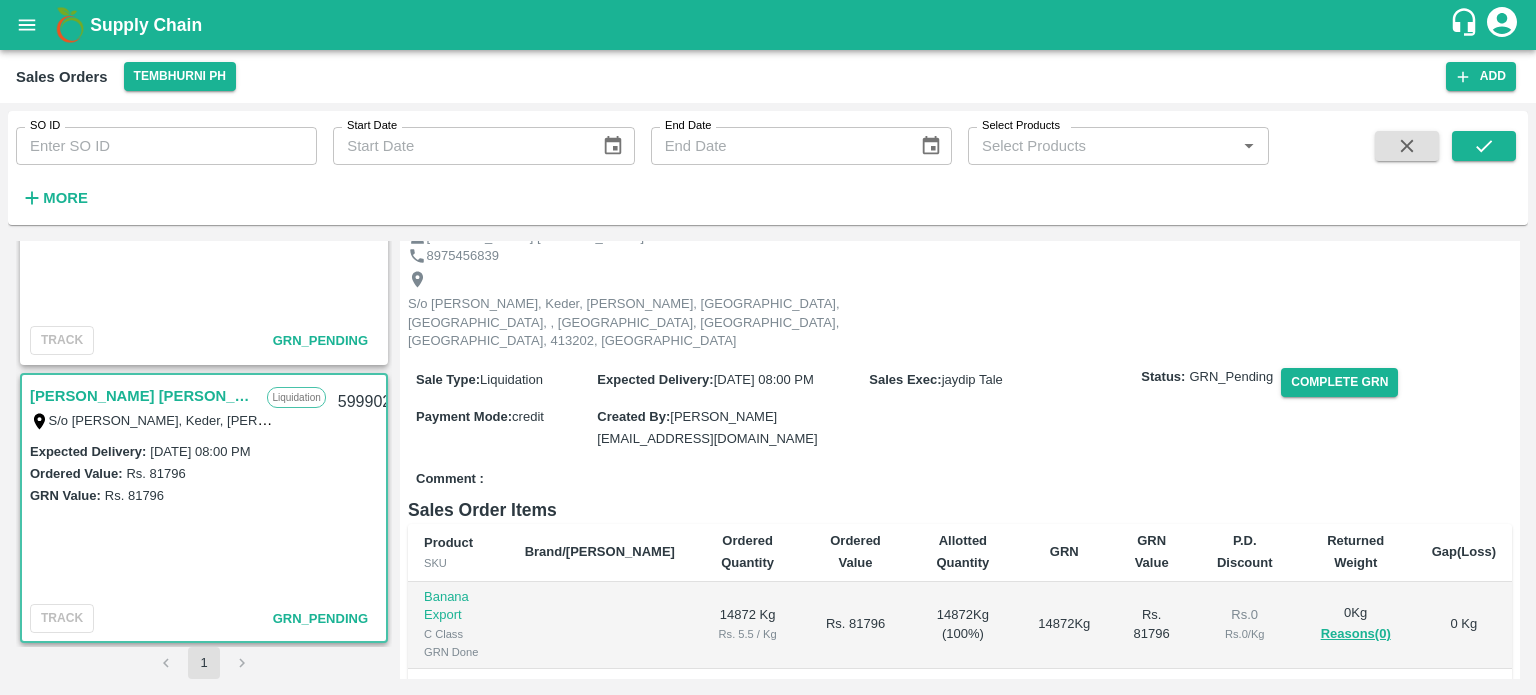 click on "[PERSON_NAME] [PERSON_NAME]" at bounding box center (143, 396) 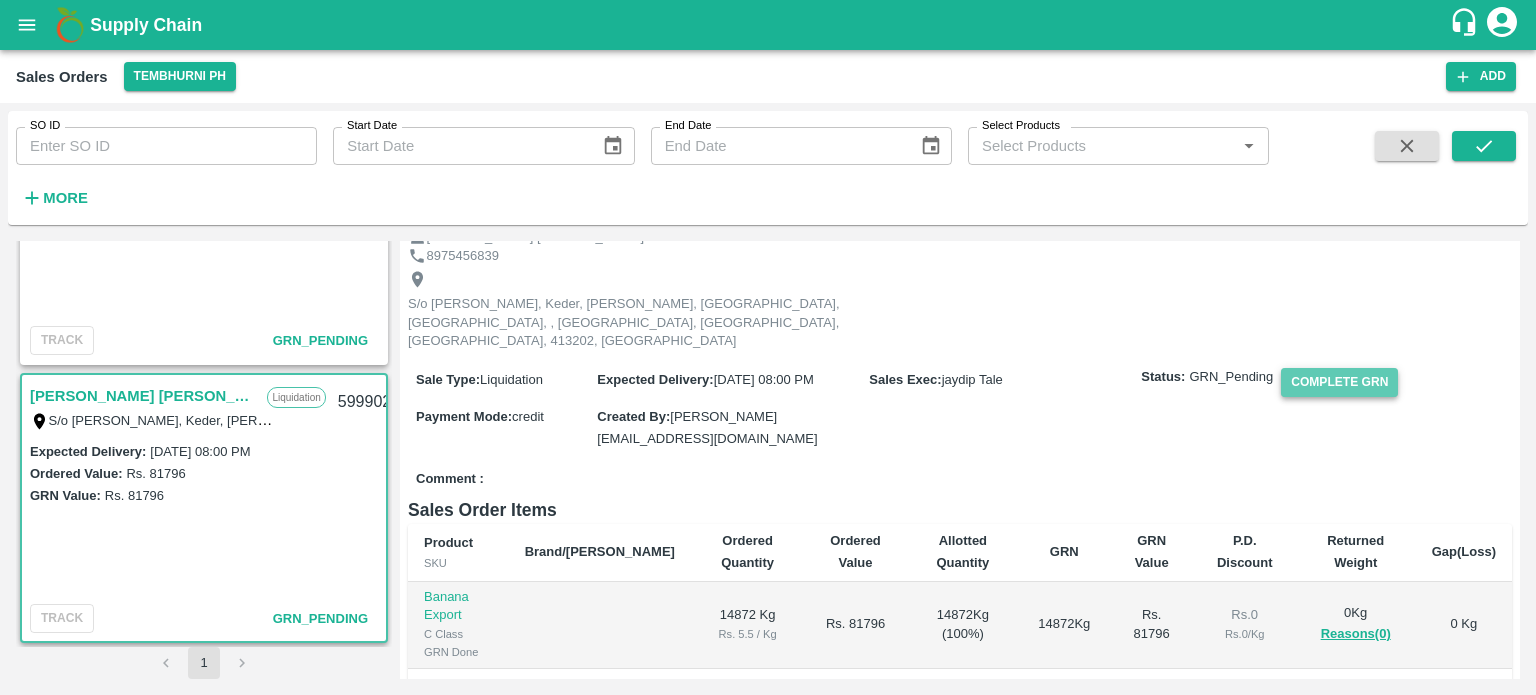 click on "Complete GRN" at bounding box center (1339, 382) 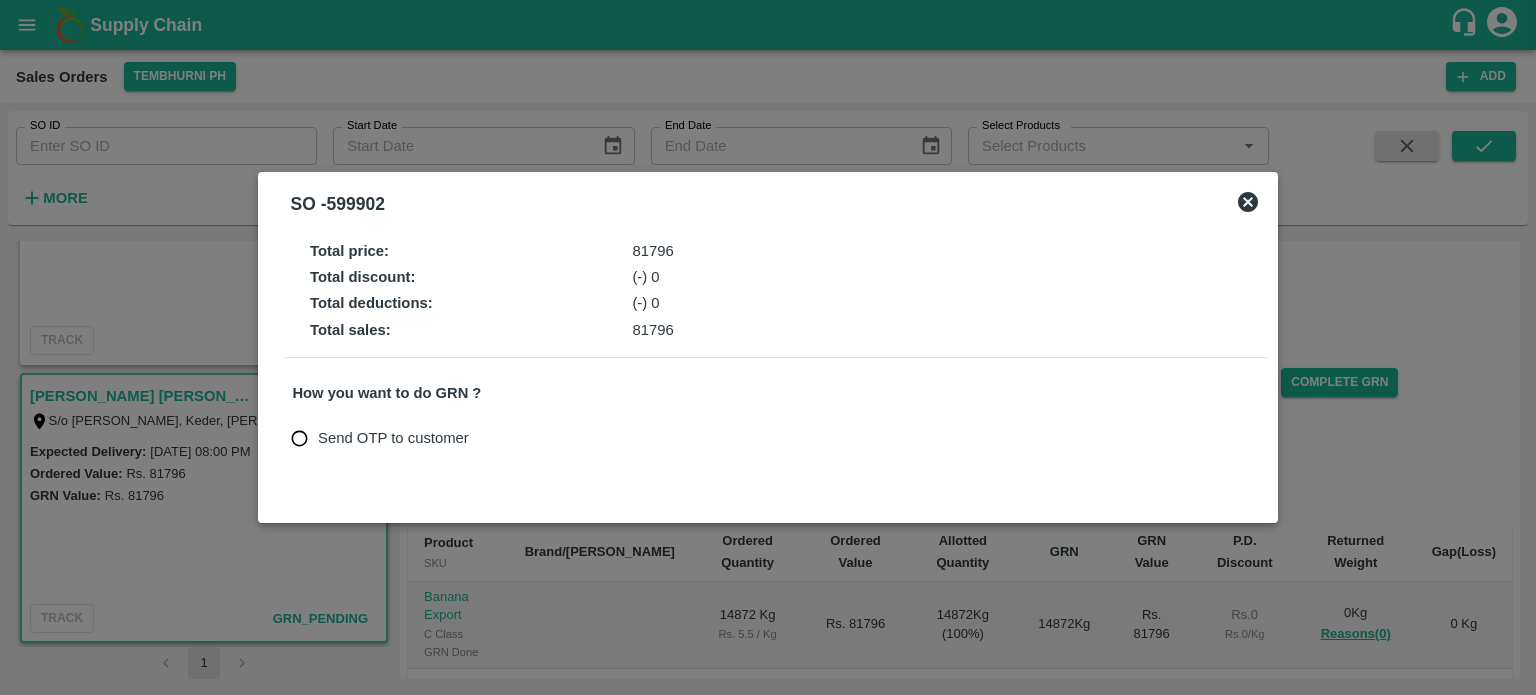 click on "Send OTP to customer" at bounding box center (393, 438) 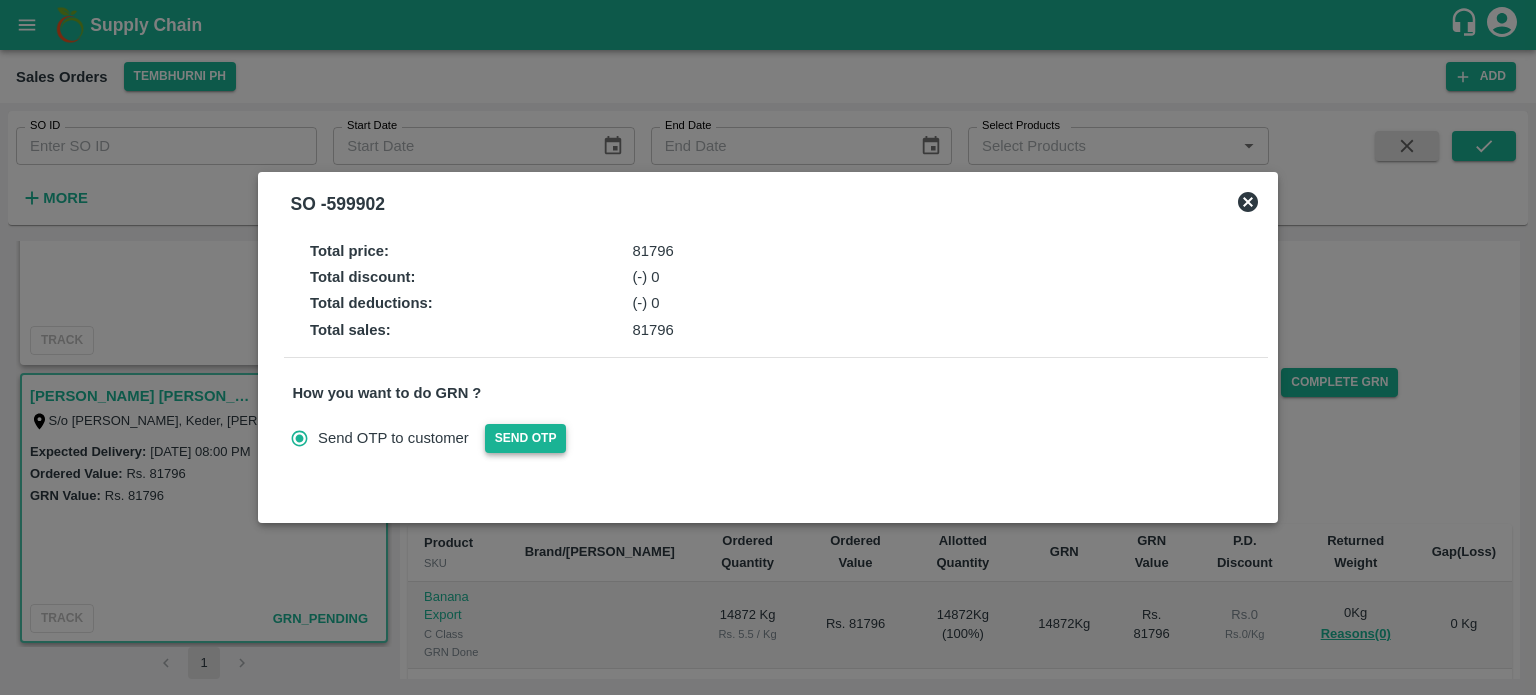 click on "Send OTP" at bounding box center (526, 438) 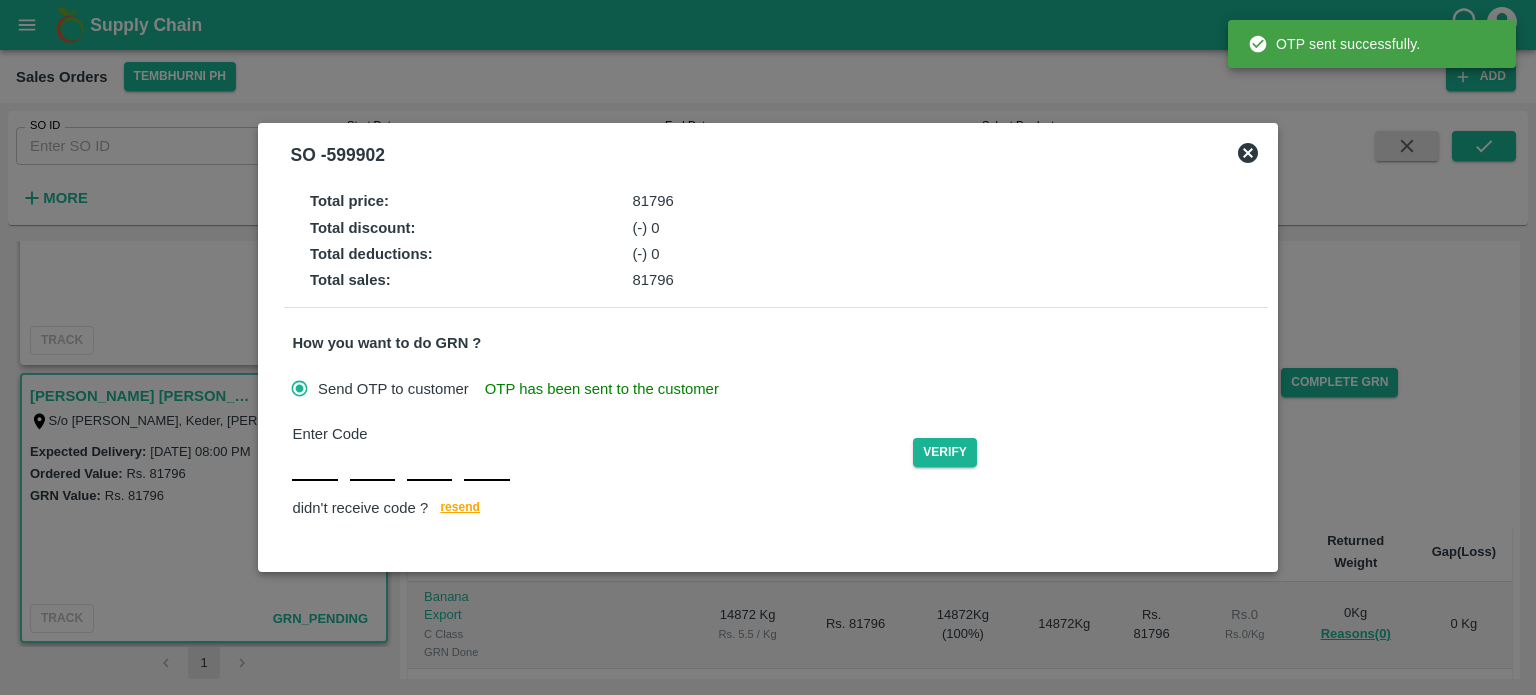 click on "Enter Code Verify didn't receive code ? [GEOGRAPHIC_DATA]" at bounding box center [775, 472] 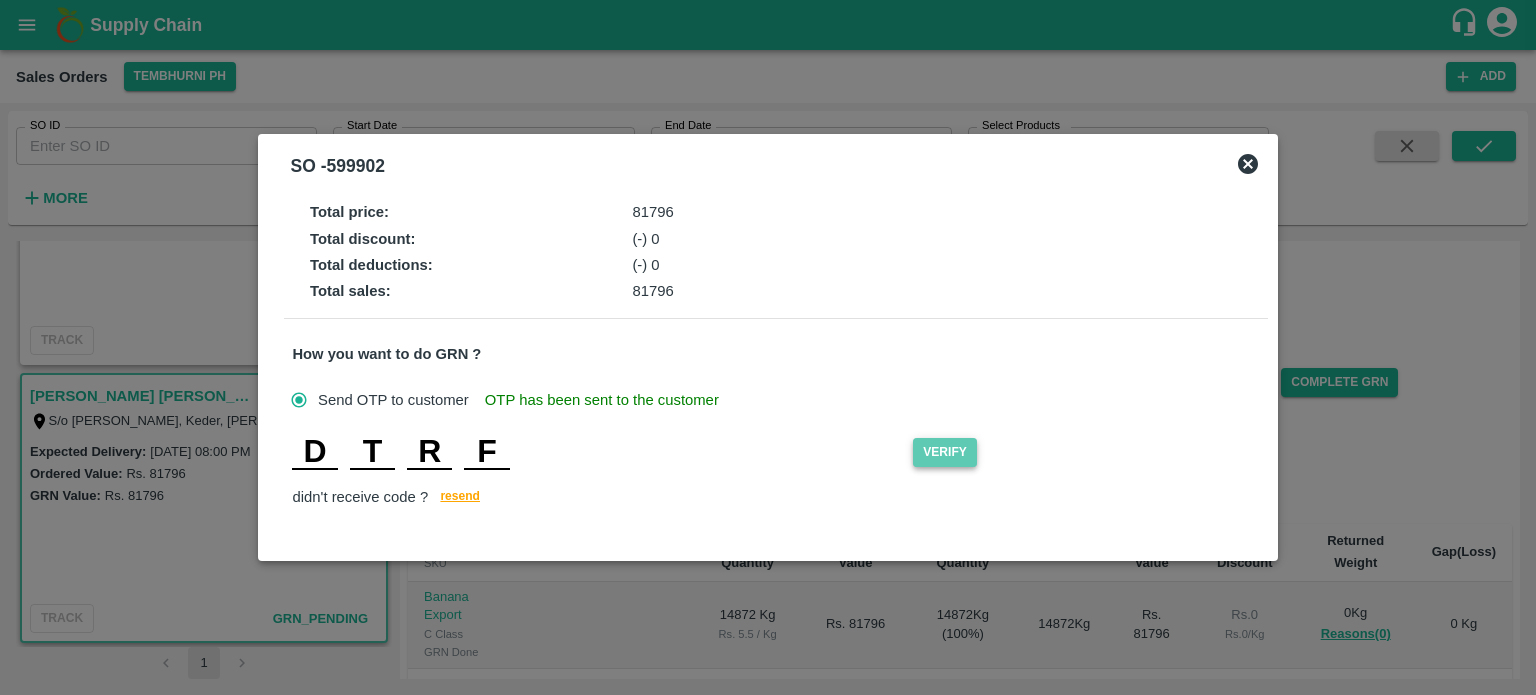 click on "Verify" at bounding box center (945, 452) 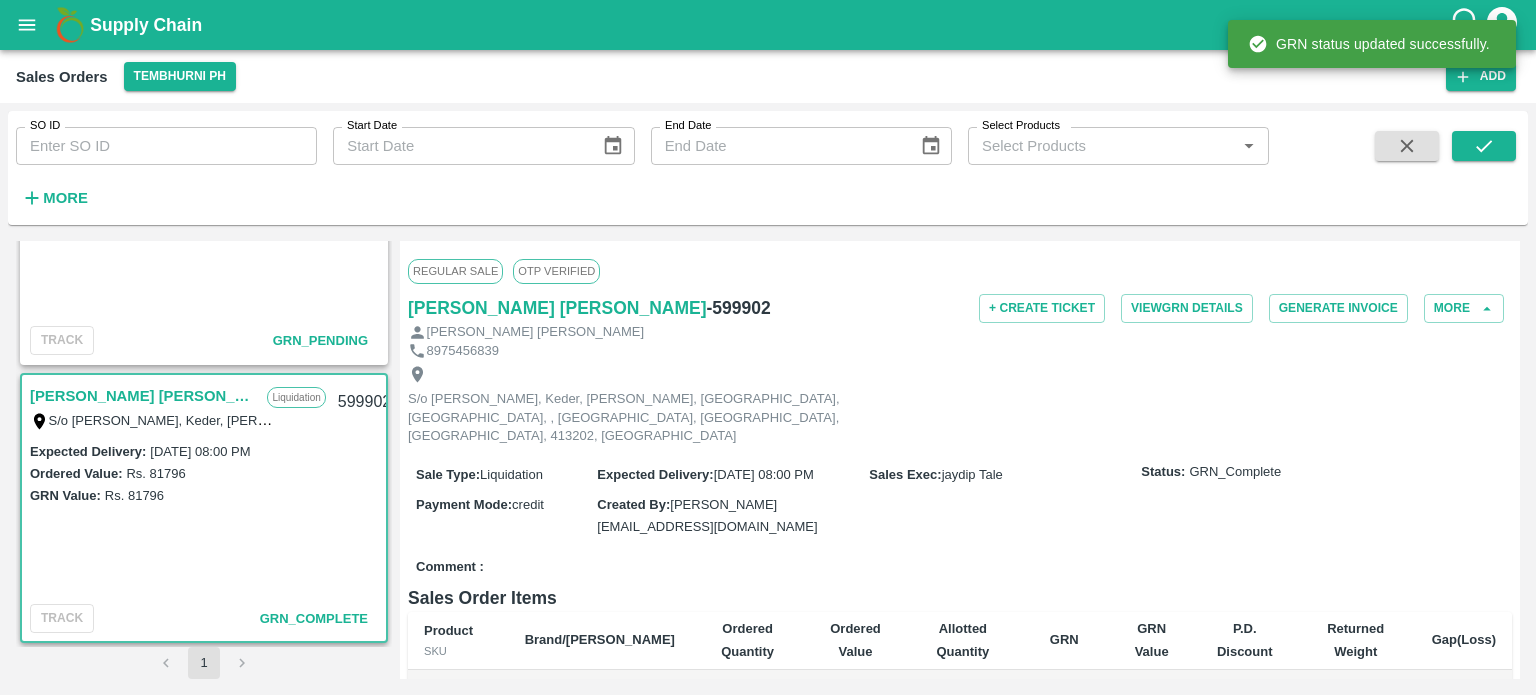 click on "GRN Value: Rs.   81796" at bounding box center (204, 495) 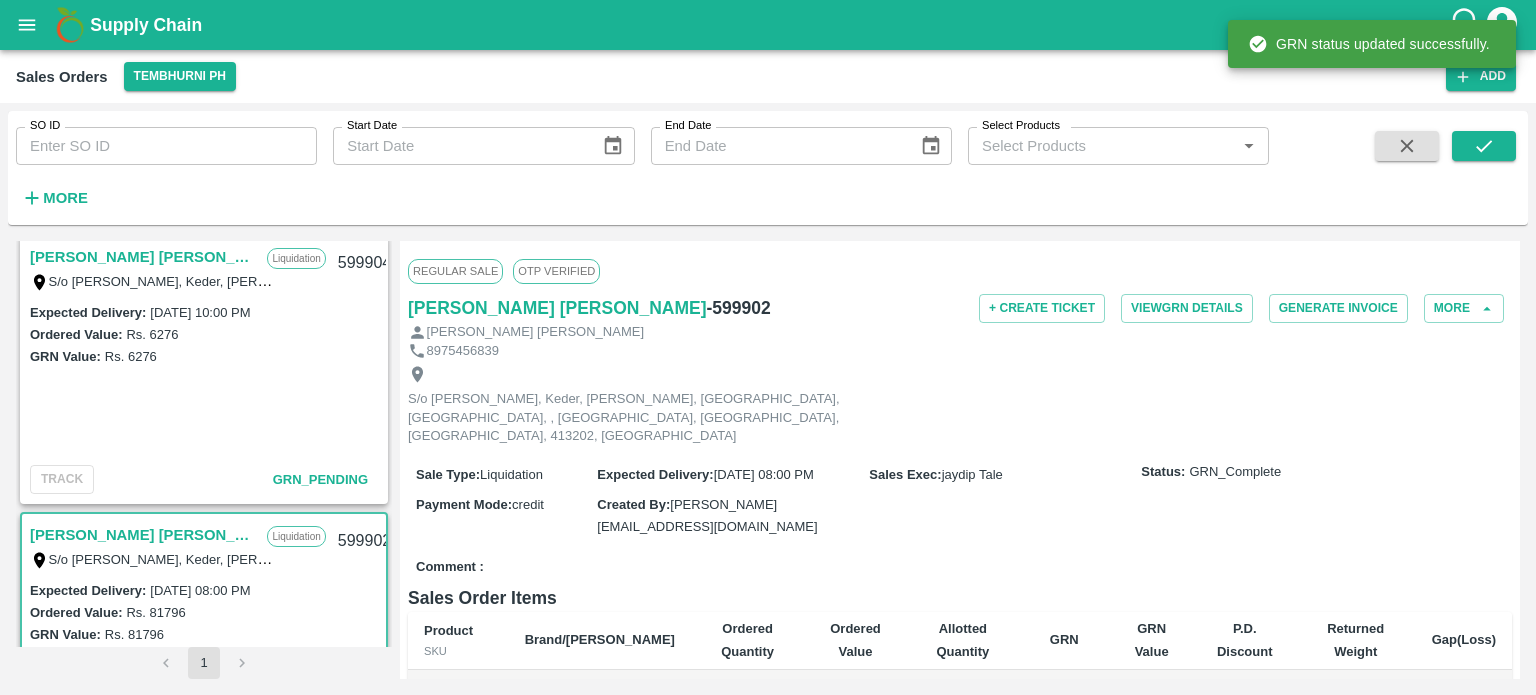 scroll, scrollTop: 194, scrollLeft: 0, axis: vertical 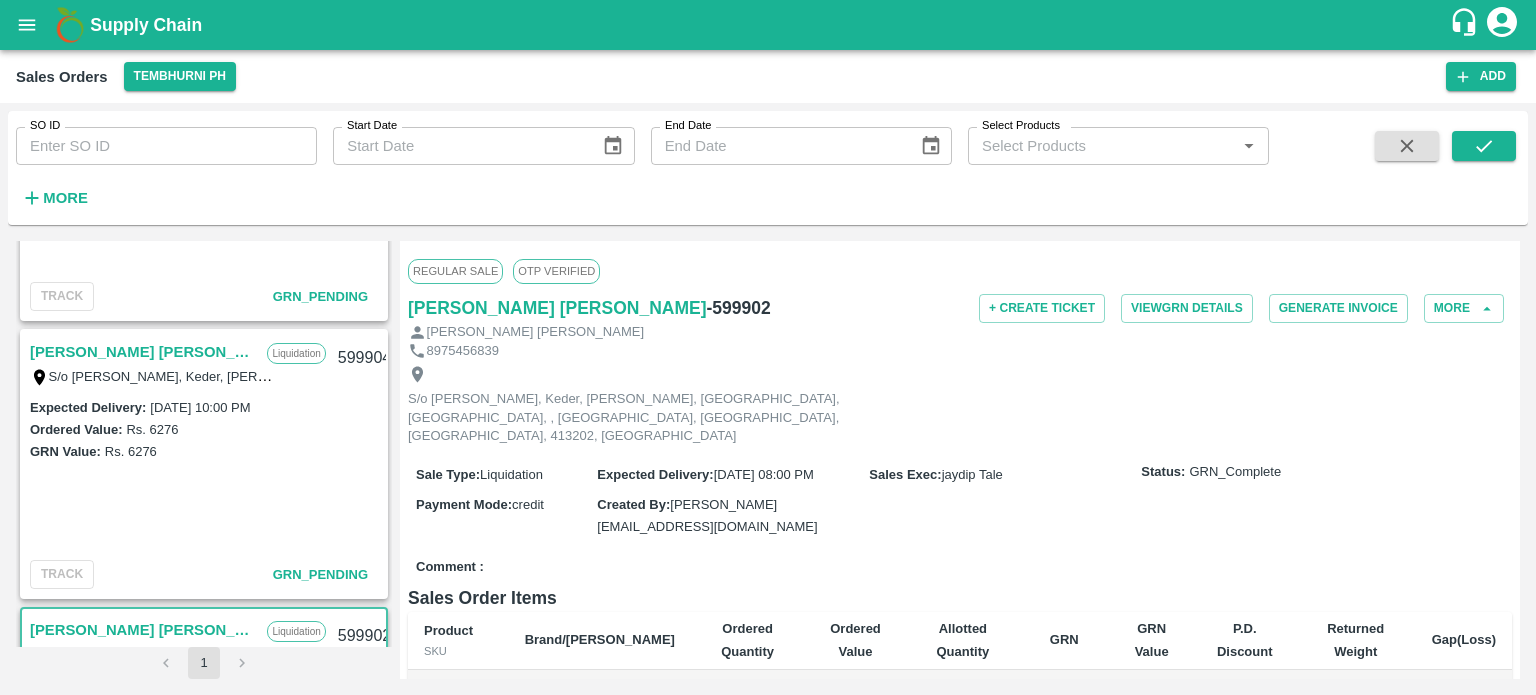 click on "[PERSON_NAME] [PERSON_NAME]" at bounding box center [143, 352] 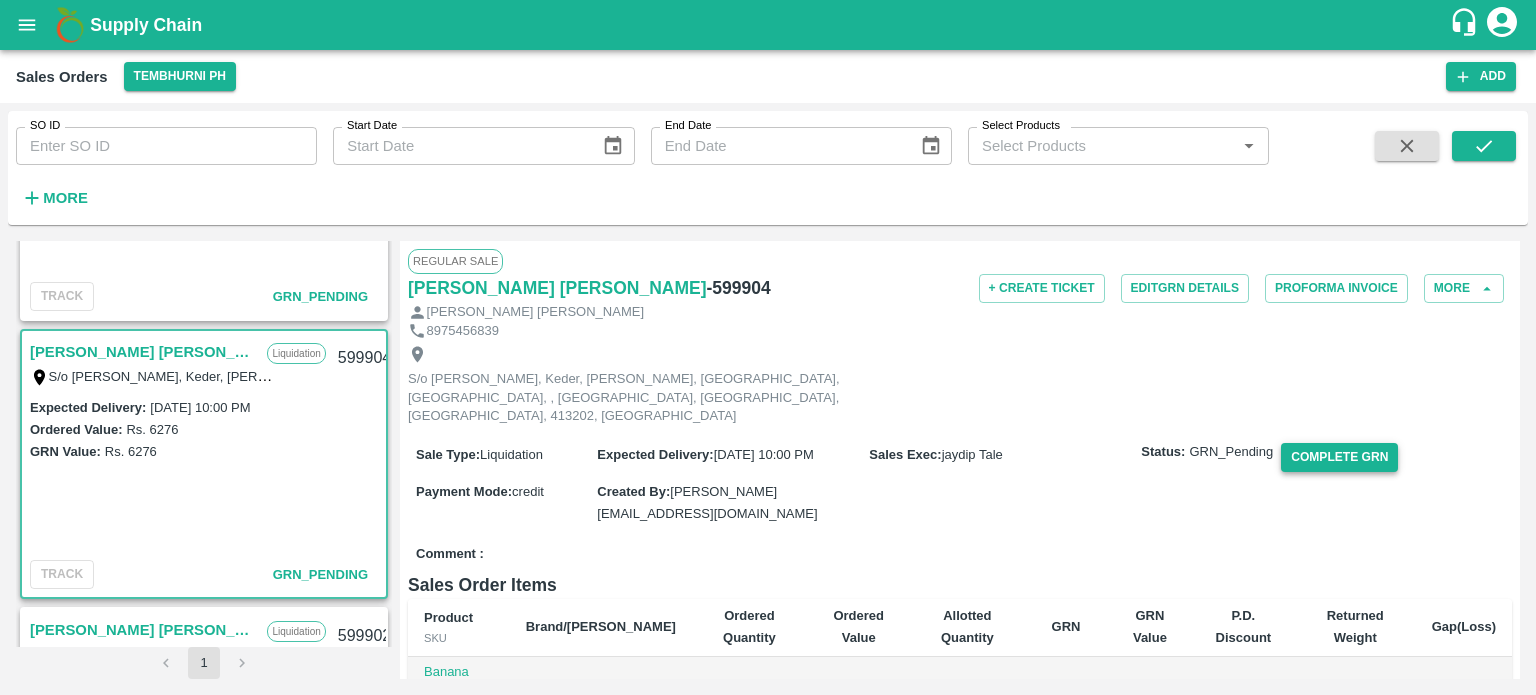 click on "Complete GRN" at bounding box center (1339, 457) 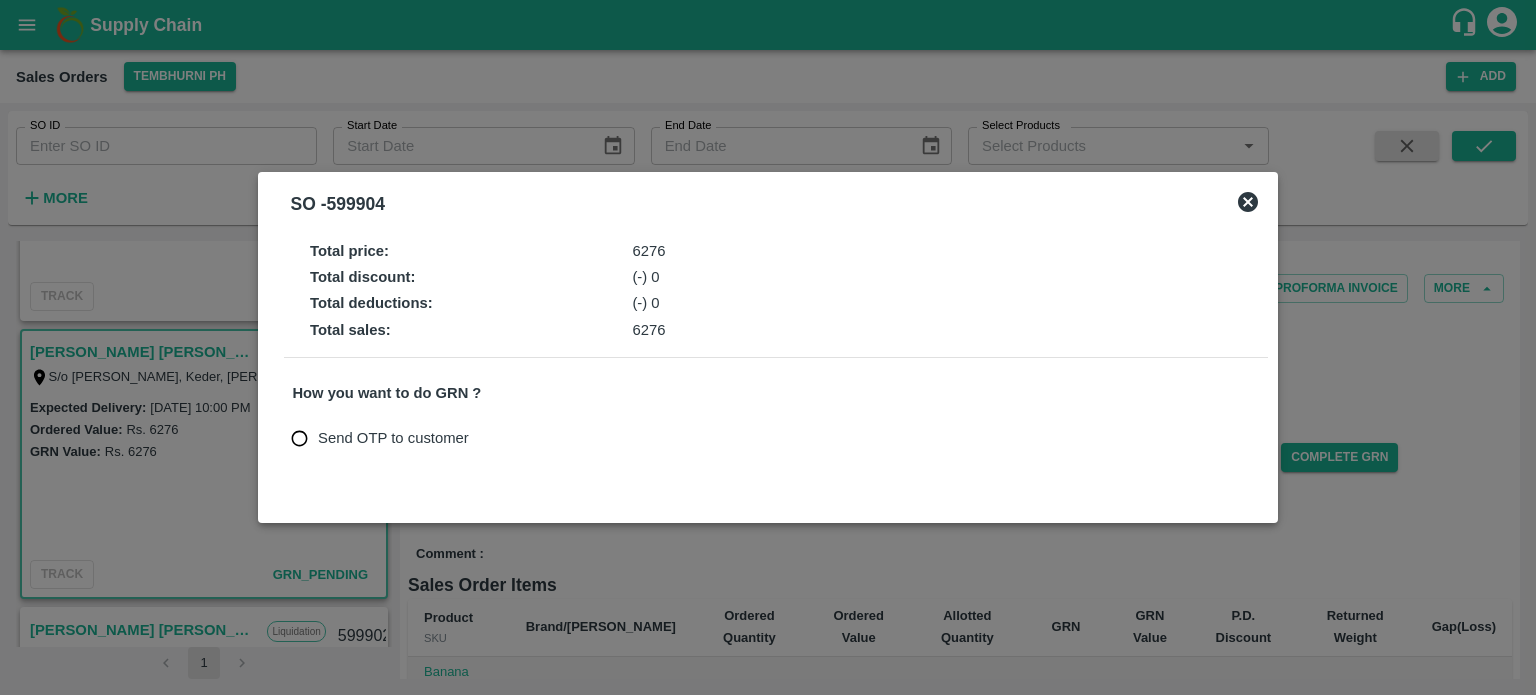 click on "Send OTP to customer" at bounding box center (393, 438) 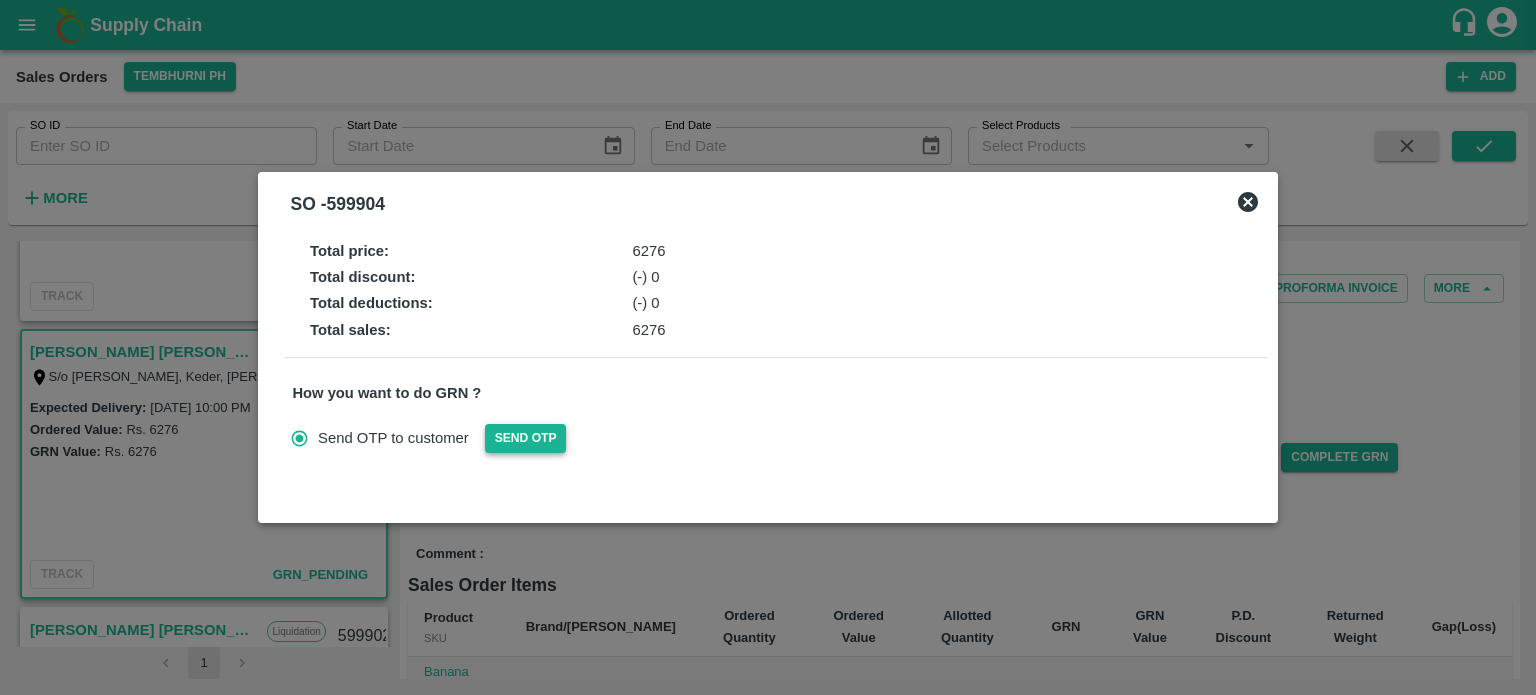 click on "Send OTP" at bounding box center [526, 438] 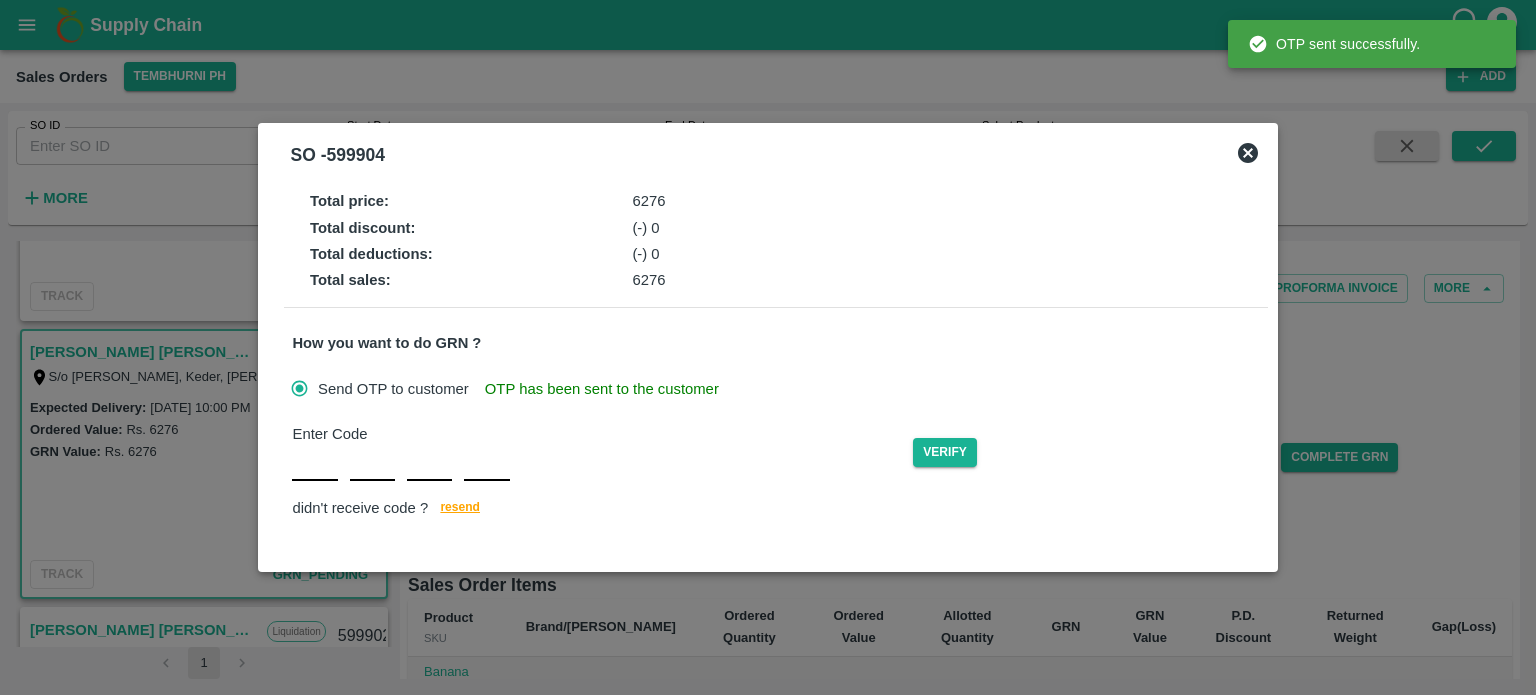click on "Enter Code Verify didn't receive code ? [GEOGRAPHIC_DATA]" at bounding box center (775, 472) 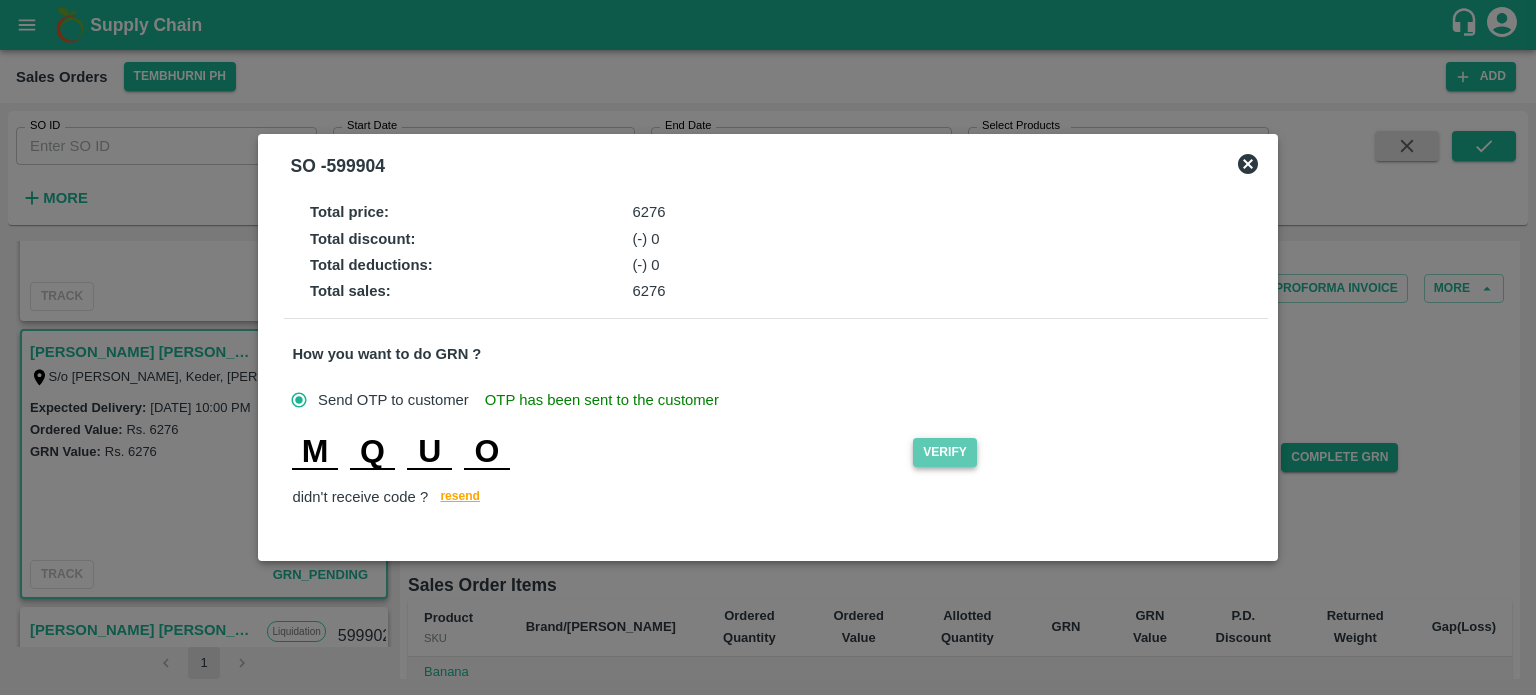click on "Verify" at bounding box center (945, 452) 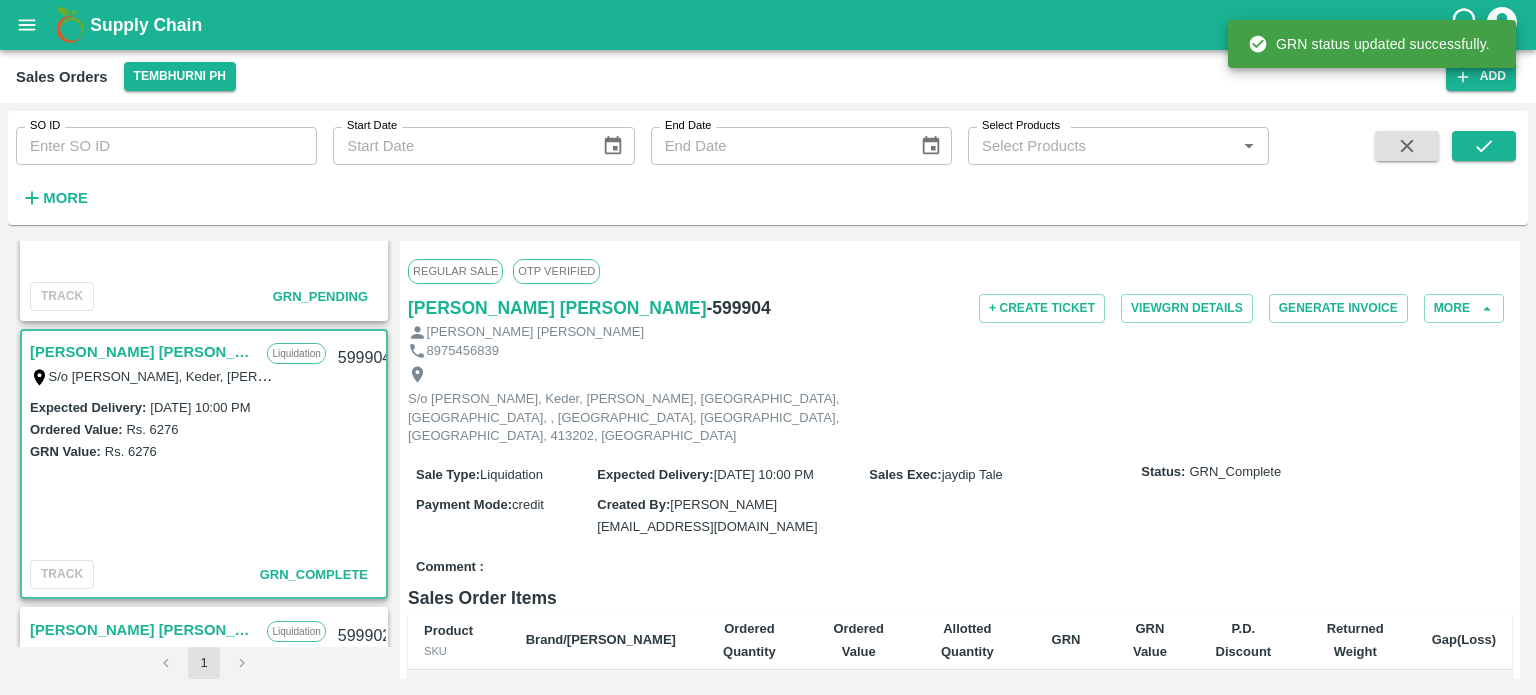 click on "Expected Delivery : [DATE] 10:00 PM Ordered Value: Rs.   6276 GRN Value: Rs.   6276" at bounding box center [204, 474] 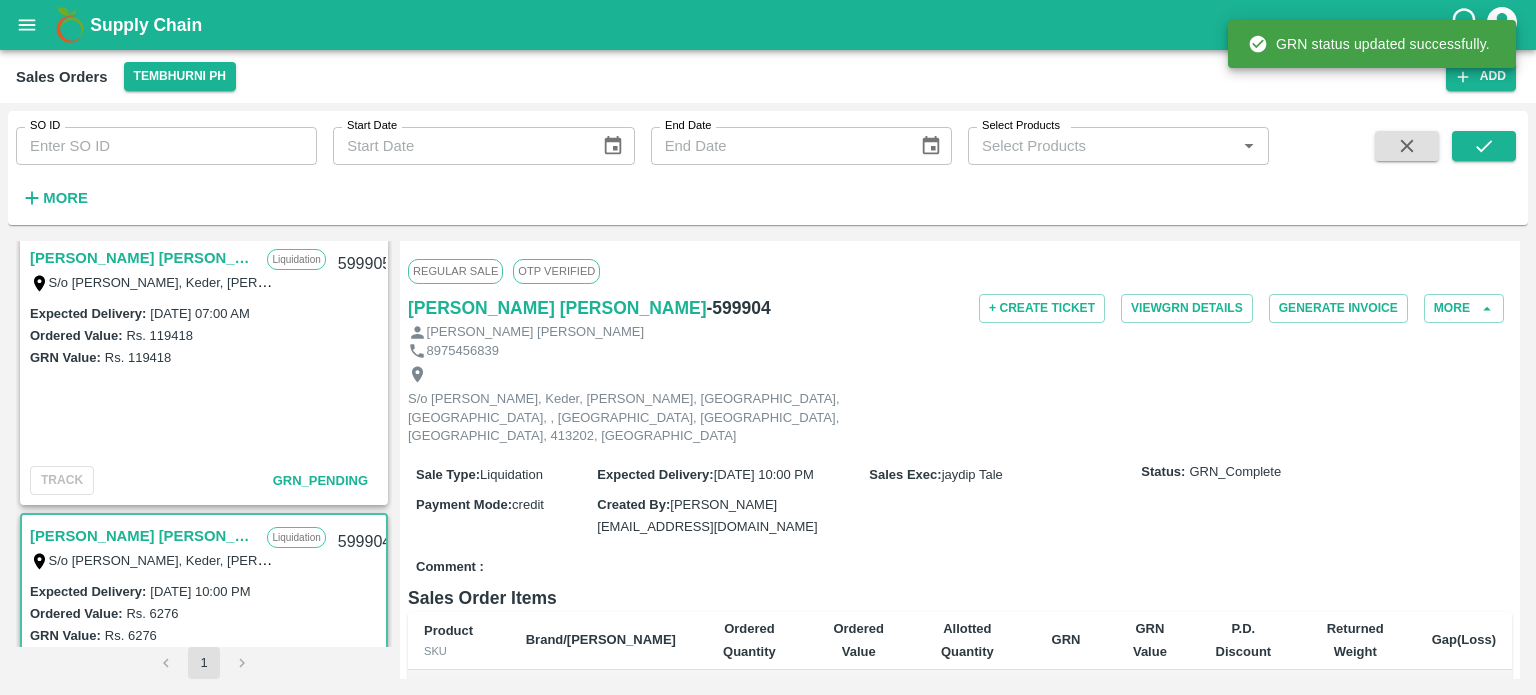 scroll, scrollTop: 0, scrollLeft: 0, axis: both 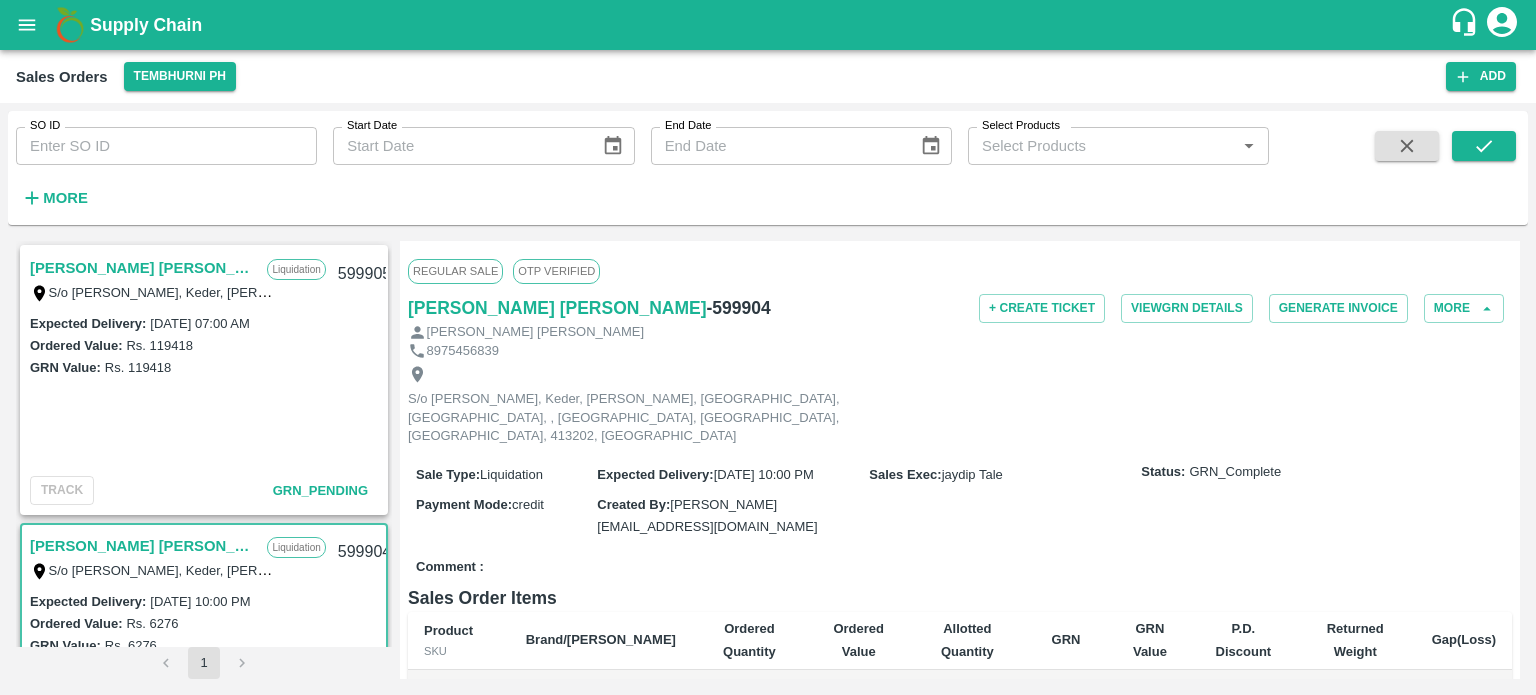 click on "[PERSON_NAME] [PERSON_NAME]" at bounding box center [143, 268] 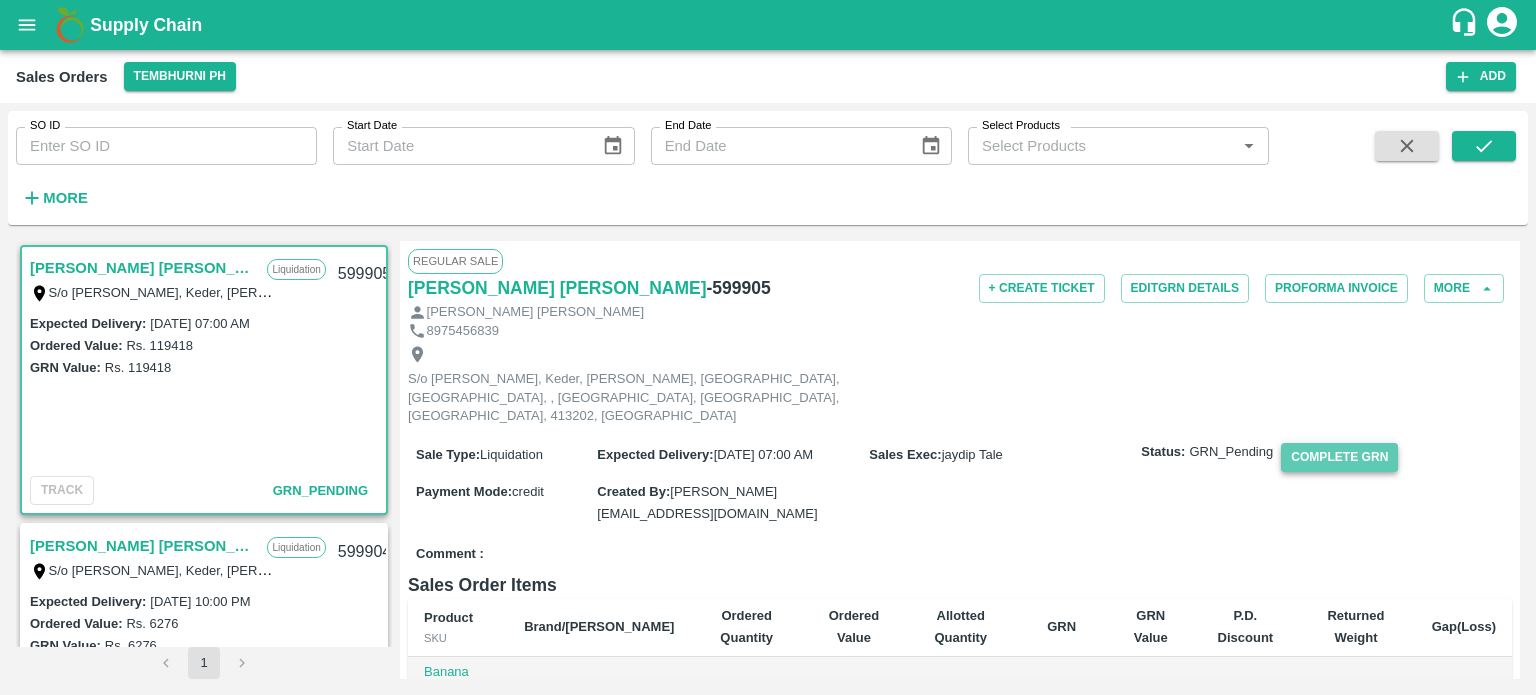 click on "Complete GRN" at bounding box center (1339, 457) 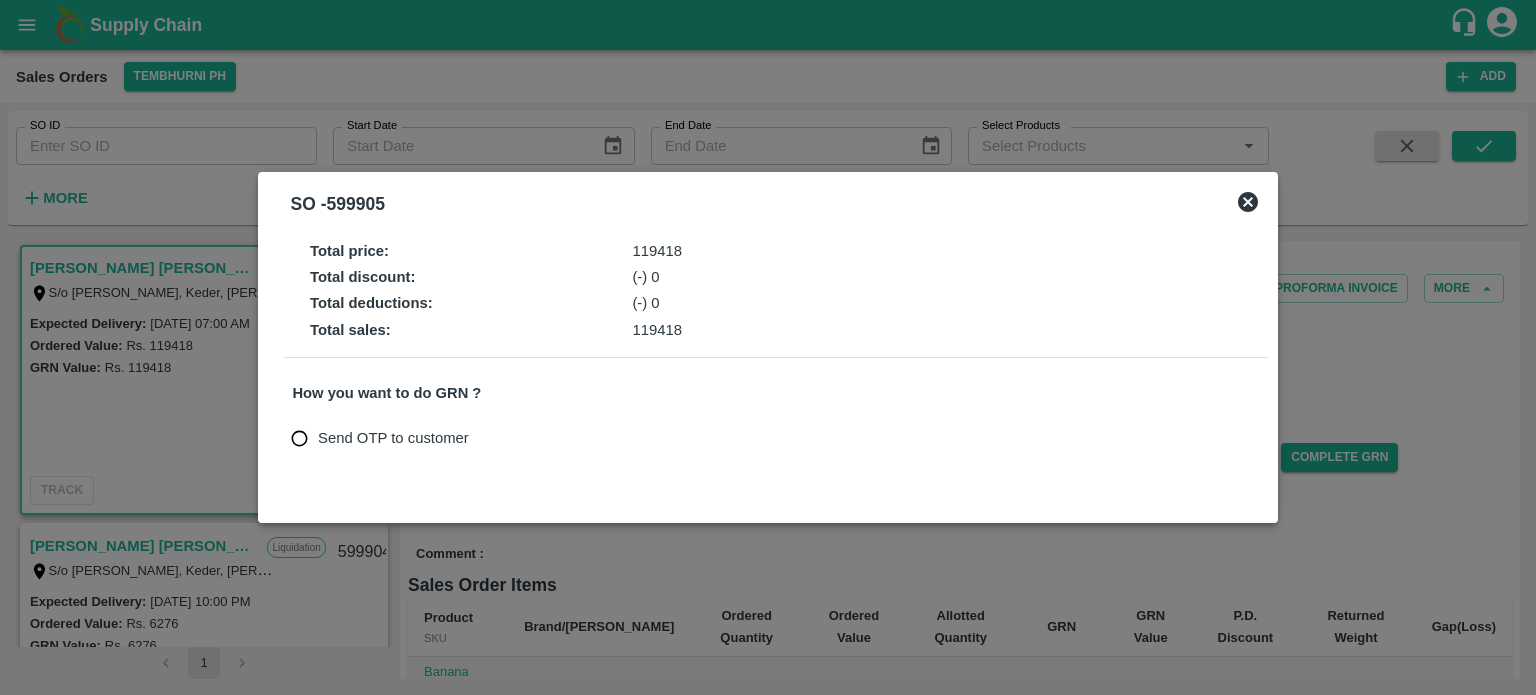 click on "Send OTP to customer" at bounding box center (393, 438) 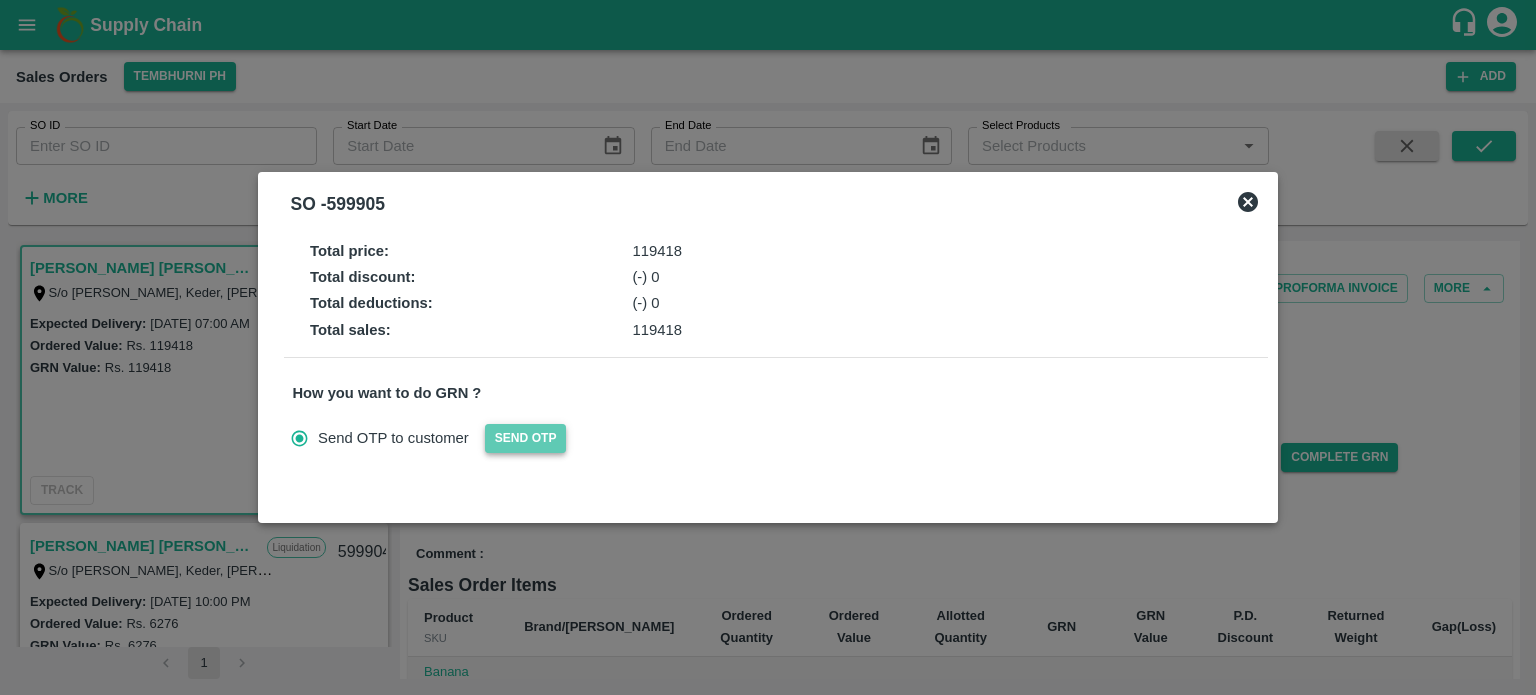 click on "Send OTP" at bounding box center [526, 438] 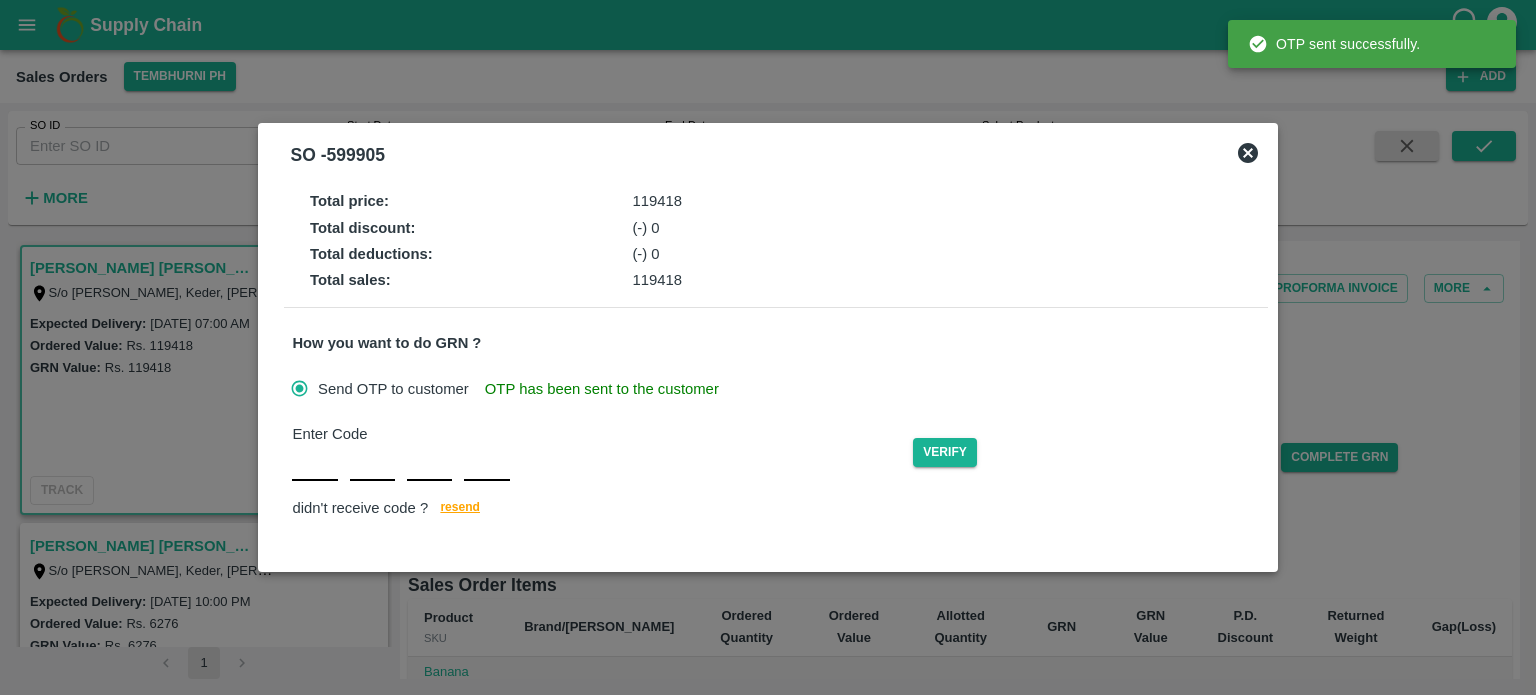 click on "Enter Code Verify didn't receive code ? [GEOGRAPHIC_DATA]" at bounding box center [775, 472] 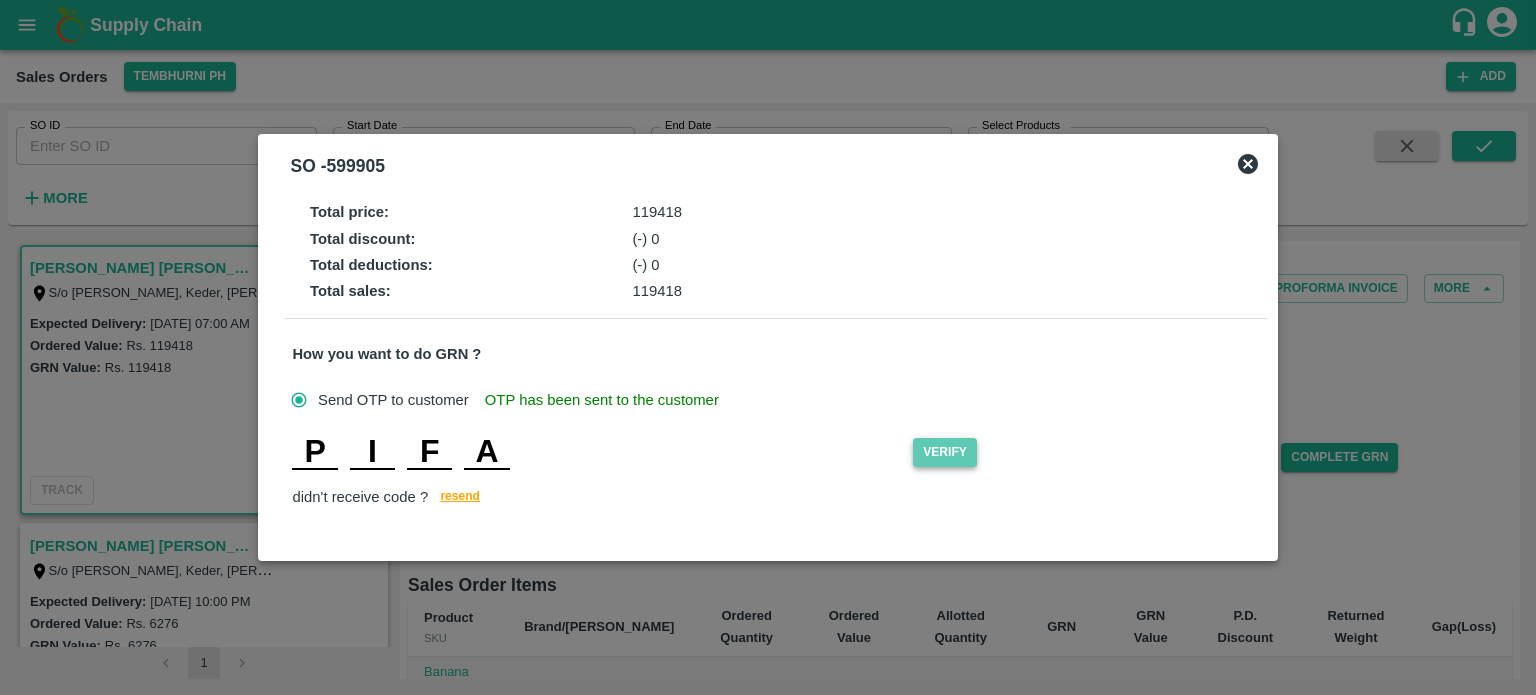 click on "Verify" at bounding box center [945, 452] 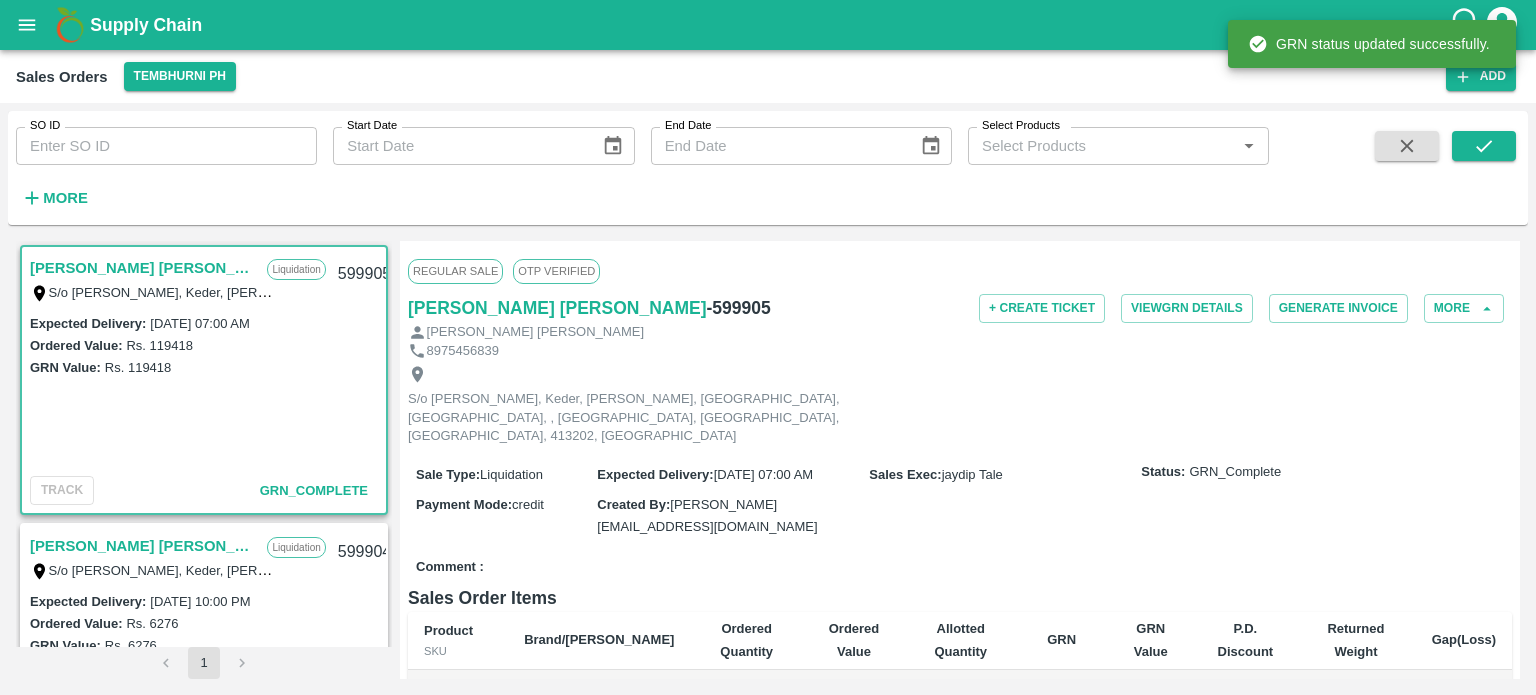 click on "Sales Order Items" at bounding box center [960, 598] 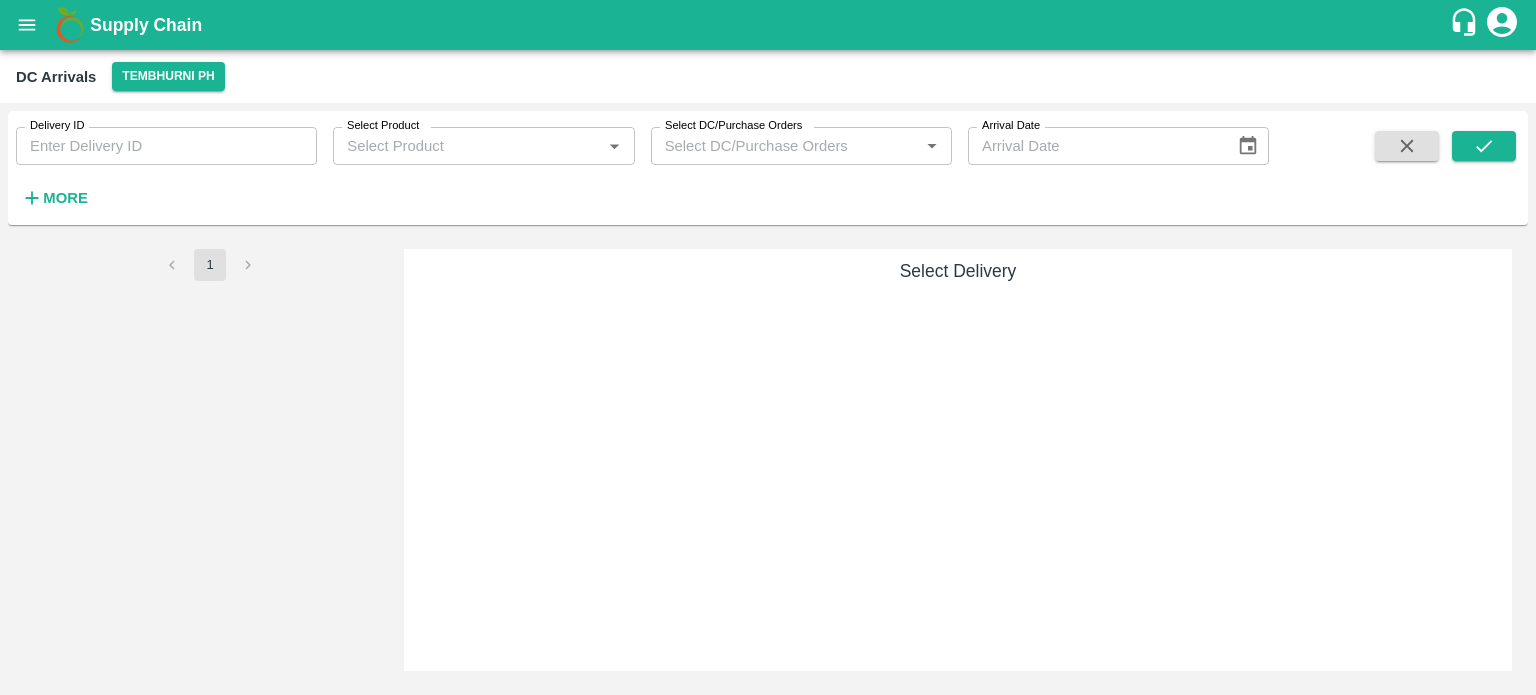 scroll, scrollTop: 0, scrollLeft: 0, axis: both 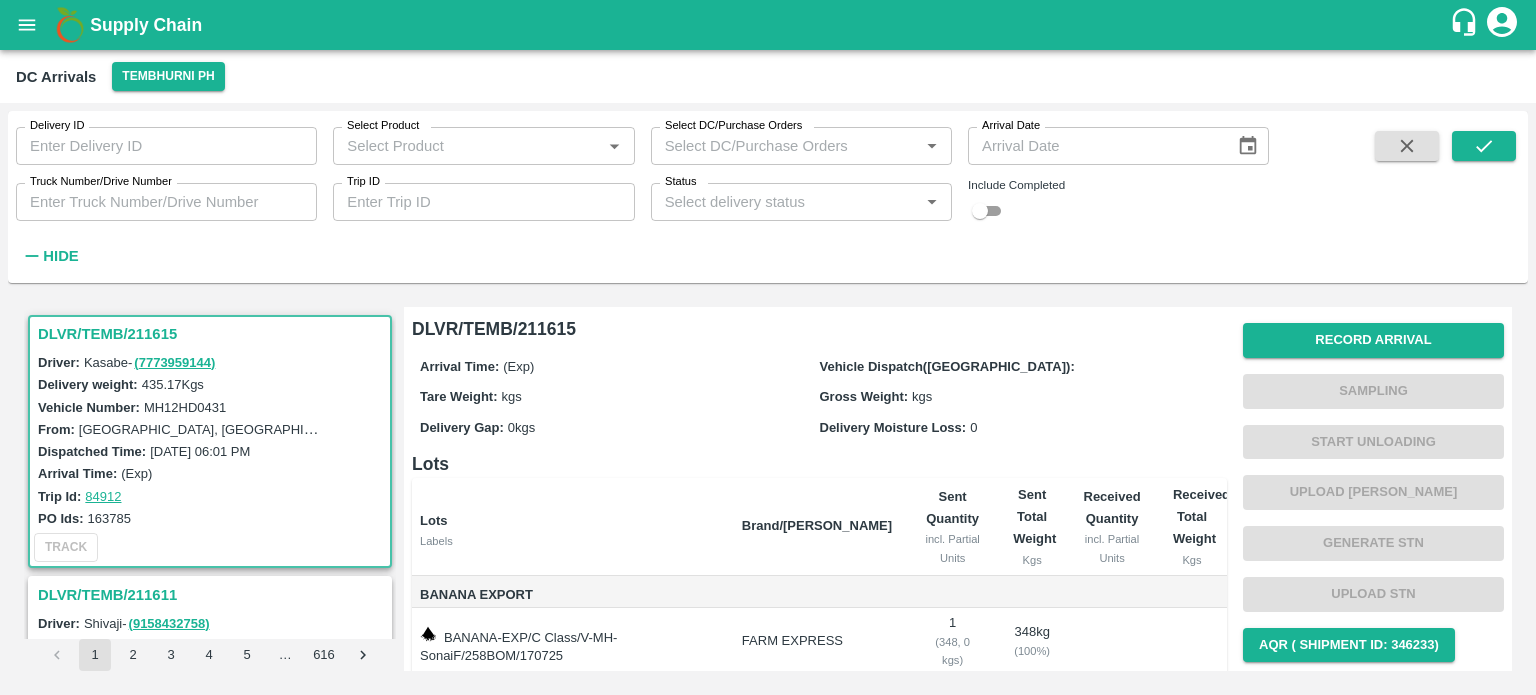 click on "Status" at bounding box center (785, 202) 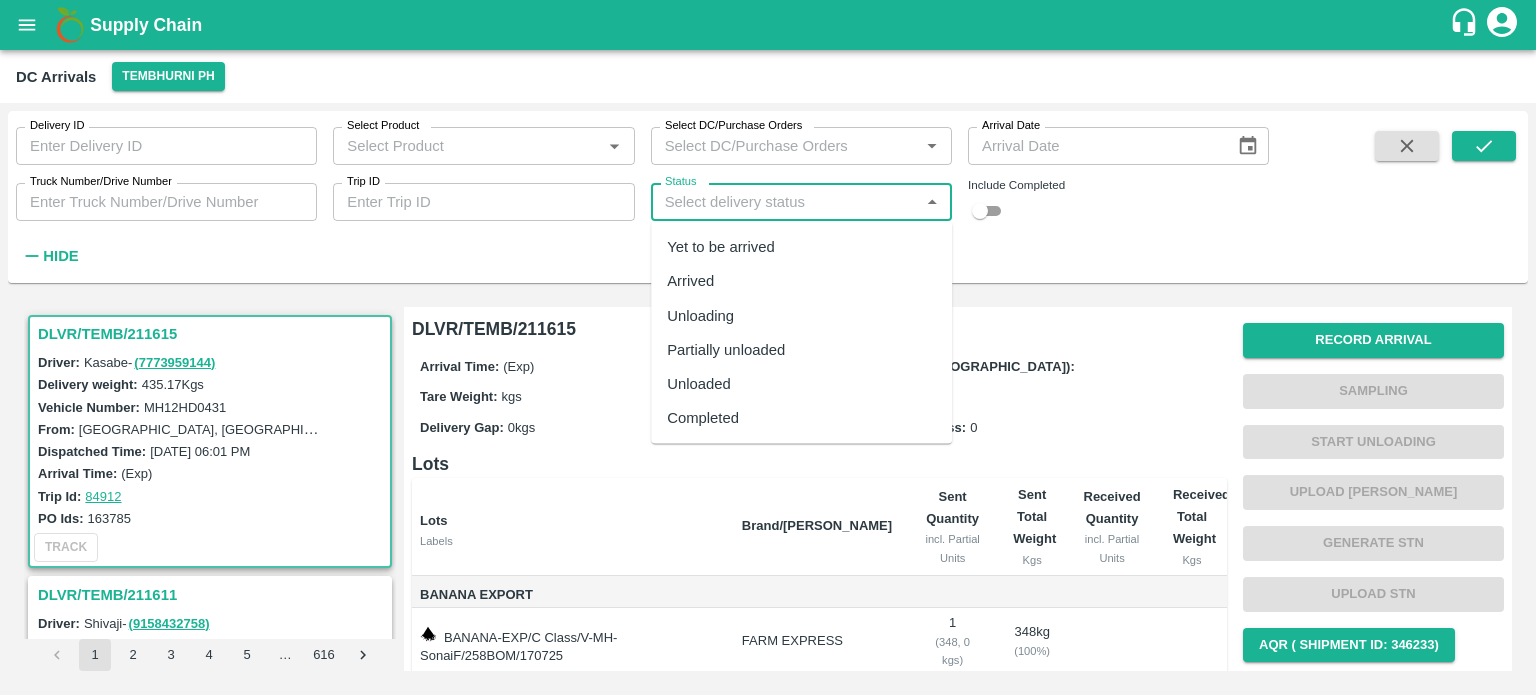 click on "Arrived" at bounding box center [801, 281] 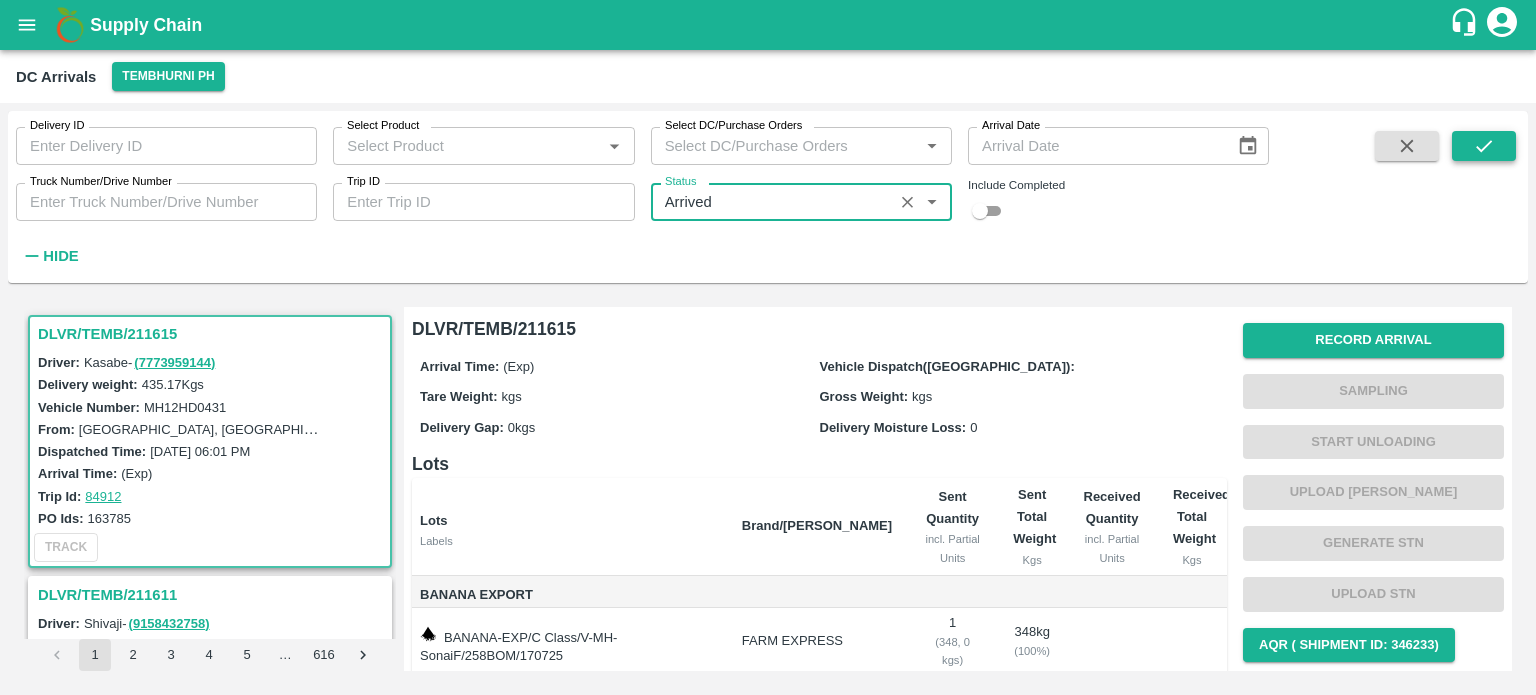 click 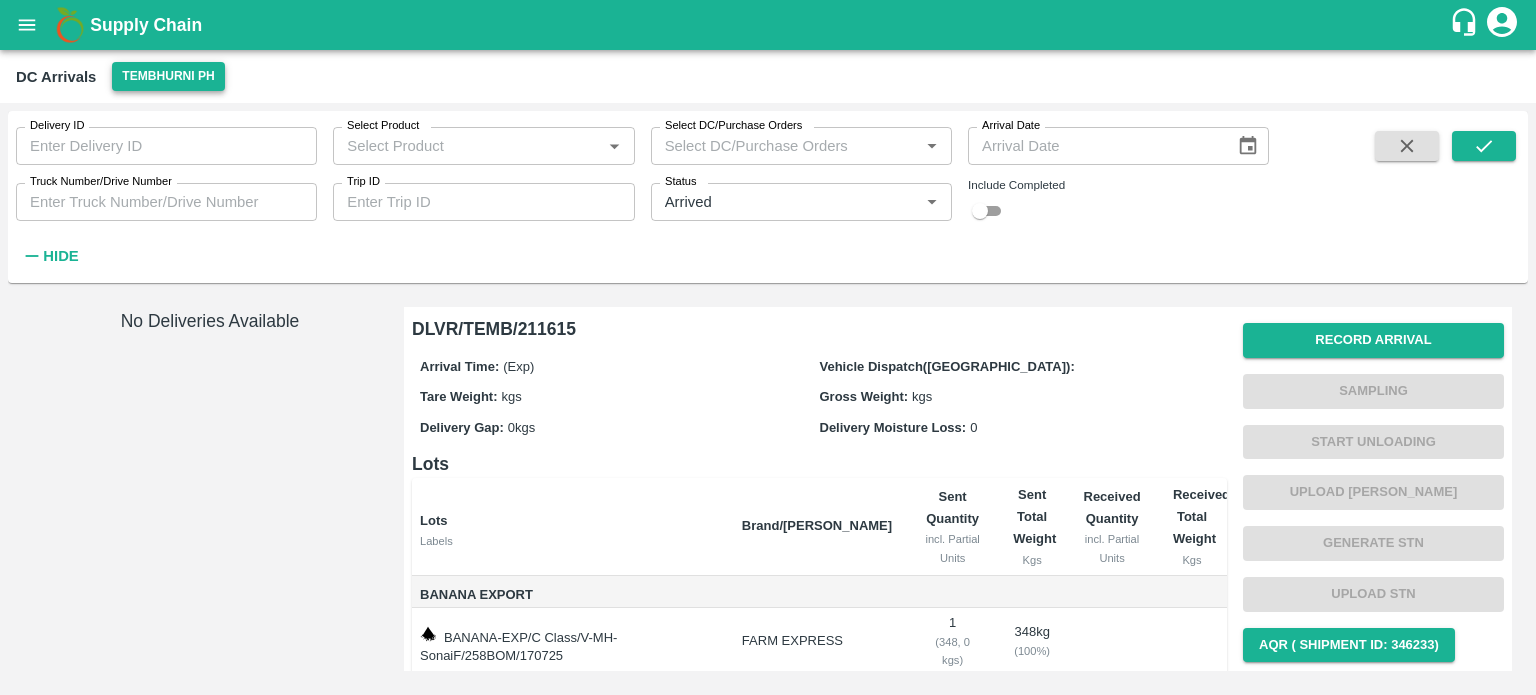 click on "Tembhurni PH" at bounding box center (168, 76) 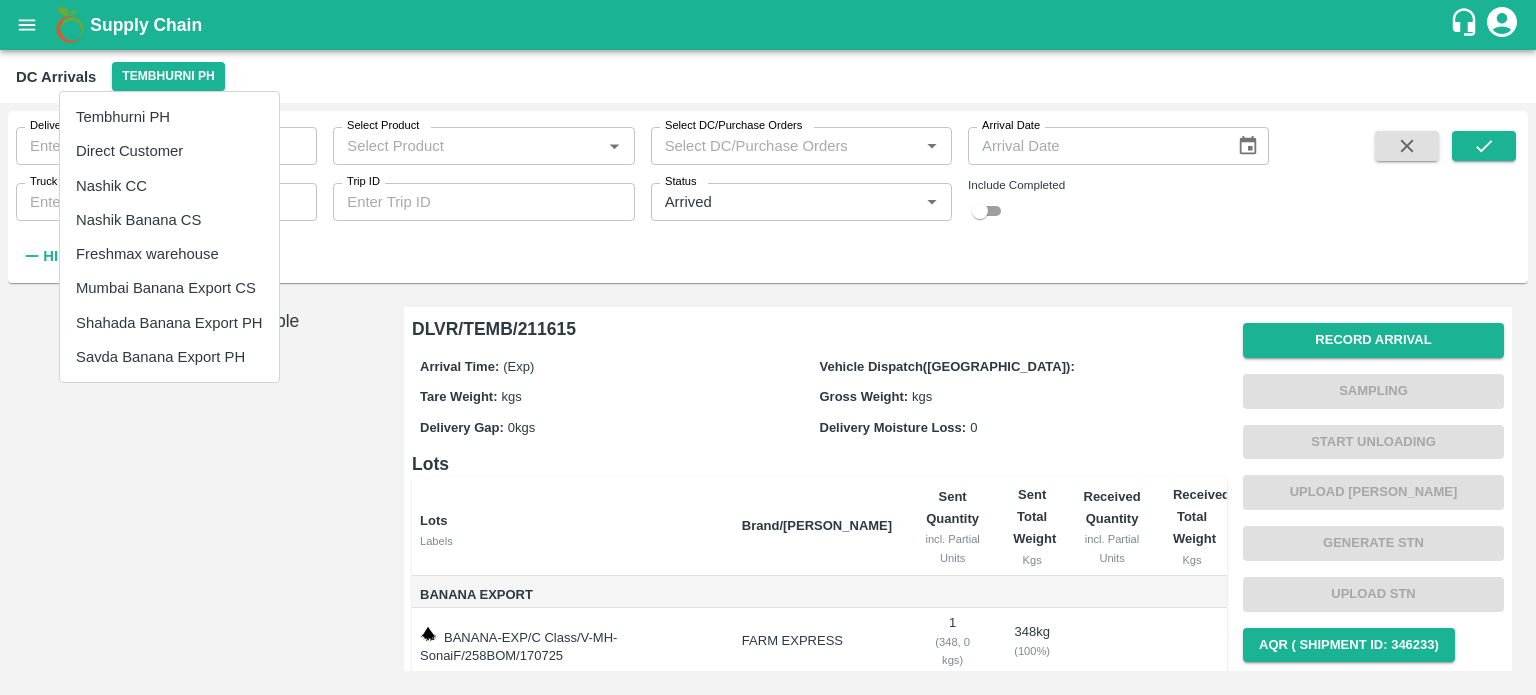 click on "Nashik Banana CS" at bounding box center (169, 220) 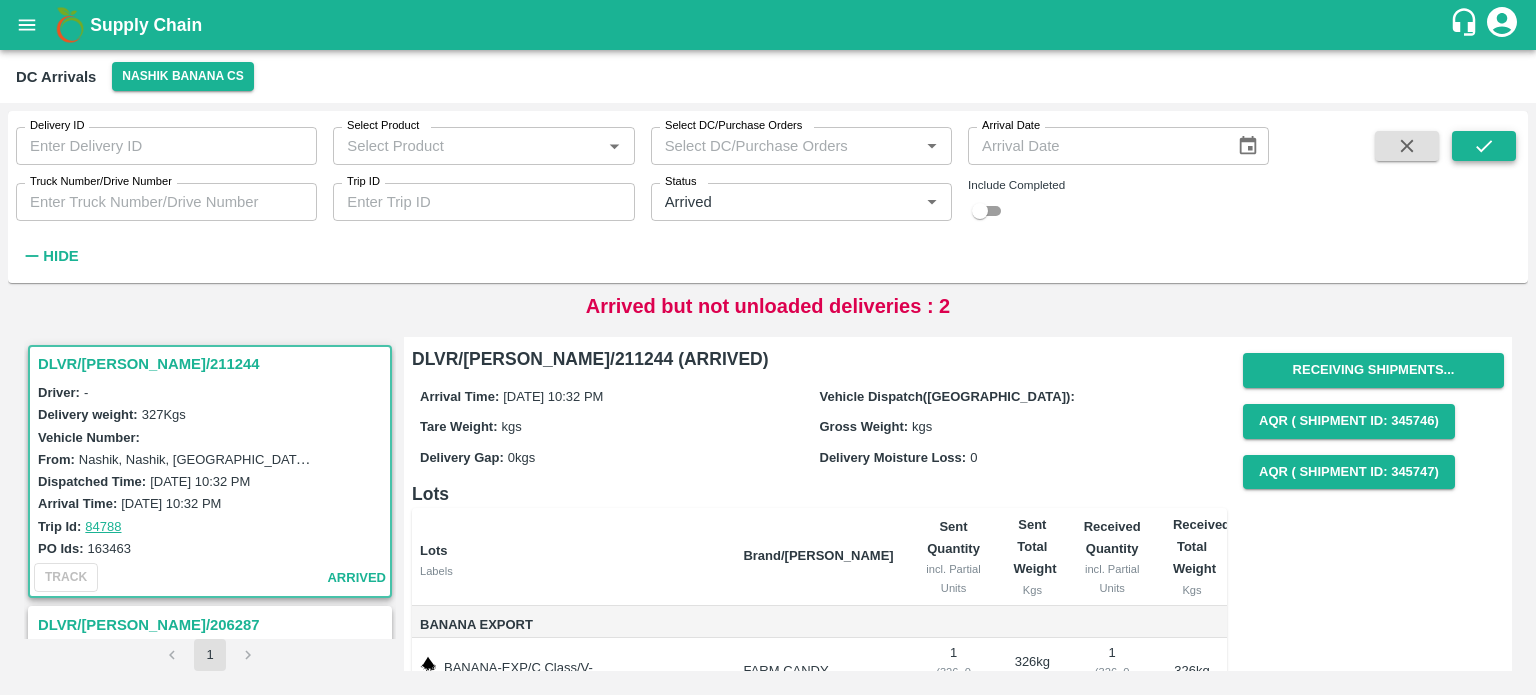 click 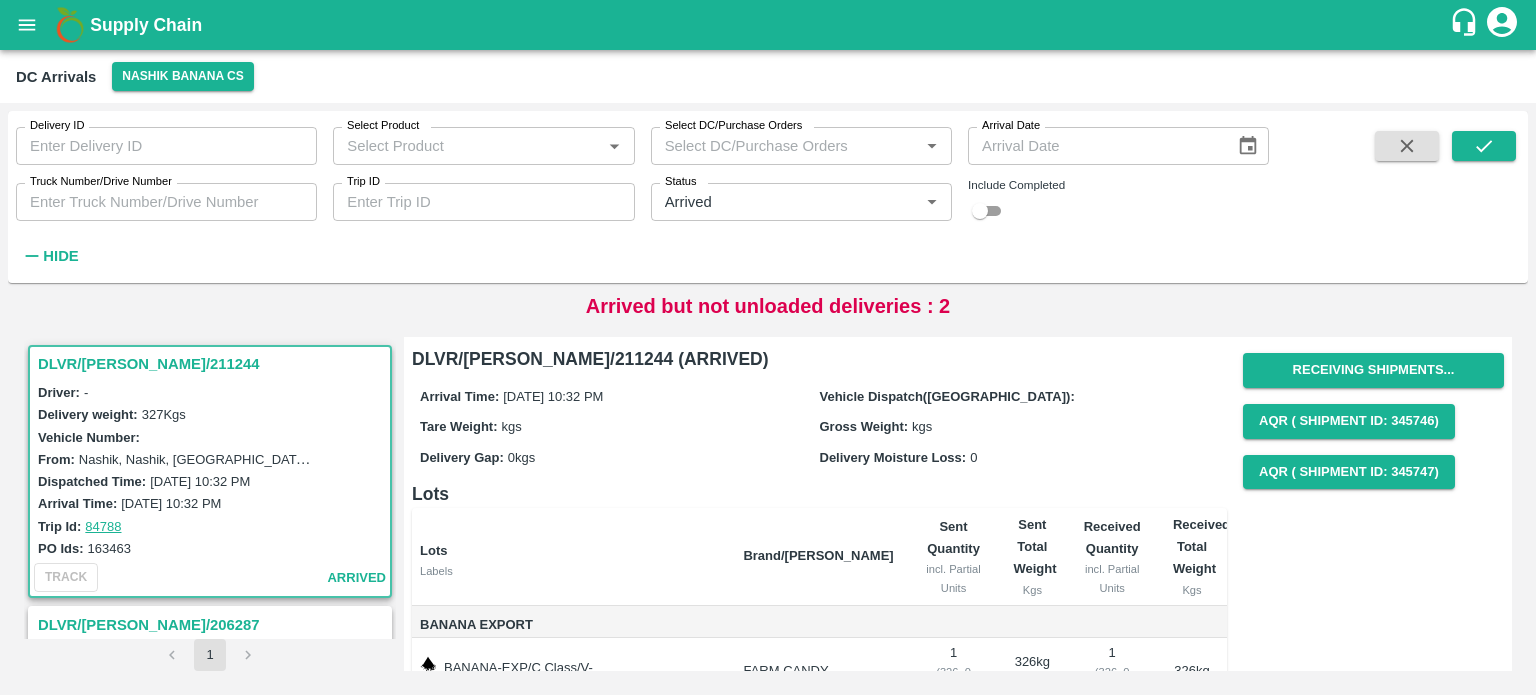 scroll, scrollTop: 226, scrollLeft: 0, axis: vertical 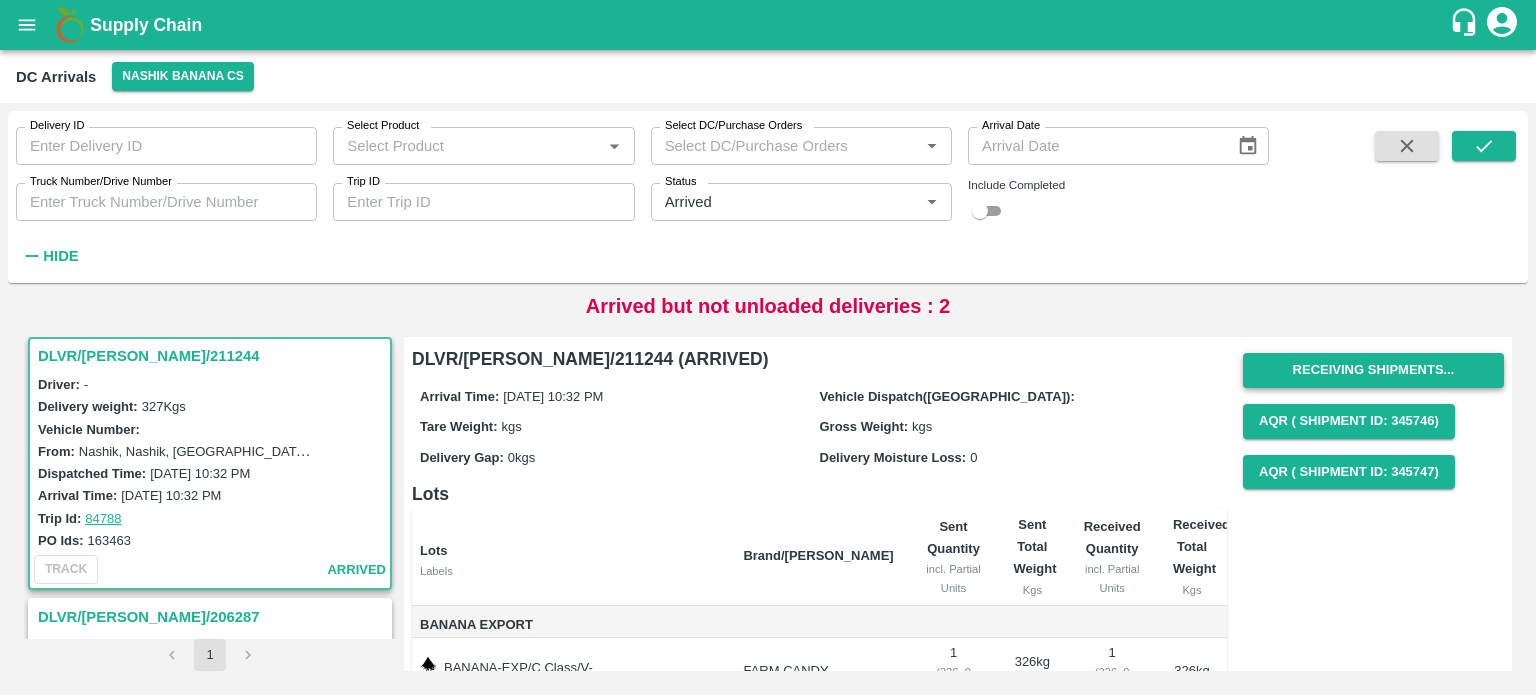 click on "Receiving Shipments..." at bounding box center (1373, 370) 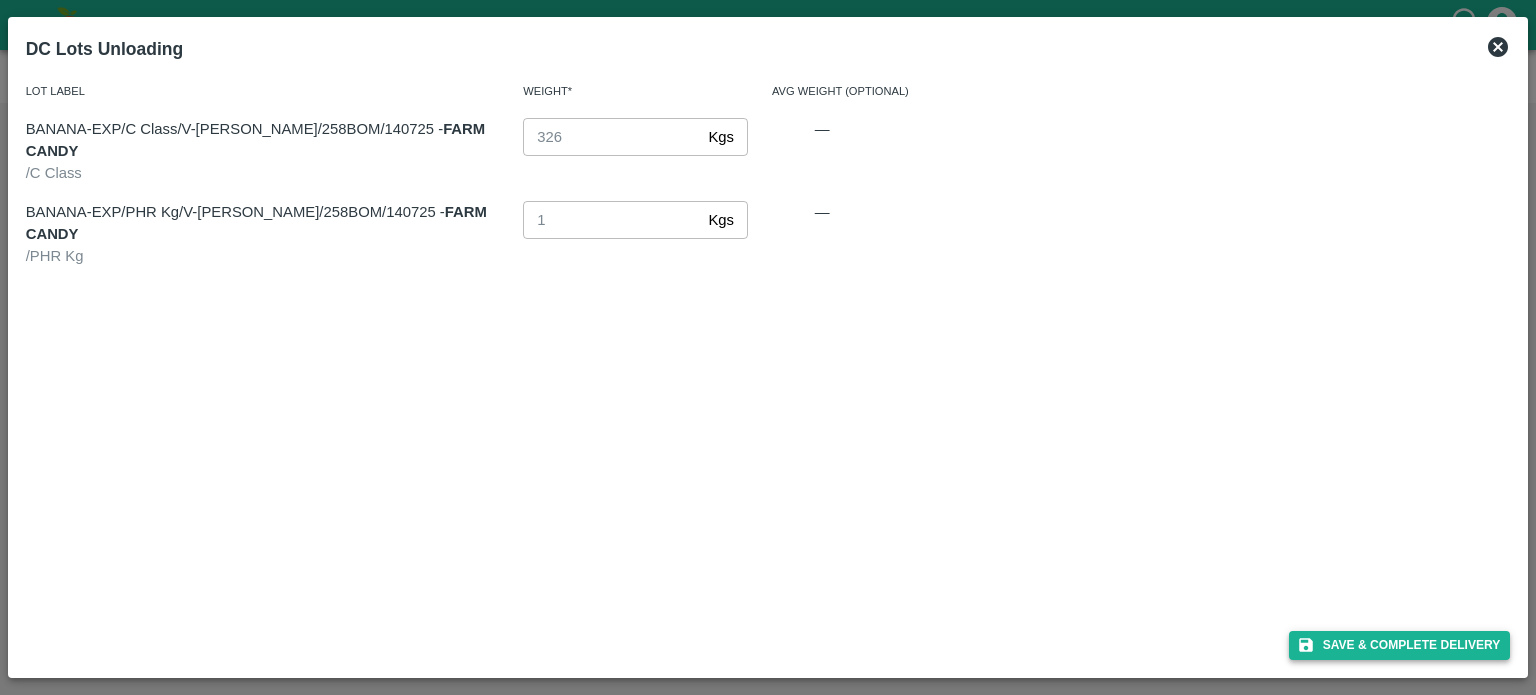 click on "Save & Complete Delivery" at bounding box center [1400, 645] 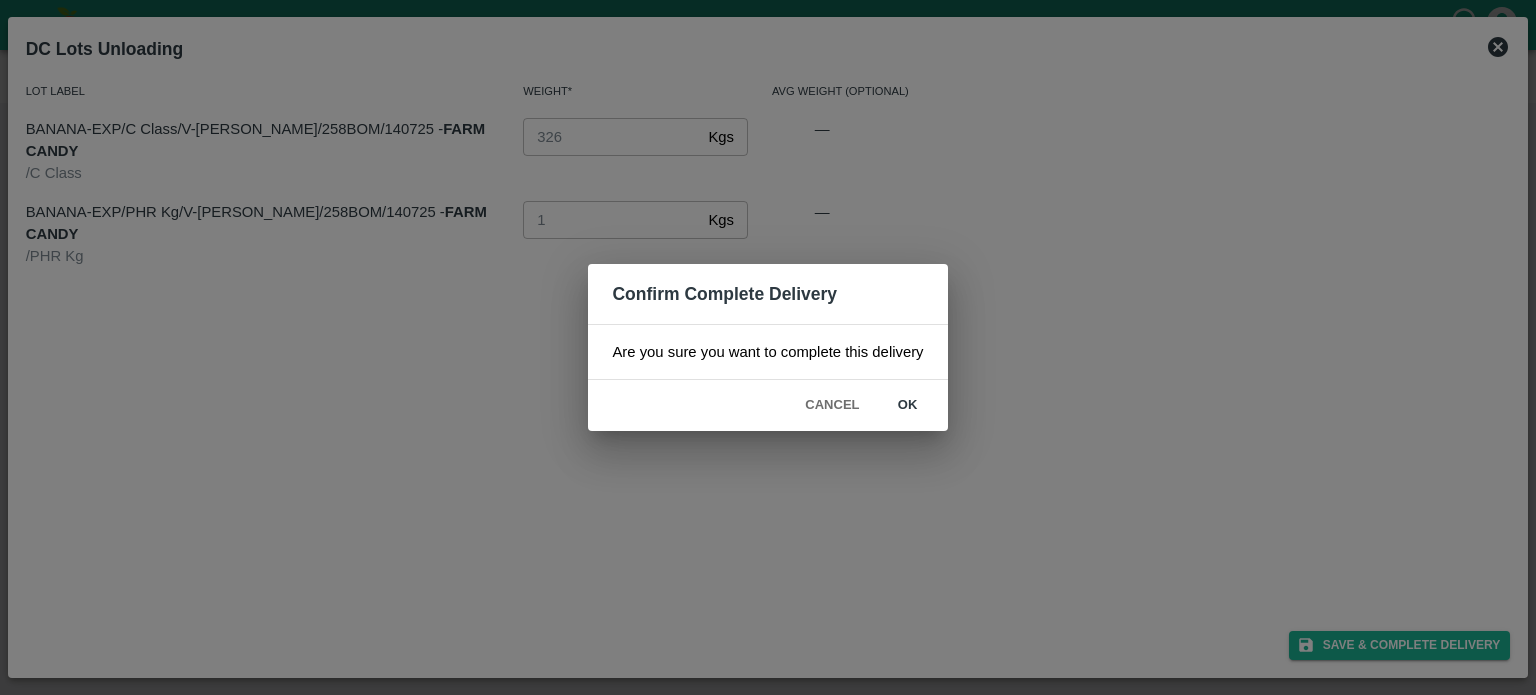click on "ok" at bounding box center (908, 405) 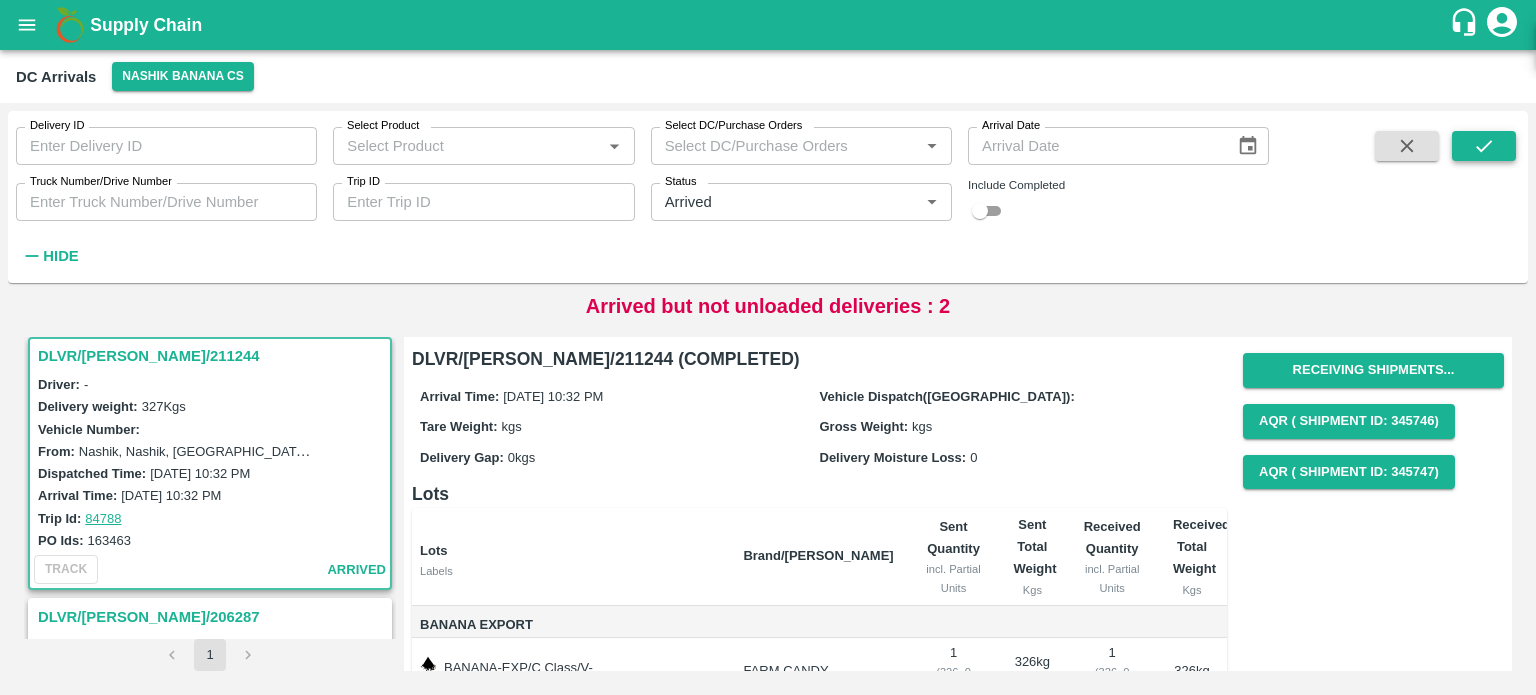click 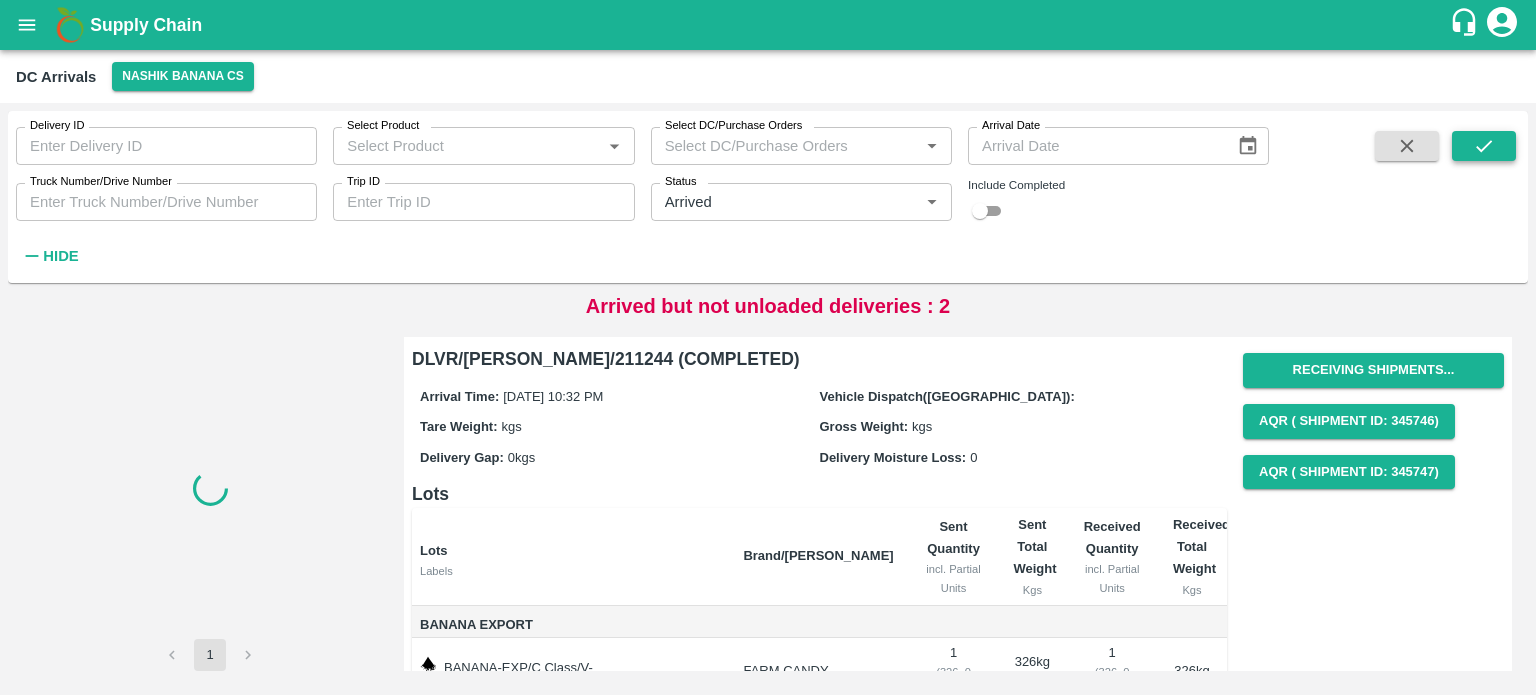 scroll, scrollTop: 0, scrollLeft: 0, axis: both 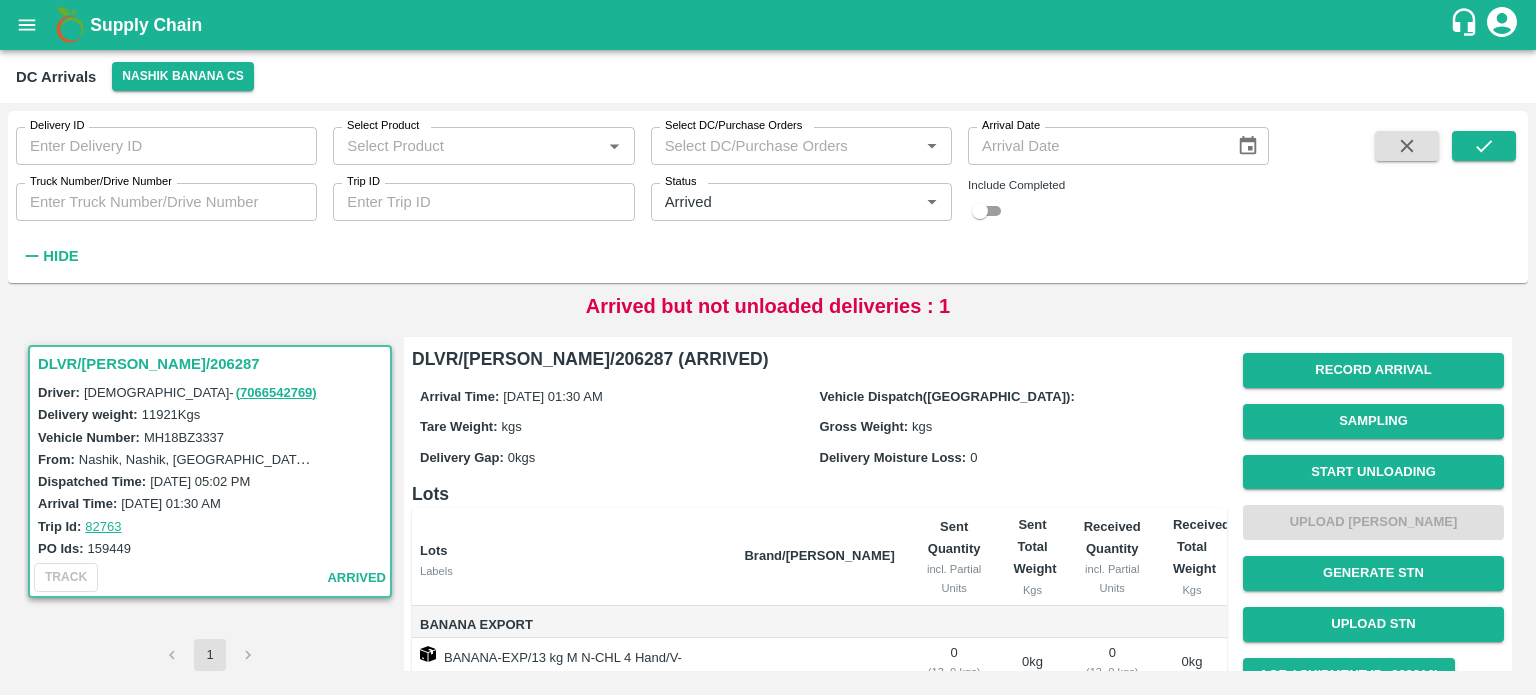 click at bounding box center [27, 25] 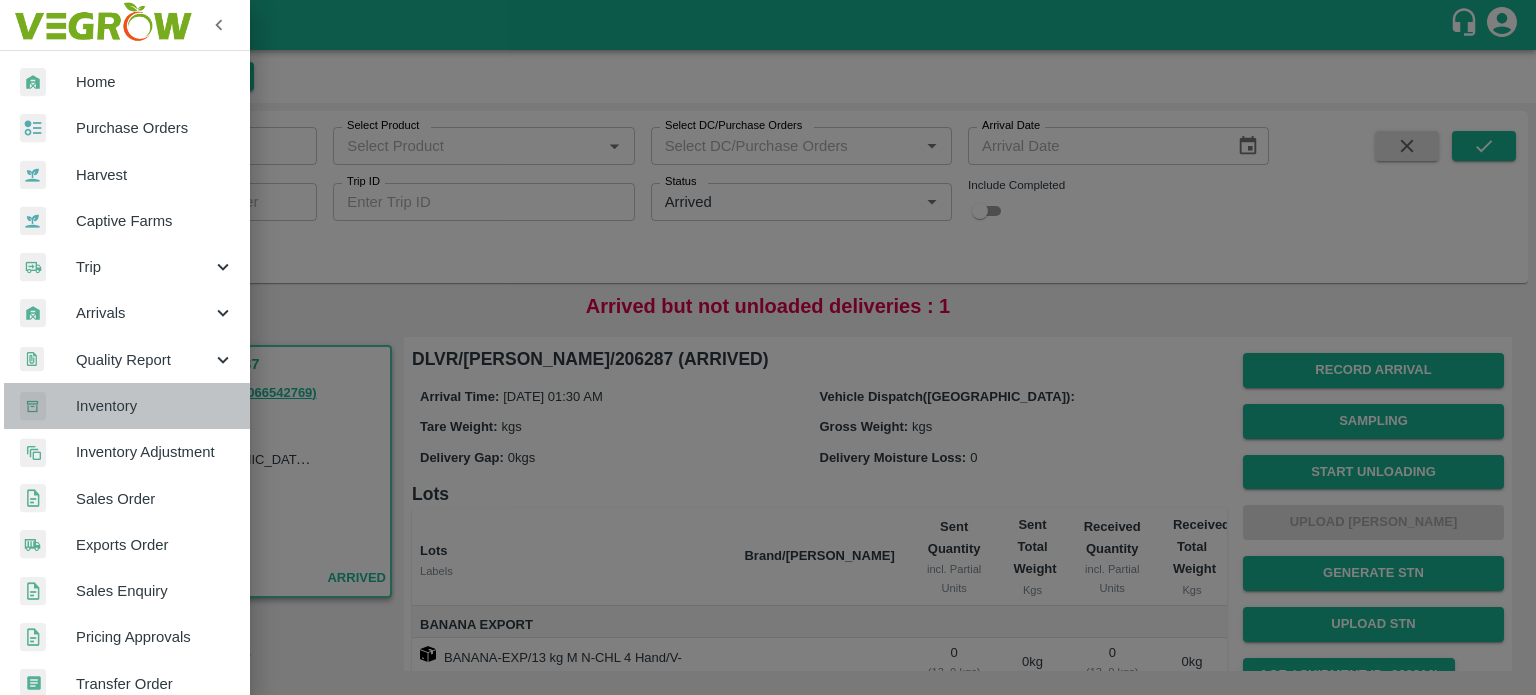 click on "Inventory" at bounding box center (155, 406) 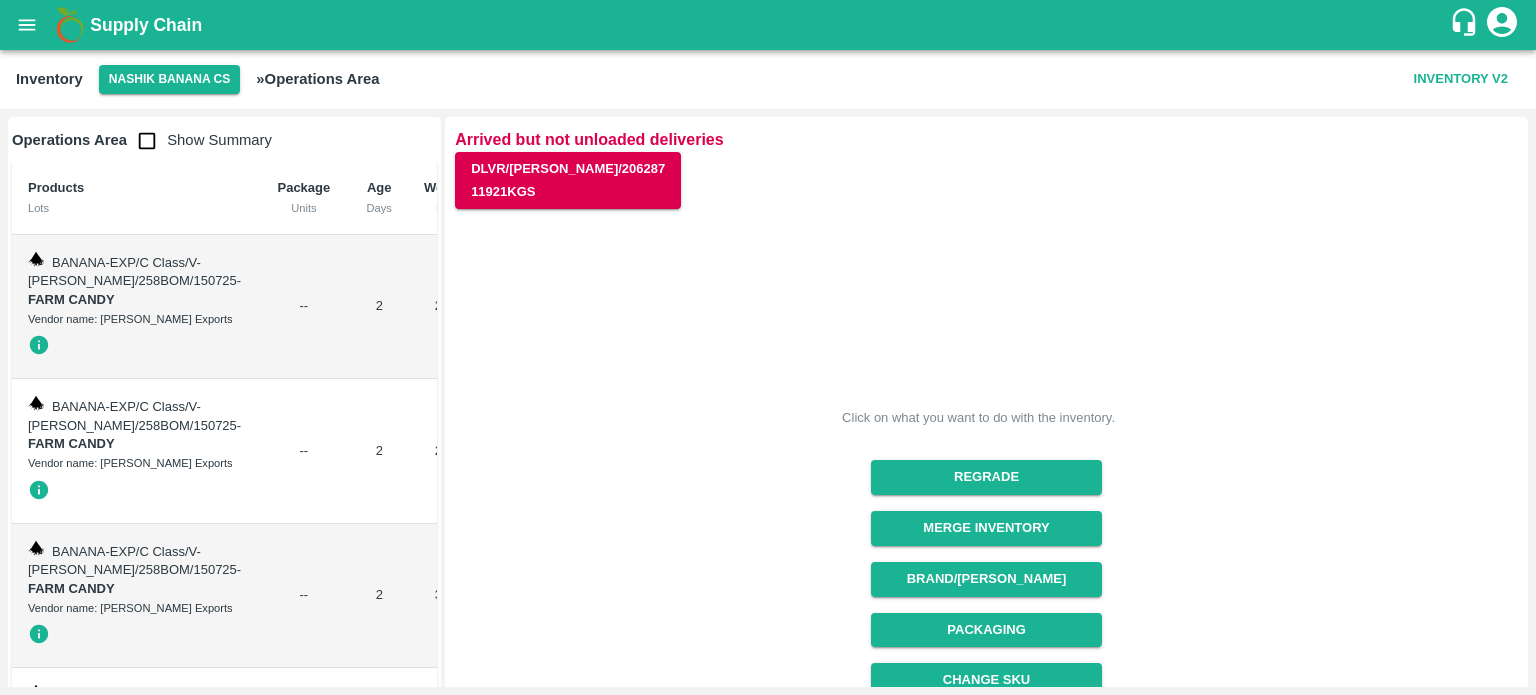 click at bounding box center [147, 141] 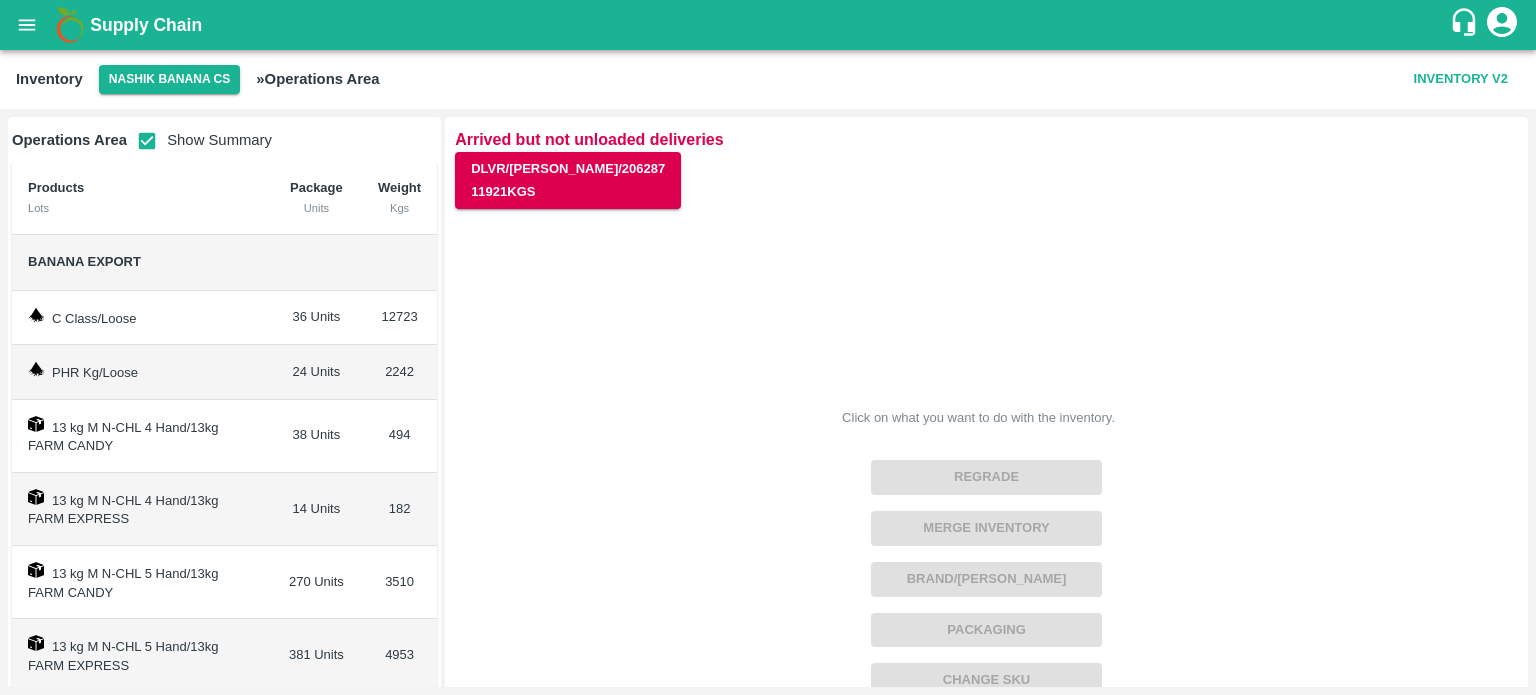 click at bounding box center [147, 141] 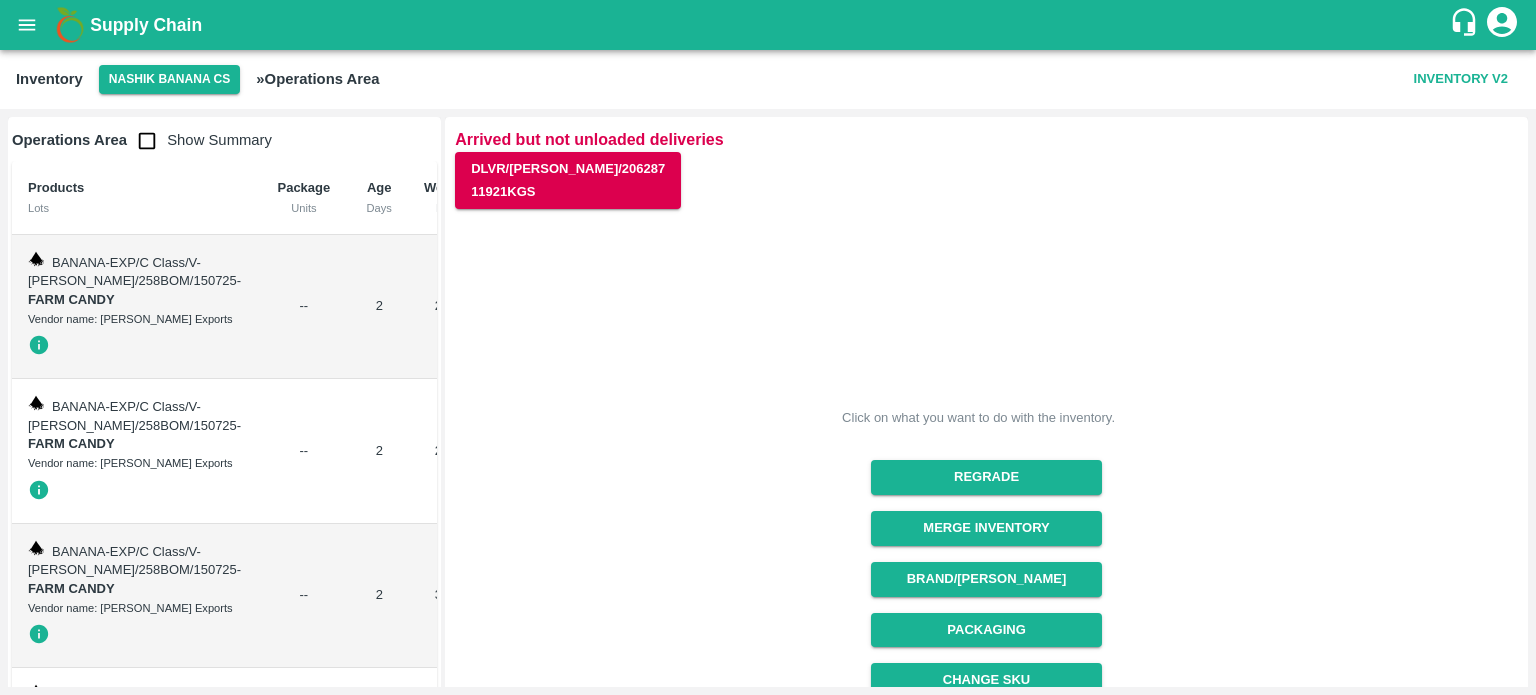scroll, scrollTop: 499, scrollLeft: 0, axis: vertical 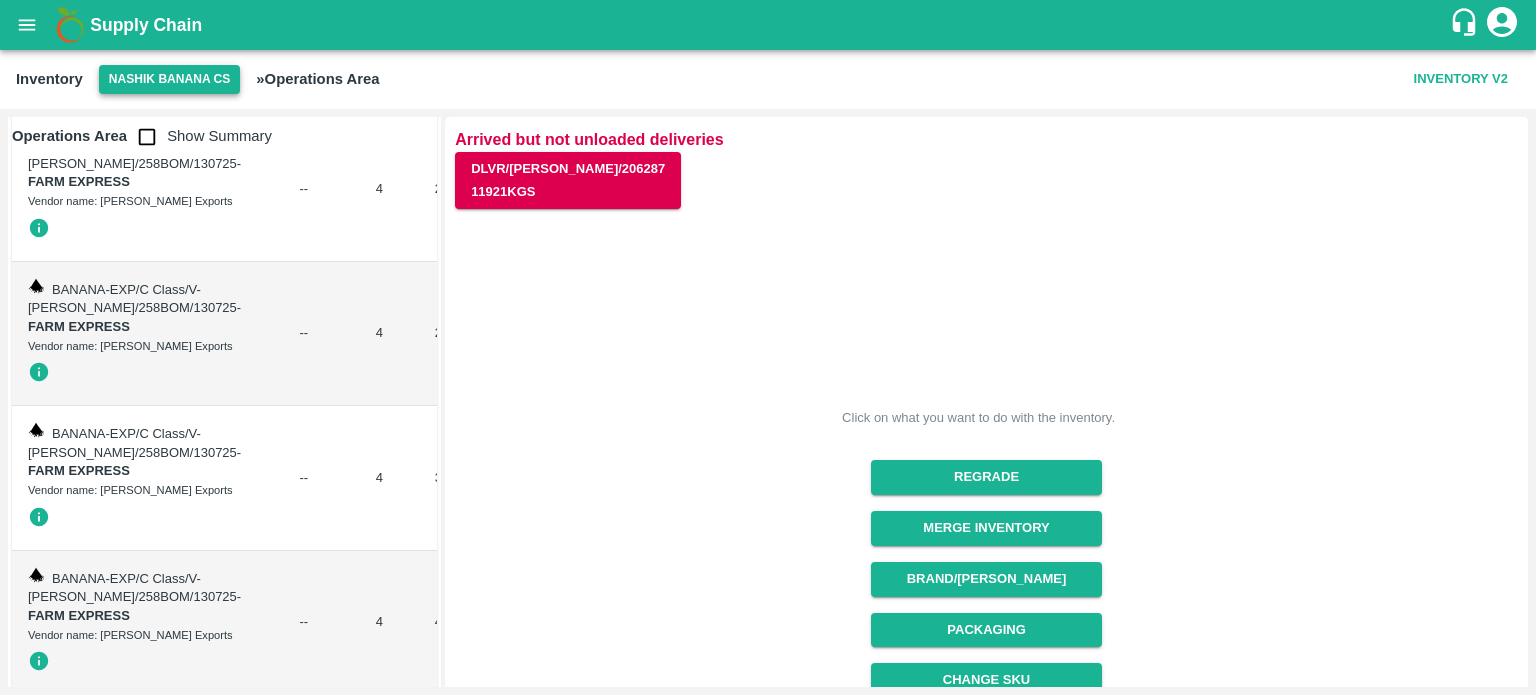 click on "Nashik Banana CS" at bounding box center (170, 79) 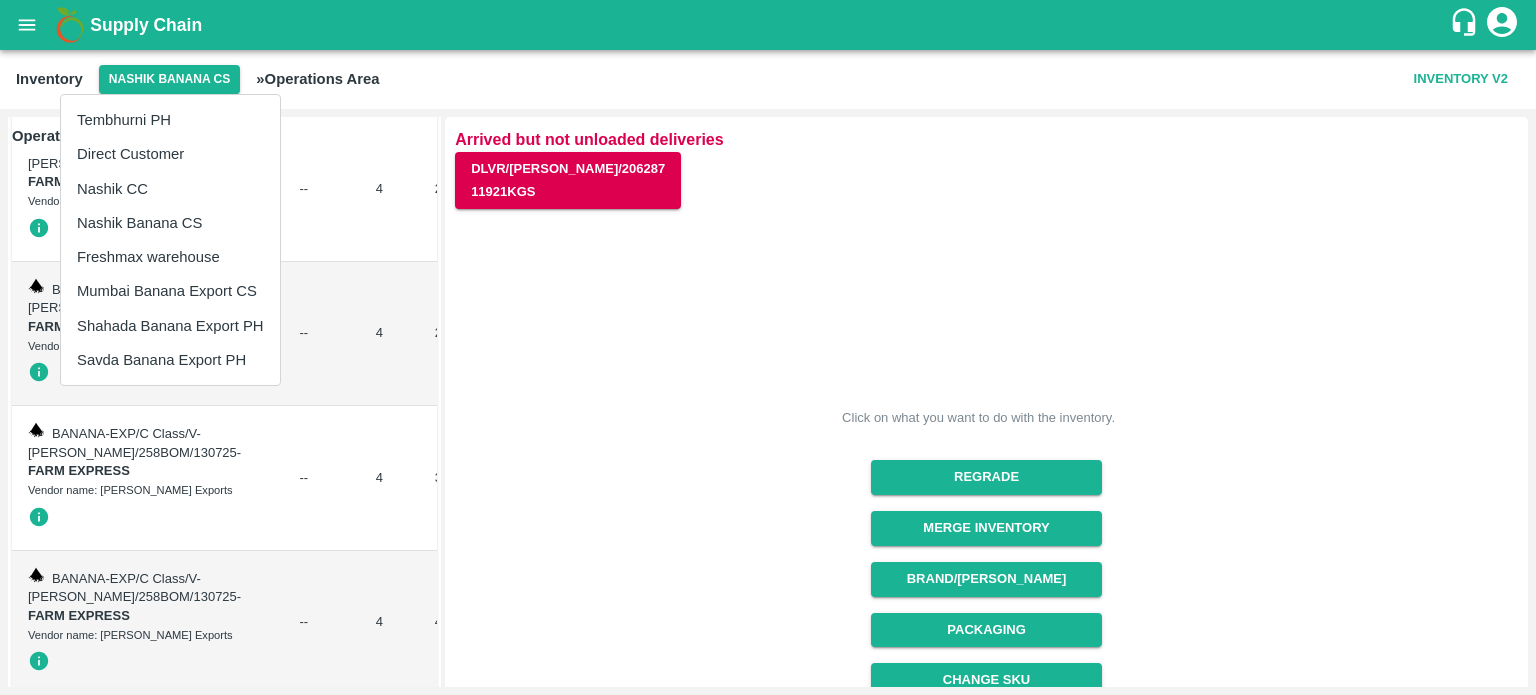 click on "Tembhurni PH" at bounding box center [170, 120] 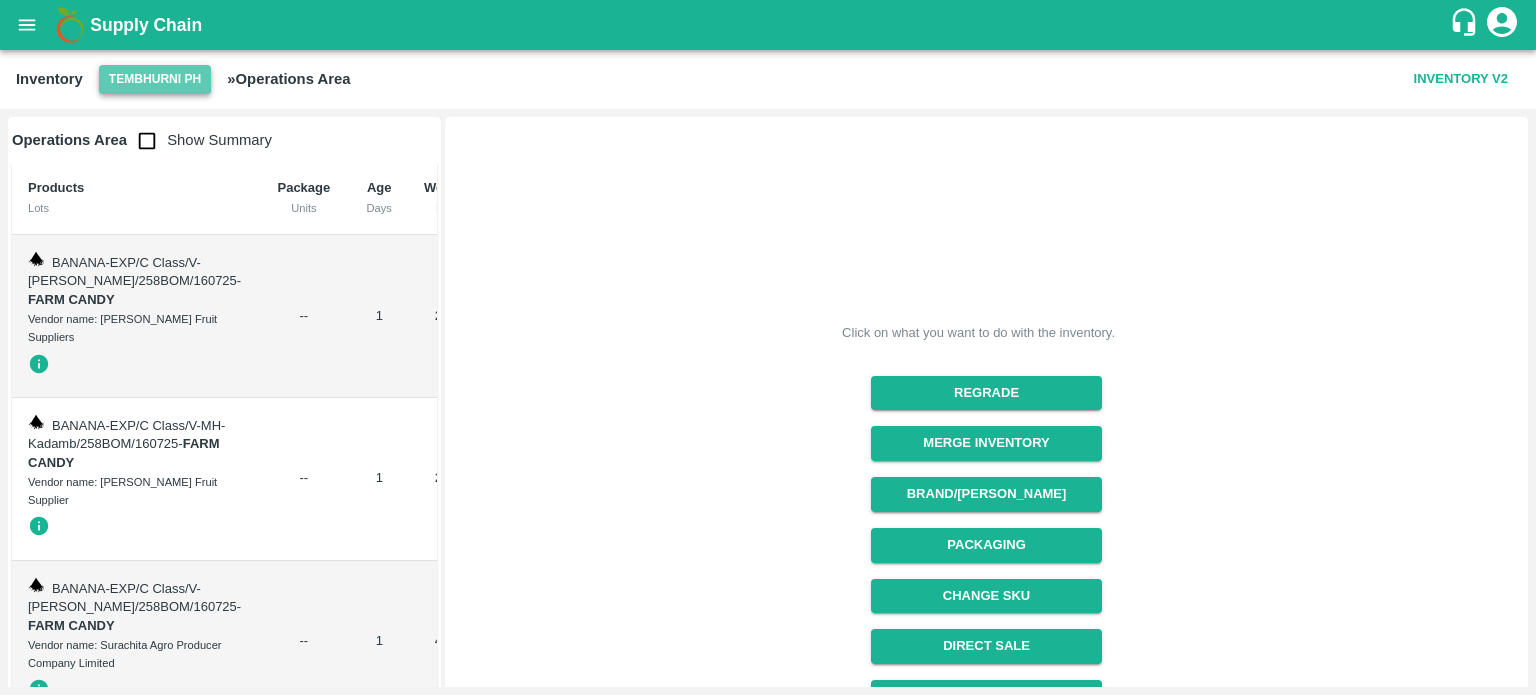 click on "Tembhurni PH" at bounding box center (155, 79) 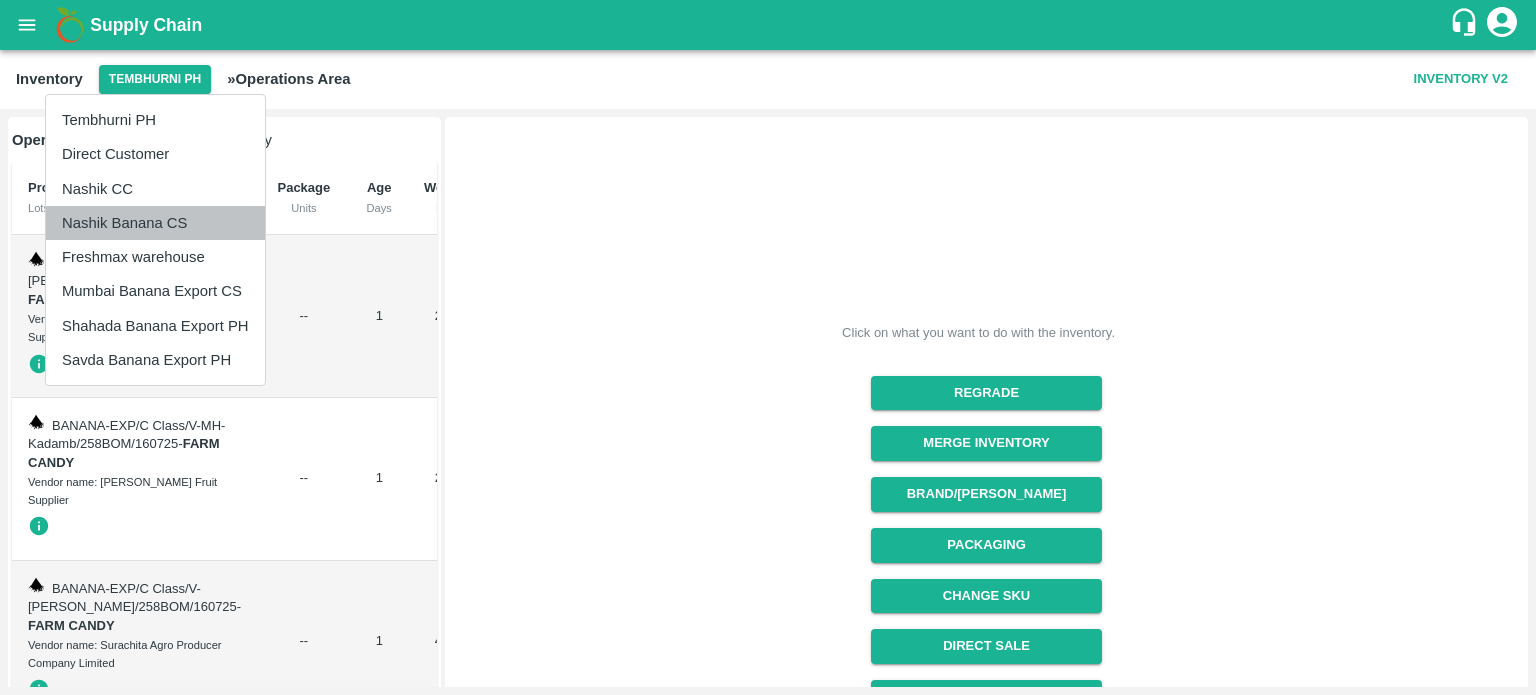 click on "Nashik Banana CS" at bounding box center [155, 223] 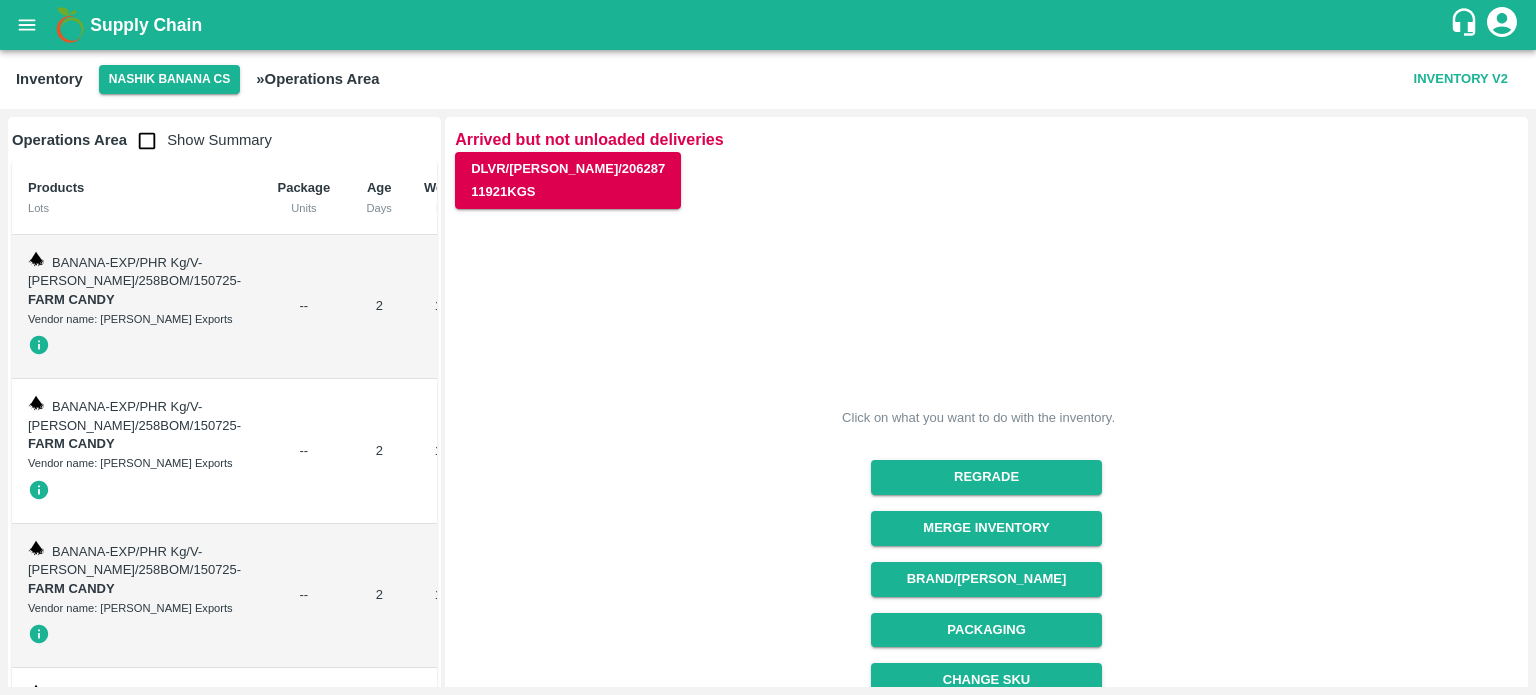 click at bounding box center (147, 141) 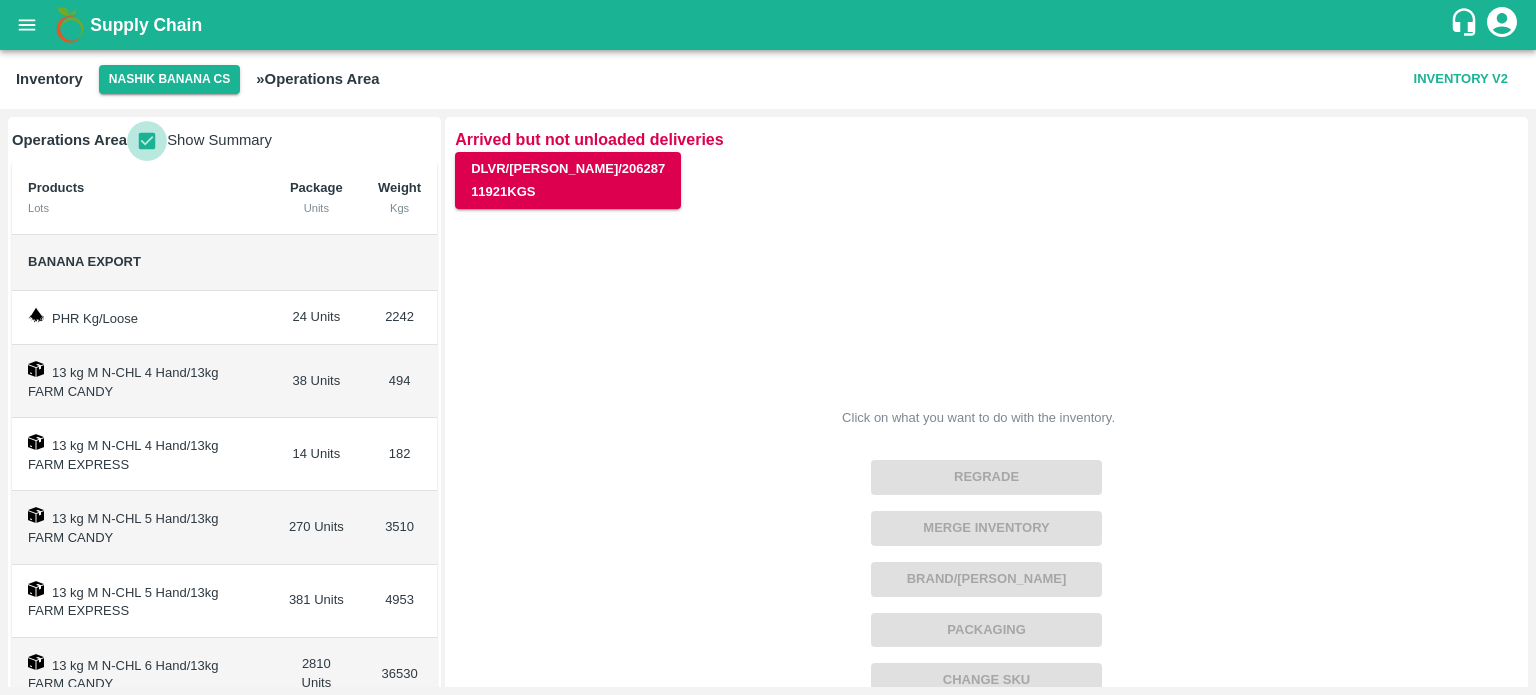 click at bounding box center (147, 141) 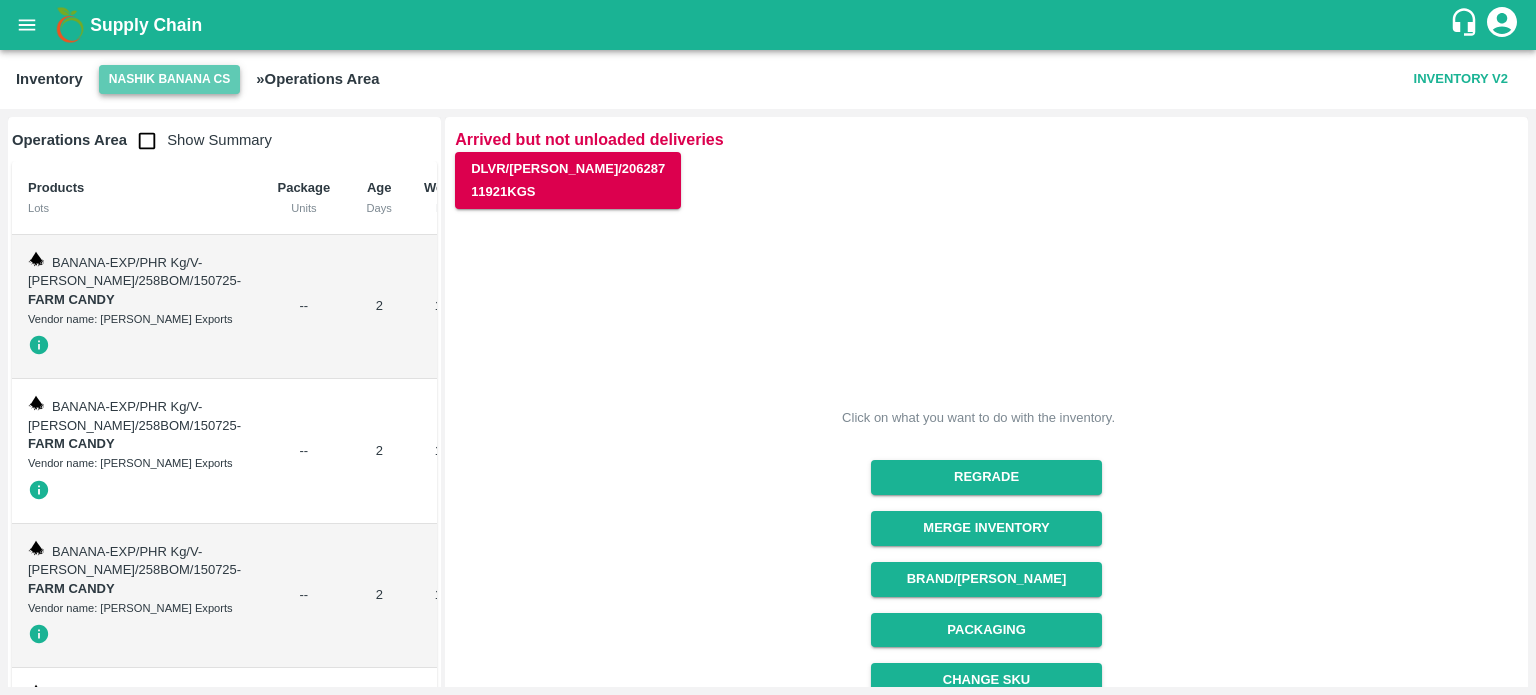 click on "Nashik Banana CS" at bounding box center (170, 79) 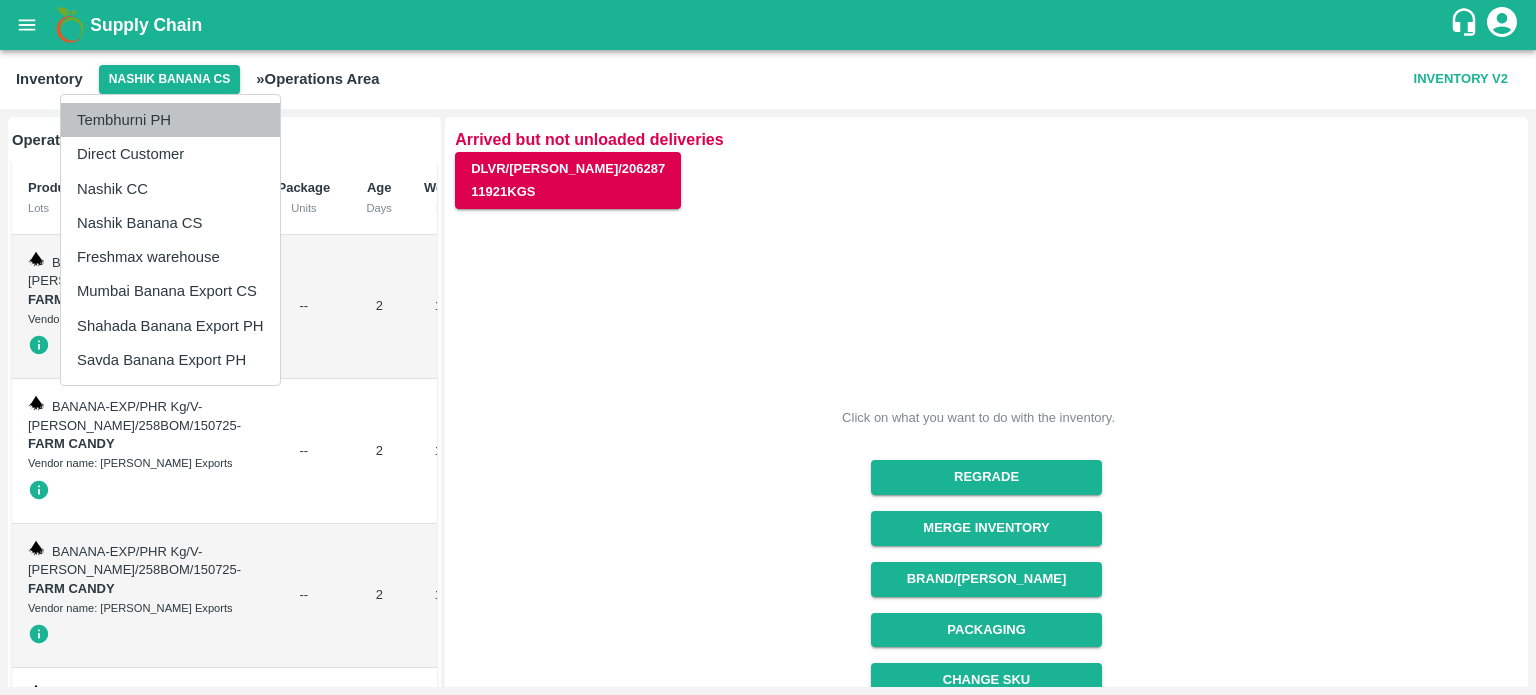 click on "Tembhurni PH" at bounding box center (170, 120) 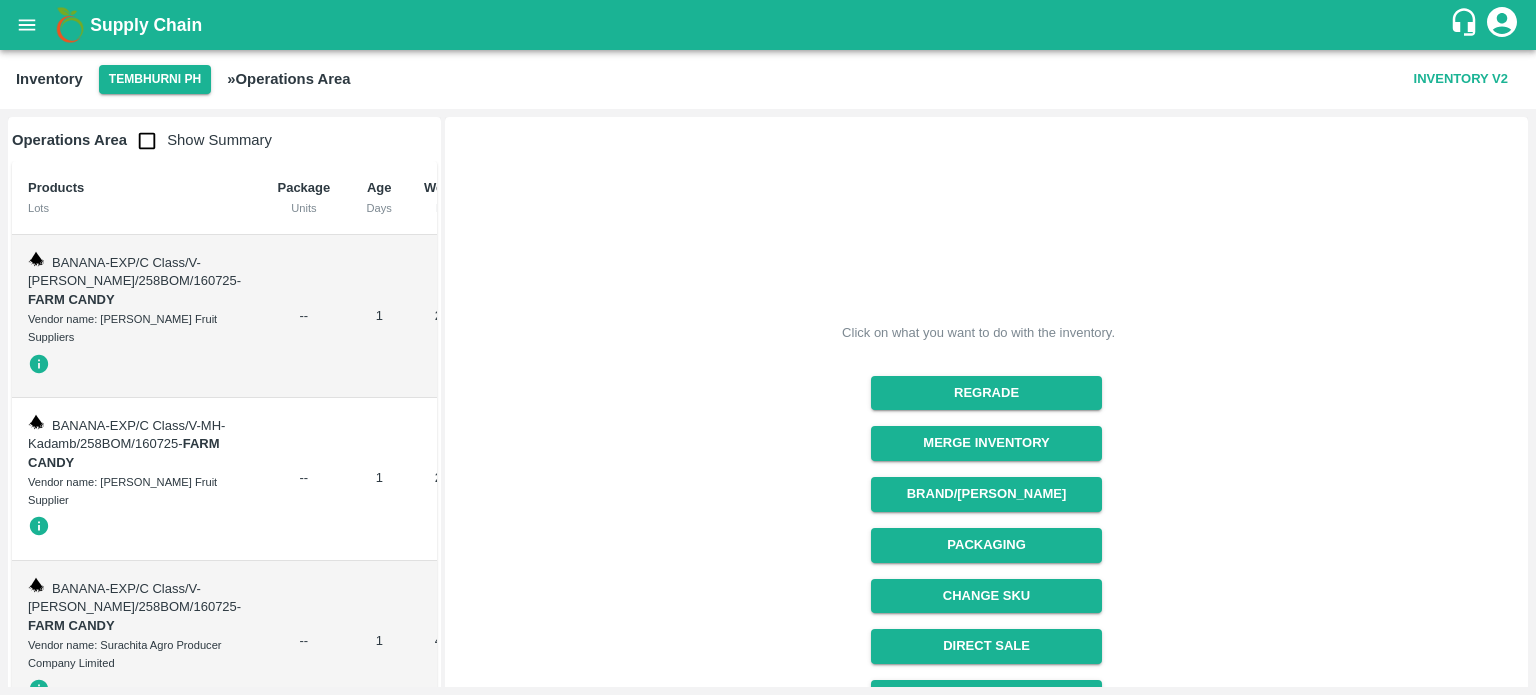click at bounding box center [147, 141] 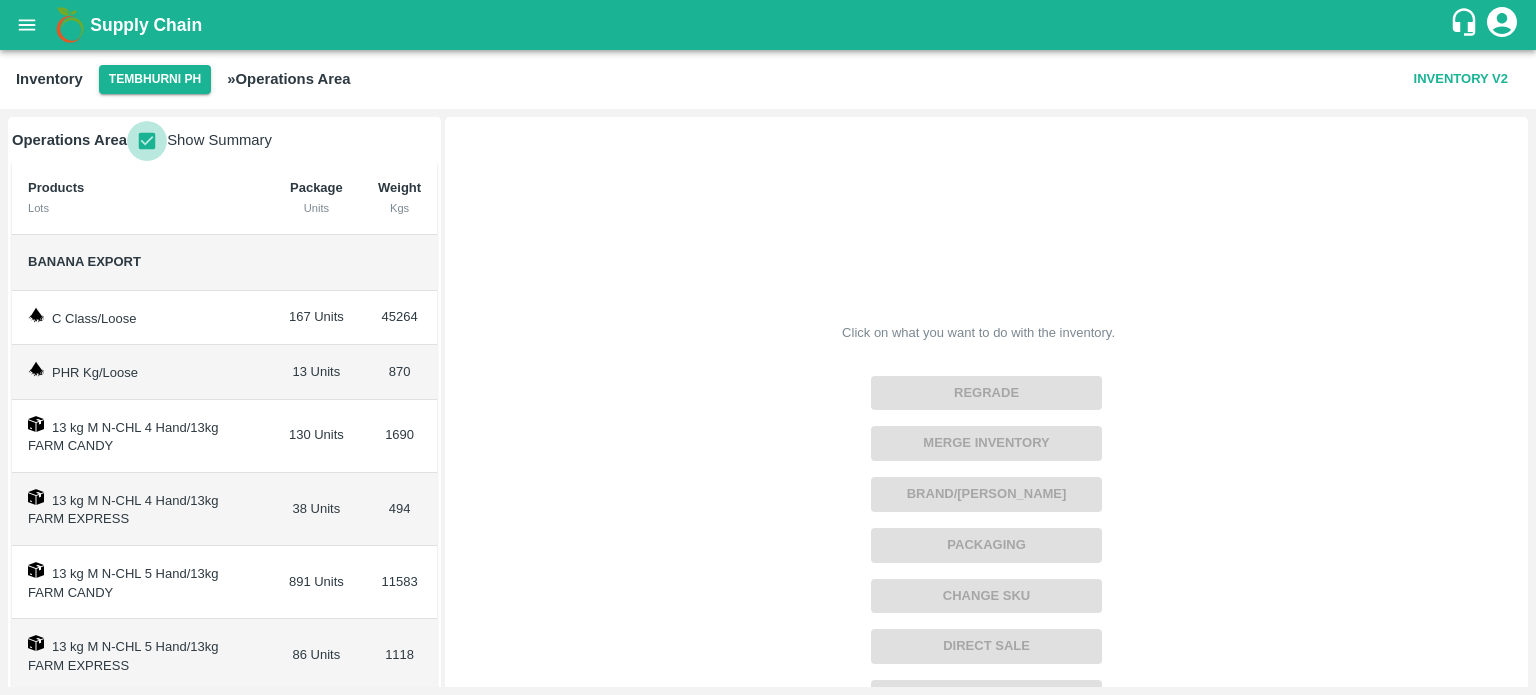 click at bounding box center (147, 141) 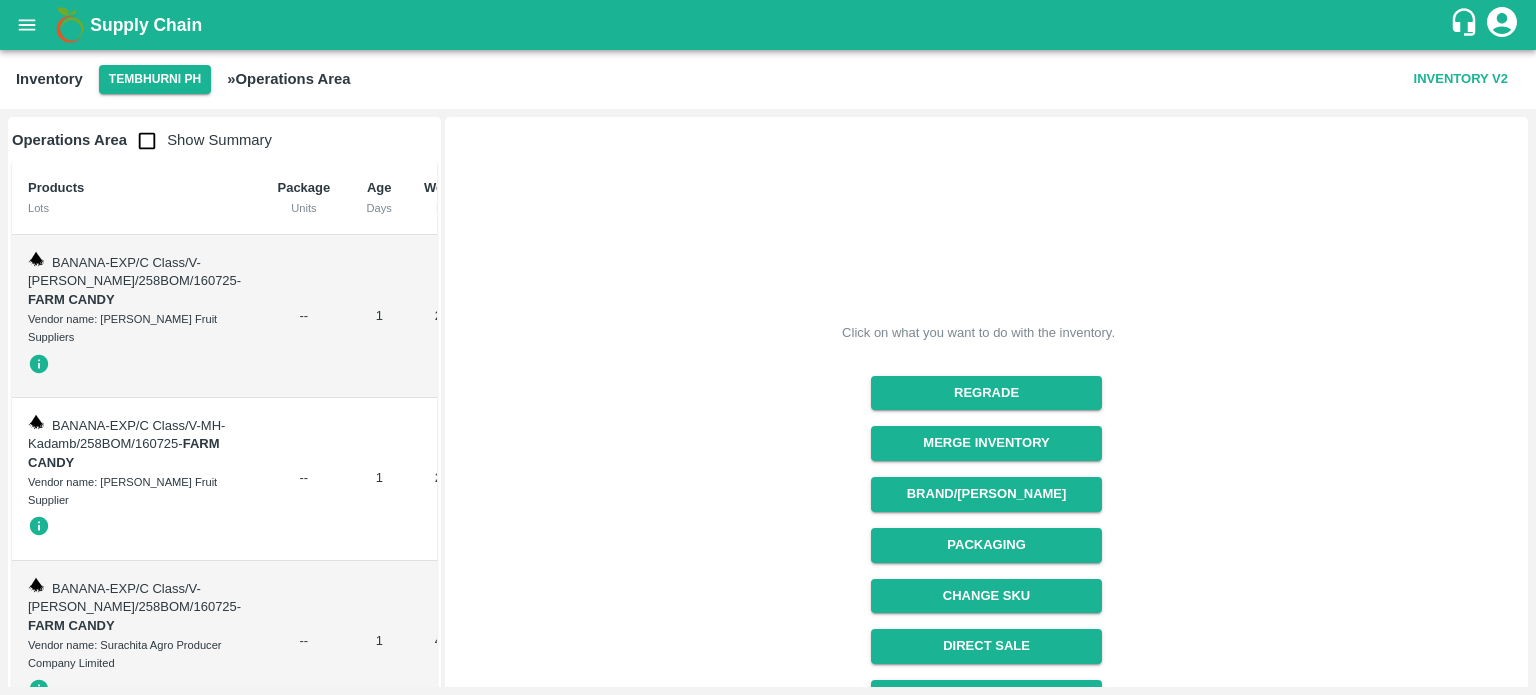 scroll, scrollTop: 499, scrollLeft: 0, axis: vertical 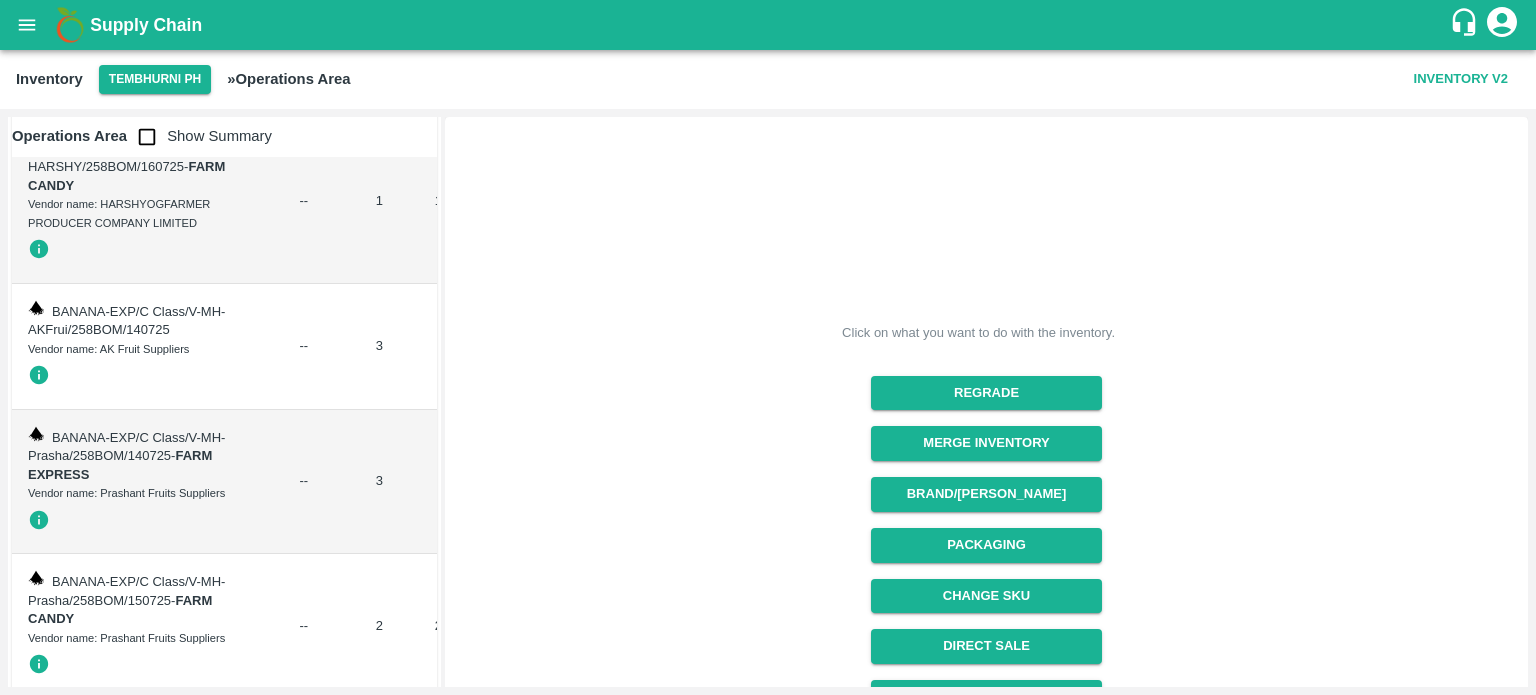 click at bounding box center [147, 137] 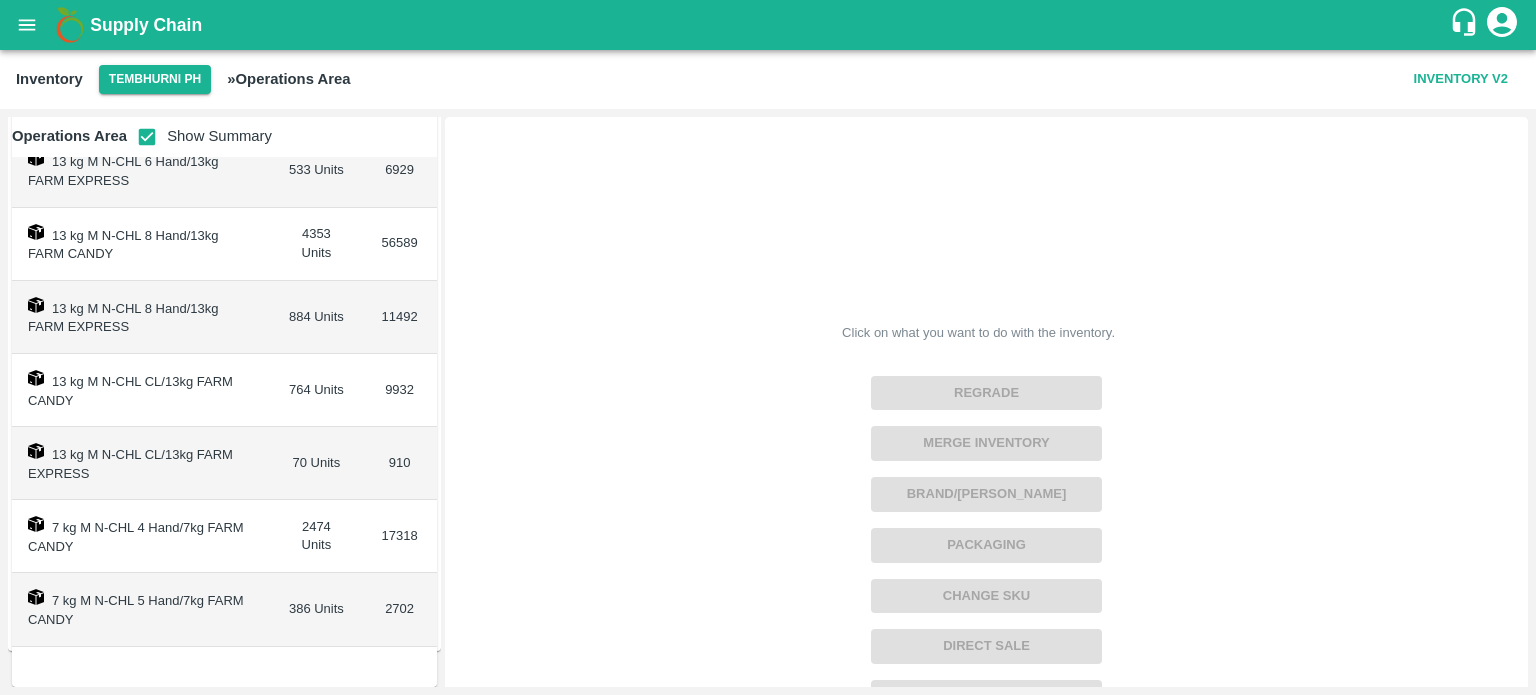 scroll, scrollTop: 619, scrollLeft: 0, axis: vertical 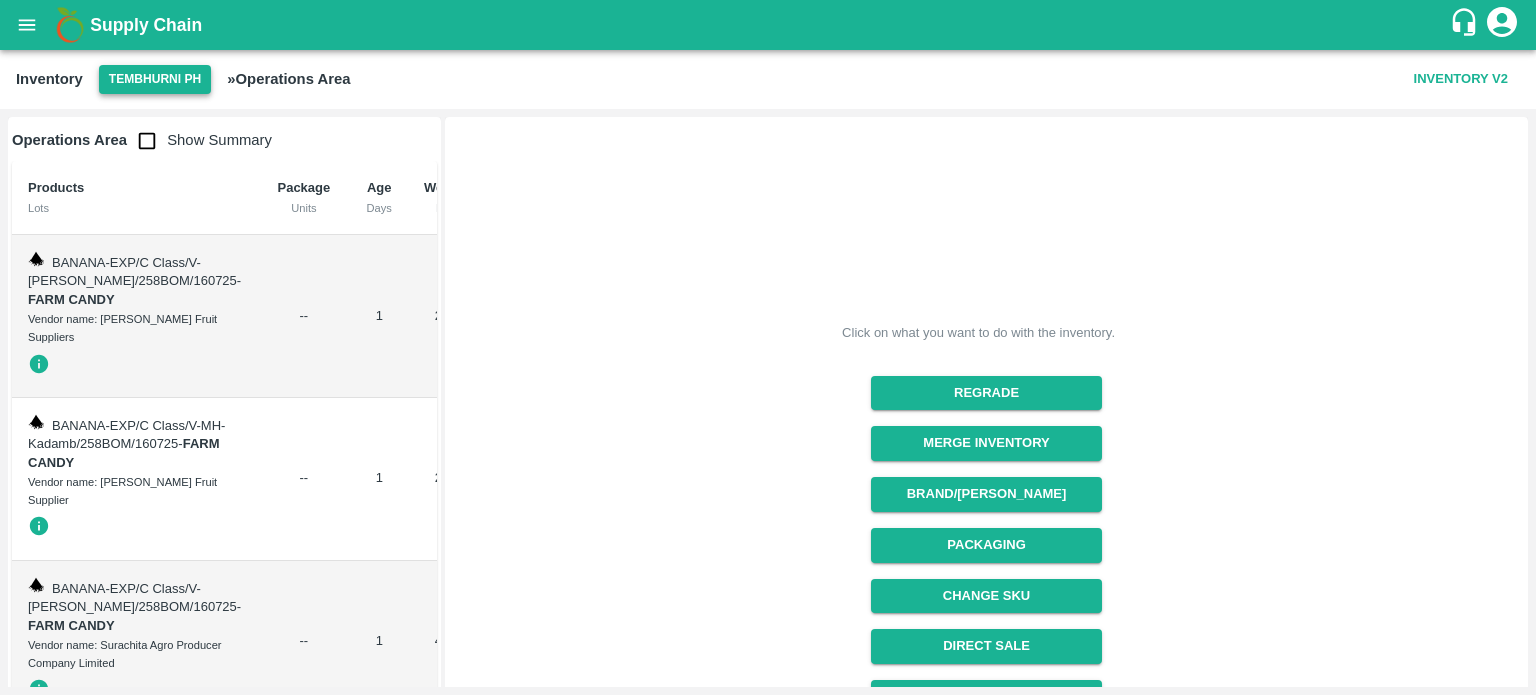 click on "Tembhurni PH" at bounding box center [155, 79] 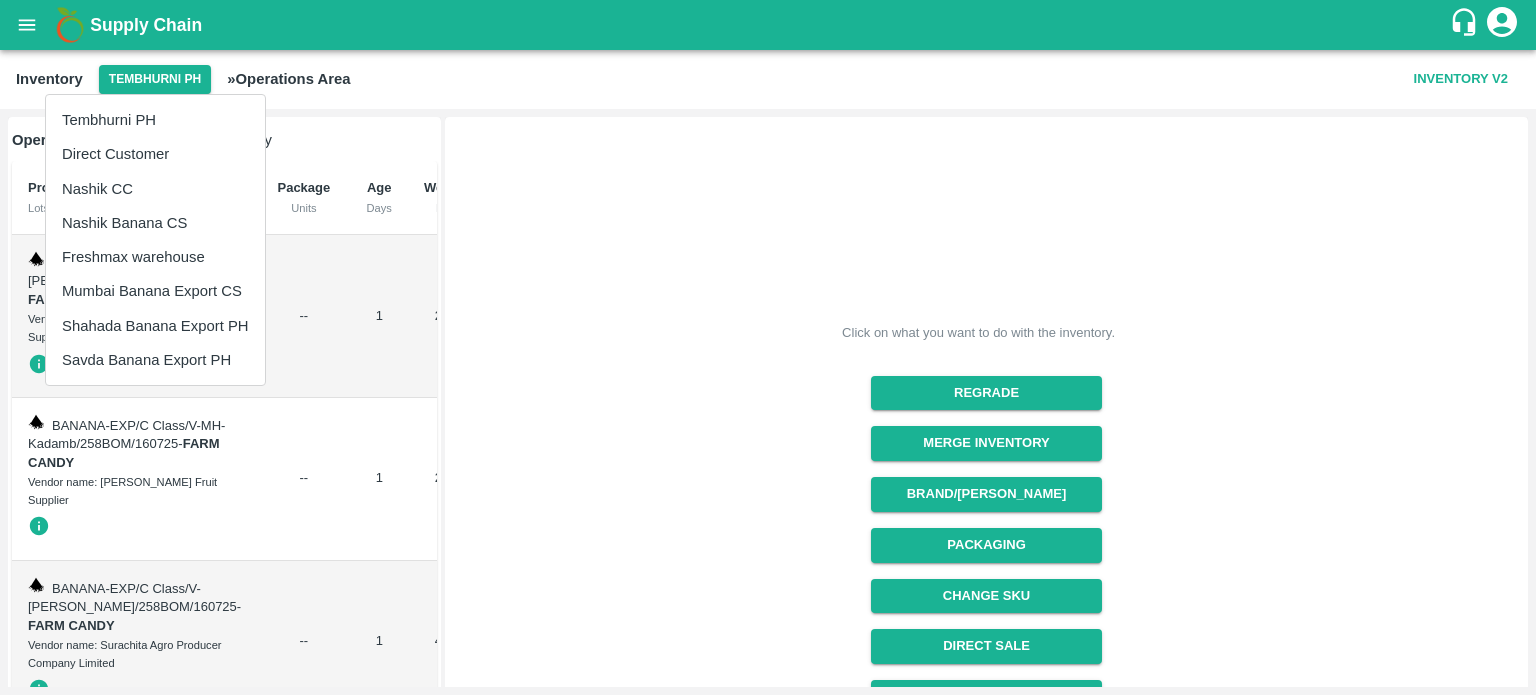 click on "Nashik Banana CS" at bounding box center (155, 223) 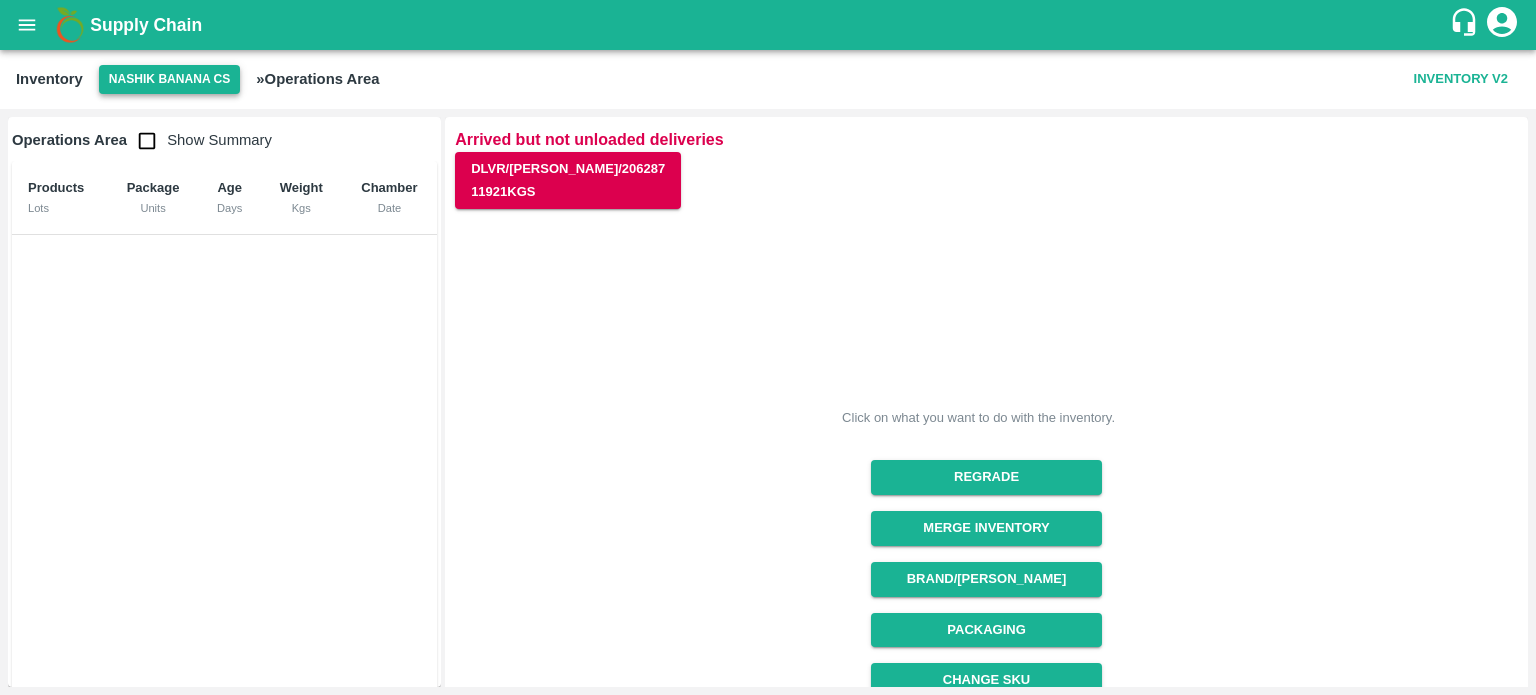 click on "Nashik Banana CS" at bounding box center (170, 79) 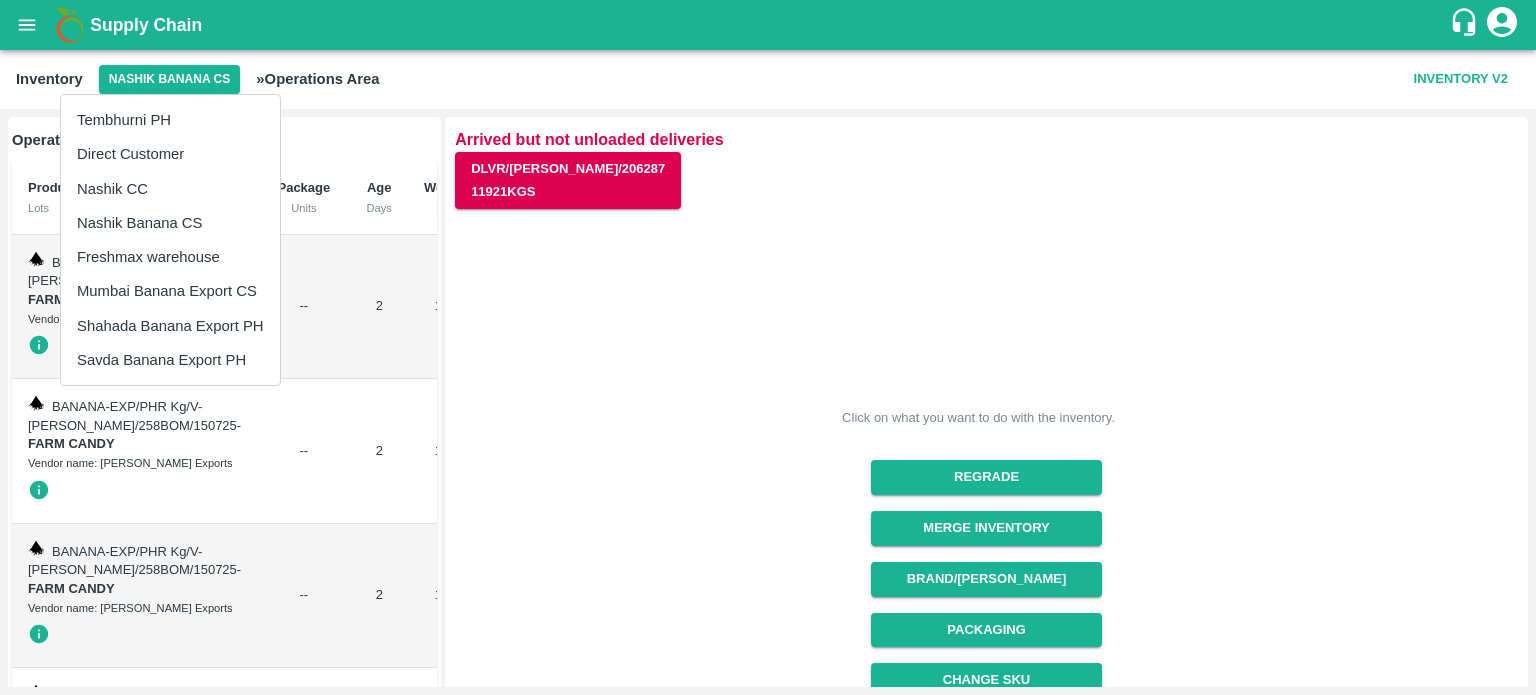 click at bounding box center (768, 347) 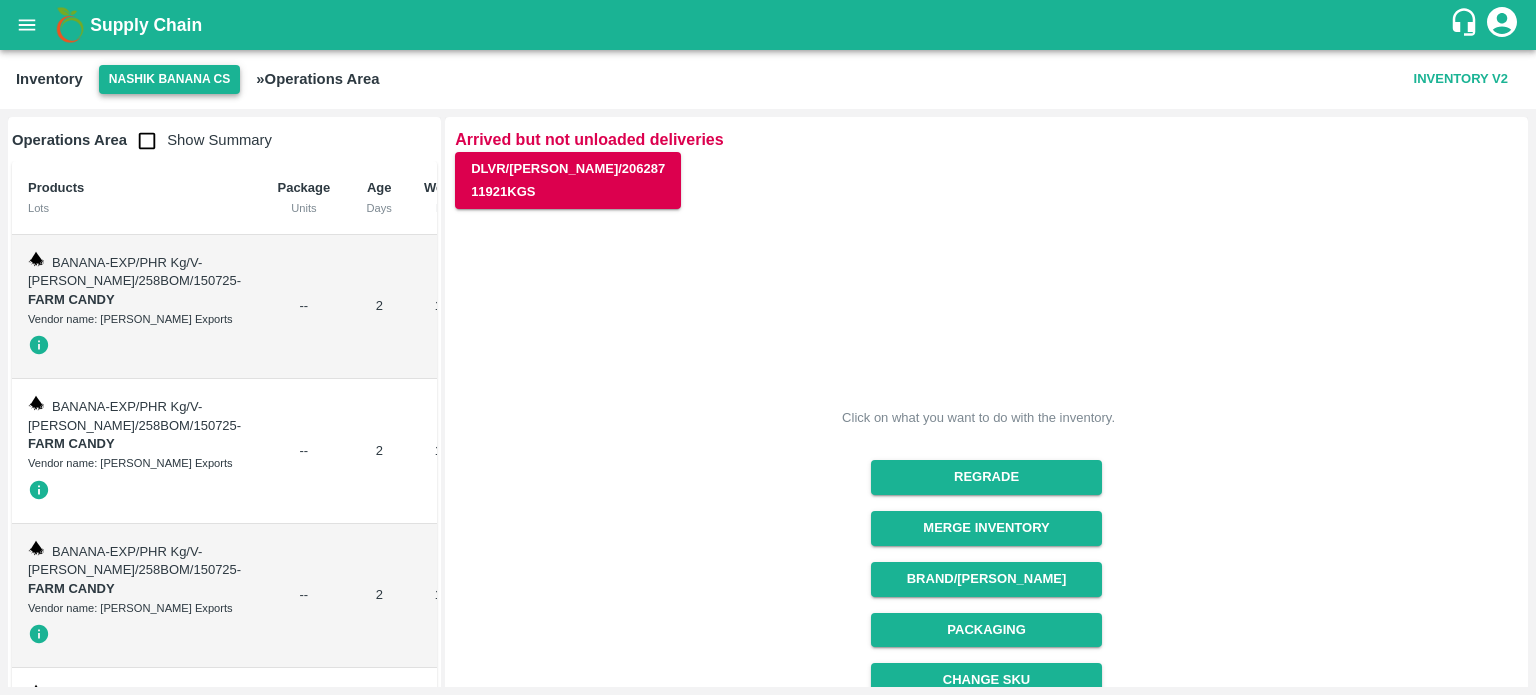 click on "Nashik Banana CS" at bounding box center (170, 79) 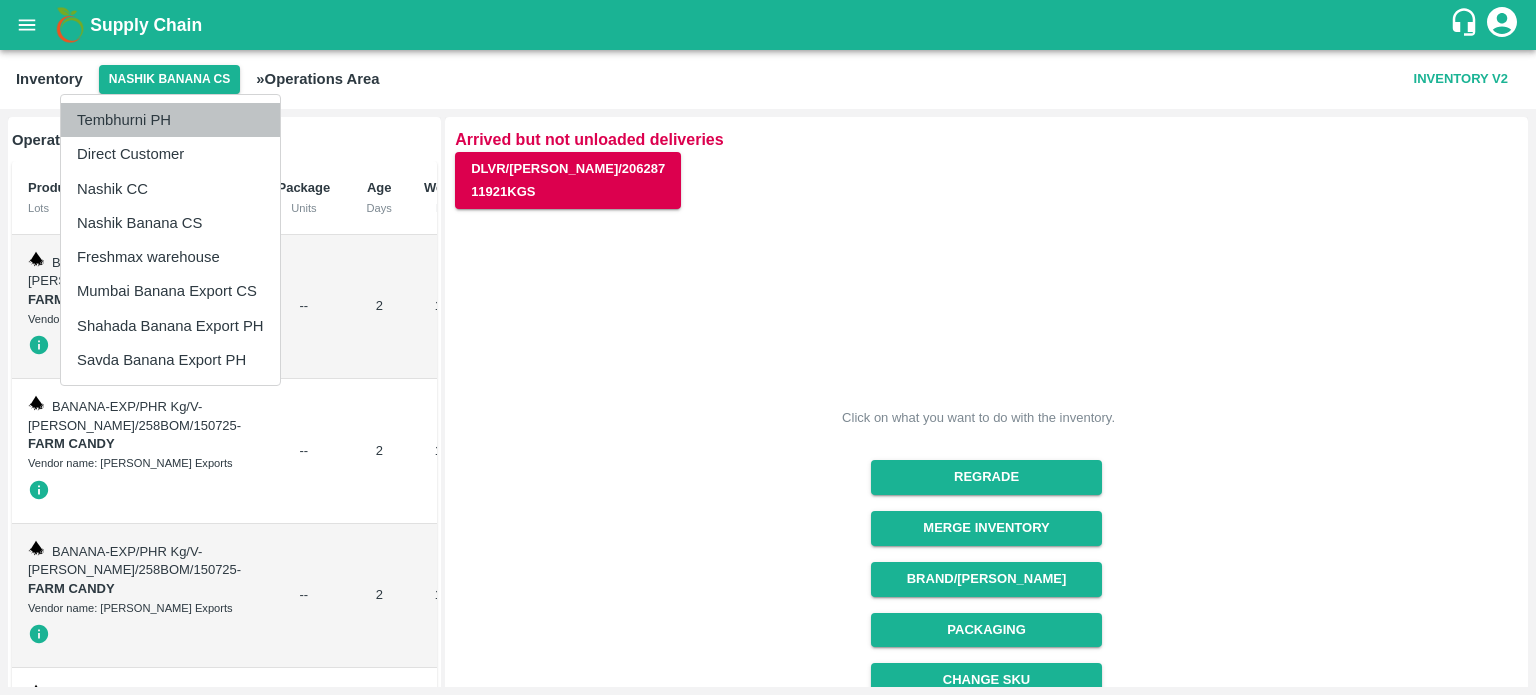 click on "Tembhurni PH" at bounding box center [170, 120] 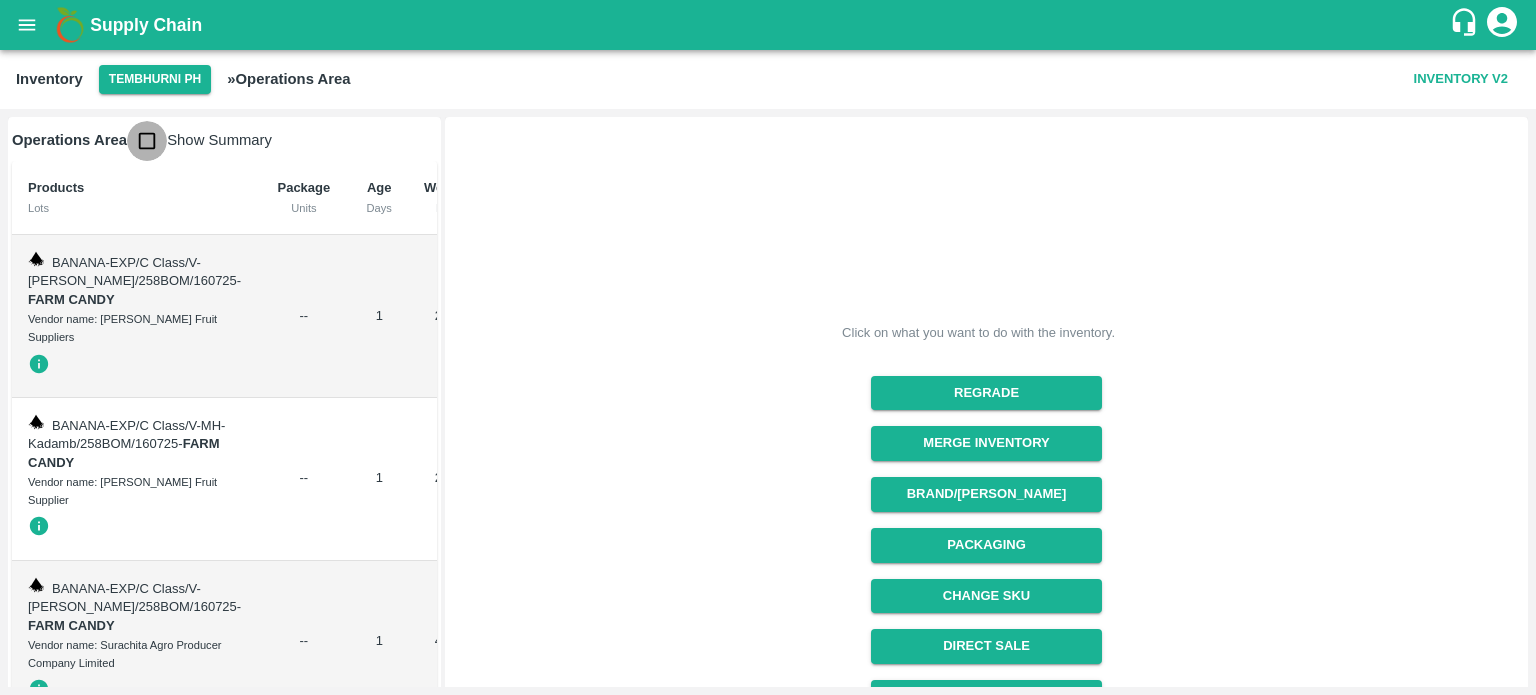 click at bounding box center (147, 141) 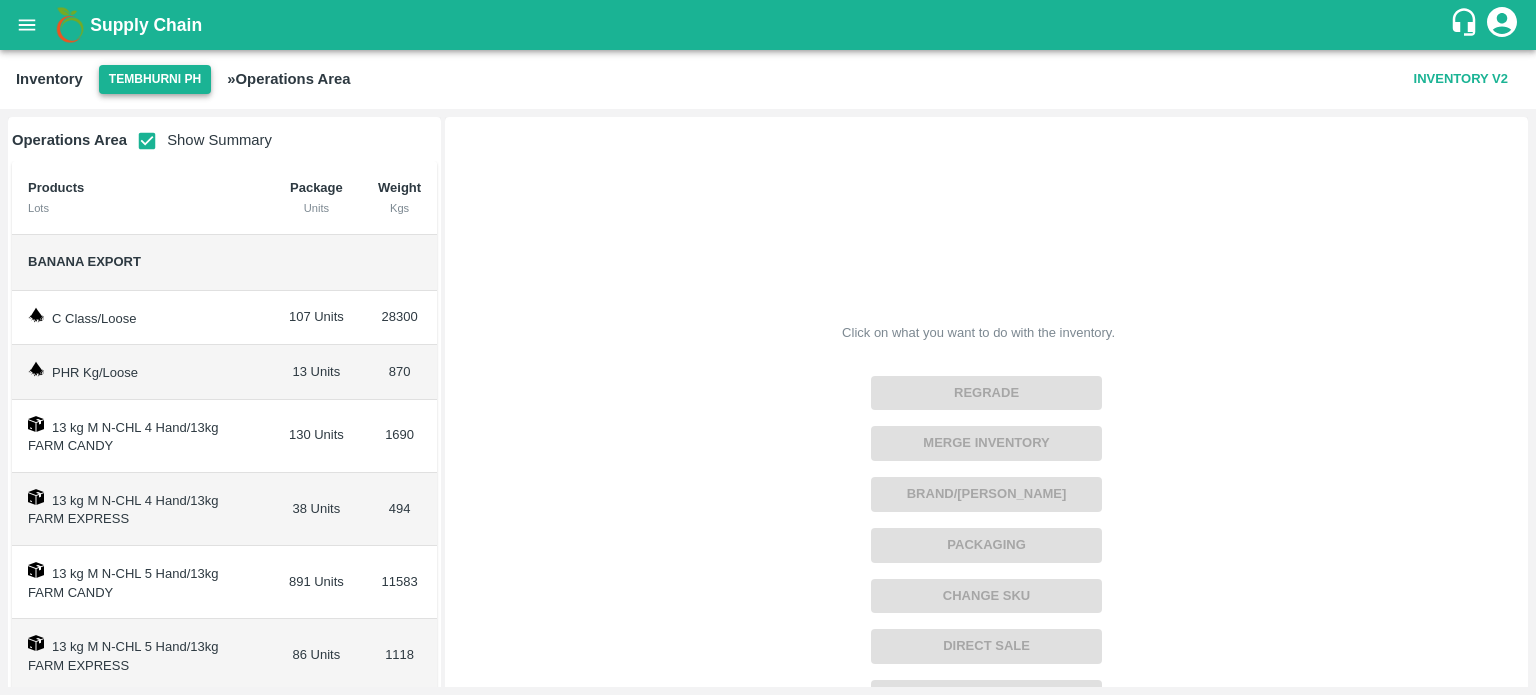 click on "Tembhurni PH" at bounding box center (155, 79) 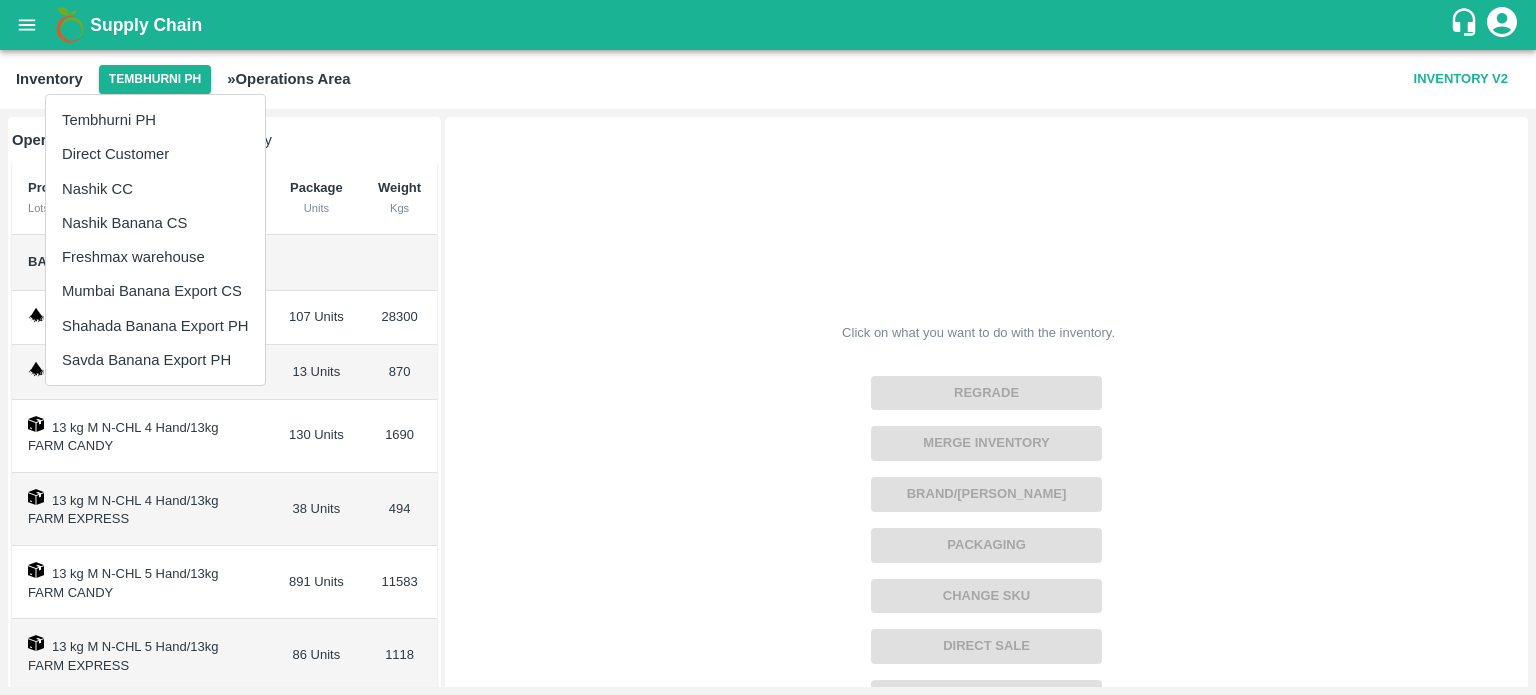 click on "Nashik Banana CS" at bounding box center [155, 223] 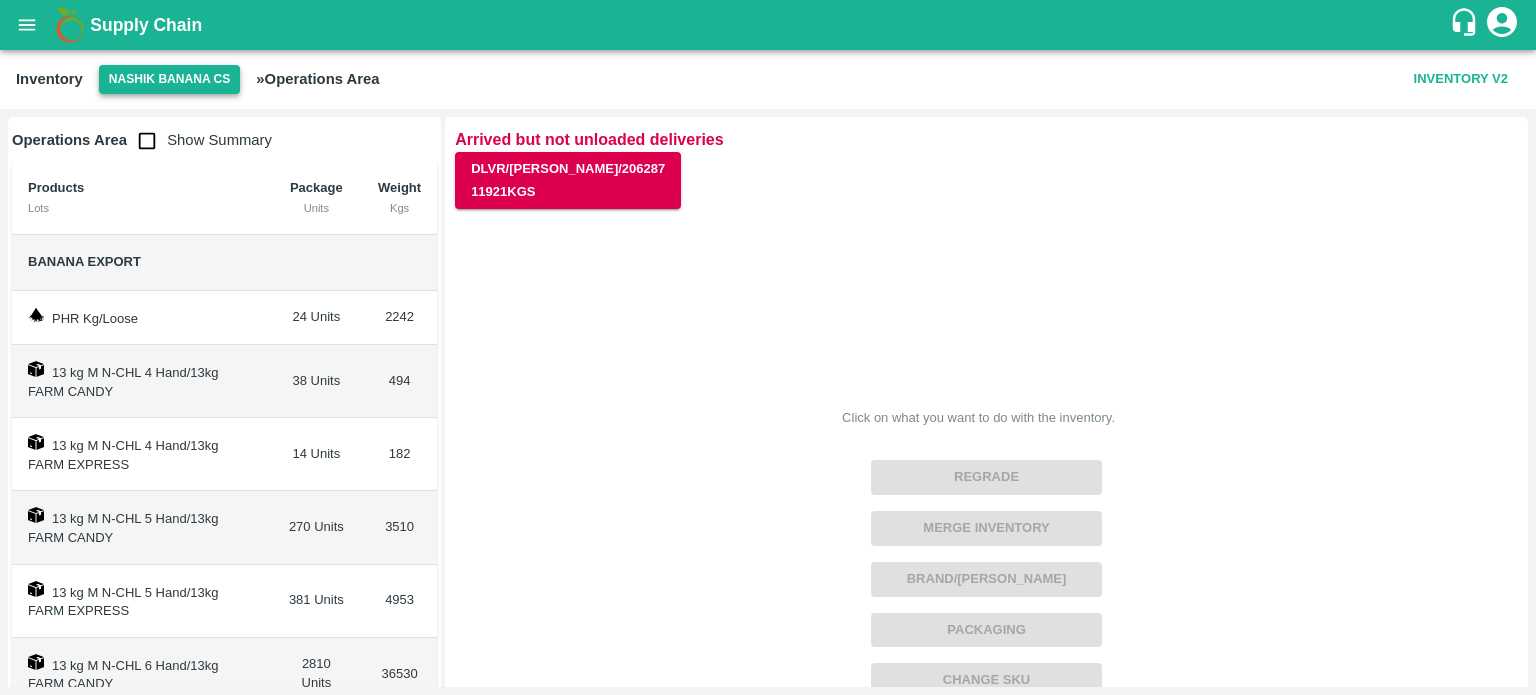 click on "Nashik Banana CS" at bounding box center [170, 79] 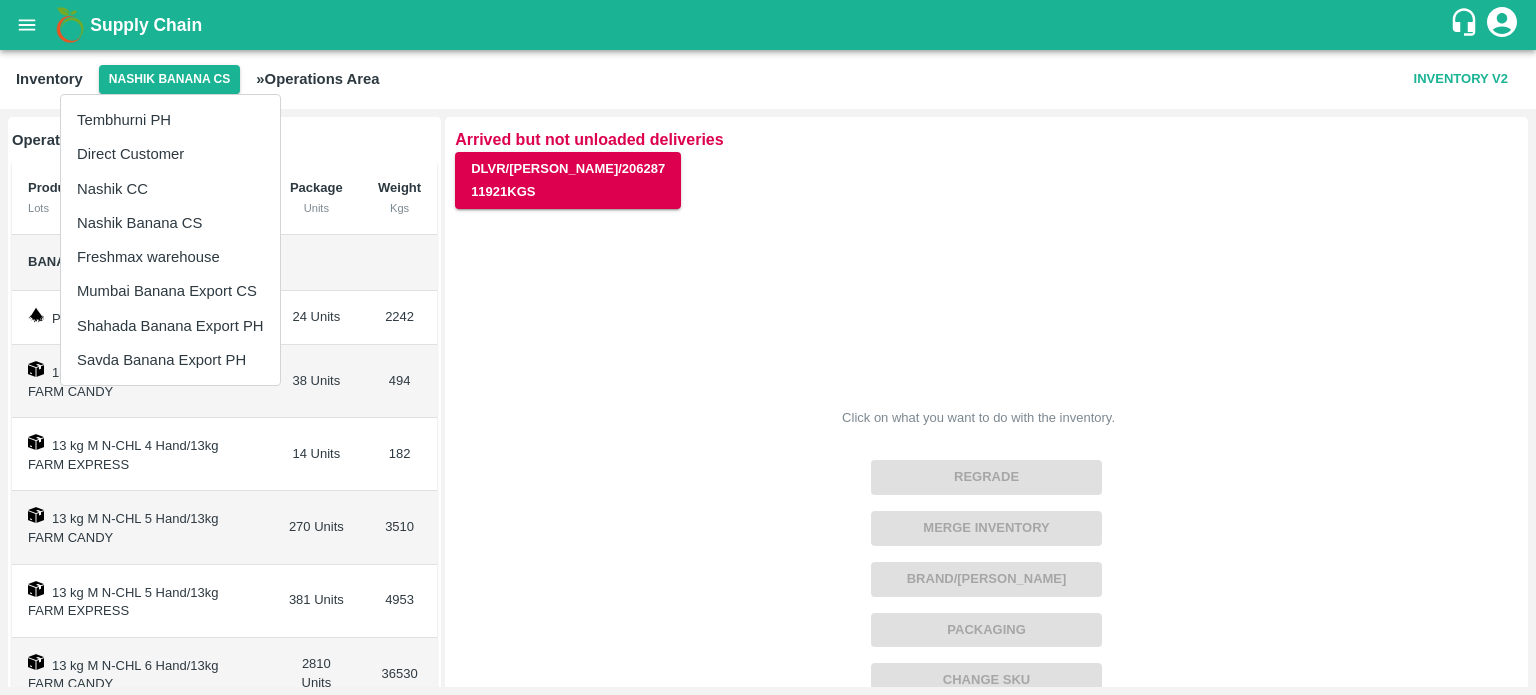 click on "Tembhurni PH" at bounding box center (170, 120) 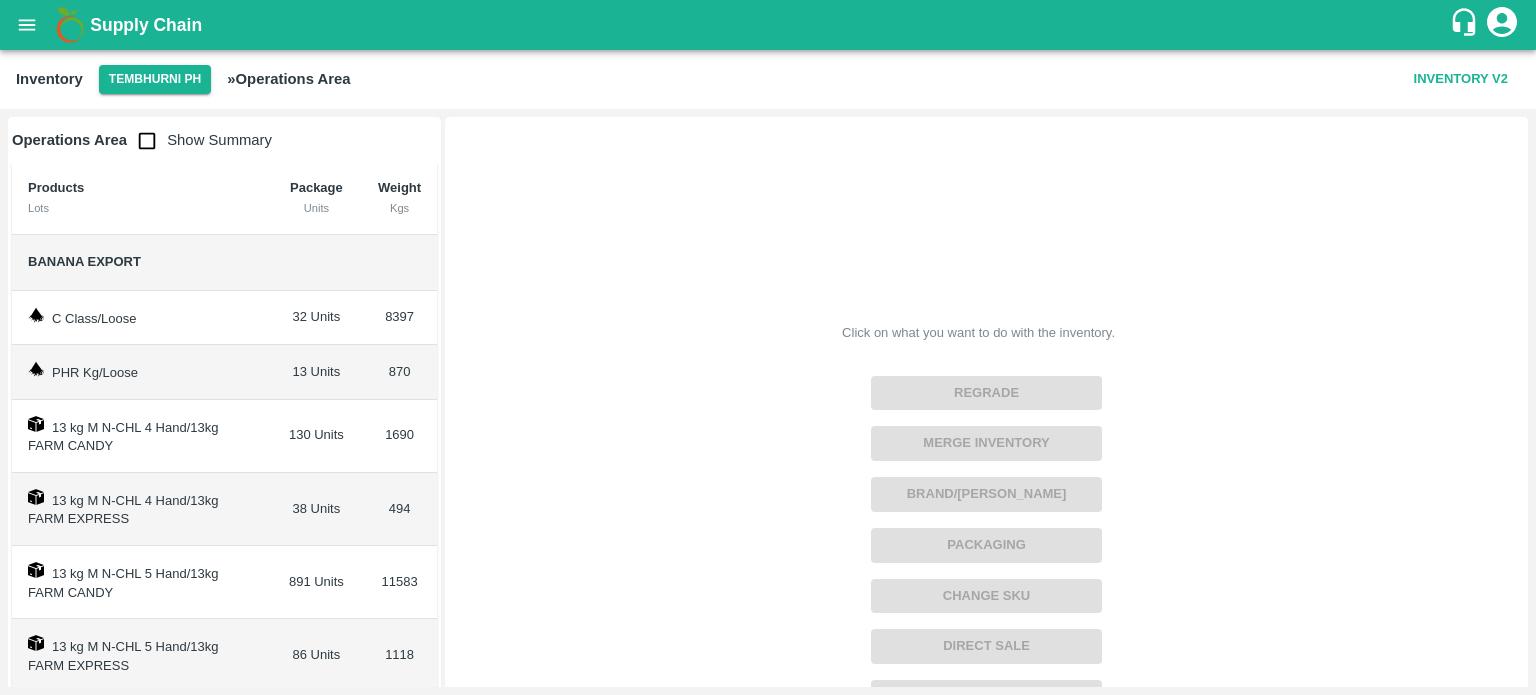 click at bounding box center [316, 263] 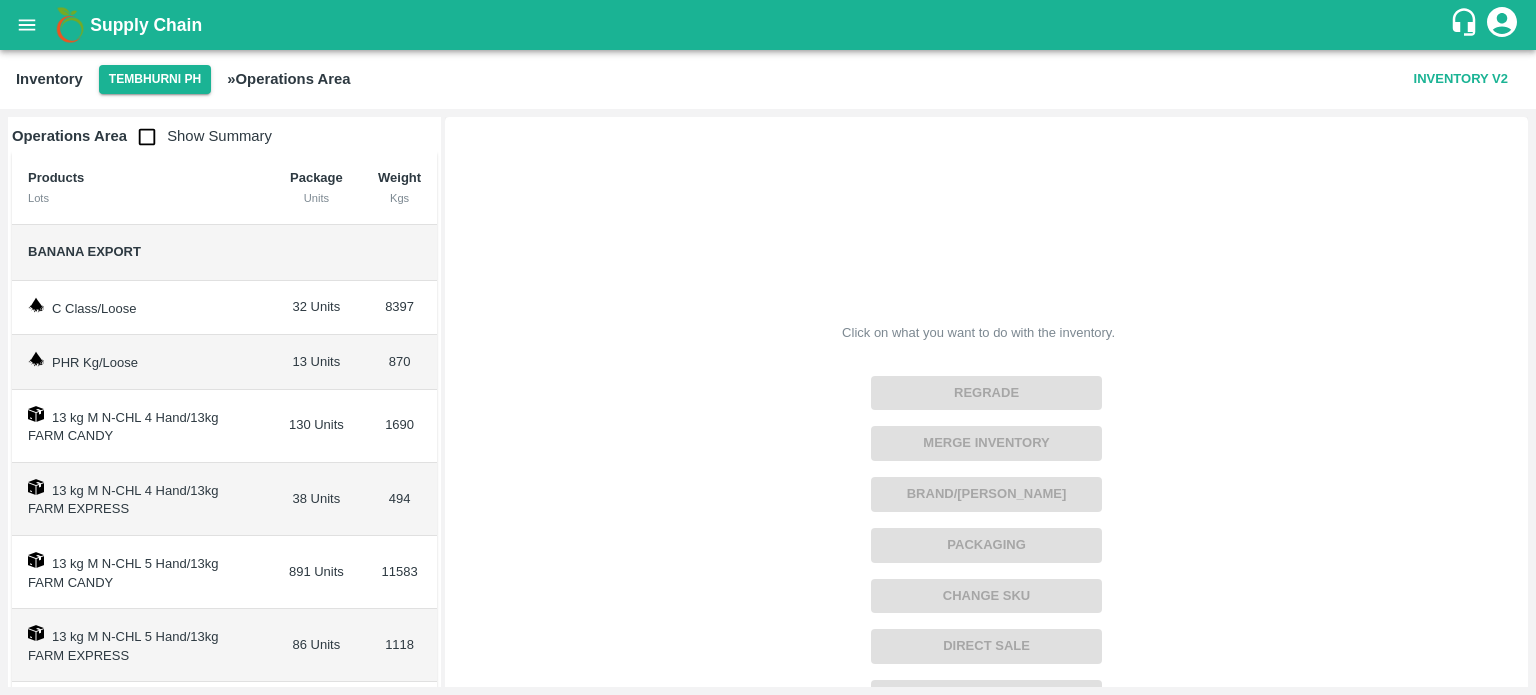 scroll, scrollTop: 0, scrollLeft: 0, axis: both 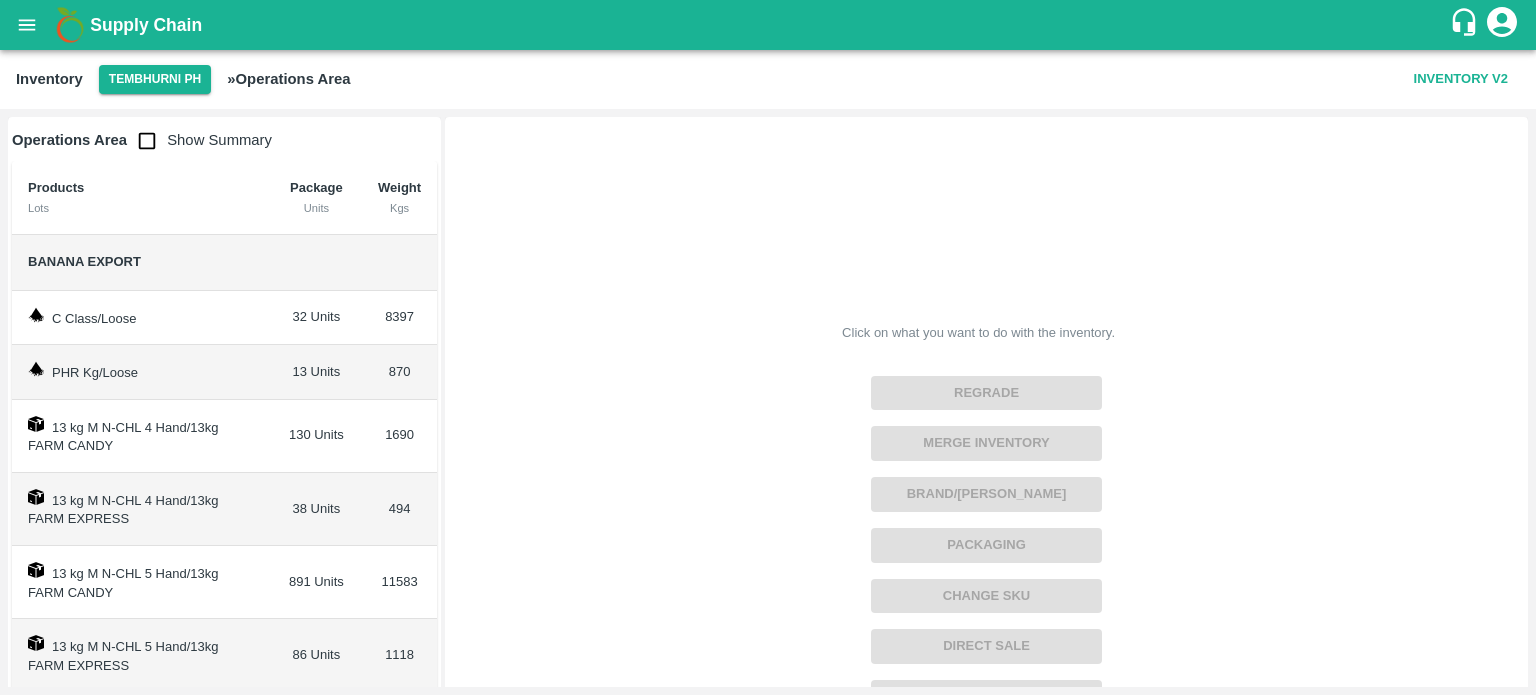 click on "Click on what you want to do with the inventory. Regrade Merge Inventory Brand/Marka Packaging Change SKU Direct Sale Discard Dump EOD Stock EOD Lot-wise Stock Payment Request Purchase Return" at bounding box center [978, 514] 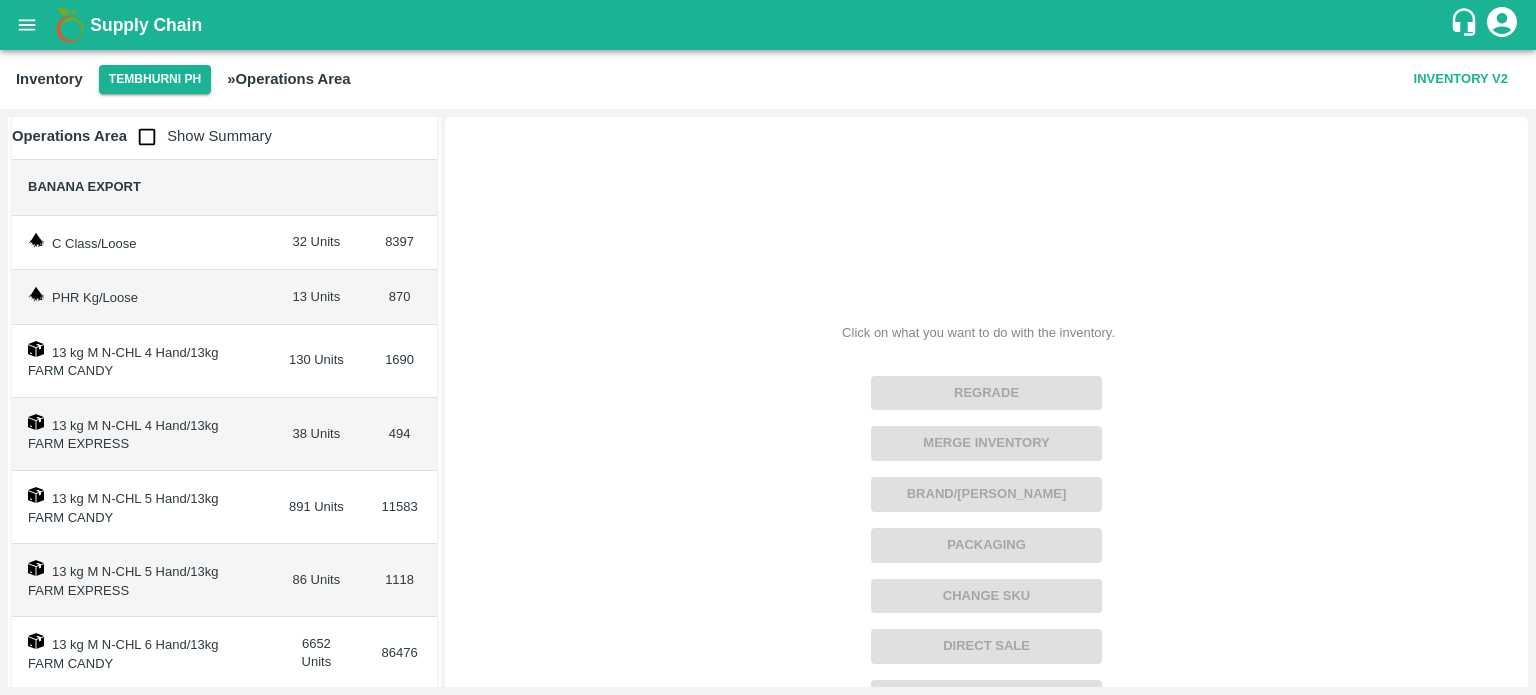 scroll, scrollTop: 0, scrollLeft: 0, axis: both 